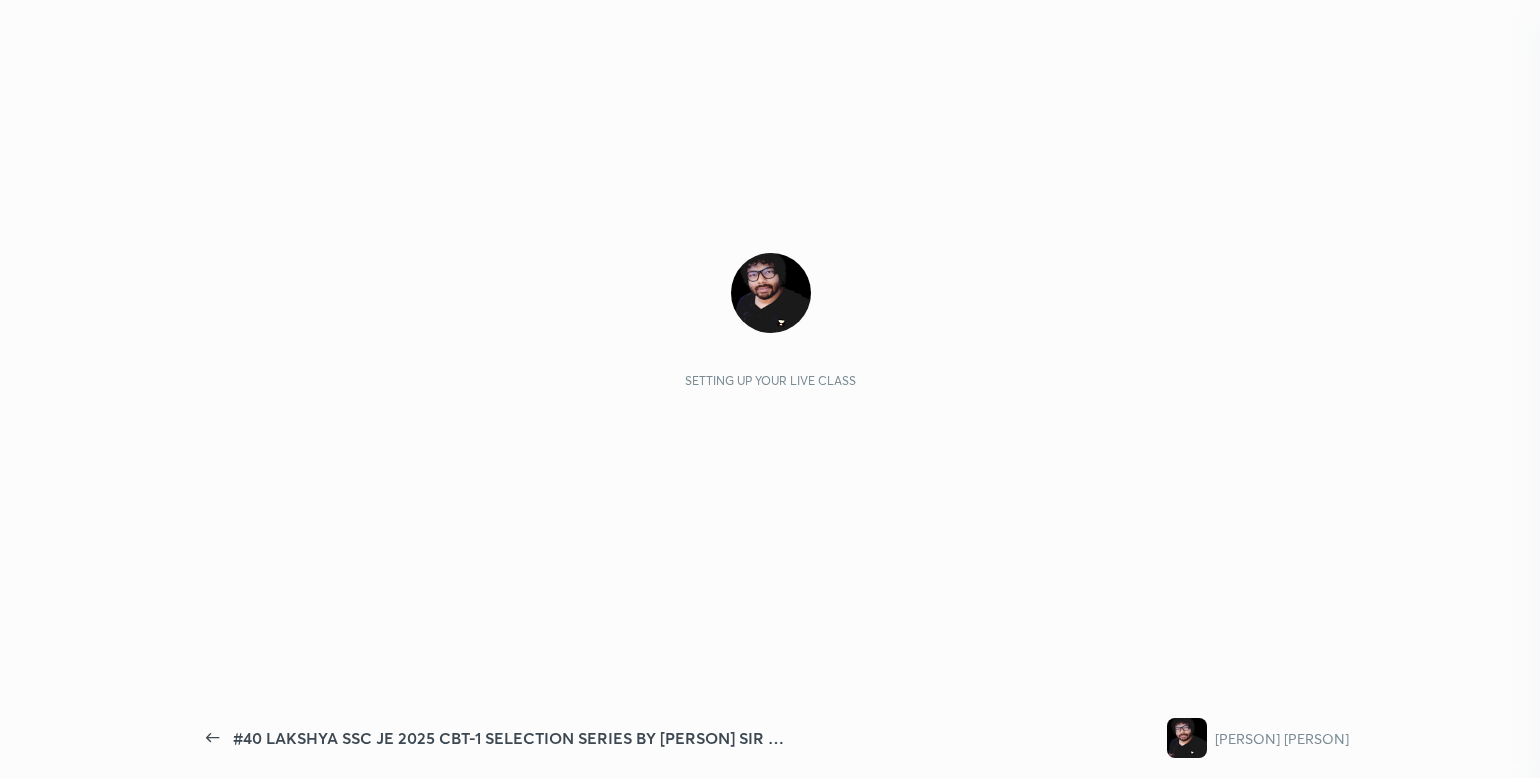 scroll, scrollTop: 0, scrollLeft: 0, axis: both 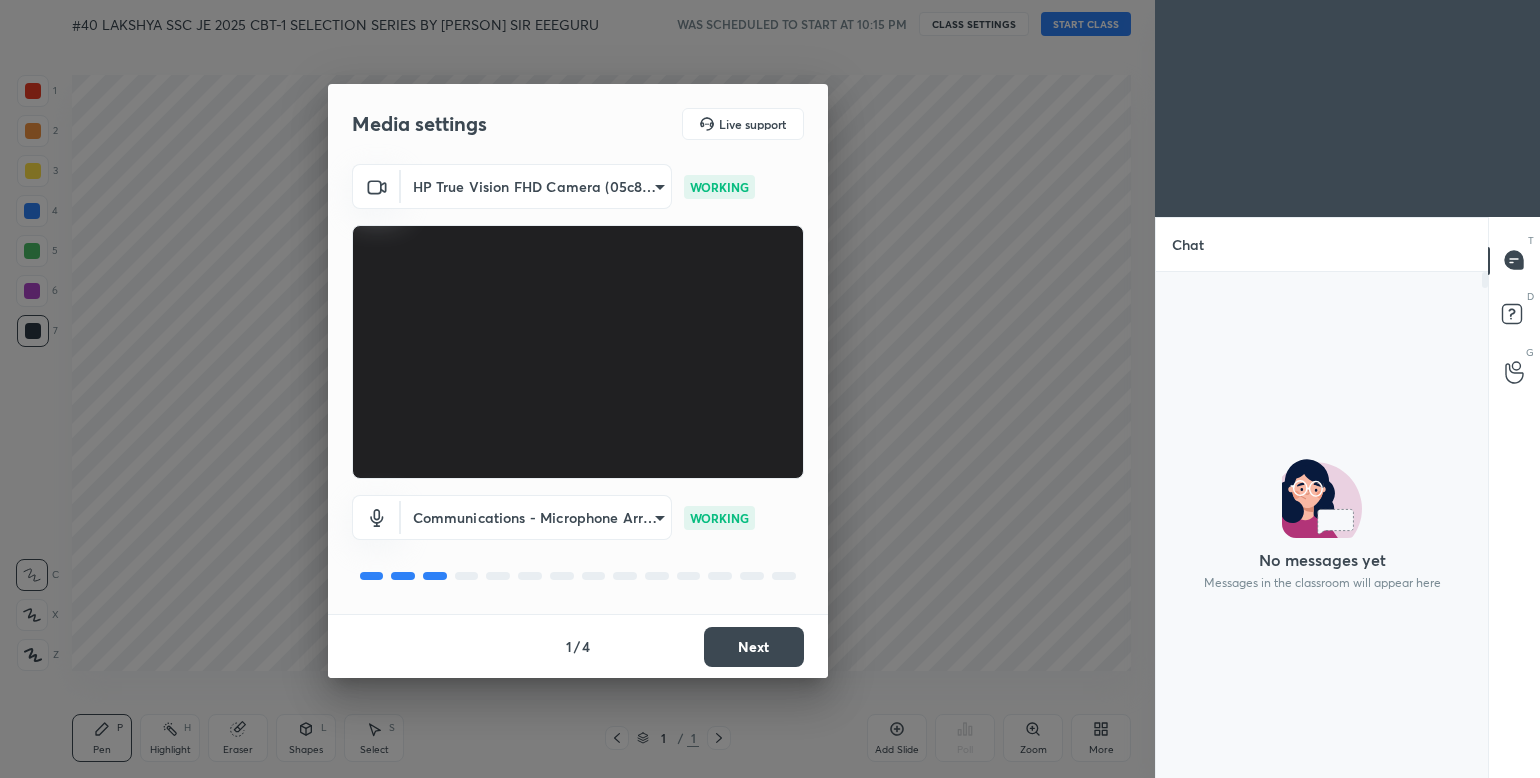 click on "Next" at bounding box center (754, 647) 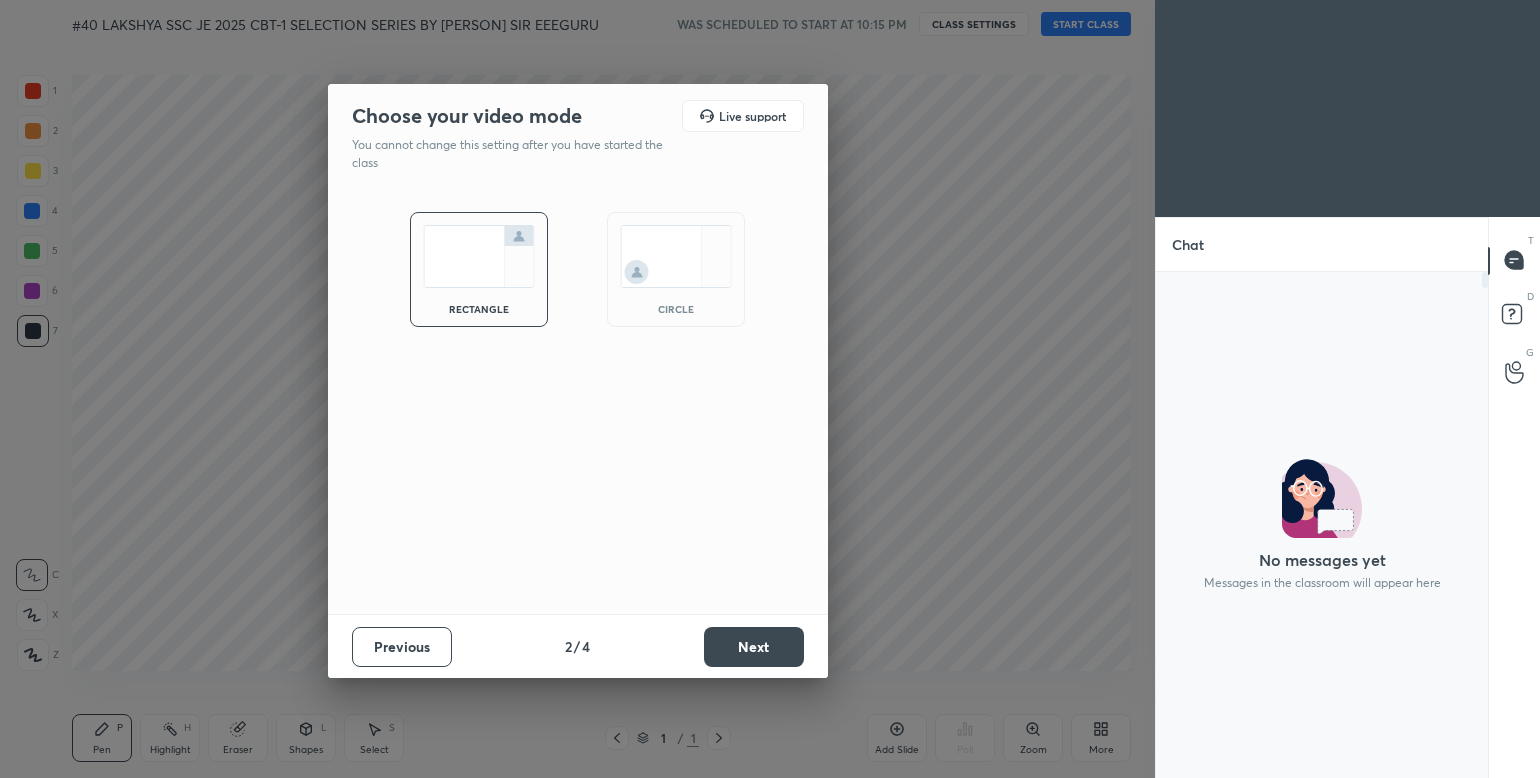 click on "Next" at bounding box center [754, 647] 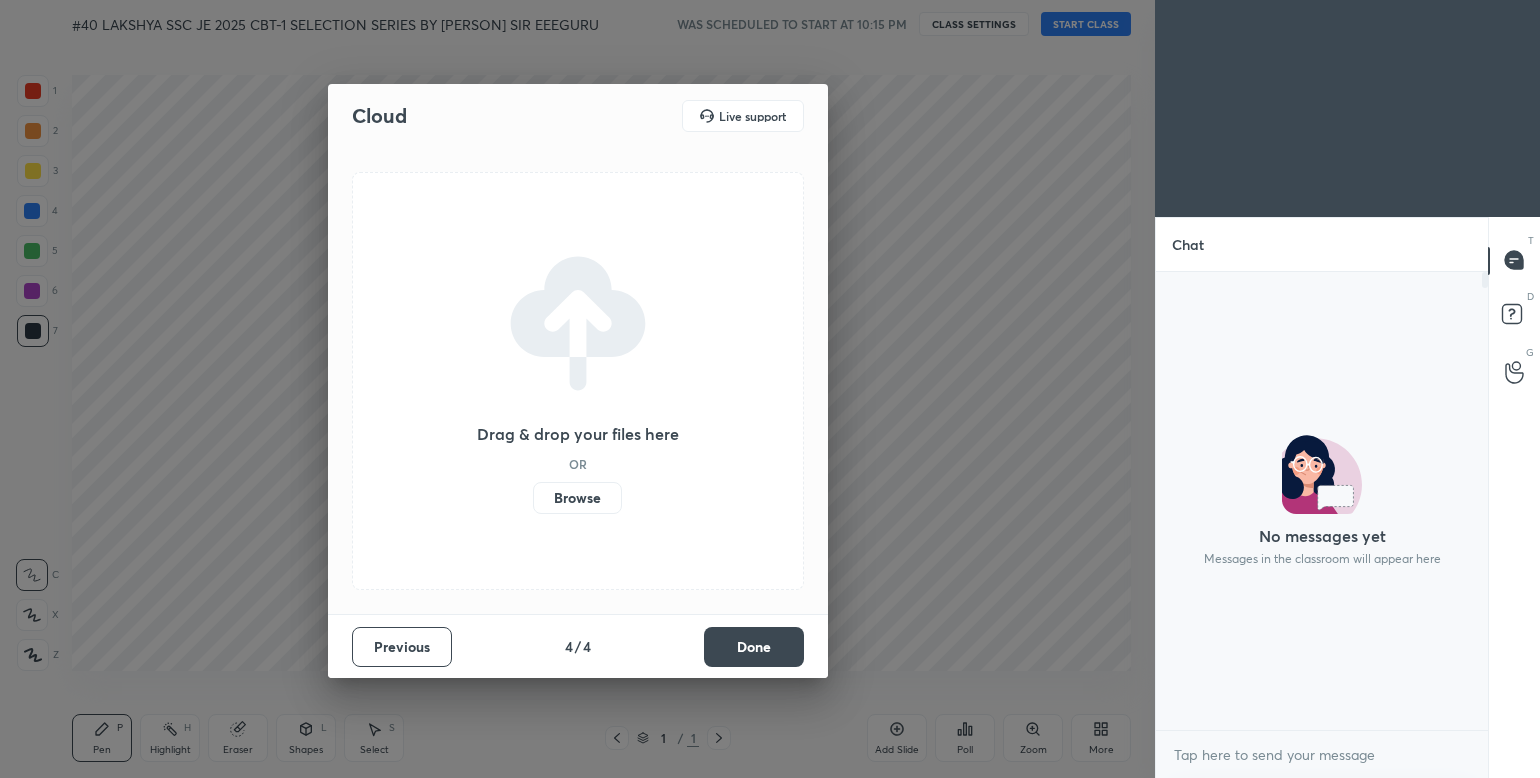 click on "Done" at bounding box center (754, 647) 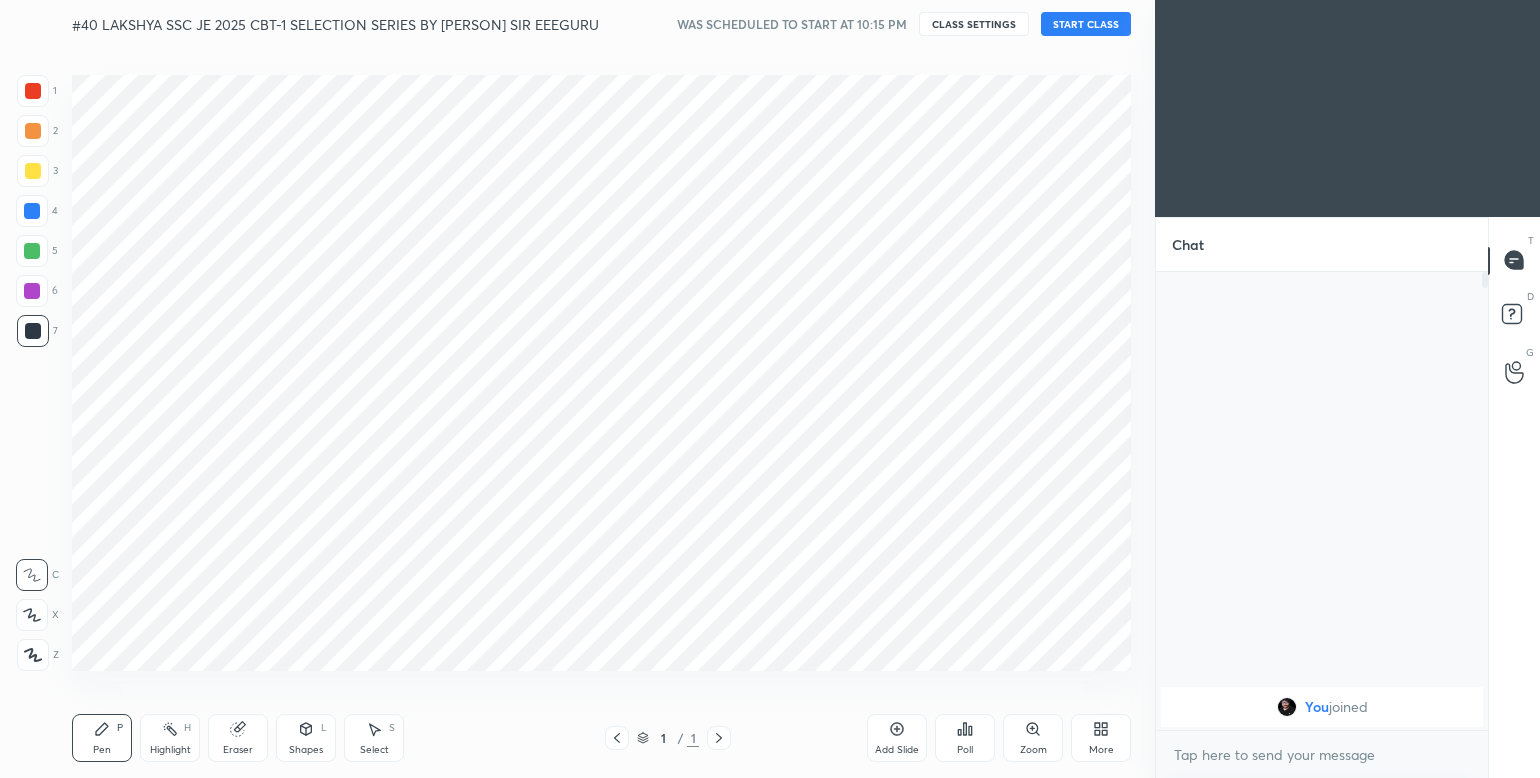 click on "START CLASS" at bounding box center [1086, 24] 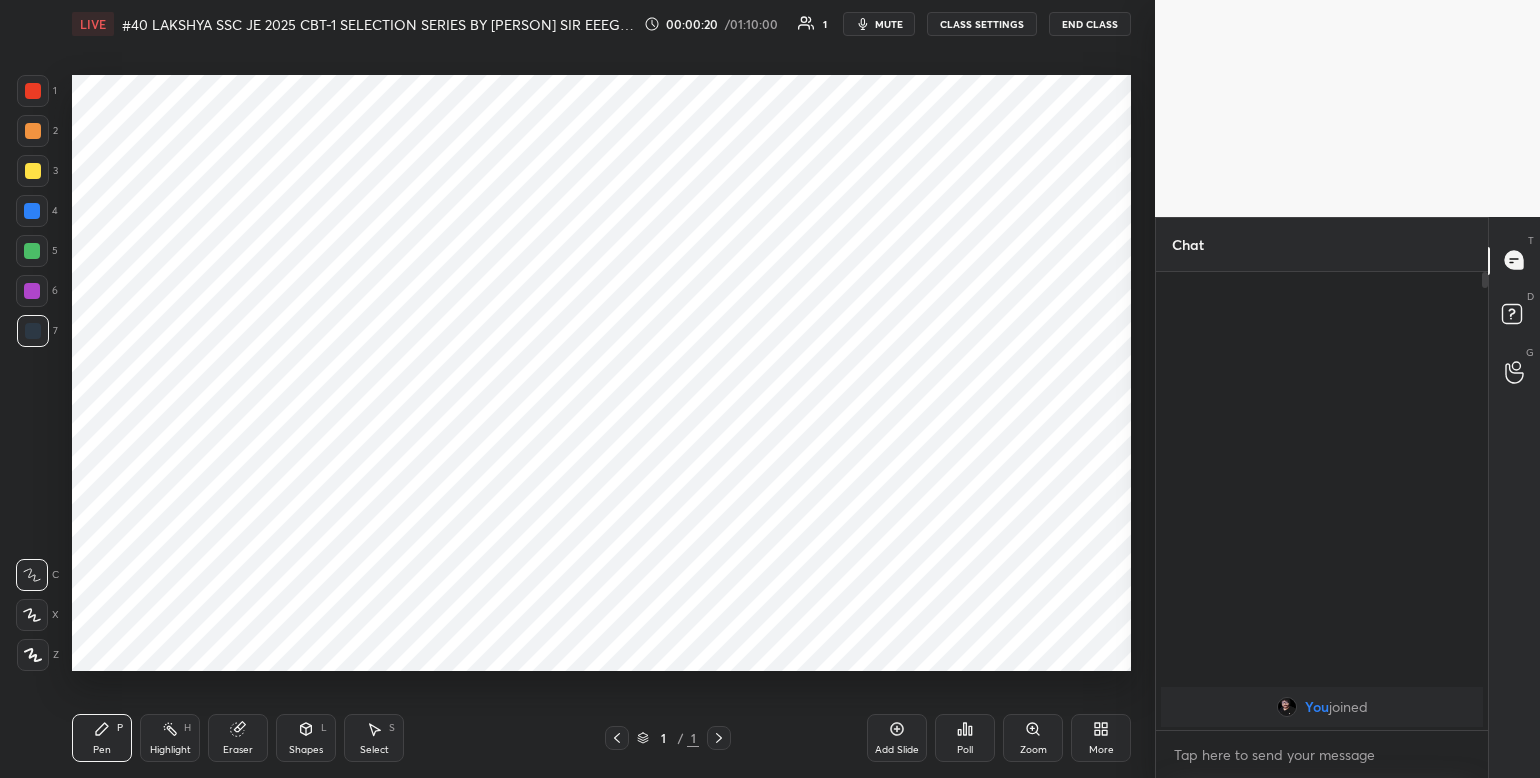 click on "More" at bounding box center (1101, 738) 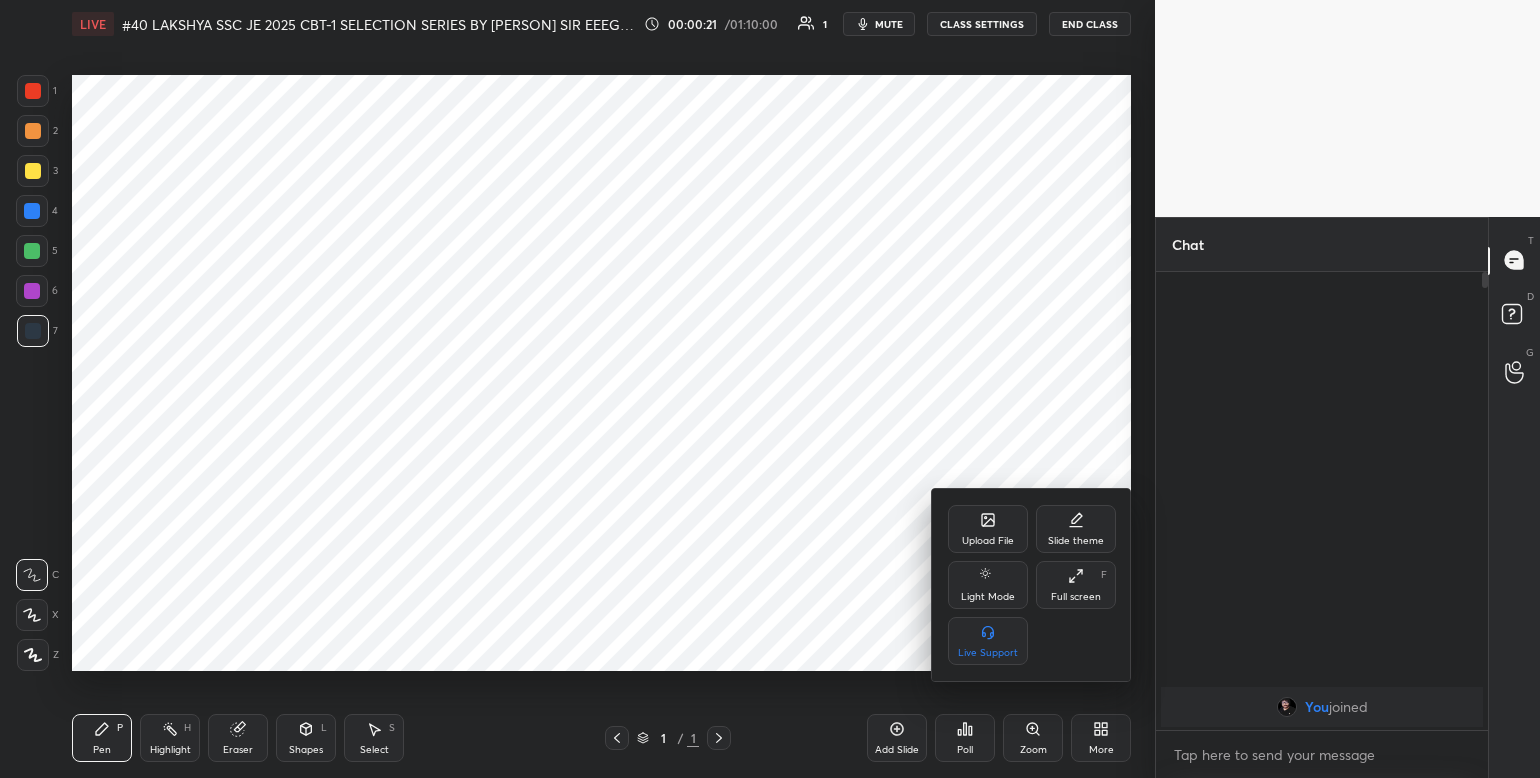 click on "Upload File" at bounding box center [988, 541] 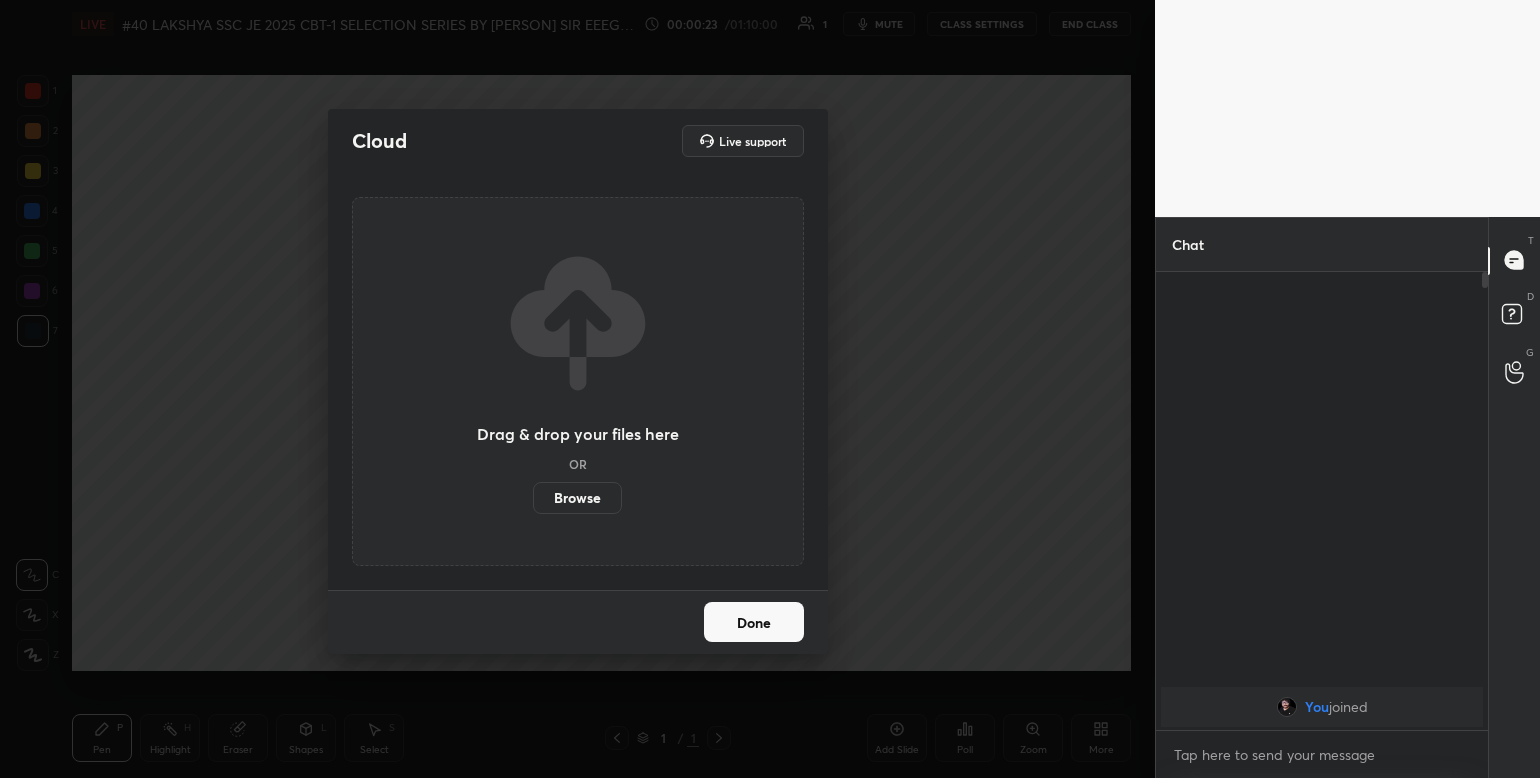 click on "Browse" at bounding box center (577, 498) 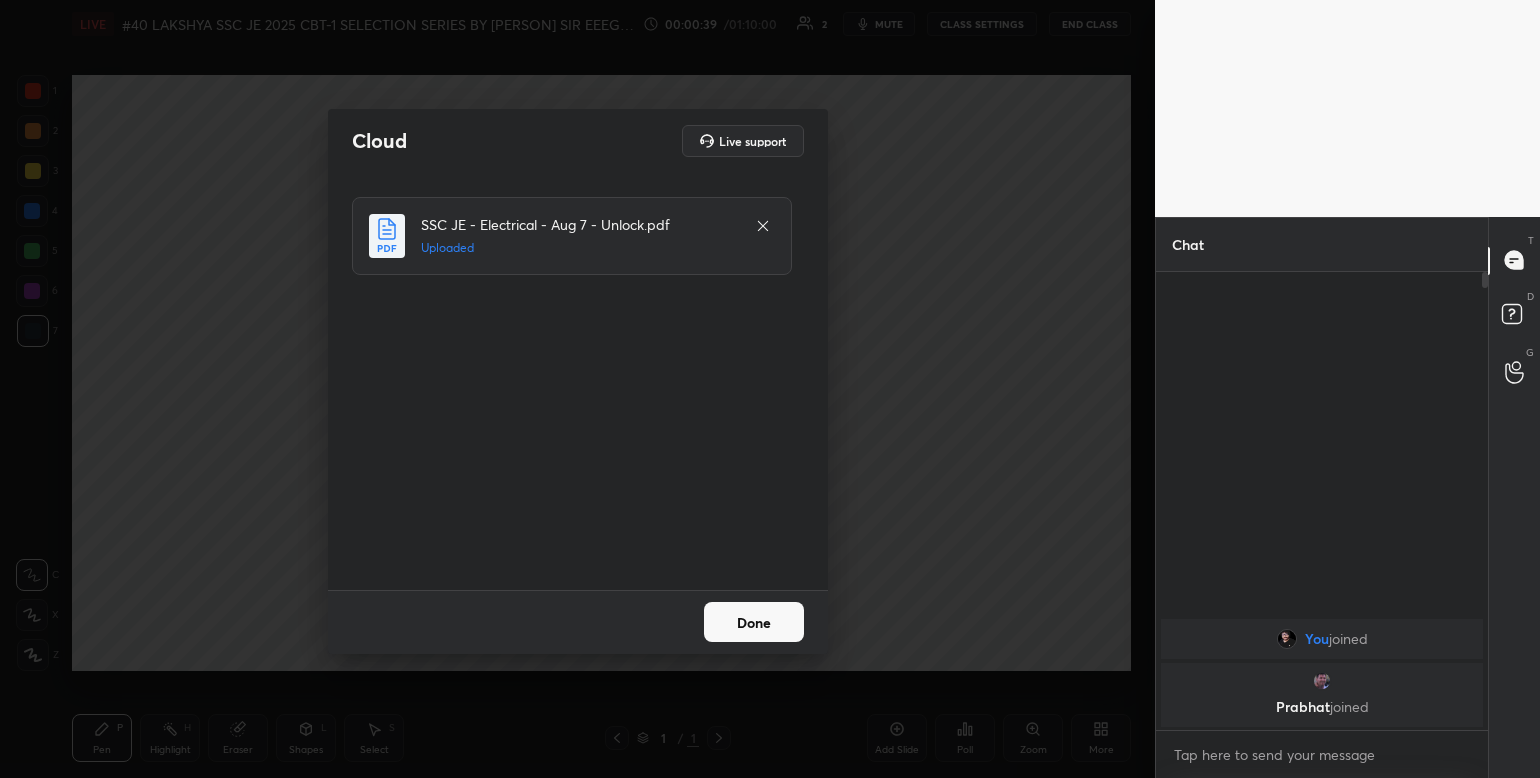 click on "Done" at bounding box center [754, 622] 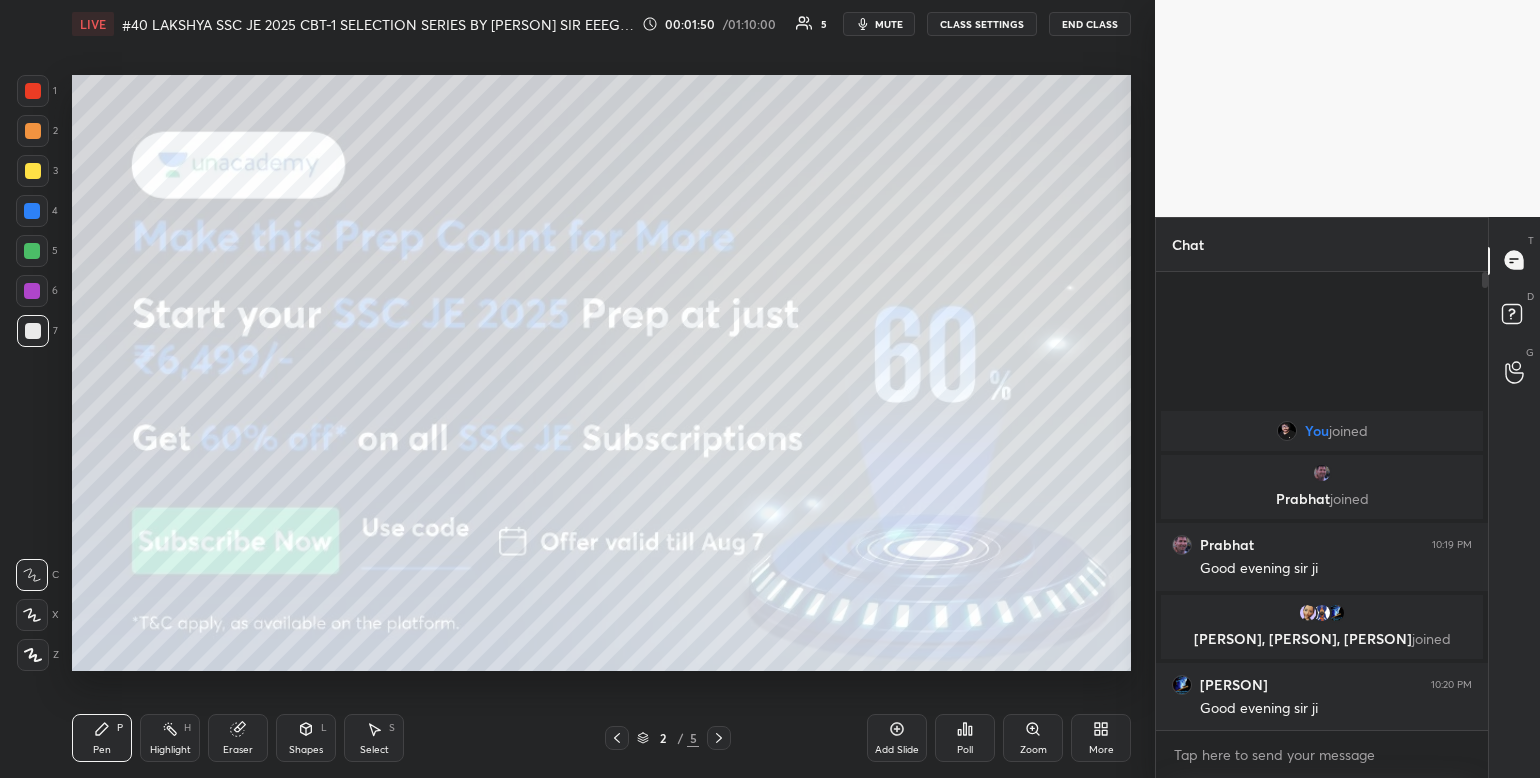 click on "mute" at bounding box center (889, 24) 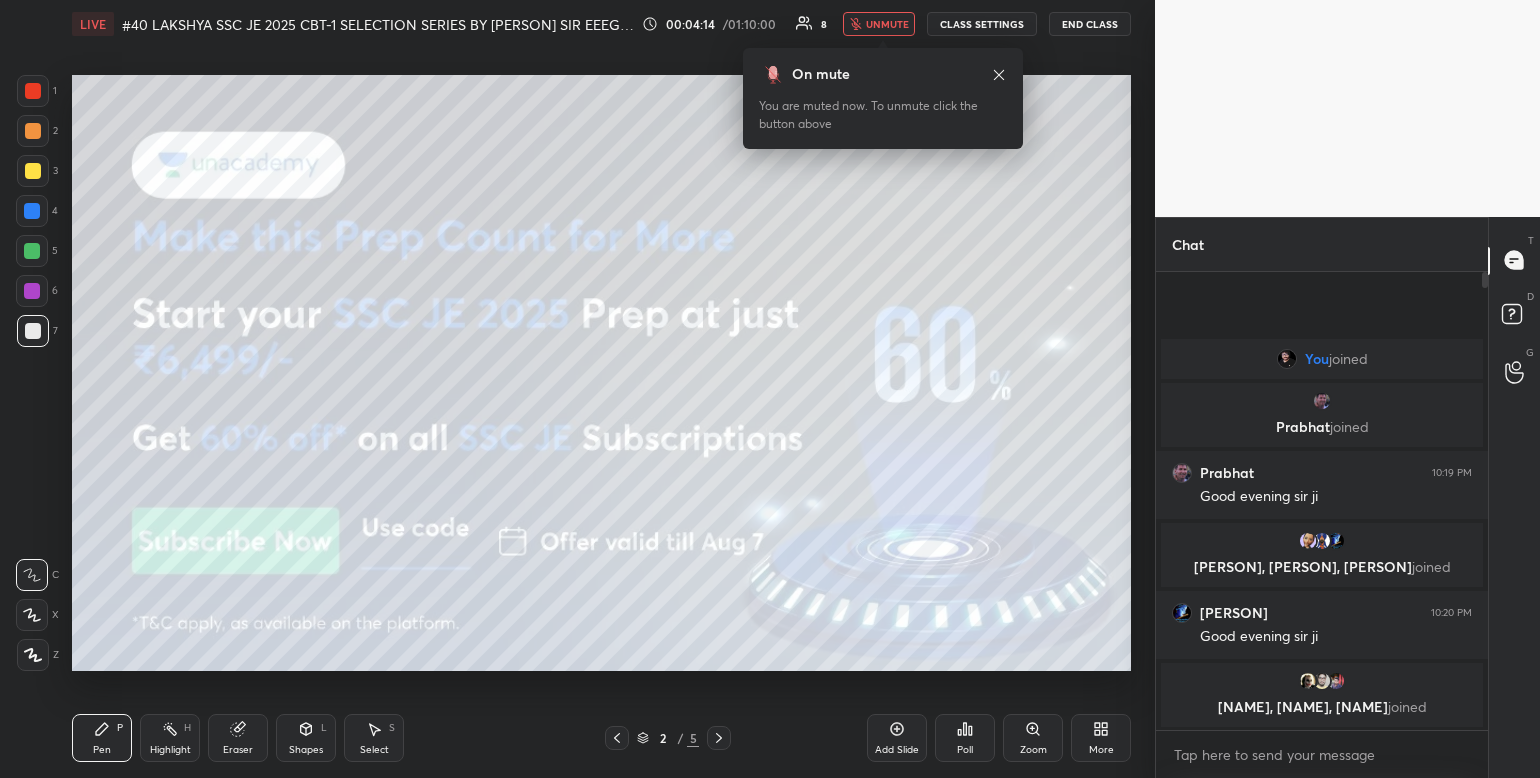 click on "unmute" at bounding box center [879, 24] 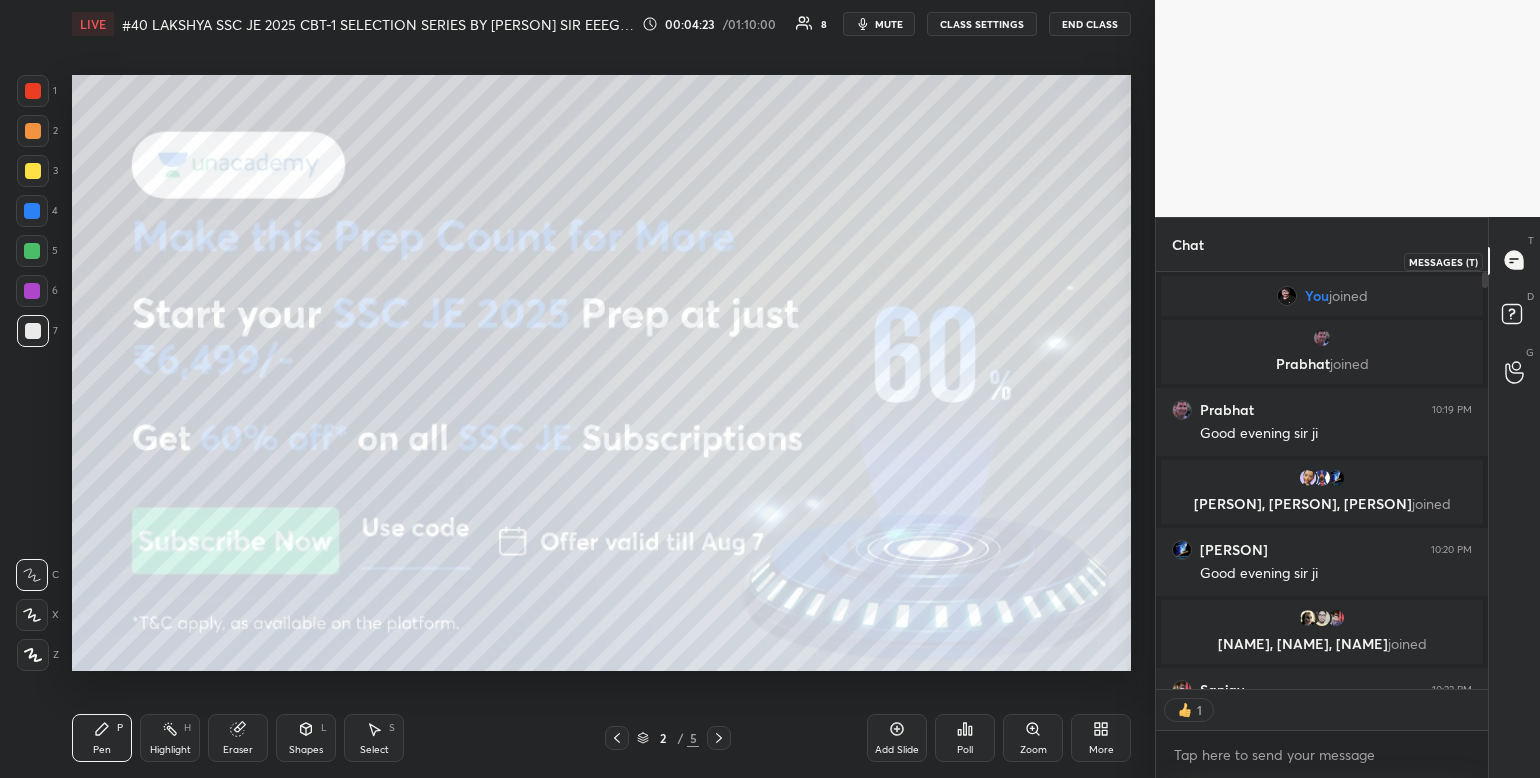scroll, scrollTop: 412, scrollLeft: 327, axis: both 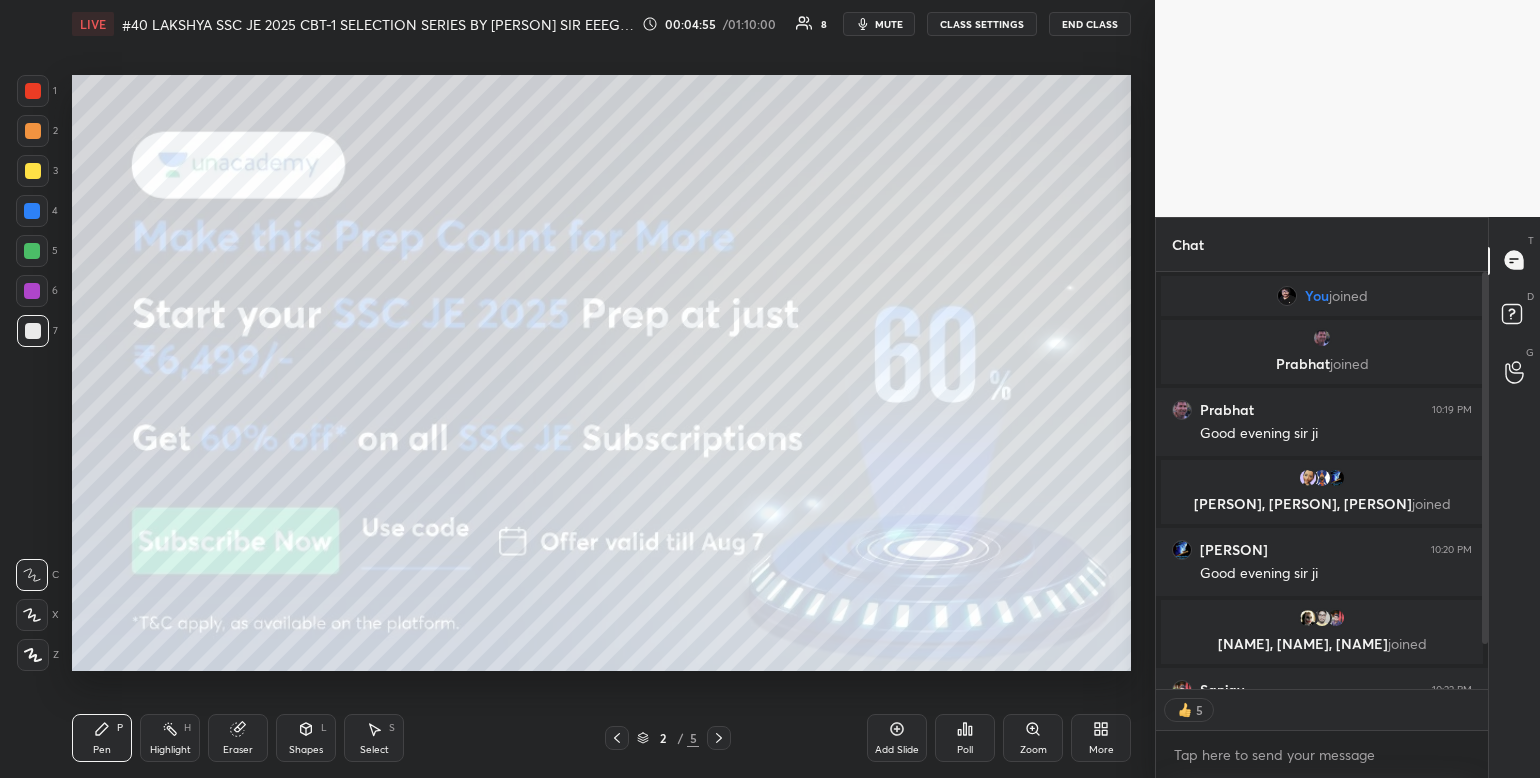 drag, startPoint x: 1488, startPoint y: 637, endPoint x: 1491, endPoint y: 677, distance: 40.112343 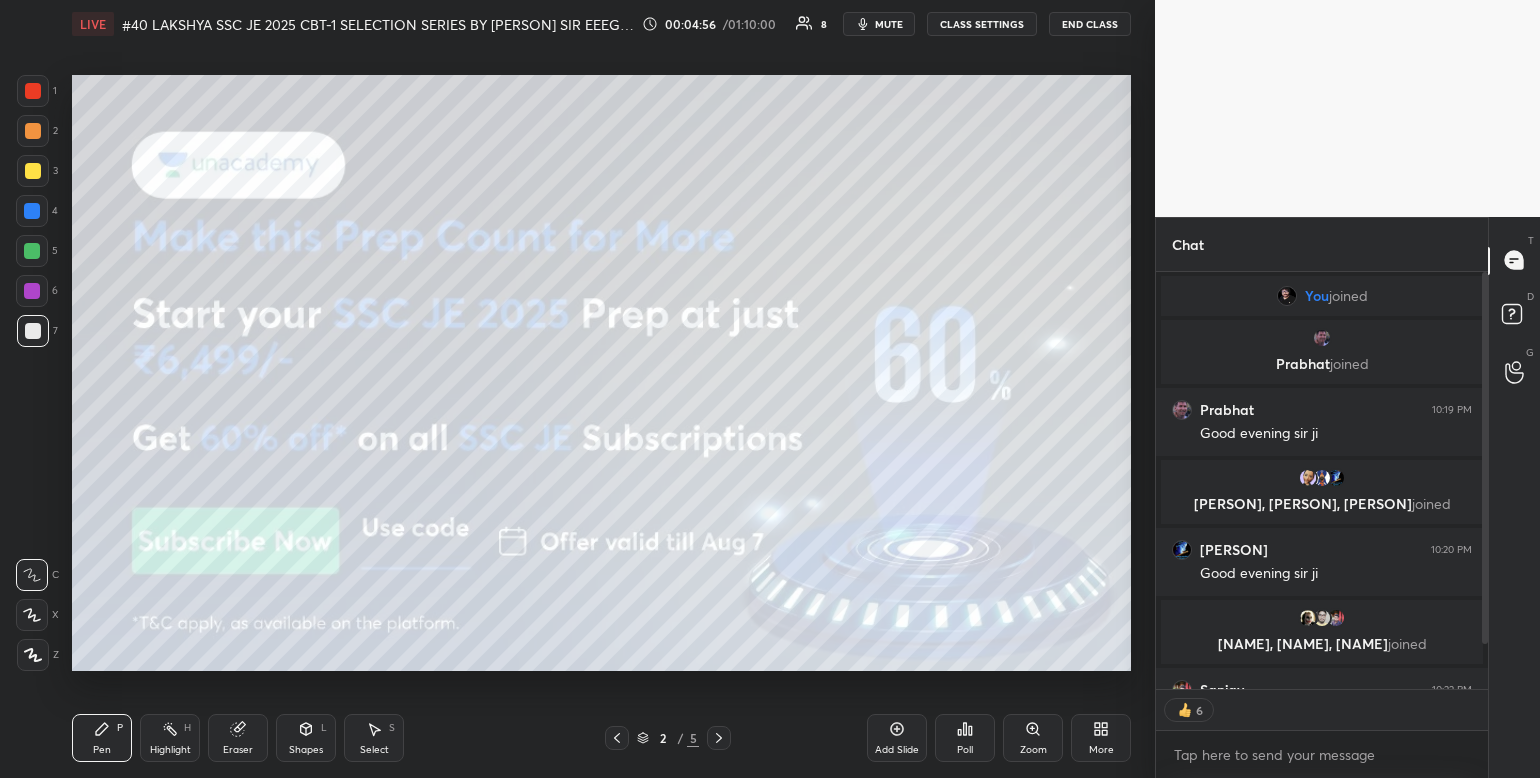 scroll, scrollTop: 113, scrollLeft: 0, axis: vertical 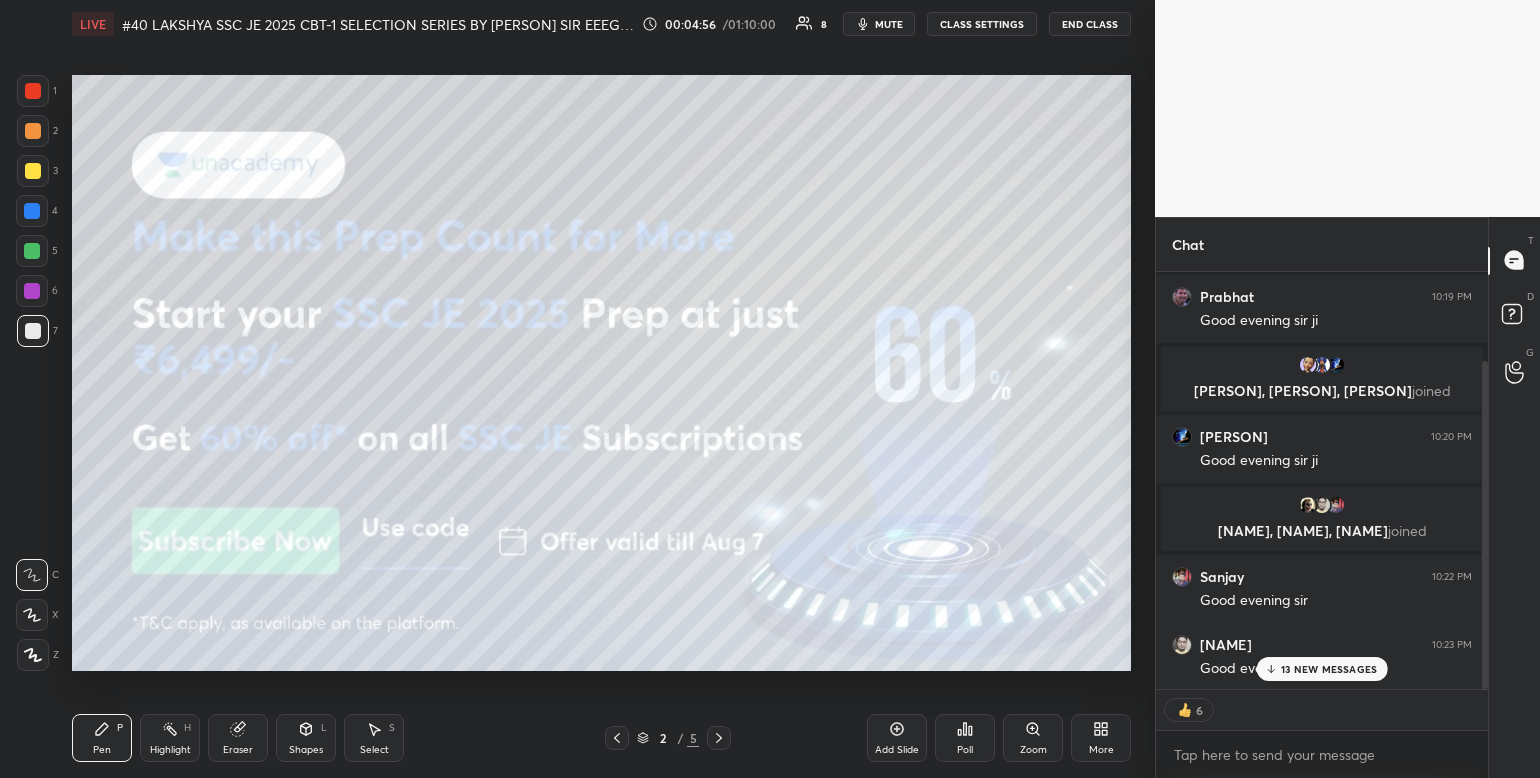 drag, startPoint x: 1483, startPoint y: 640, endPoint x: 1484, endPoint y: 676, distance: 36.013885 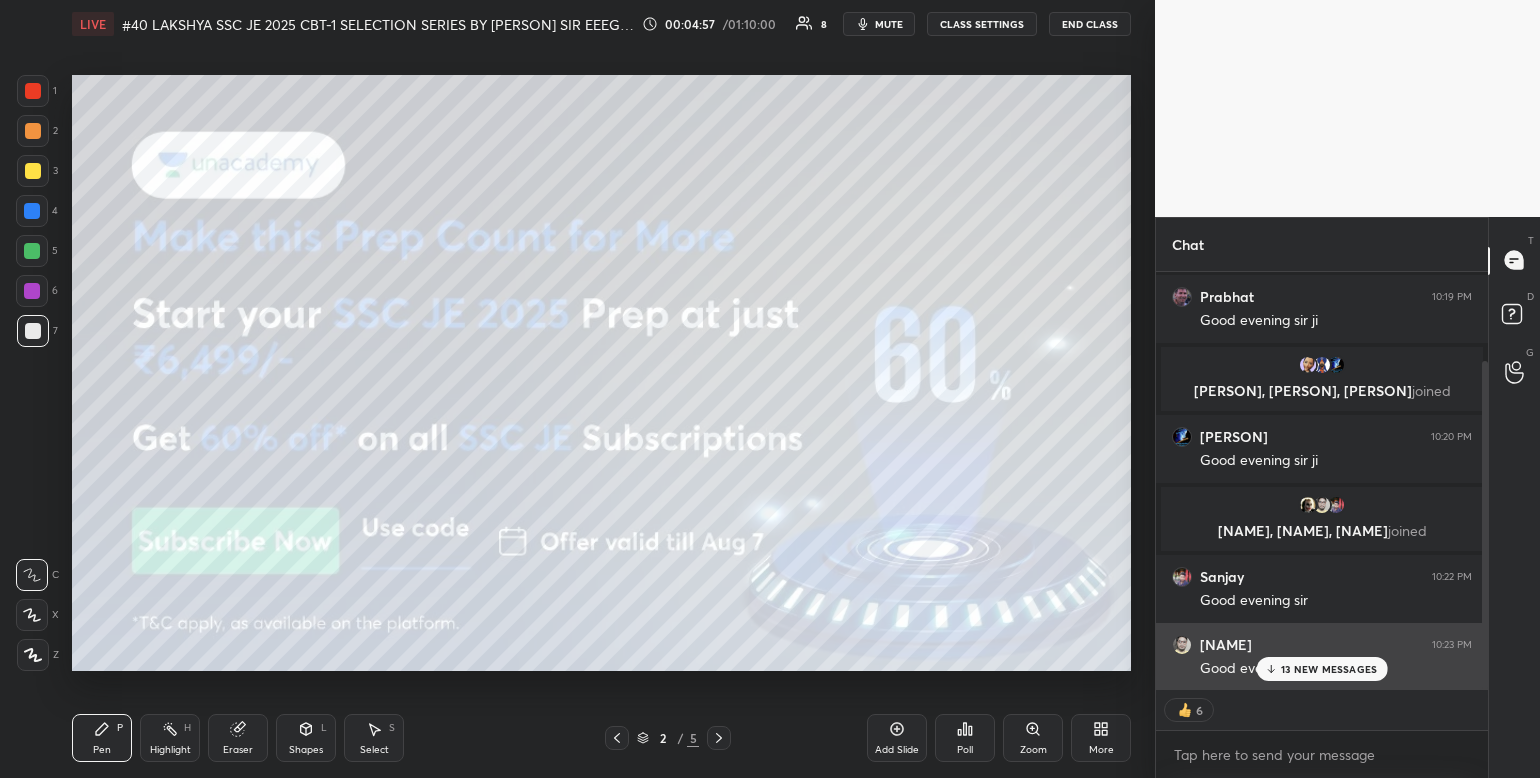 click on "13 NEW MESSAGES" at bounding box center (1329, 669) 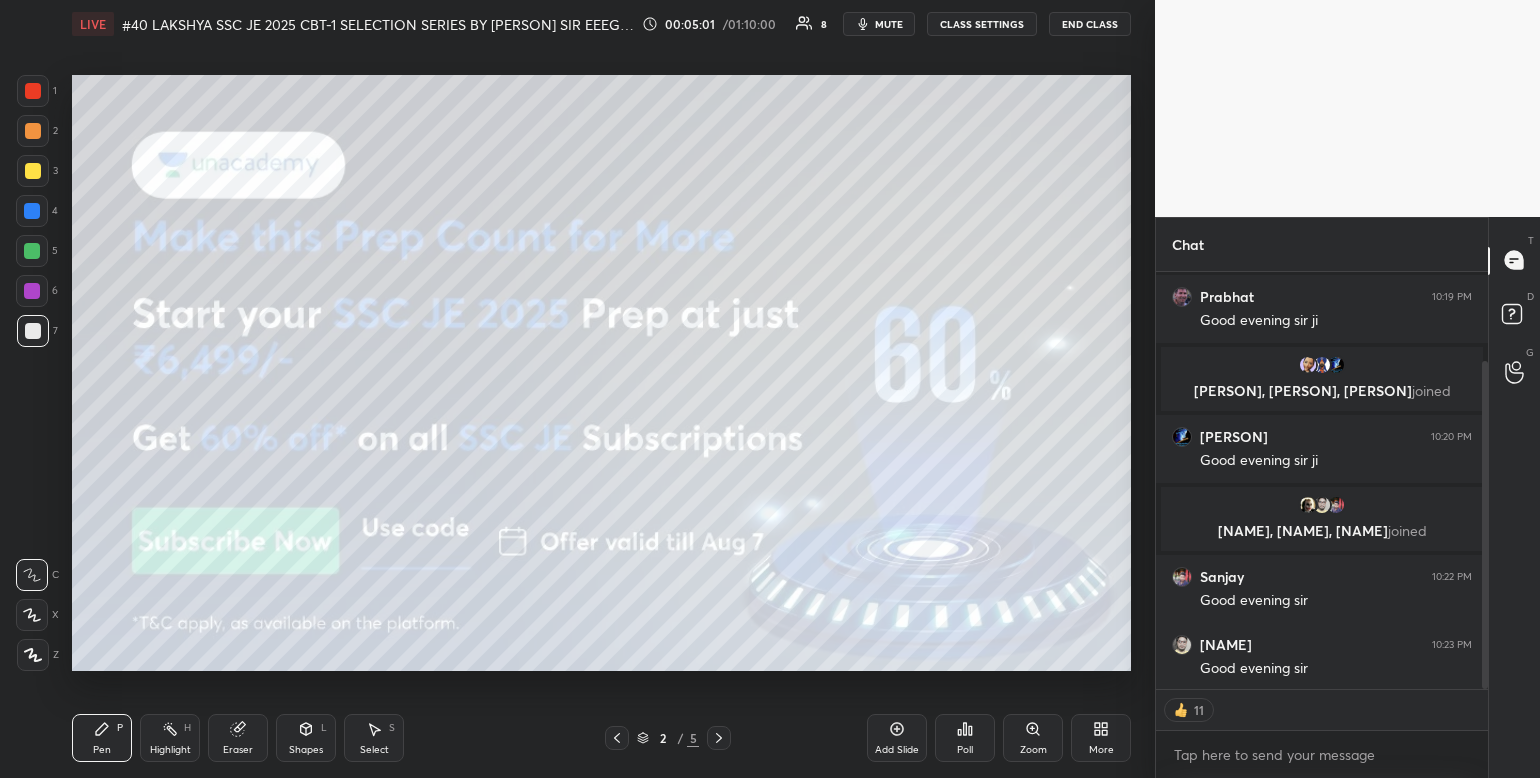 click at bounding box center [32, 291] 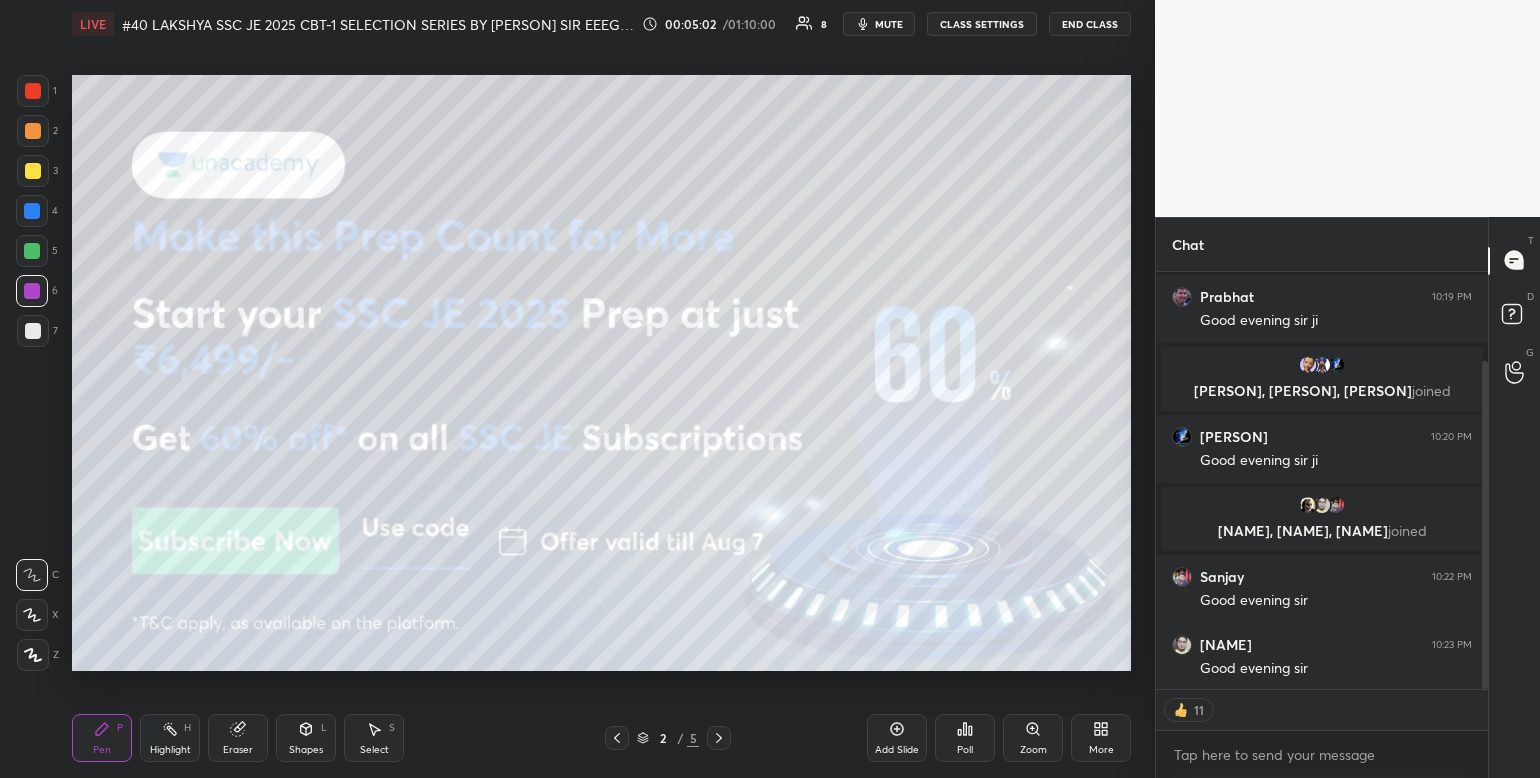 click at bounding box center [33, 331] 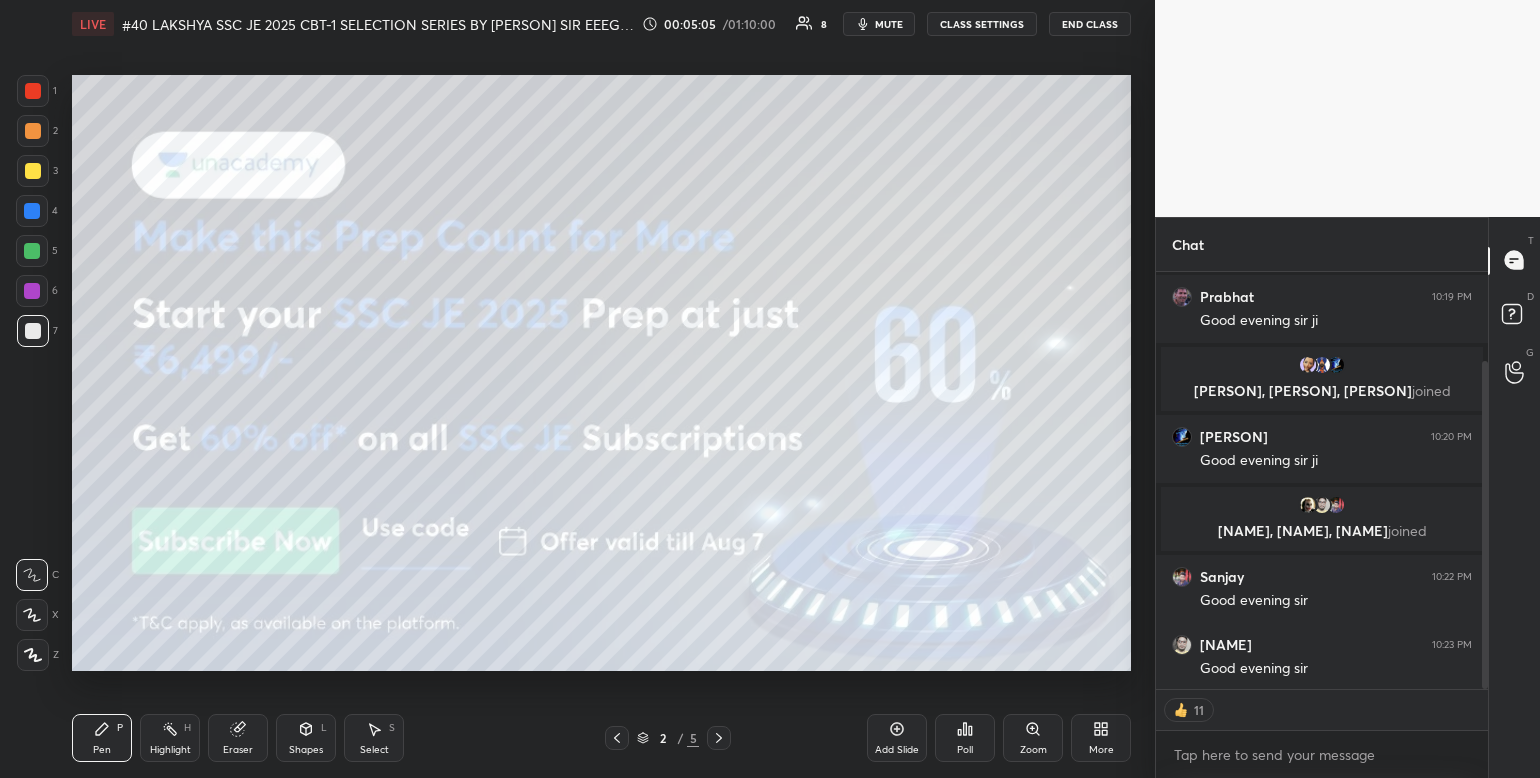 click at bounding box center (33, 655) 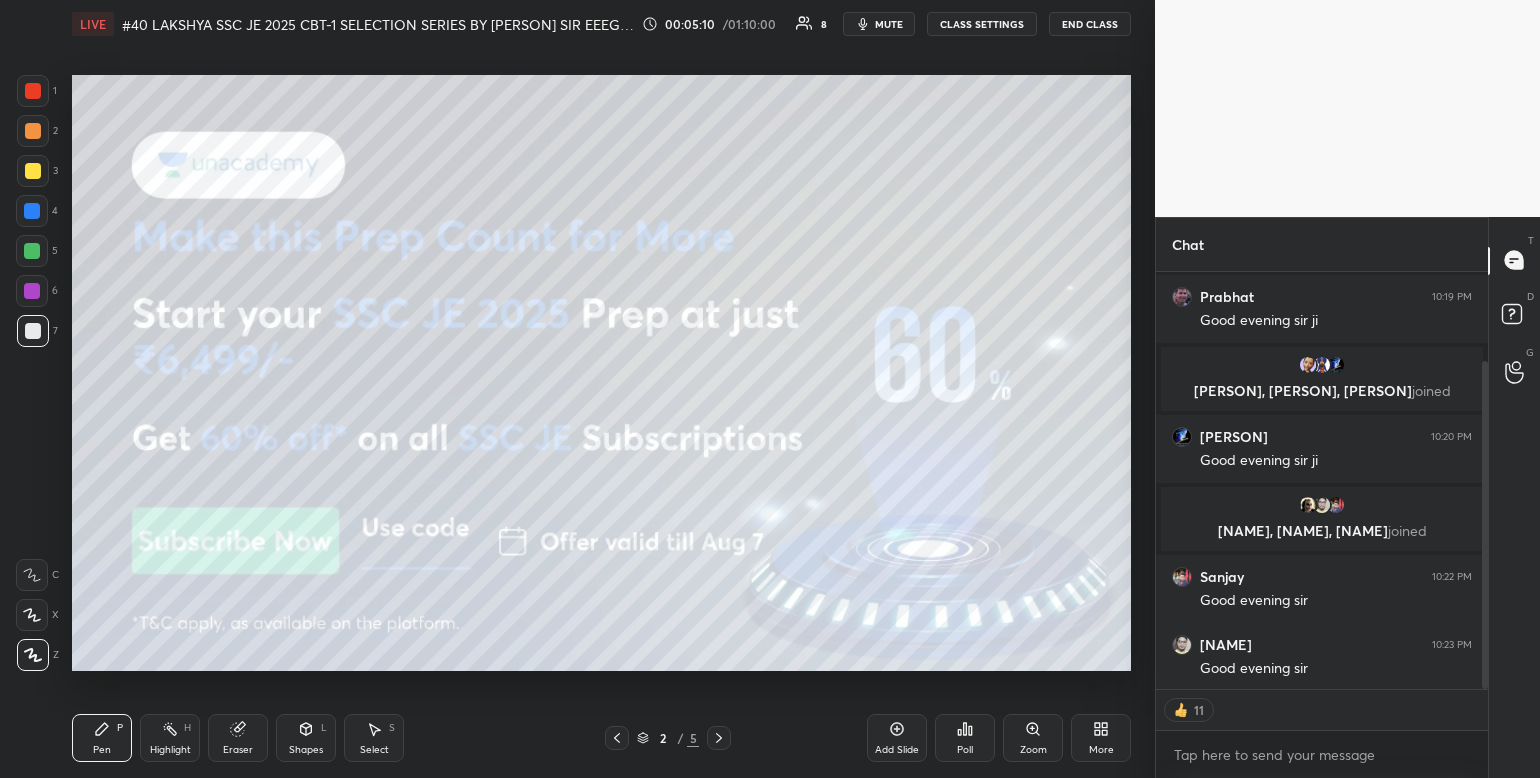 scroll, scrollTop: 6, scrollLeft: 6, axis: both 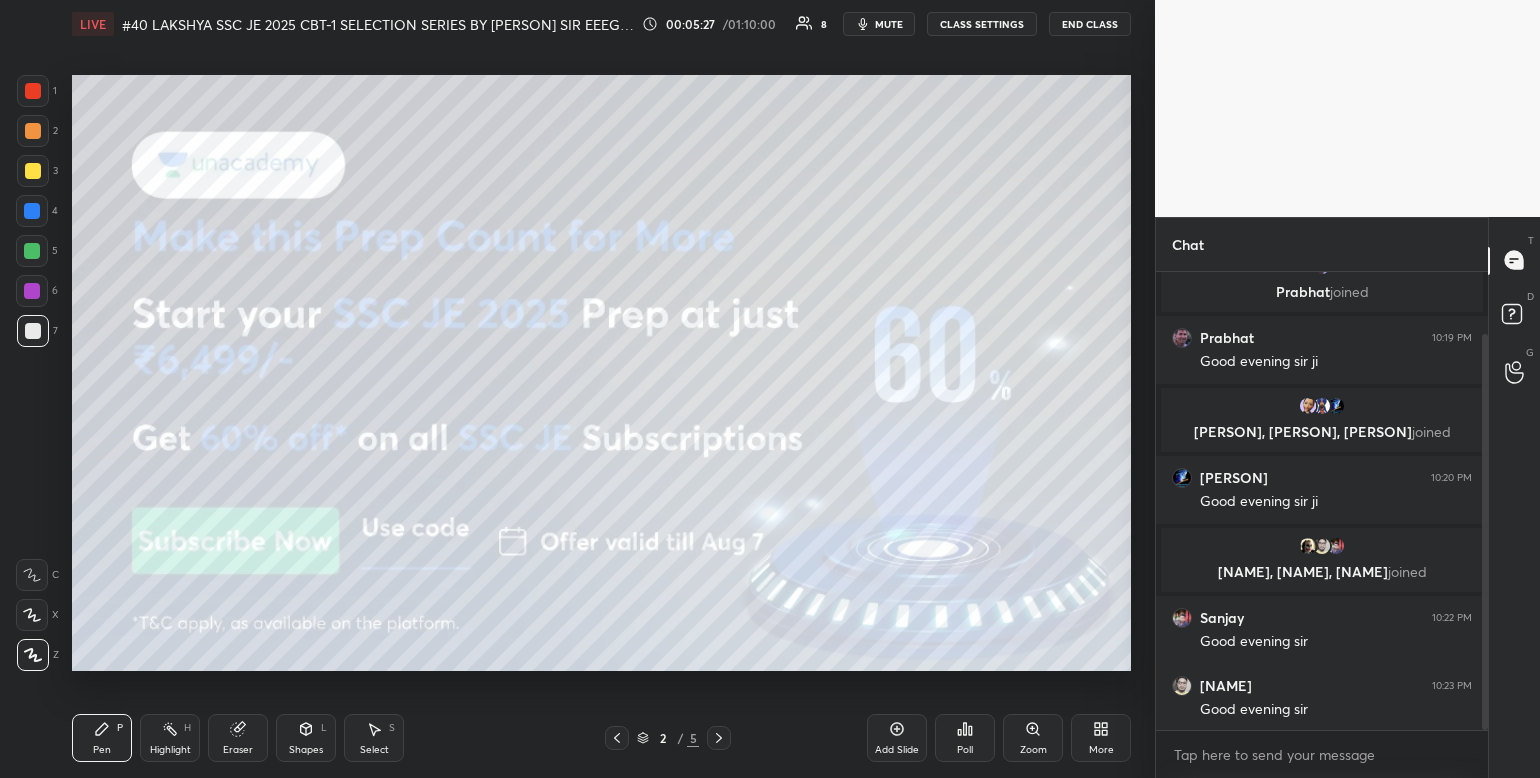click 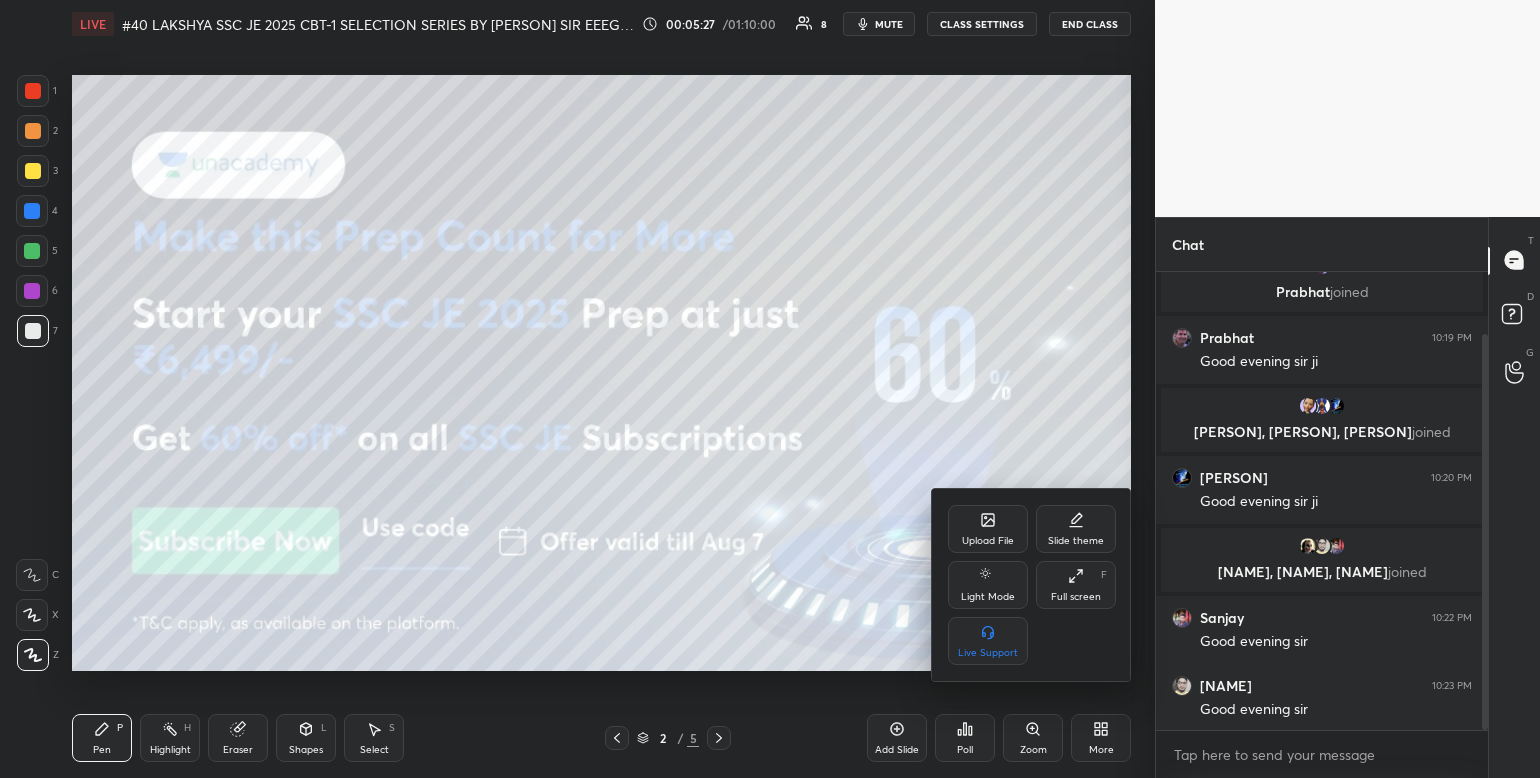 click on "Full screen F" at bounding box center [1076, 585] 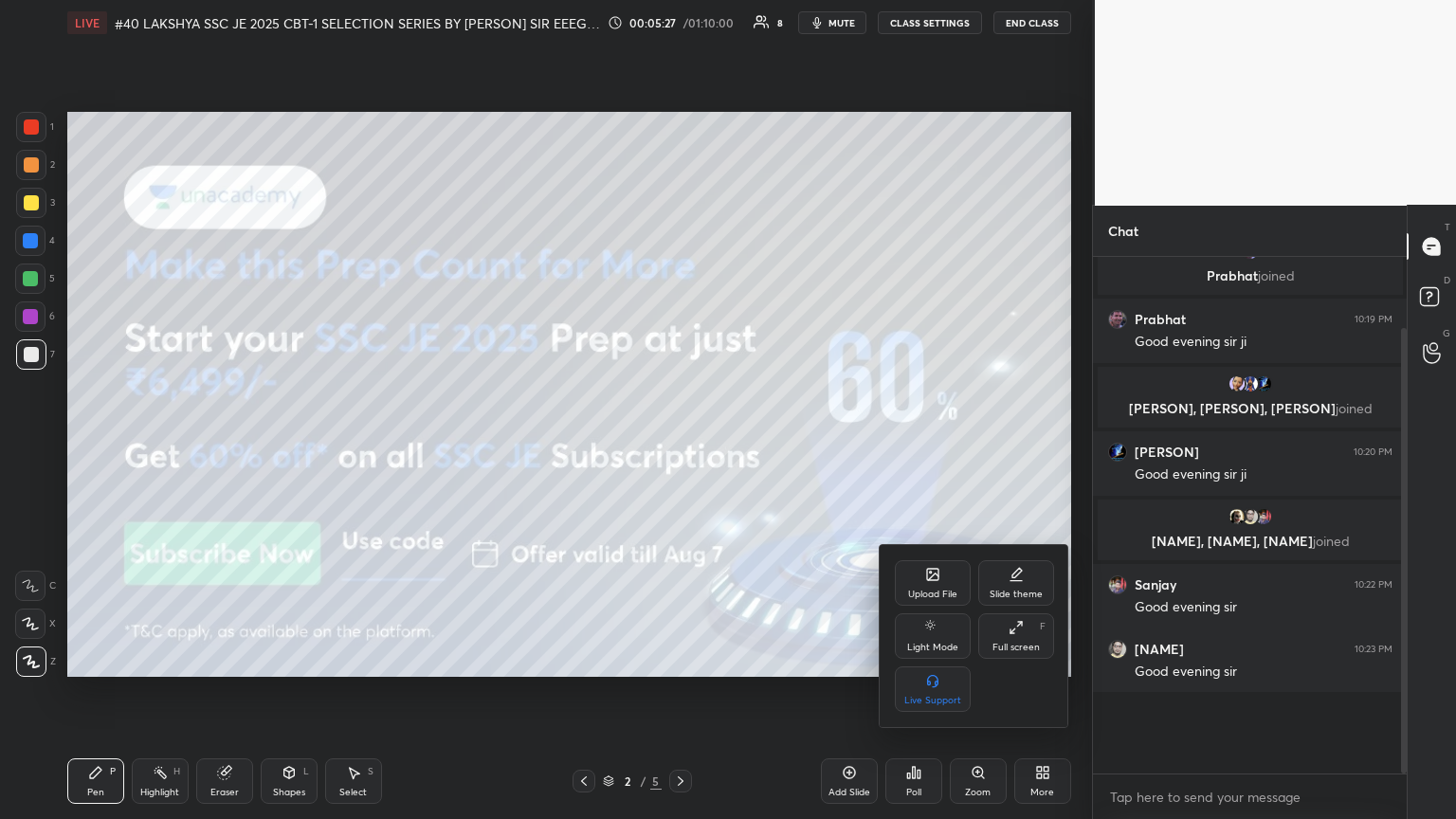scroll, scrollTop: 94094, scrollLeft: 93776, axis: both 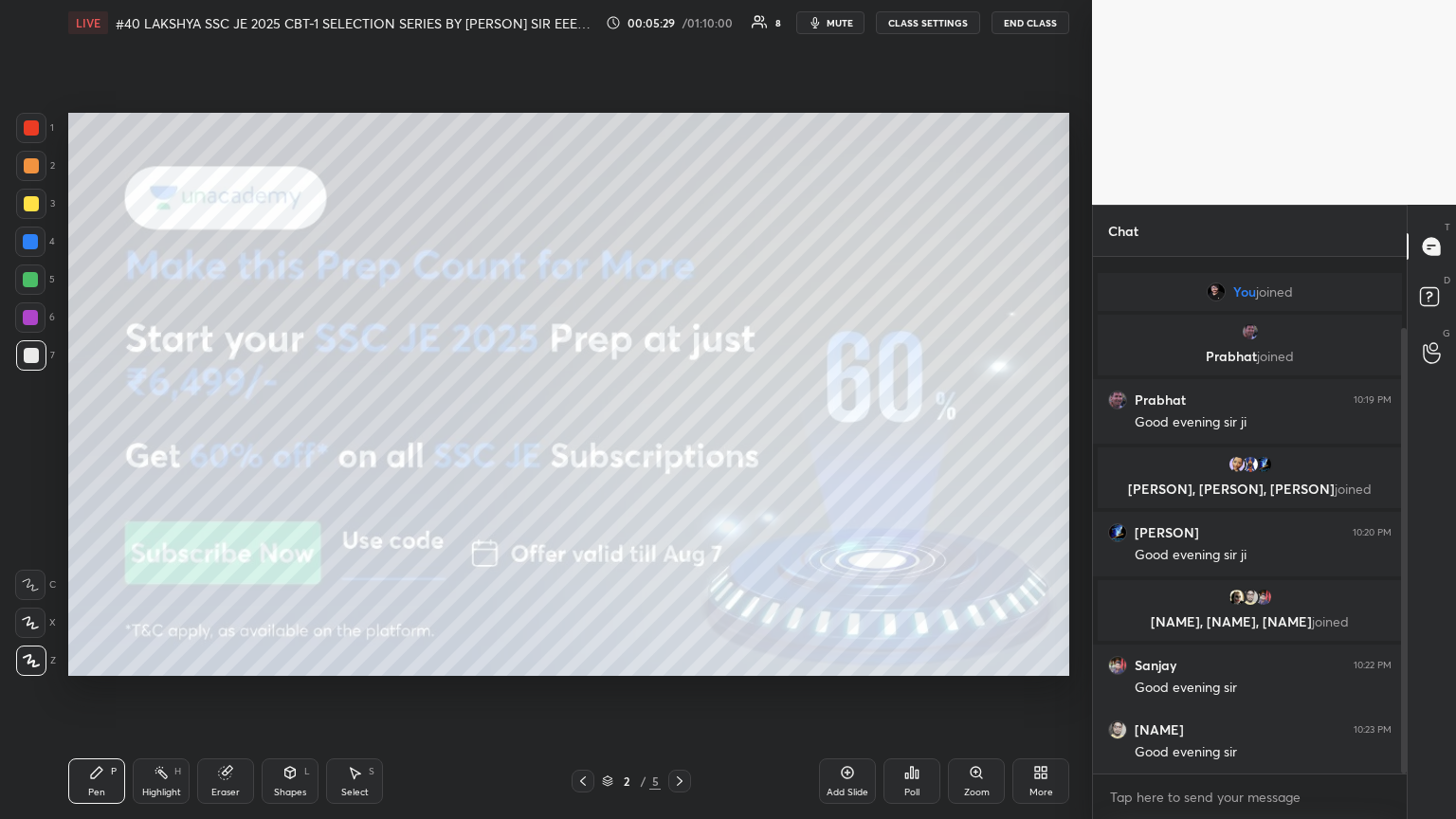 click 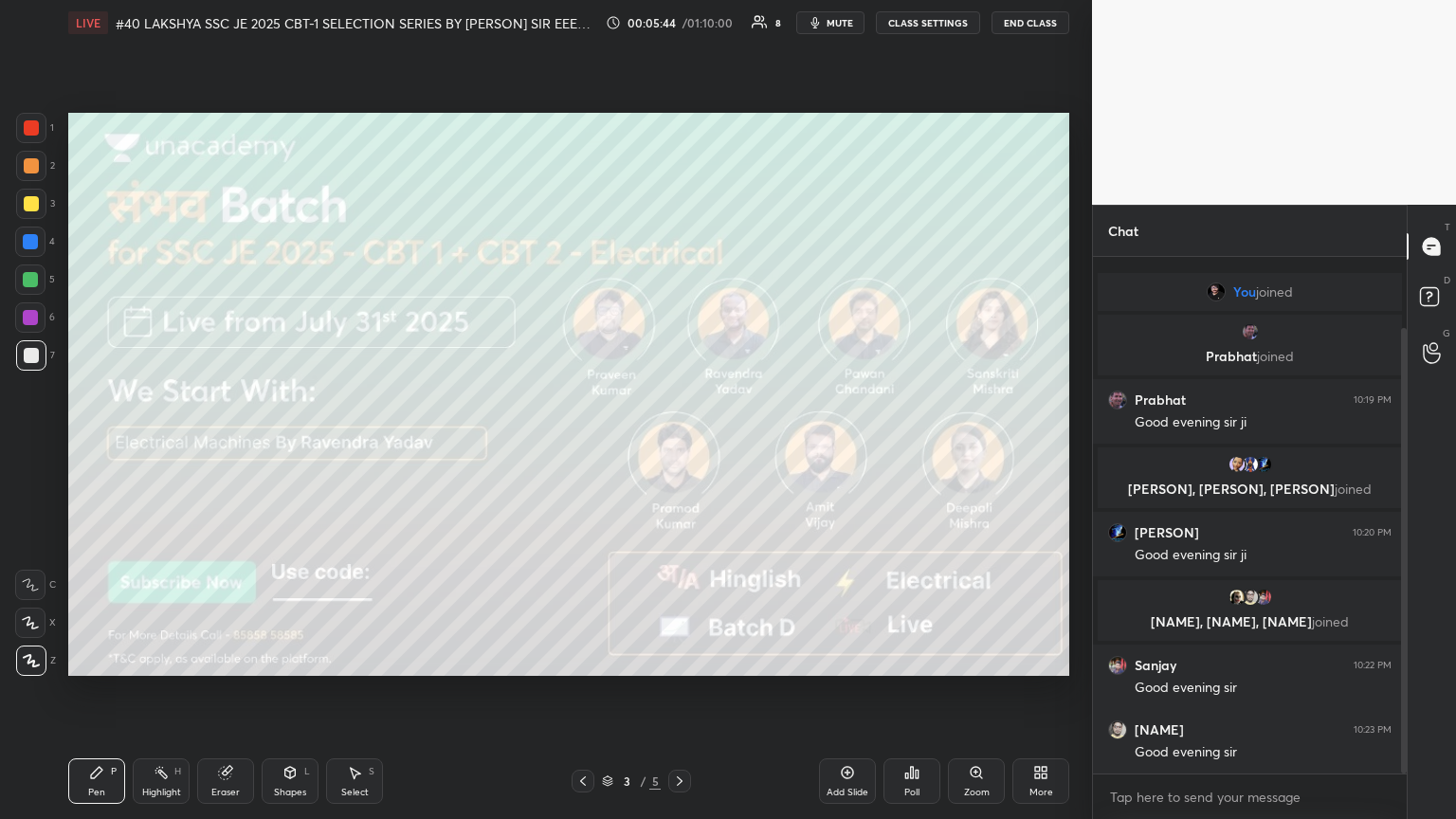 click 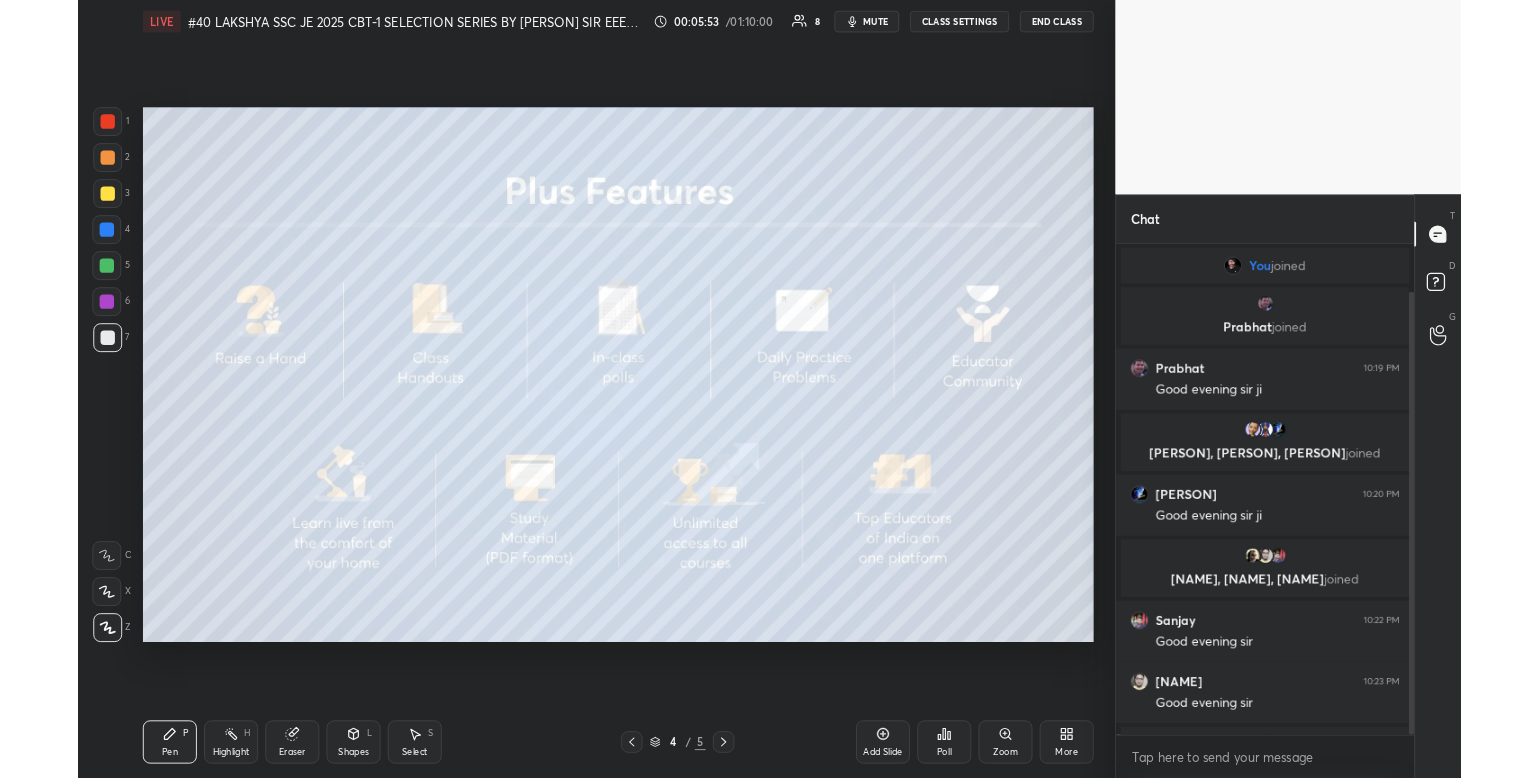 scroll, scrollTop: 59, scrollLeft: 0, axis: vertical 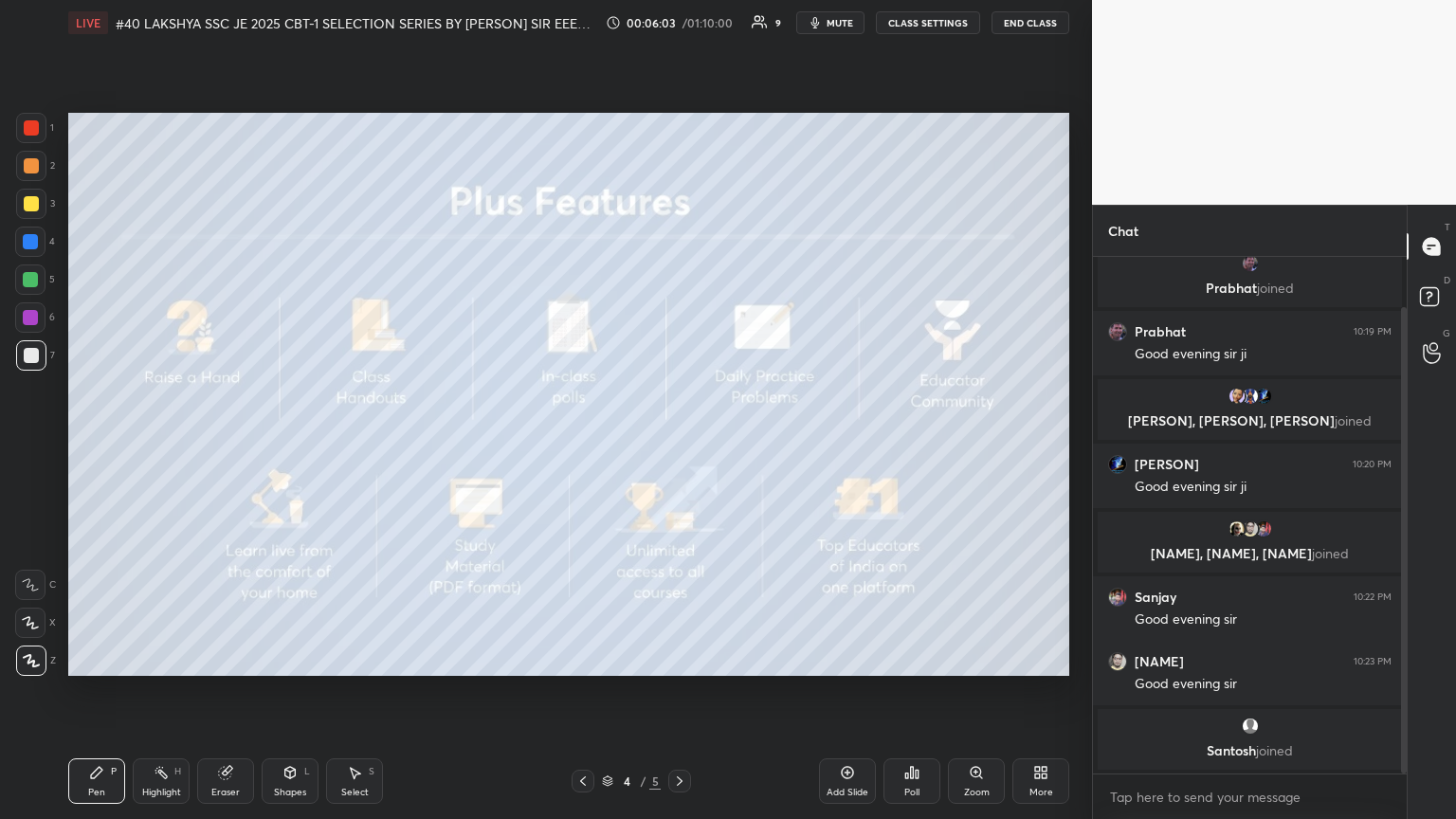 click on "Pen P Highlight H Eraser Shapes L Select S 4 / 5 Add Slide Poll Zoom More" at bounding box center (569, 781) 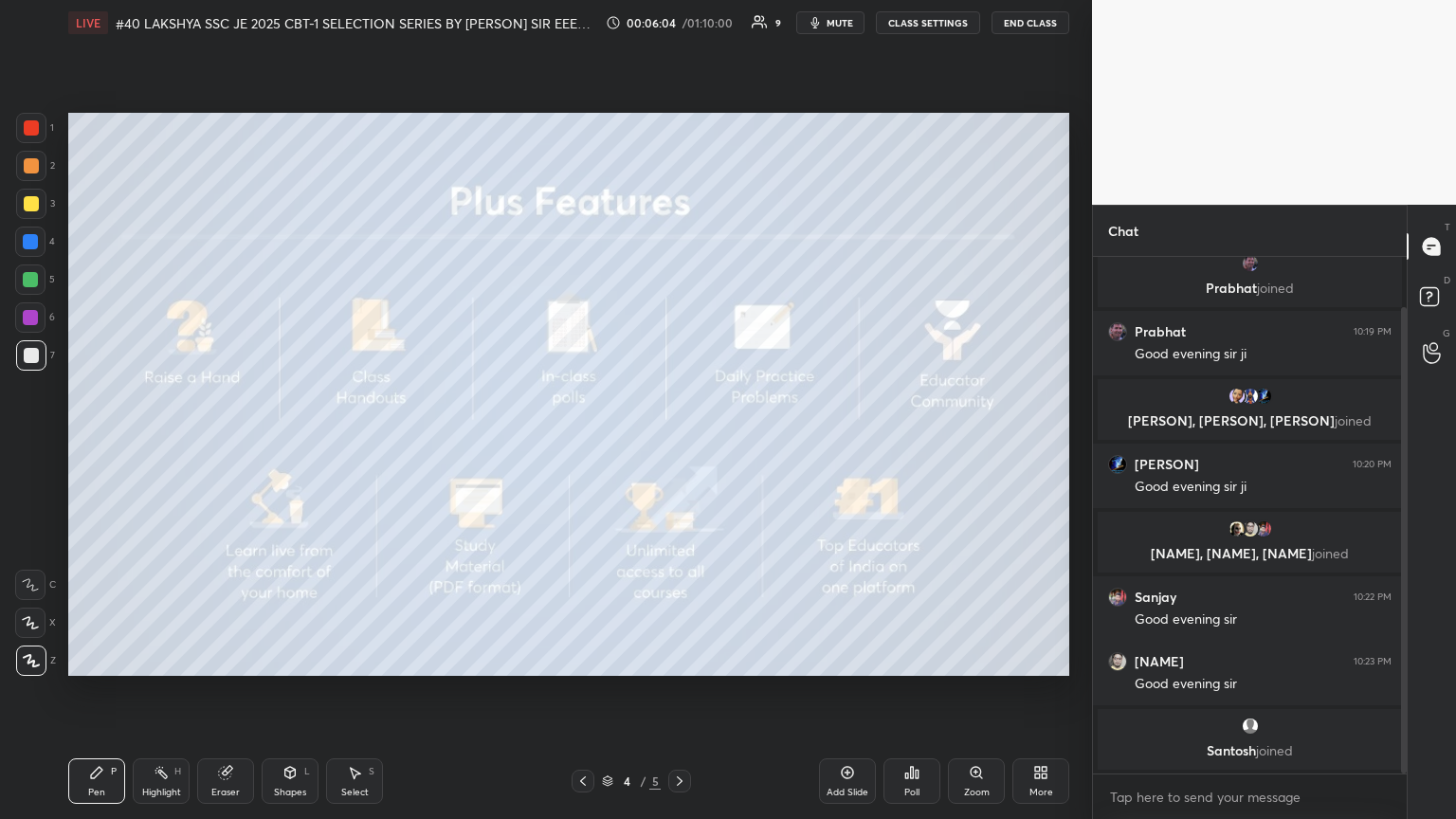 click 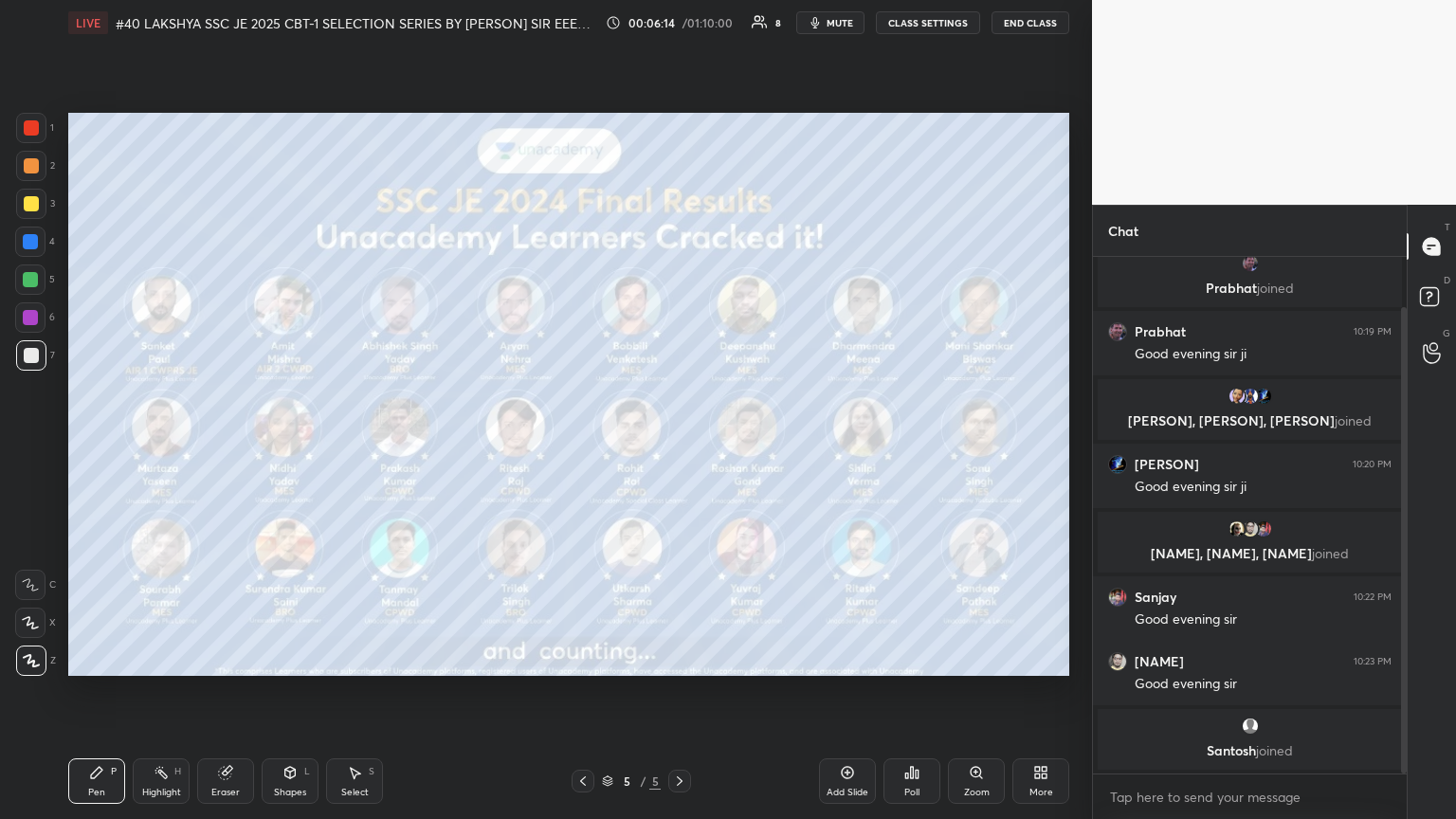 click at bounding box center [31, 128] 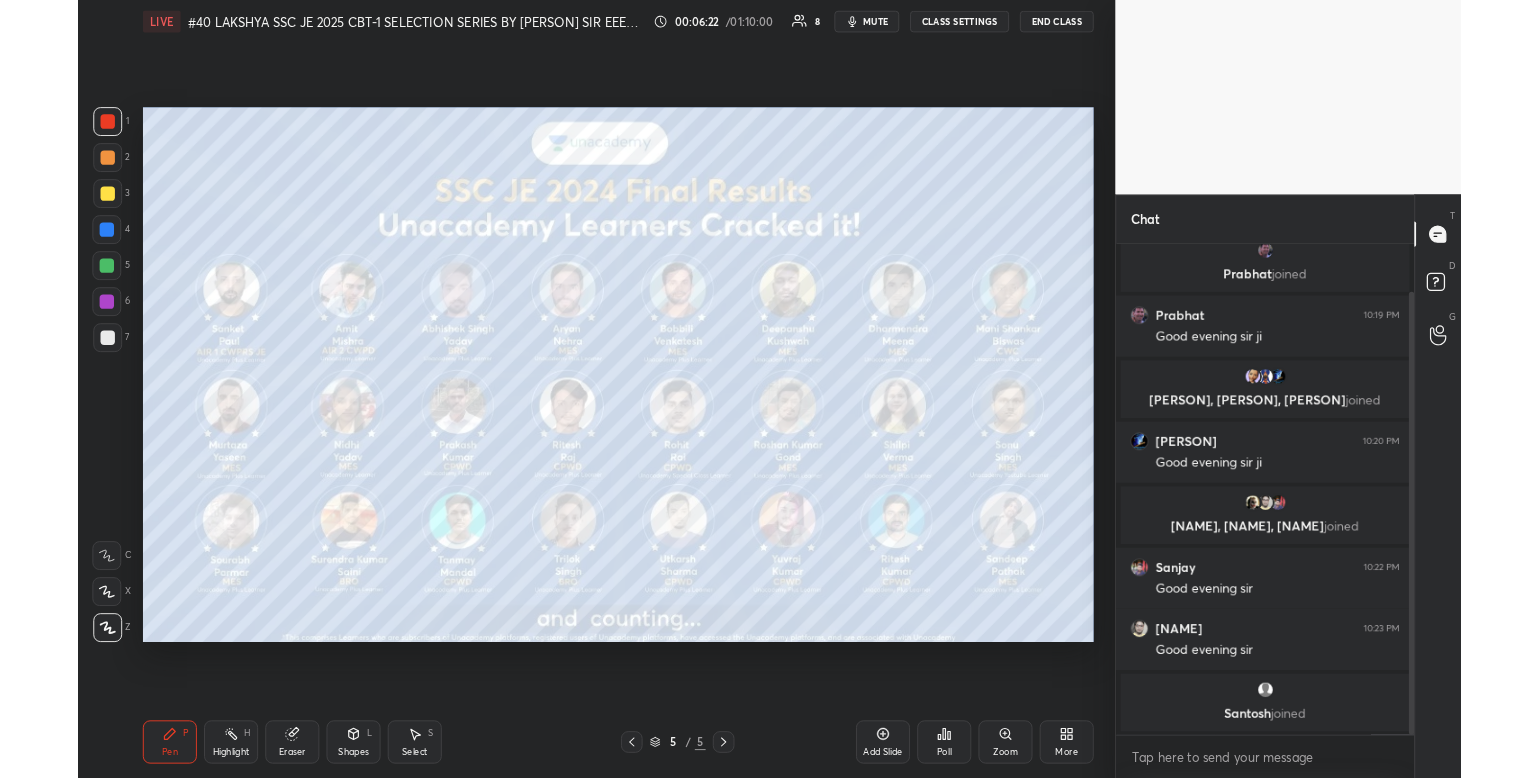 scroll, scrollTop: 99349, scrollLeft: 98924, axis: both 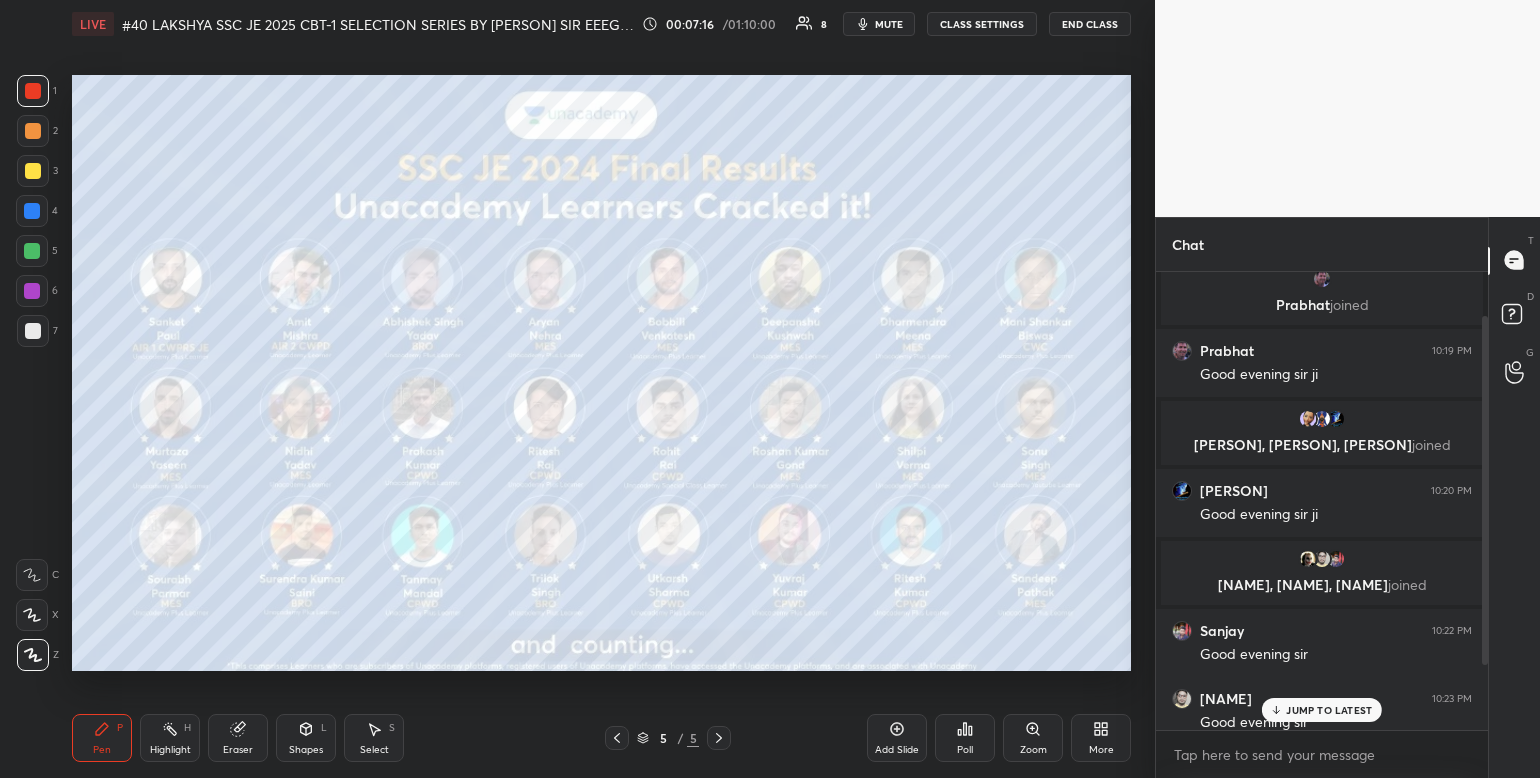 click on "More" at bounding box center (1101, 738) 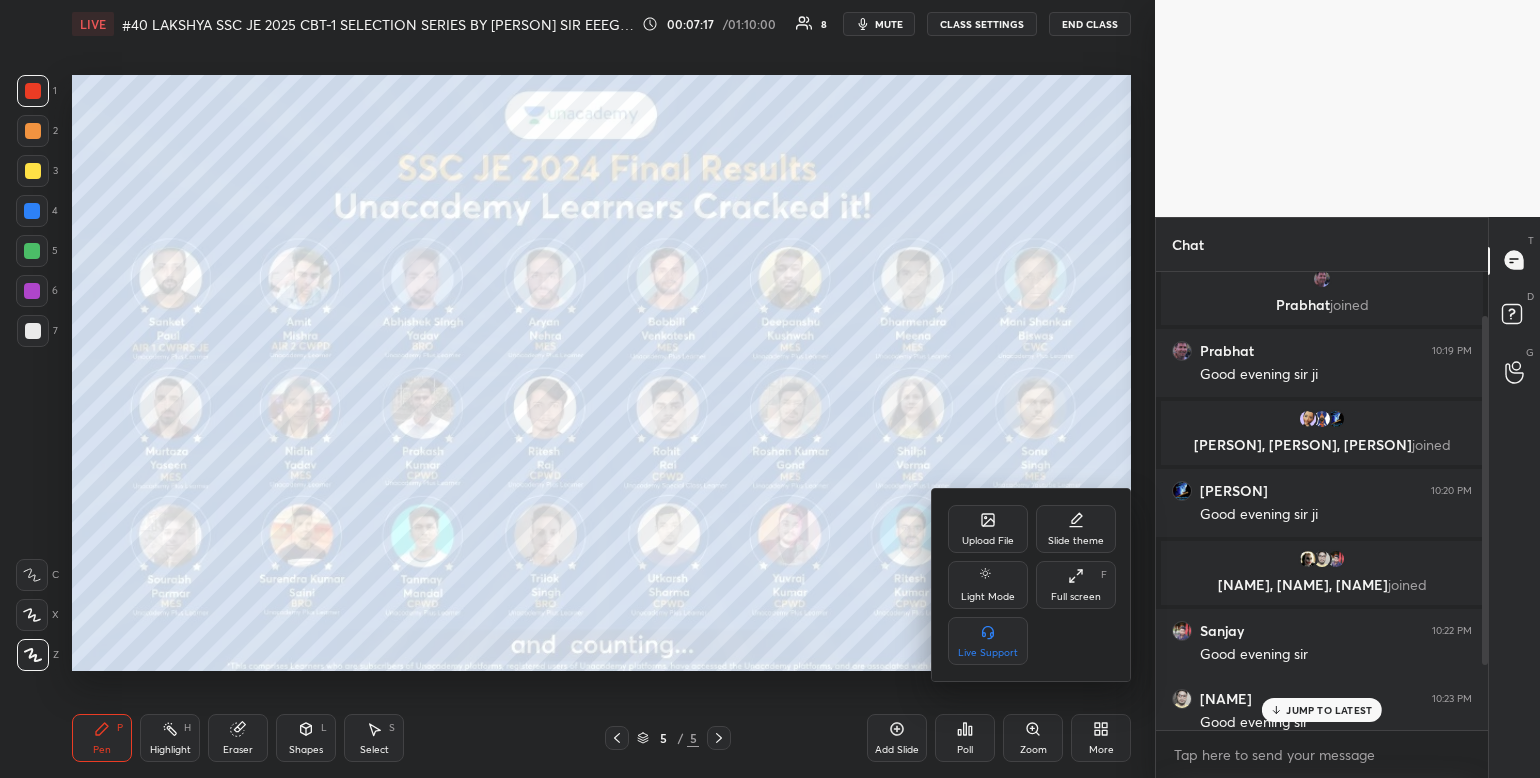 click on "Full screen" at bounding box center [1076, 597] 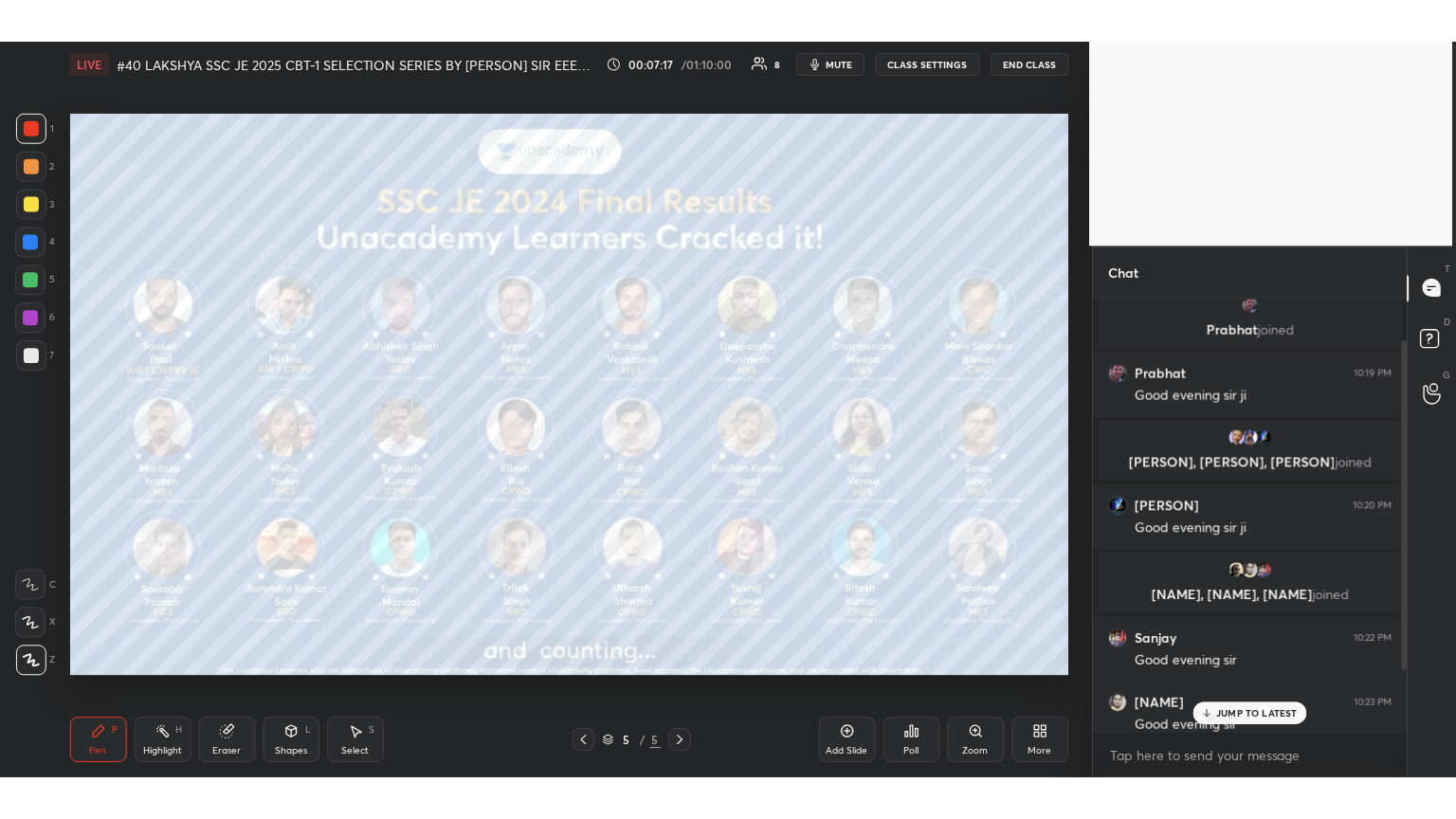 scroll, scrollTop: 94094, scrollLeft: 93776, axis: both 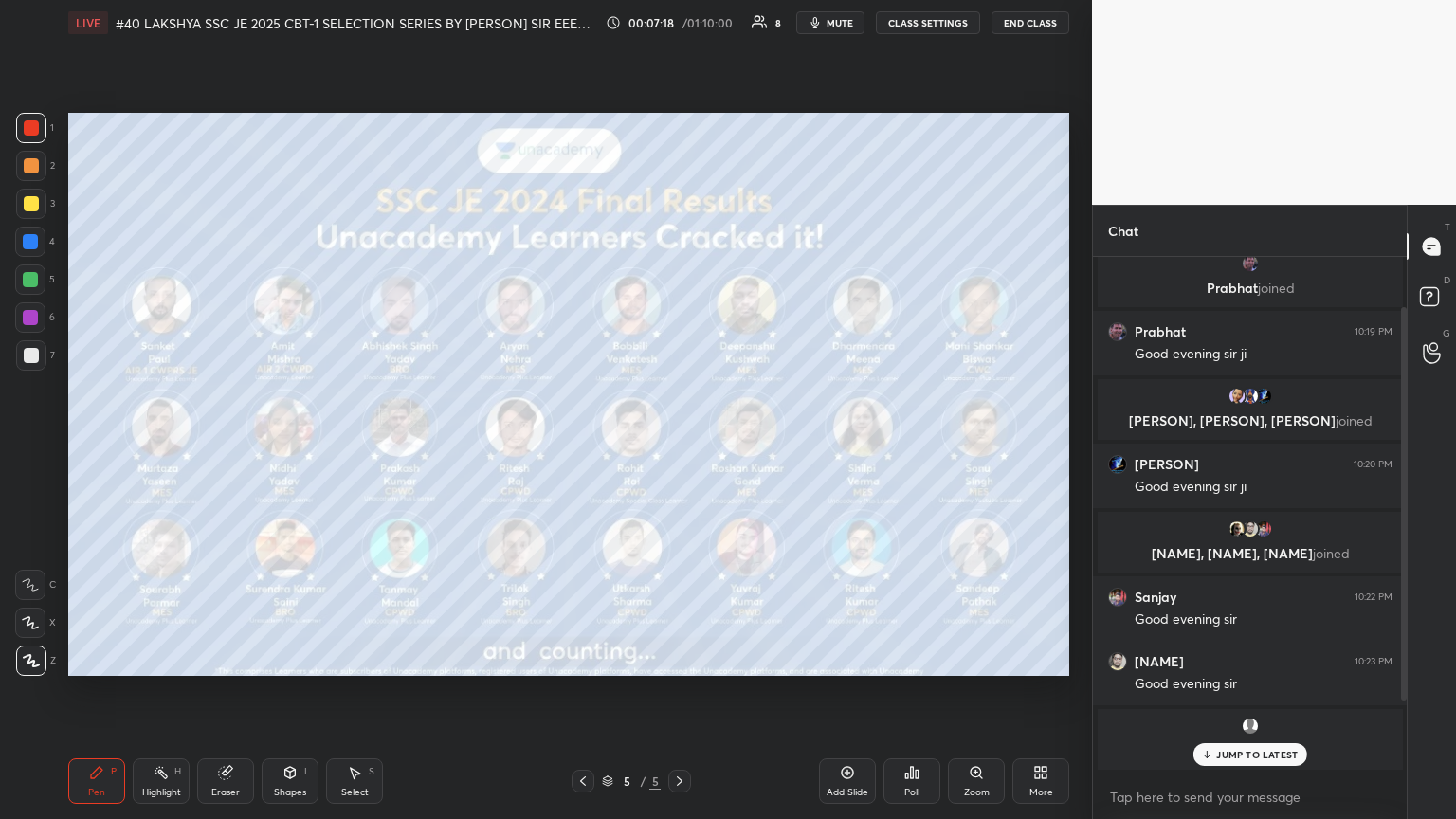 click on "More" at bounding box center [1041, 781] 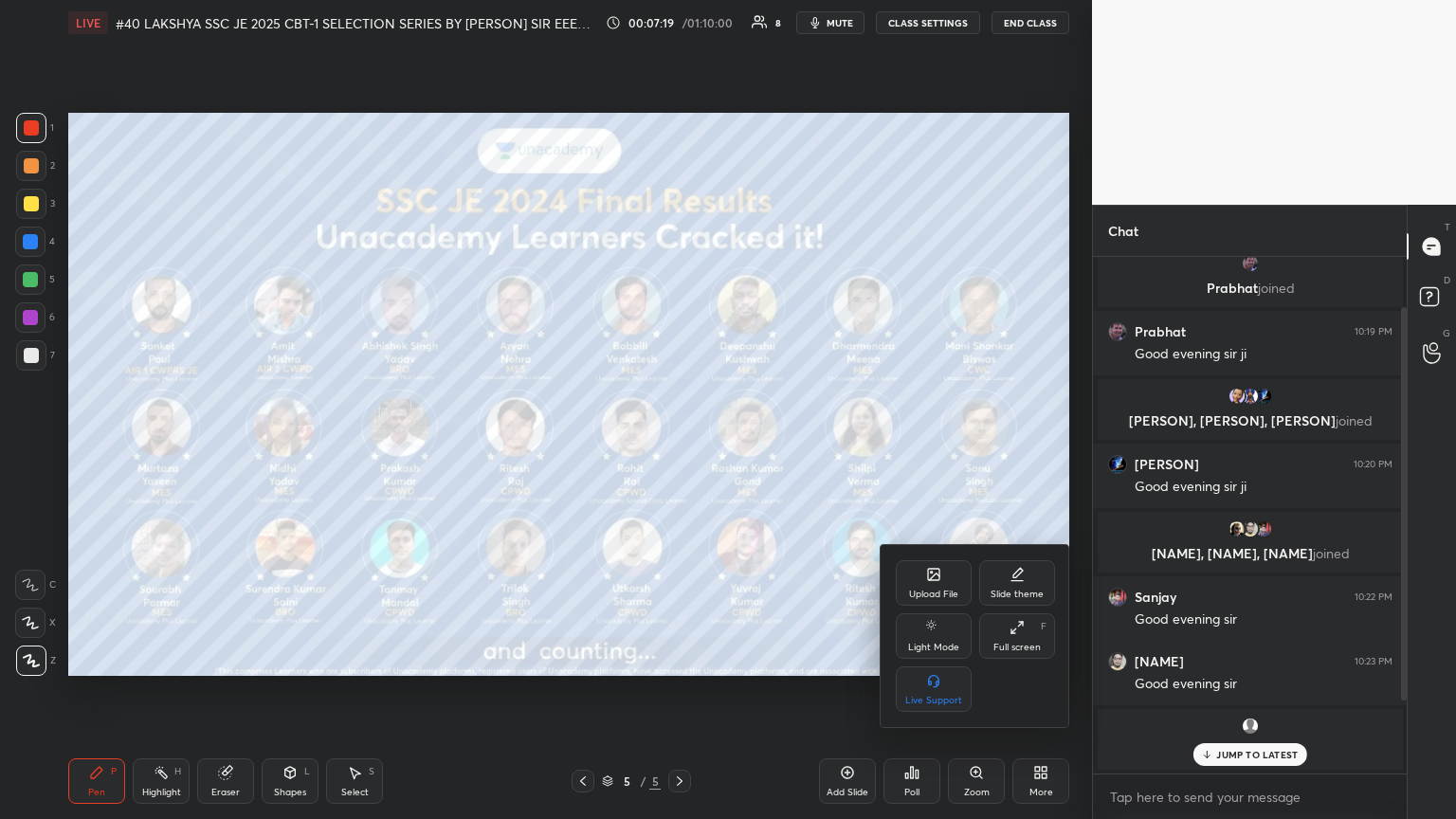 click on "Upload File" at bounding box center (934, 594) 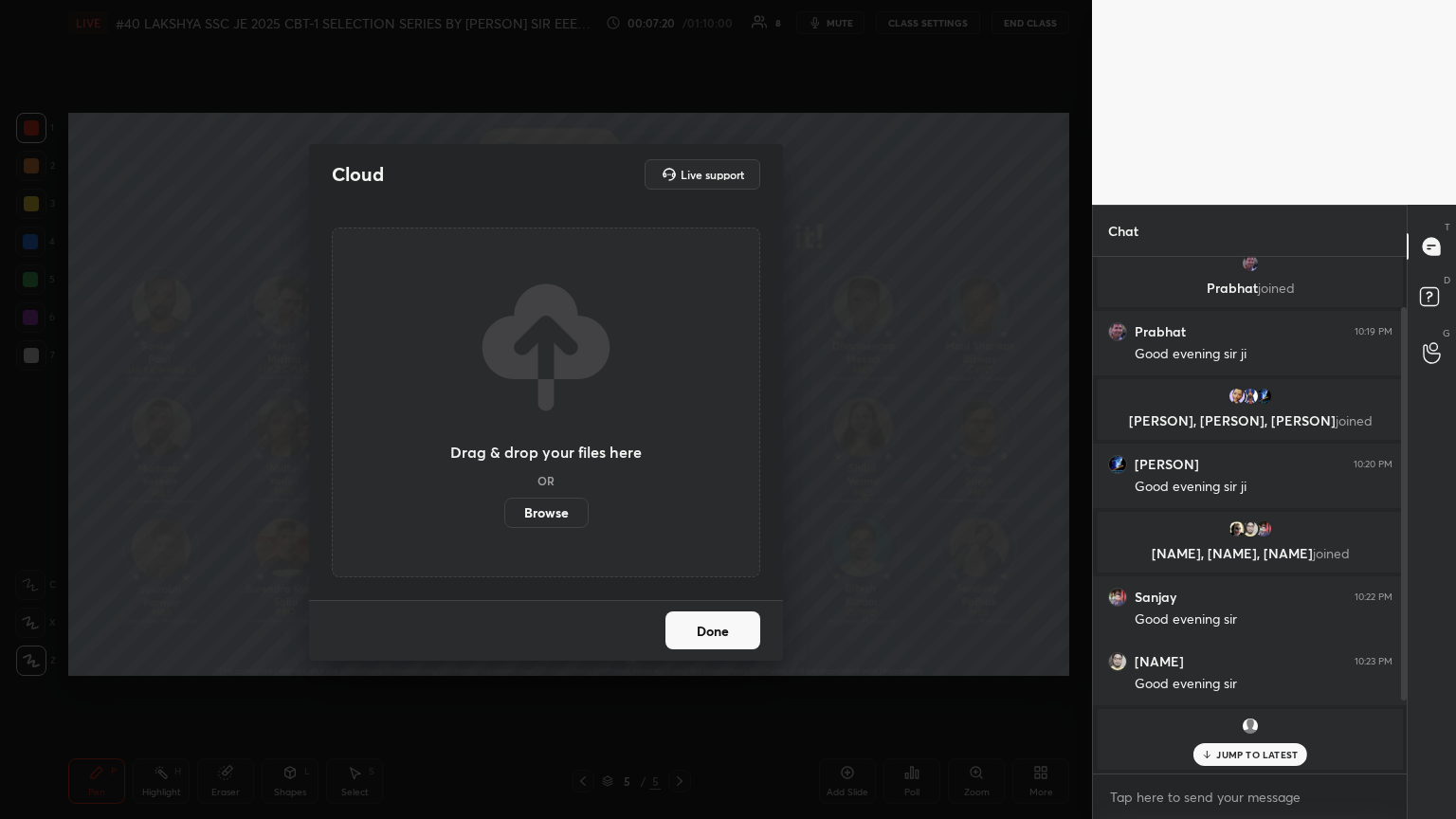 click on "Browse" at bounding box center (546, 513) 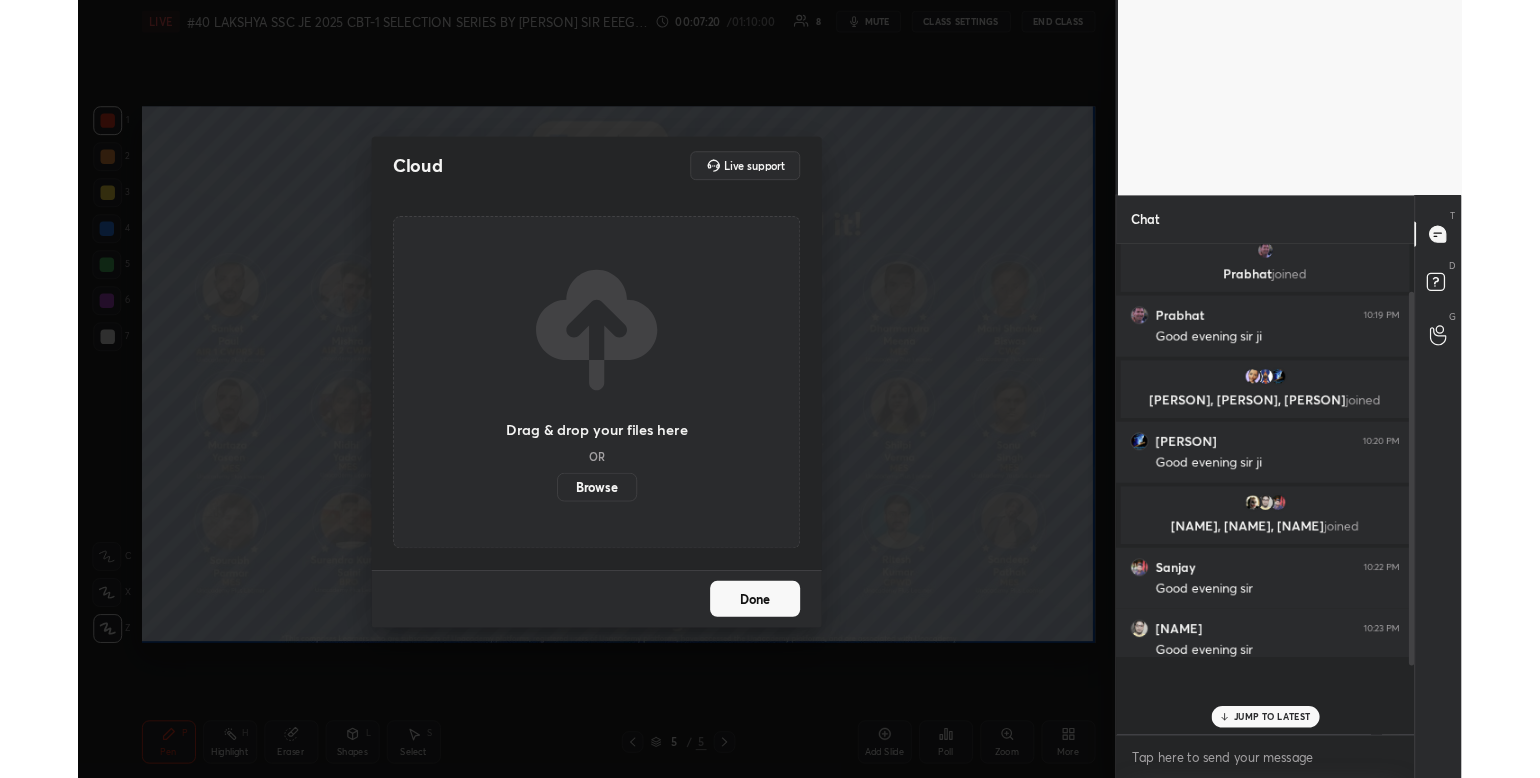 scroll, scrollTop: 99349, scrollLeft: 98924, axis: both 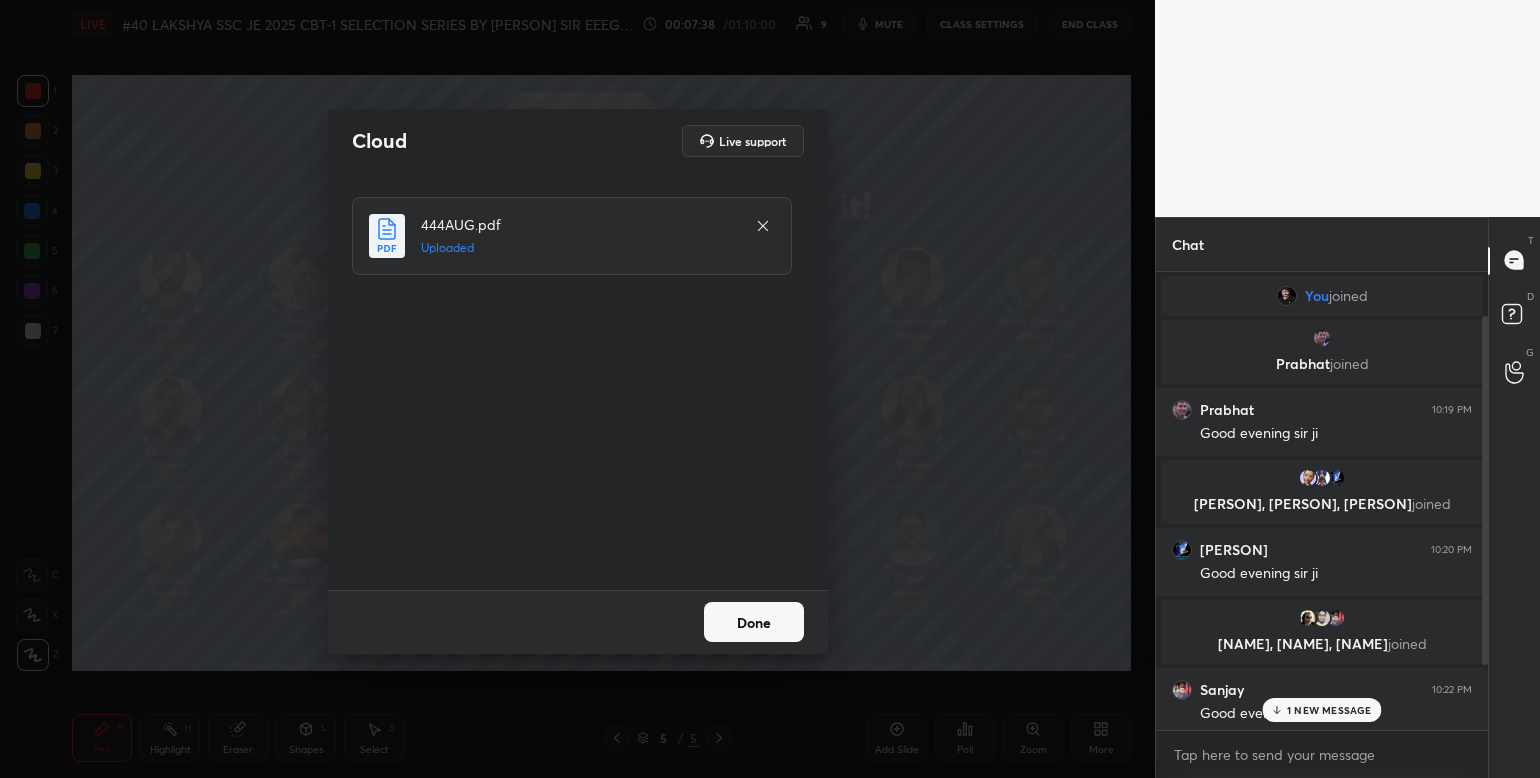 click on "Done" at bounding box center (754, 622) 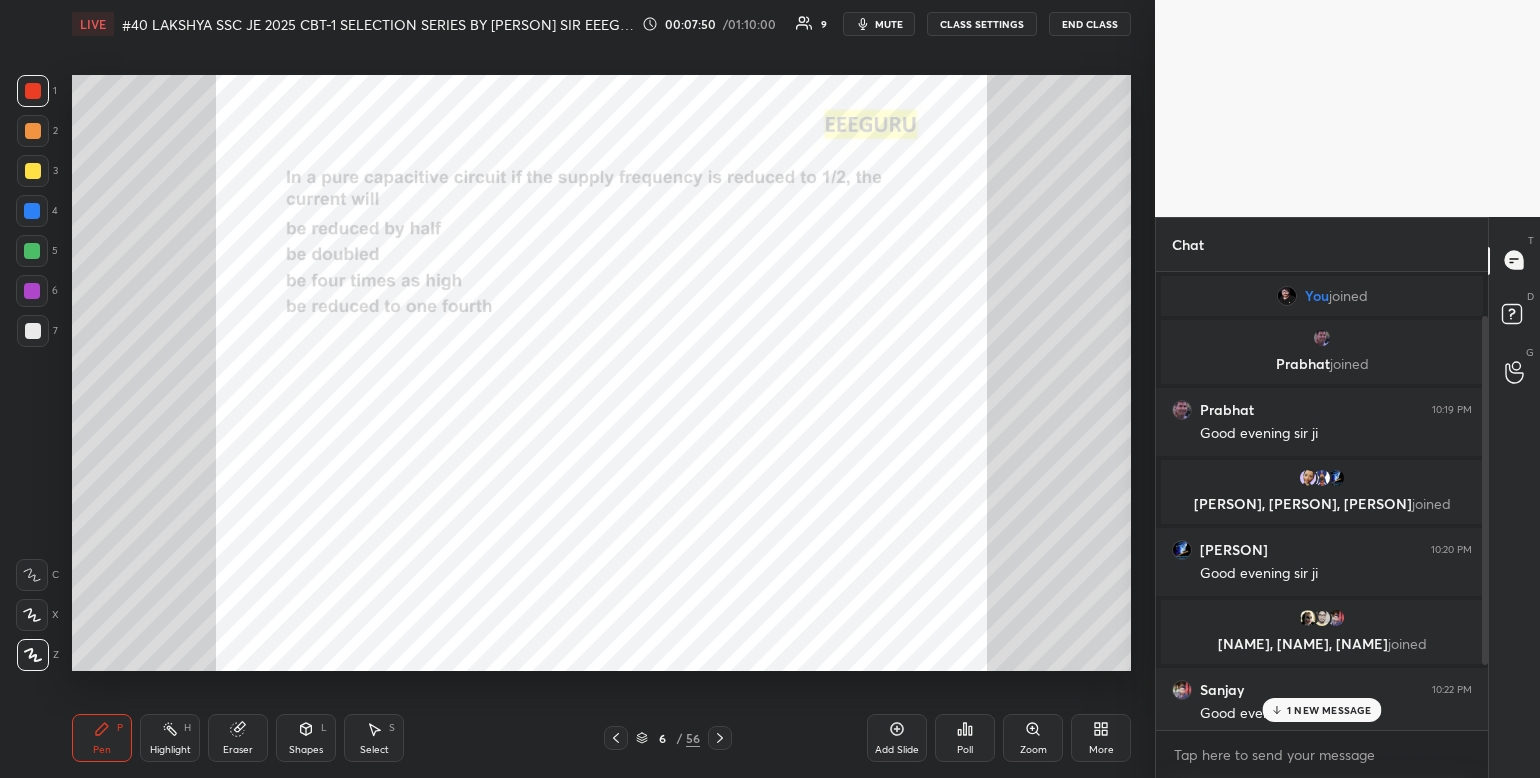 click at bounding box center (1485, 490) 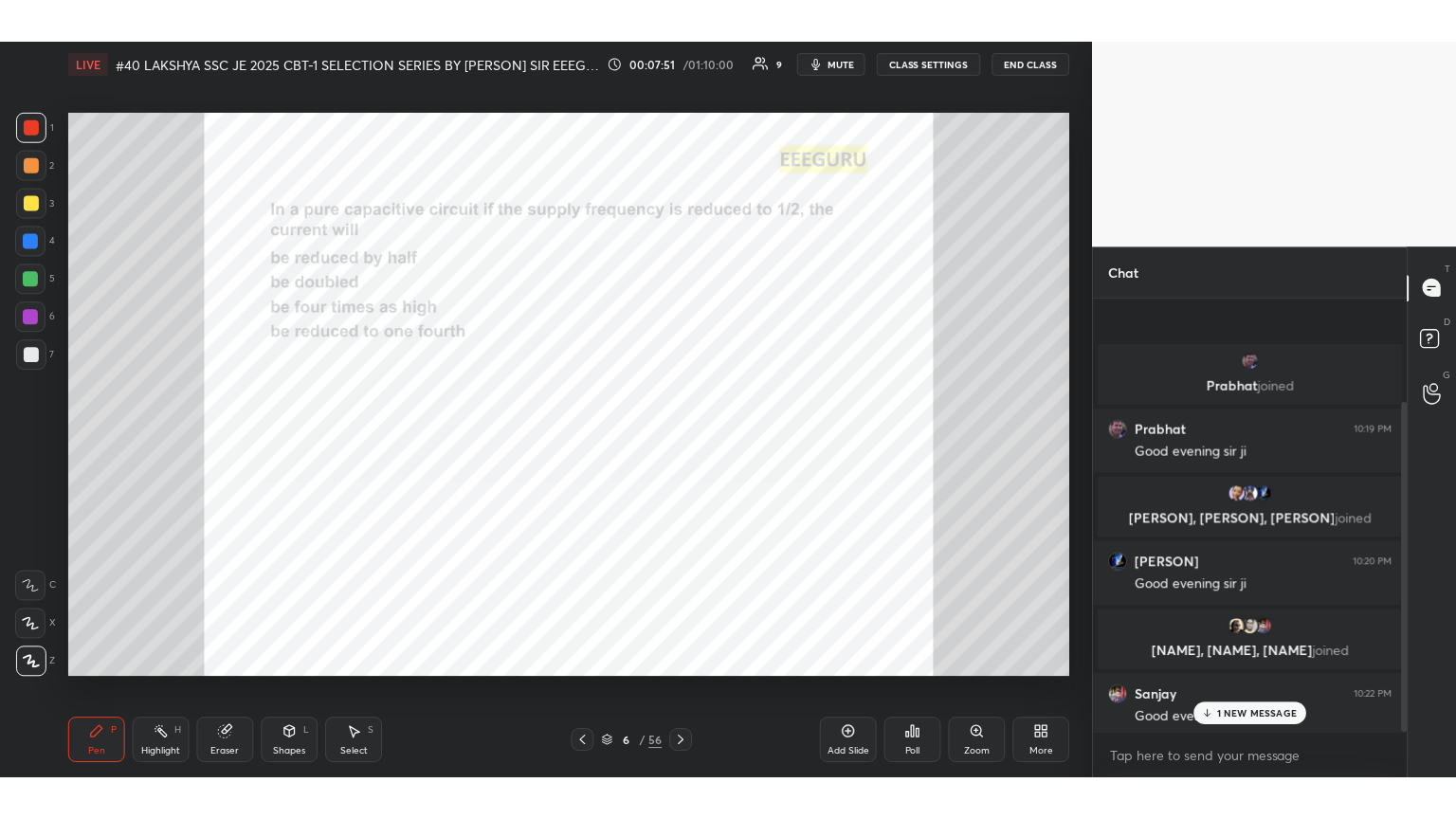 scroll, scrollTop: 136, scrollLeft: 0, axis: vertical 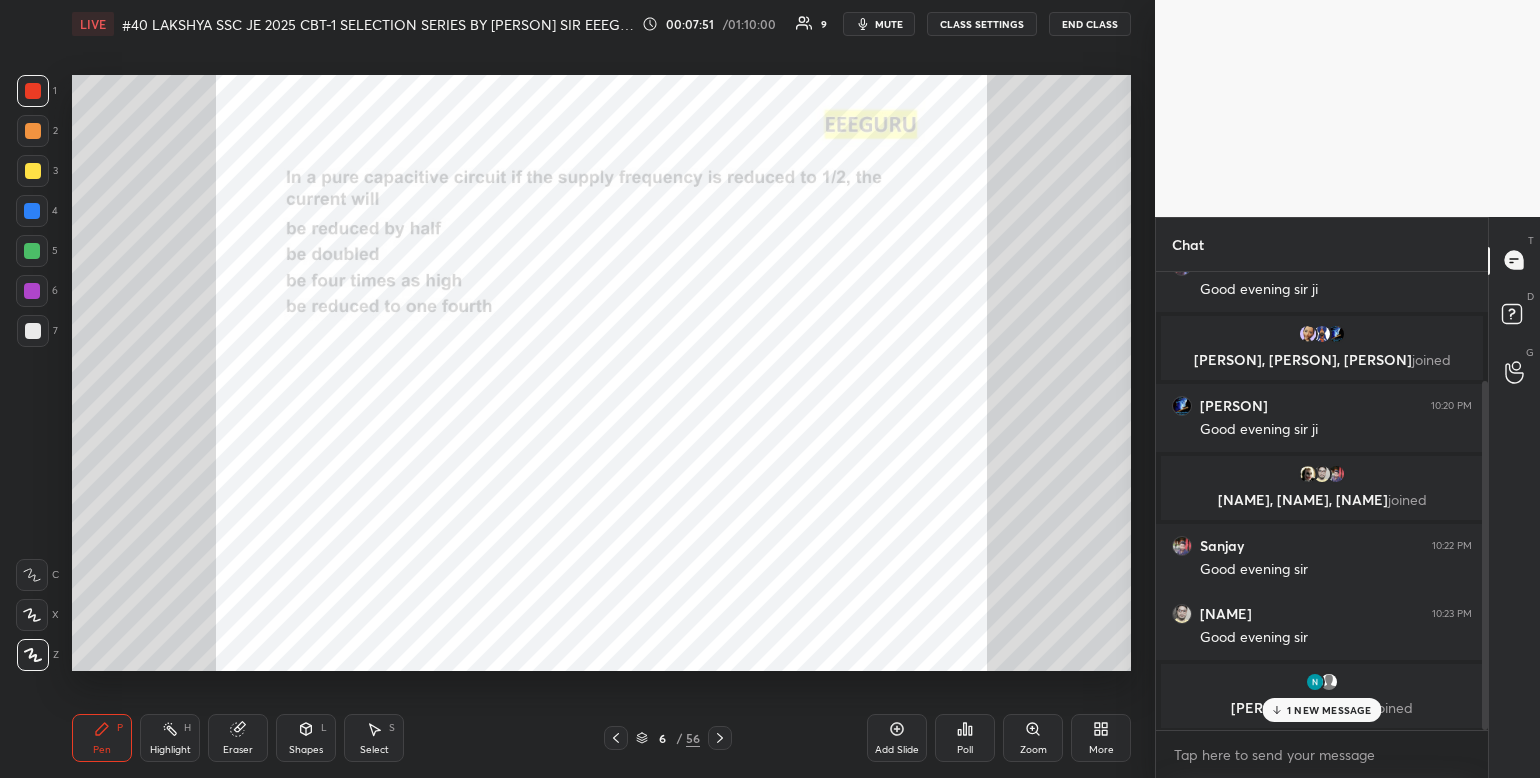 drag, startPoint x: 1486, startPoint y: 528, endPoint x: 1488, endPoint y: 603, distance: 75.026665 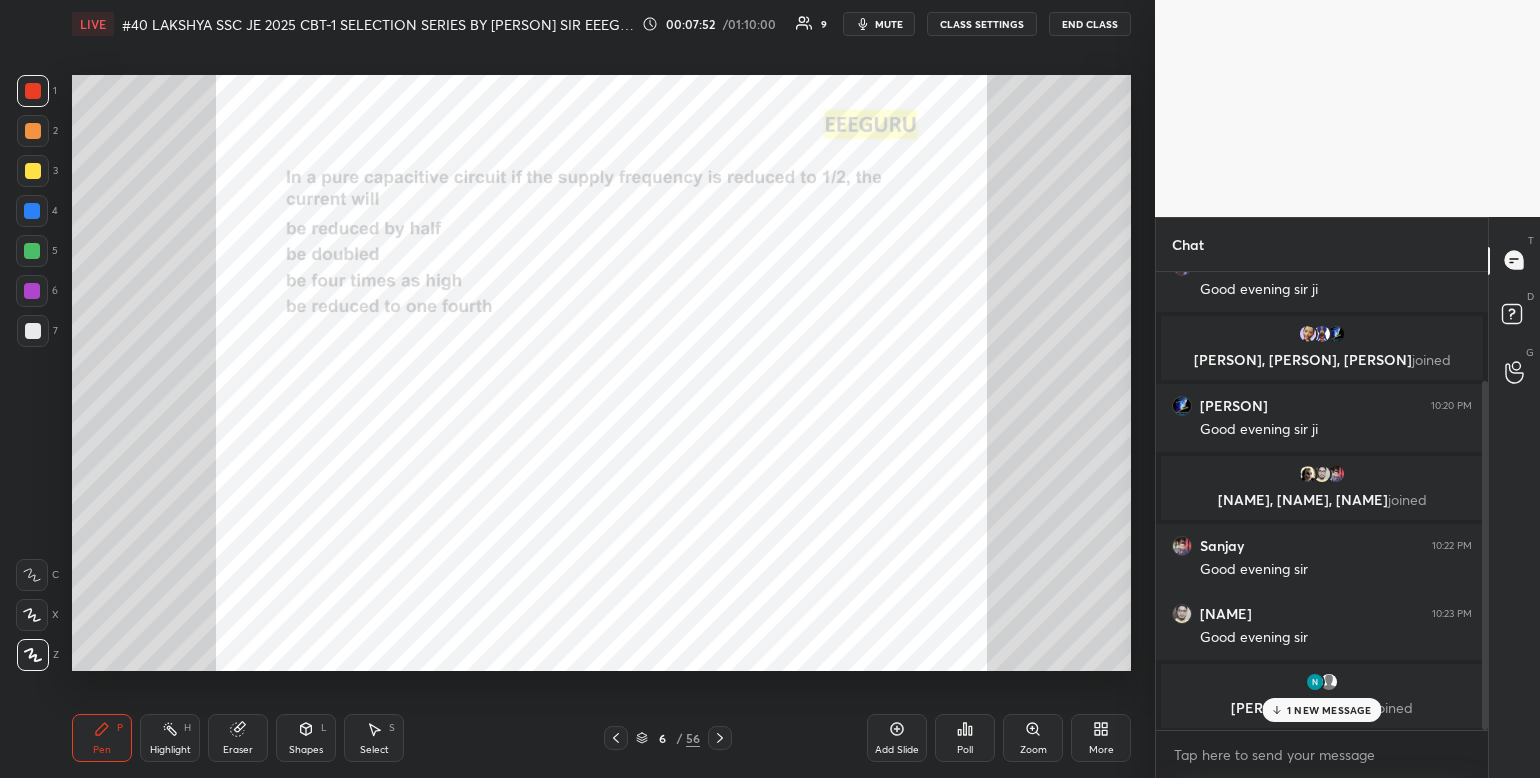 click on "1 NEW MESSAGE" at bounding box center (1329, 710) 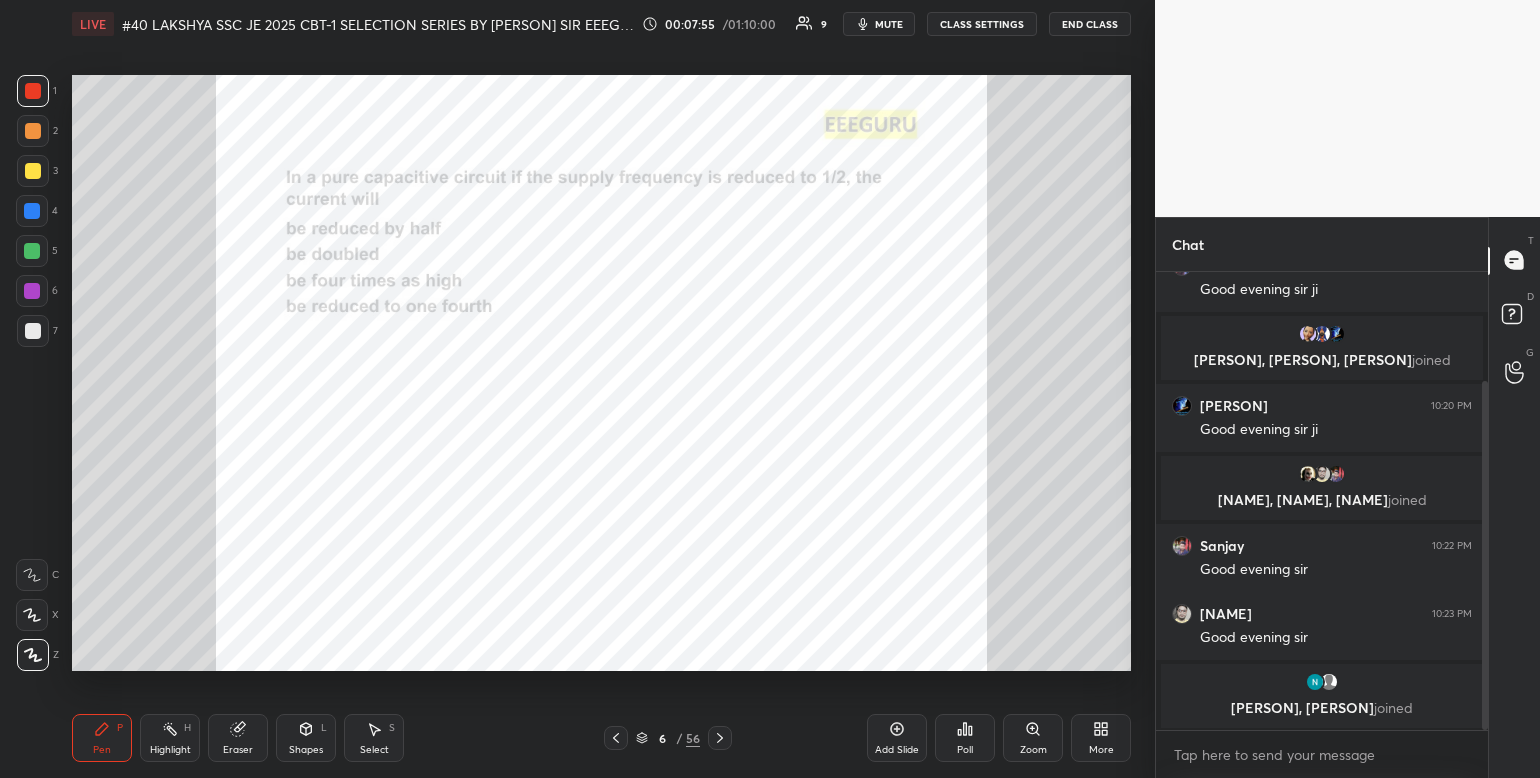 click 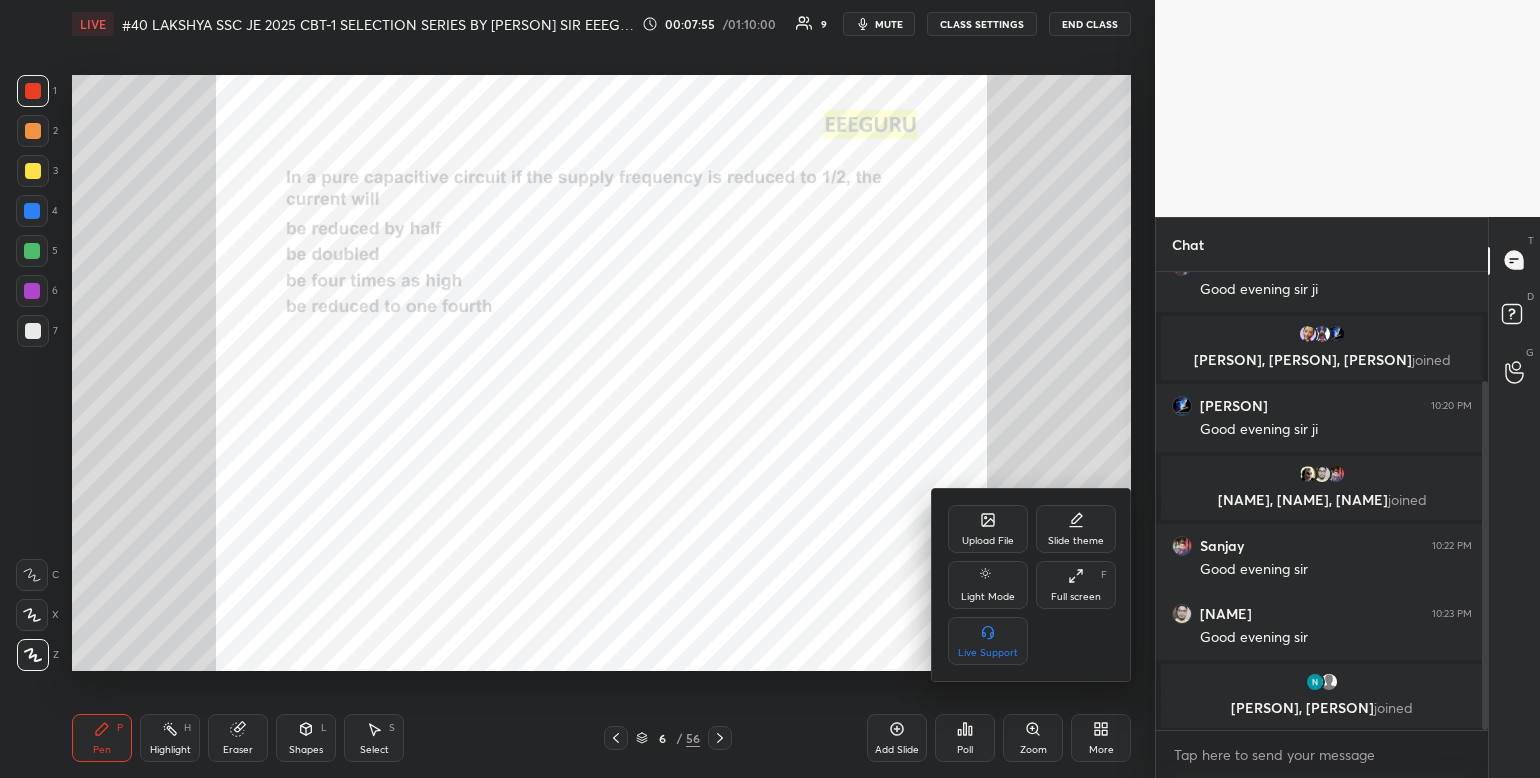 click on "Full screen F" at bounding box center (1076, 585) 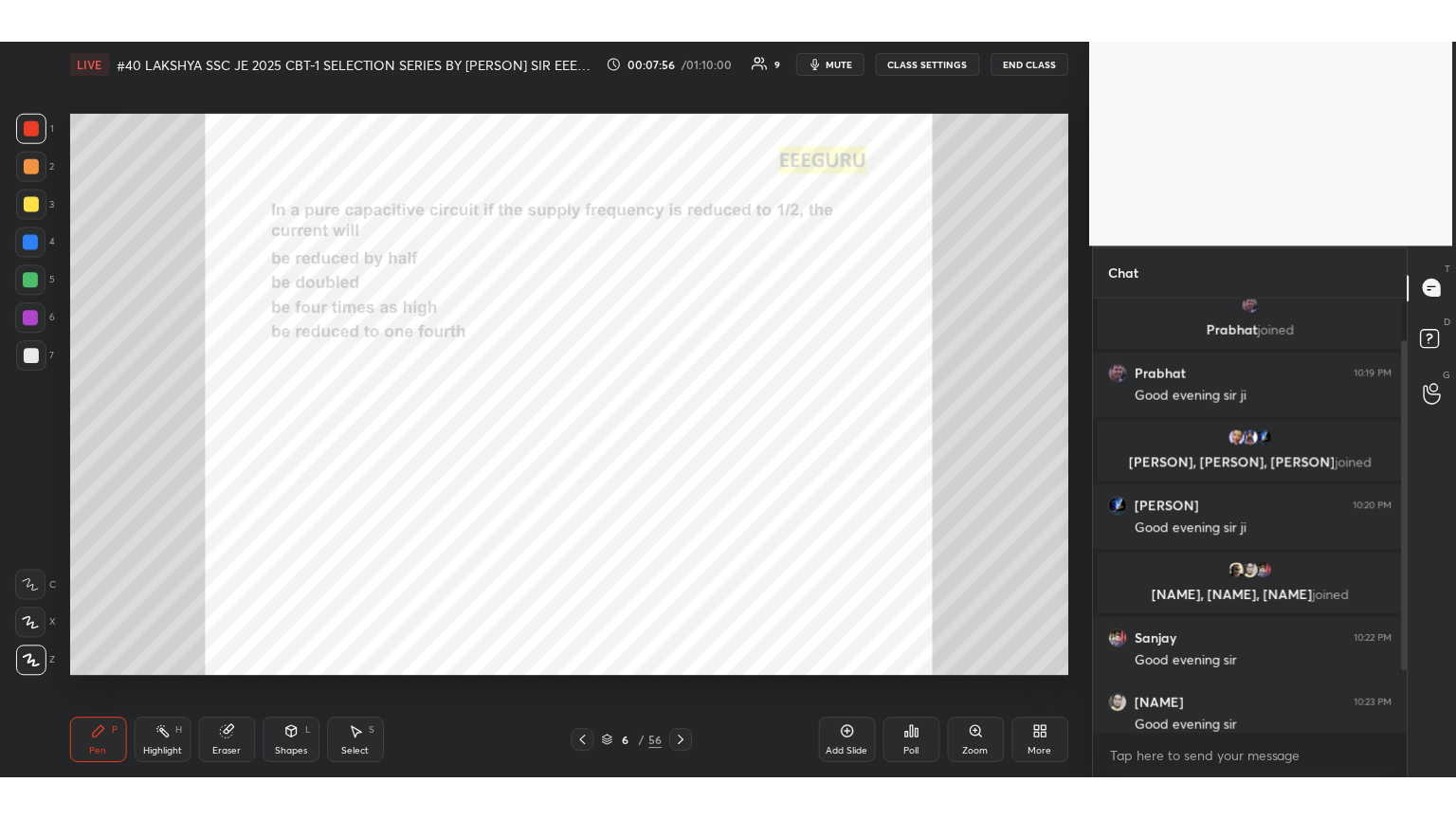 scroll, scrollTop: 94094, scrollLeft: 93776, axis: both 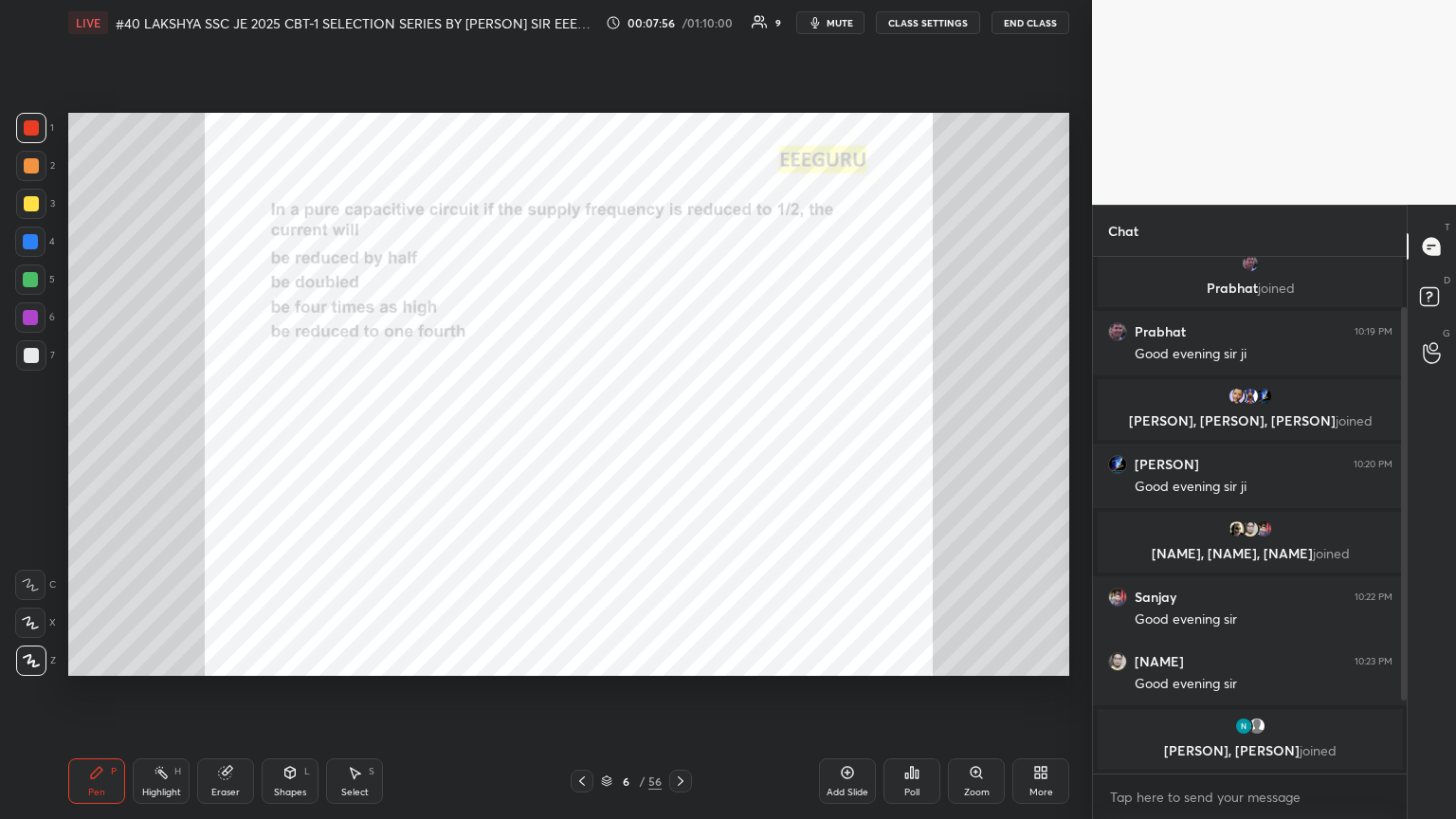 type on "x" 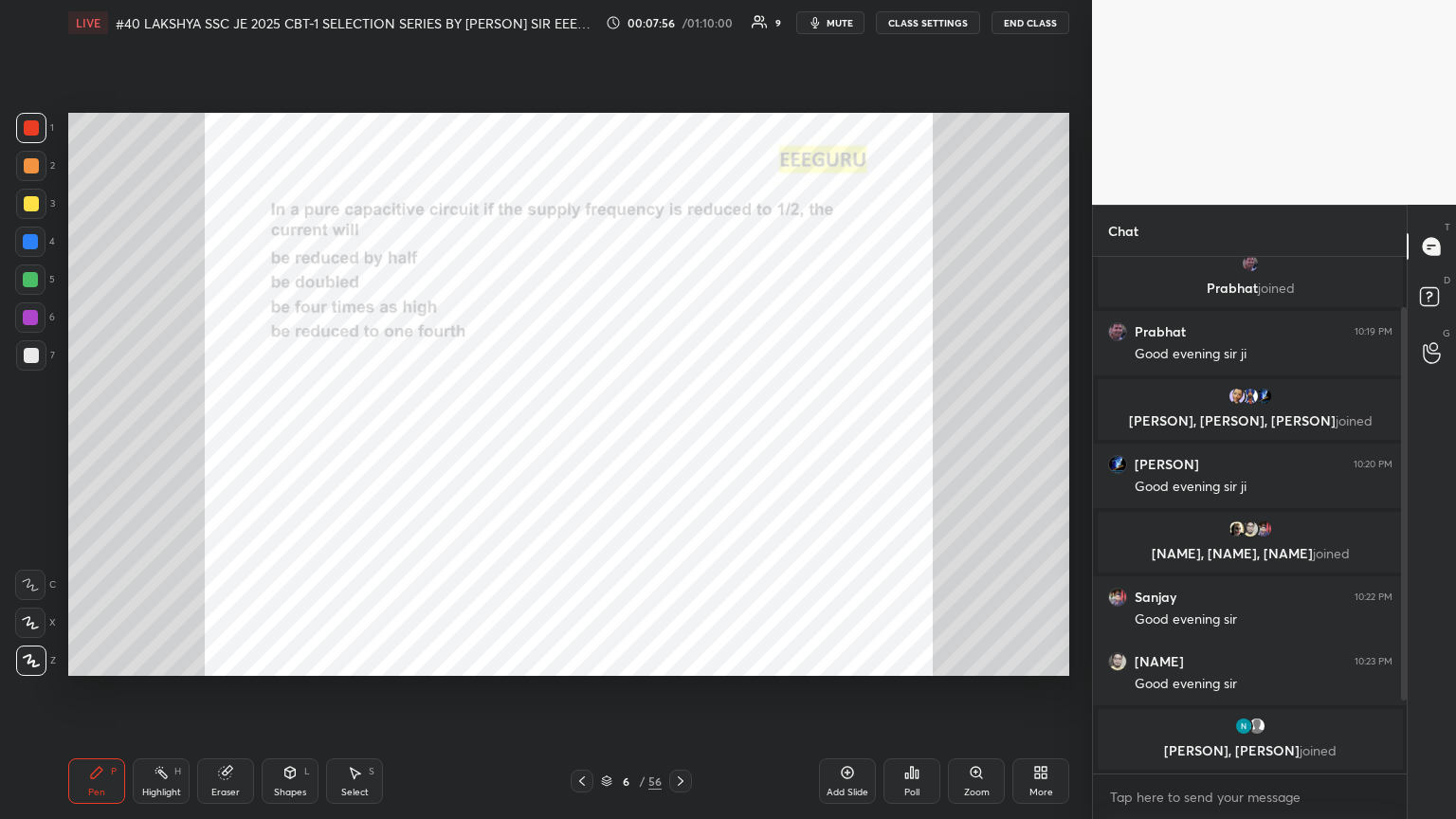 scroll, scrollTop: 56, scrollLeft: 0, axis: vertical 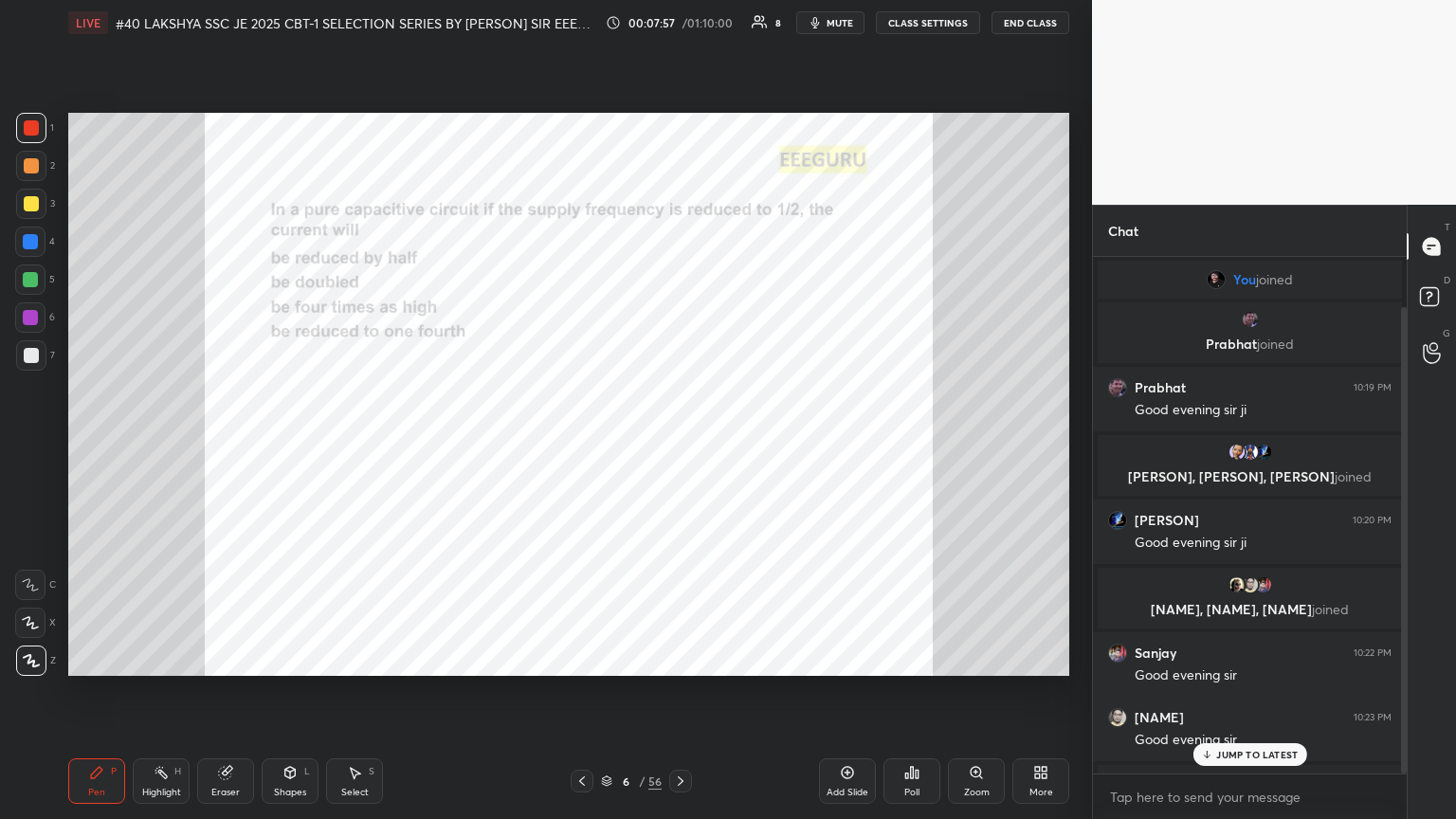 click on "More" at bounding box center [1041, 781] 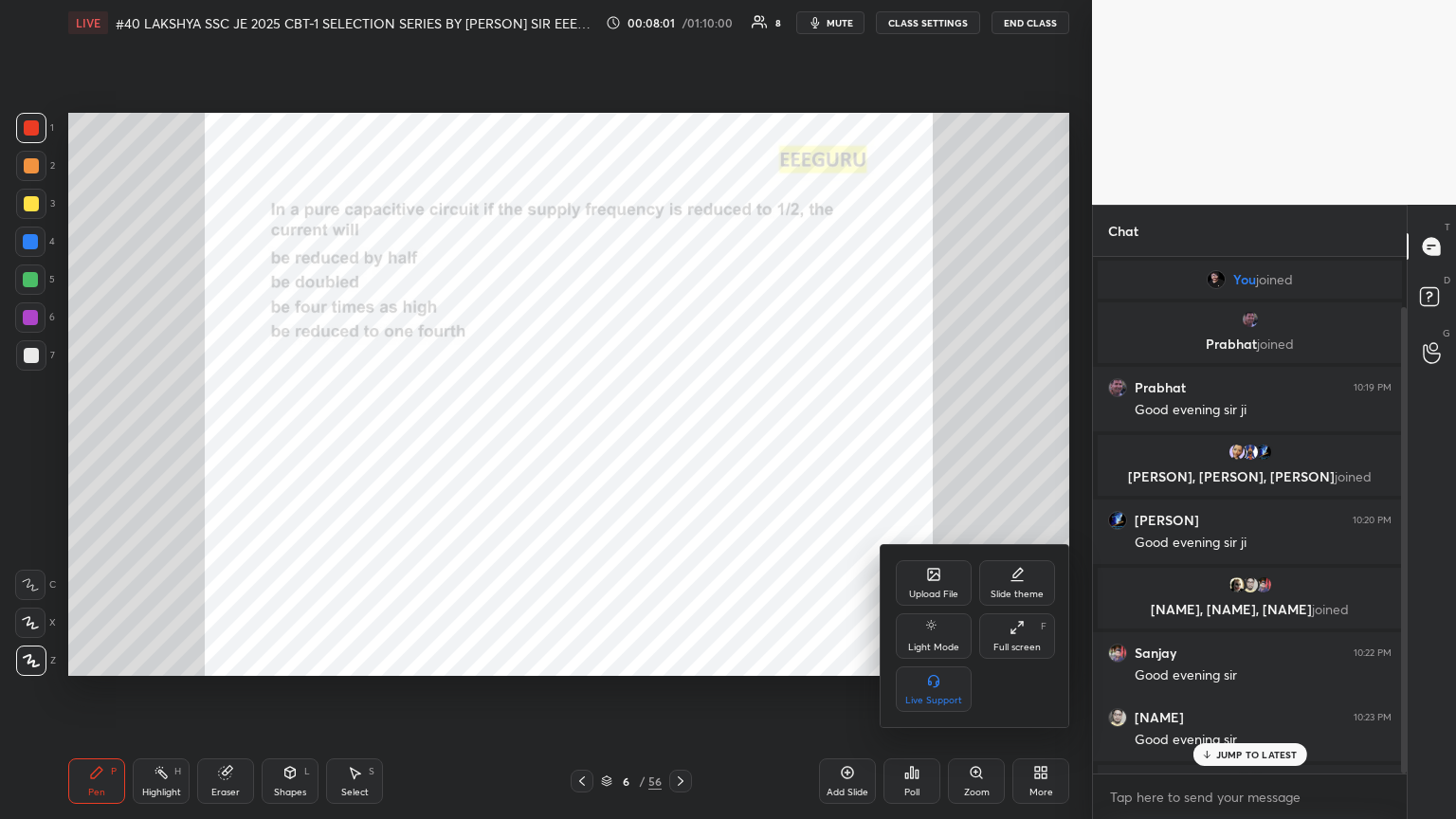 click at bounding box center [728, 410] 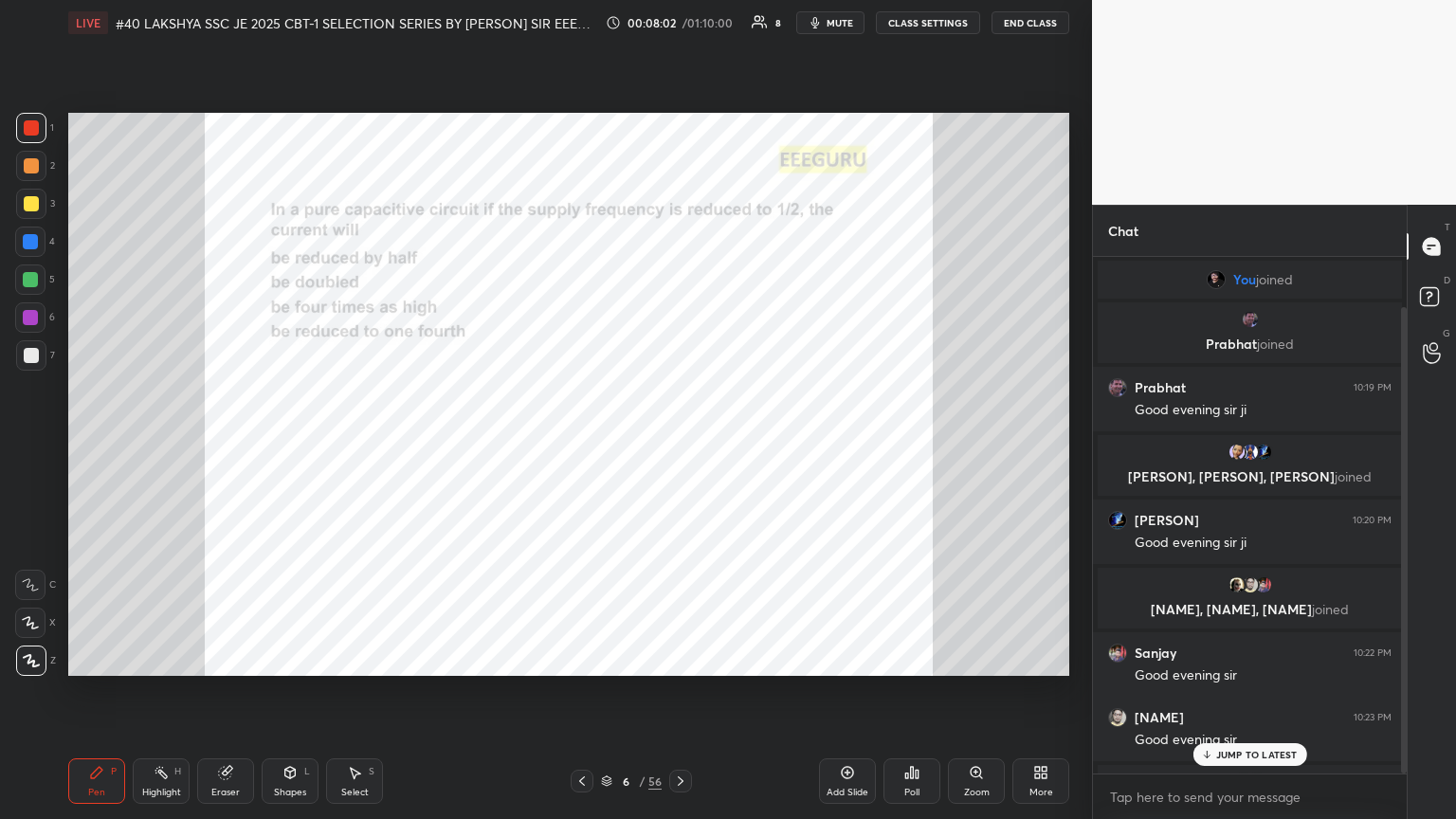 click on "Zoom" at bounding box center [976, 781] 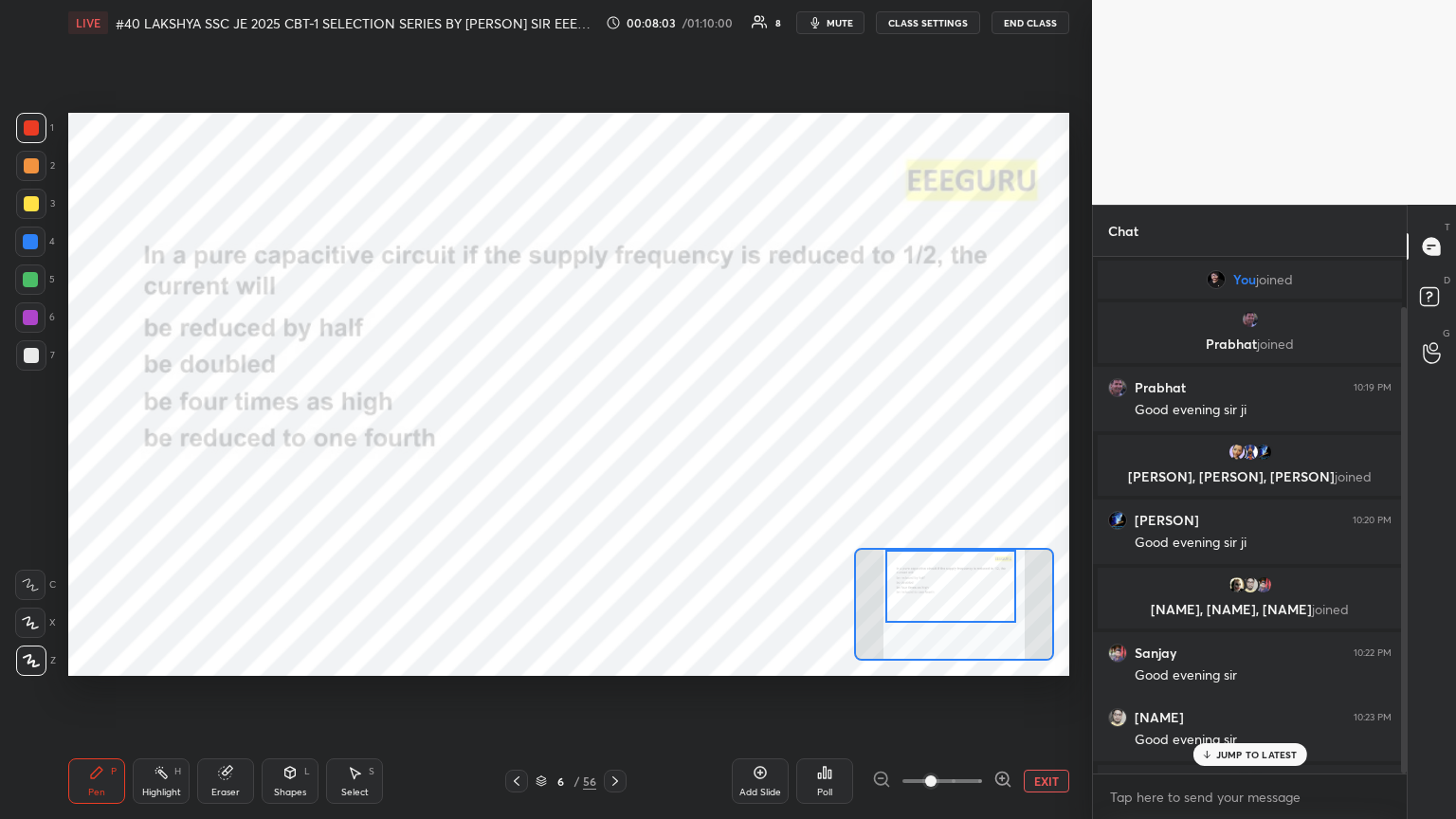 drag, startPoint x: 946, startPoint y: 608, endPoint x: 941, endPoint y: 598, distance: 11.18034 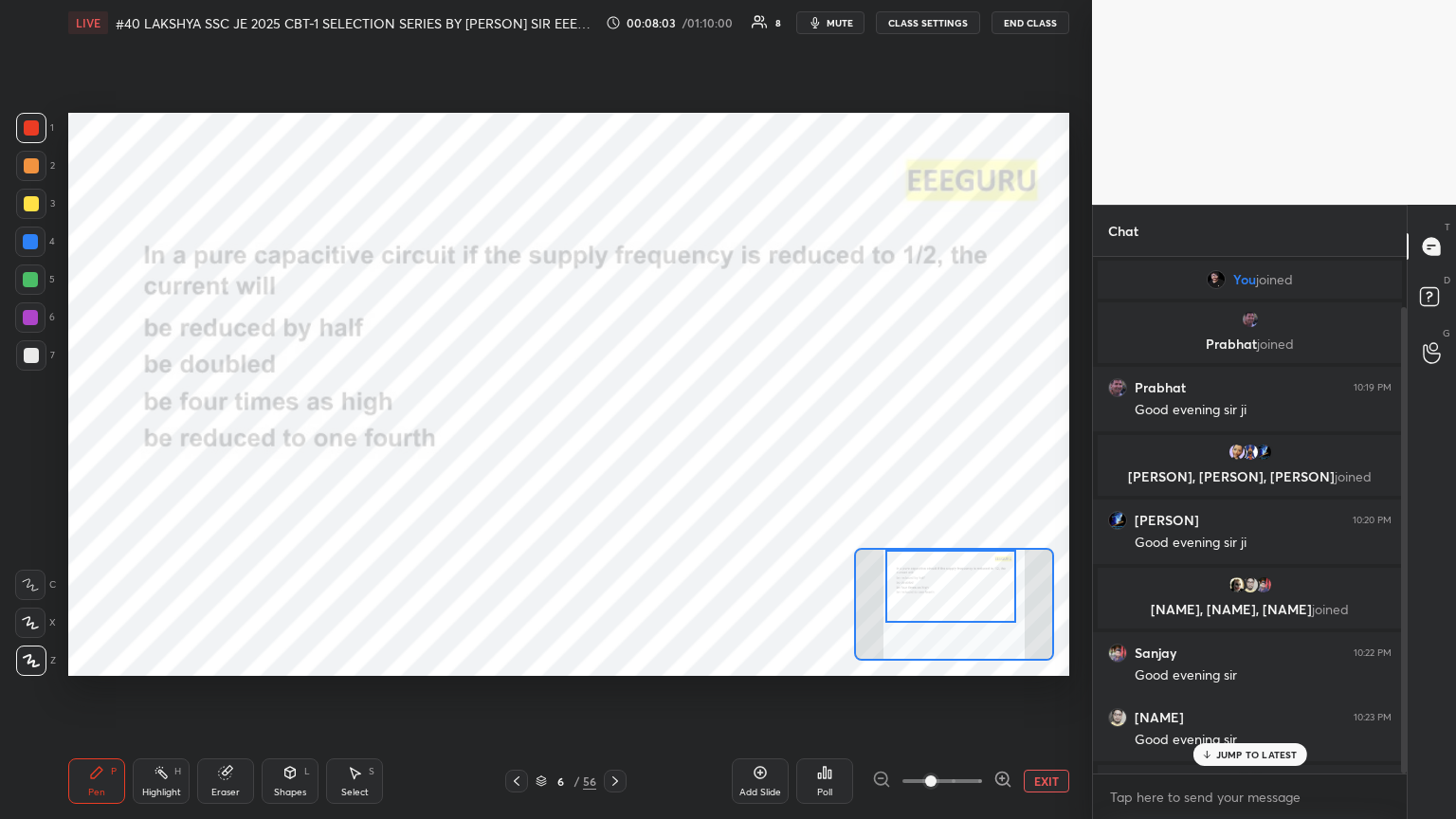click at bounding box center (951, 586) 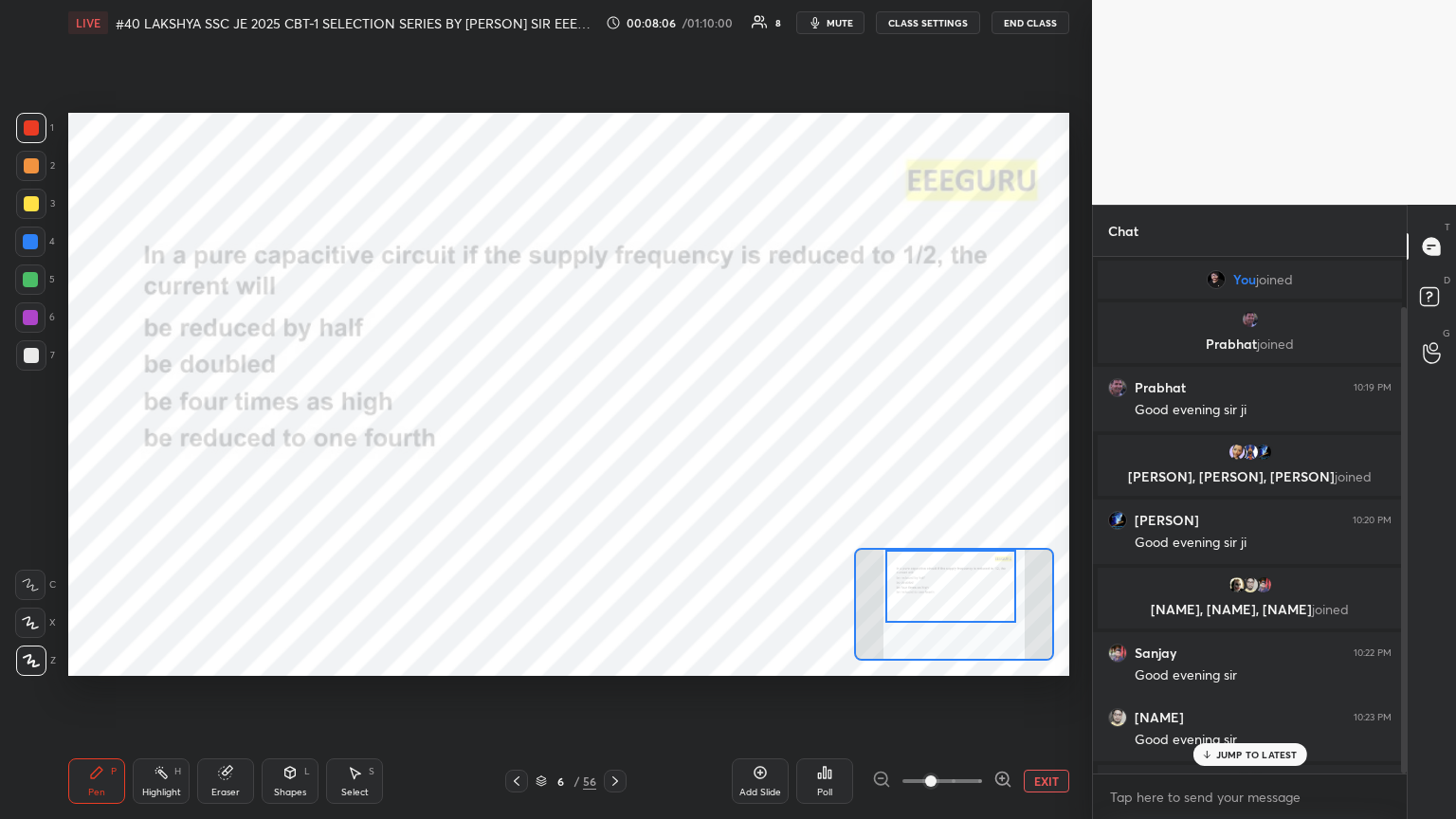 click on "Poll" at bounding box center [825, 781] 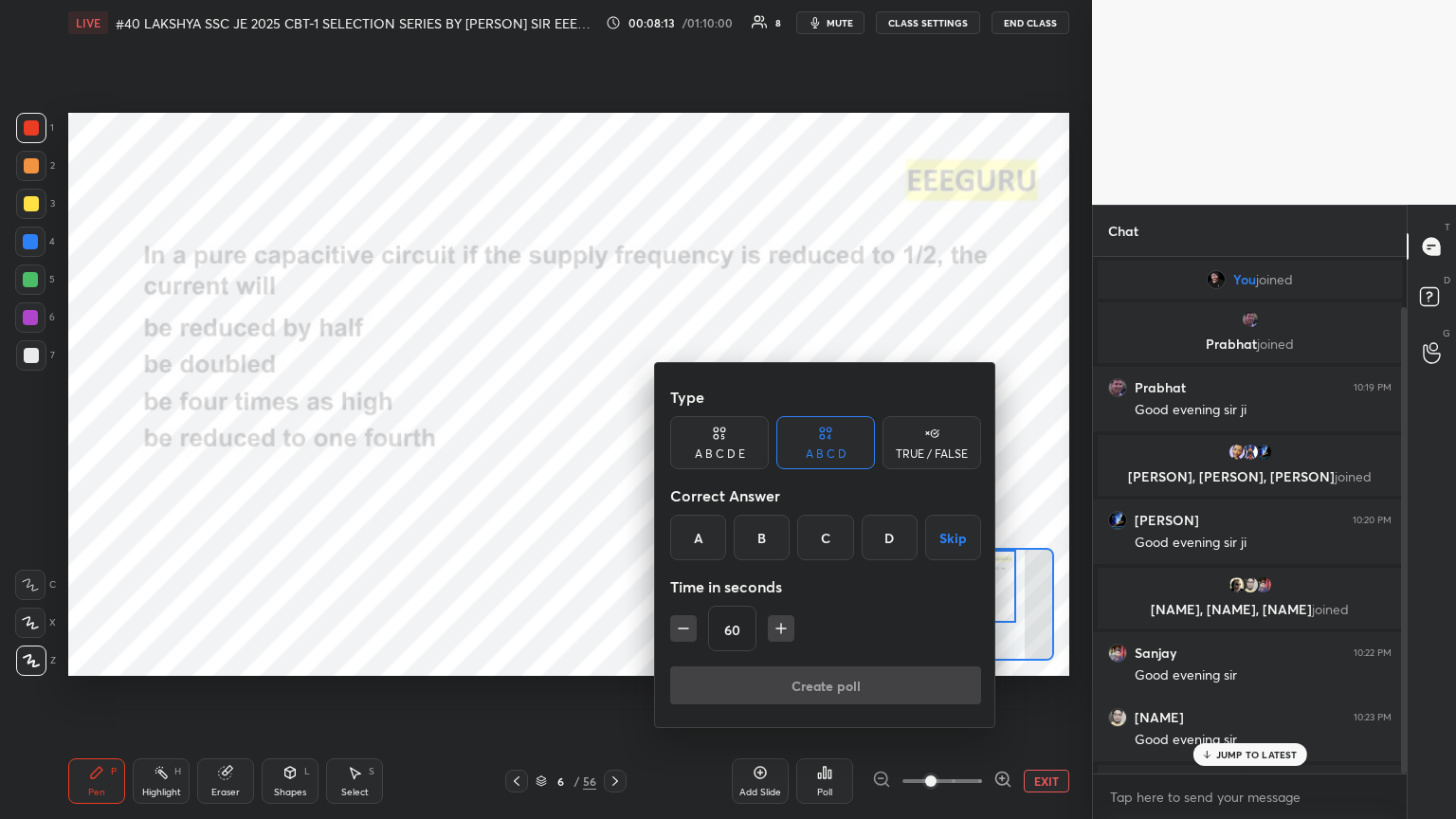 click on "A" at bounding box center (698, 537) 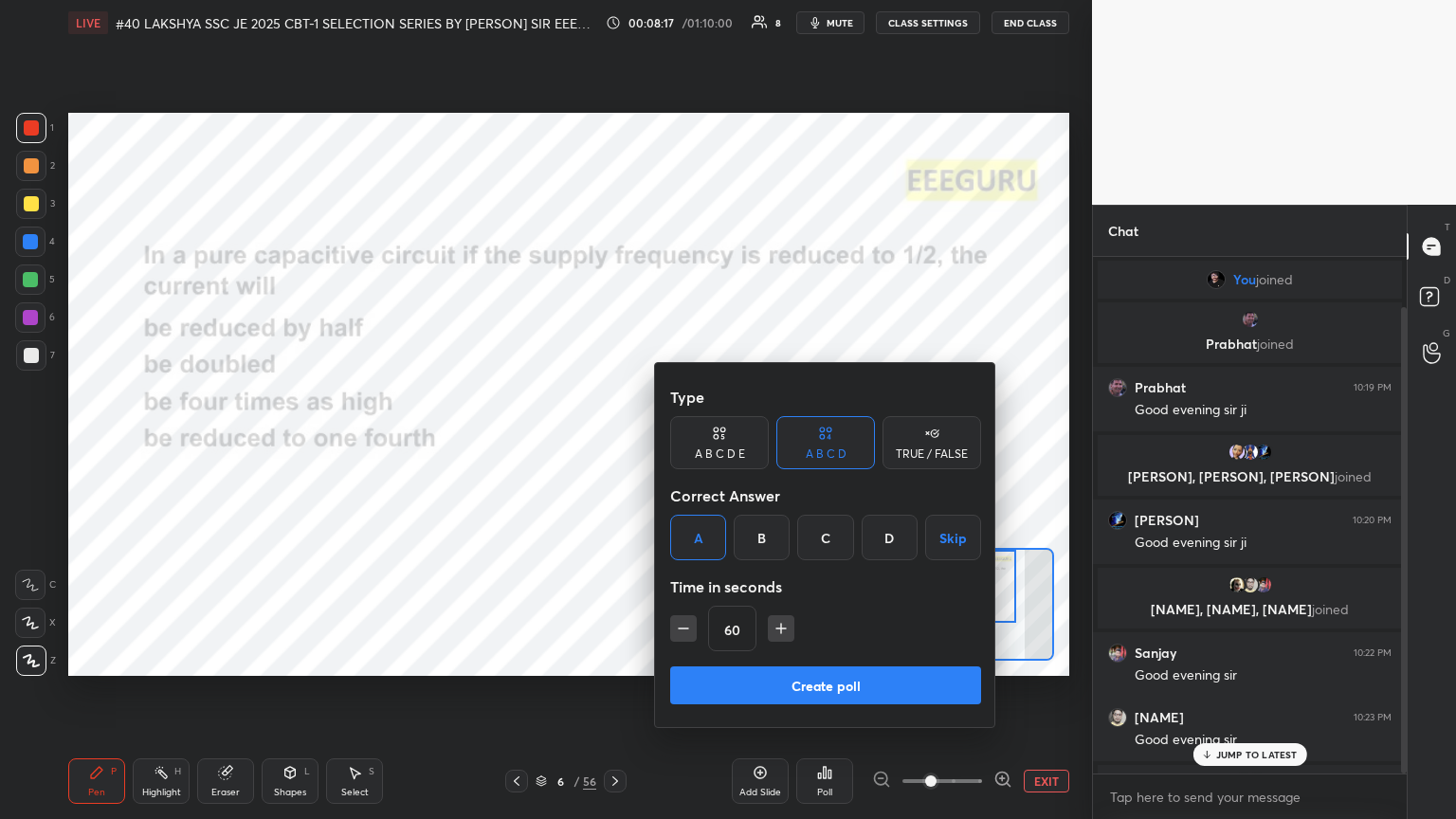 click 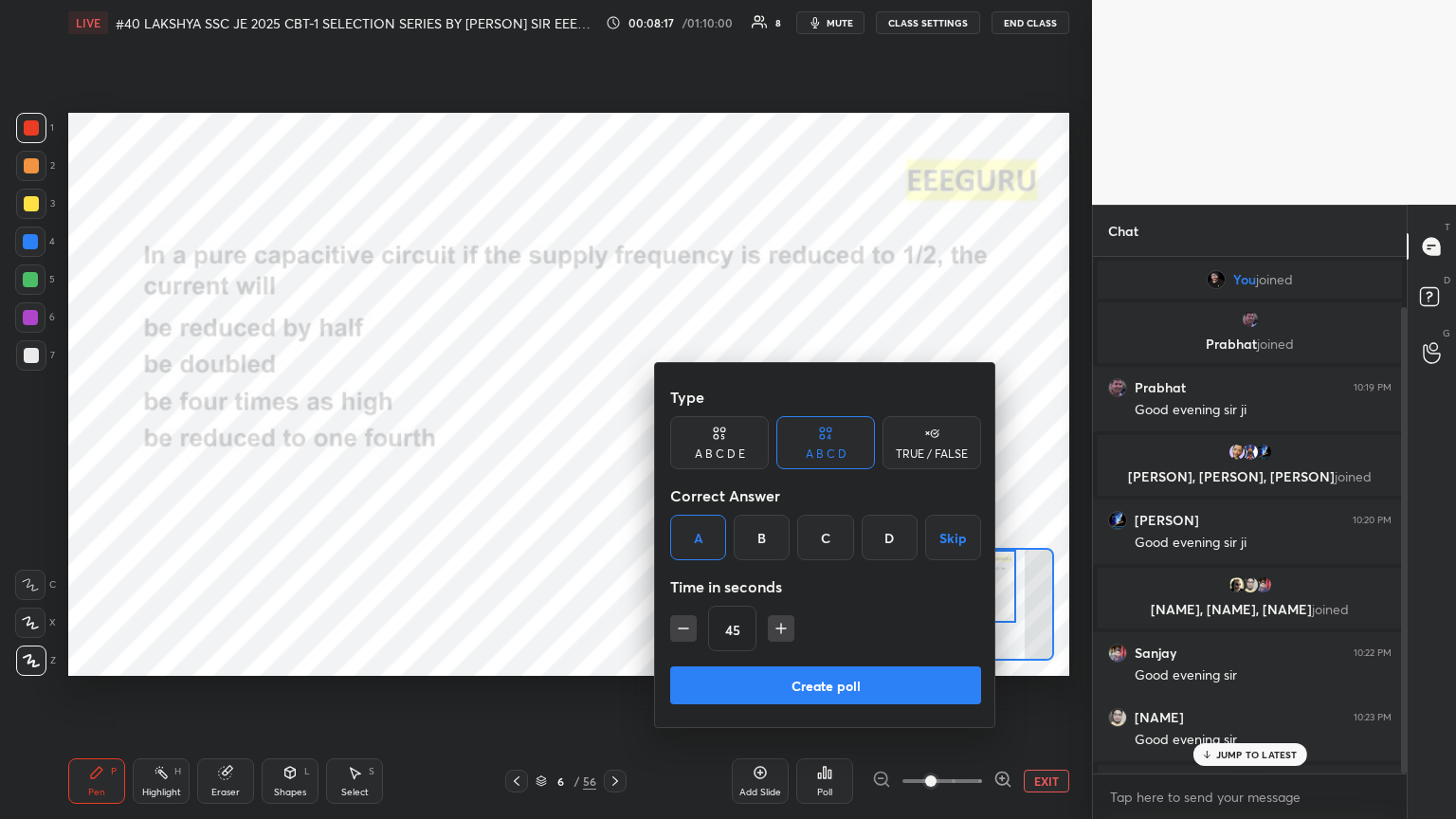 click on "Create poll" at bounding box center [826, 685] 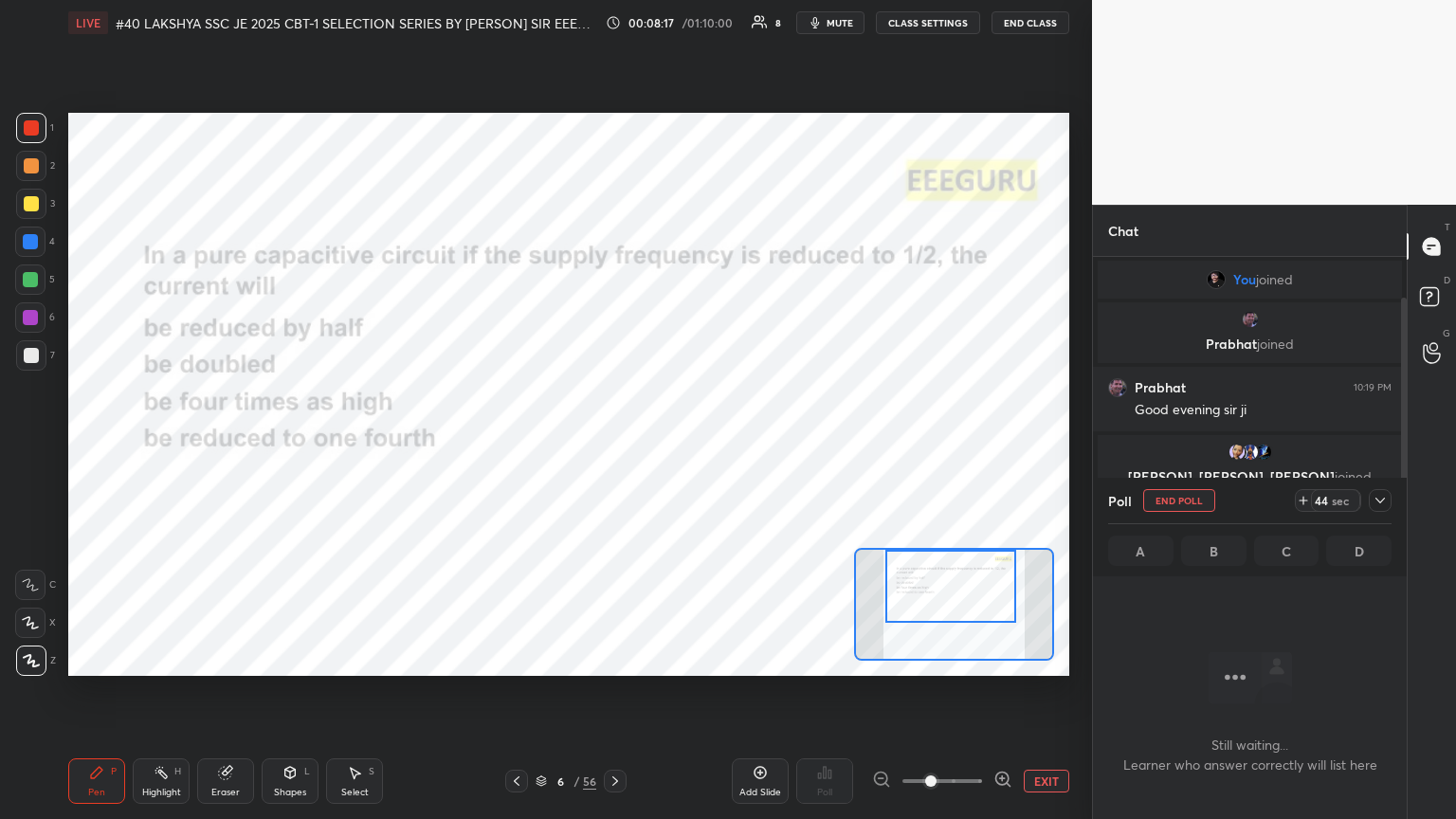 scroll, scrollTop: 480, scrollLeft: 308, axis: both 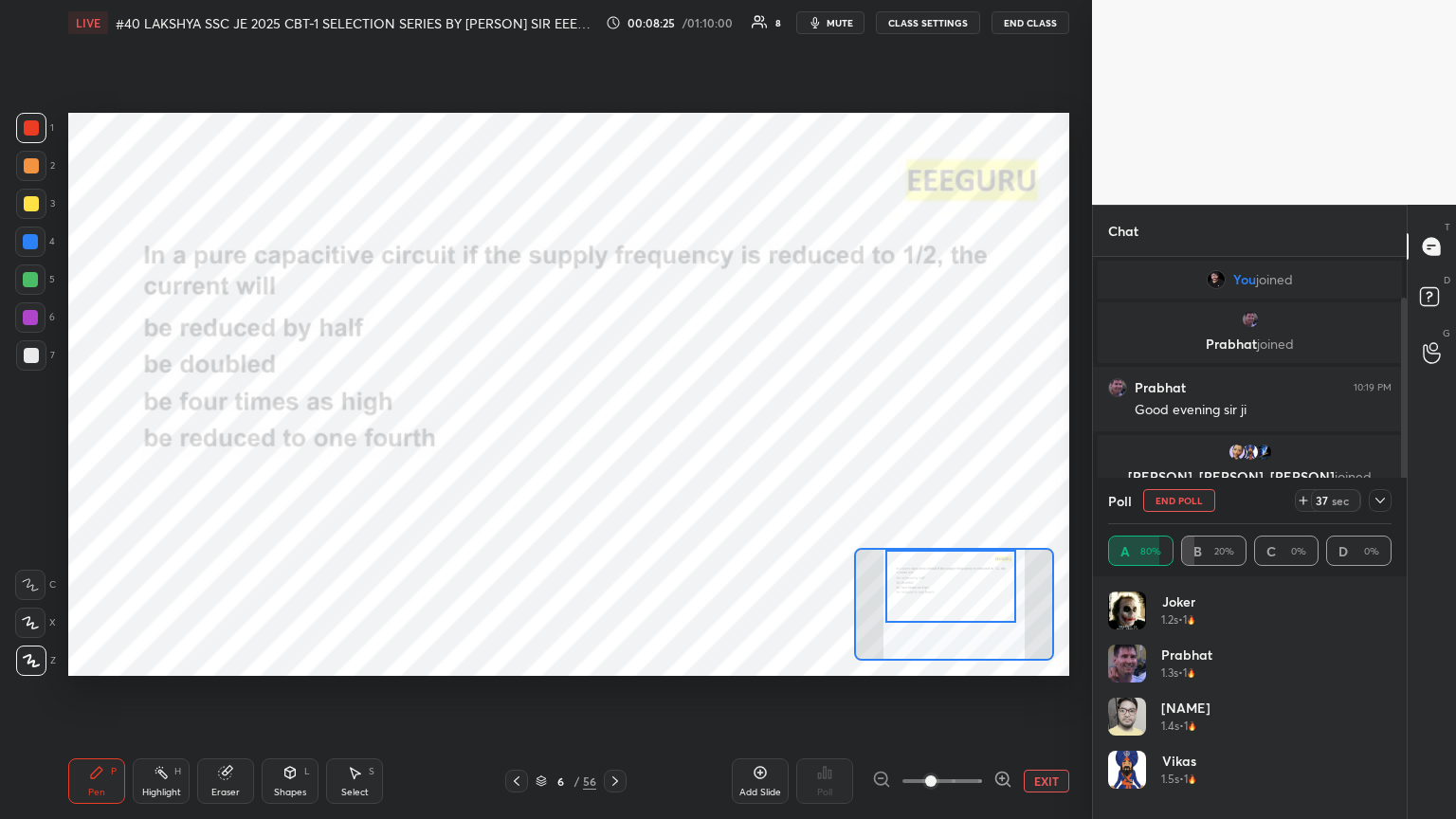 click on "mute" at bounding box center [840, 23] 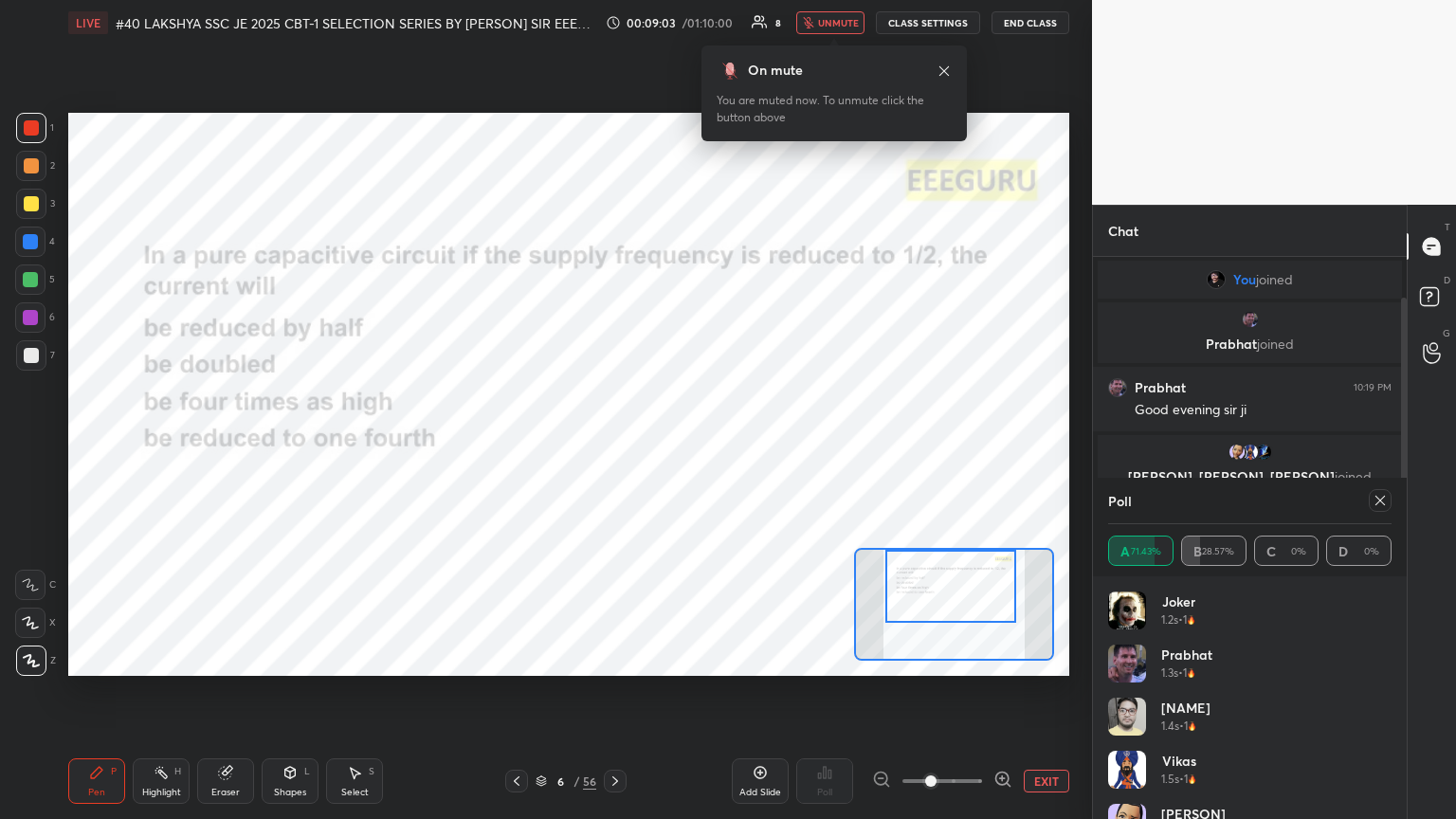 click on "unmute" at bounding box center (838, 23) 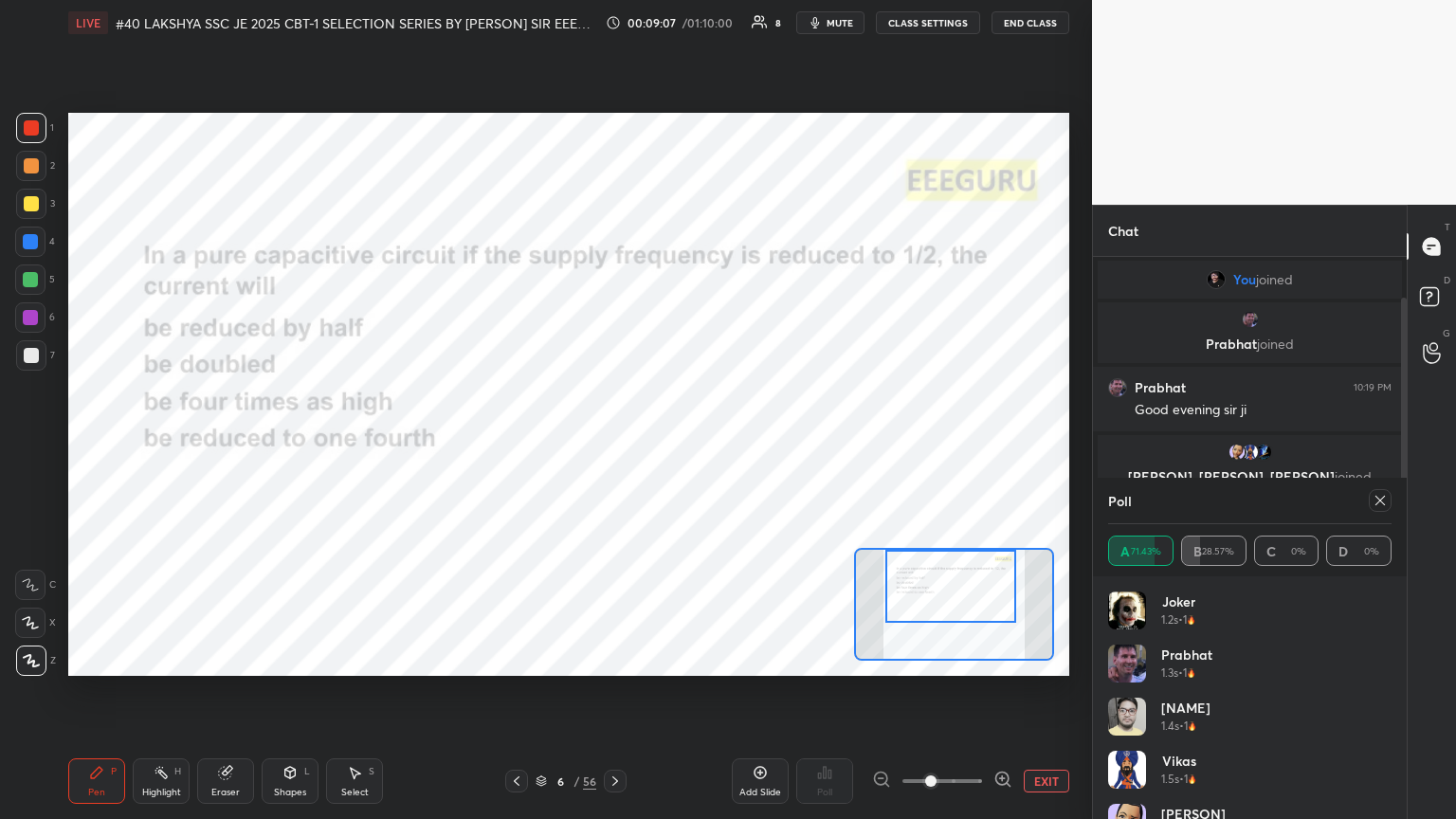 click 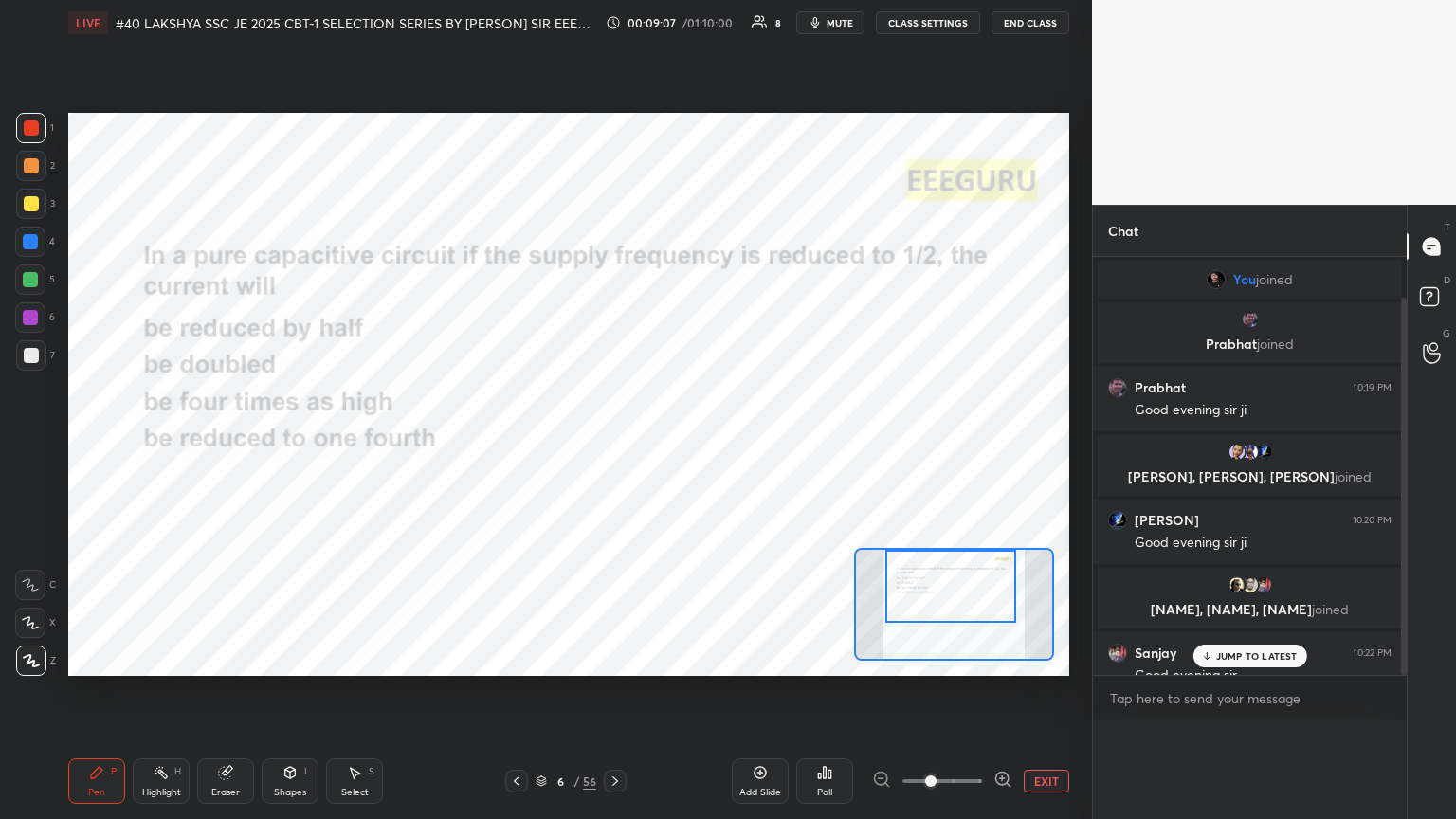 scroll, scrollTop: 0, scrollLeft: 0, axis: both 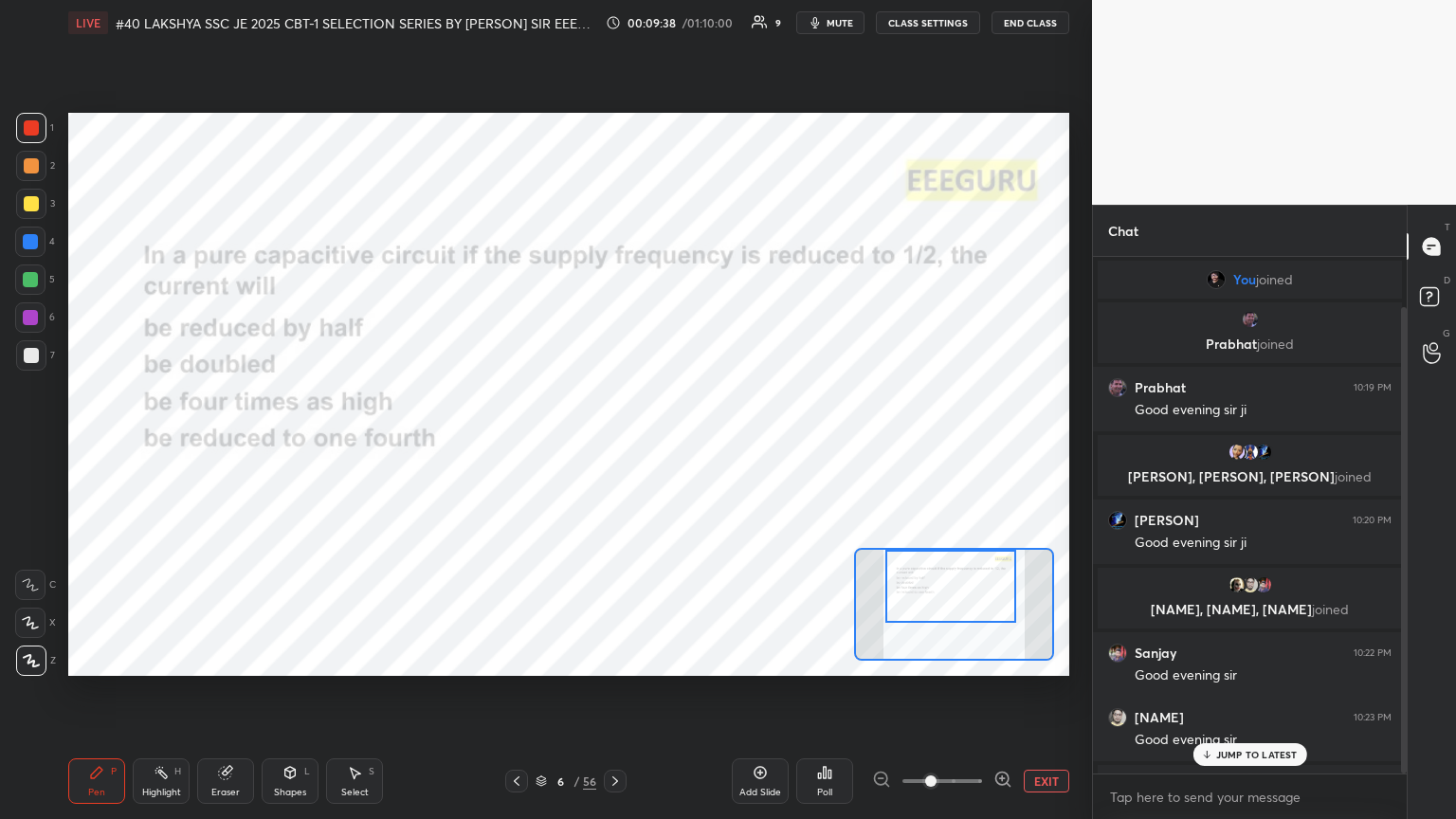 drag, startPoint x: 1407, startPoint y: 658, endPoint x: 1406, endPoint y: 676, distance: 18.027756 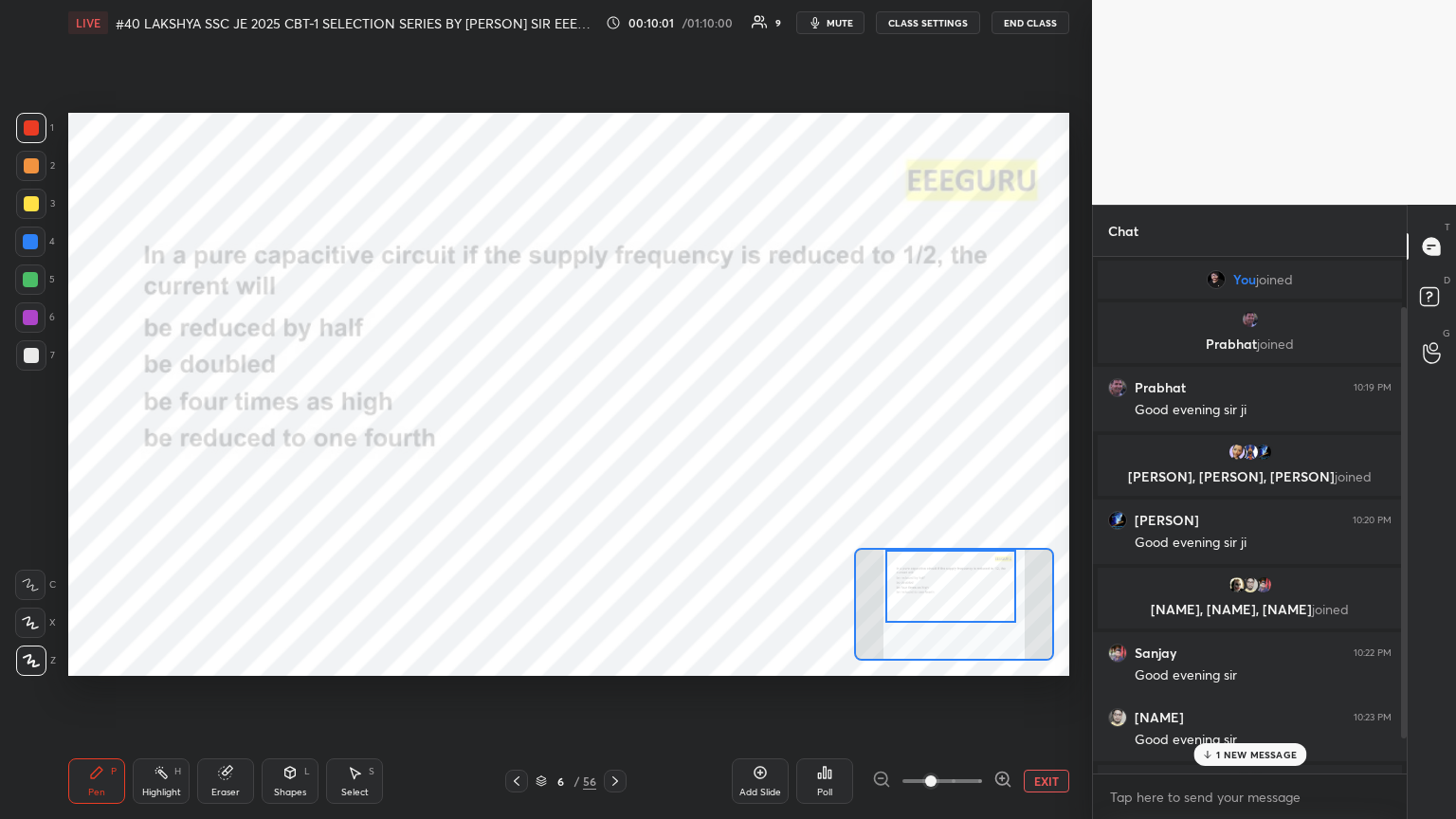 scroll, scrollTop: 120, scrollLeft: 0, axis: vertical 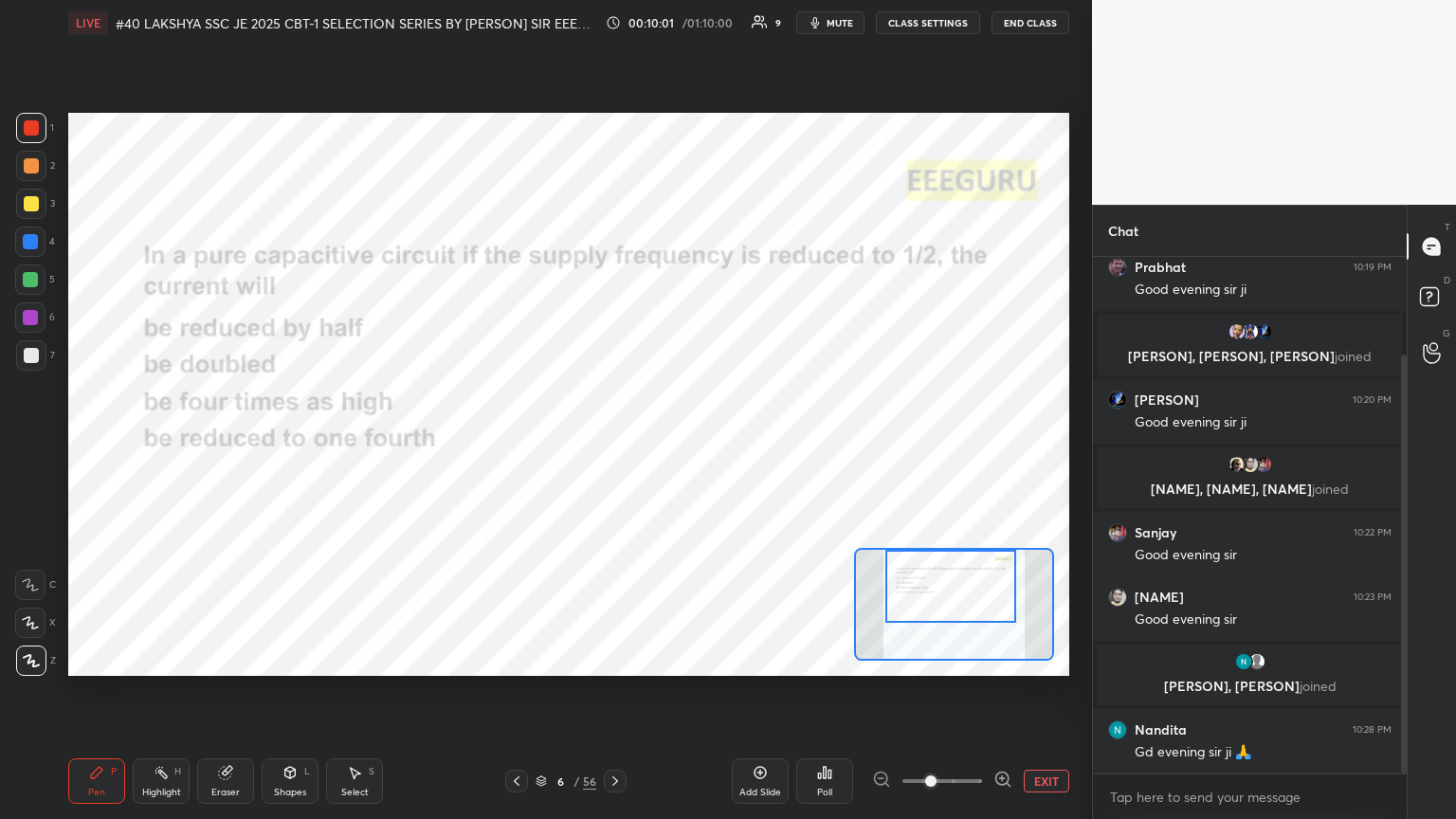drag, startPoint x: 1405, startPoint y: 725, endPoint x: 1405, endPoint y: 753, distance: 28 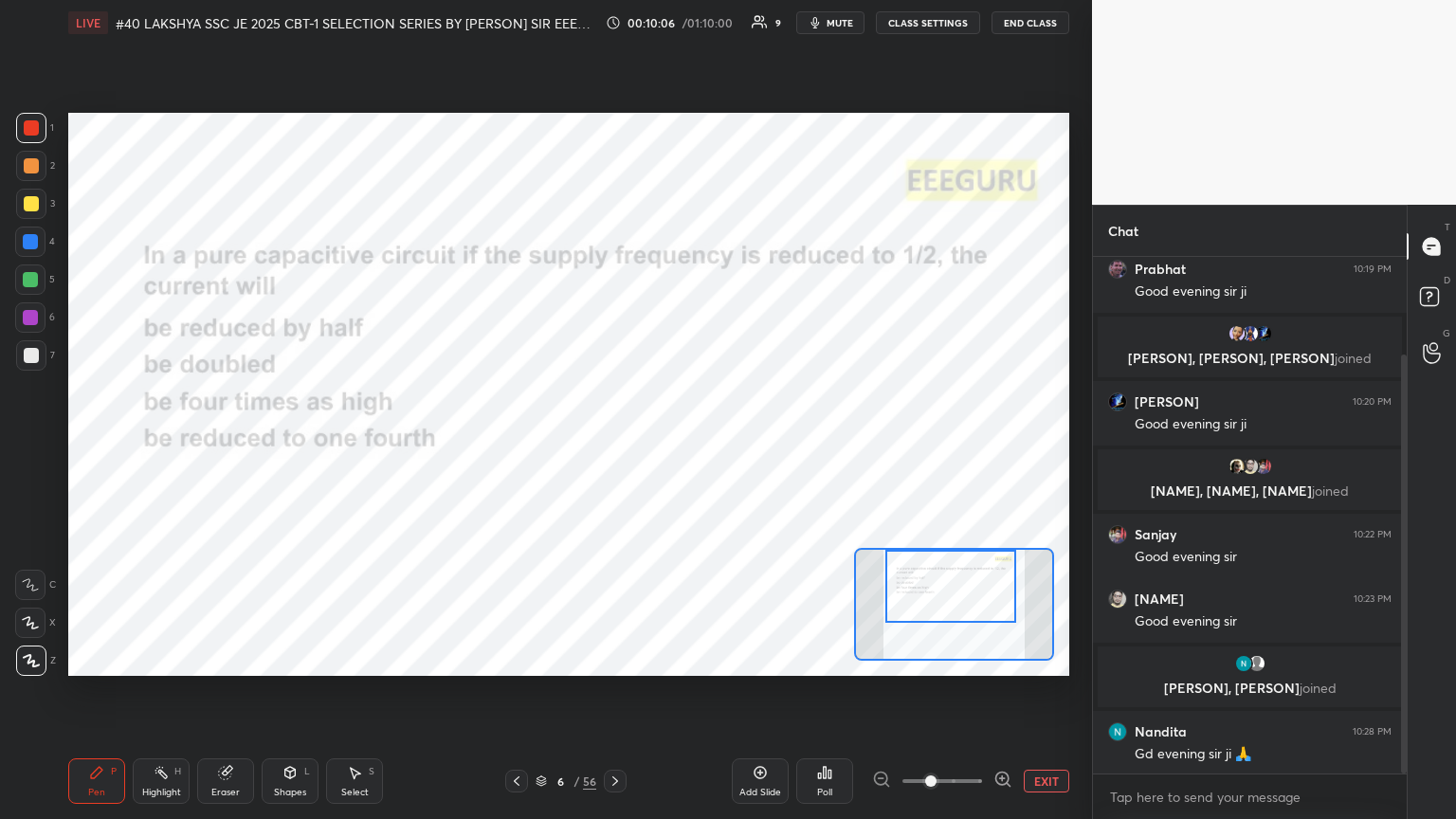 scroll, scrollTop: 120, scrollLeft: 0, axis: vertical 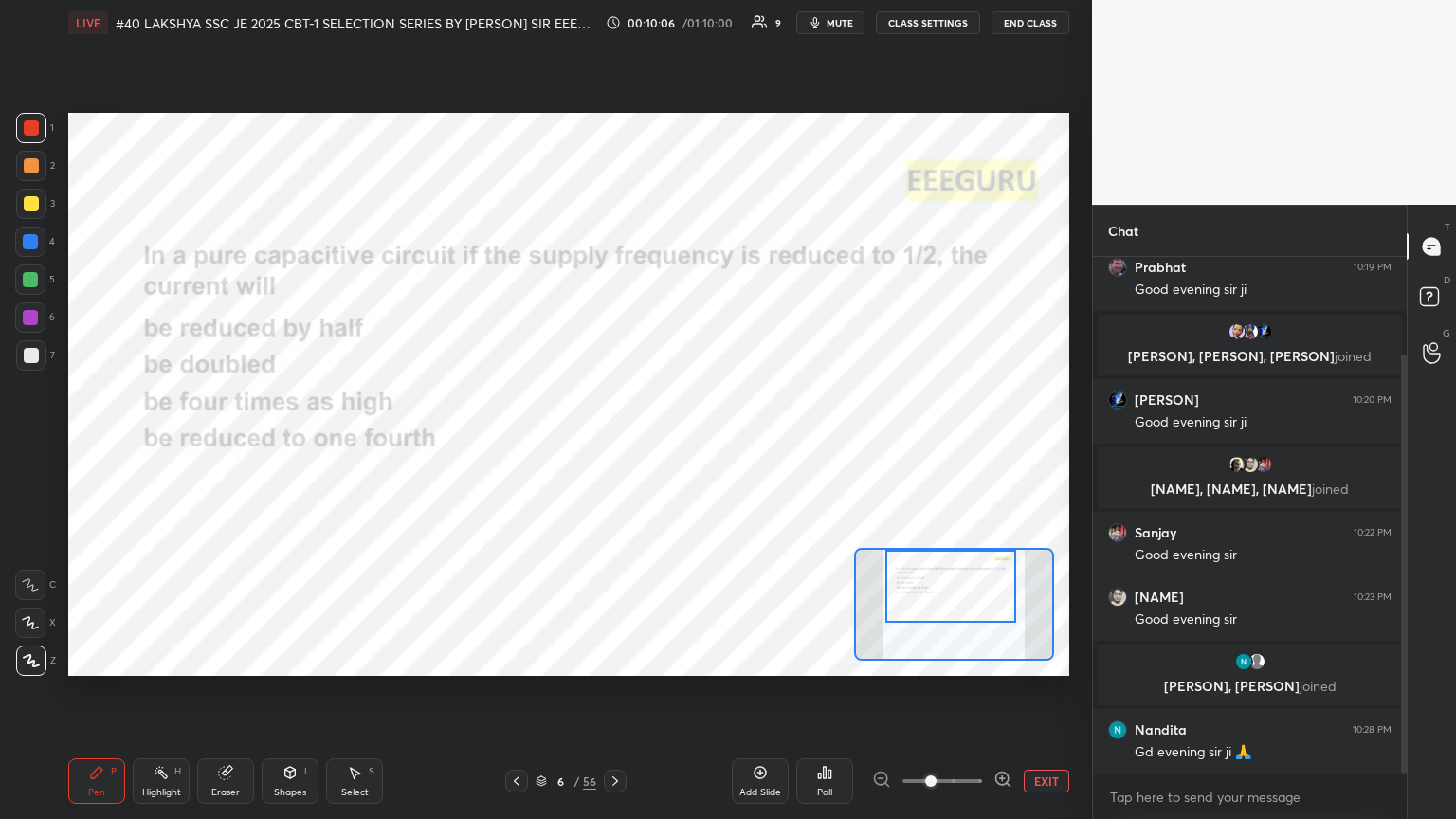 drag, startPoint x: 1405, startPoint y: 730, endPoint x: 1395, endPoint y: 739, distance: 13.453624 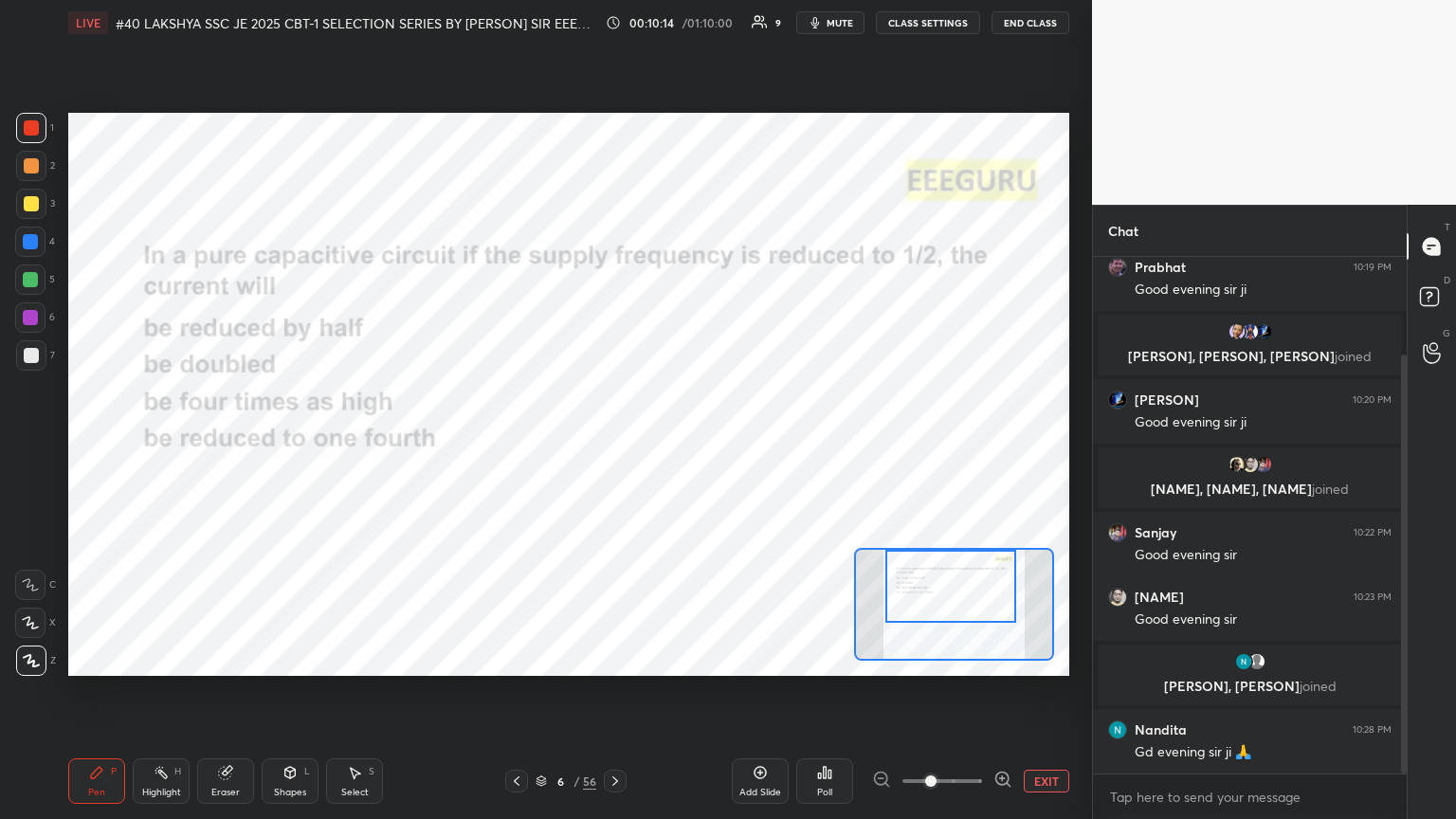 scroll, scrollTop: 185, scrollLeft: 0, axis: vertical 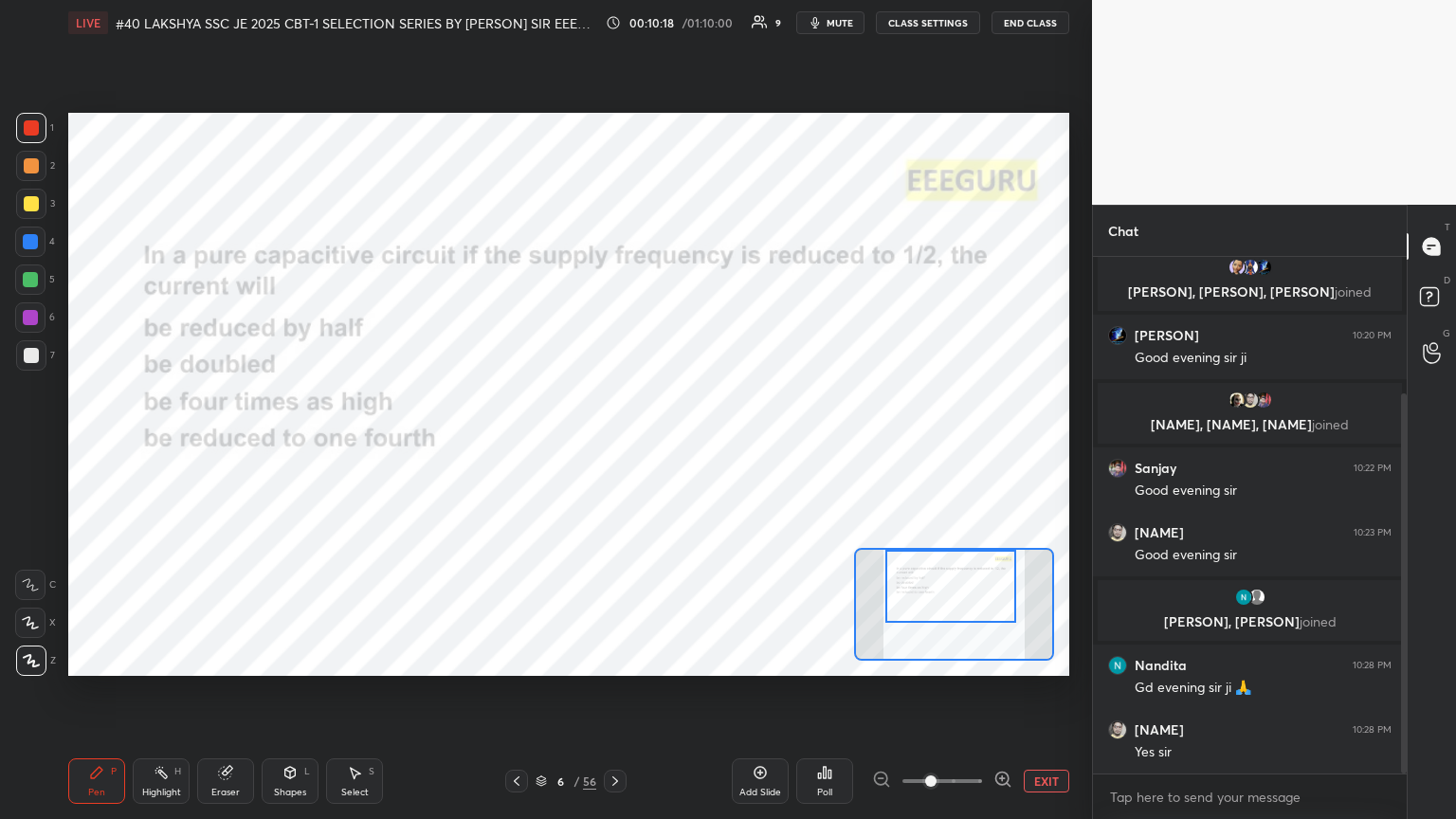 click at bounding box center (30, 318) 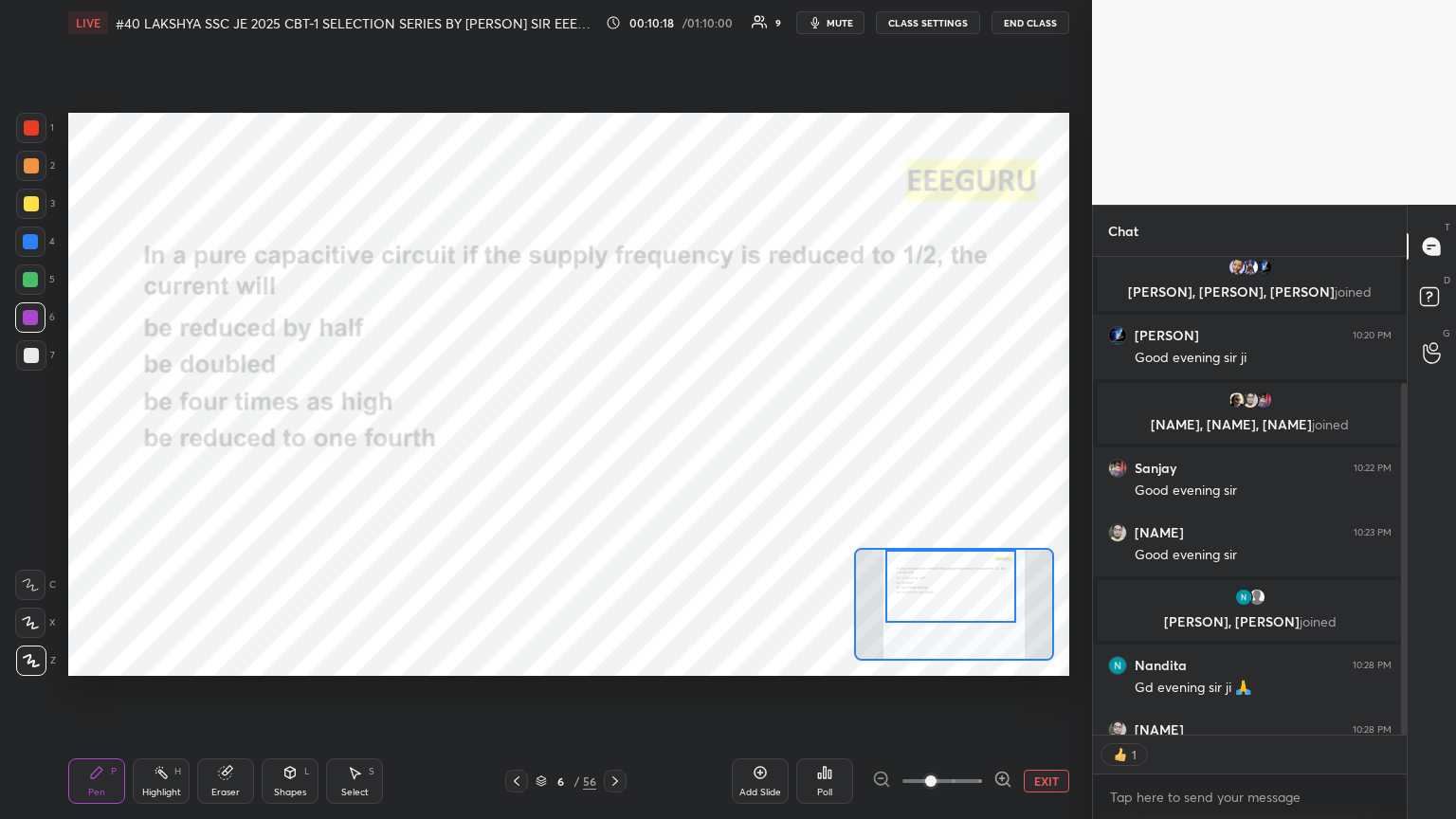 scroll, scrollTop: 473, scrollLeft: 308, axis: both 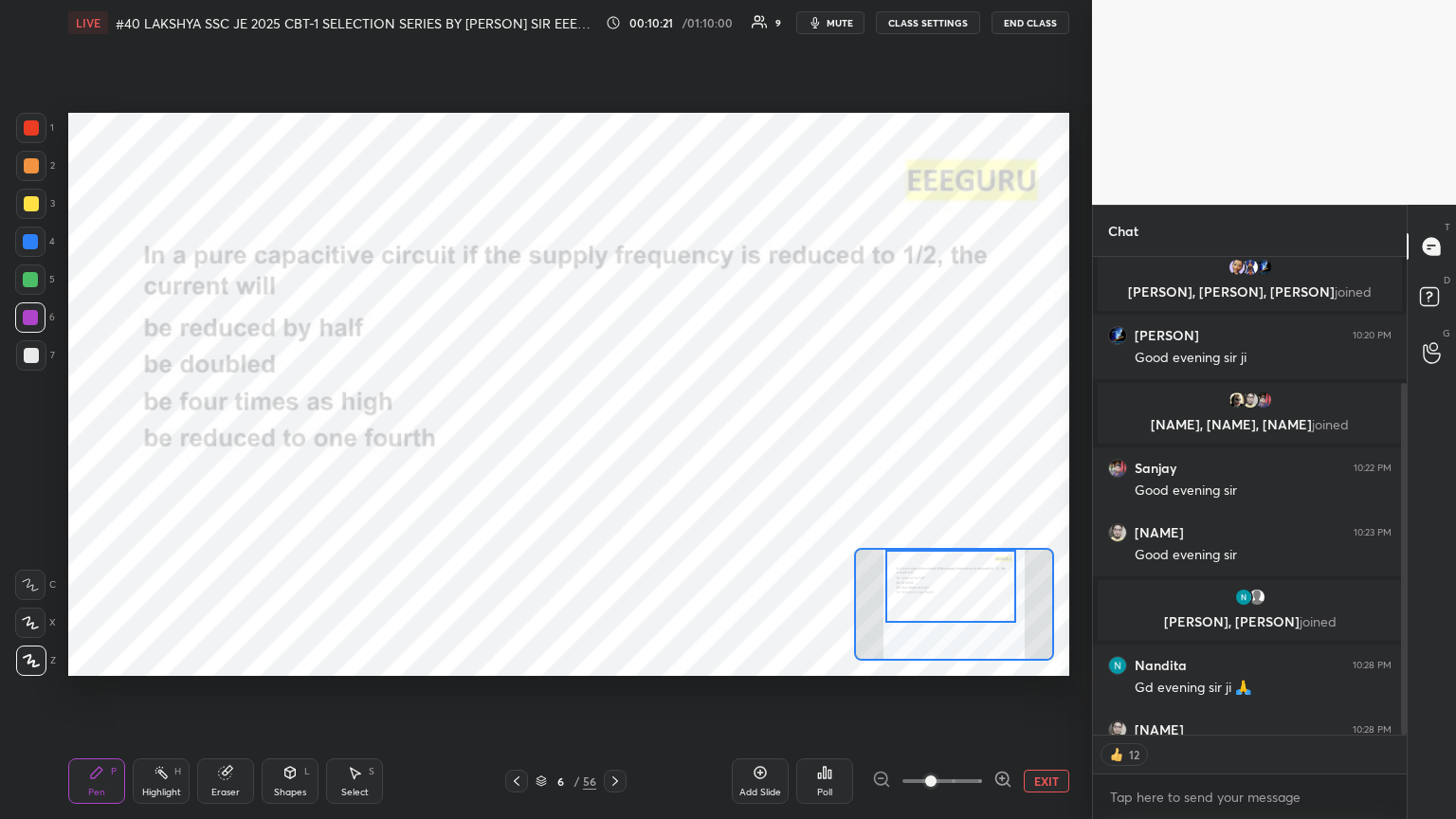 click 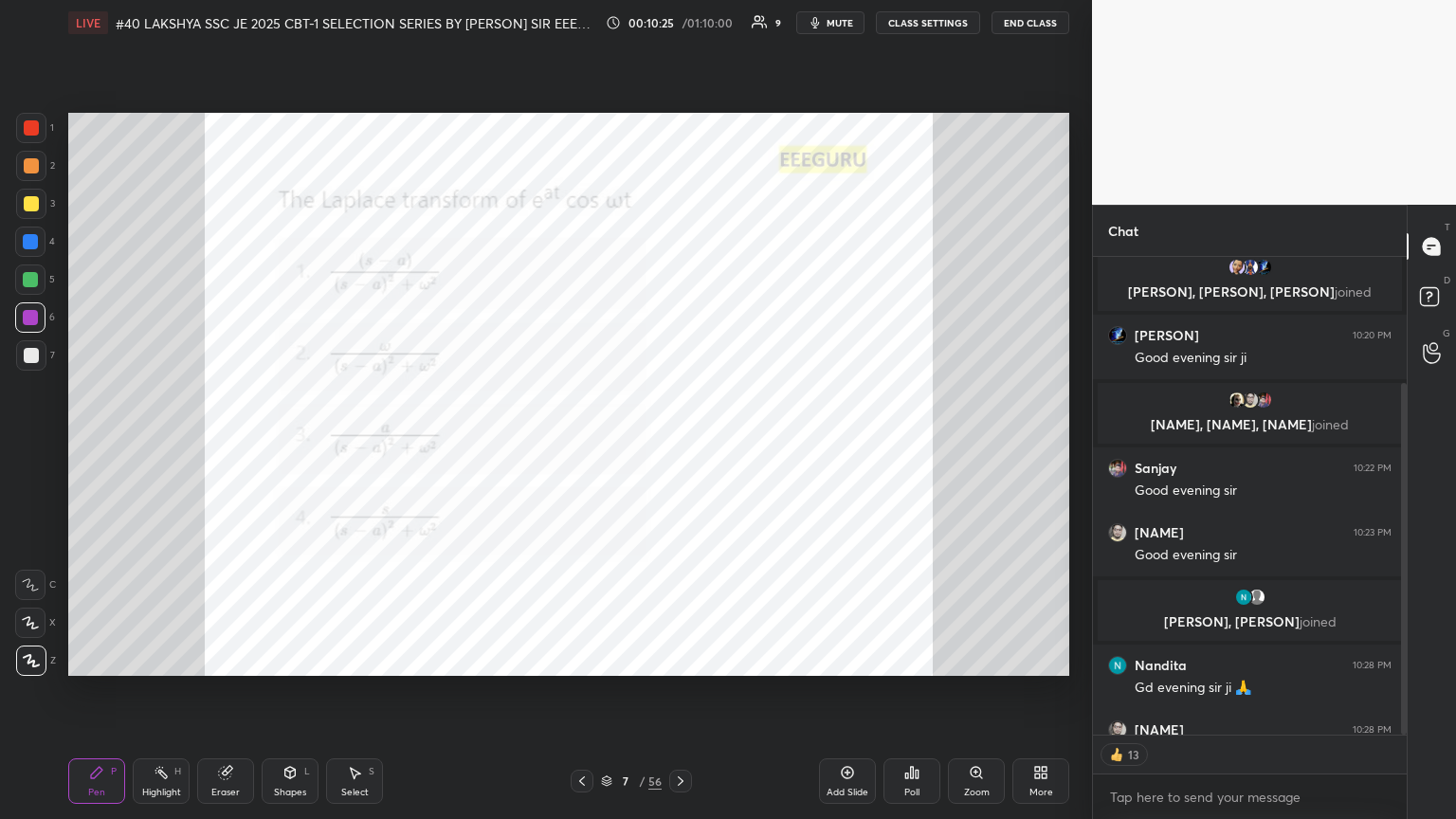click on "Poll" at bounding box center [912, 781] 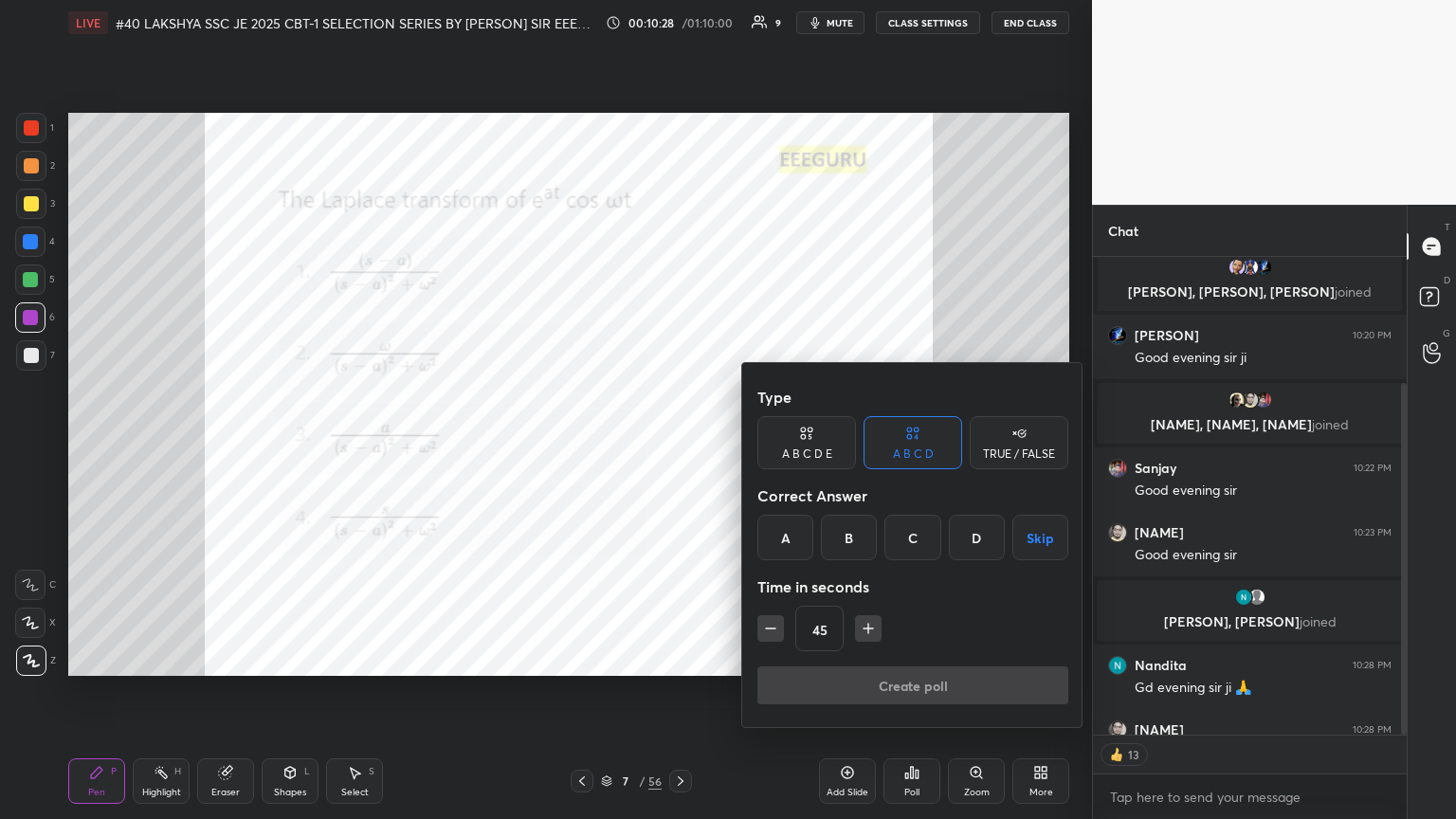 click on "A" at bounding box center [785, 537] 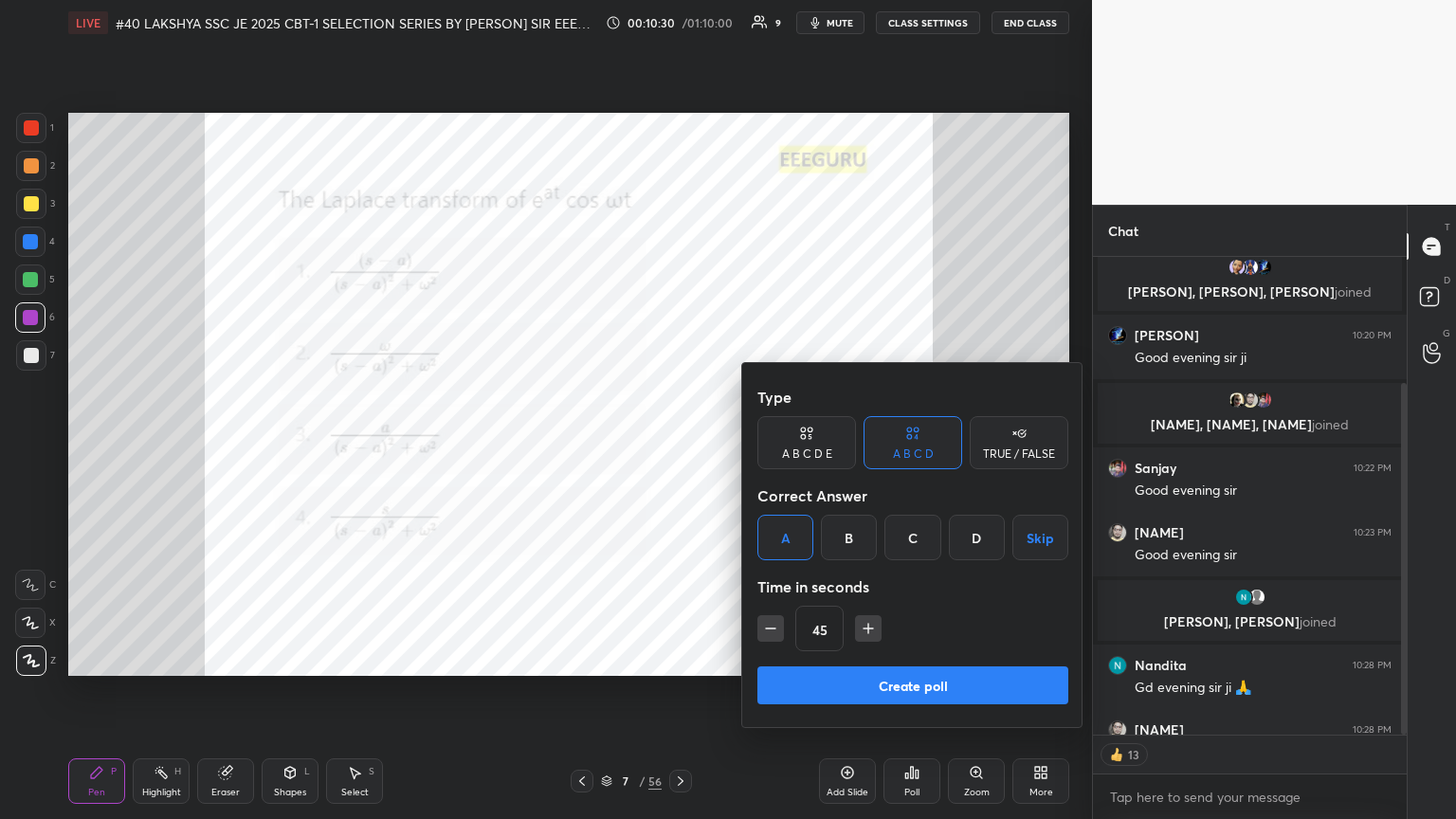 click on "Create poll" at bounding box center [913, 685] 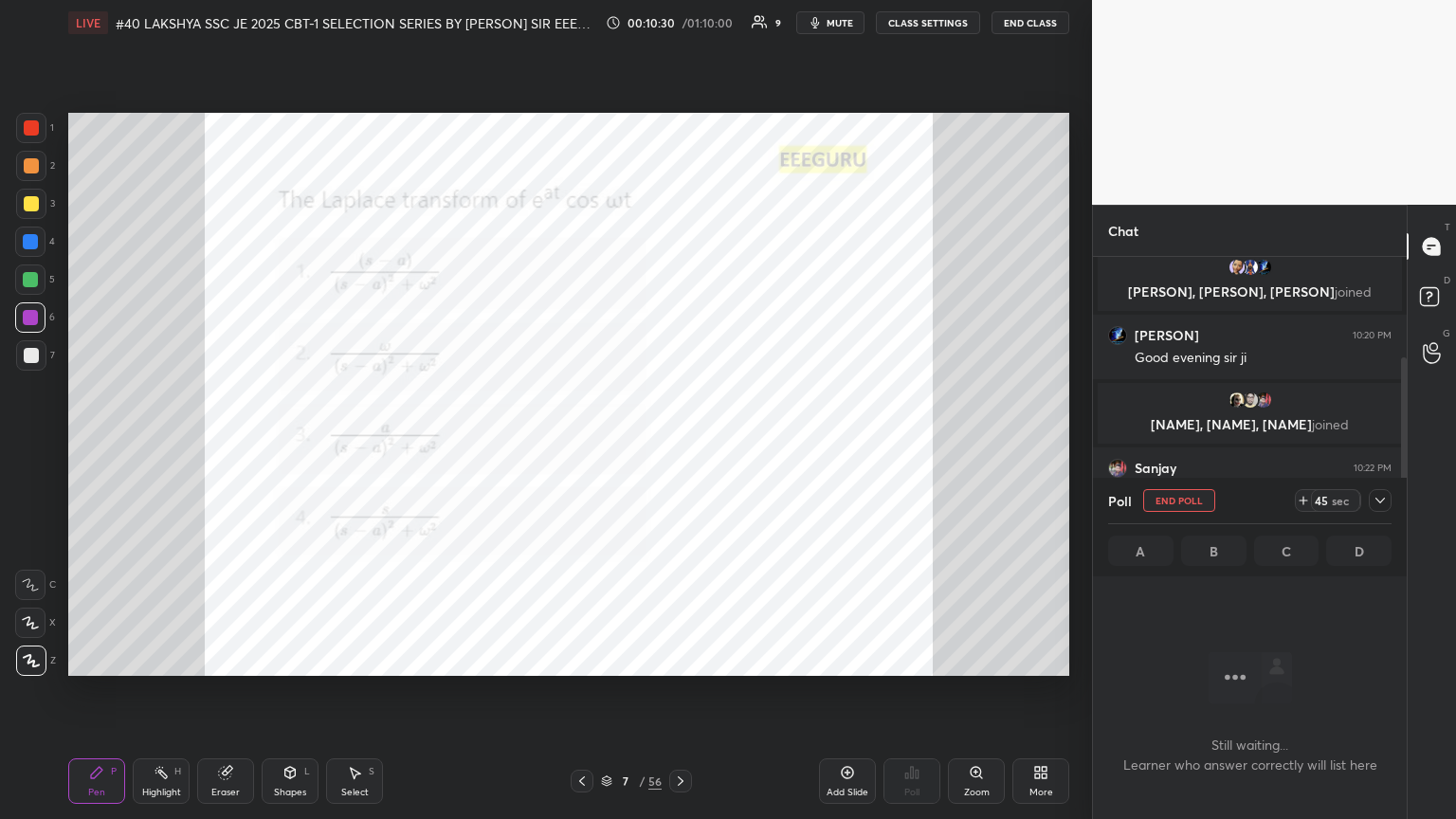 scroll, scrollTop: 449, scrollLeft: 308, axis: both 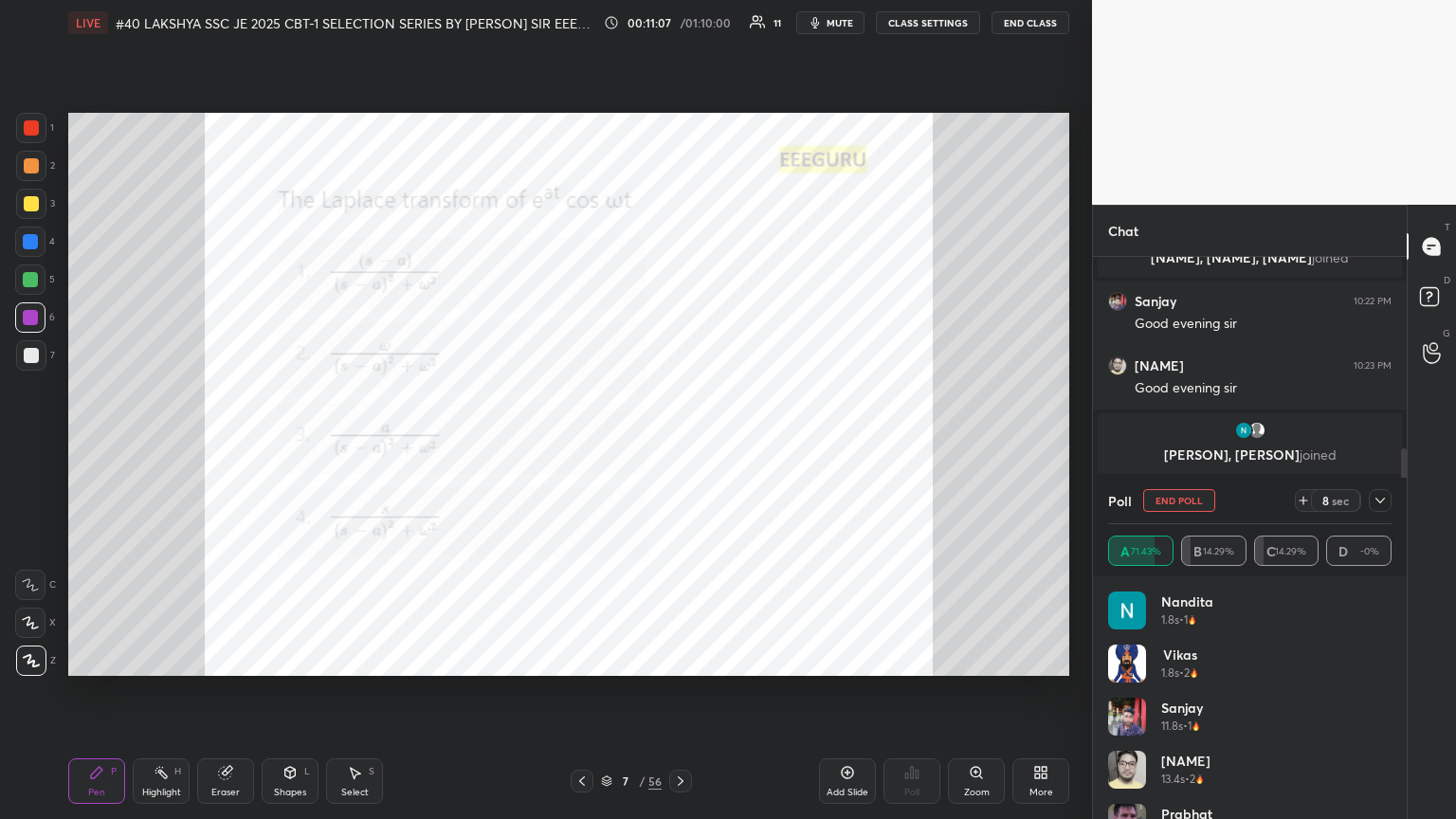 click on "mute" at bounding box center [840, 23] 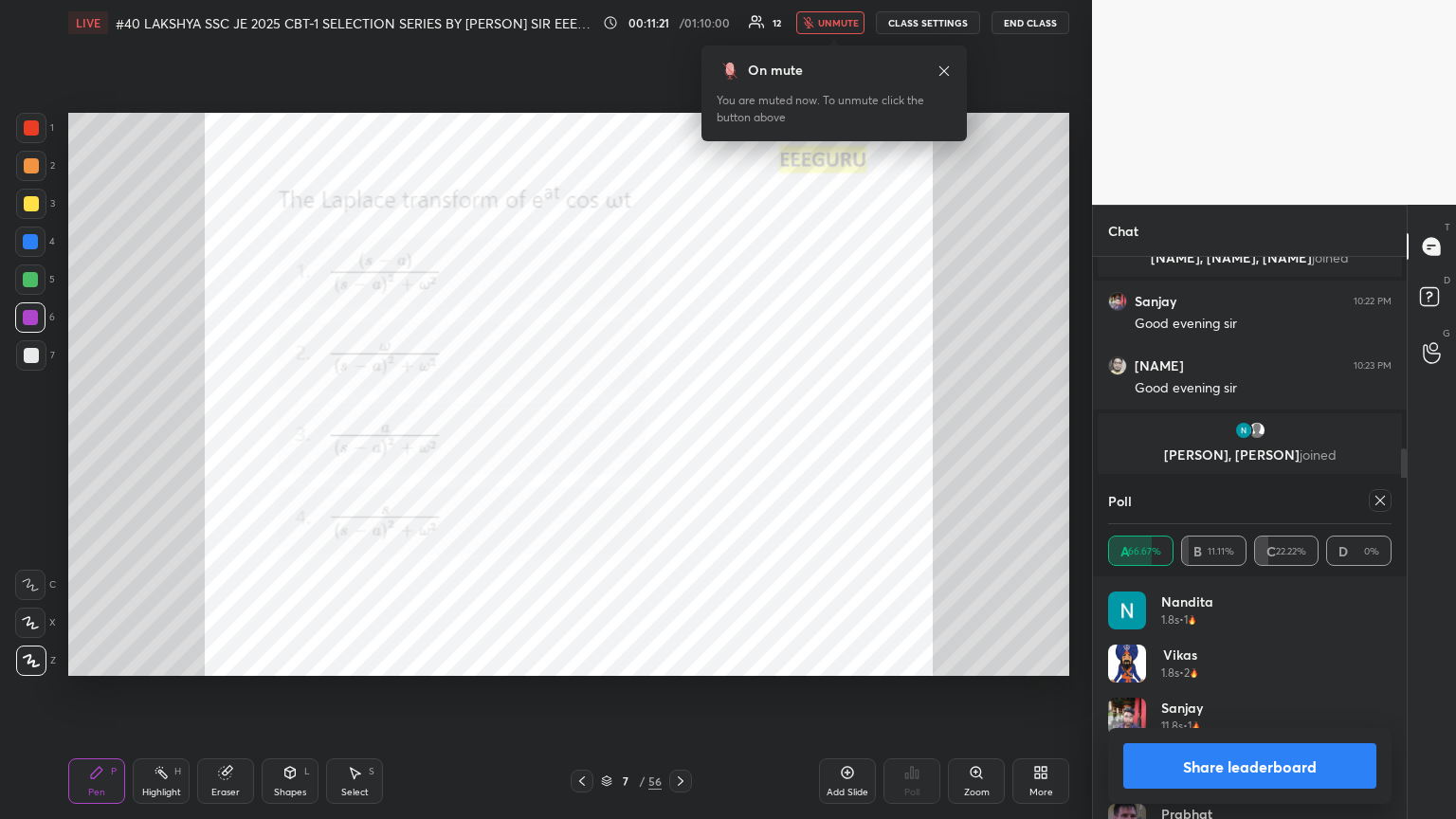 click on "unmute" at bounding box center (838, 23) 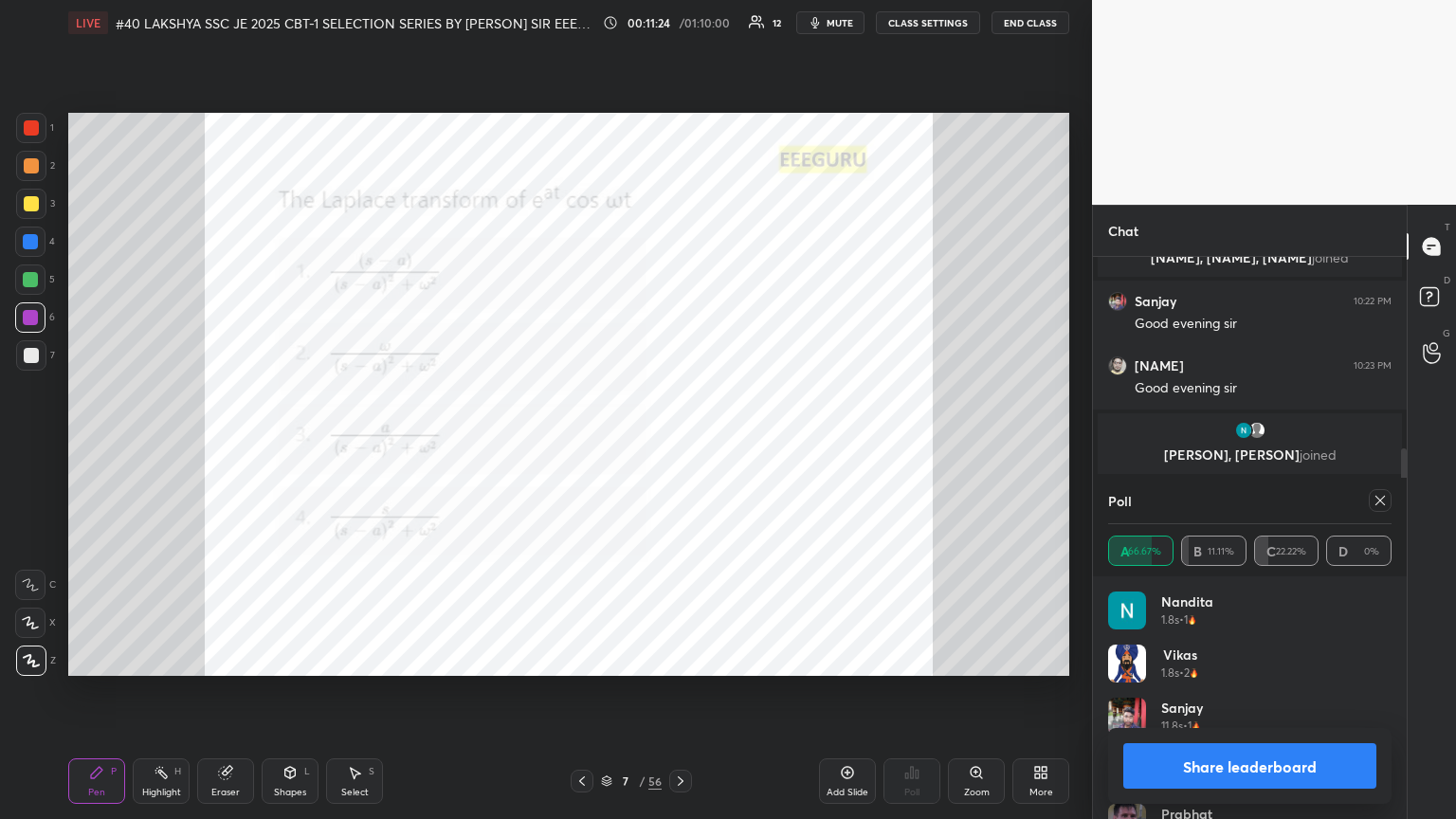 click 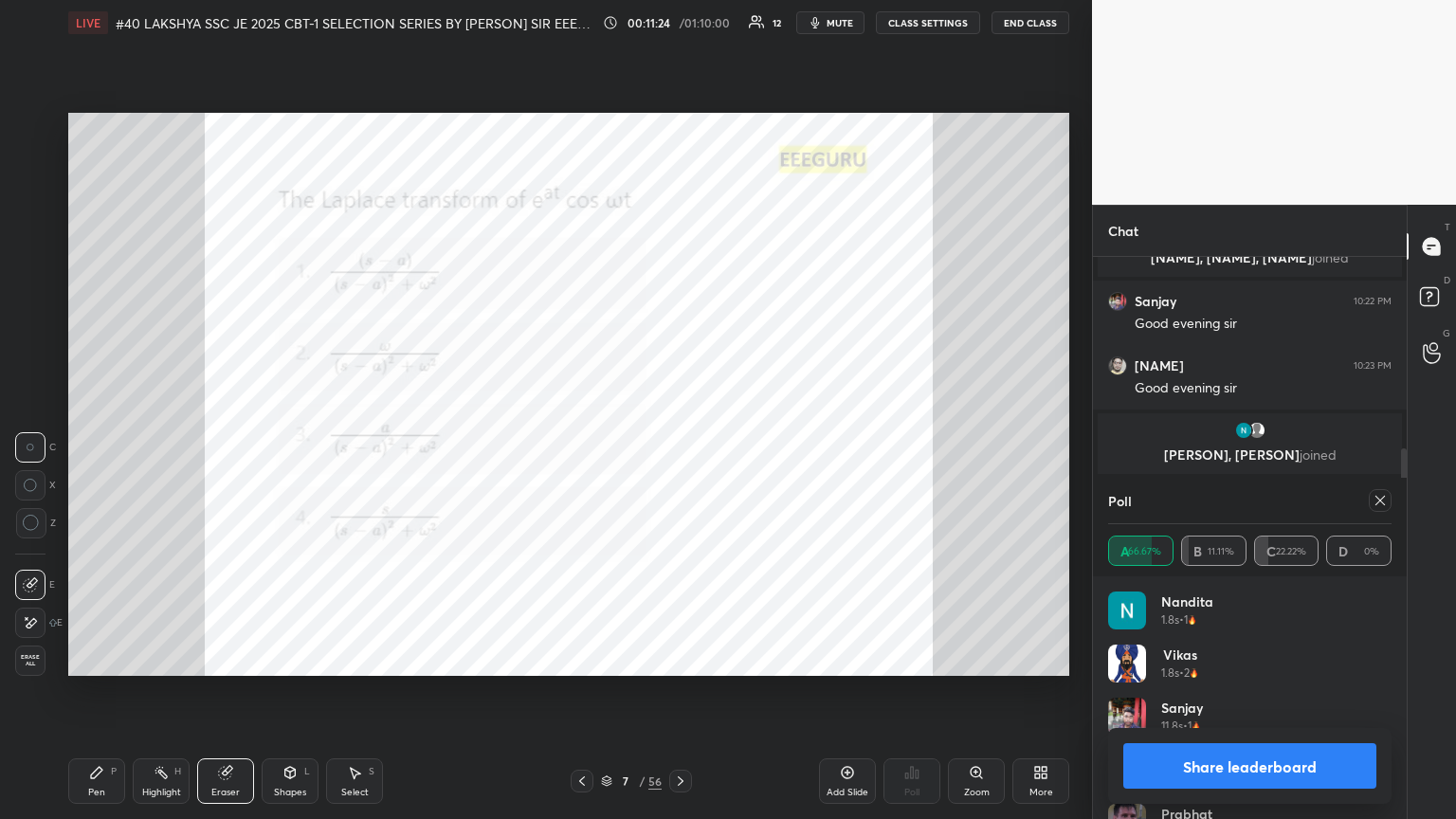 drag, startPoint x: 30, startPoint y: 661, endPoint x: 68, endPoint y: 742, distance: 89.470666 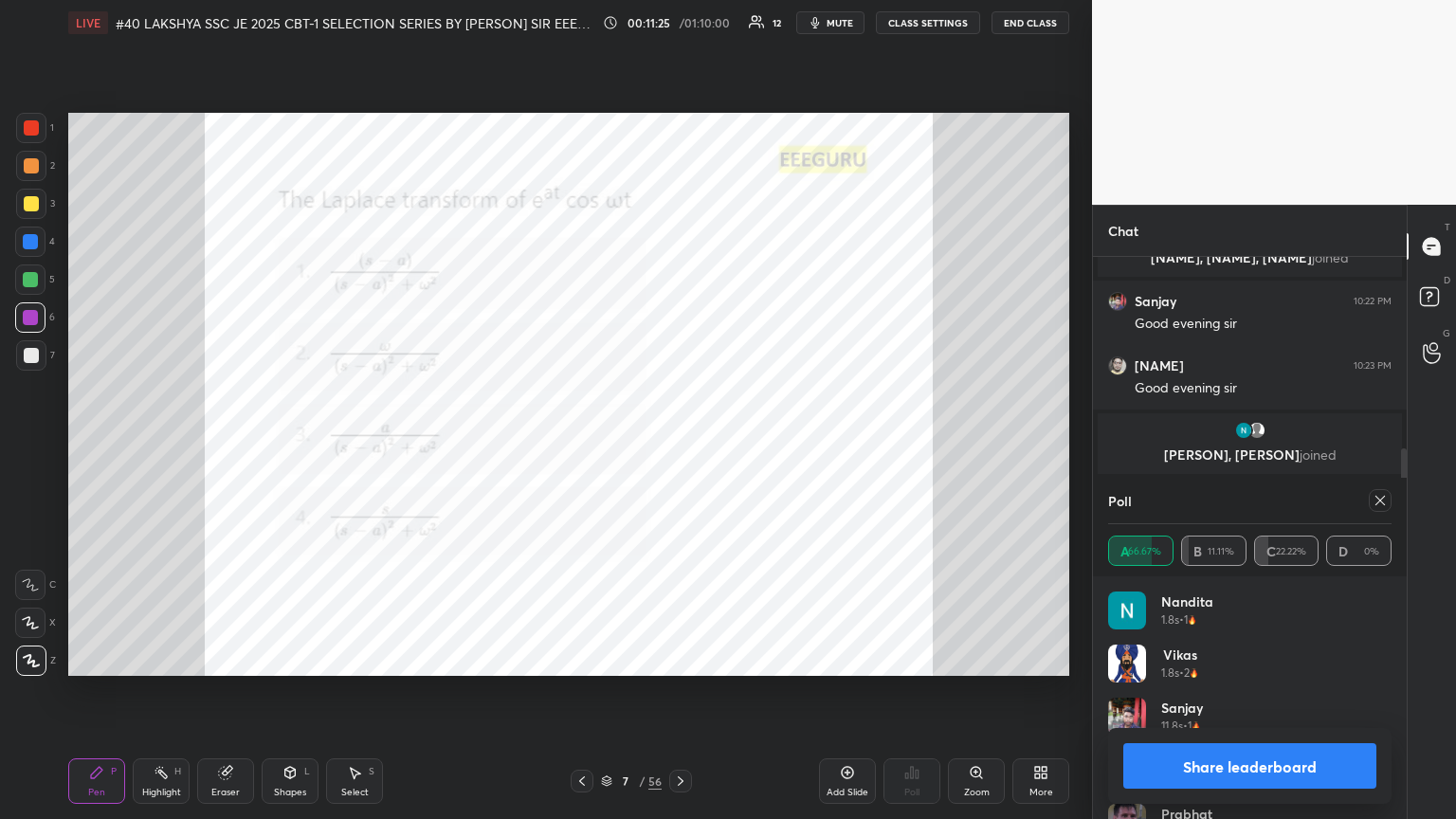 click on "Pen P" at bounding box center [97, 781] 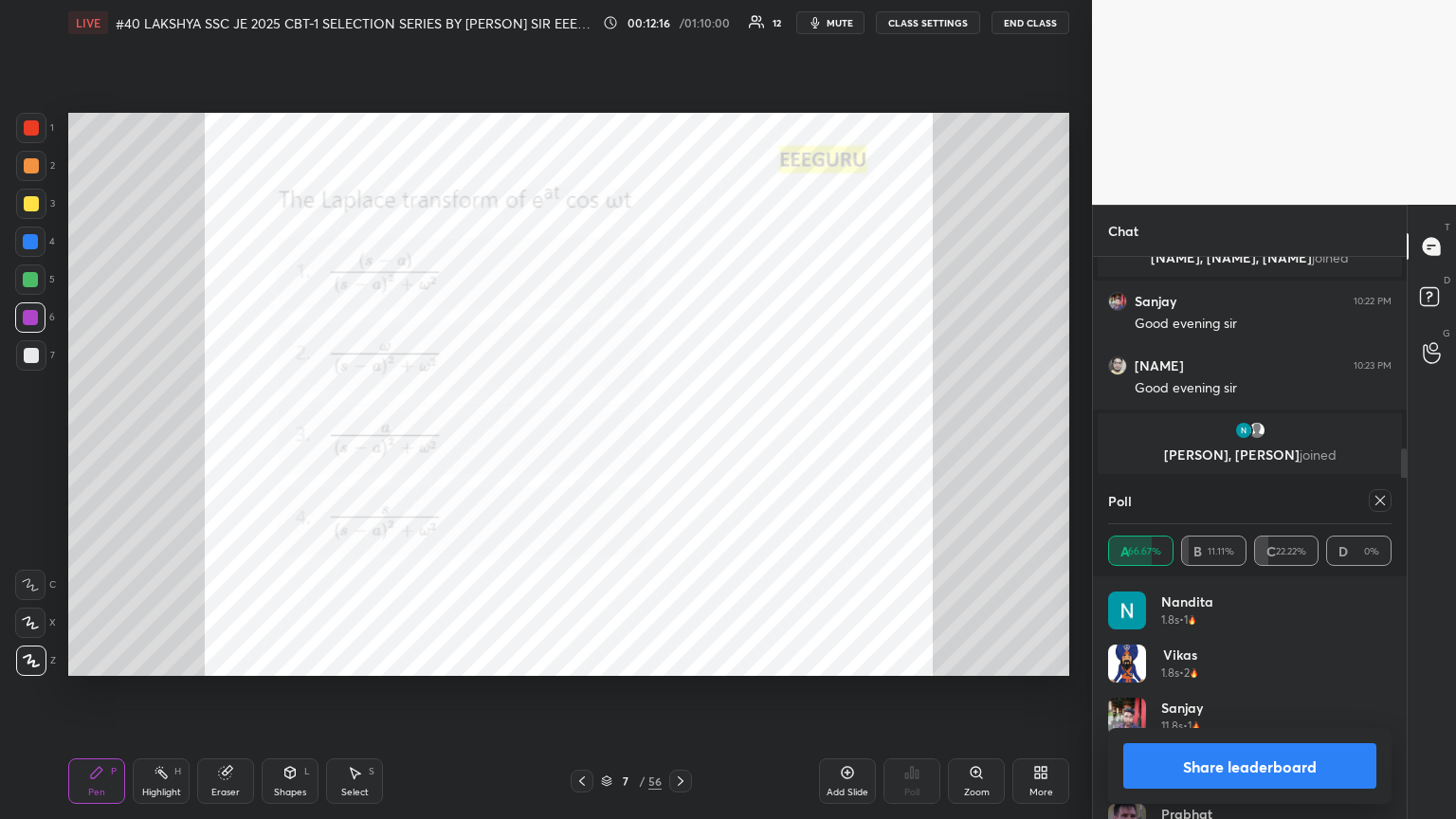scroll, scrollTop: 374, scrollLeft: 308, axis: both 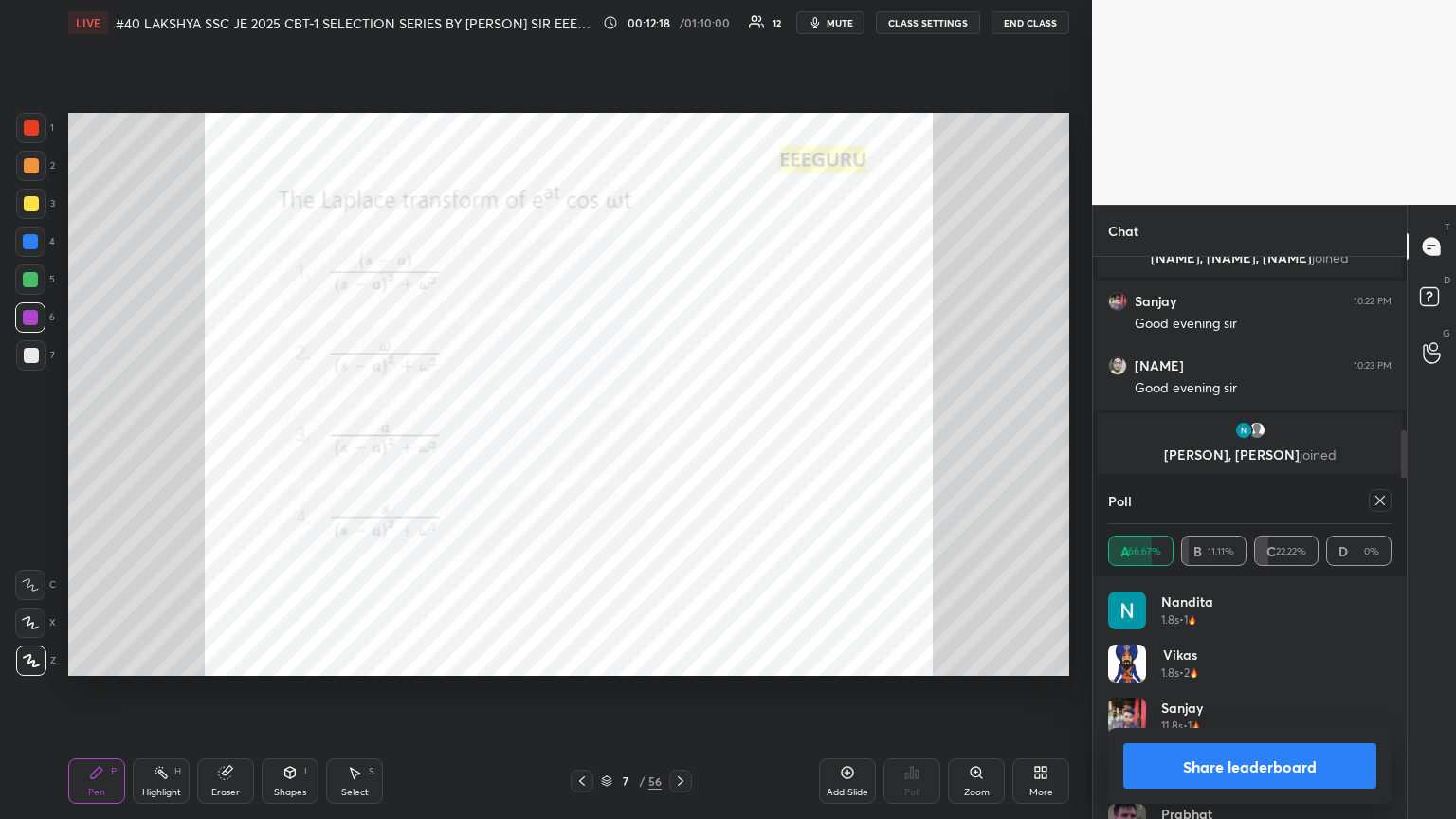 click 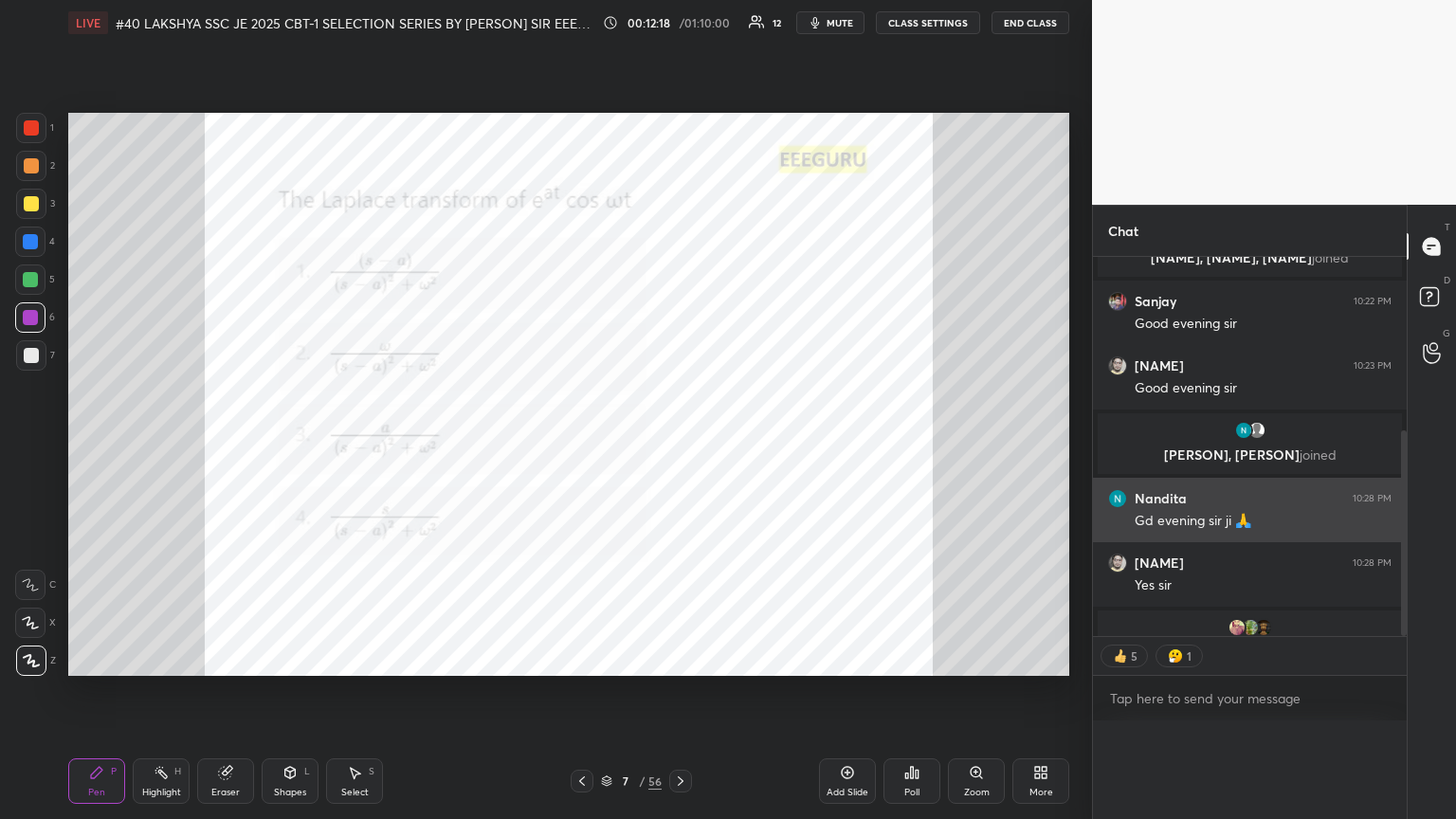 scroll, scrollTop: 83, scrollLeft: 278, axis: both 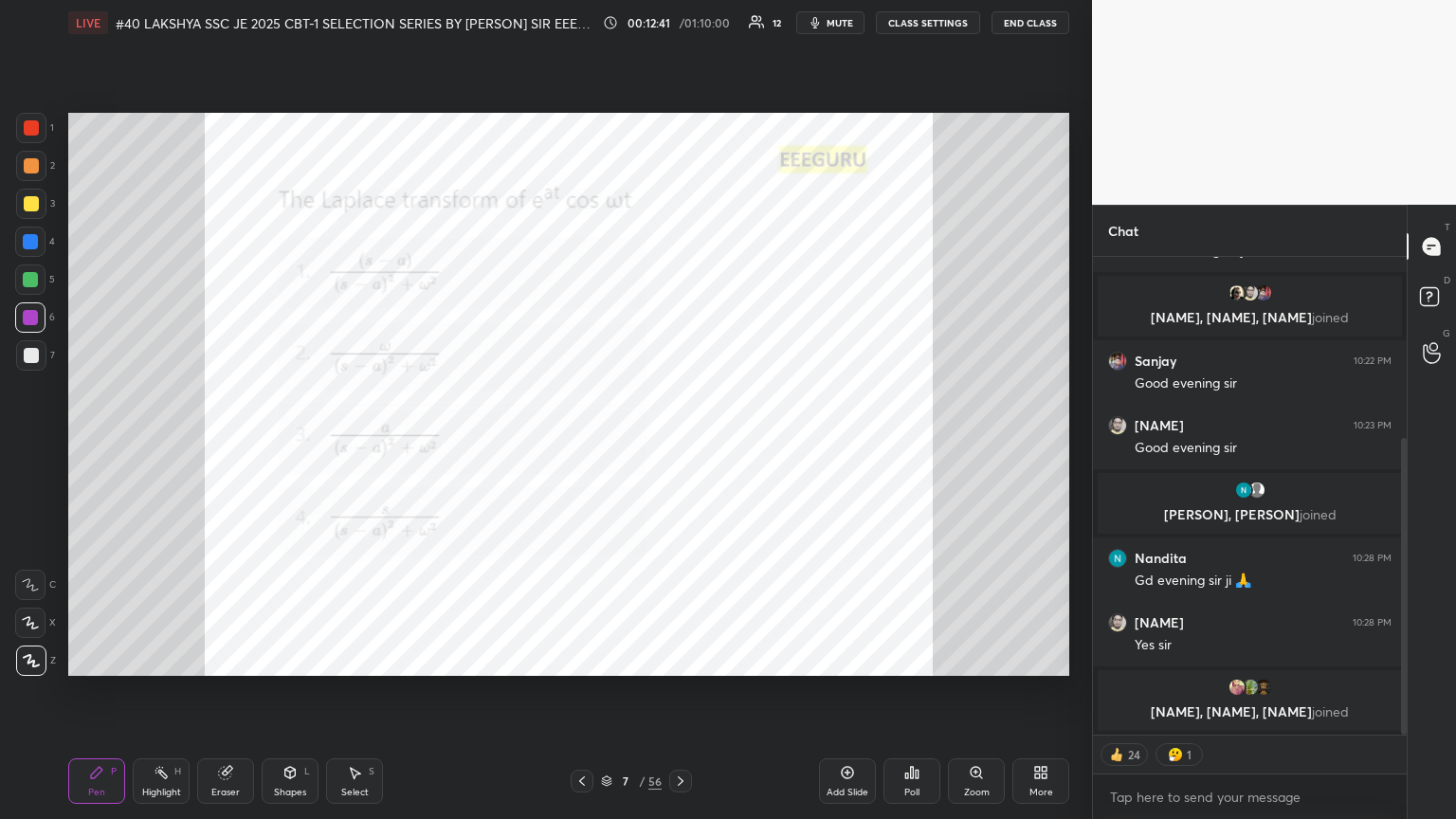 drag, startPoint x: 679, startPoint y: 783, endPoint x: 660, endPoint y: 809, distance: 32.202484 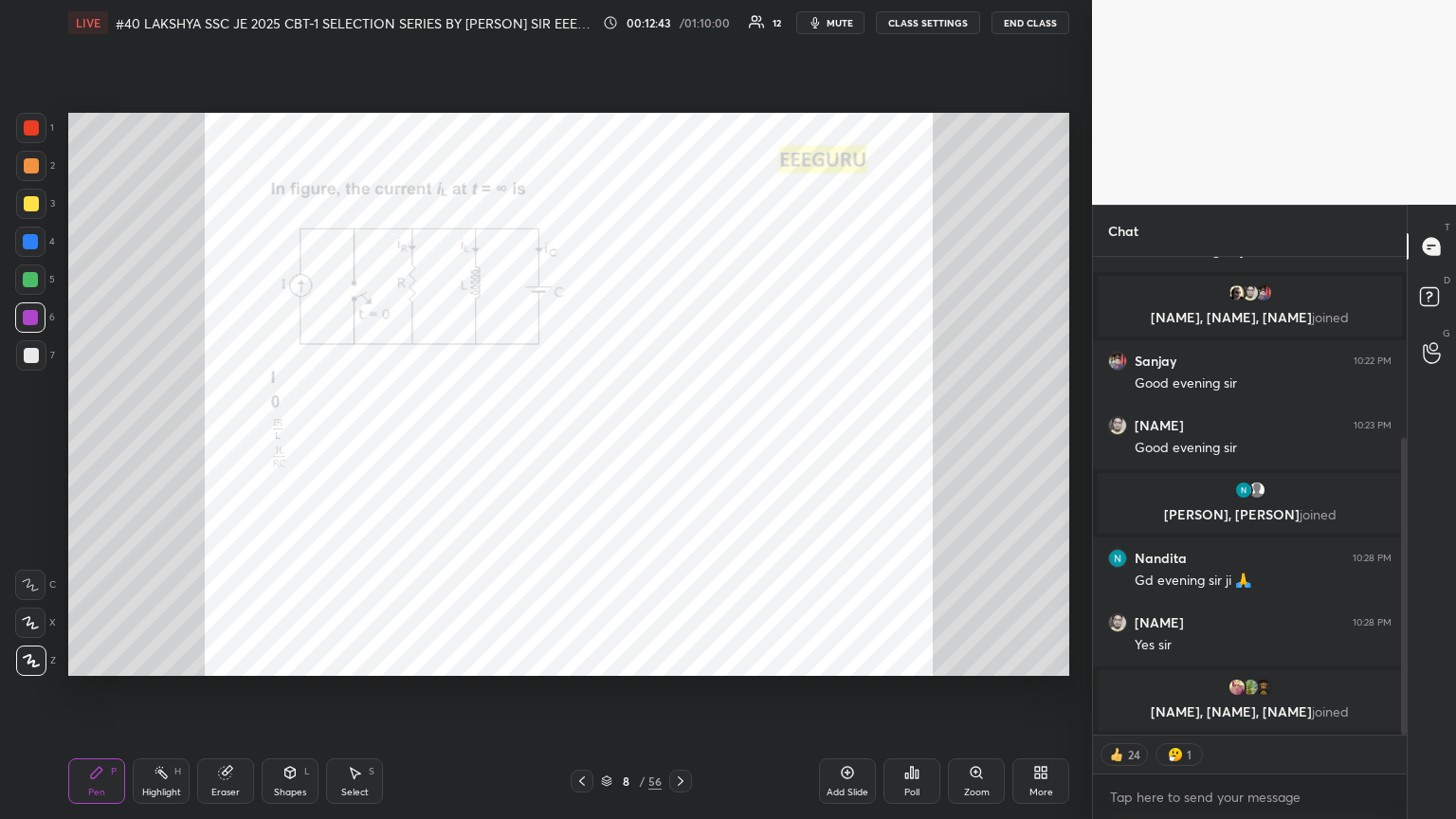 click on "mute" at bounding box center (840, 23) 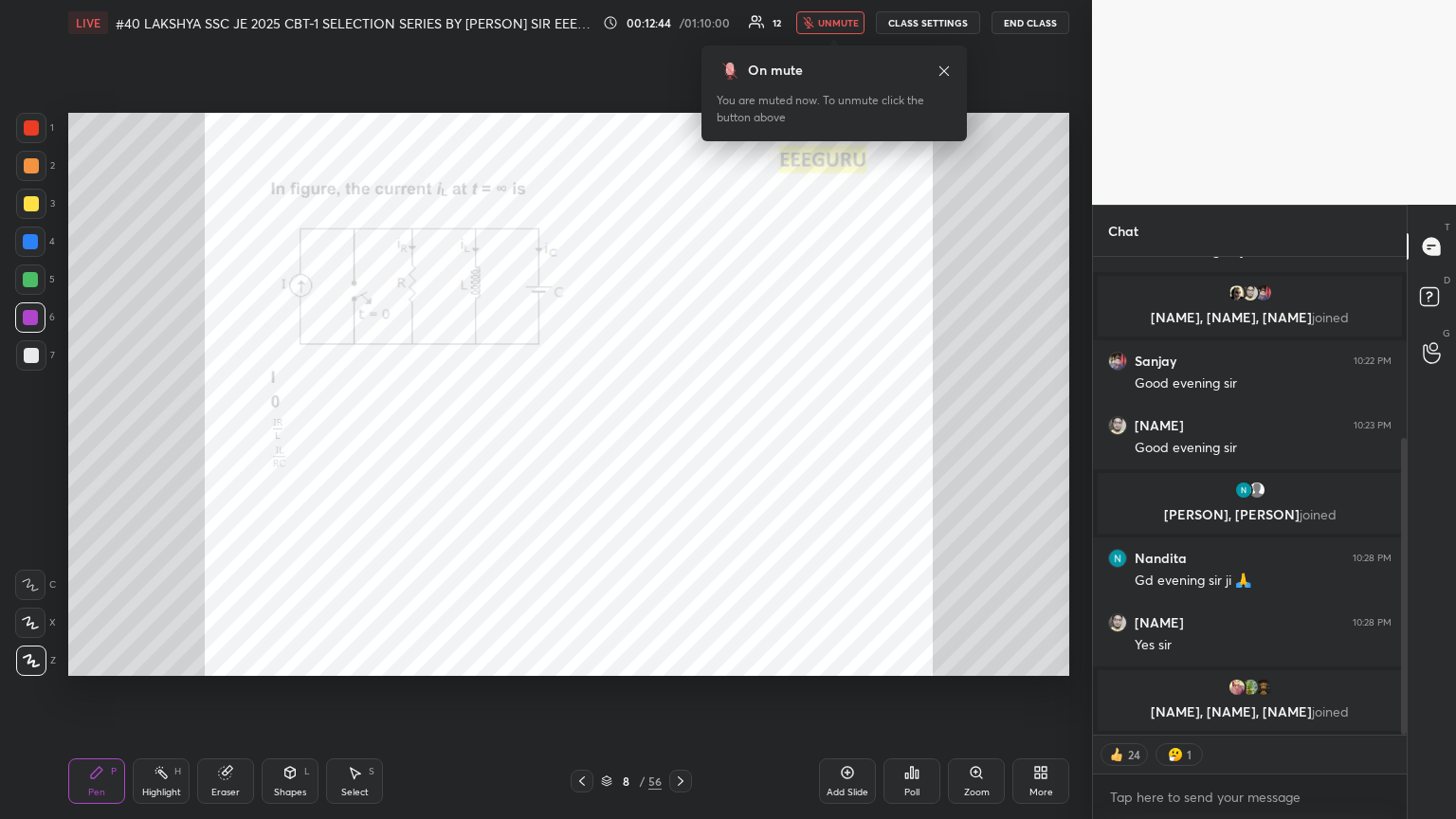 click on "unmute" at bounding box center (838, 23) 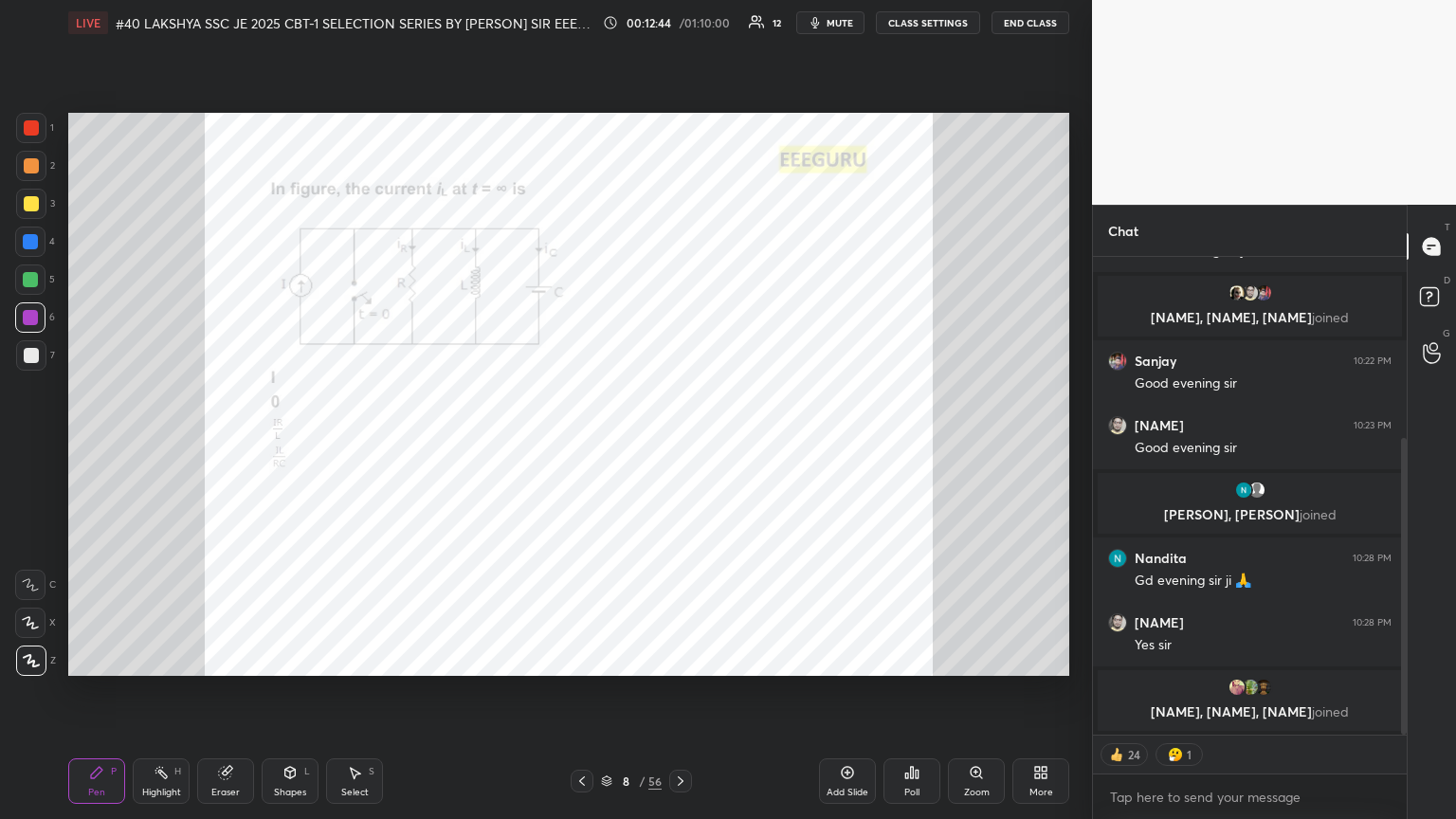 scroll, scrollTop: 356, scrollLeft: 0, axis: vertical 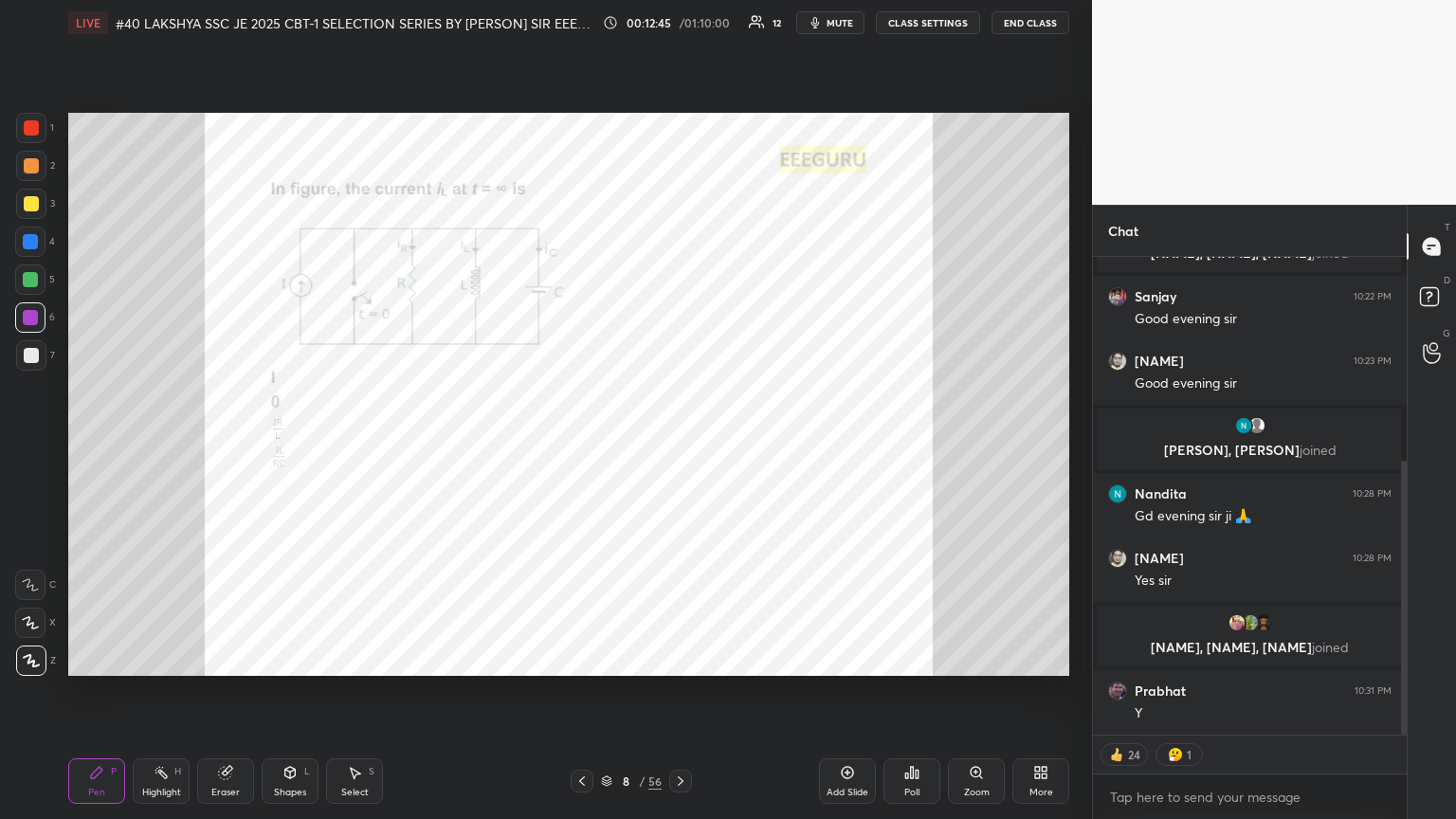 click on "Zoom" at bounding box center (976, 781) 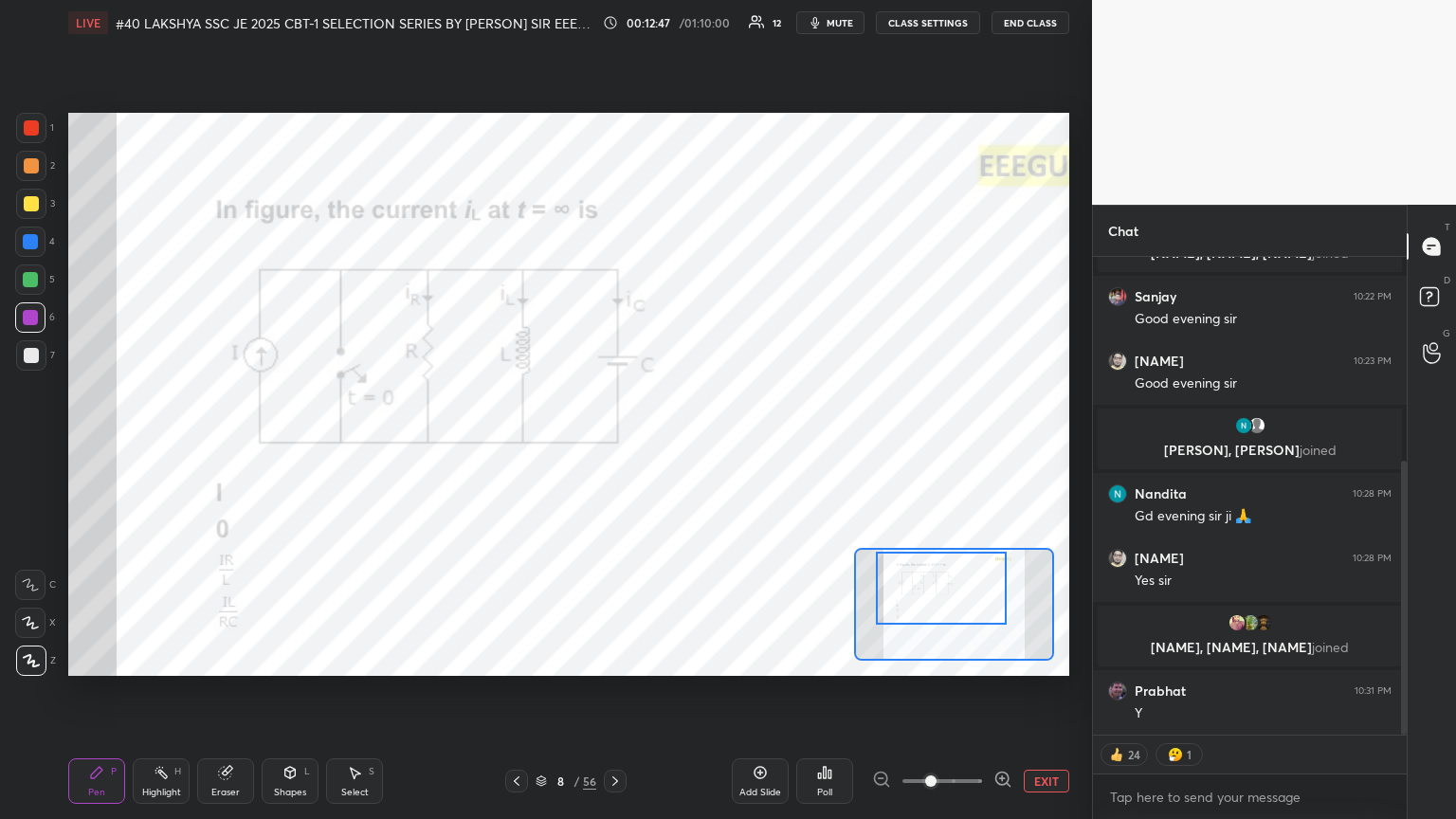 scroll, scrollTop: 6, scrollLeft: 6, axis: both 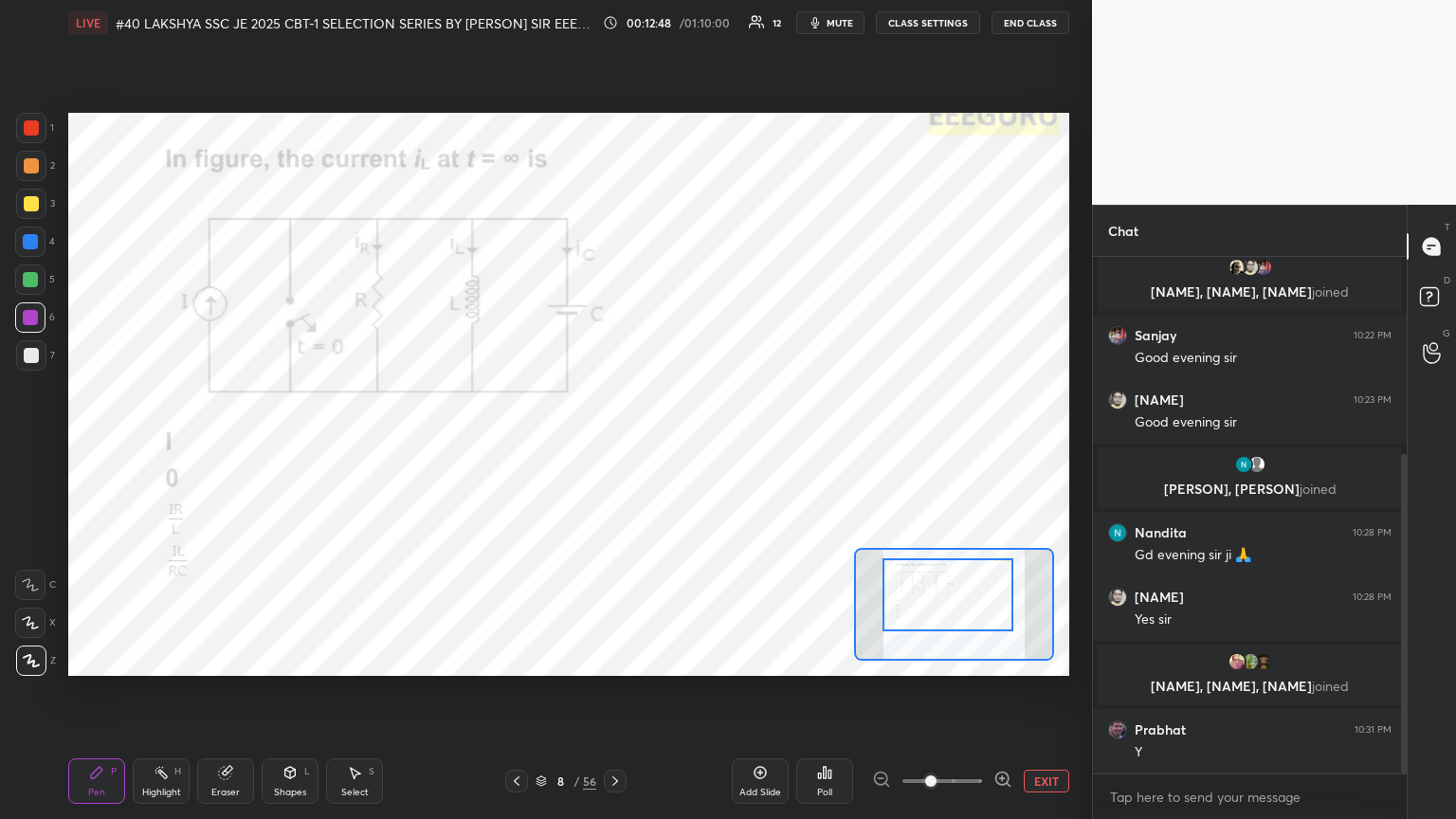 drag, startPoint x: 977, startPoint y: 597, endPoint x: 976, endPoint y: 578, distance: 19.026298 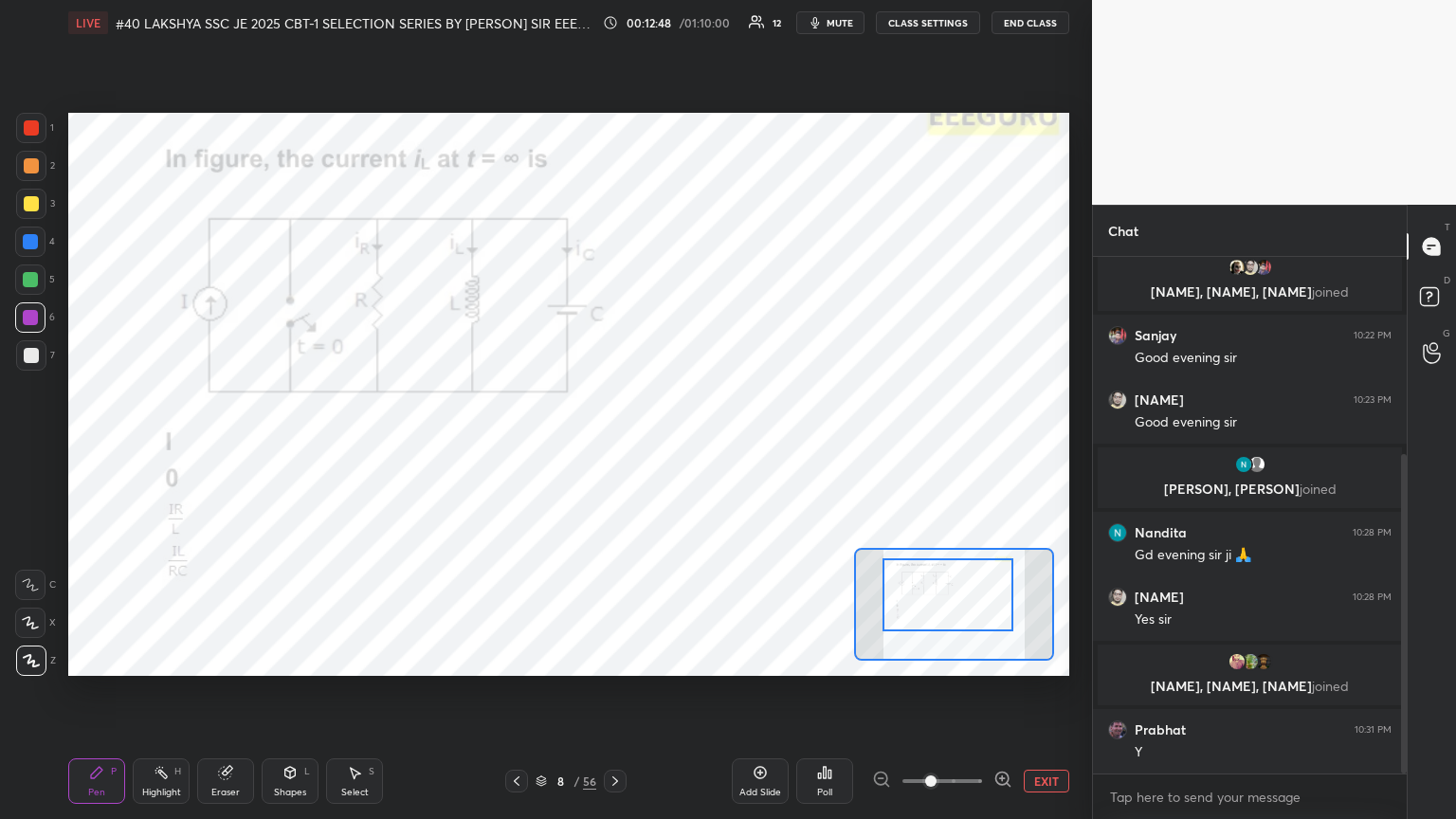 click at bounding box center [948, 594] 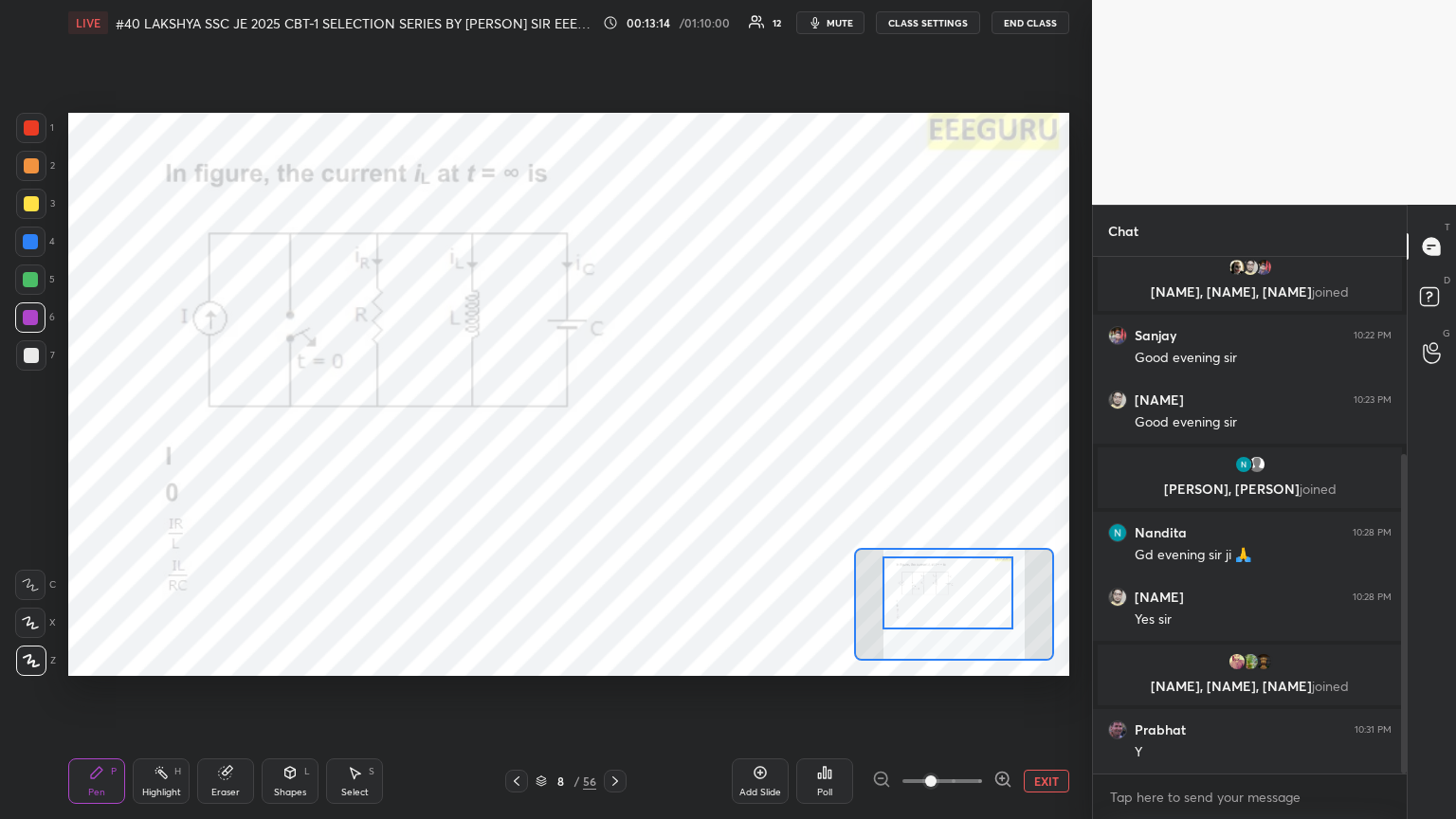 drag, startPoint x: 238, startPoint y: 788, endPoint x: 199, endPoint y: 791, distance: 39.115214 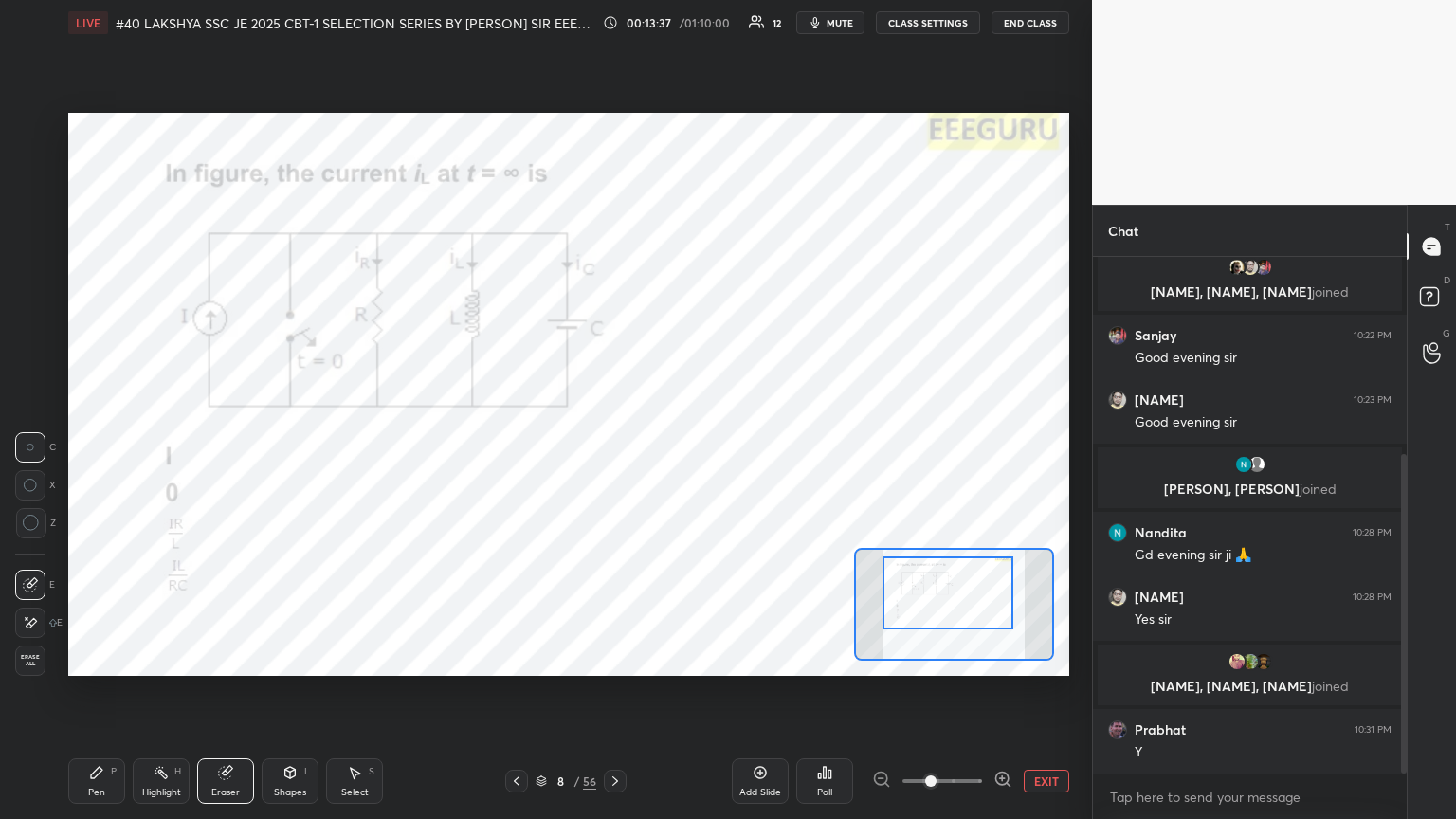 click on "Pen P" at bounding box center [97, 781] 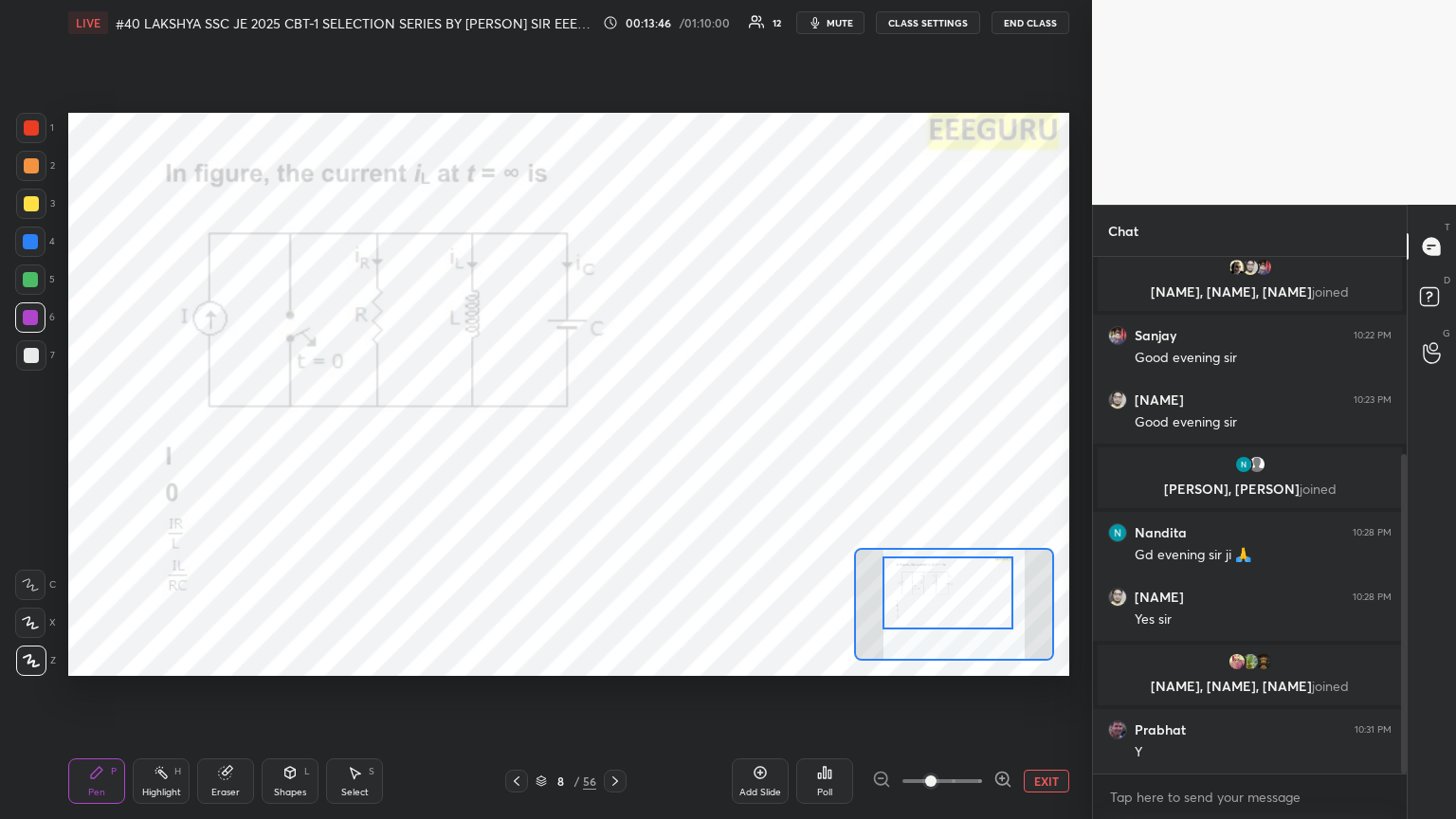 click on "EXIT" at bounding box center (1046, 781) 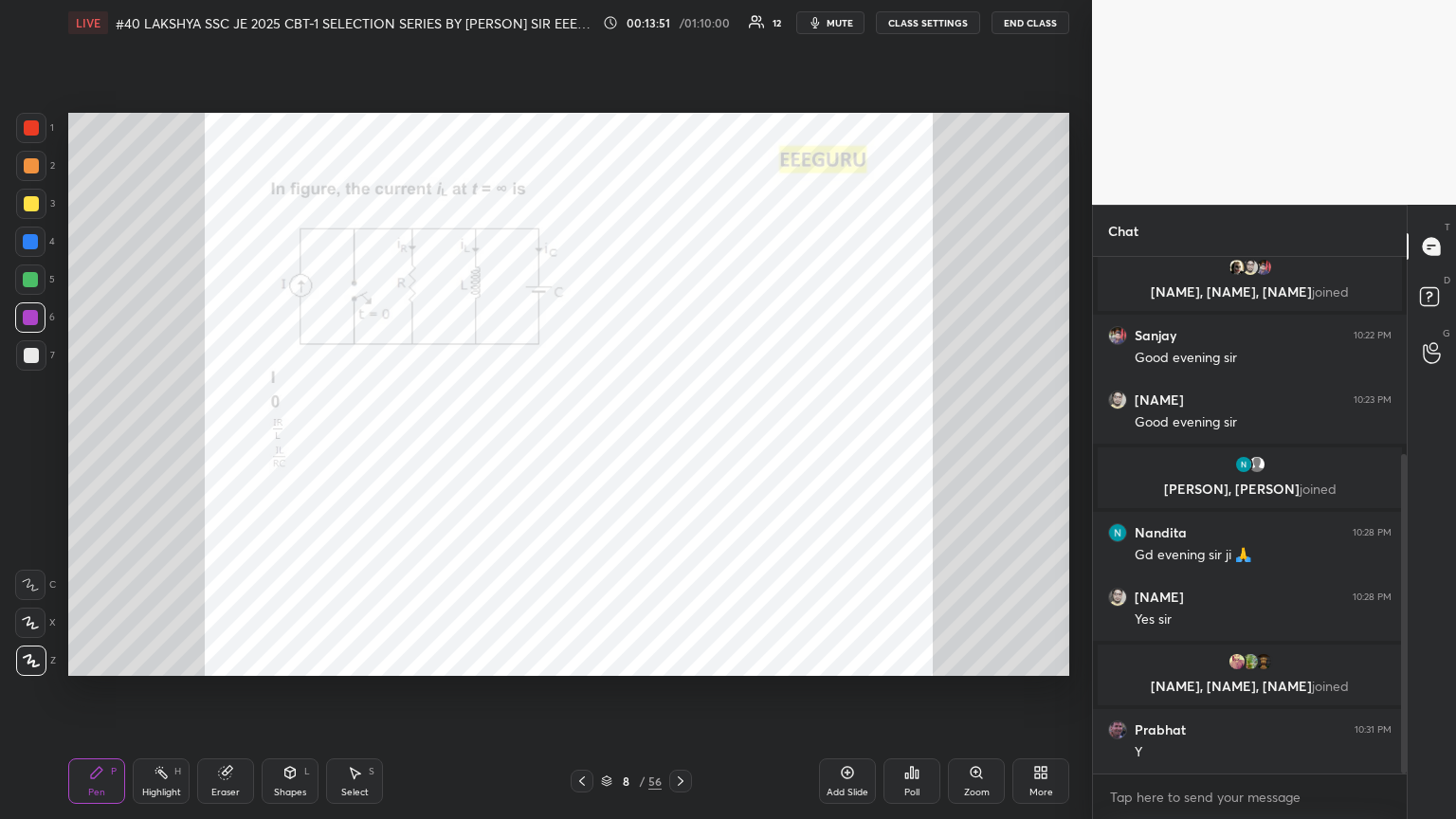 click on "Poll" at bounding box center [912, 792] 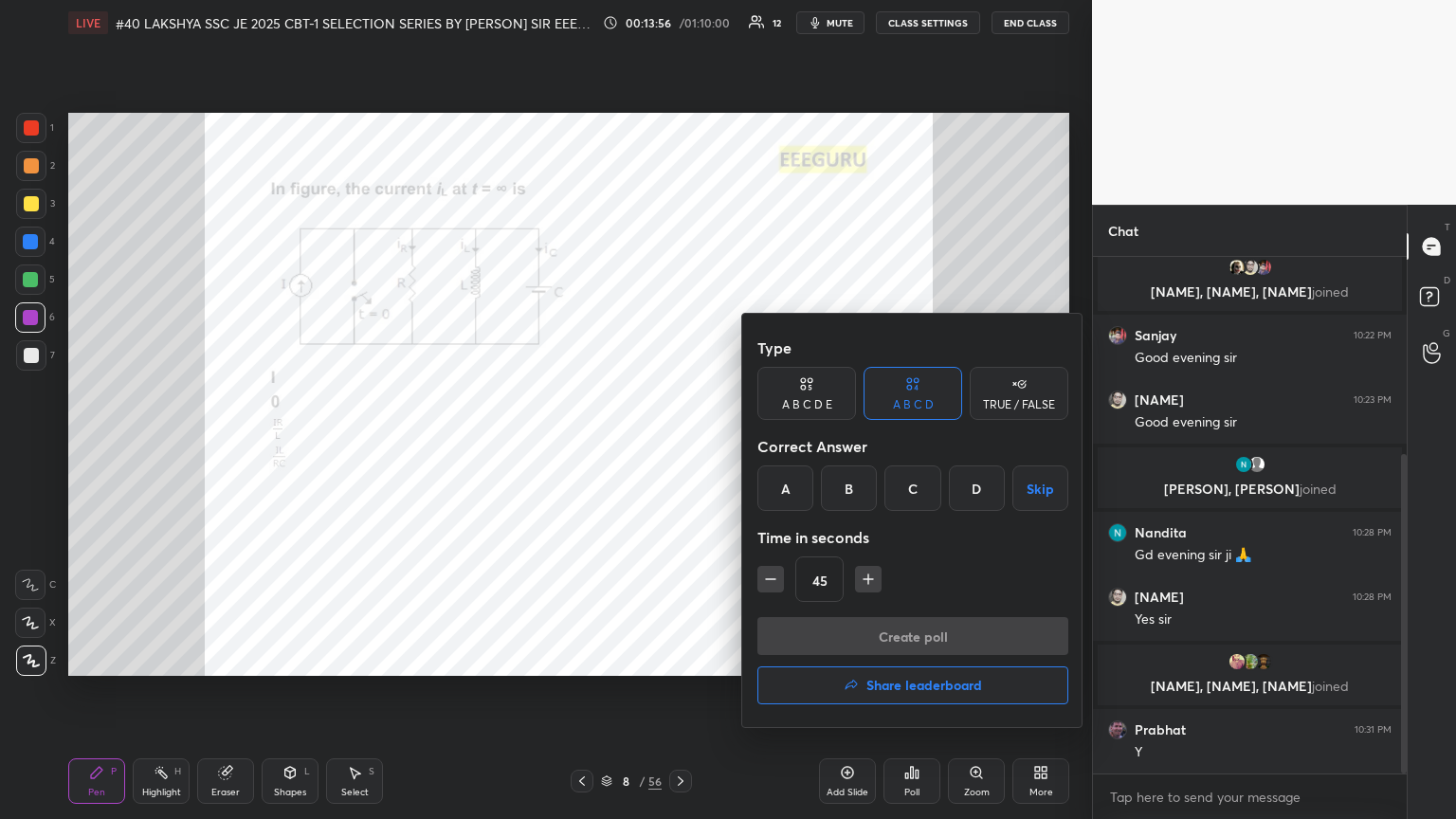 click on "A" at bounding box center [785, 488] 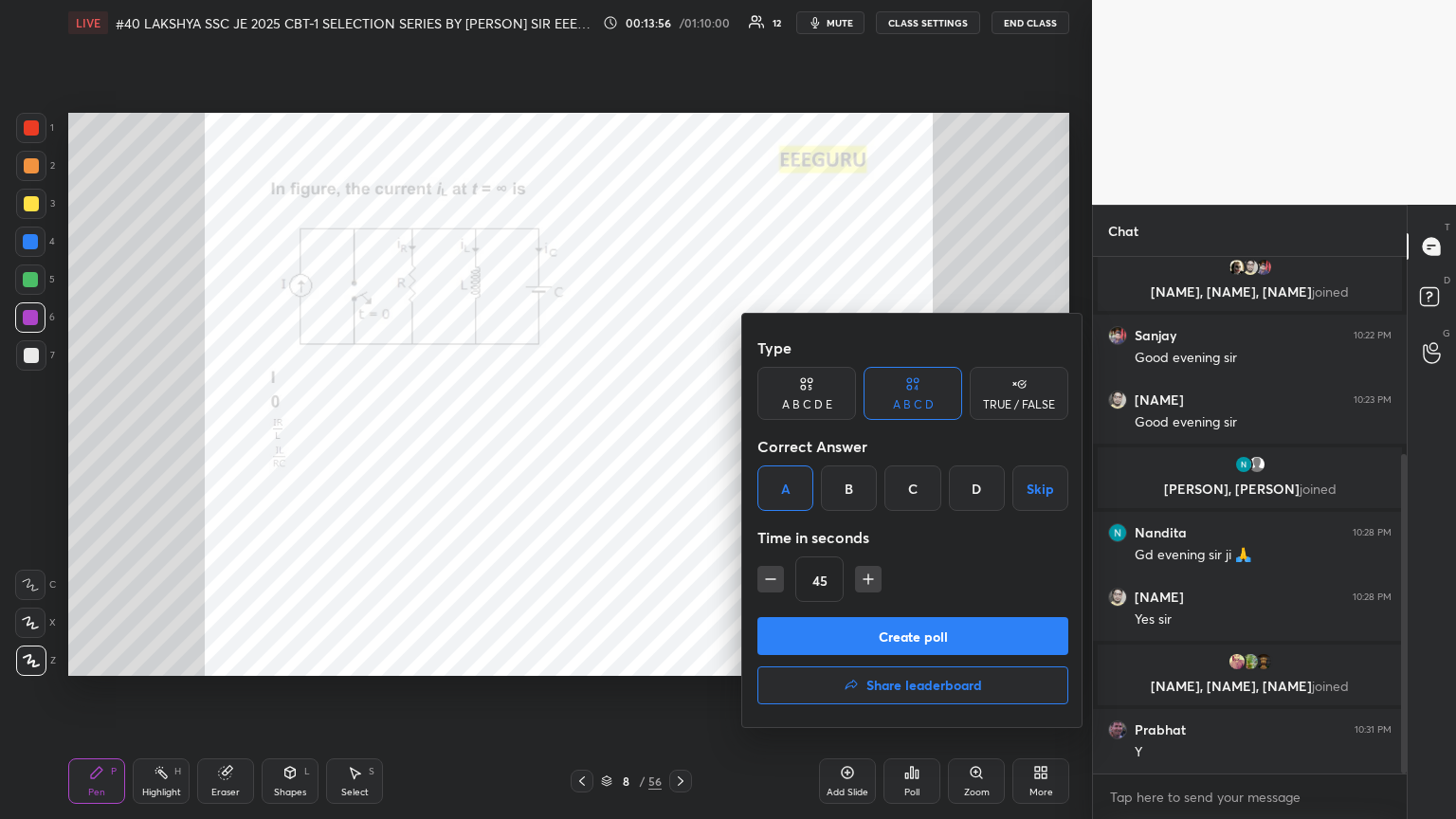 click on "Create poll" at bounding box center (913, 636) 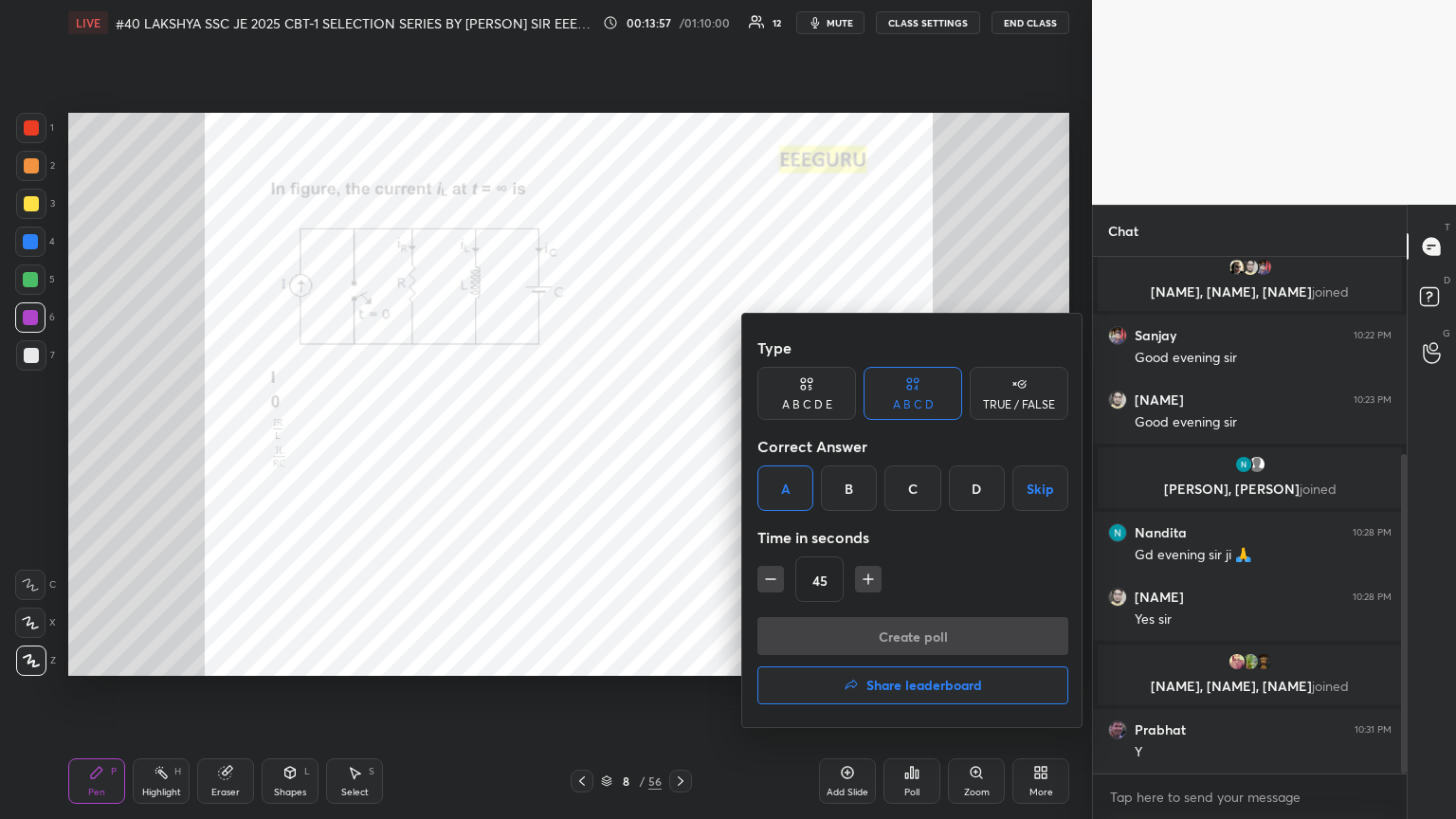 scroll, scrollTop: 313, scrollLeft: 308, axis: both 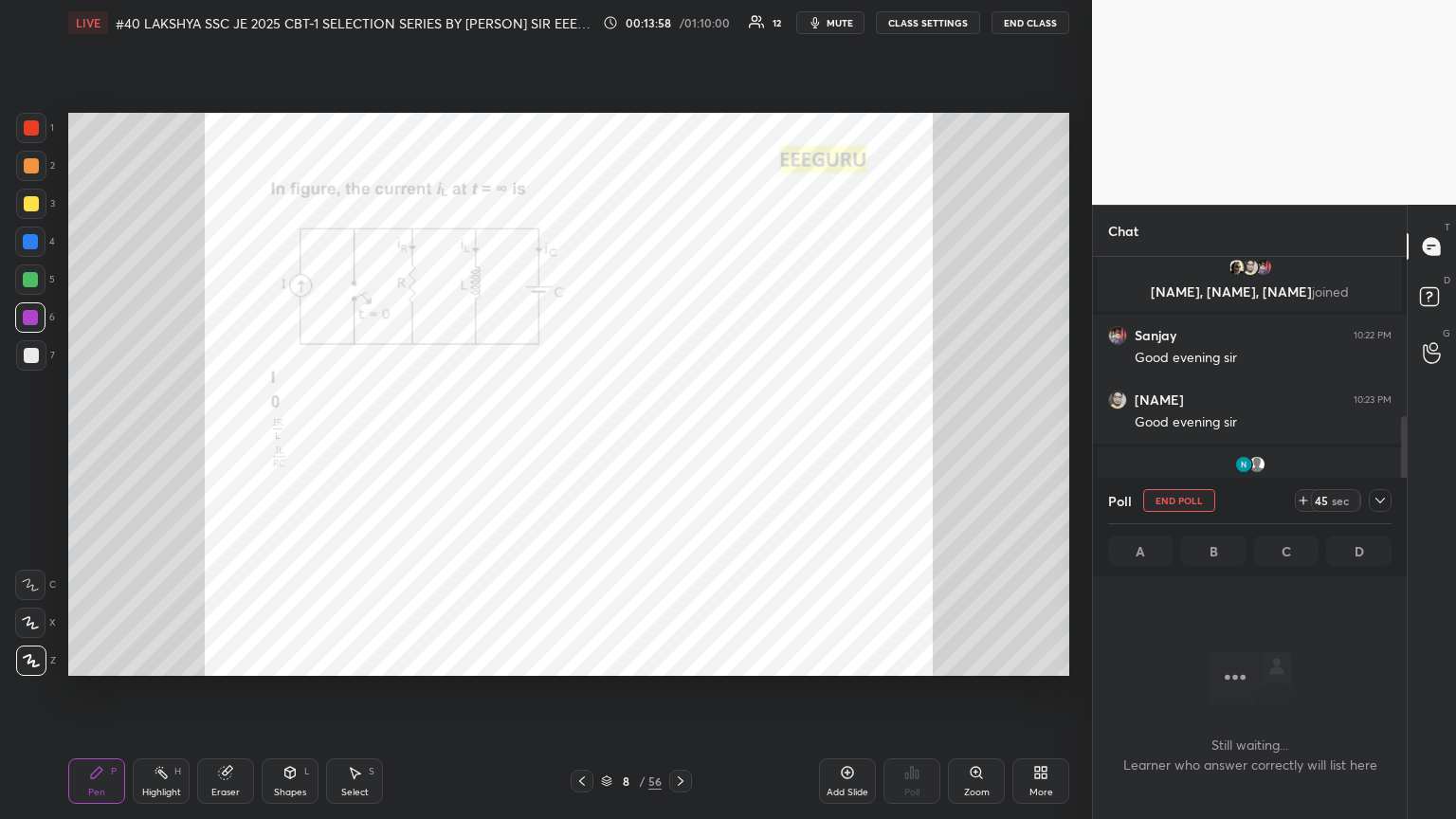 click on "Zoom" at bounding box center (976, 792) 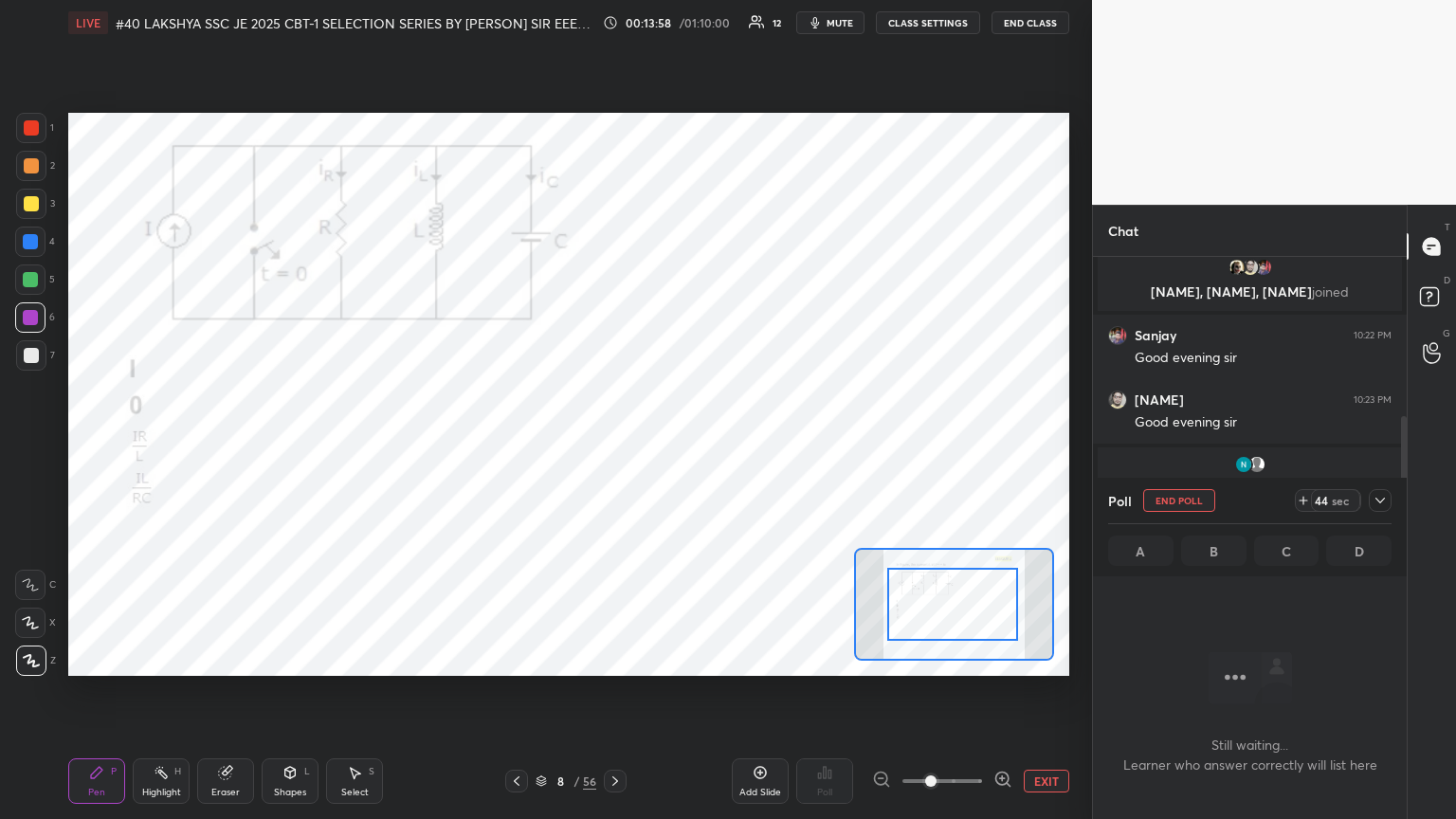 drag, startPoint x: 976, startPoint y: 625, endPoint x: 979, endPoint y: 599, distance: 26.172505 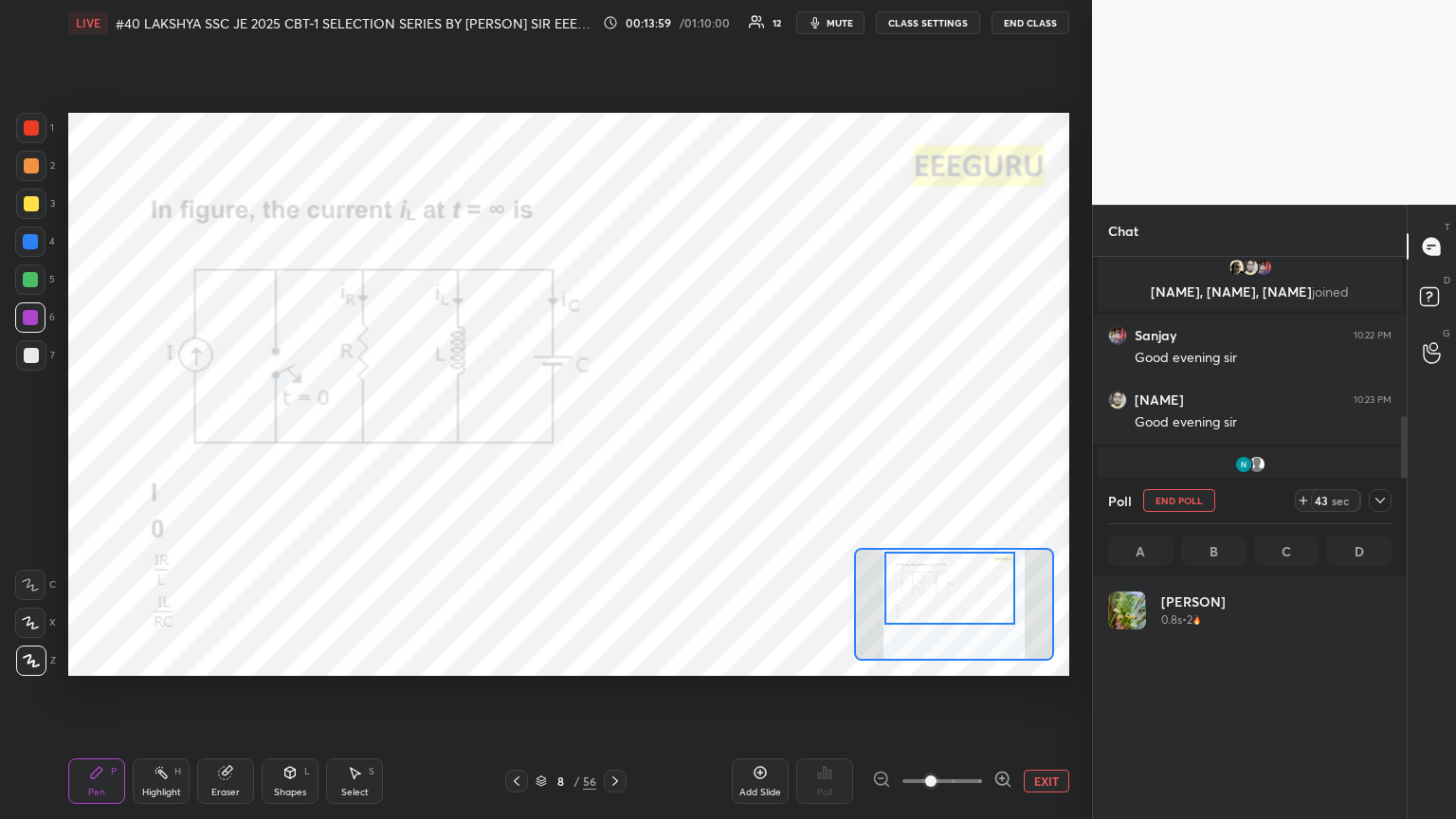 scroll, scrollTop: 6, scrollLeft: 6, axis: both 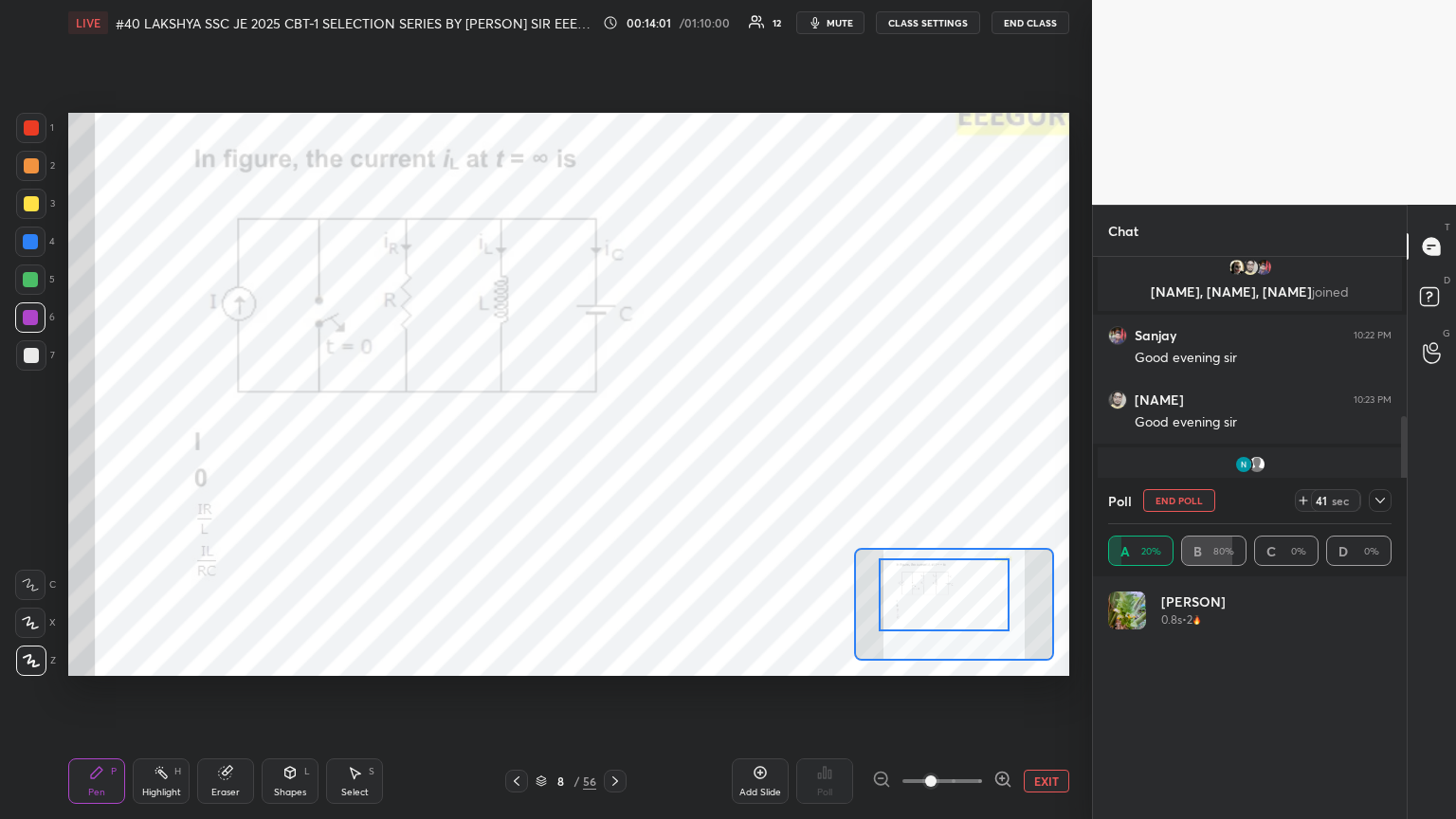 click at bounding box center [944, 594] 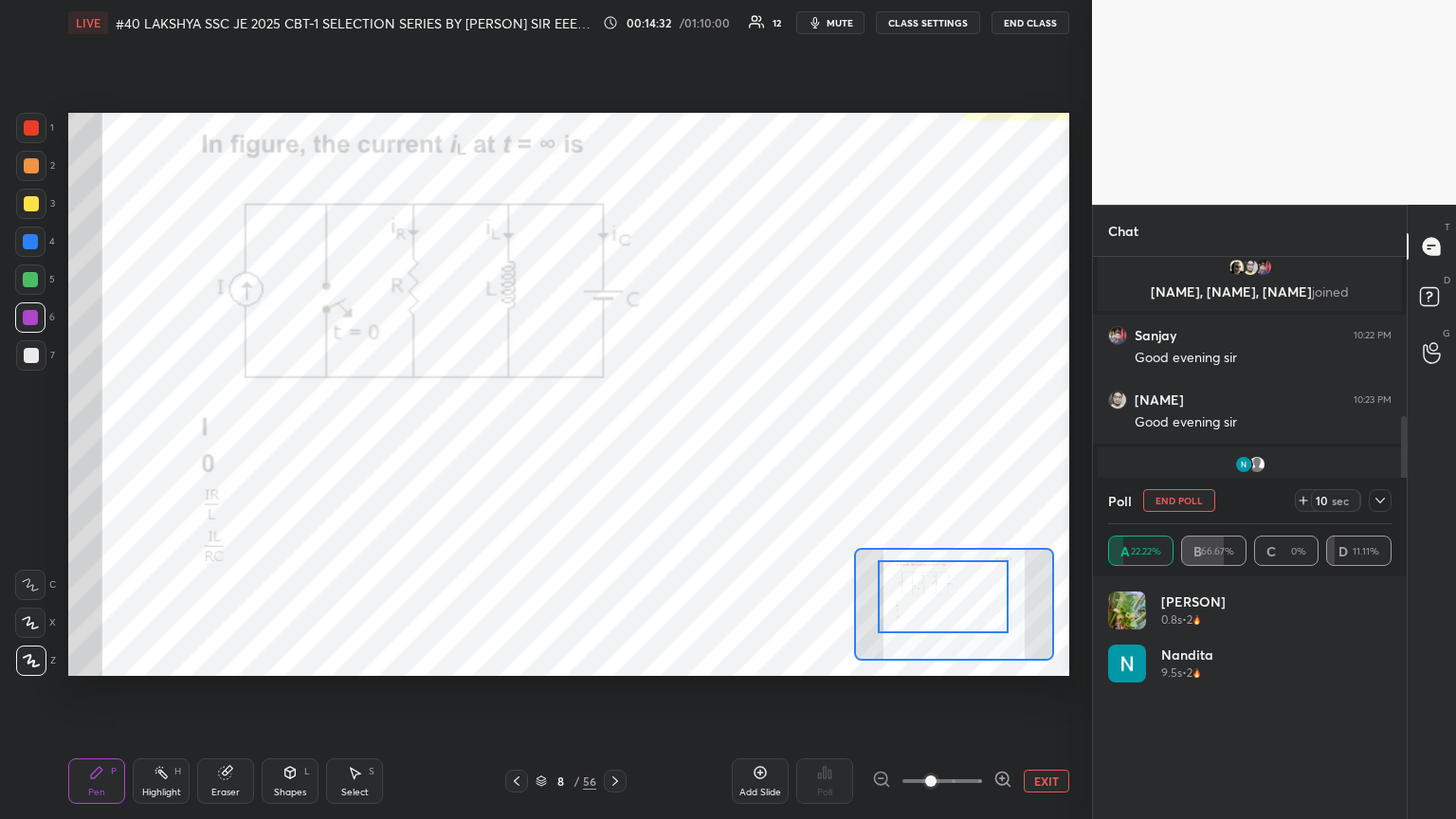 scroll, scrollTop: 374, scrollLeft: 308, axis: both 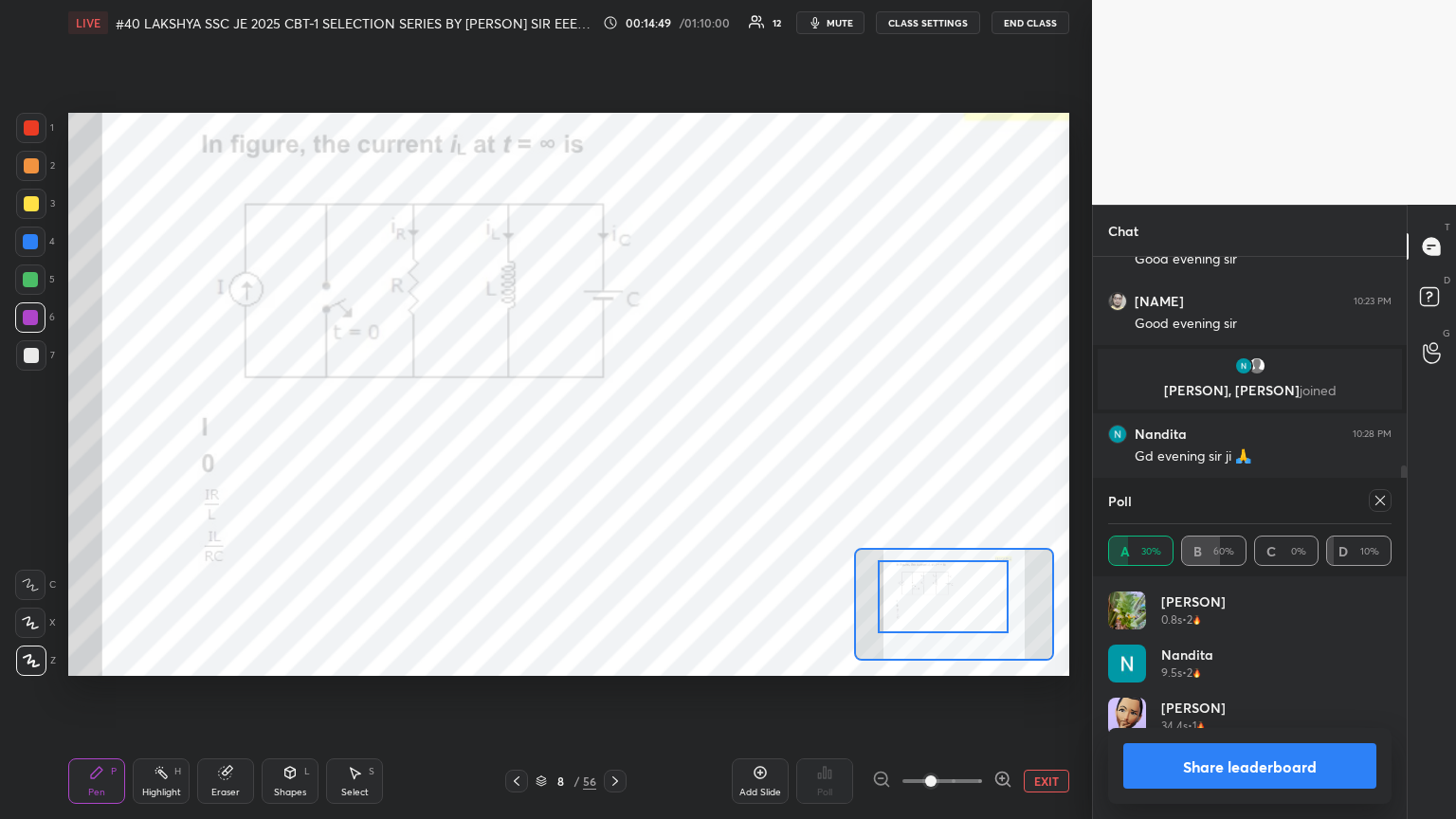 drag, startPoint x: 37, startPoint y: 351, endPoint x: 46, endPoint y: 385, distance: 35.171011 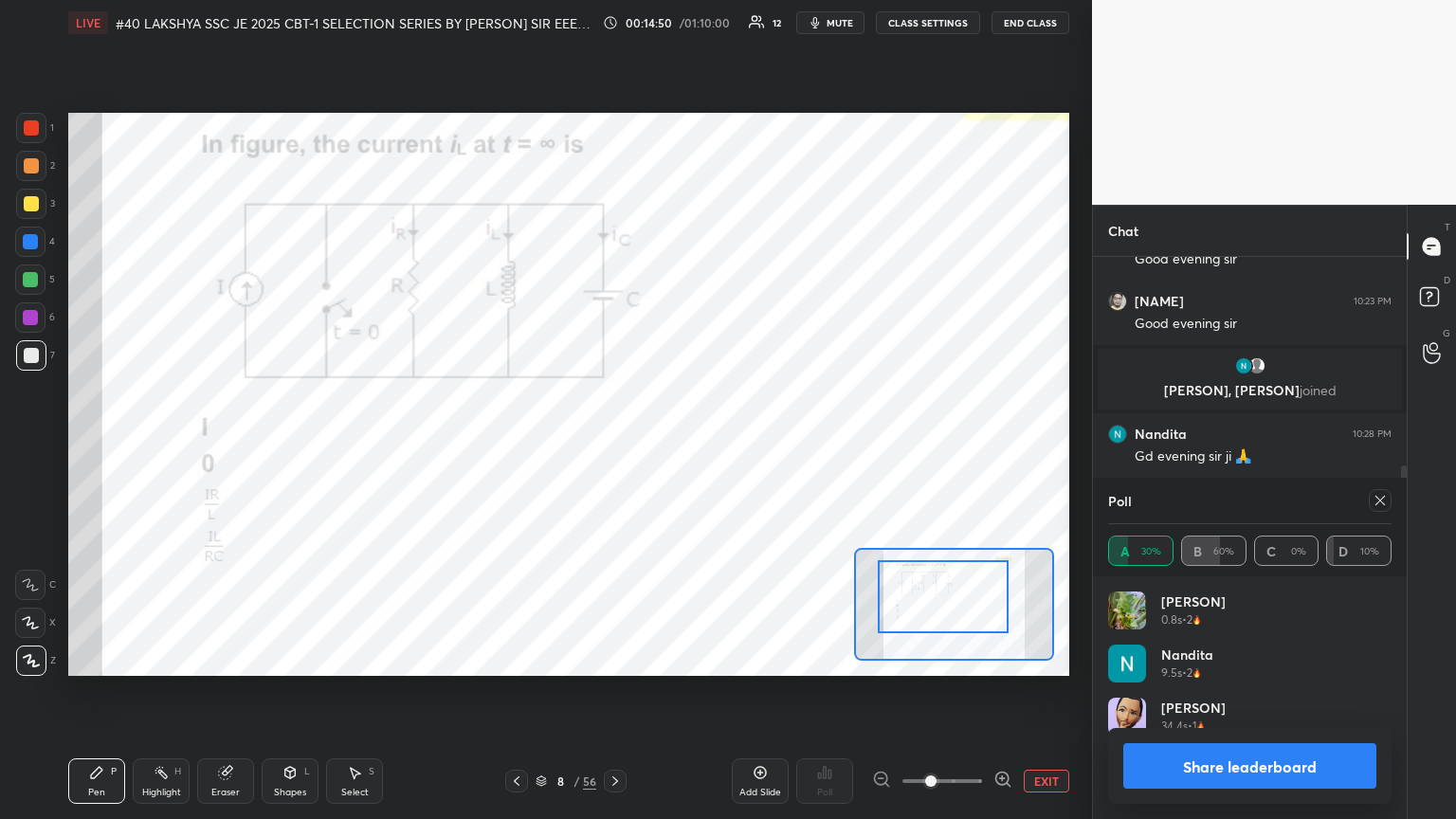 click on "Pen" at bounding box center [97, 792] 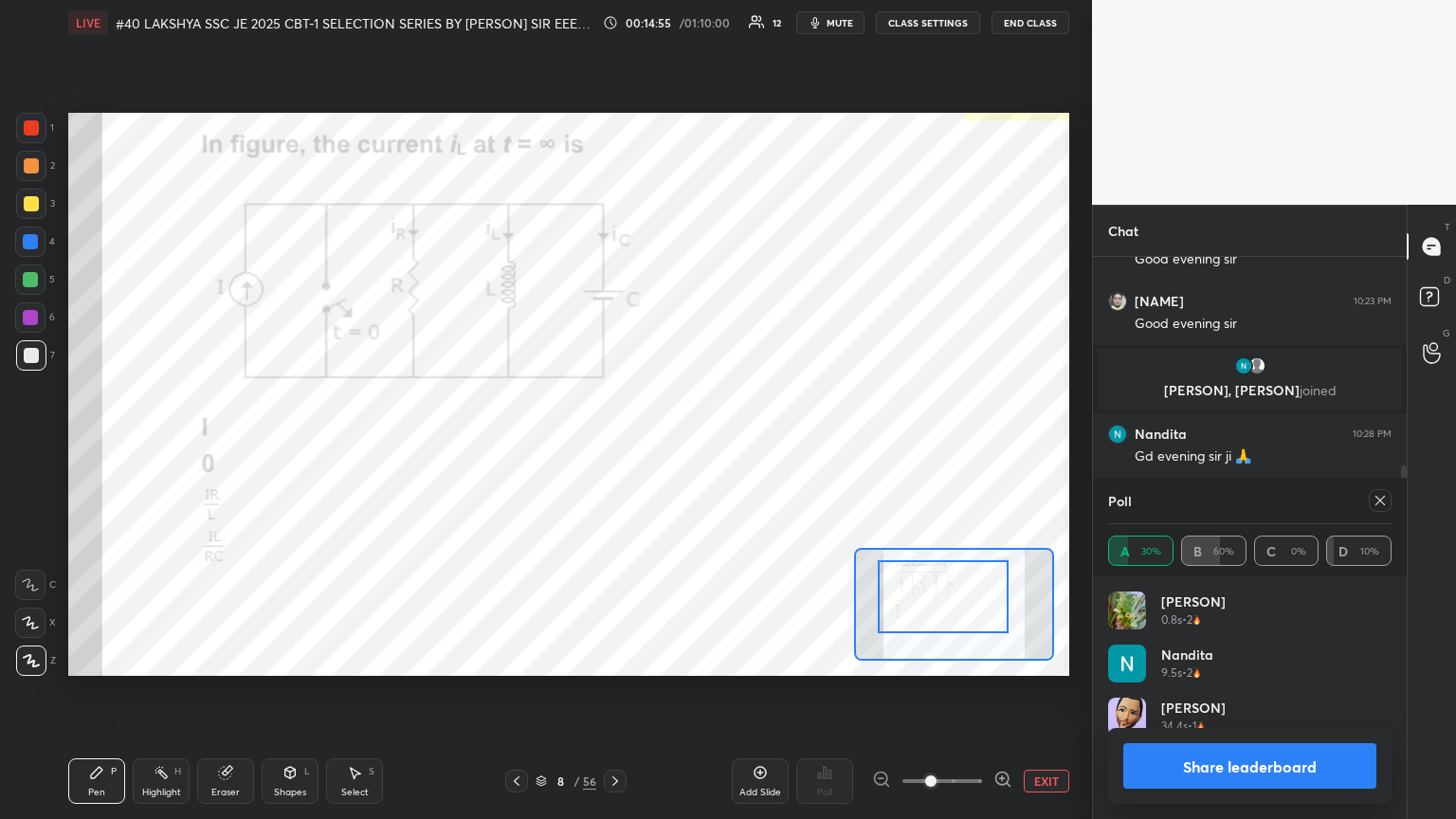click 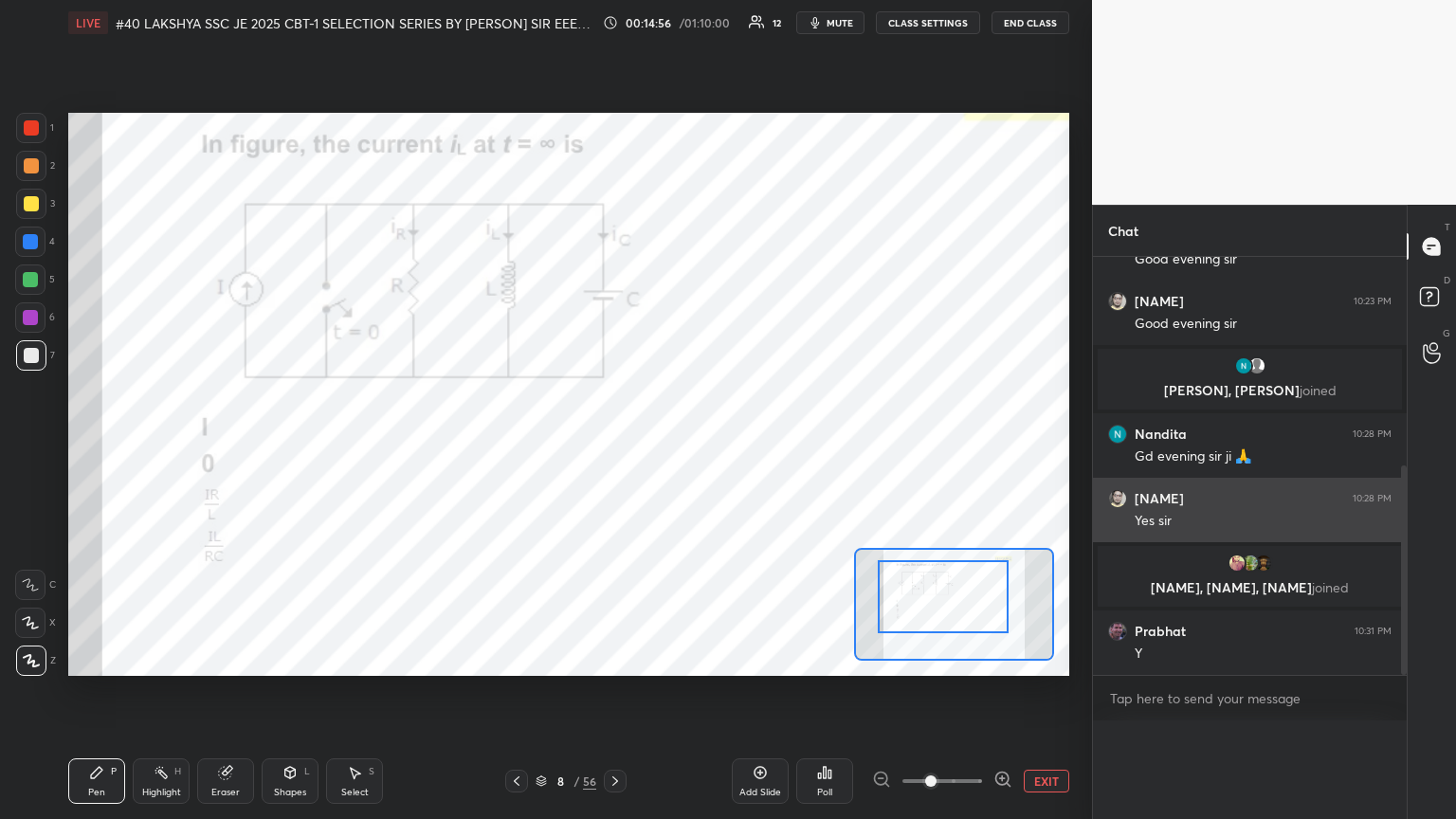 scroll, scrollTop: 143, scrollLeft: 278, axis: both 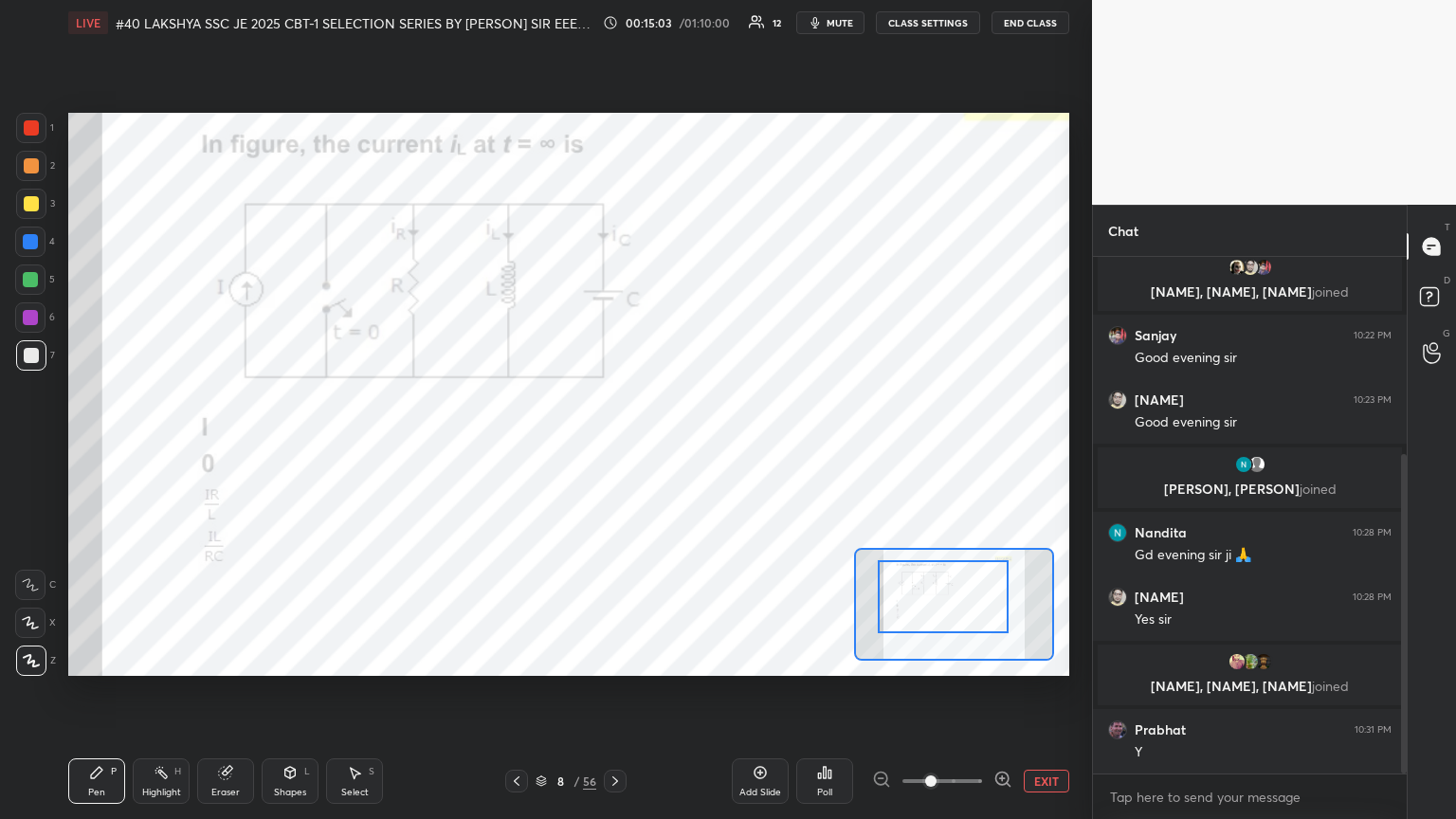 click at bounding box center [31, 355] 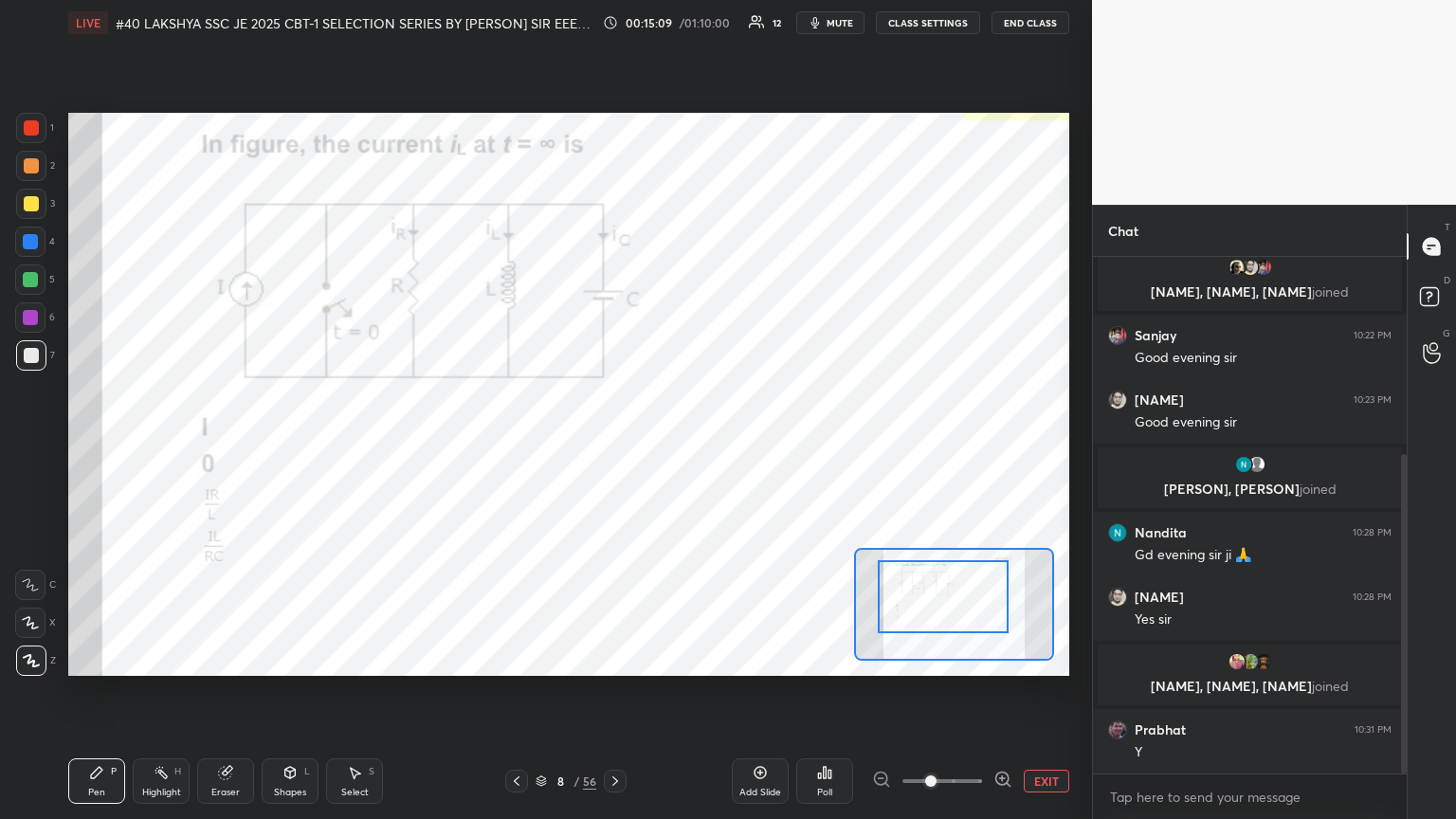 click at bounding box center [31, 128] 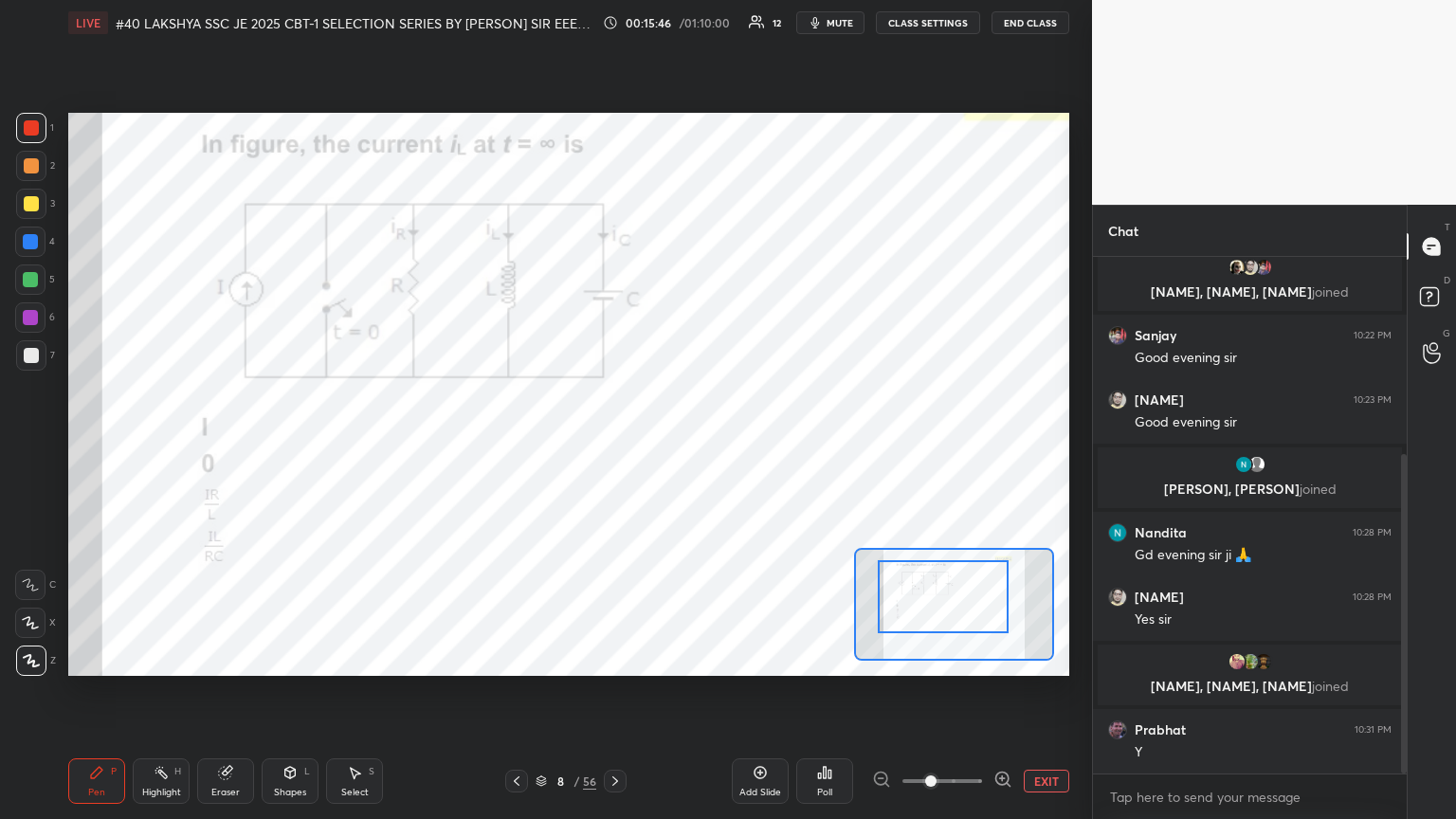 click on "1" at bounding box center [35, 128] 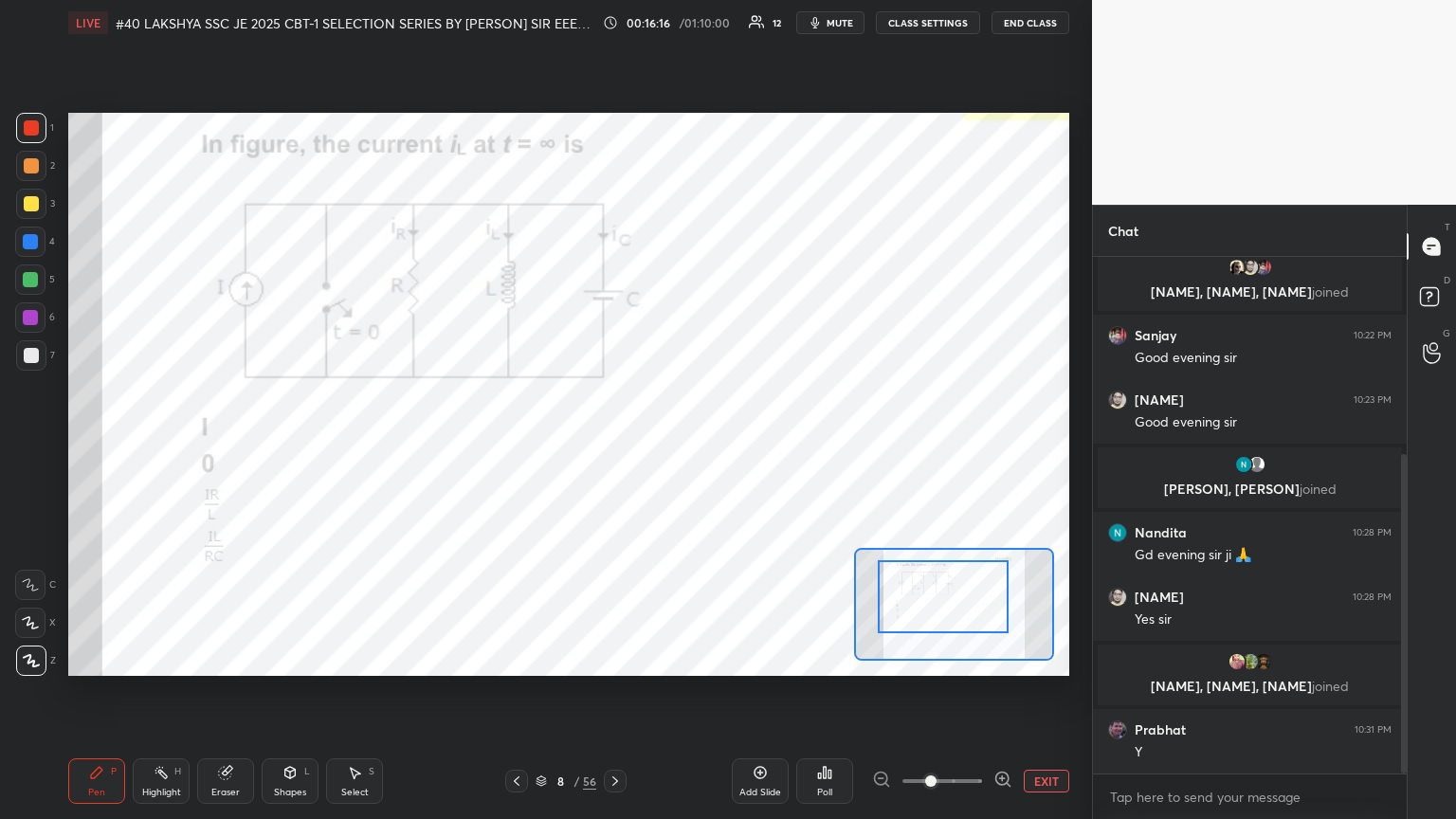scroll, scrollTop: 6, scrollLeft: 6, axis: both 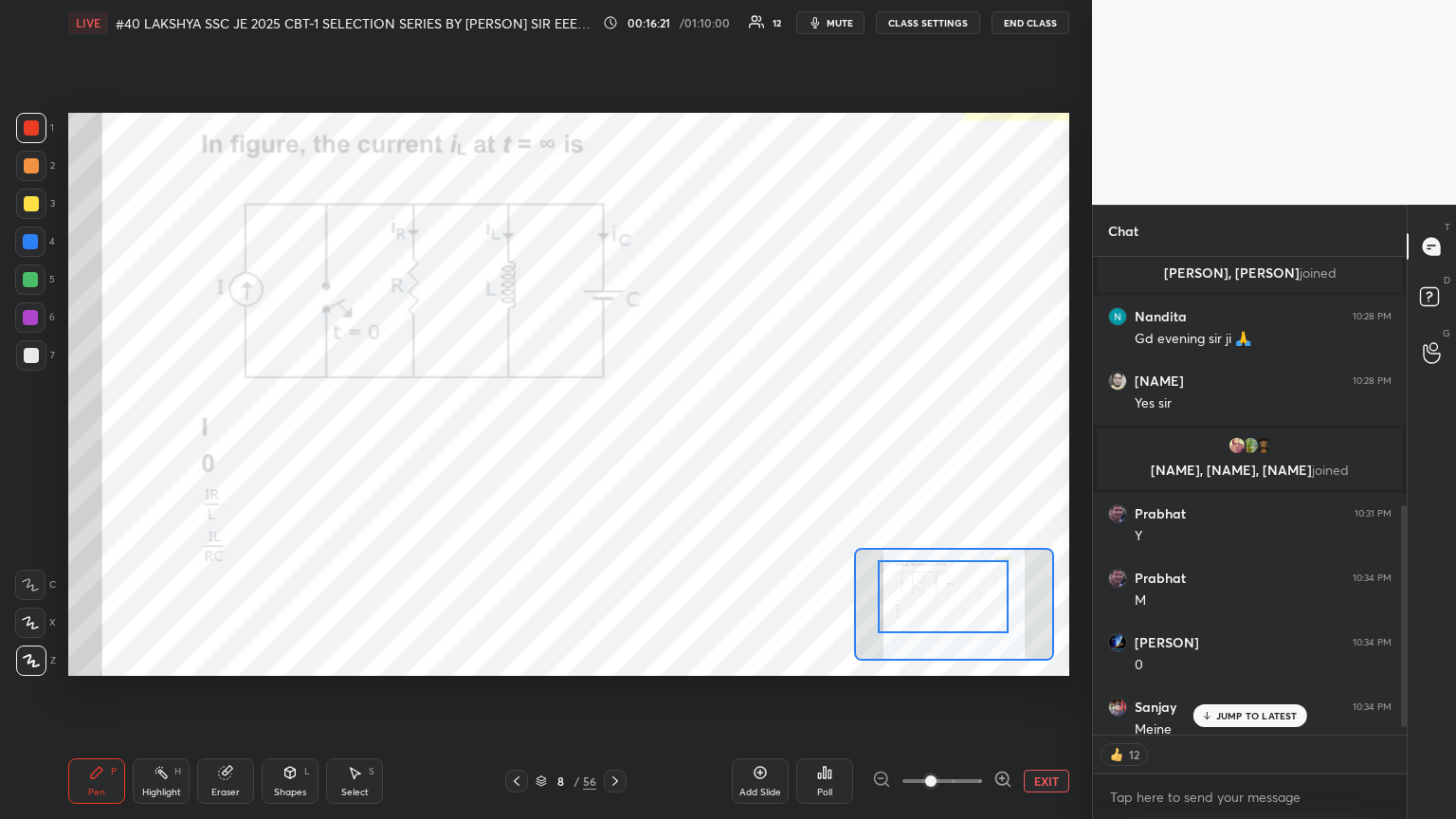 drag, startPoint x: 1403, startPoint y: 573, endPoint x: 1397, endPoint y: 672, distance: 99.181652 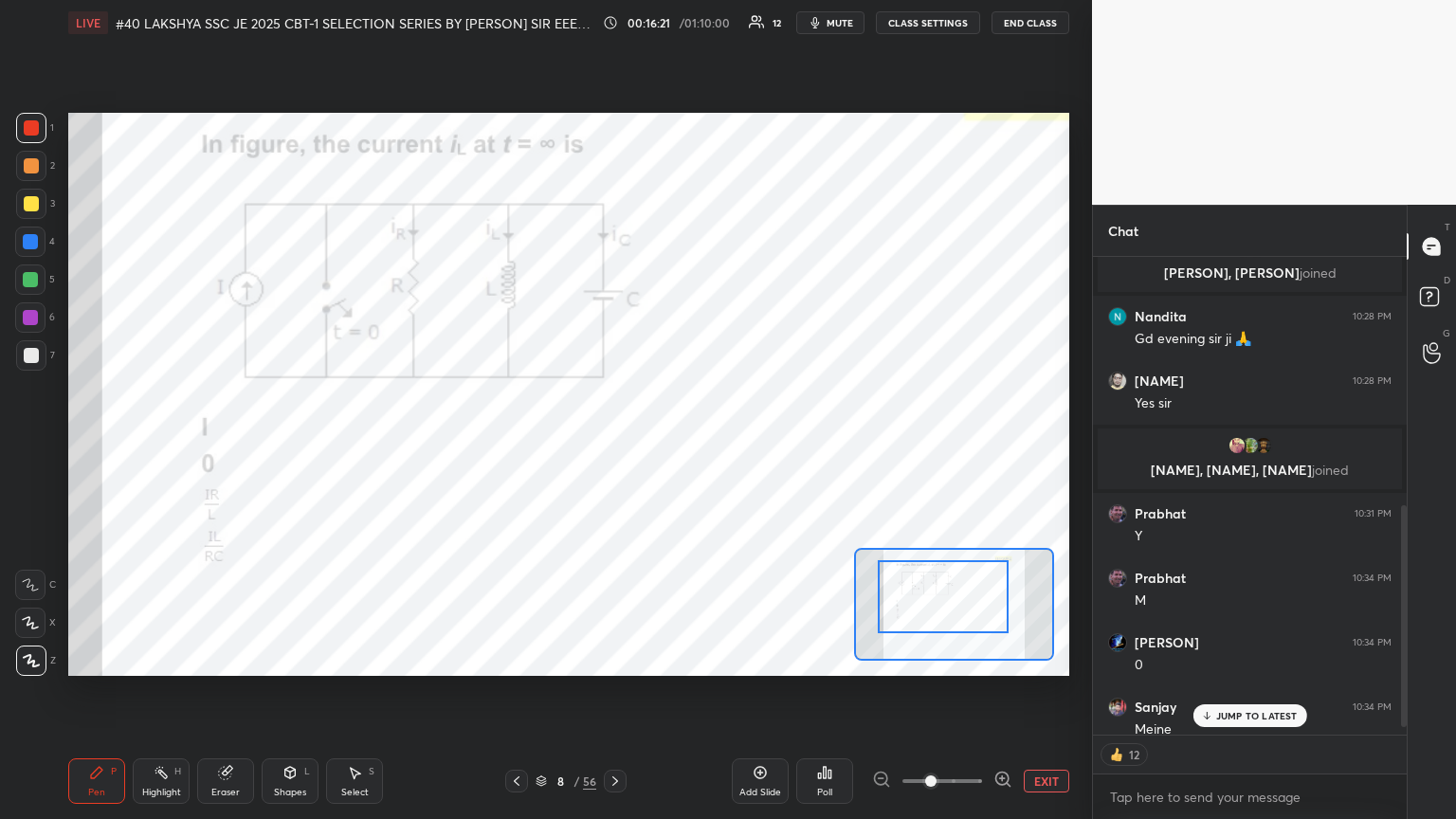 click at bounding box center (1401, 496) 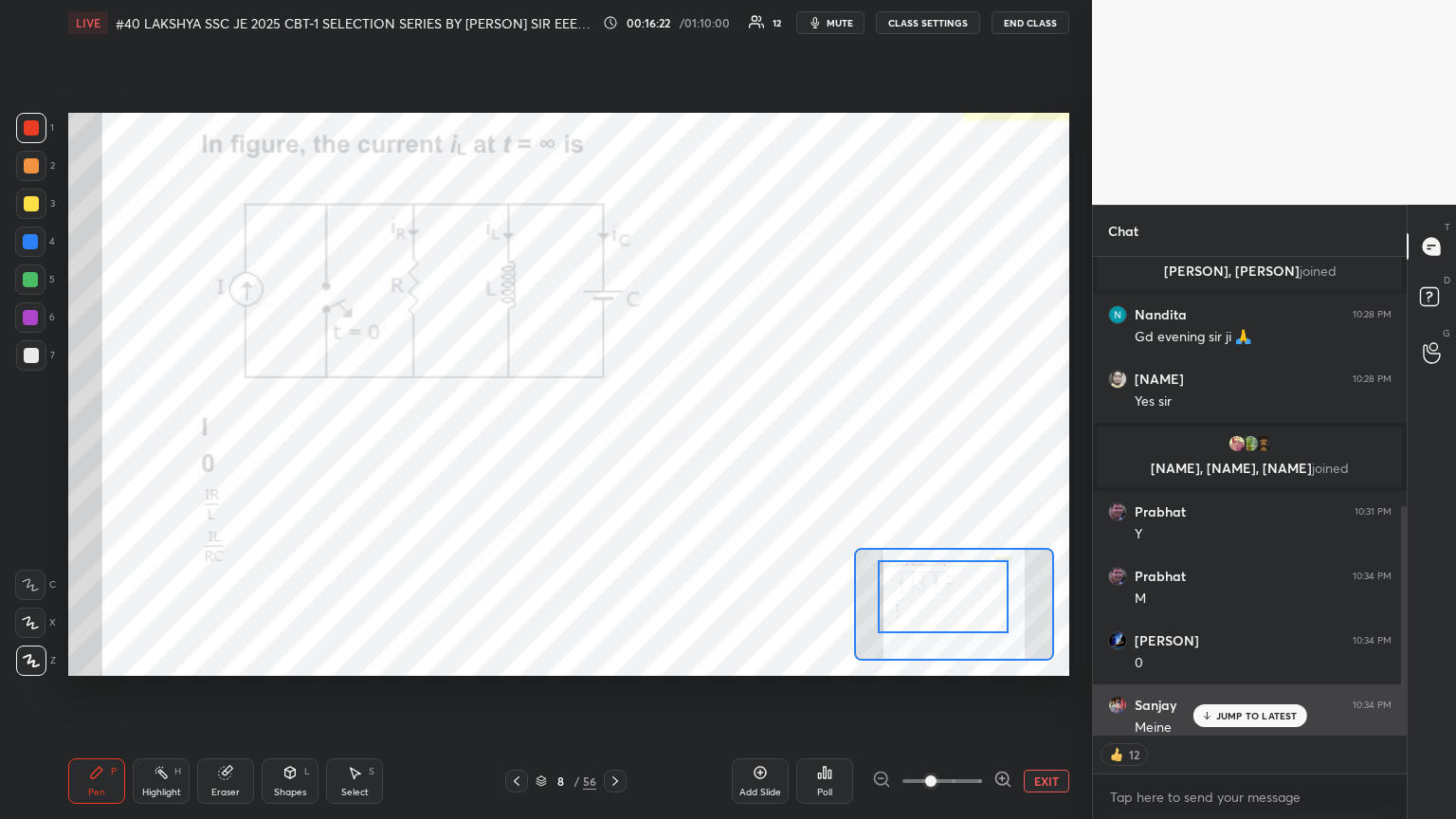 click on "JUMP TO LATEST" at bounding box center (1257, 716) 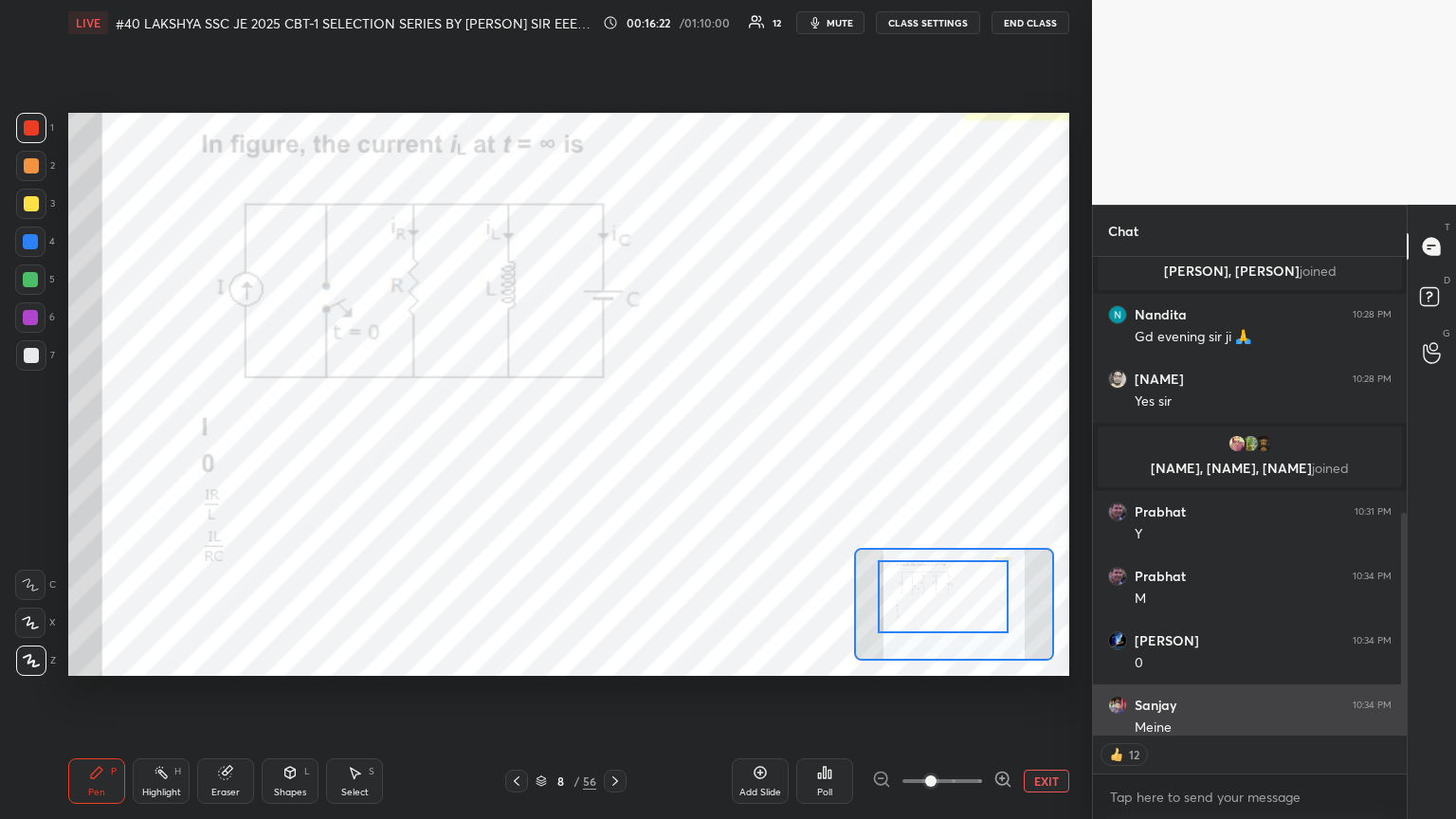 scroll, scrollTop: 550, scrollLeft: 0, axis: vertical 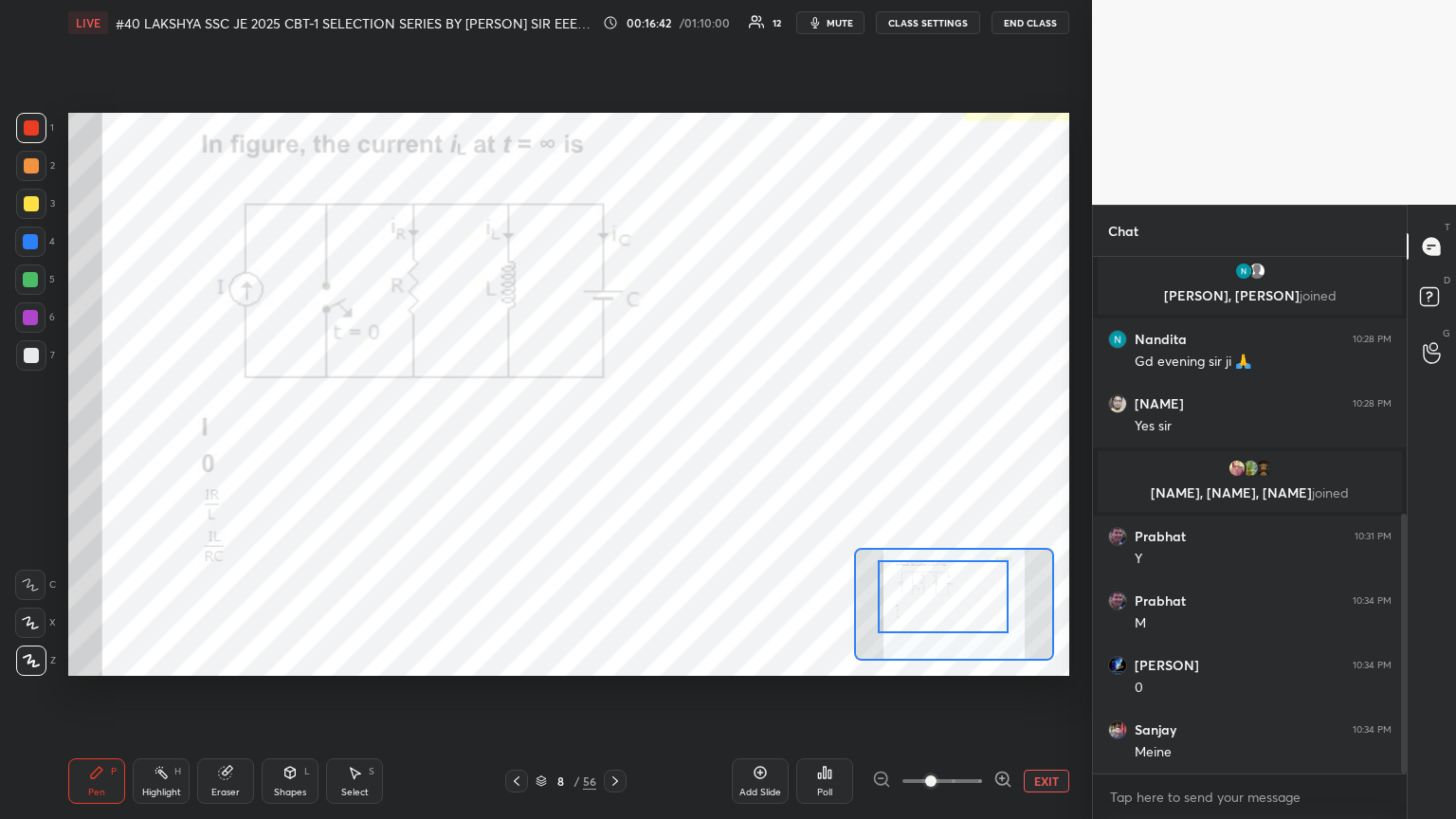 drag, startPoint x: 235, startPoint y: 796, endPoint x: 170, endPoint y: 770, distance: 70.00714 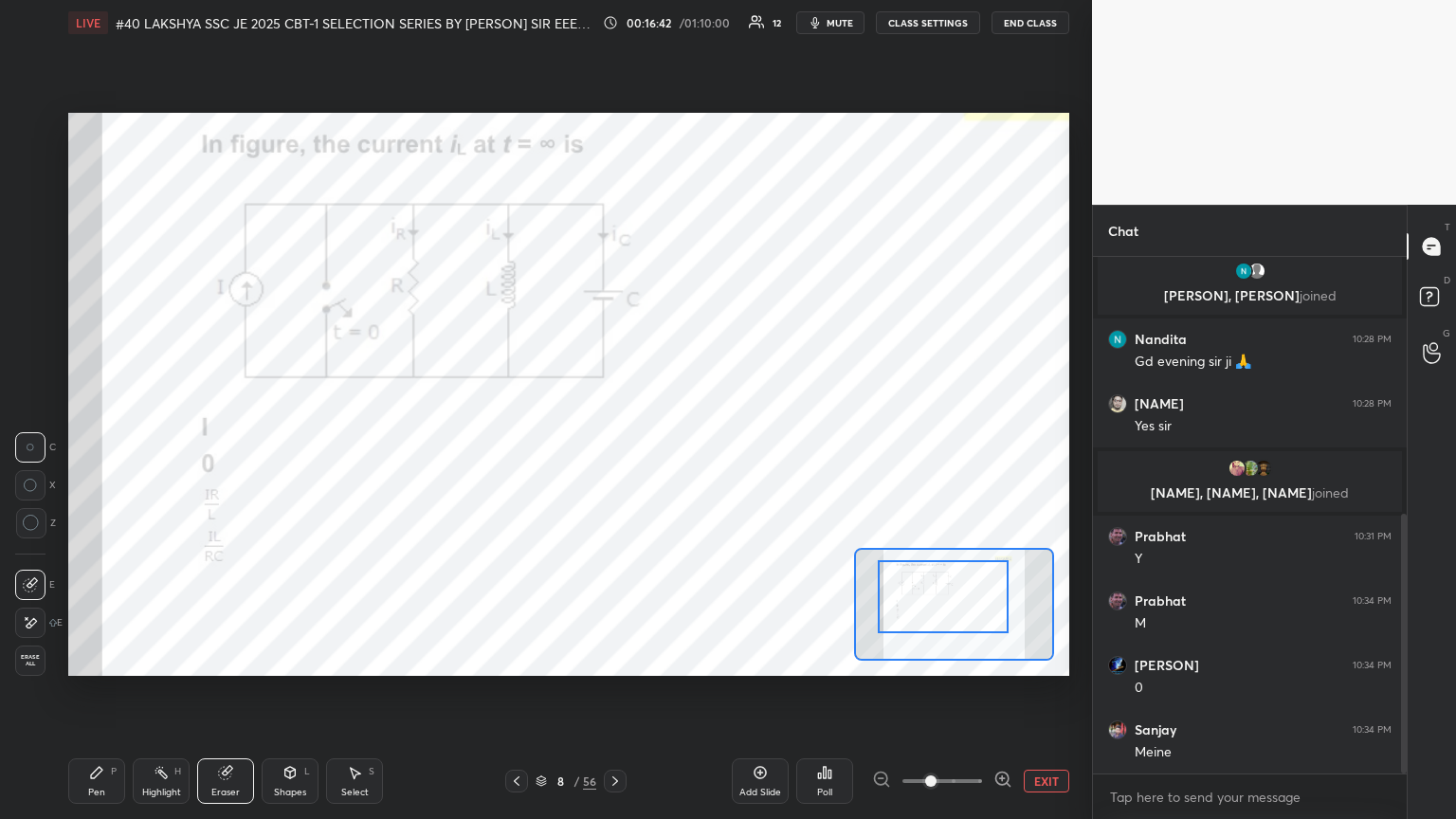 drag, startPoint x: 33, startPoint y: 661, endPoint x: 92, endPoint y: 753, distance: 109.29318 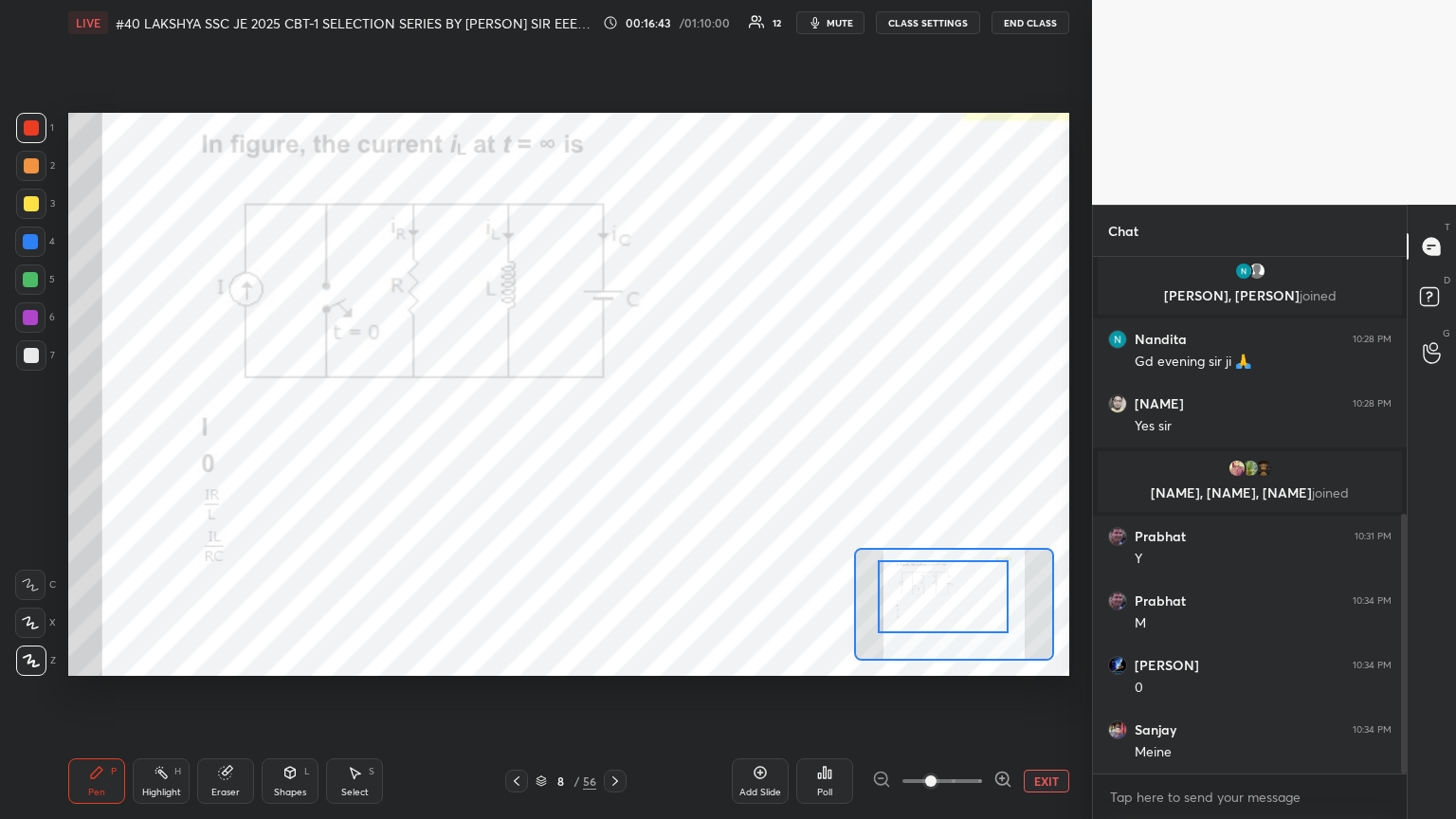 click on "Pen P" at bounding box center [97, 781] 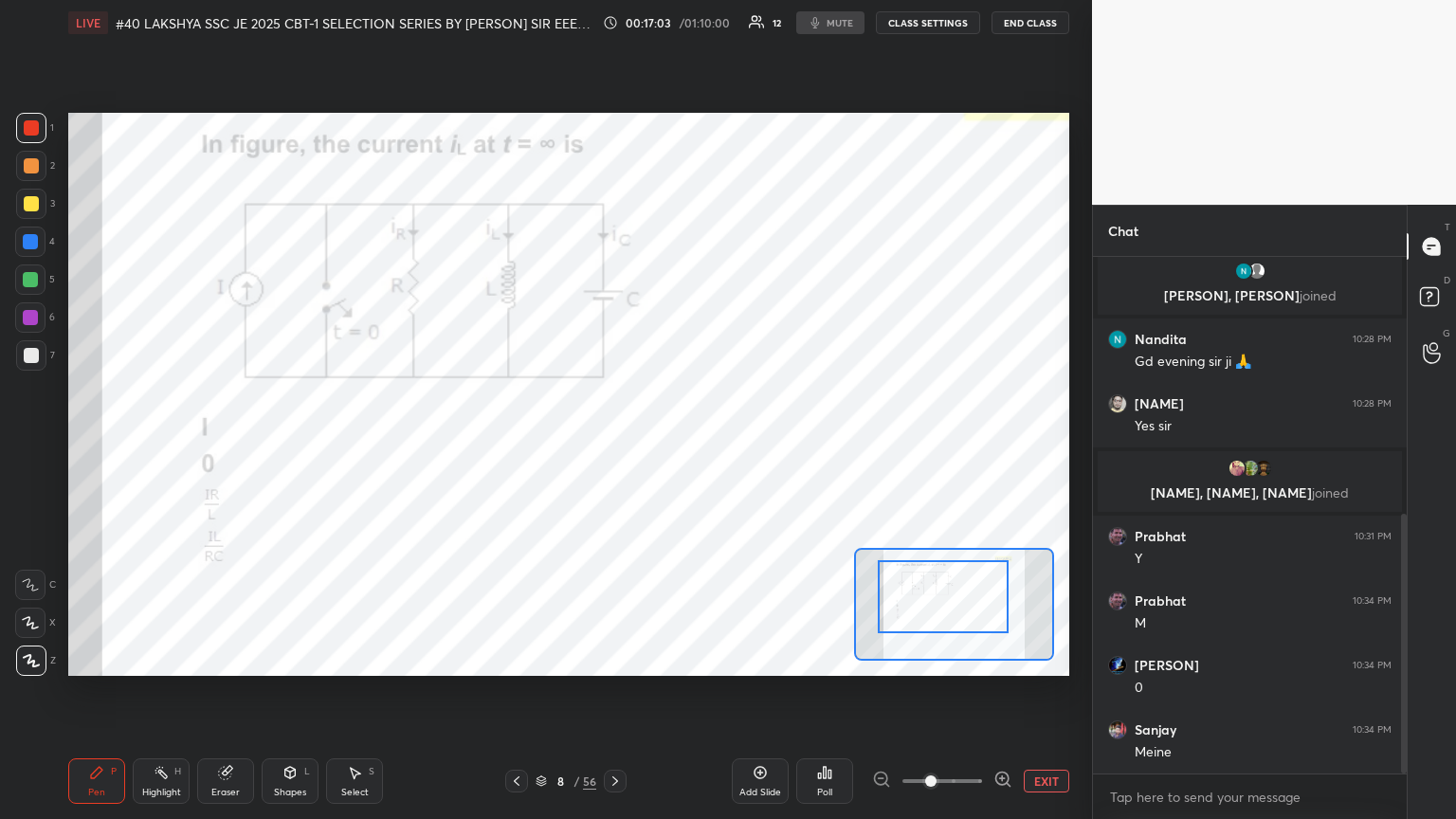 scroll, scrollTop: 575, scrollLeft: 0, axis: vertical 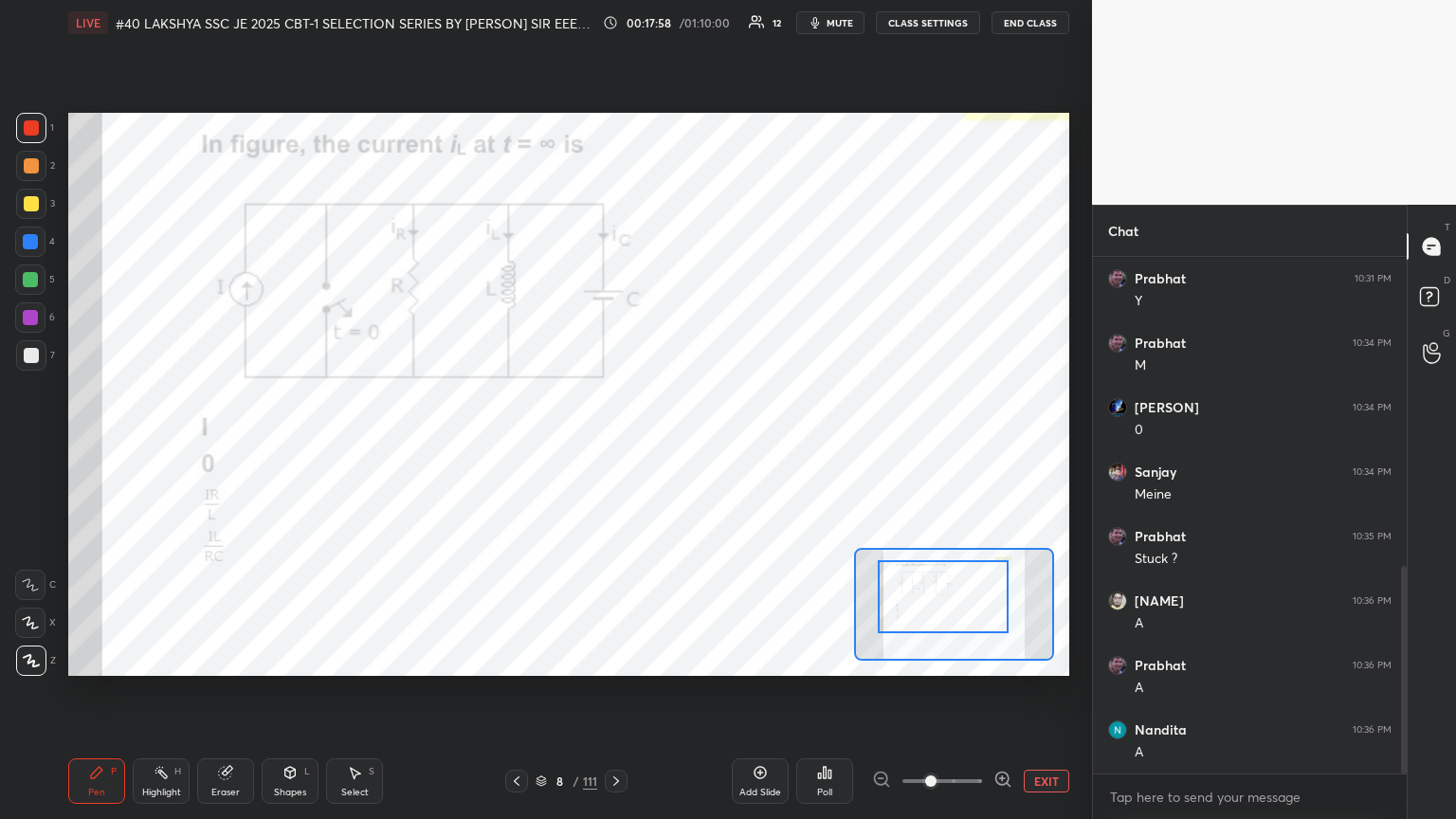 click 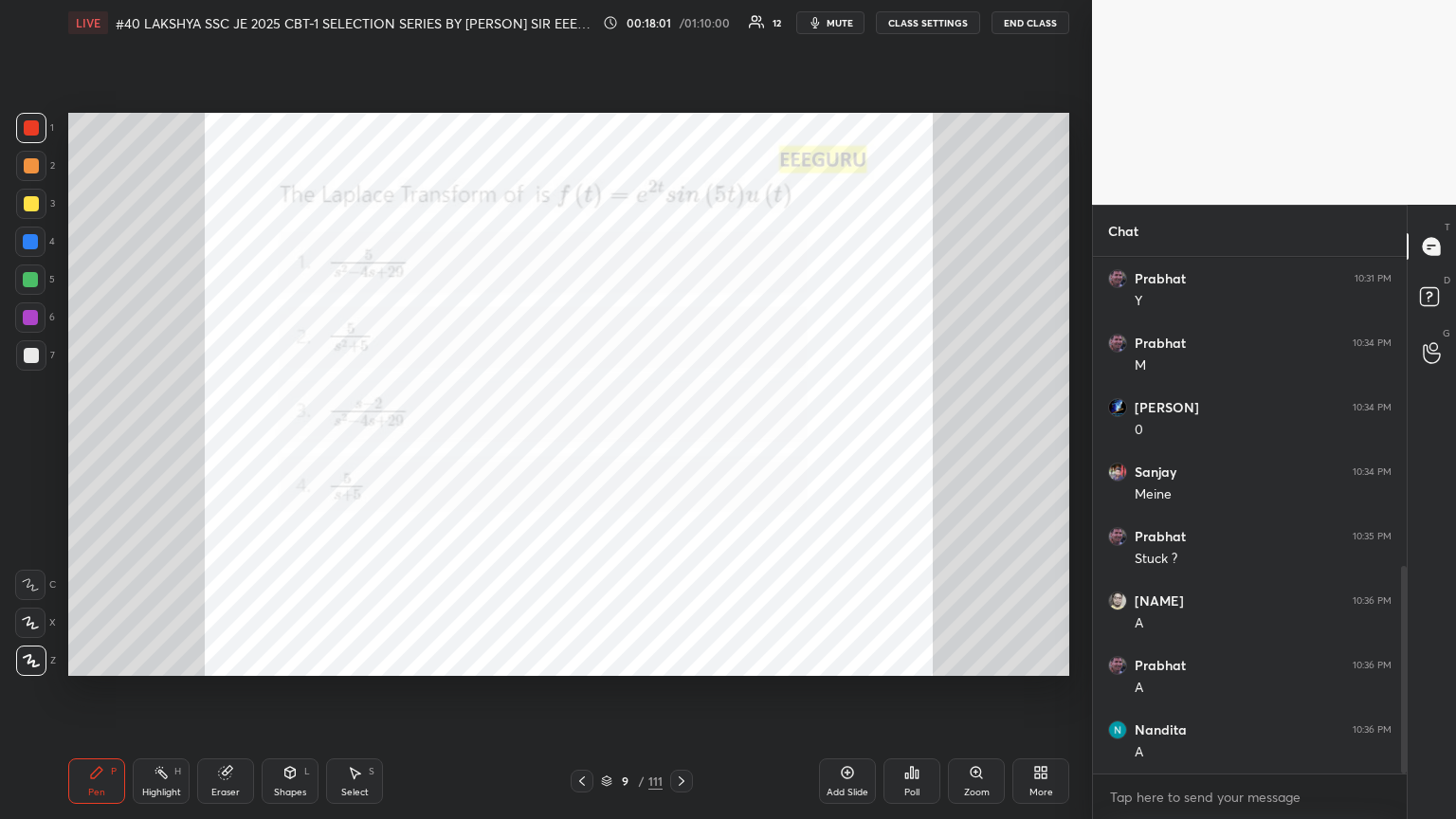 click on "Zoom" at bounding box center (976, 781) 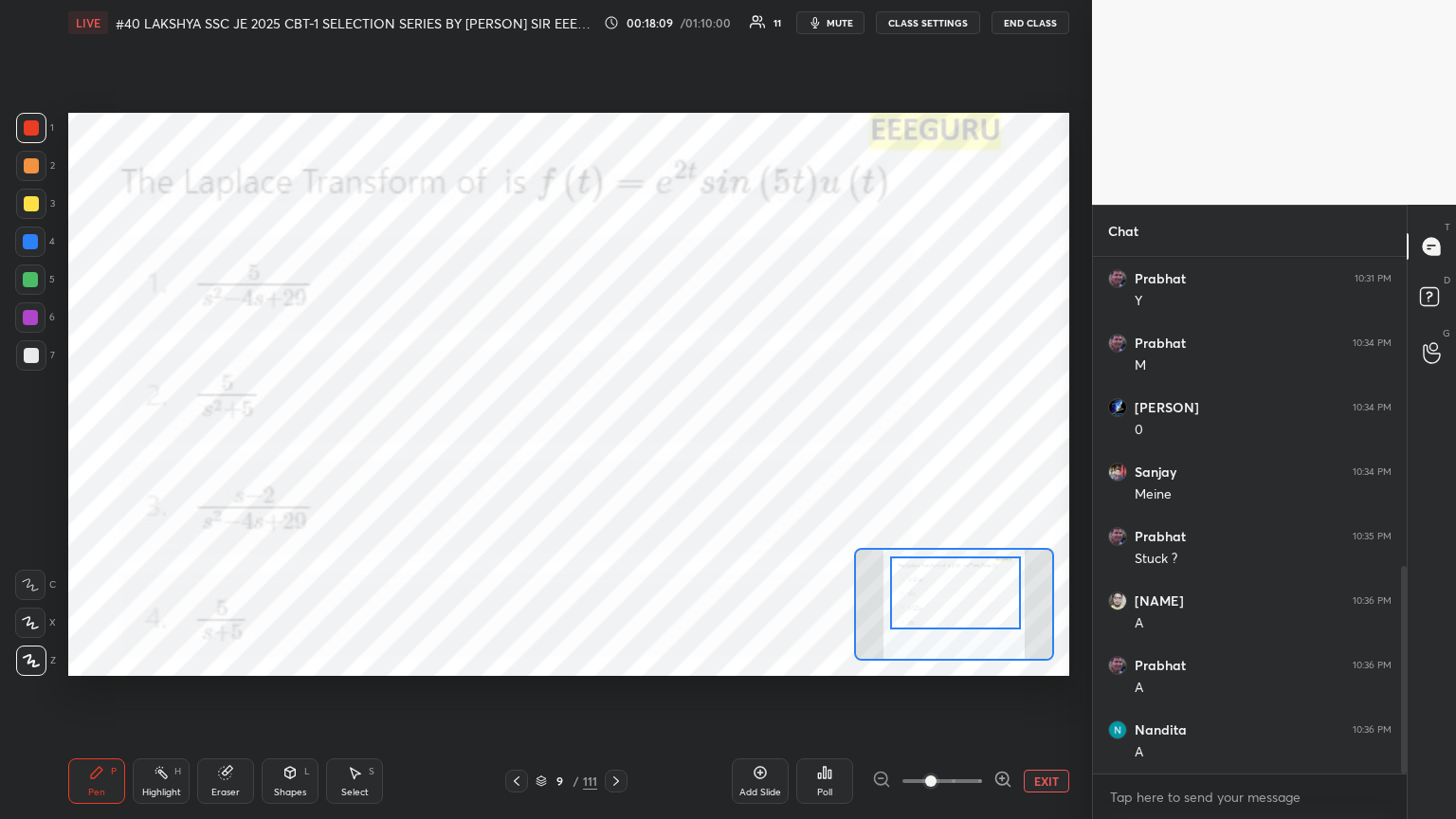 click at bounding box center (956, 592) 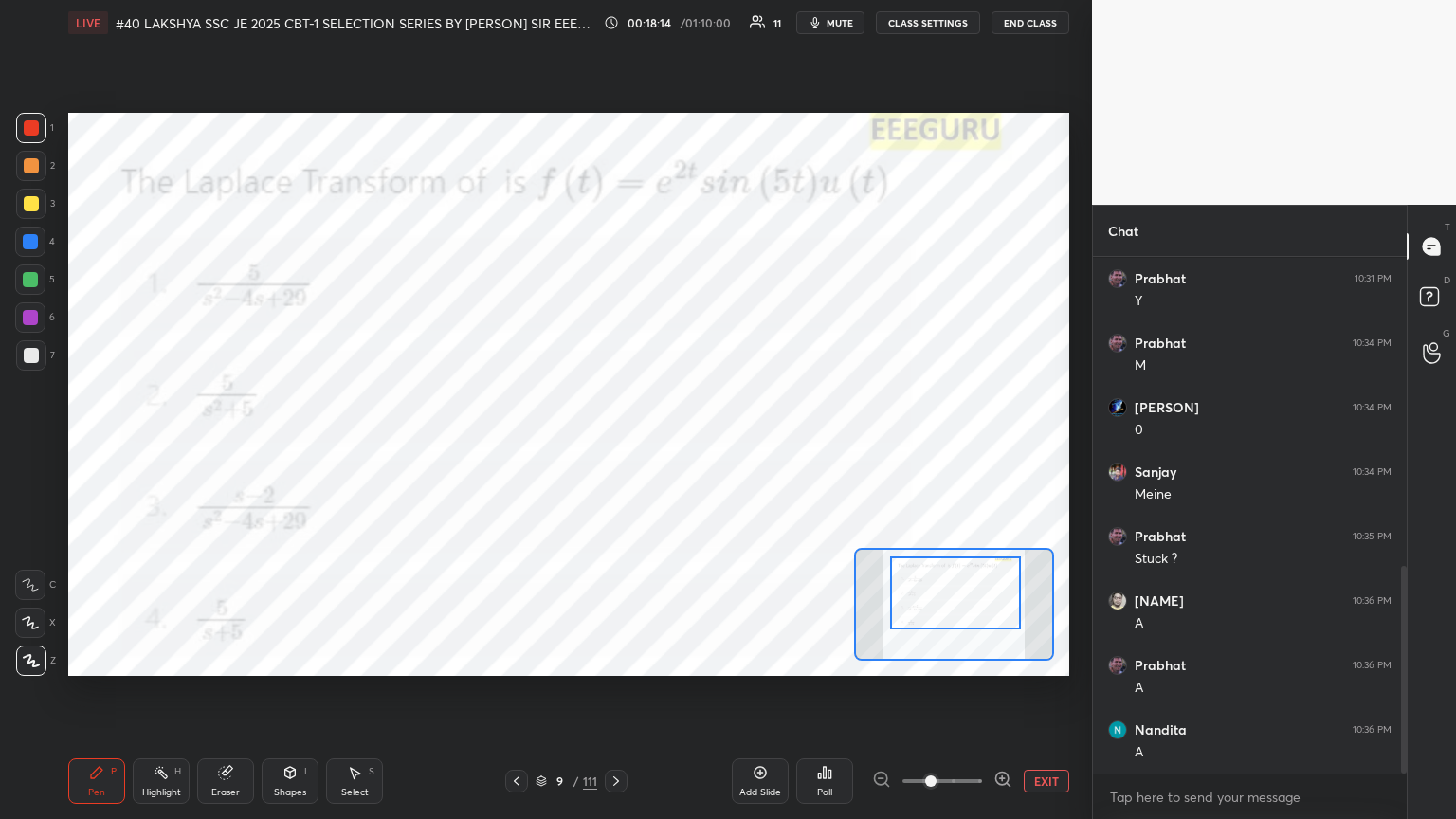 click on "Poll" at bounding box center (825, 781) 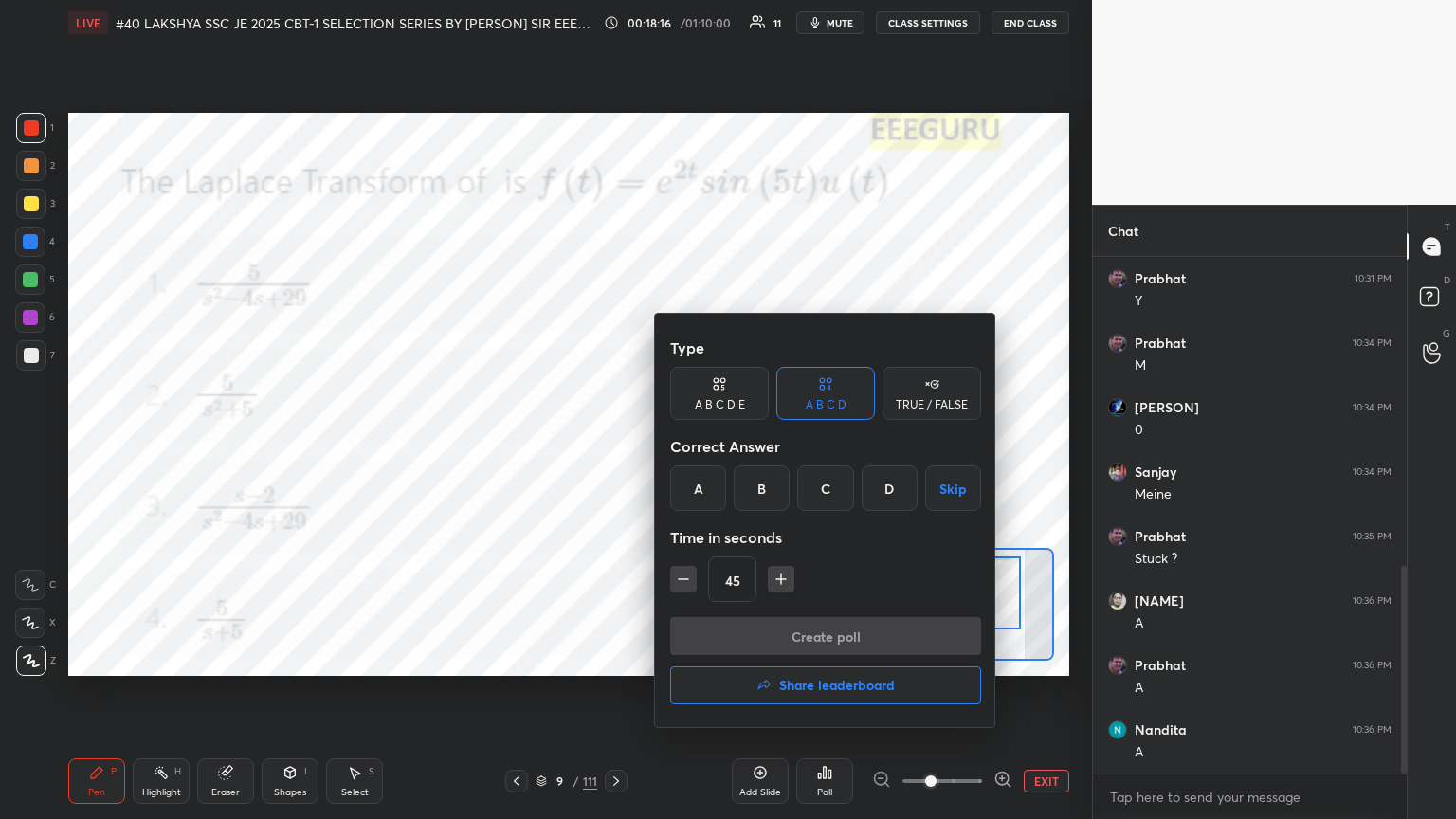 drag, startPoint x: 701, startPoint y: 482, endPoint x: 704, endPoint y: 501, distance: 19.235384 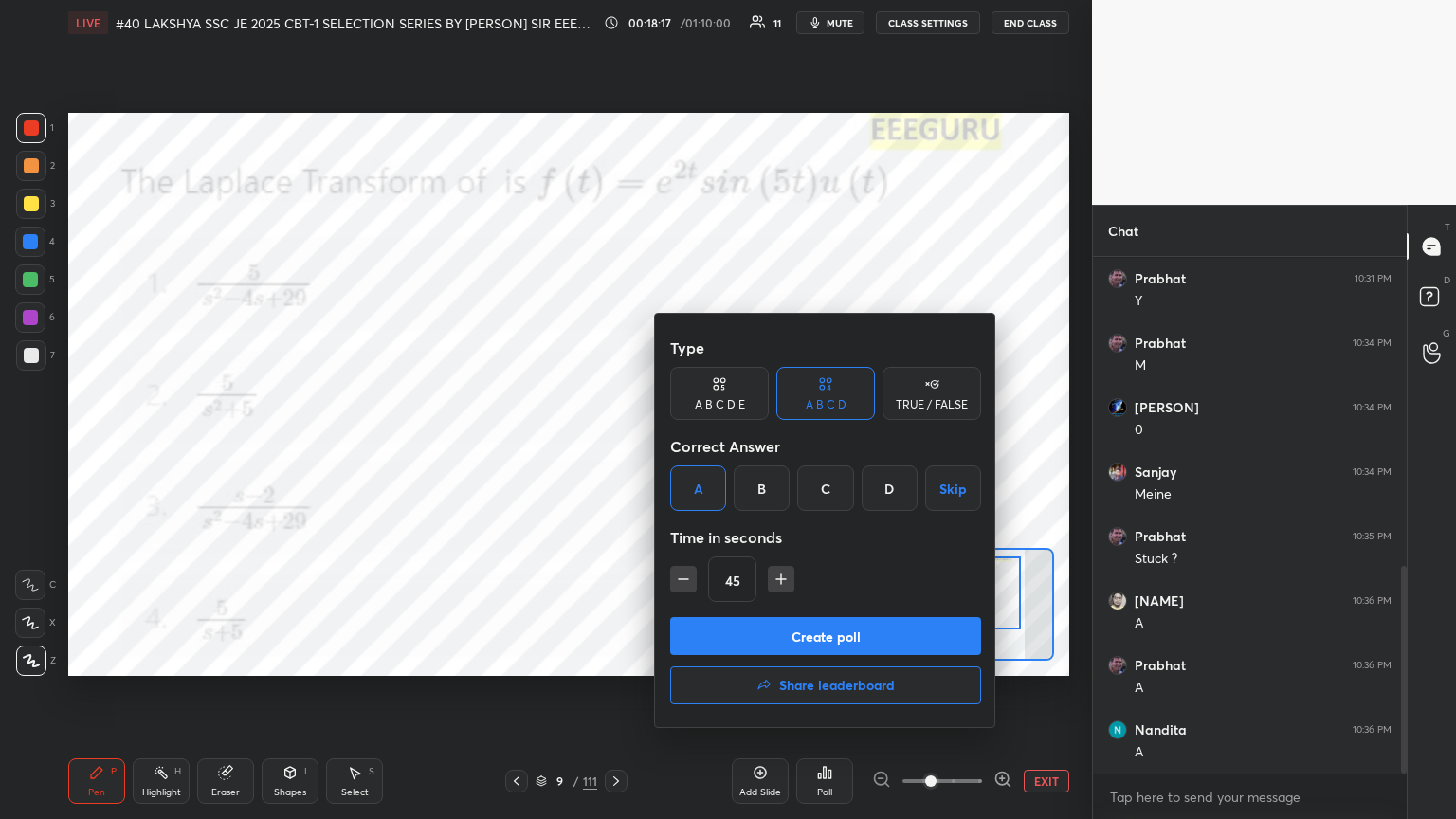 click on "Create poll" at bounding box center [826, 636] 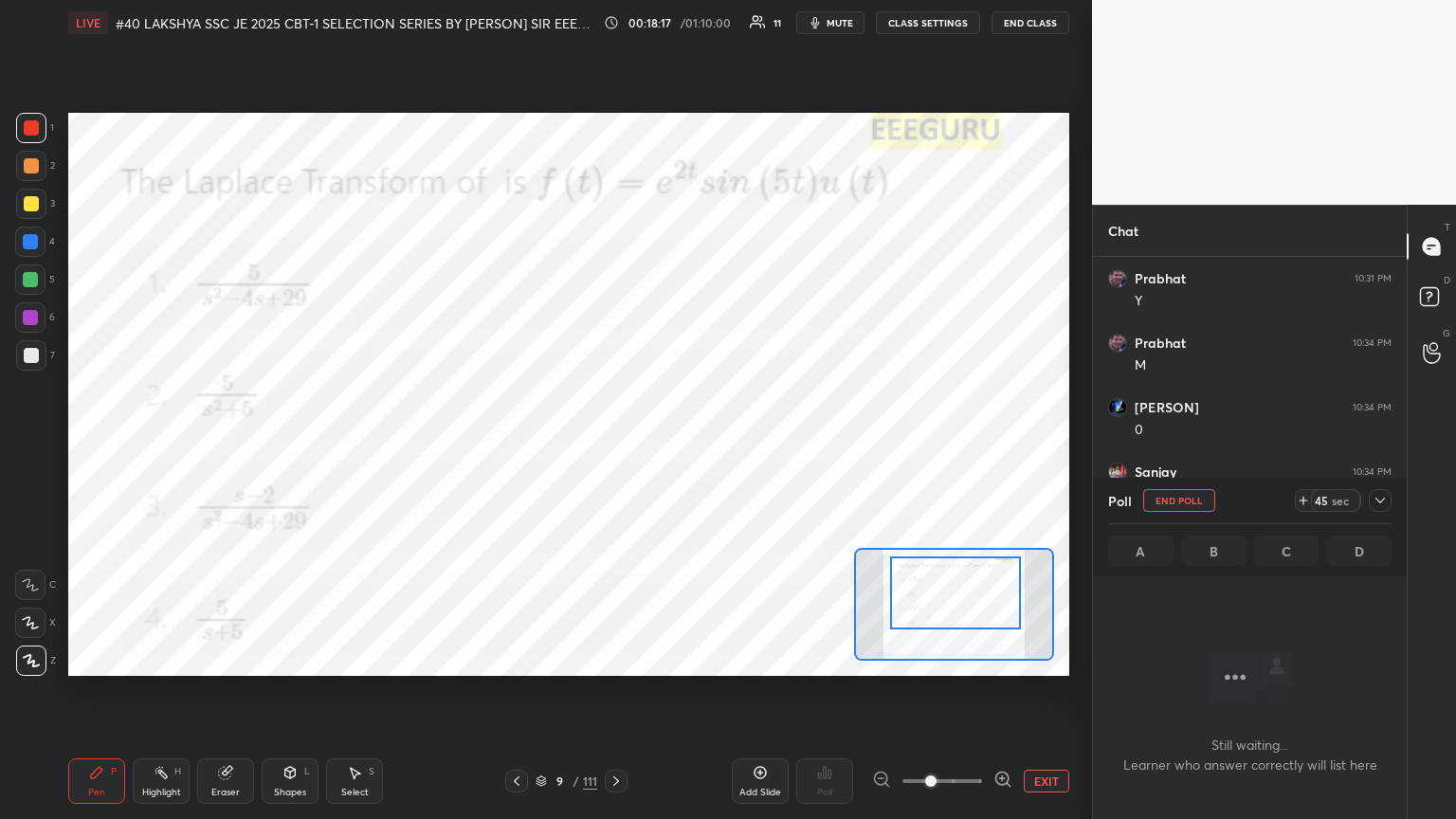 scroll, scrollTop: 471, scrollLeft: 308, axis: both 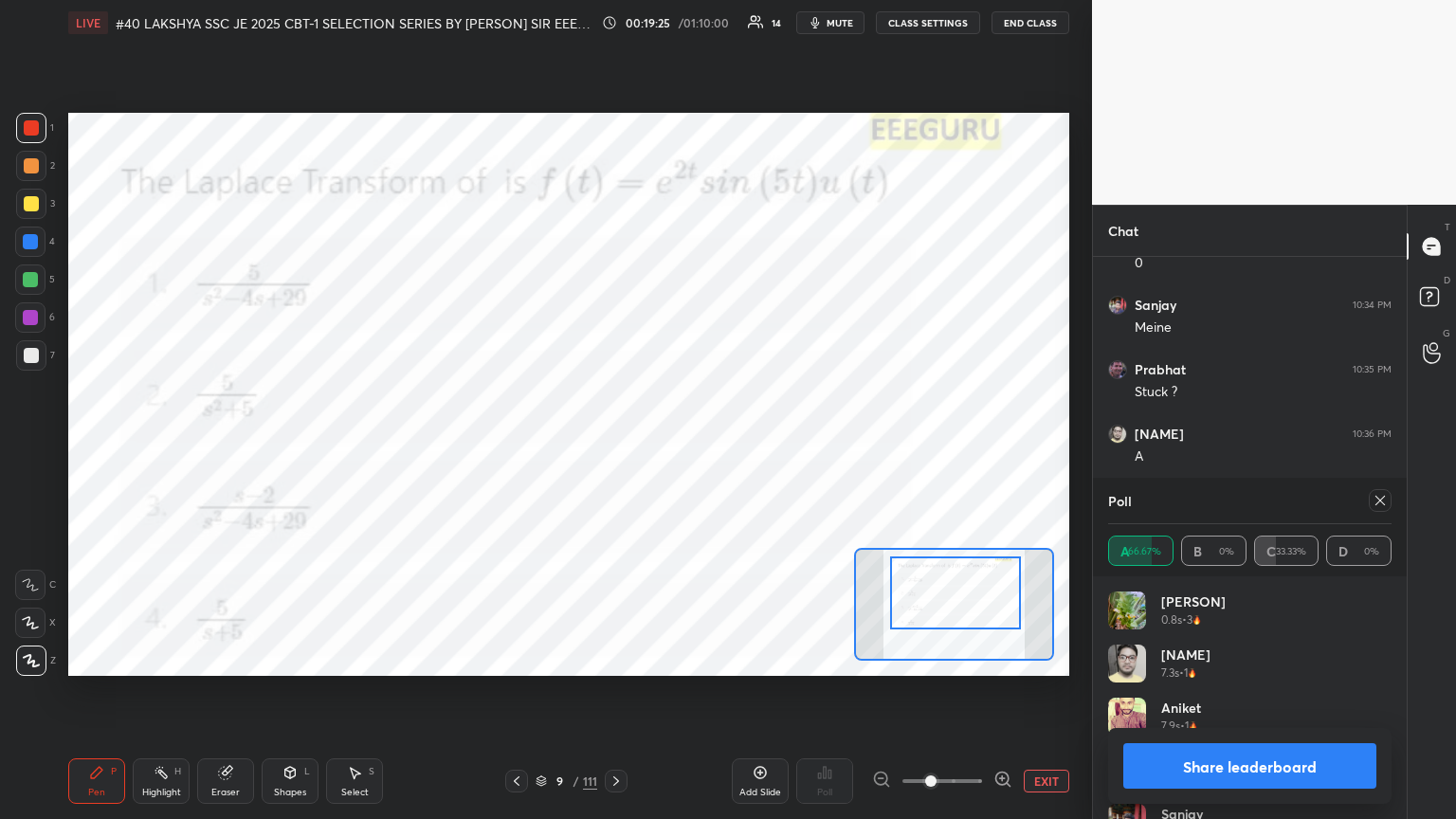 drag, startPoint x: 232, startPoint y: 789, endPoint x: 160, endPoint y: 781, distance: 72.44308 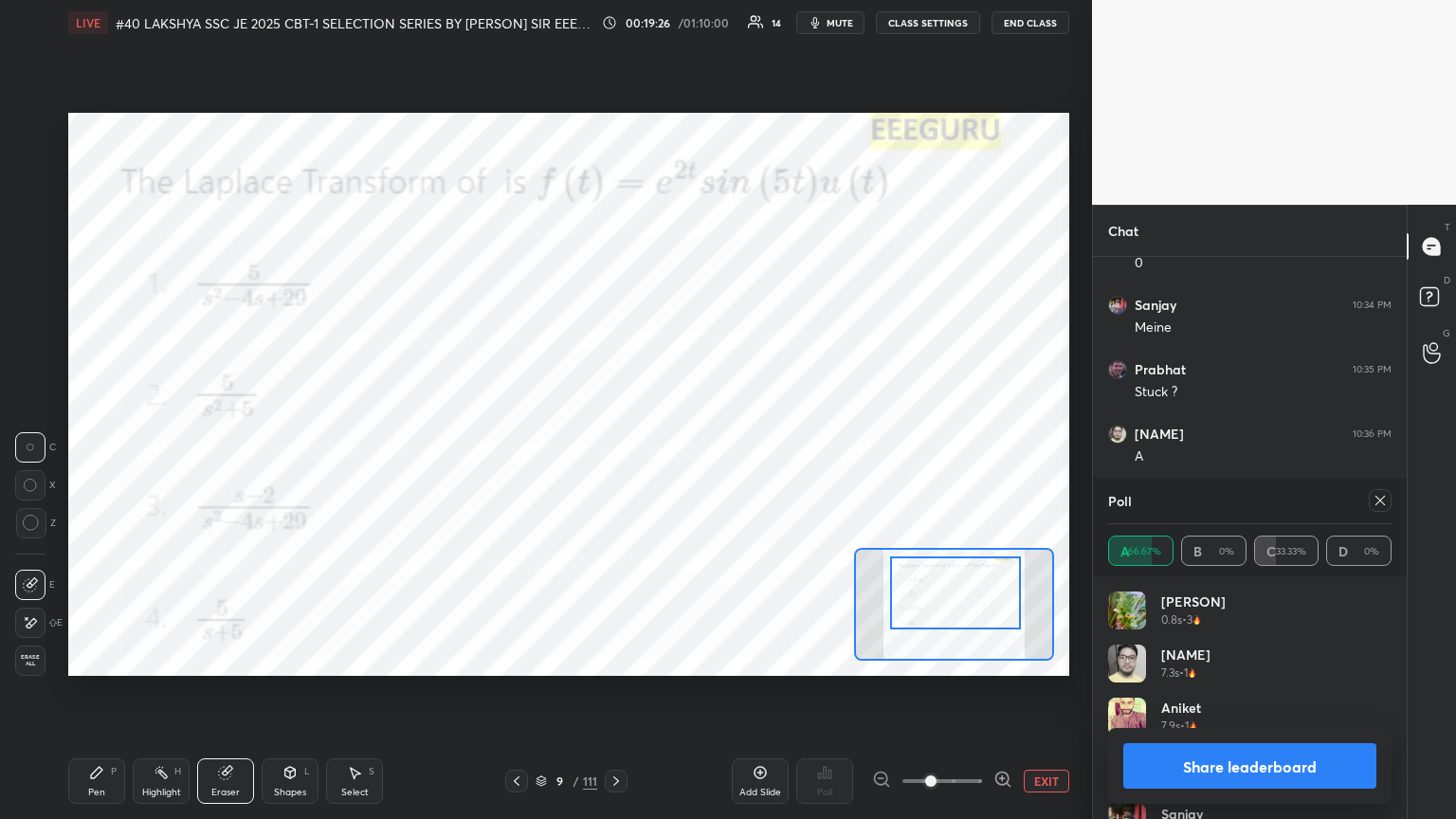 drag, startPoint x: 38, startPoint y: 664, endPoint x: 73, endPoint y: 770, distance: 111.62885 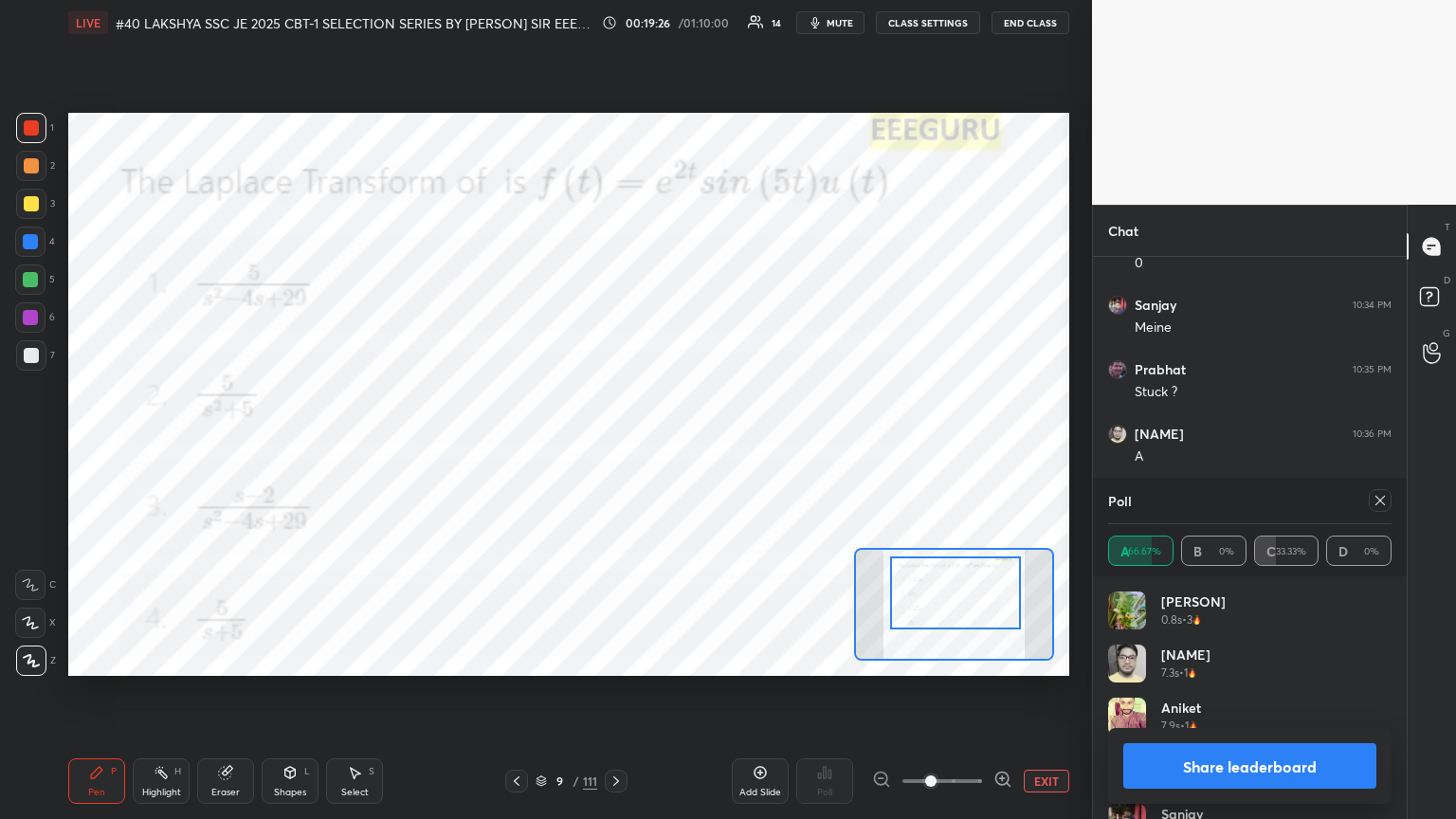 click on "Pen P" at bounding box center [97, 781] 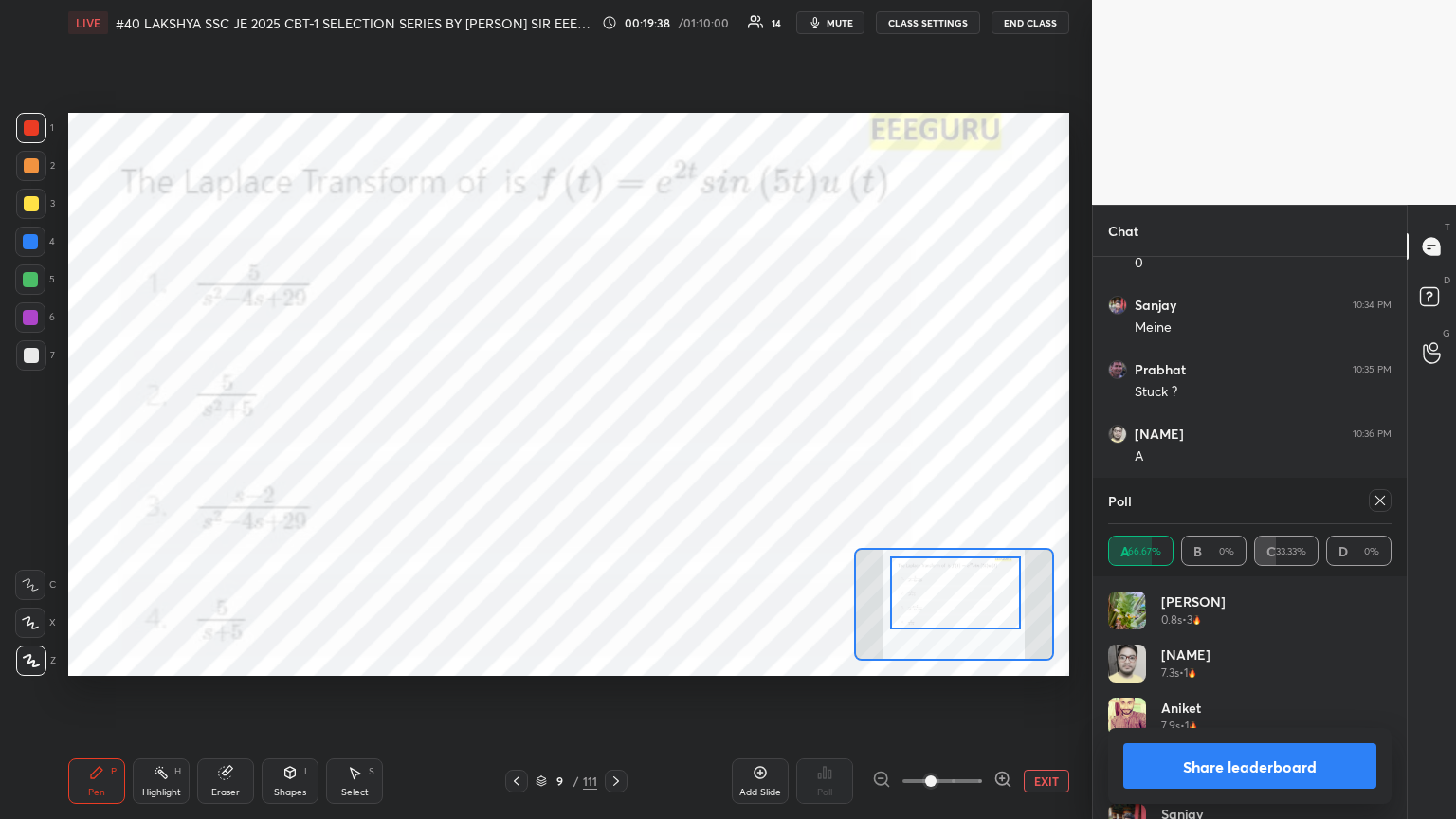 scroll, scrollTop: 947, scrollLeft: 0, axis: vertical 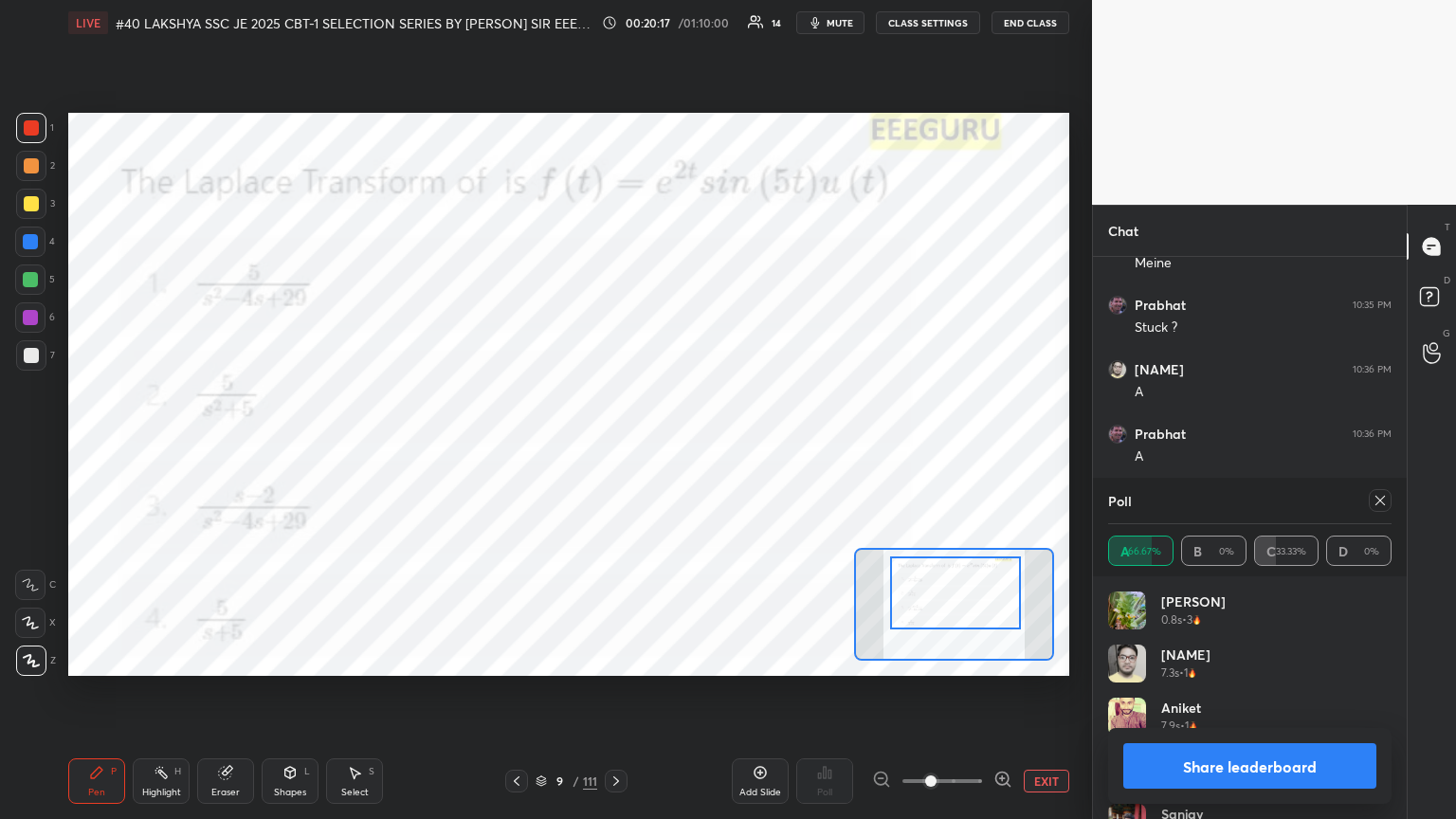 click 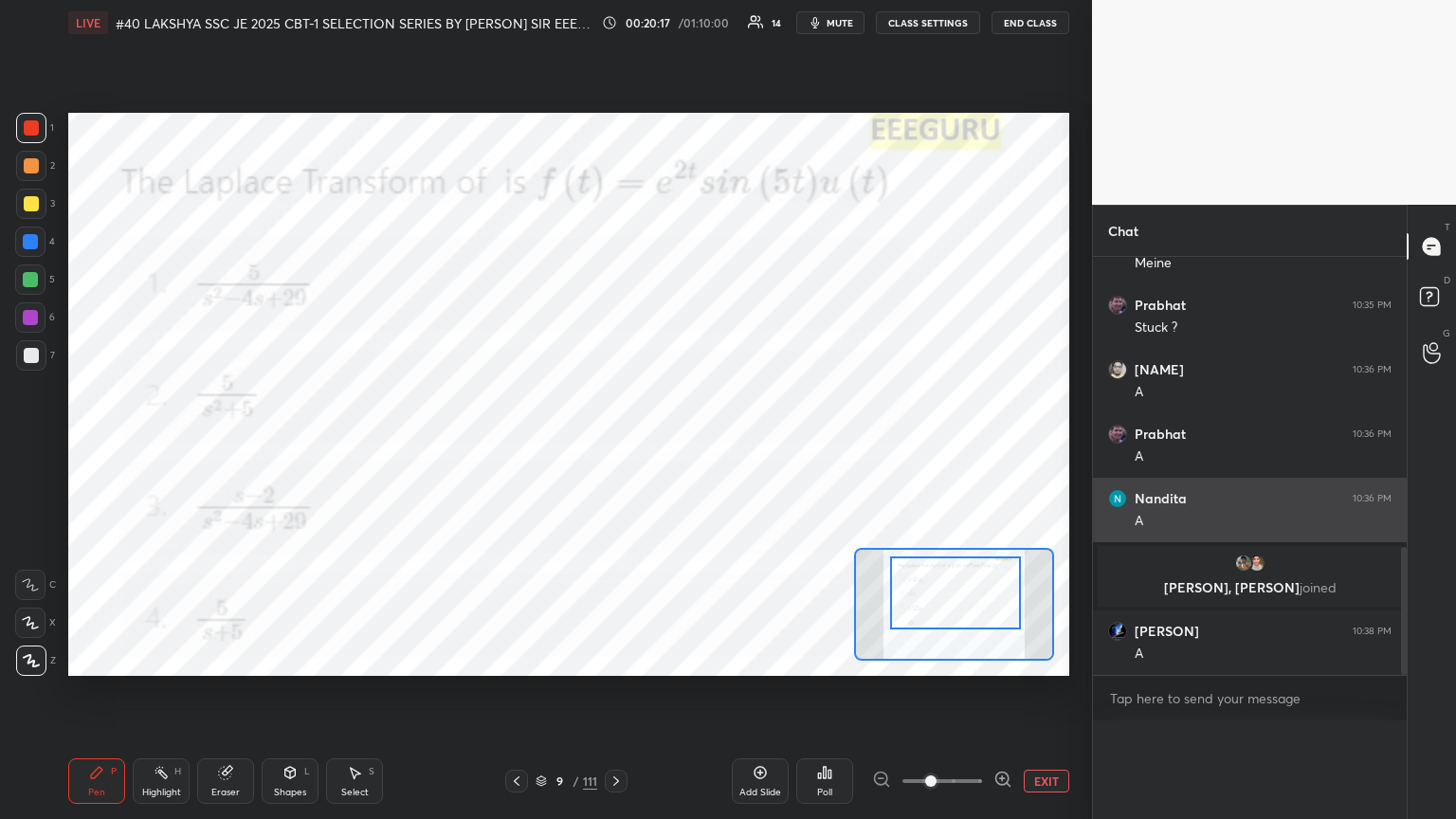 scroll, scrollTop: 83, scrollLeft: 278, axis: both 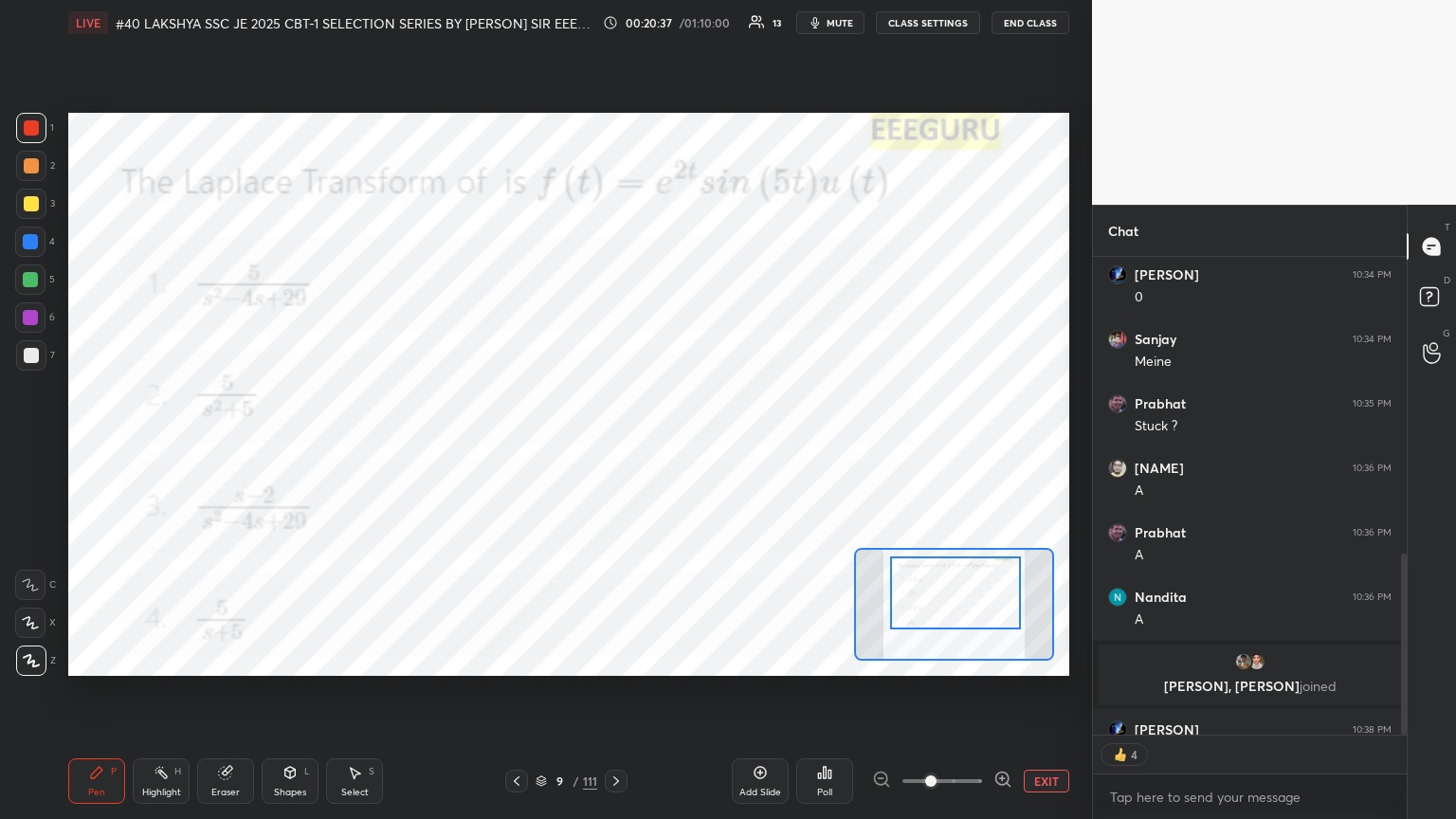 click 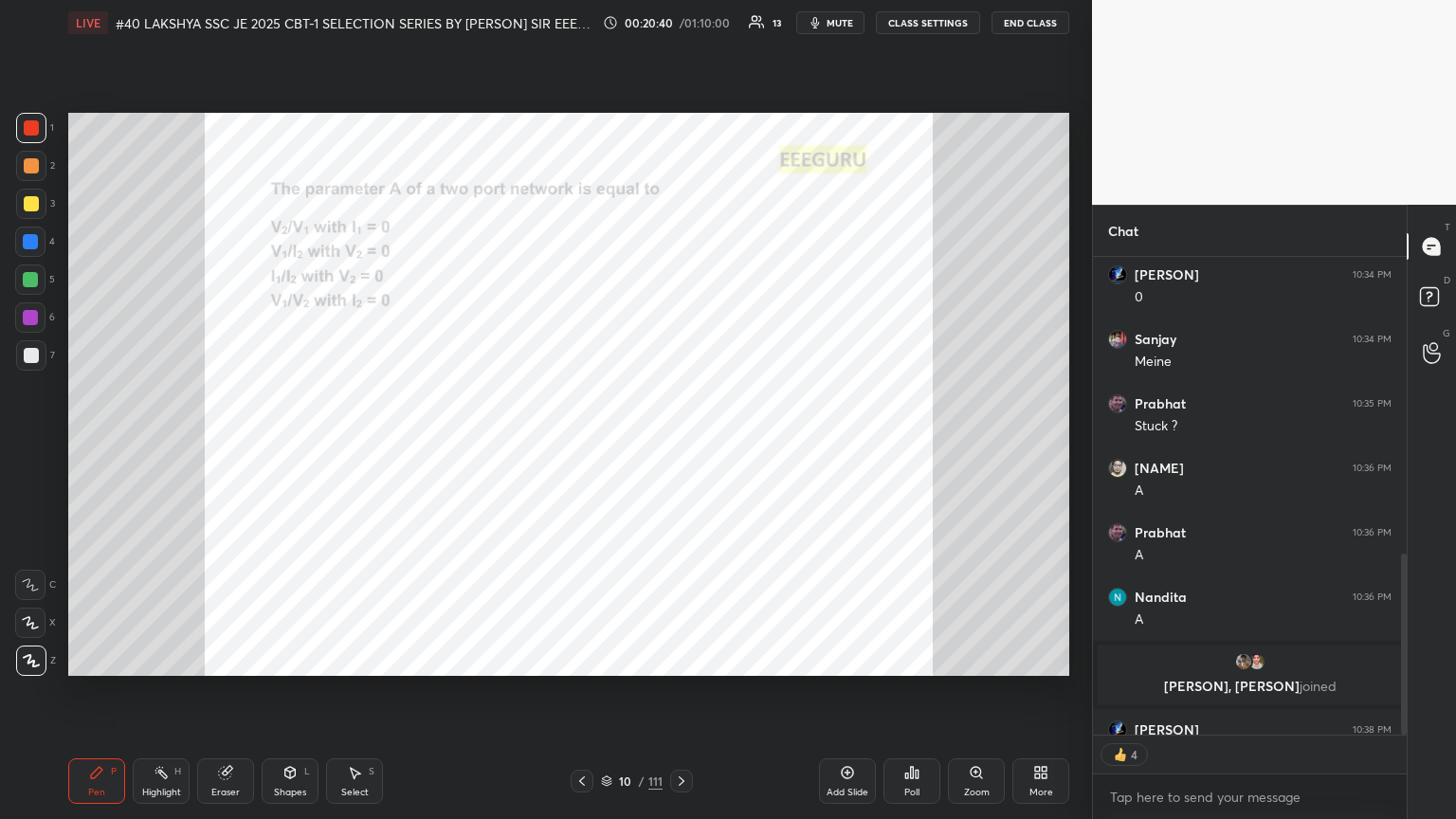 click on "Zoom" at bounding box center (976, 781) 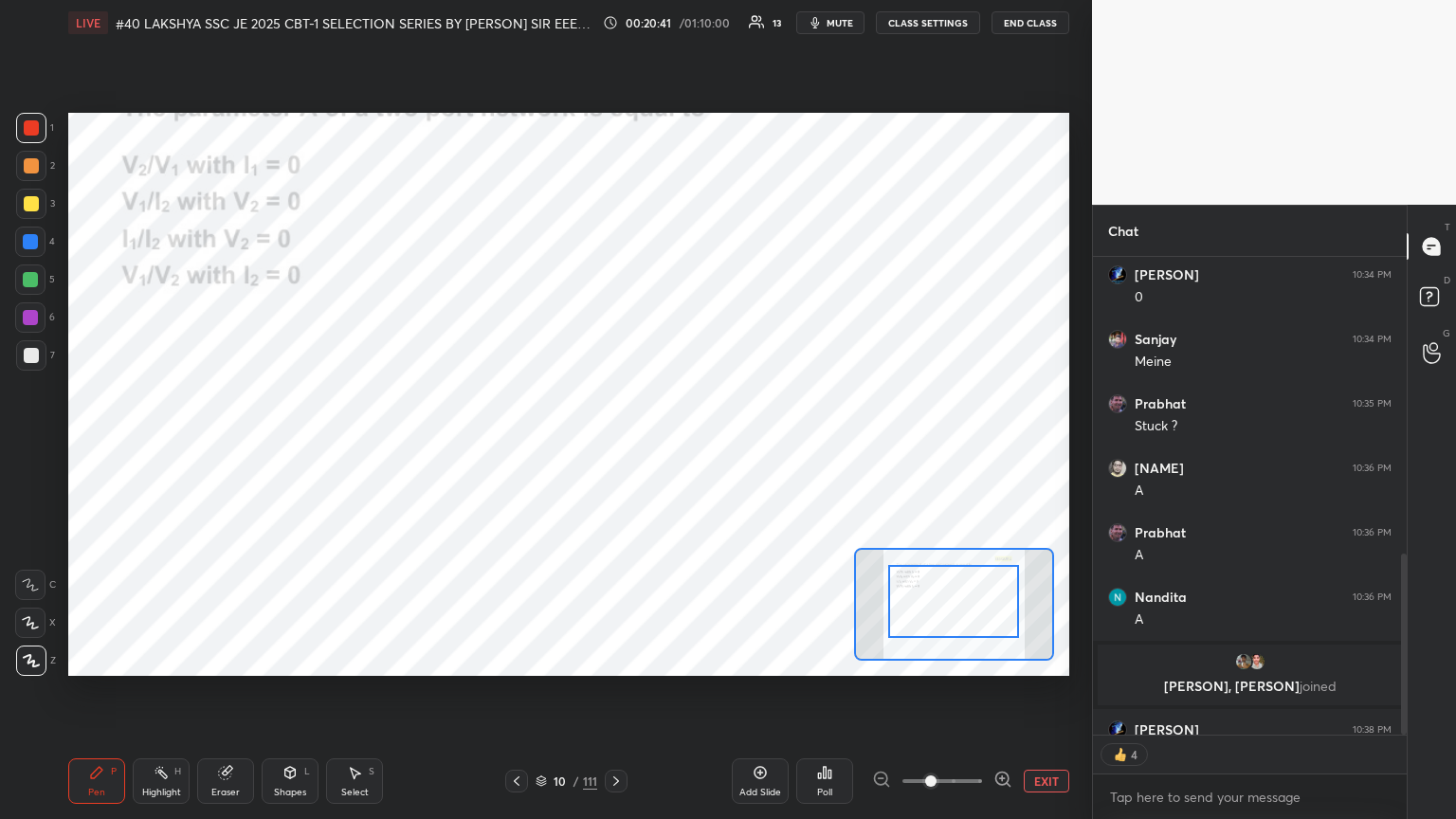 drag, startPoint x: 956, startPoint y: 638, endPoint x: 960, endPoint y: 602, distance: 36.221541 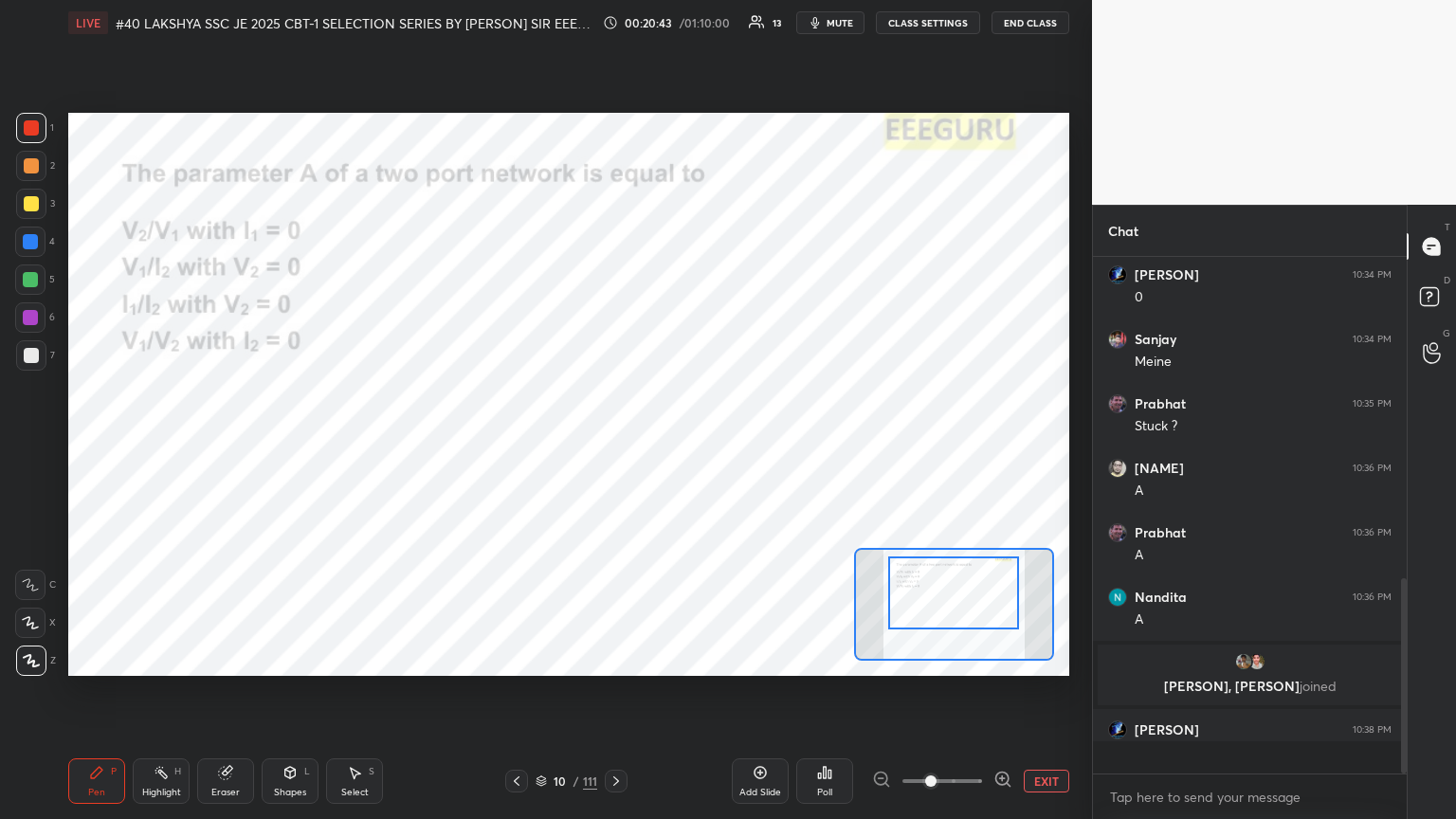 scroll, scrollTop: 6, scrollLeft: 6, axis: both 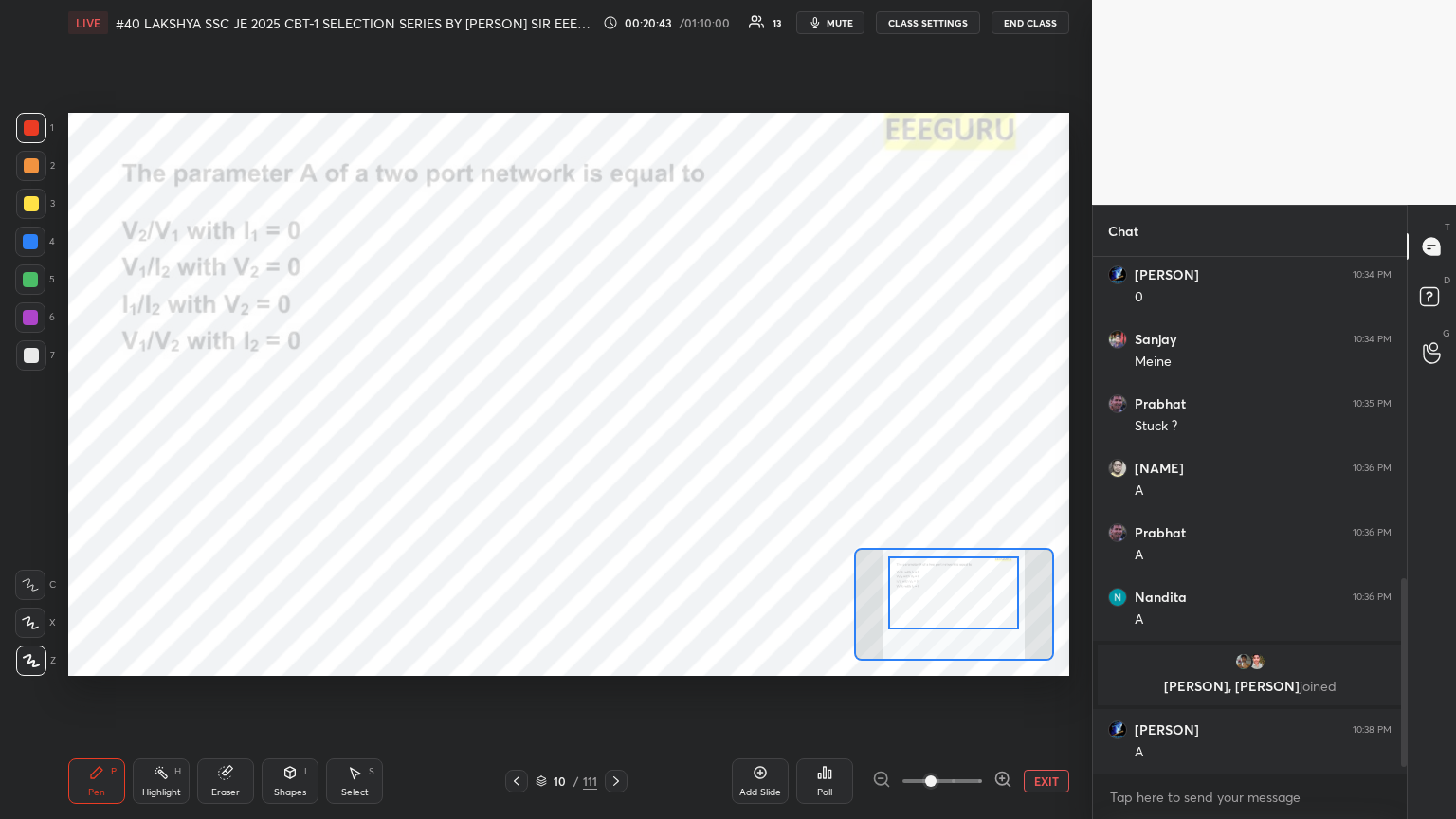 click at bounding box center (954, 592) 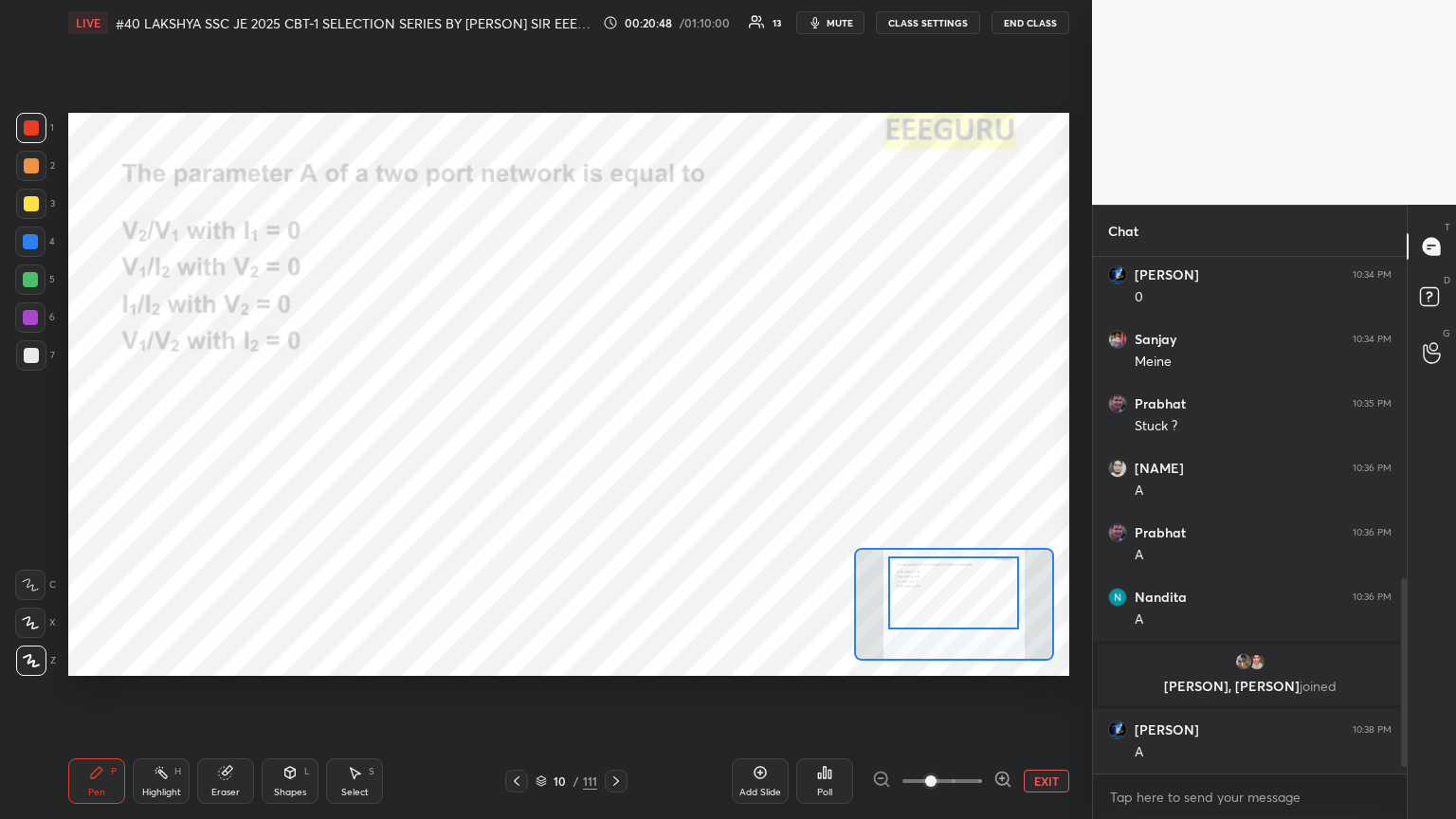 click on "Poll" at bounding box center [825, 781] 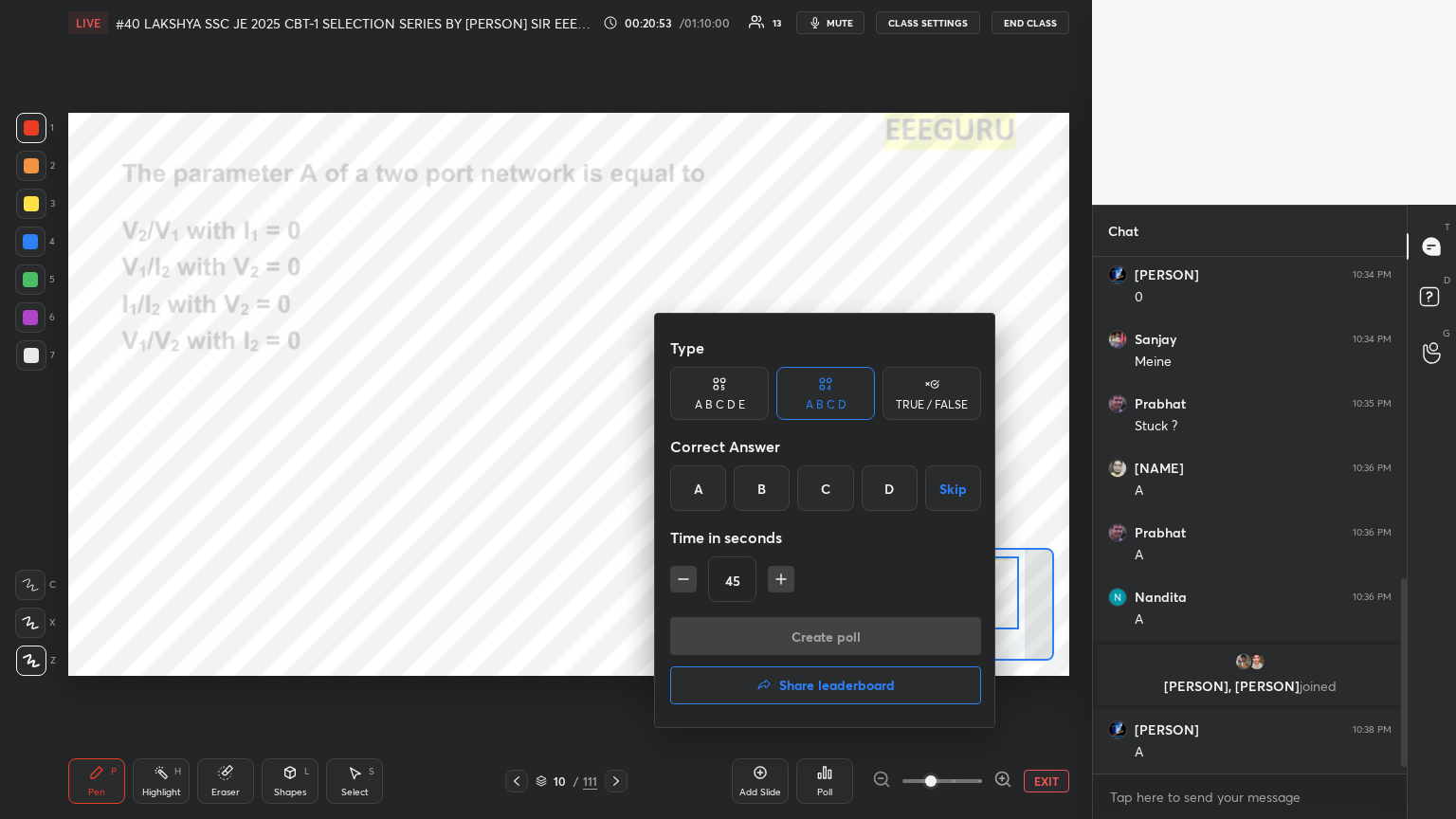 drag, startPoint x: 884, startPoint y: 490, endPoint x: 800, endPoint y: 569, distance: 115.31262 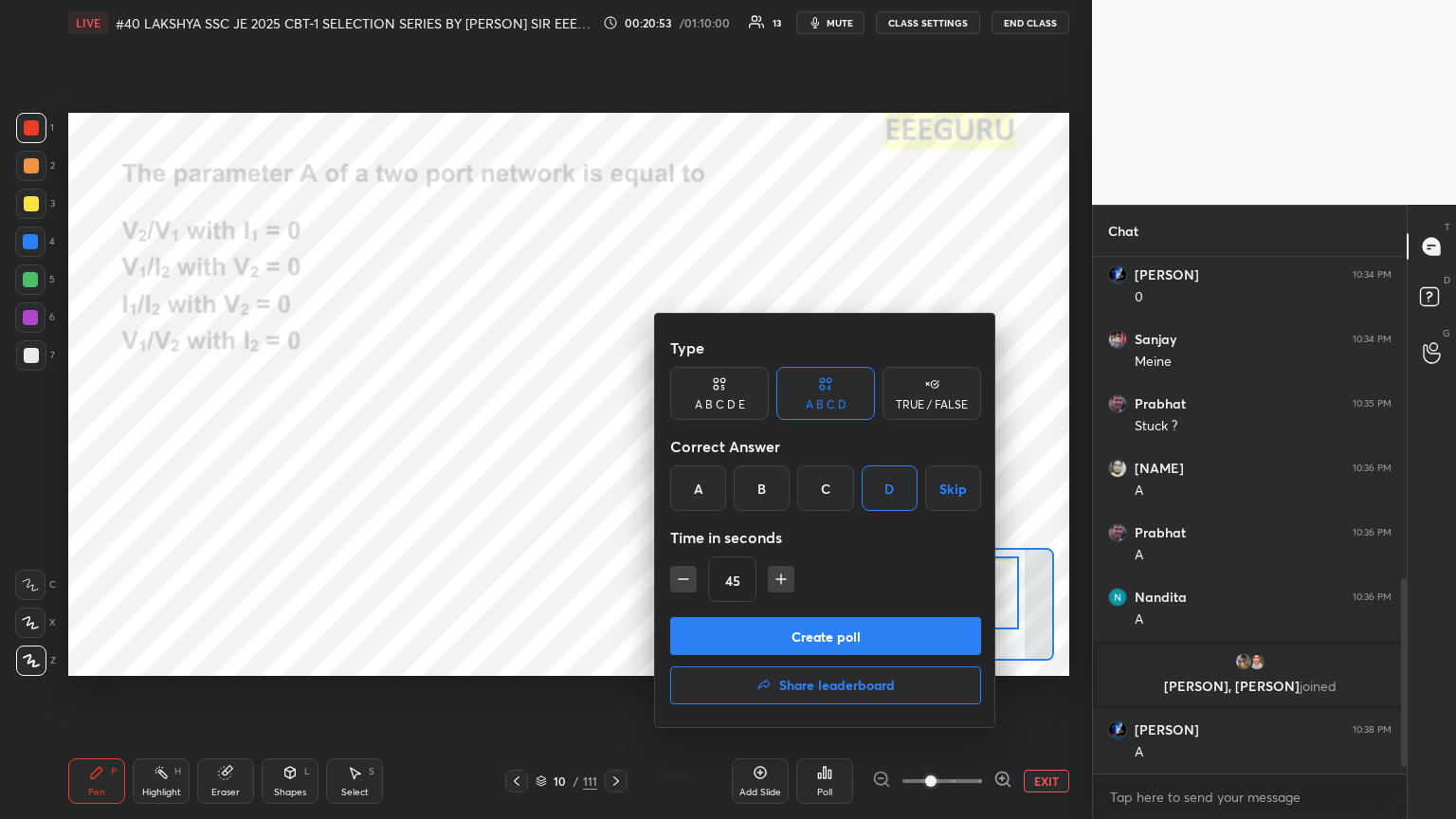 drag, startPoint x: 767, startPoint y: 632, endPoint x: 736, endPoint y: 690, distance: 65.764732 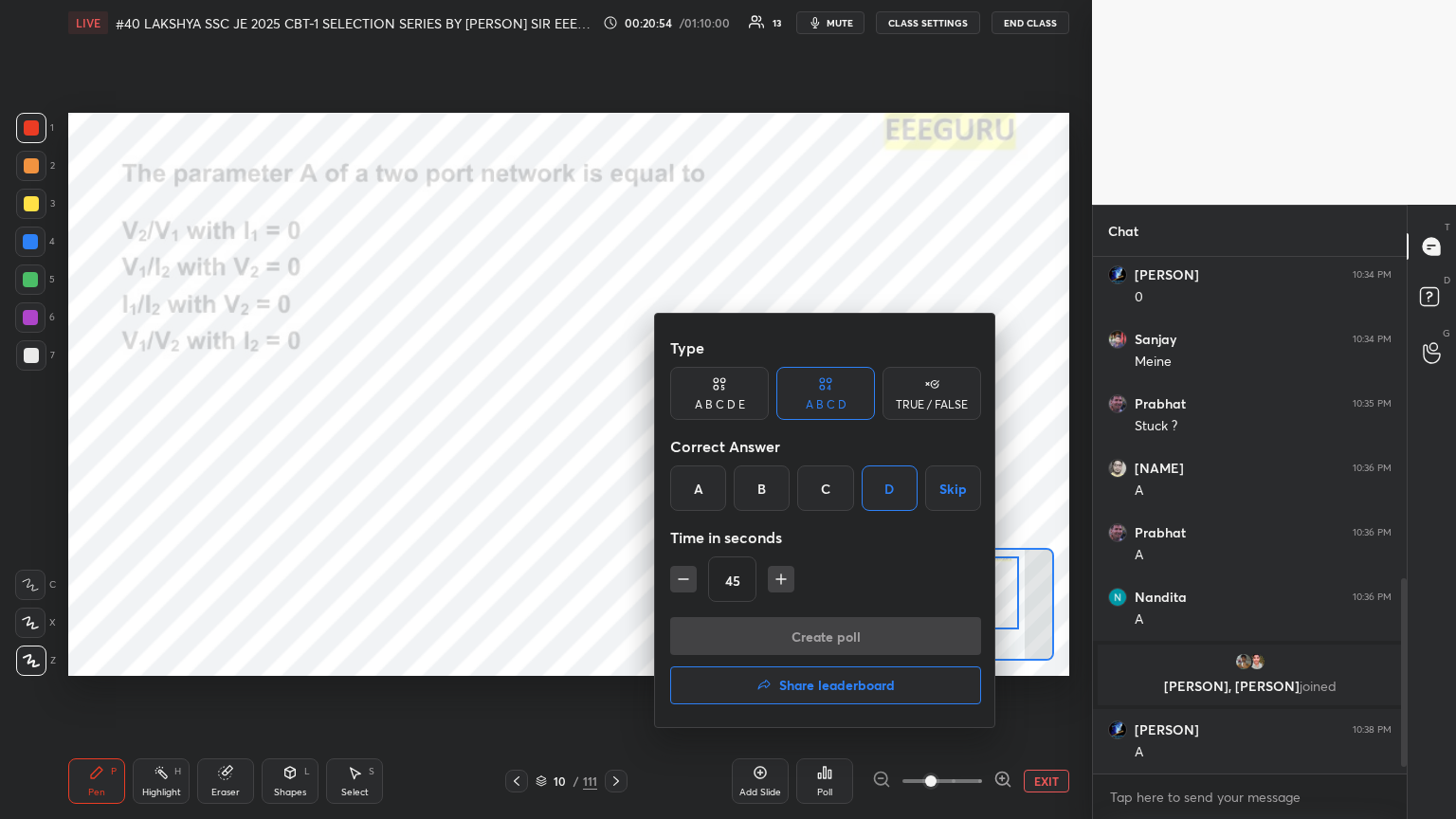 scroll, scrollTop: 471, scrollLeft: 308, axis: both 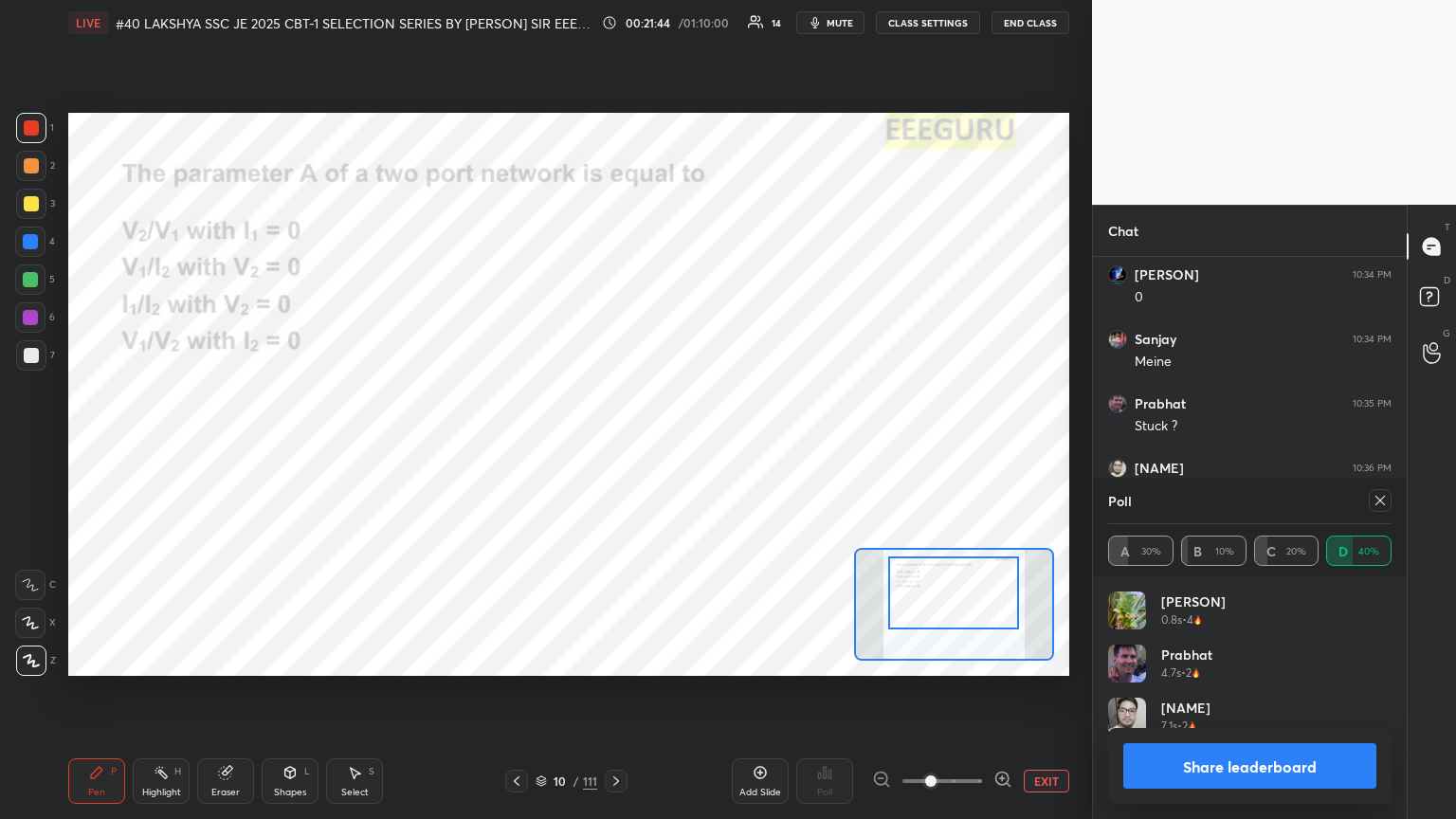 click 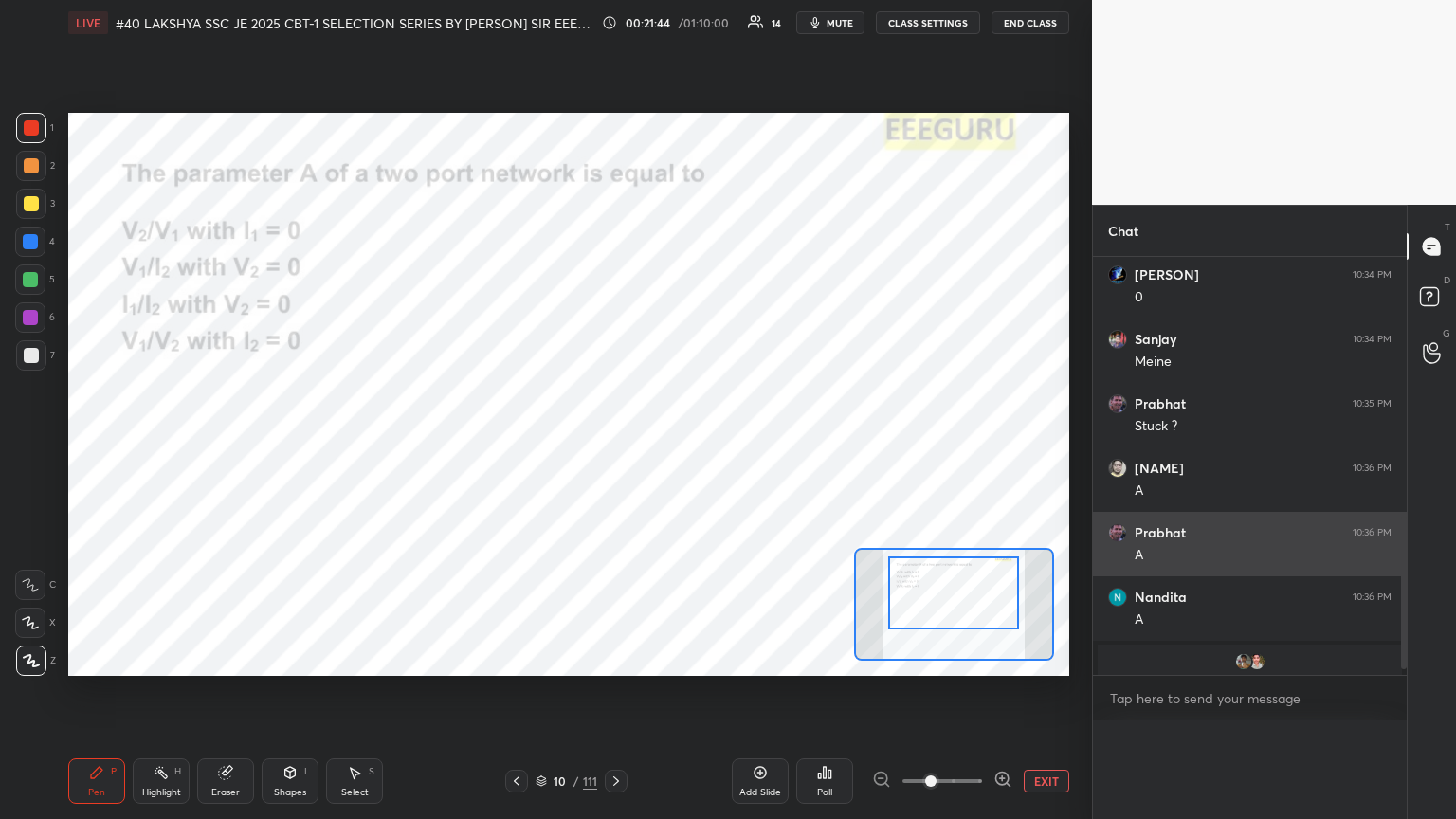 scroll, scrollTop: 115, scrollLeft: 278, axis: both 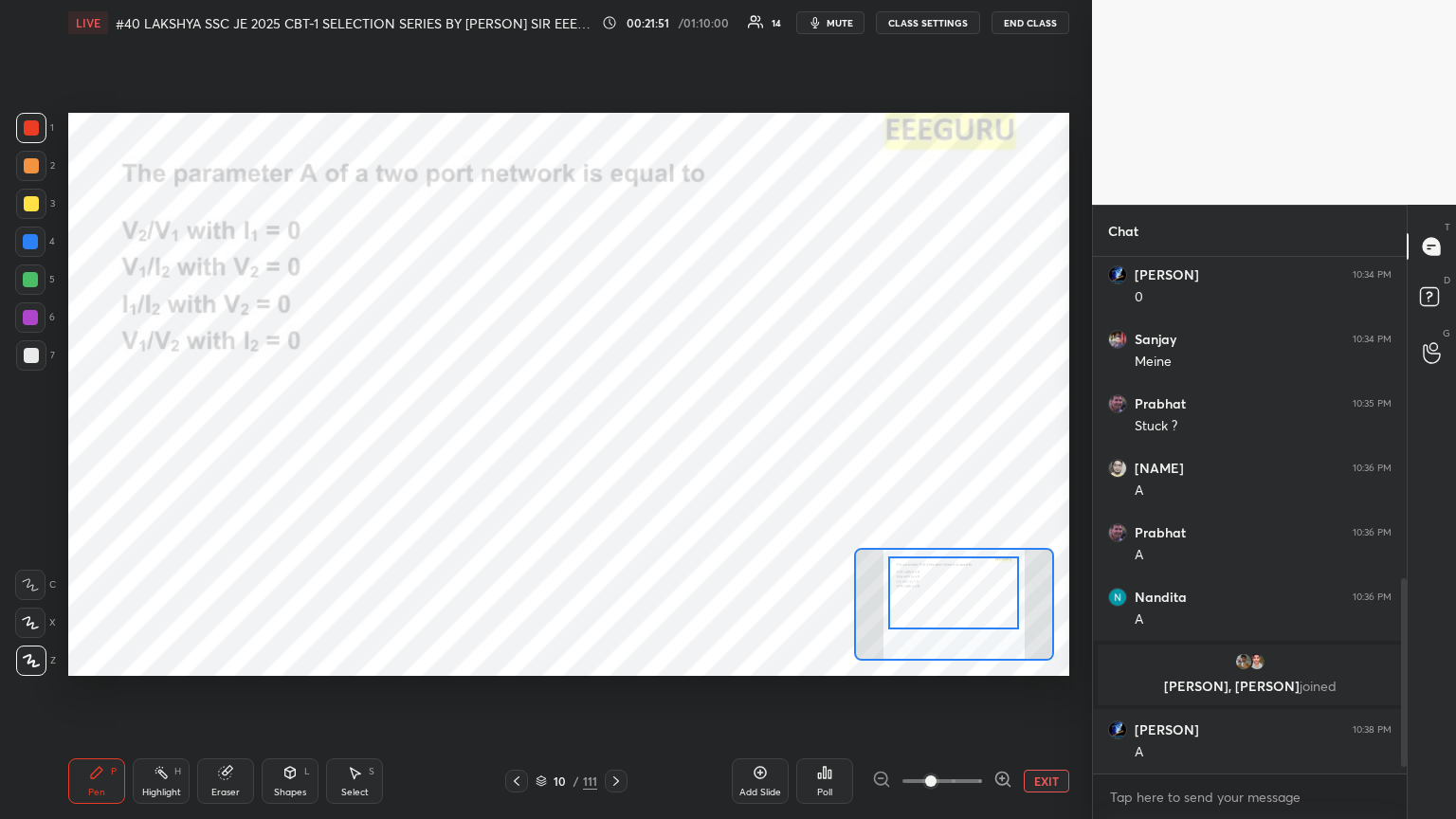 drag, startPoint x: 215, startPoint y: 789, endPoint x: 254, endPoint y: 727, distance: 73.2462 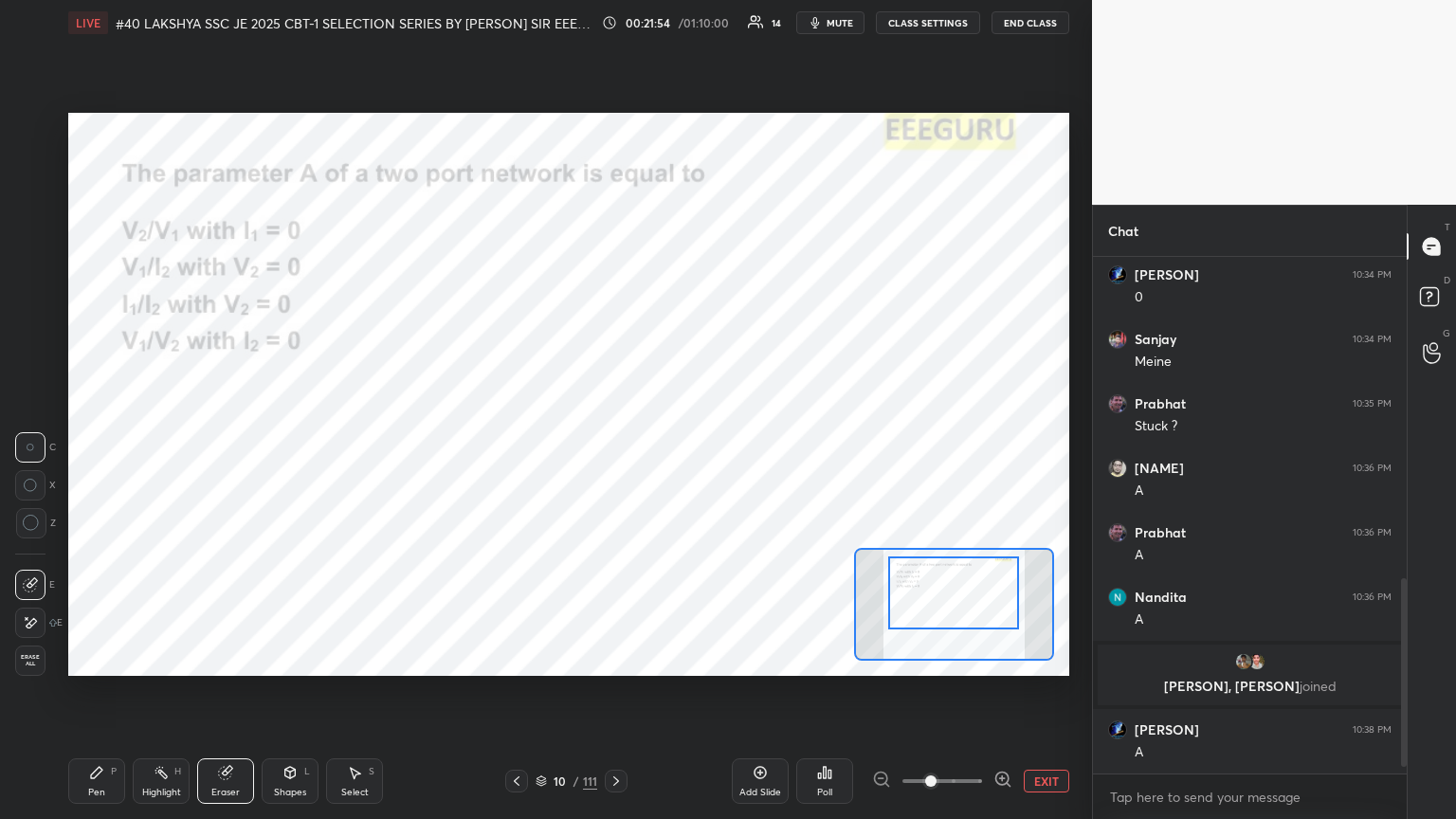click on "Pen" at bounding box center [97, 792] 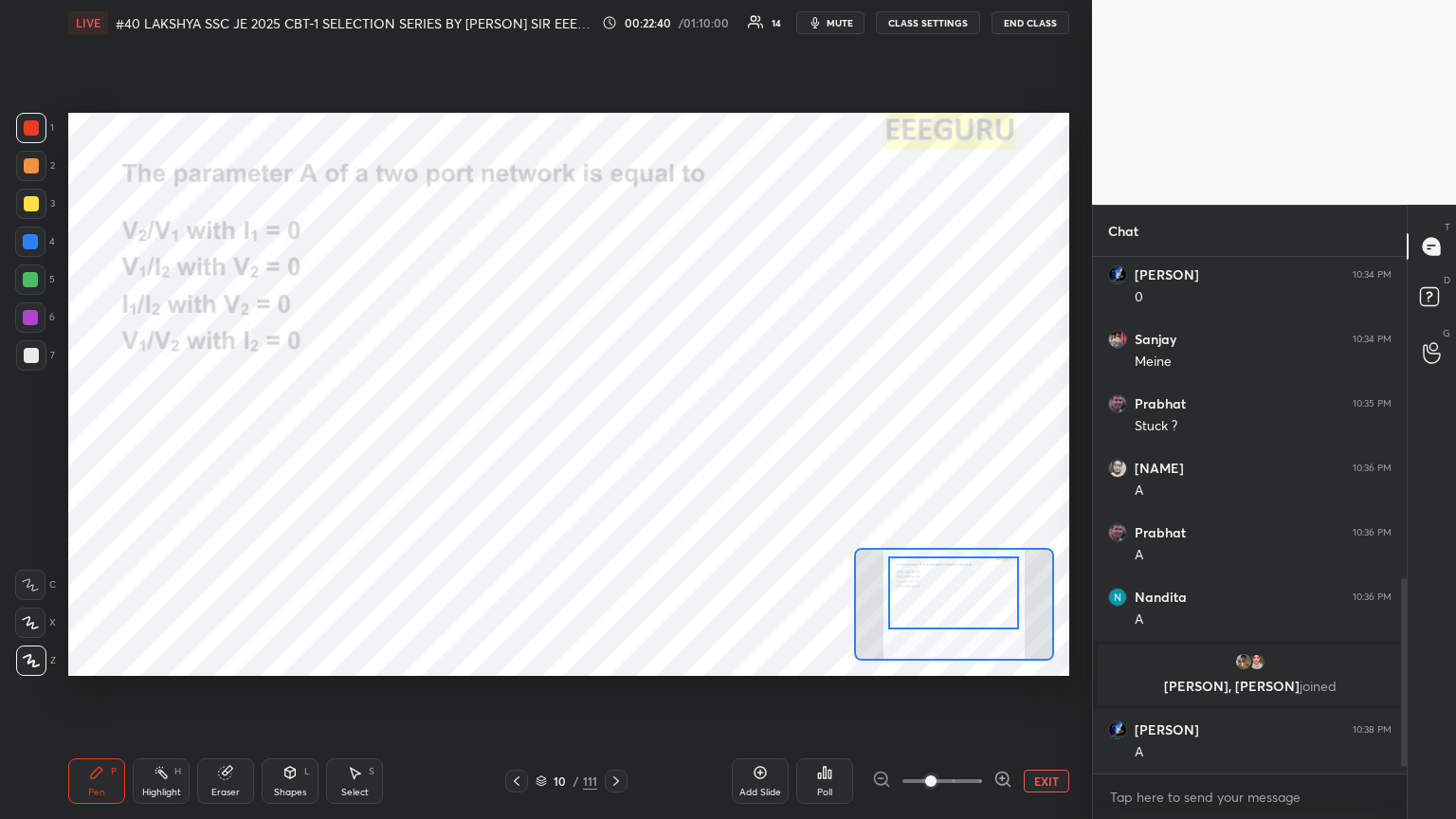 scroll, scrollTop: 6, scrollLeft: 6, axis: both 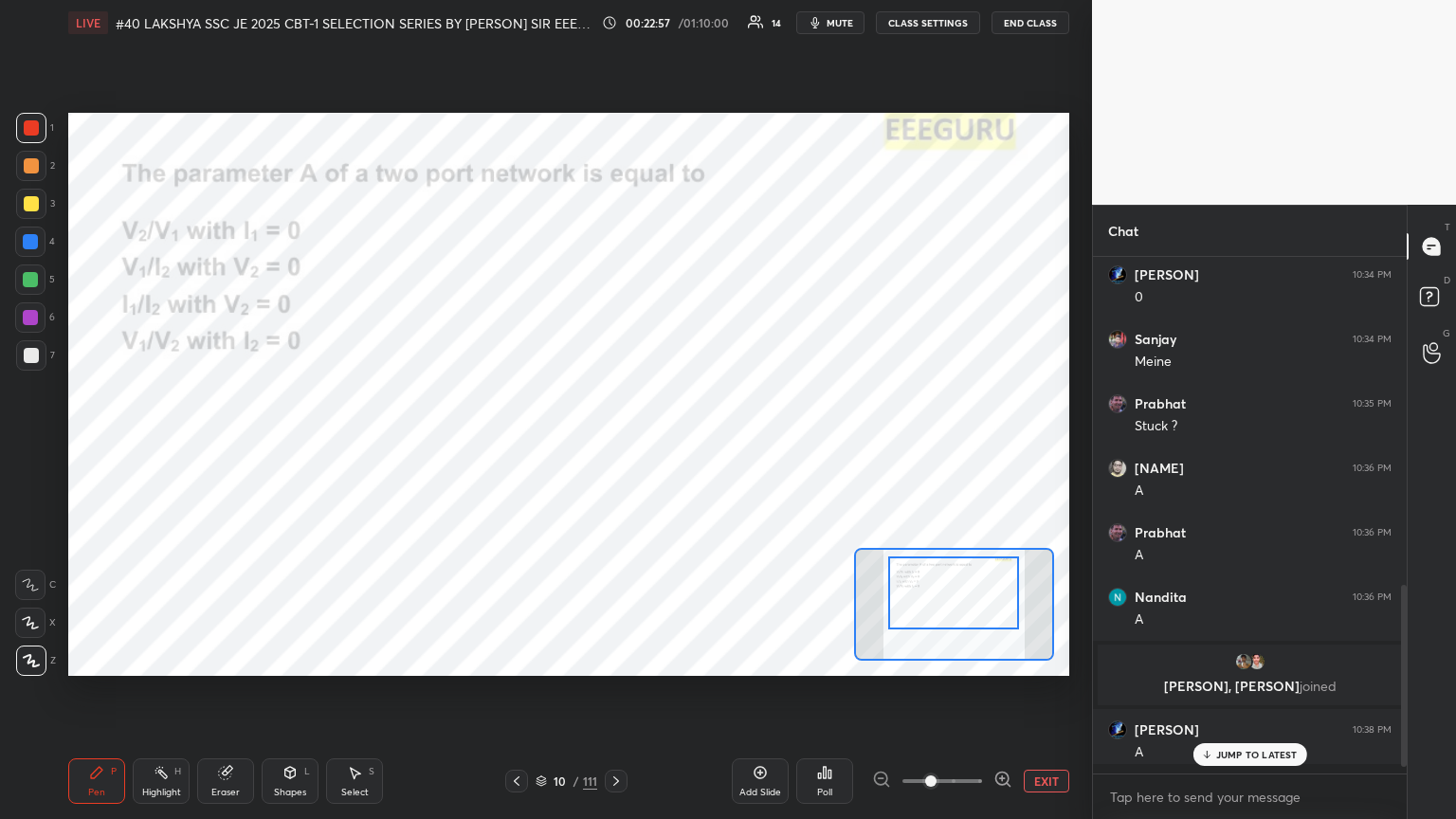drag, startPoint x: 1403, startPoint y: 669, endPoint x: 1404, endPoint y: 707, distance: 38.013156 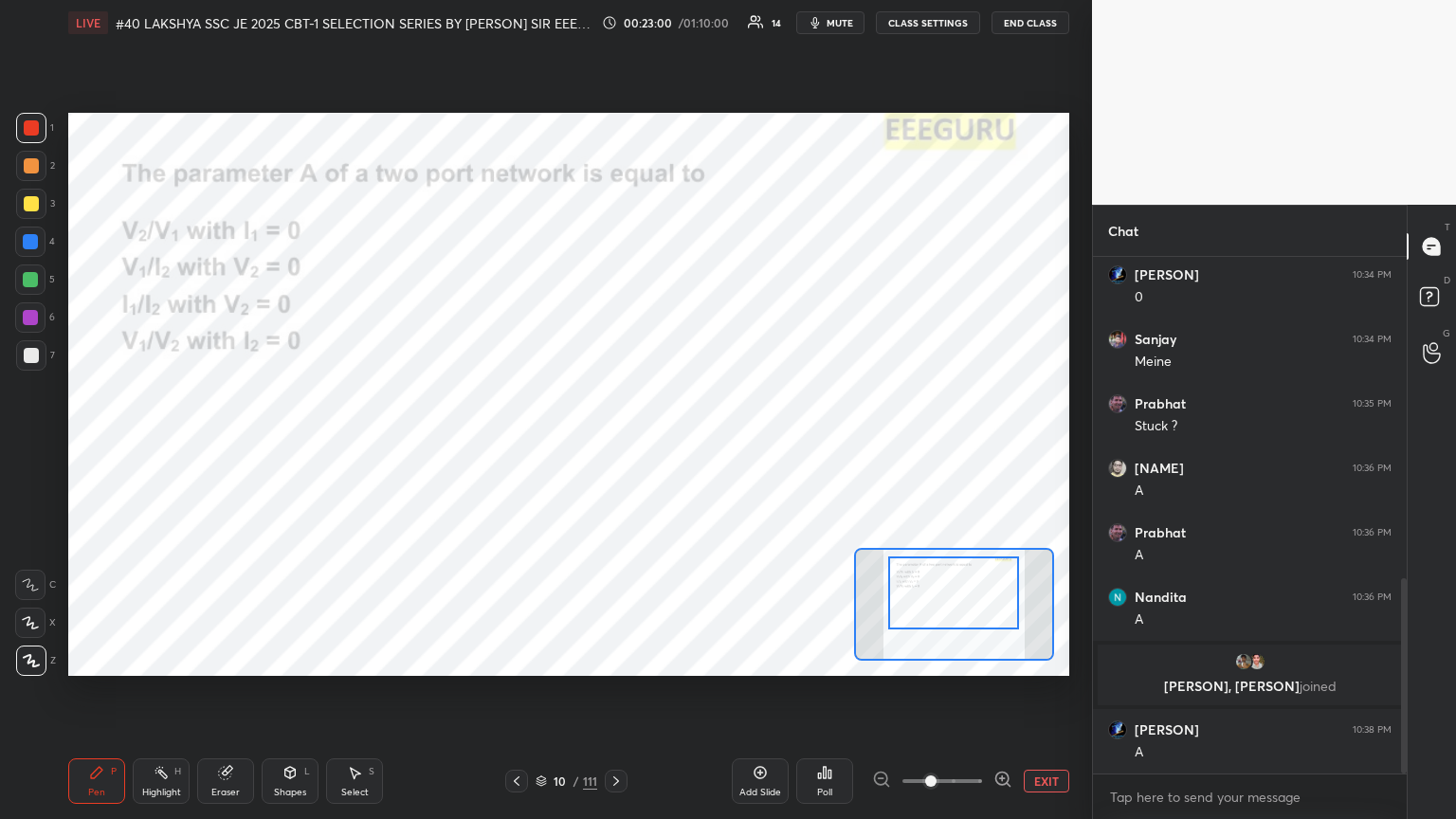 click at bounding box center (30, 318) 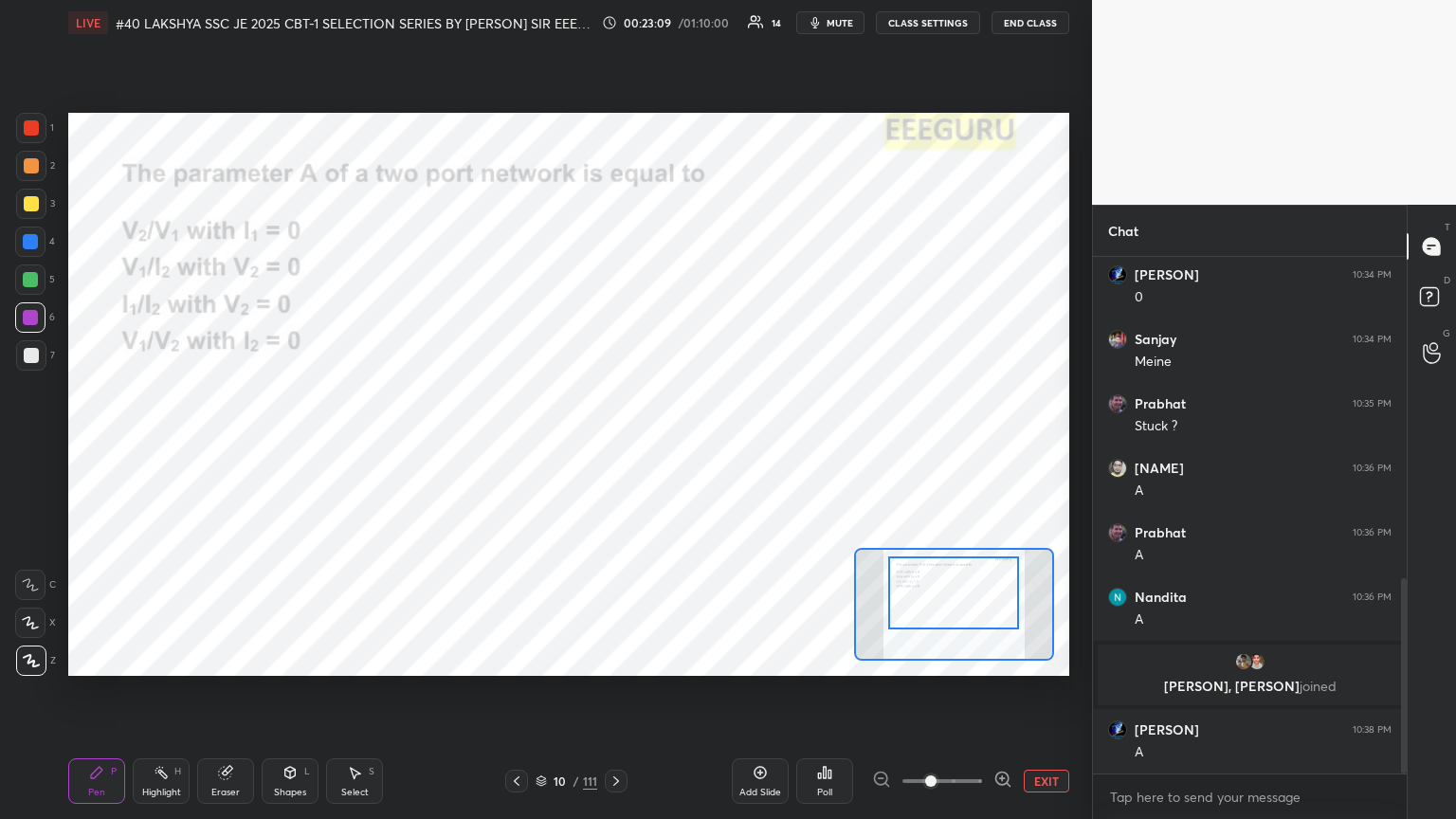 scroll, scrollTop: 6, scrollLeft: 6, axis: both 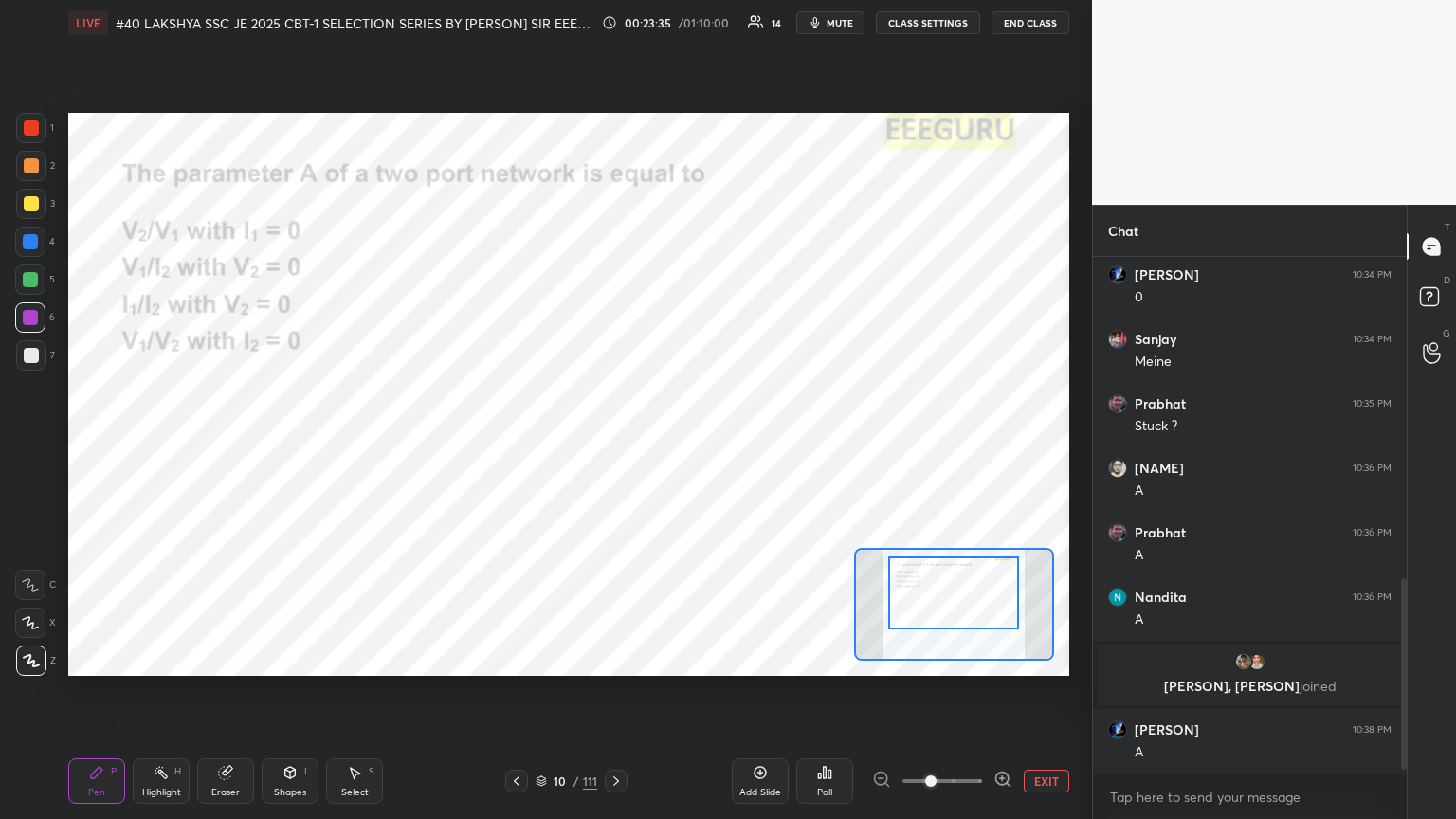 click on "Eraser" at bounding box center (226, 781) 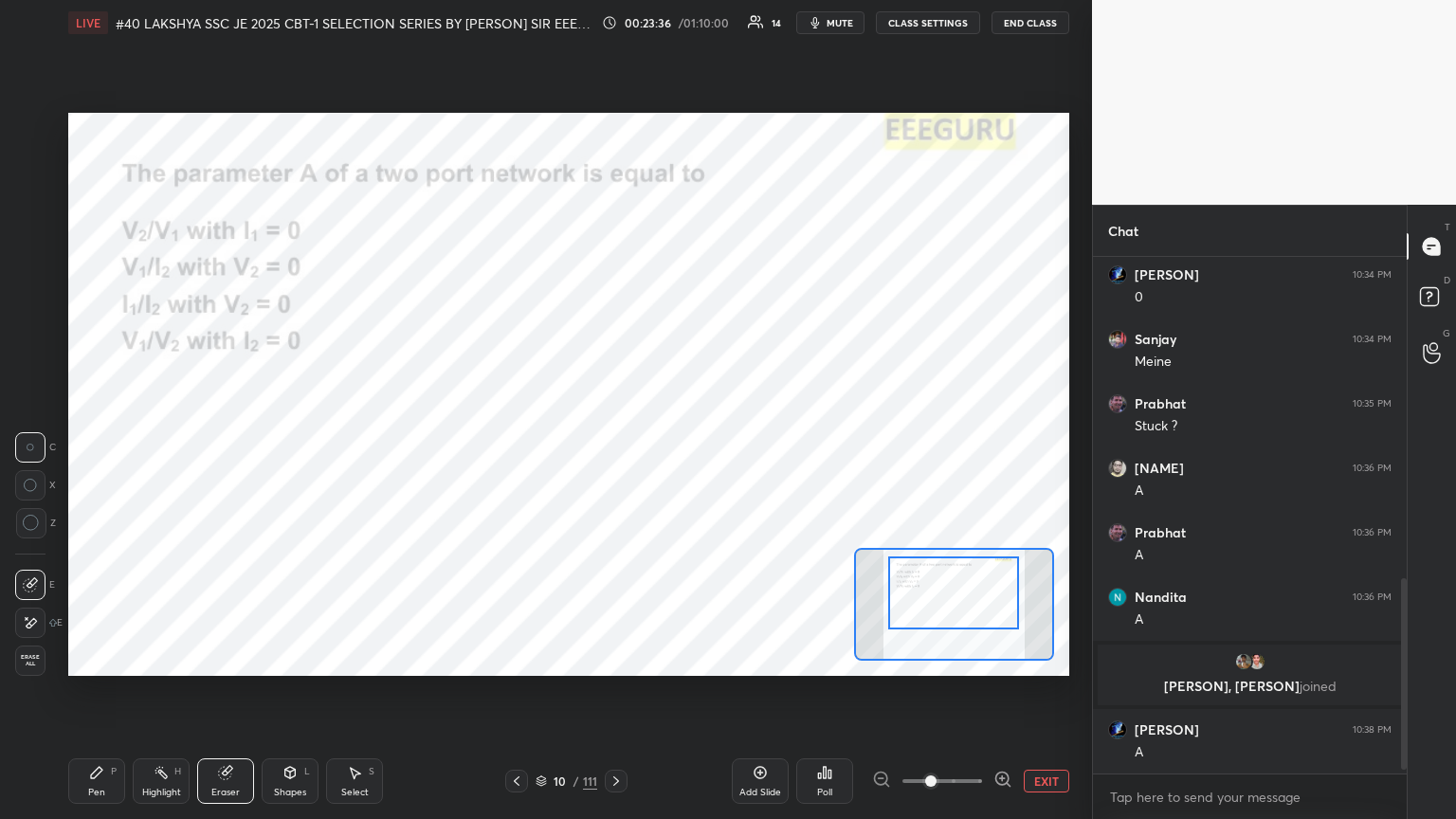 click on "Erase all" at bounding box center (30, 661) 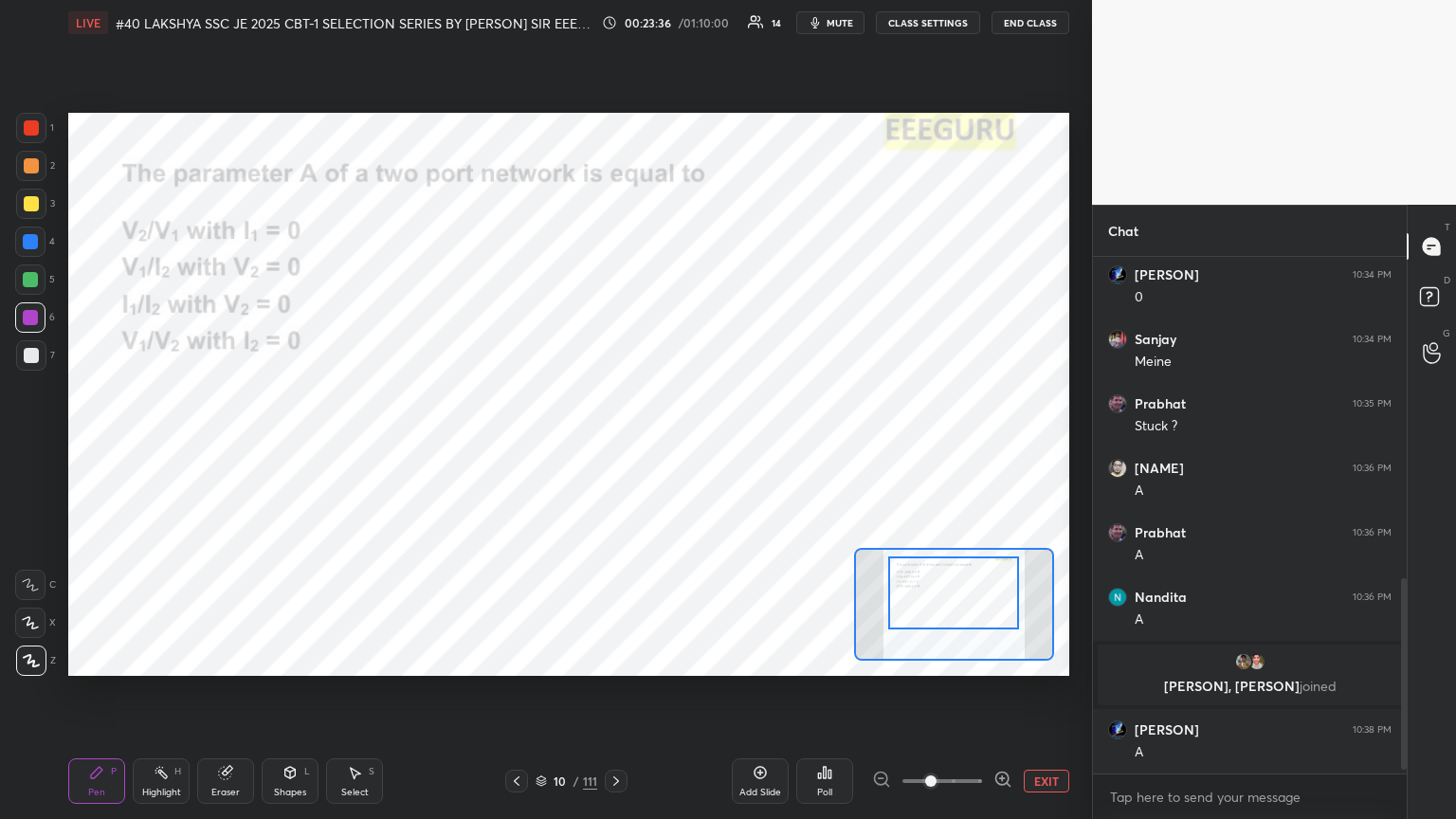 click on "Pen P" at bounding box center (97, 781) 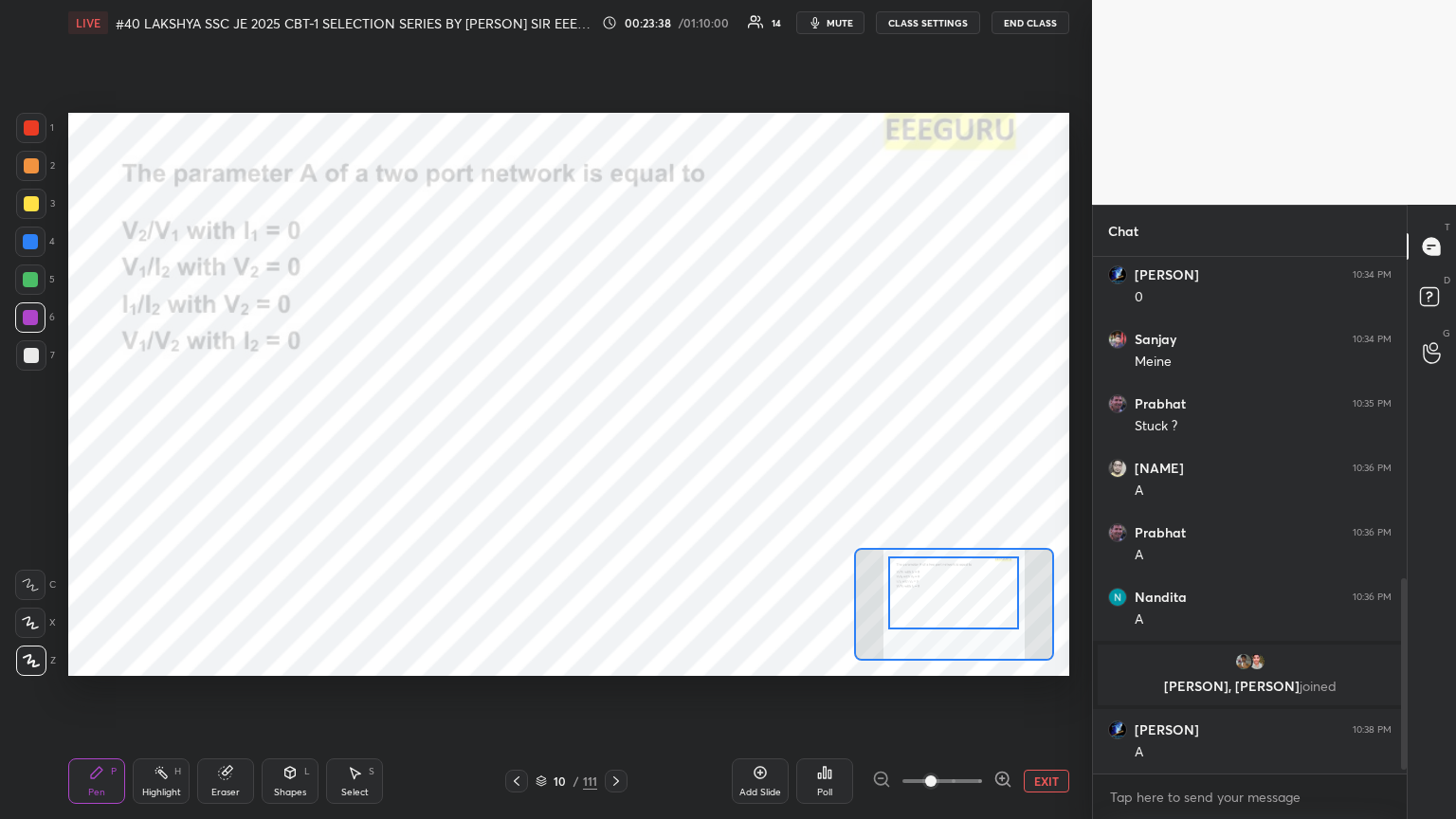 click 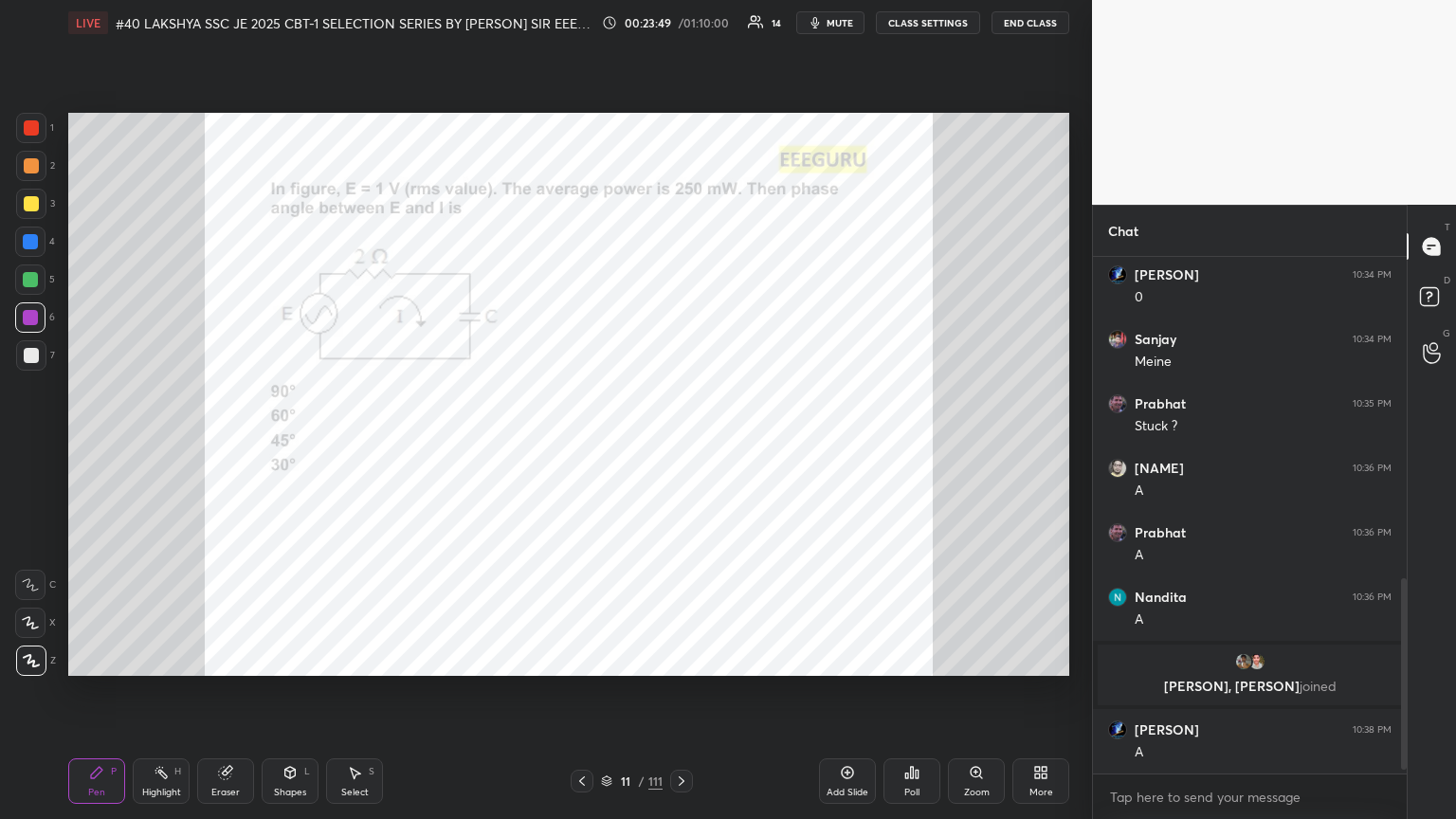 click on "Poll" at bounding box center (912, 781) 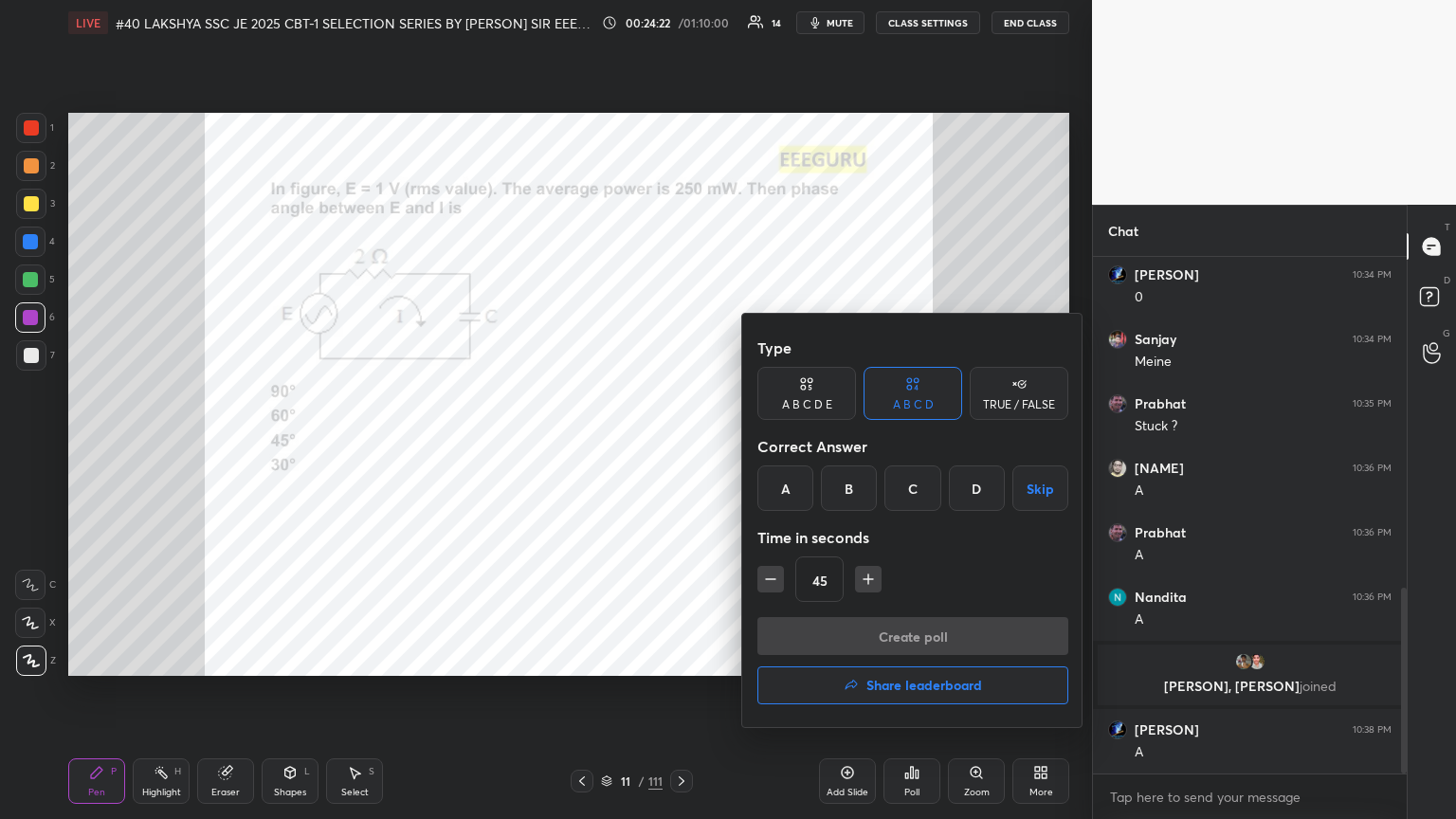 scroll, scrollTop: 917, scrollLeft: 0, axis: vertical 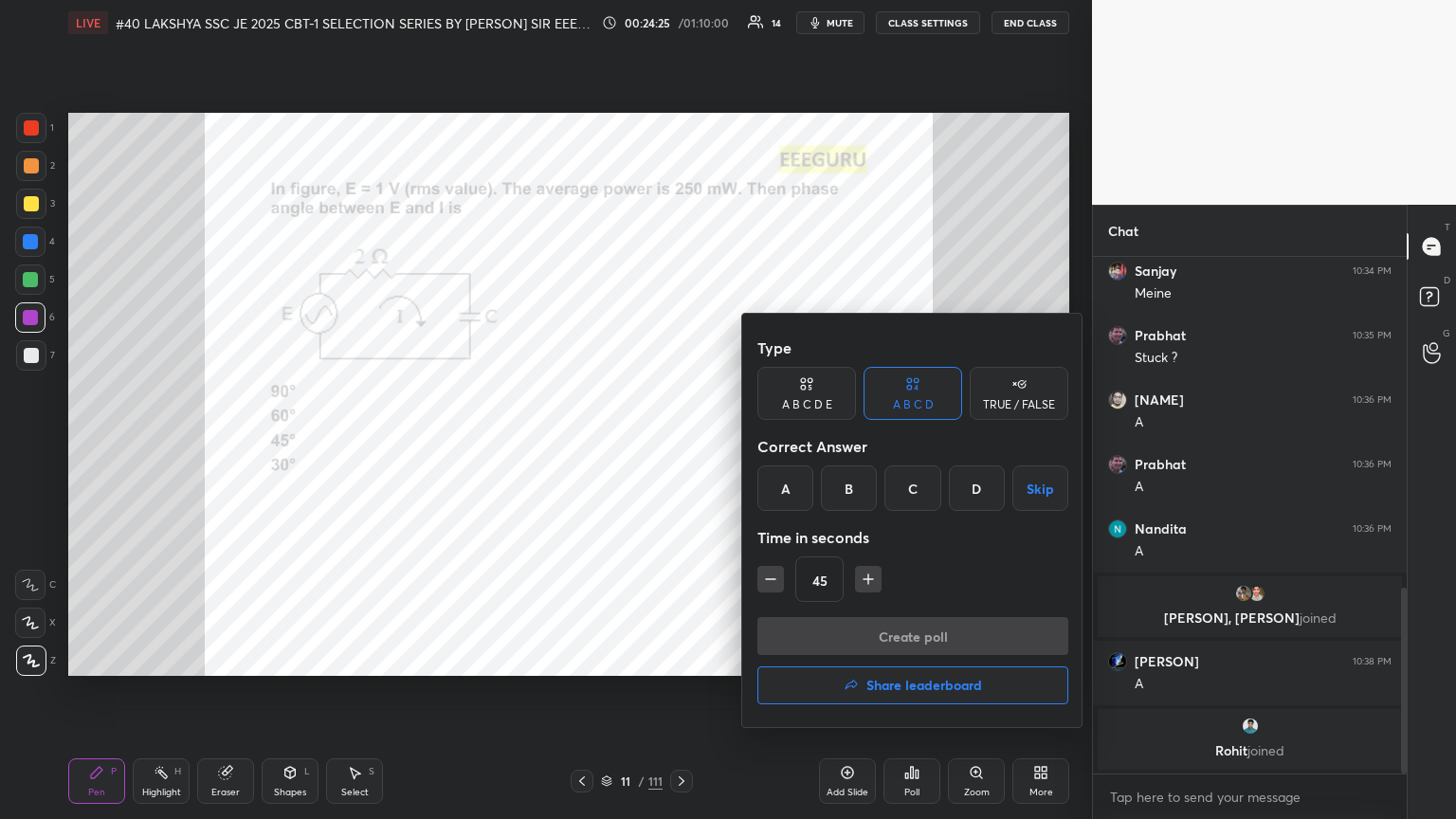 drag, startPoint x: 254, startPoint y: 383, endPoint x: 273, endPoint y: 390, distance: 20.248457 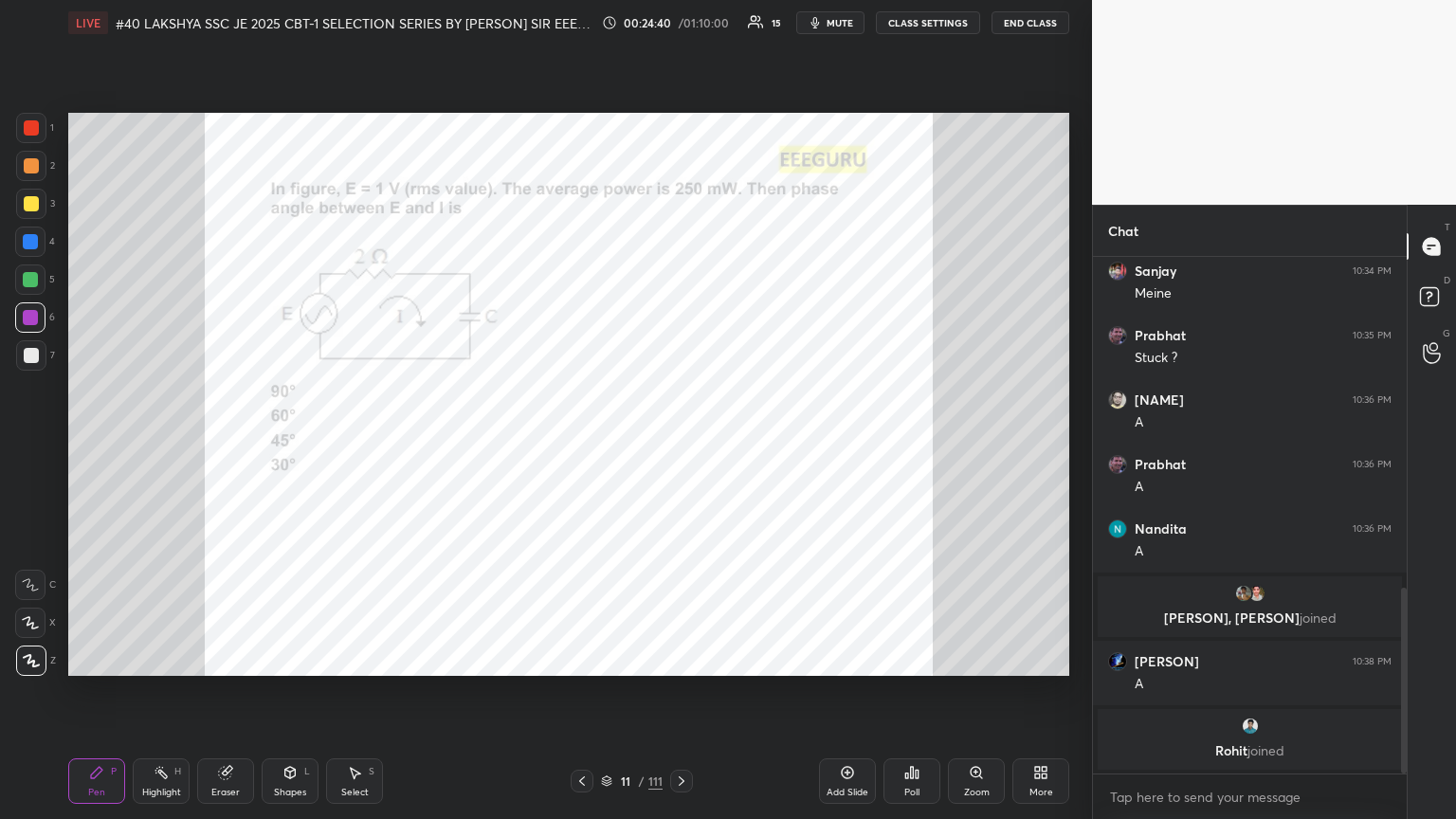 click on "Poll" at bounding box center [912, 792] 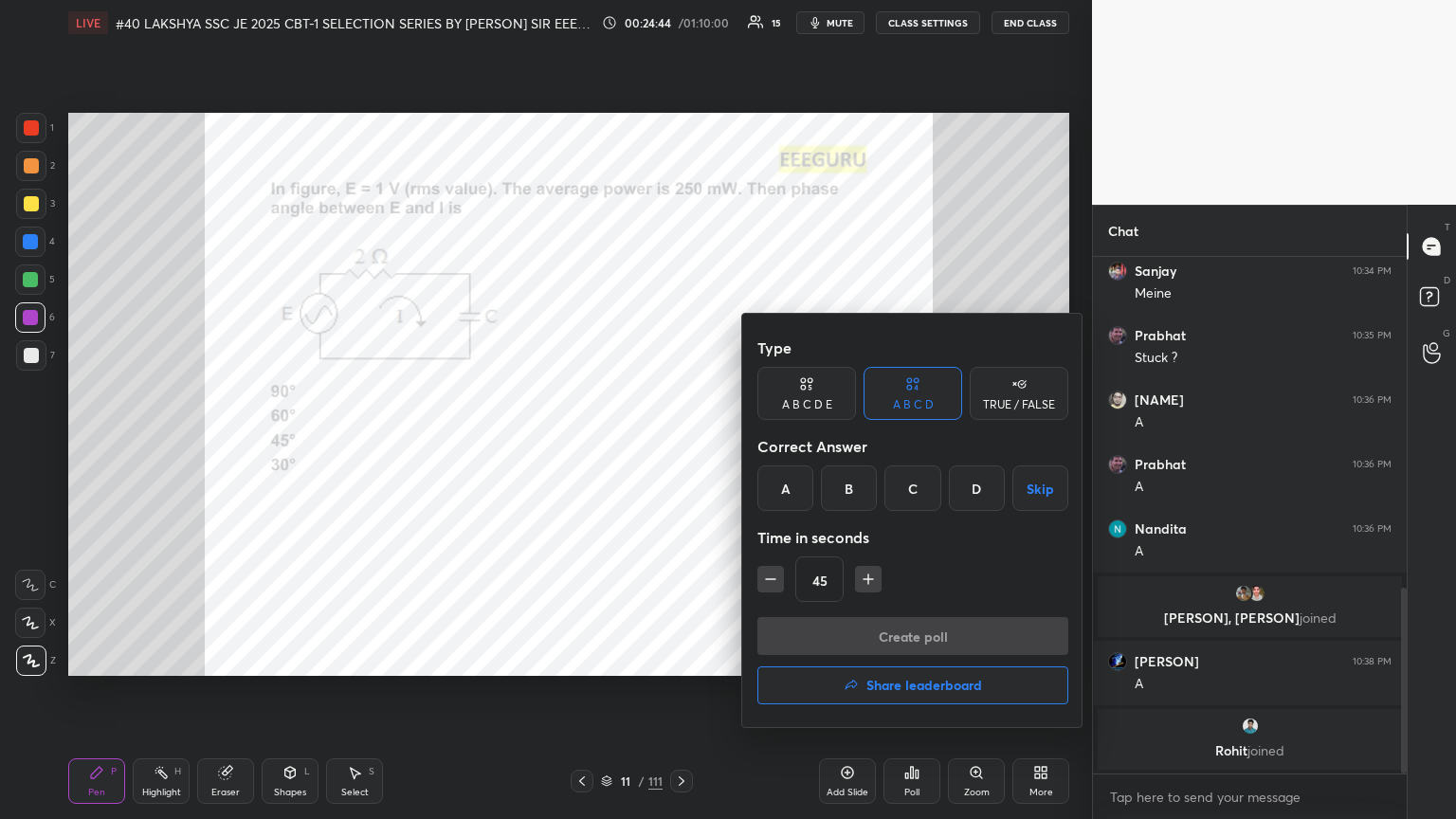 click at bounding box center (728, 410) 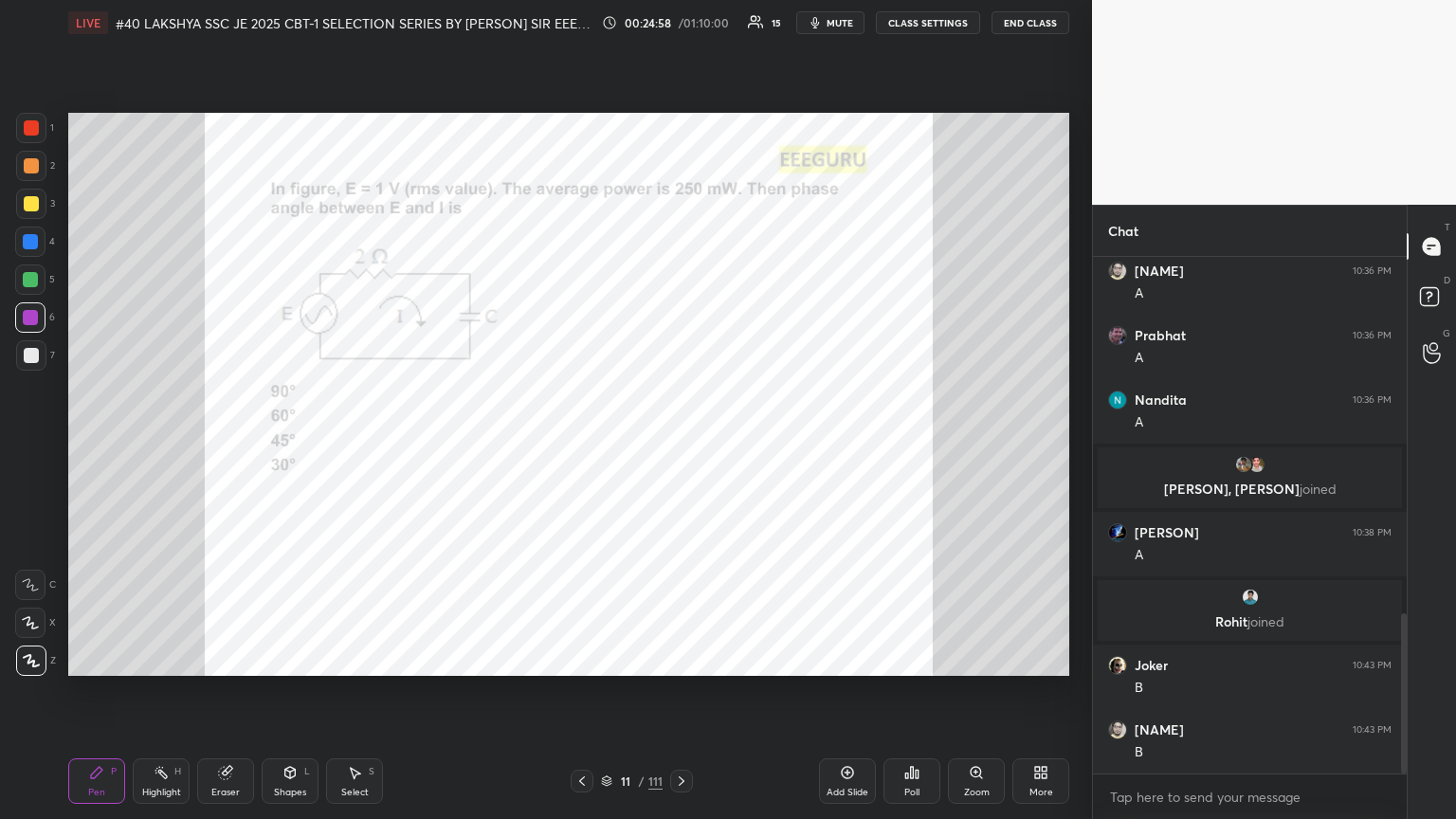 scroll, scrollTop: 1148, scrollLeft: 0, axis: vertical 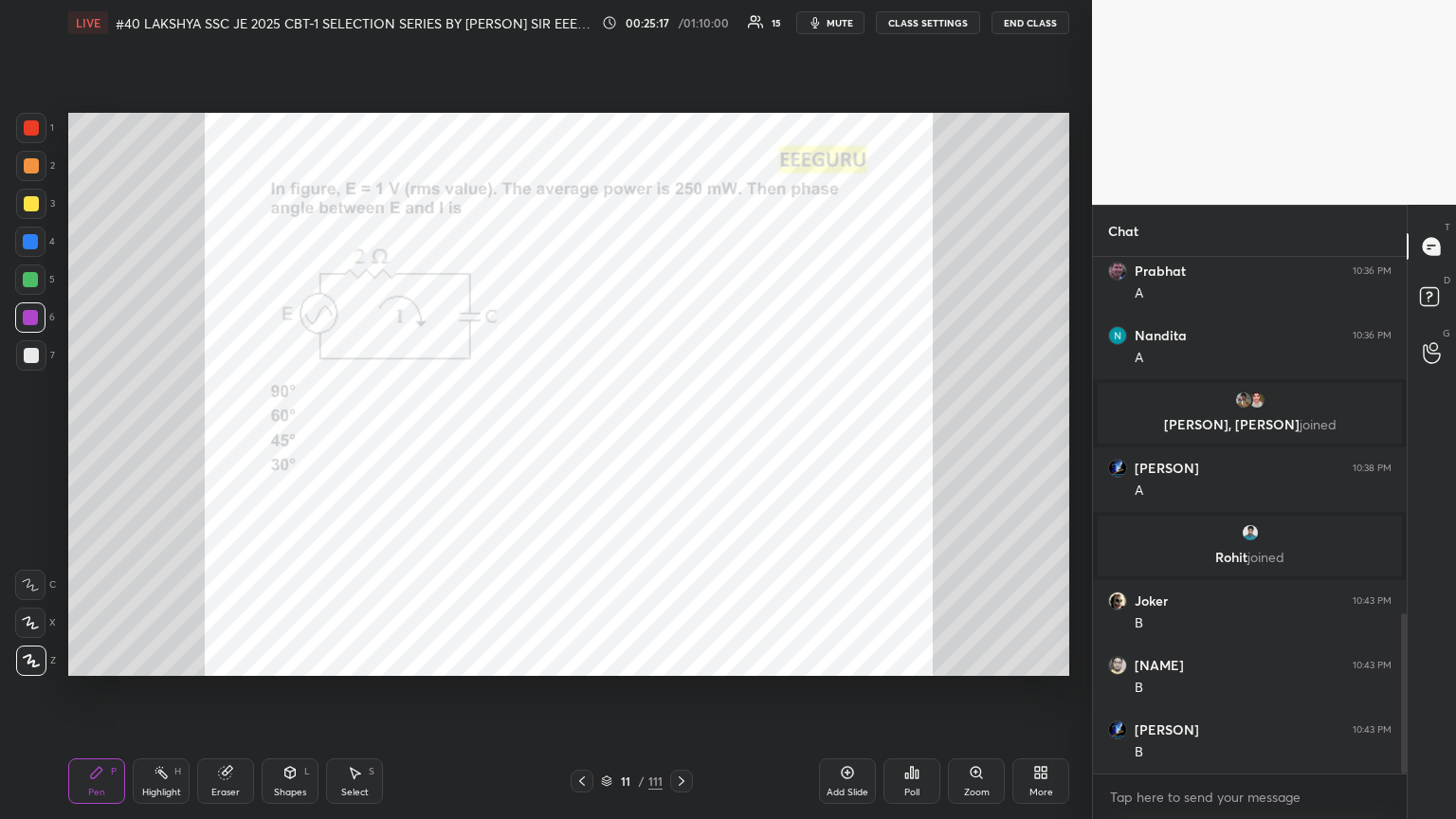 click at bounding box center [31, 128] 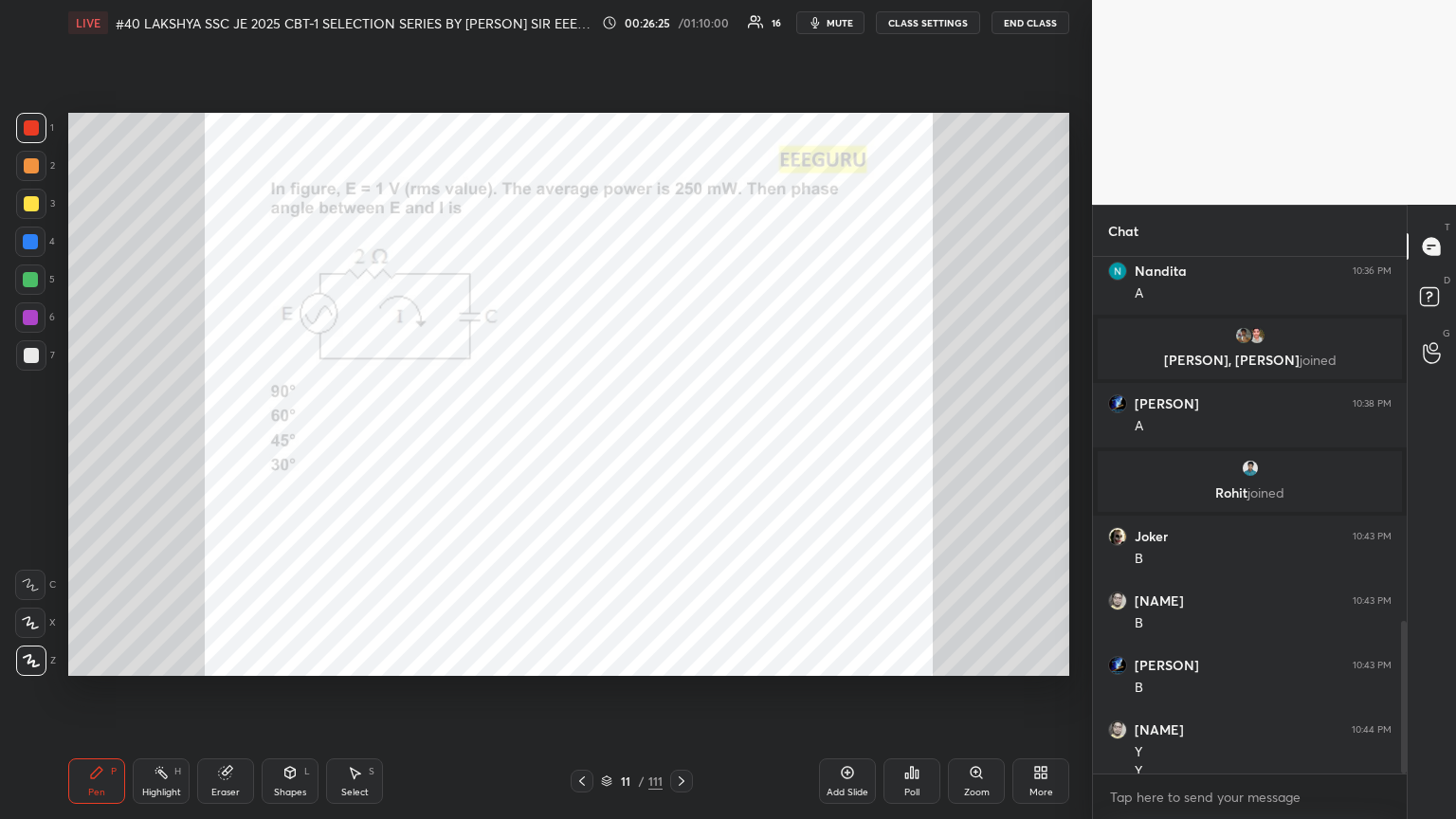scroll, scrollTop: 1231, scrollLeft: 0, axis: vertical 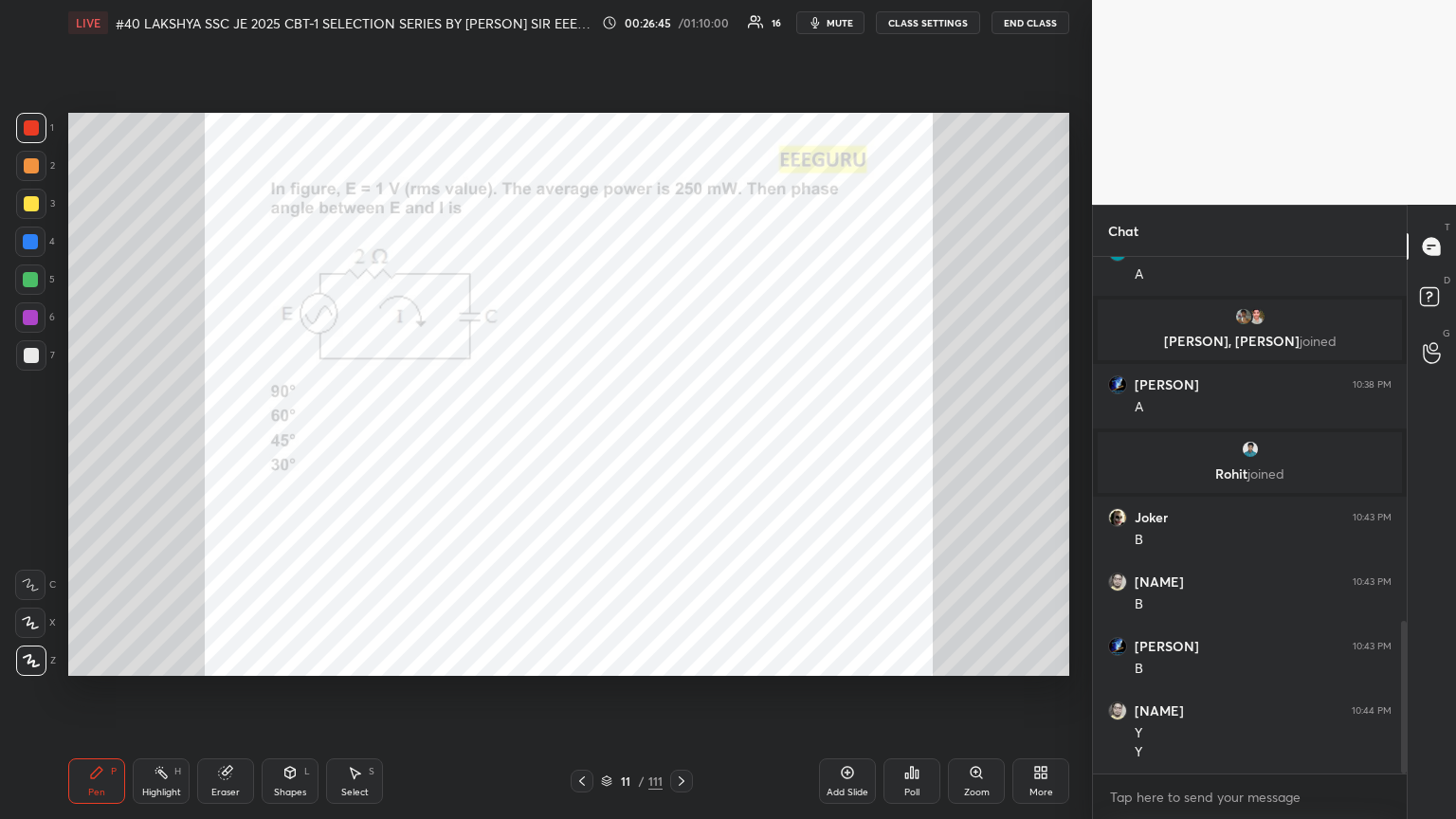 click at bounding box center [30, 280] 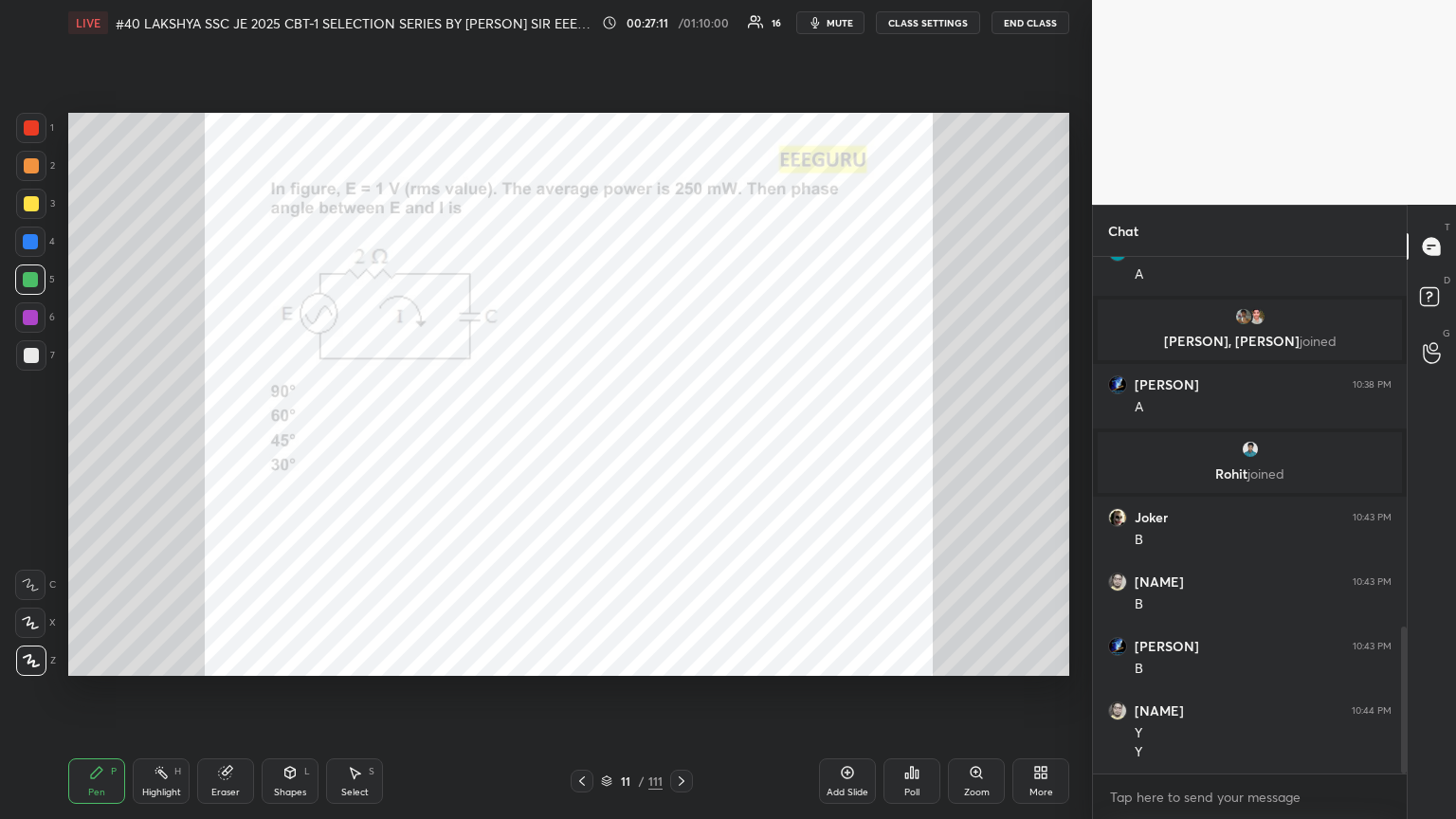 scroll, scrollTop: 1296, scrollLeft: 0, axis: vertical 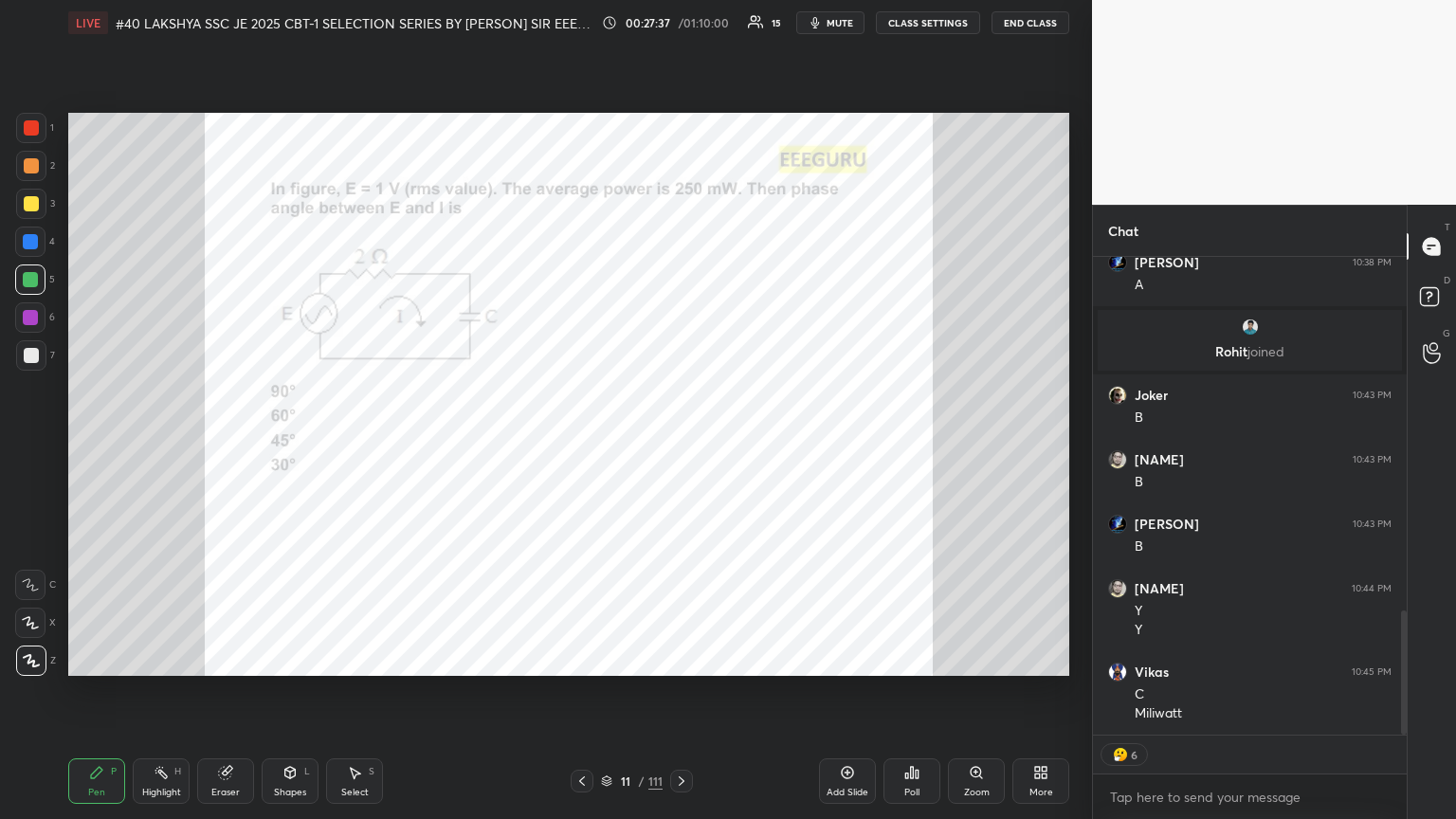 type on "x" 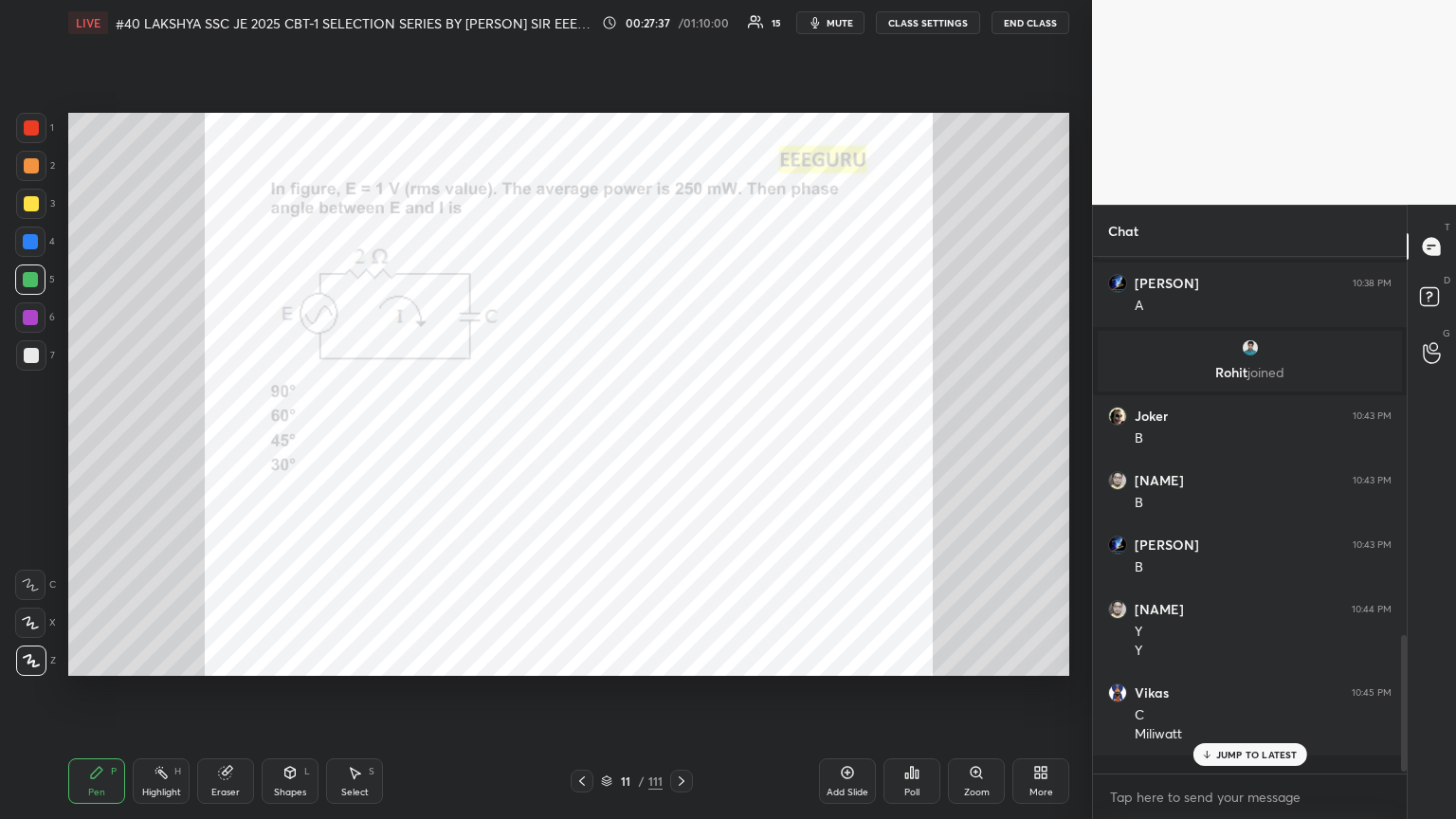 scroll, scrollTop: 6, scrollLeft: 6, axis: both 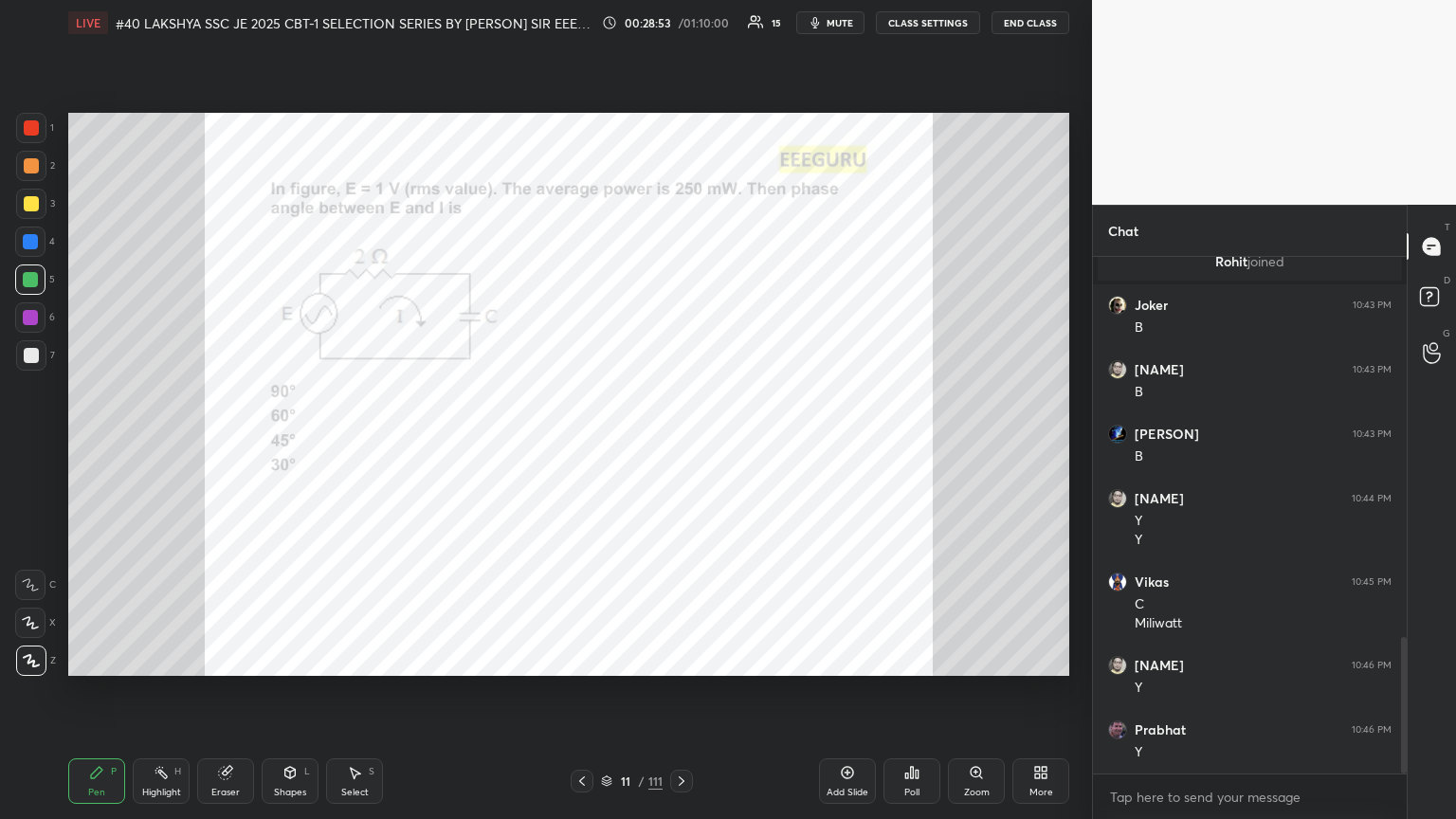 click on "Eraser" at bounding box center (226, 792) 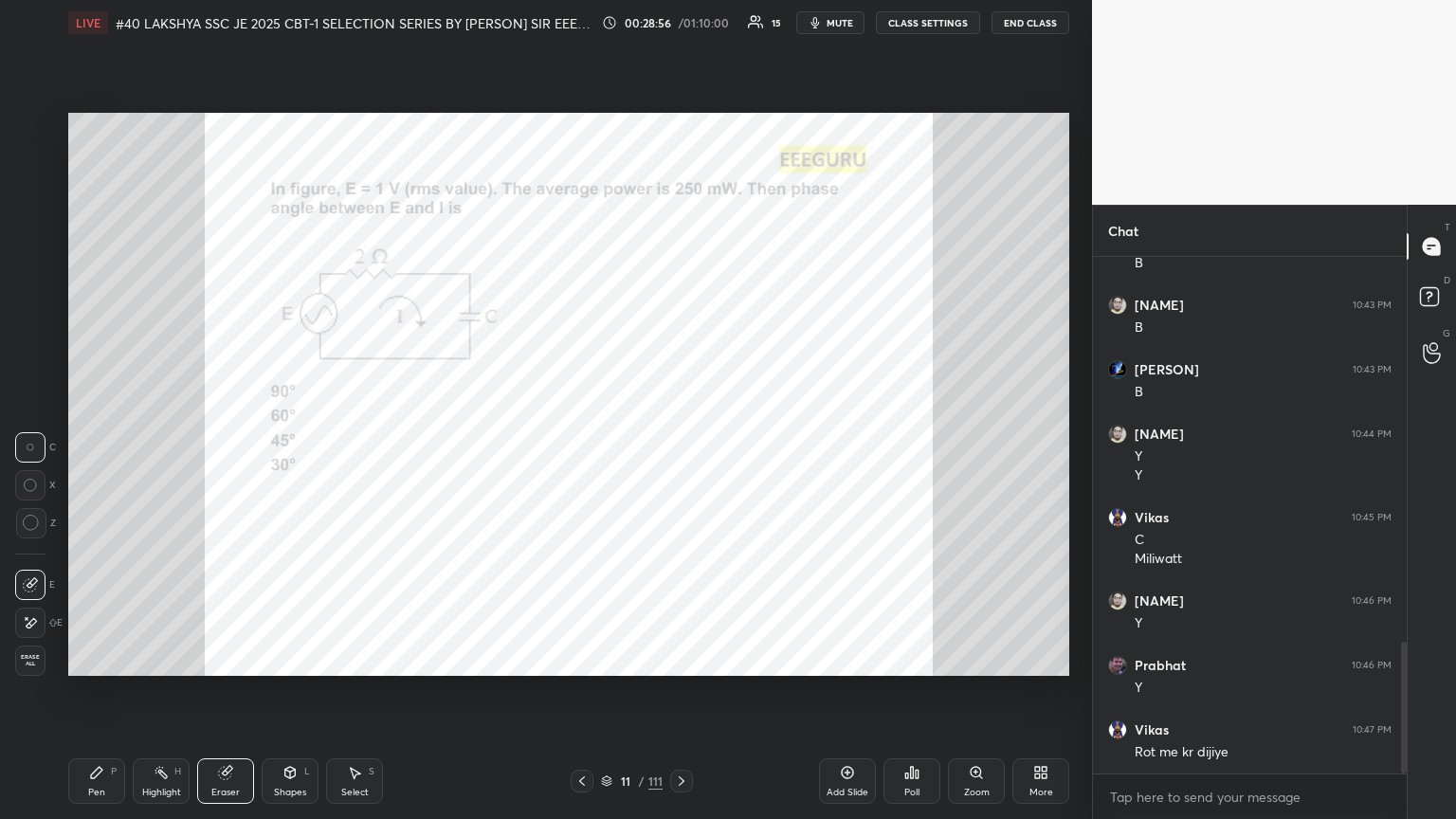 drag, startPoint x: 35, startPoint y: 657, endPoint x: 58, endPoint y: 715, distance: 62.39391 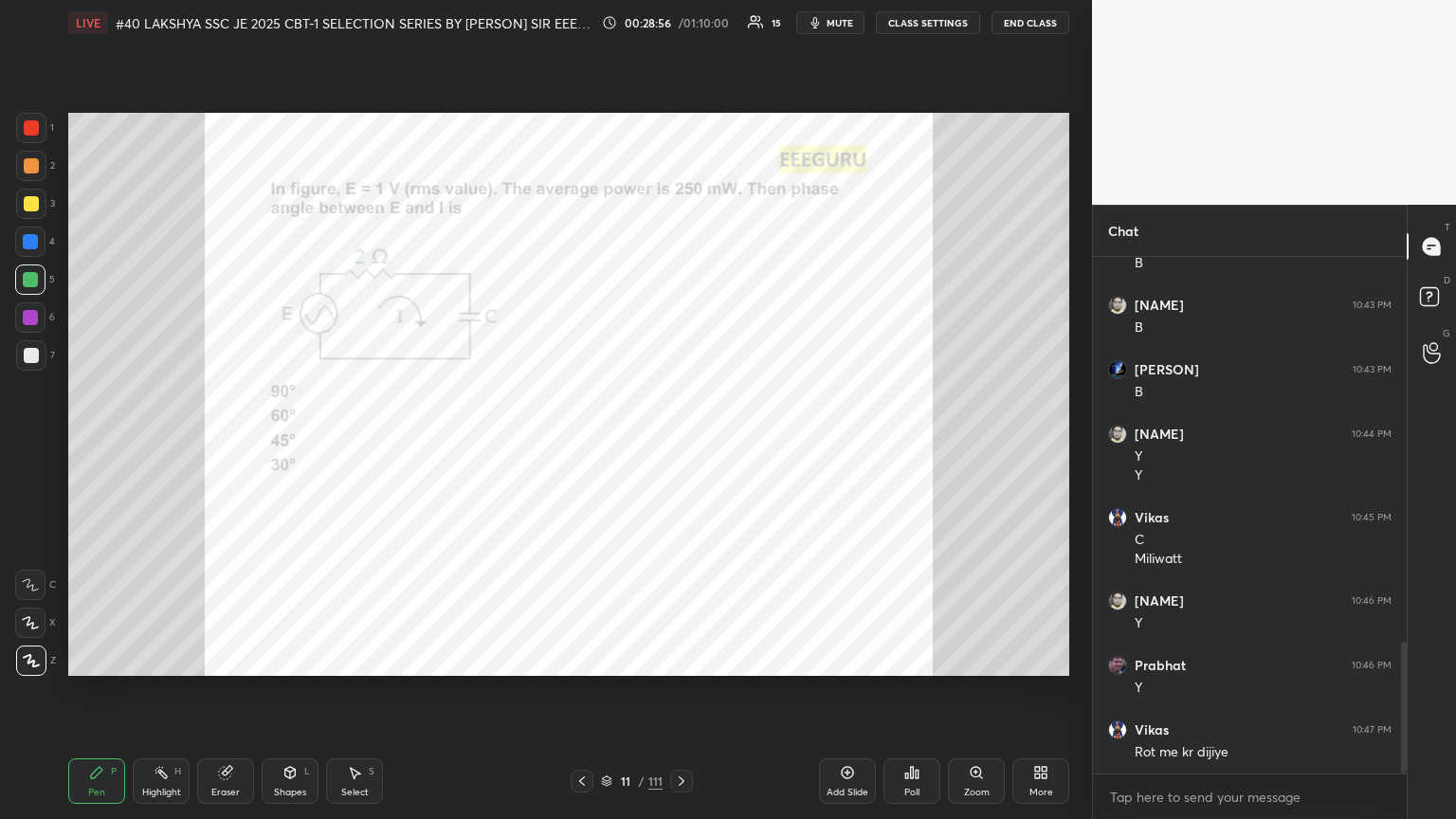 click on "Pen P" at bounding box center (97, 781) 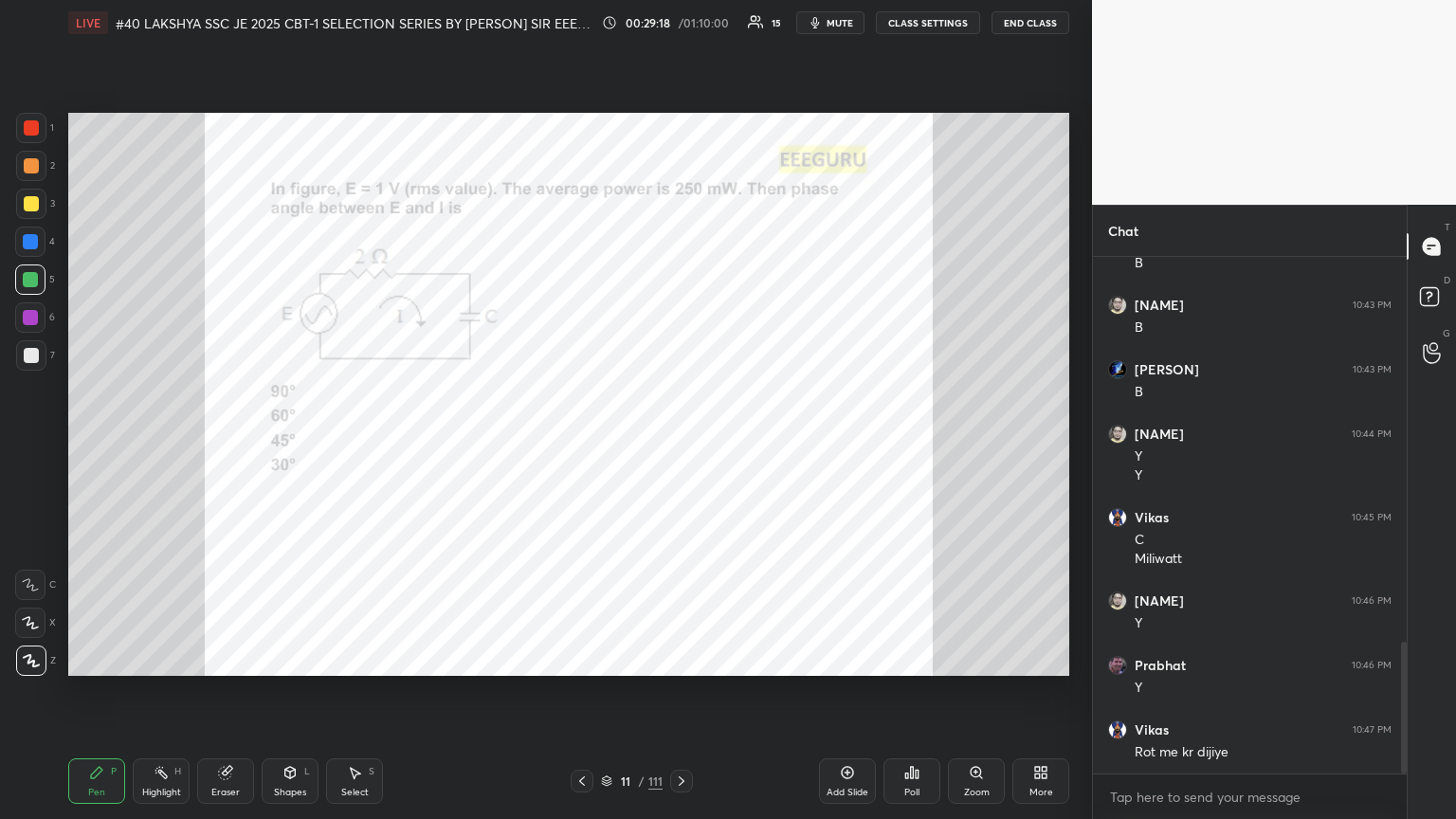 click 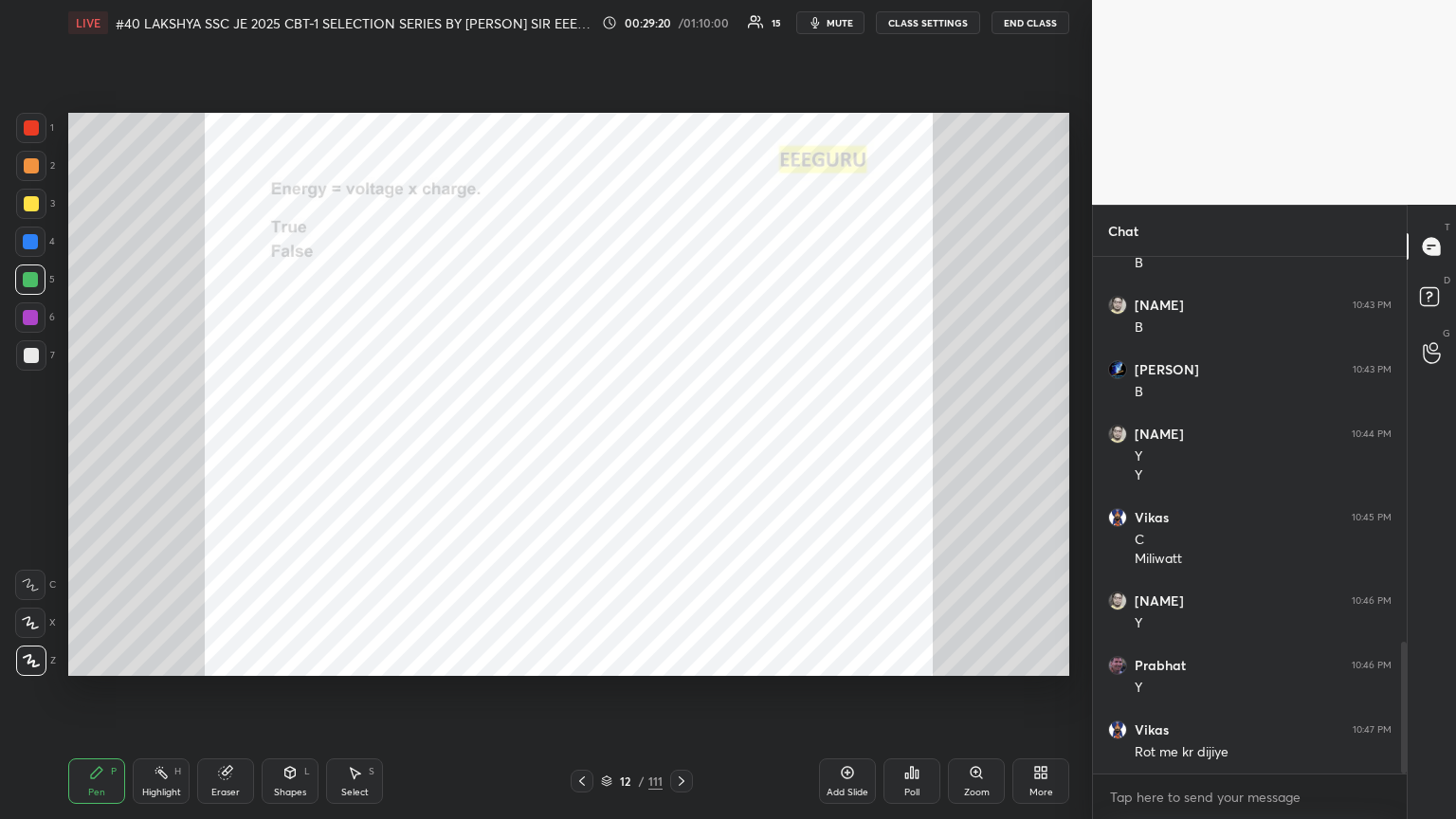 click on "Poll" at bounding box center [912, 781] 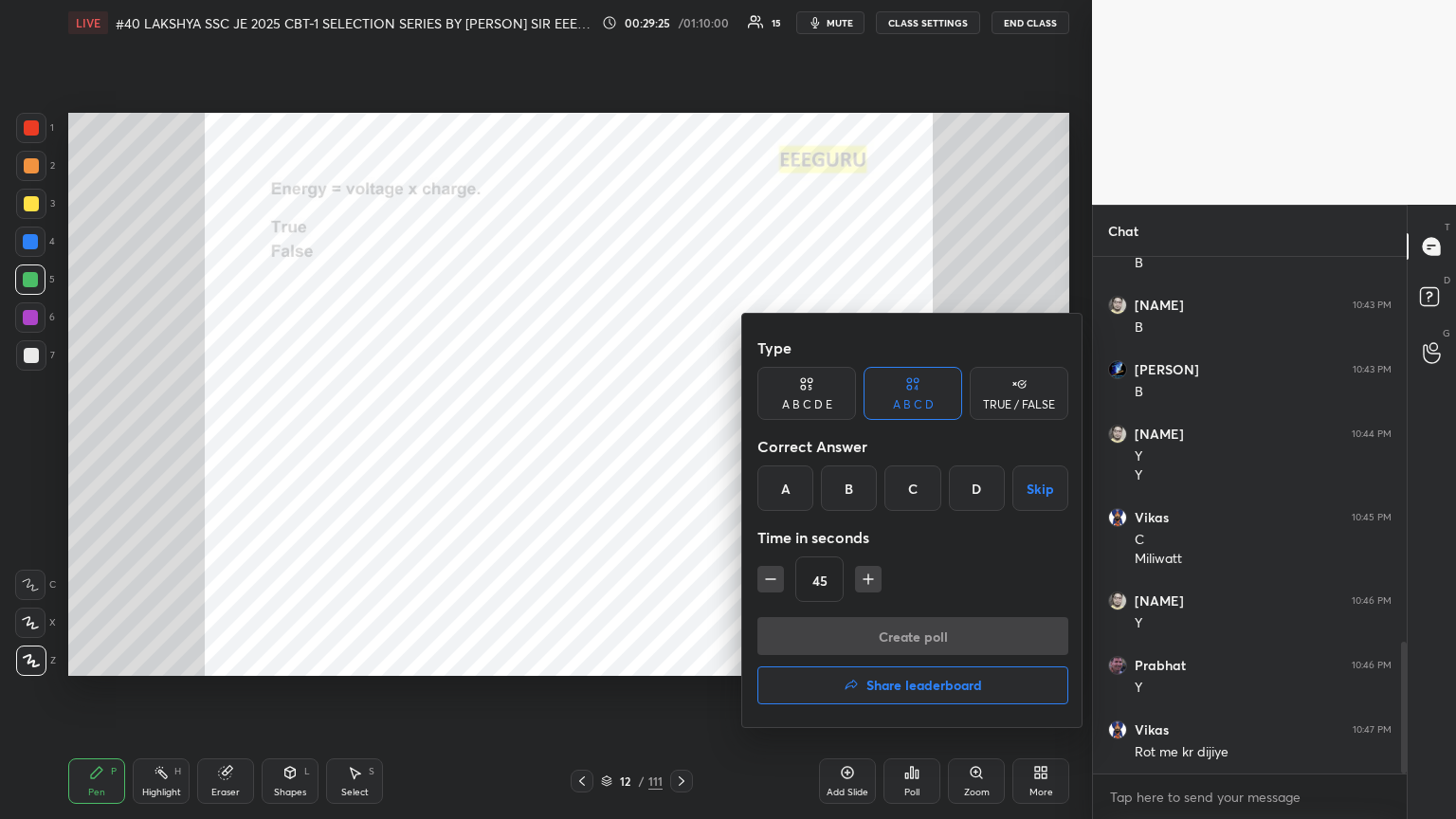 drag, startPoint x: 1041, startPoint y: 399, endPoint x: 988, endPoint y: 418, distance: 56.302753 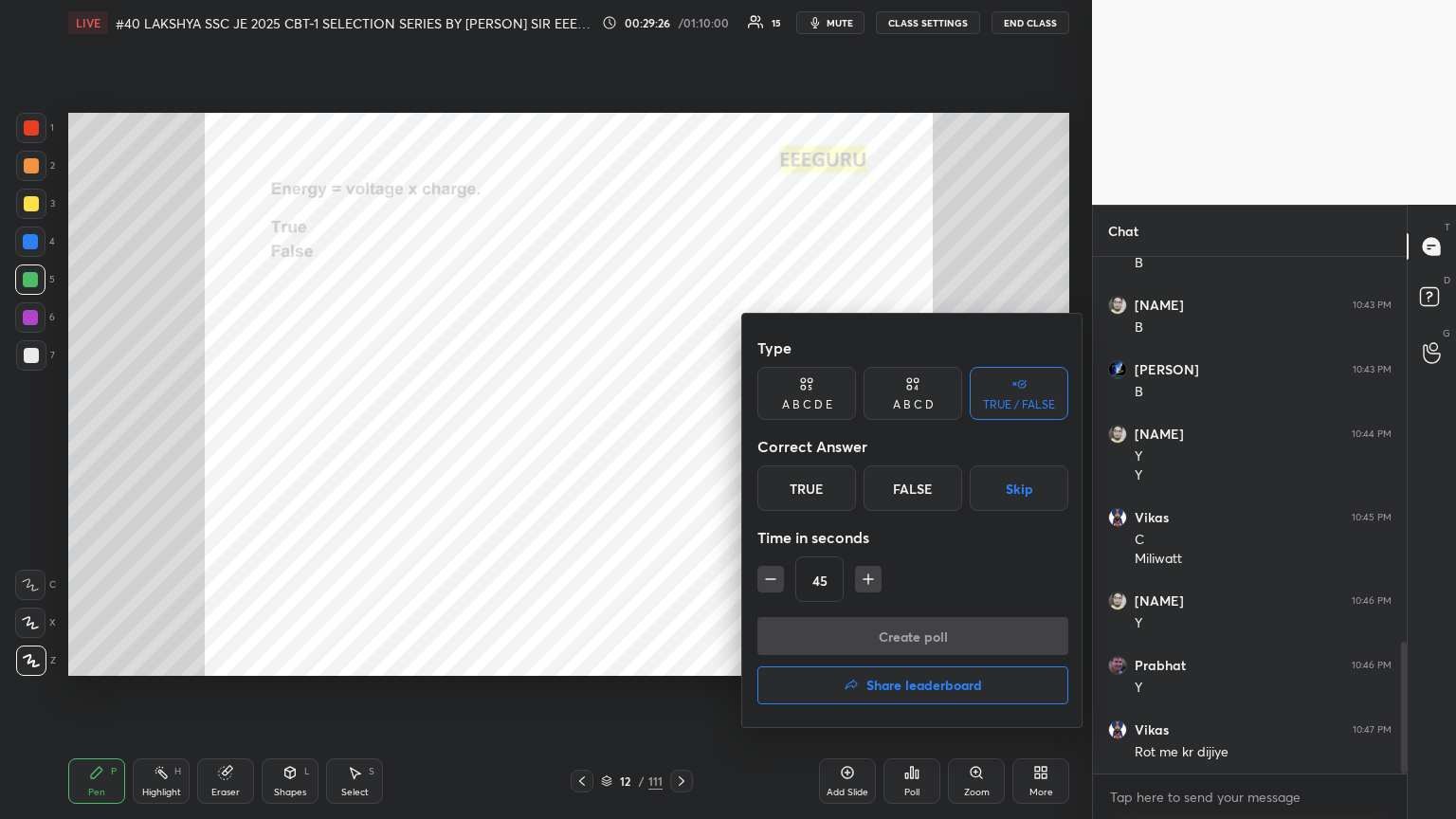 drag, startPoint x: 811, startPoint y: 487, endPoint x: 802, endPoint y: 556, distance: 69.58448 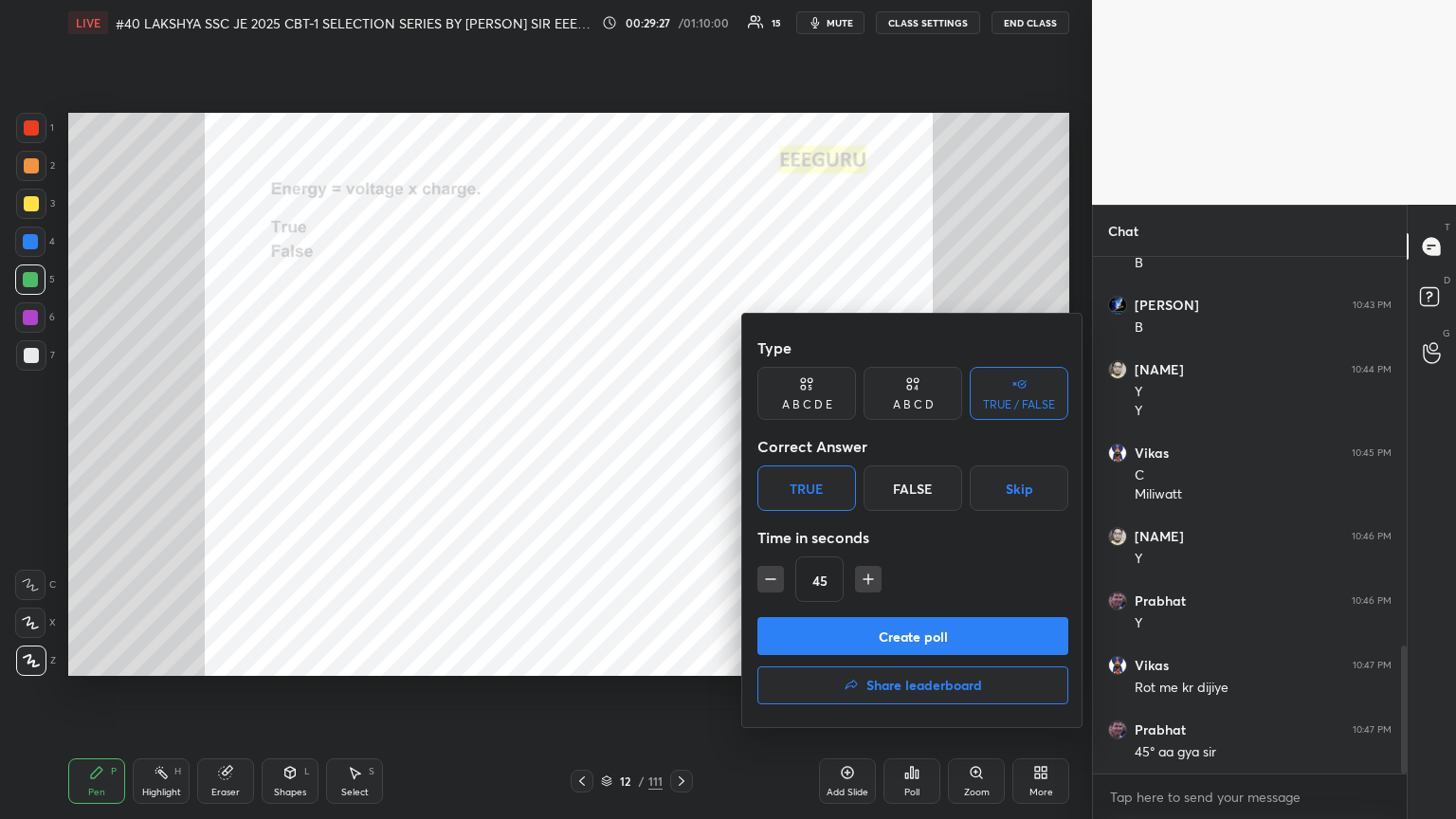 click 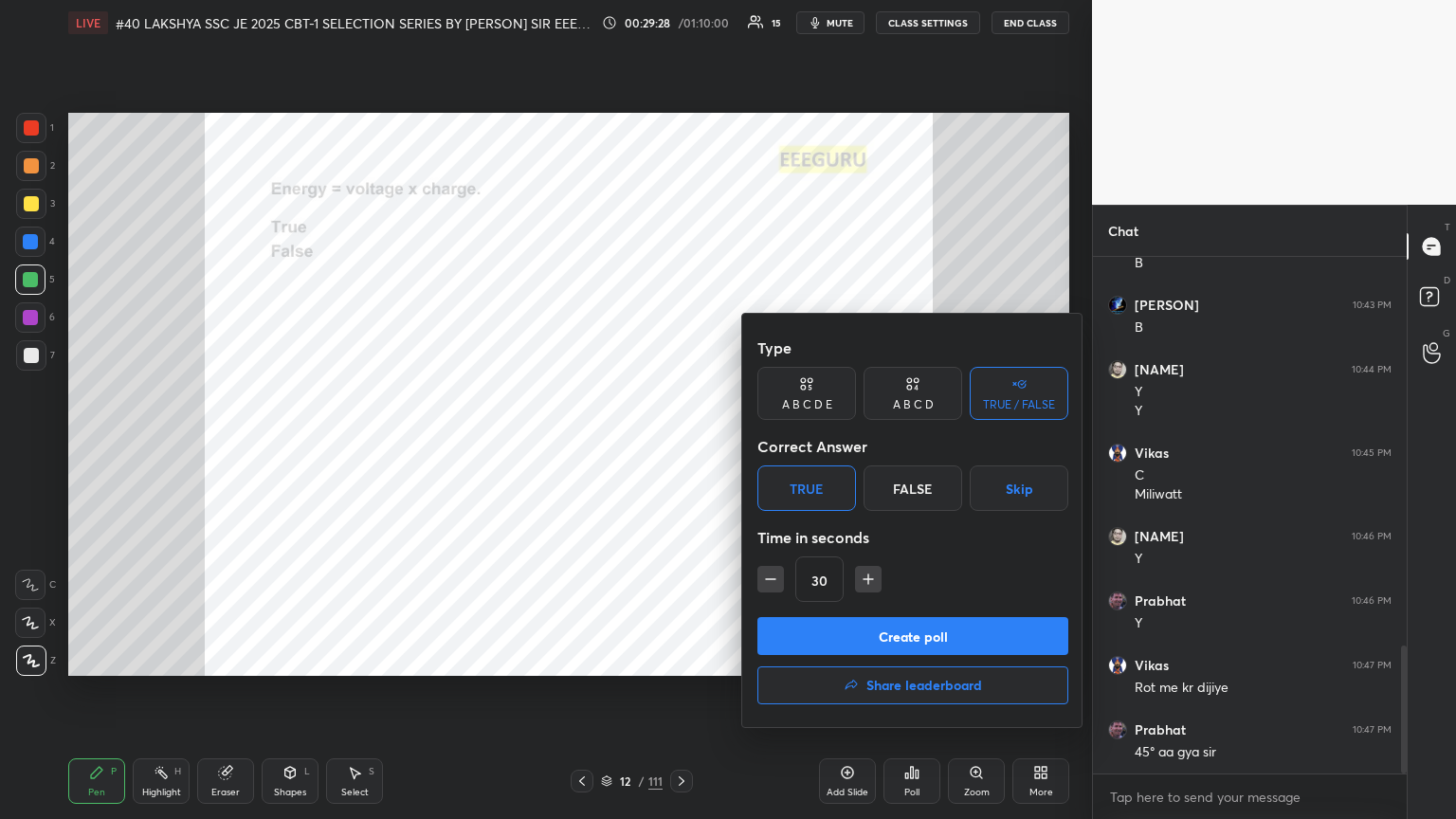 click on "Create poll" at bounding box center (913, 636) 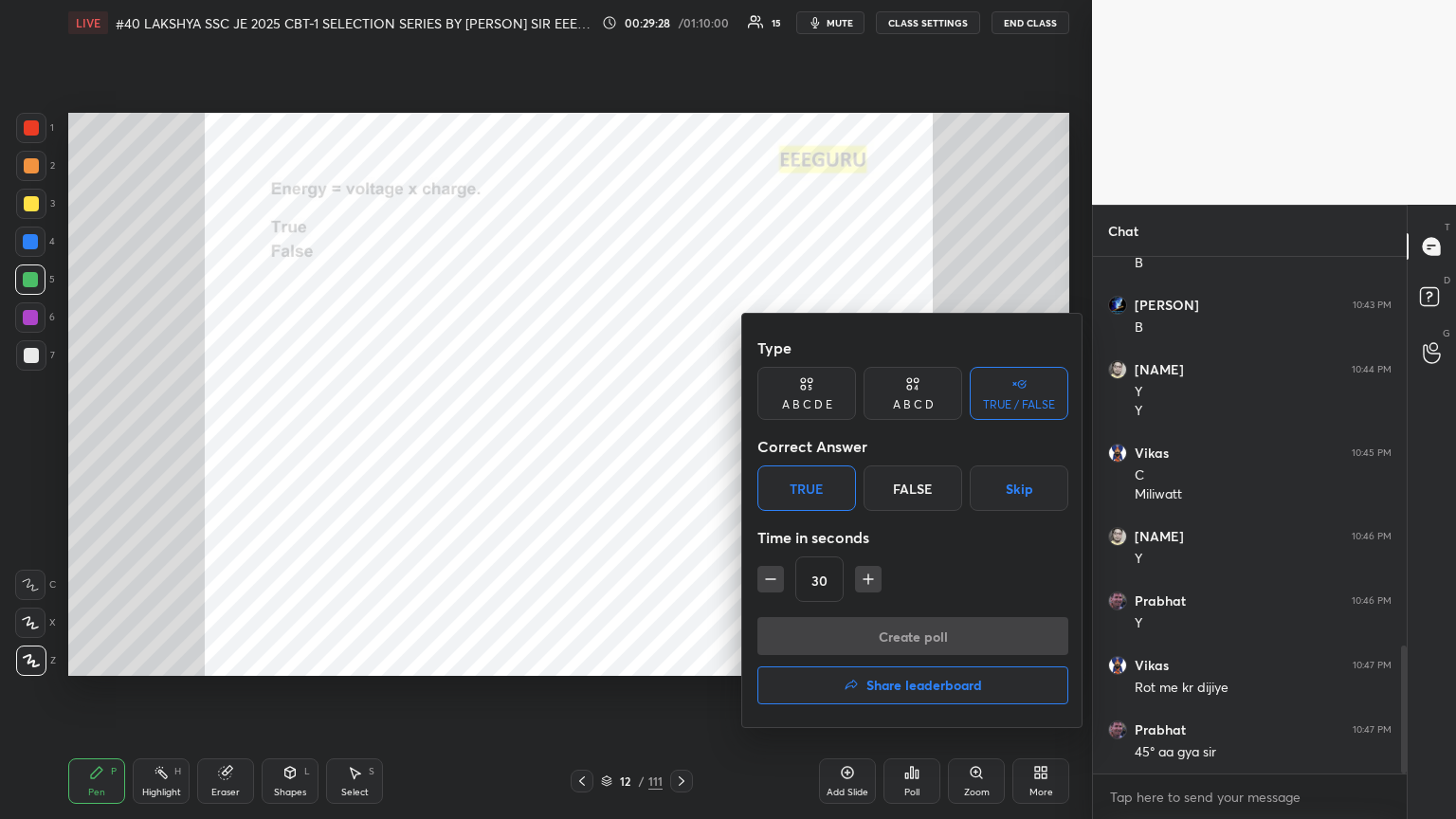 scroll, scrollTop: 480, scrollLeft: 308, axis: both 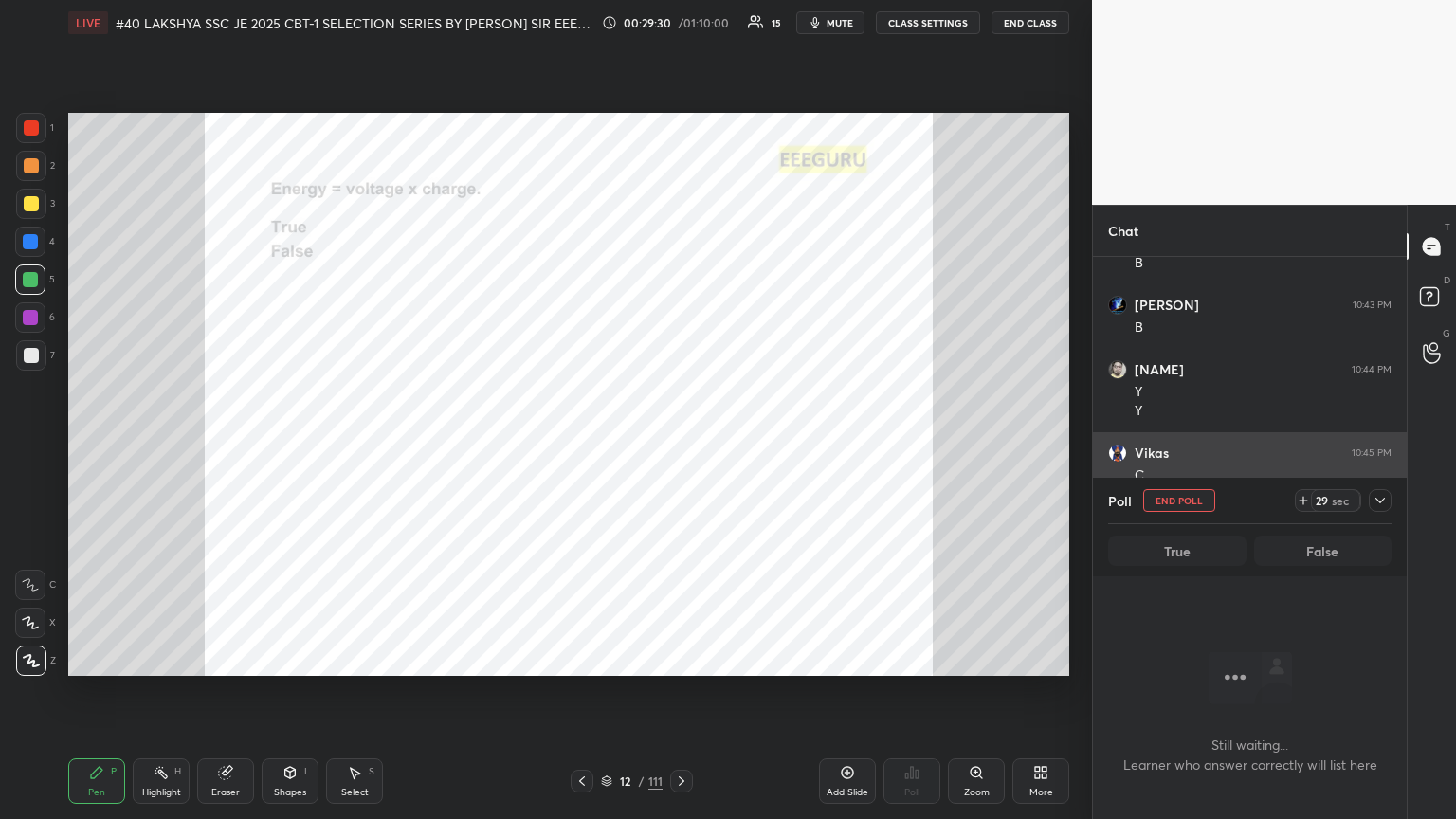 click 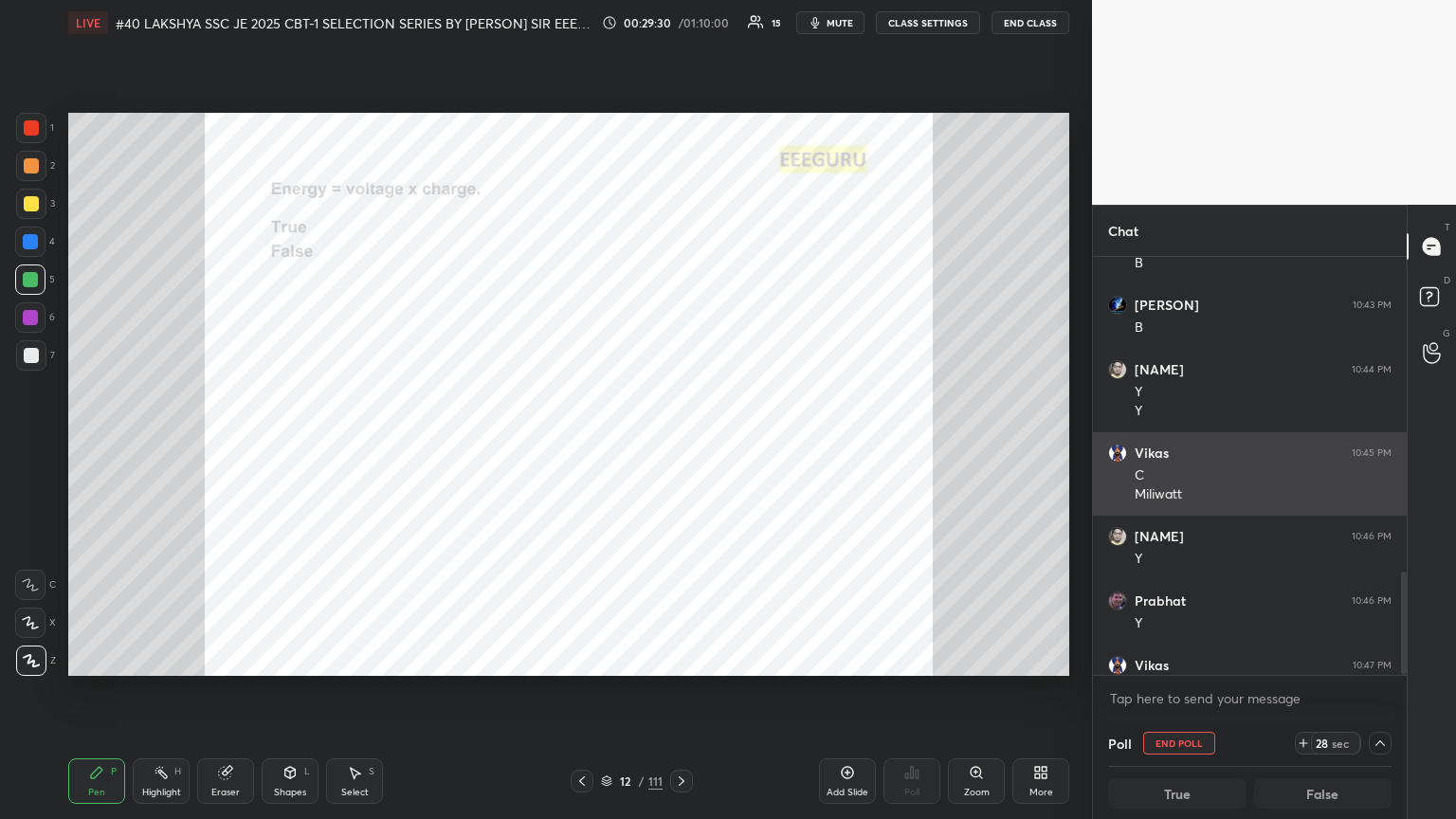 scroll, scrollTop: 0, scrollLeft: 0, axis: both 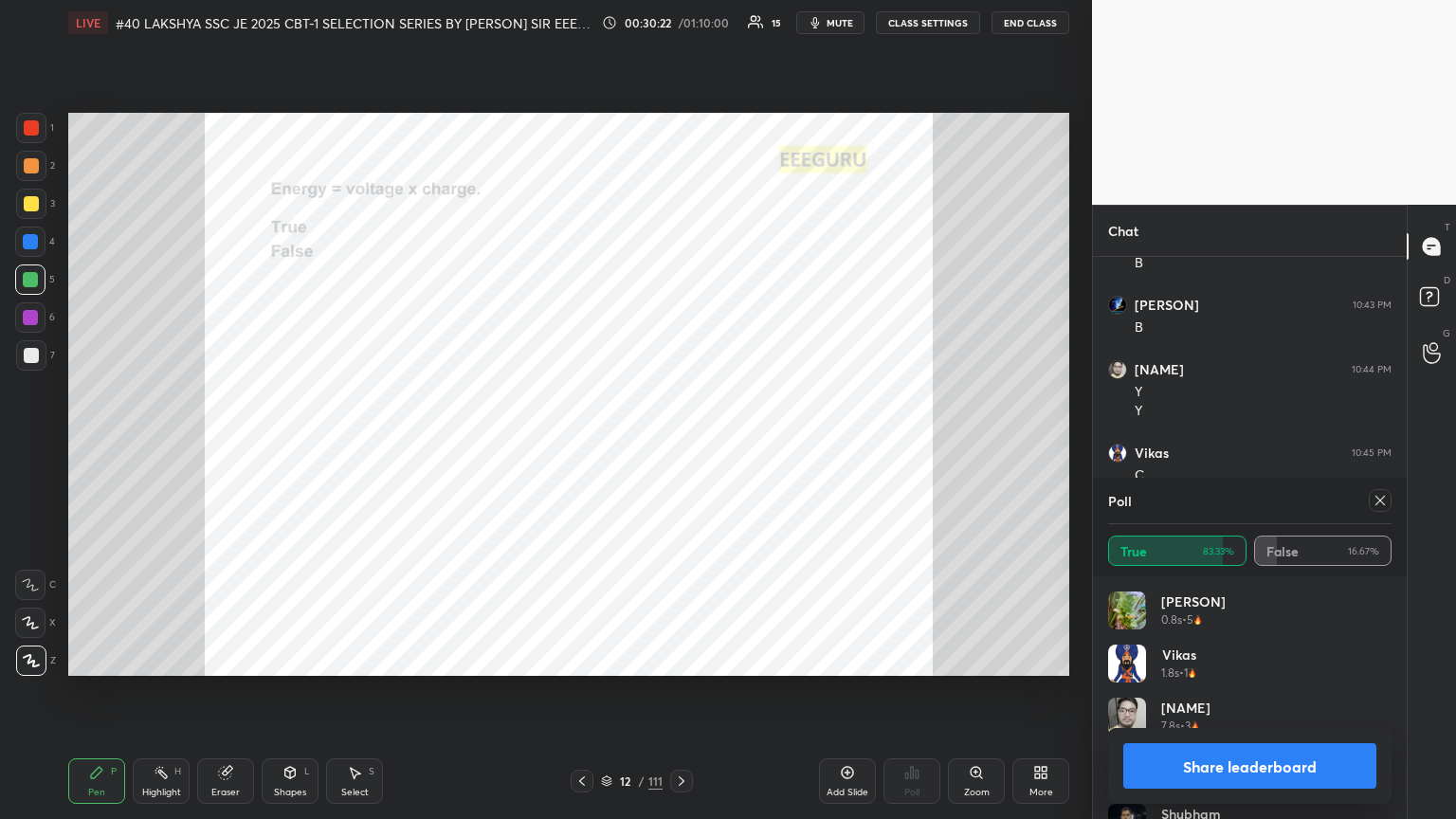 click 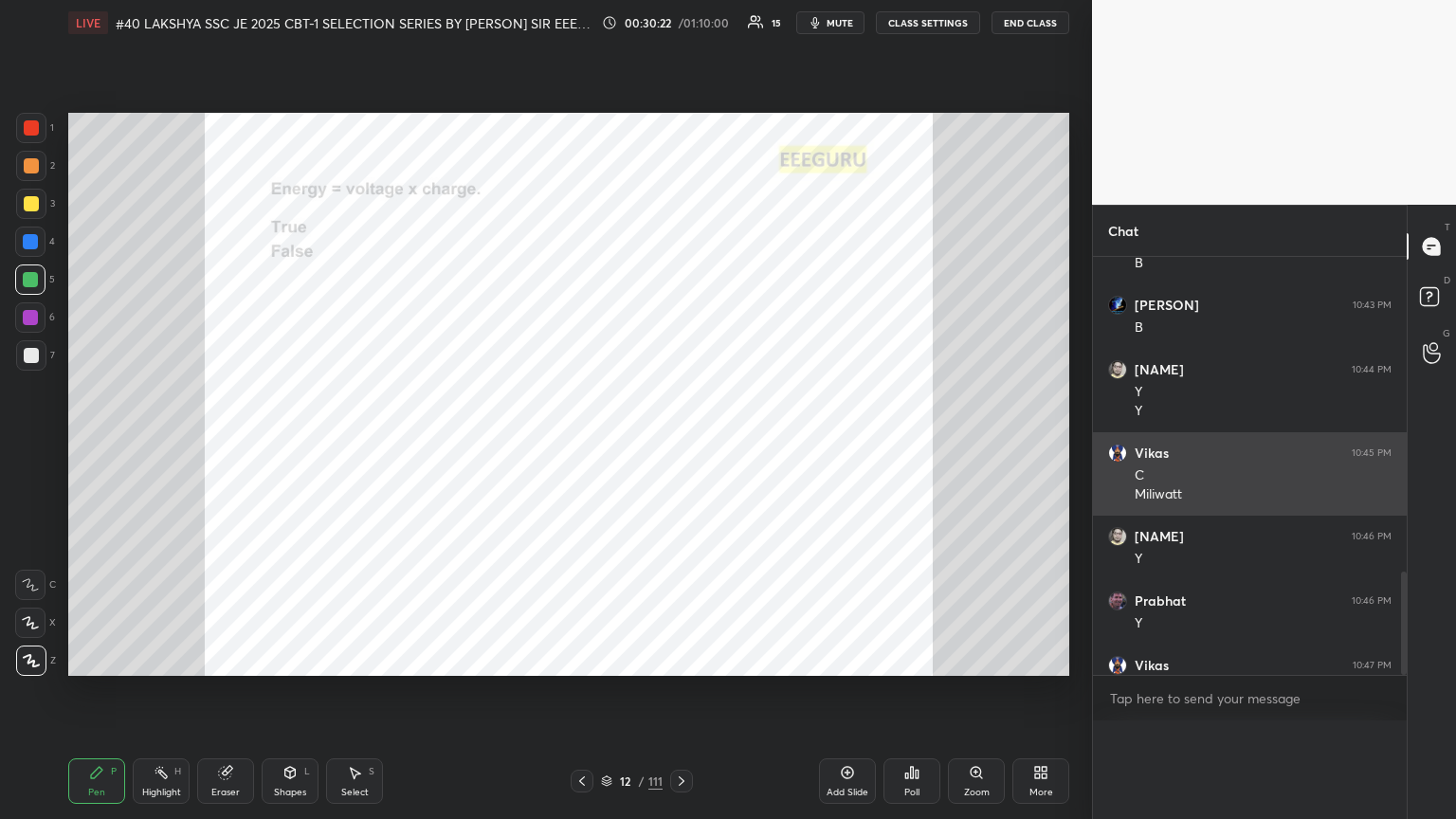 scroll, scrollTop: 0, scrollLeft: 0, axis: both 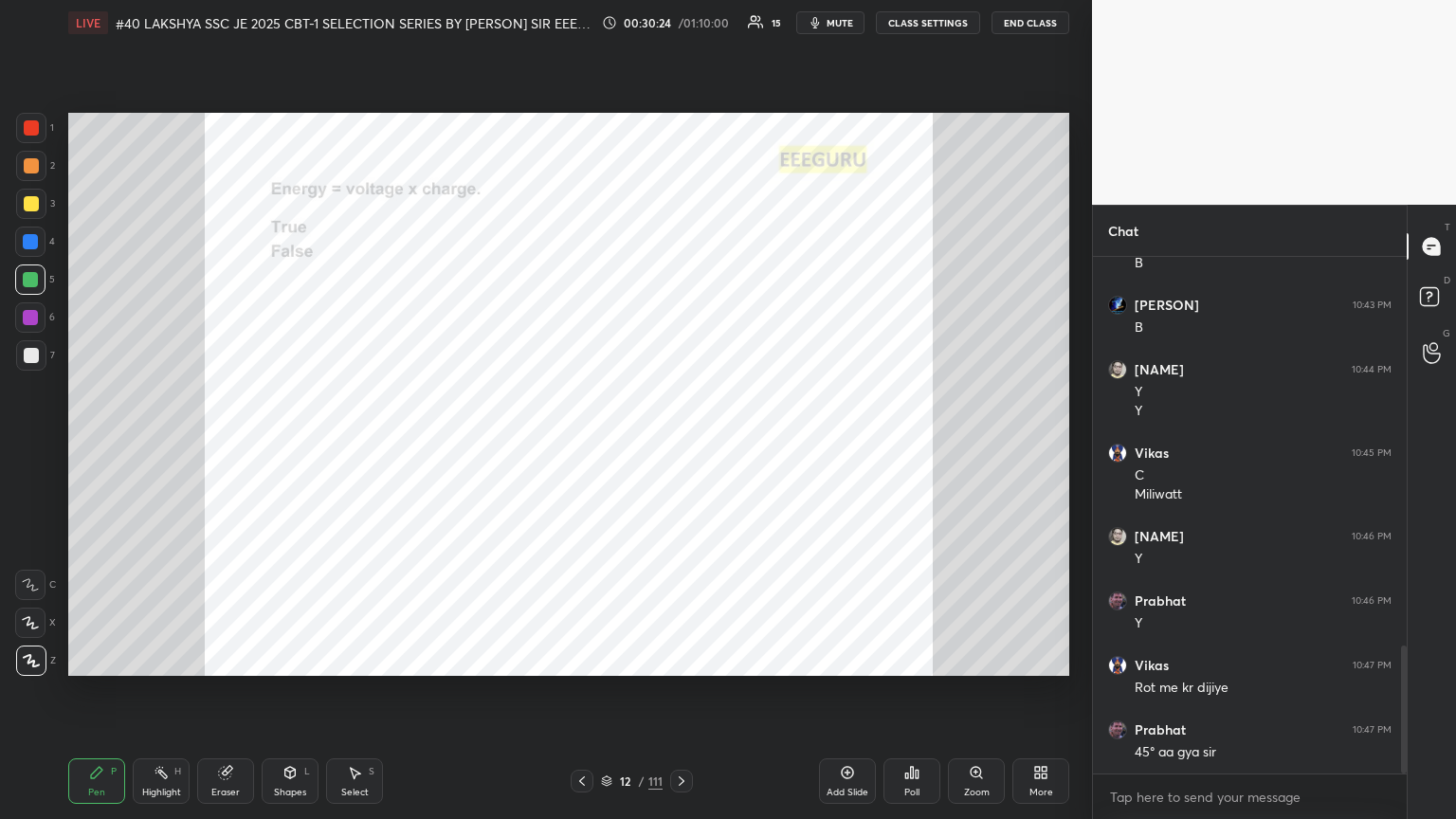 click 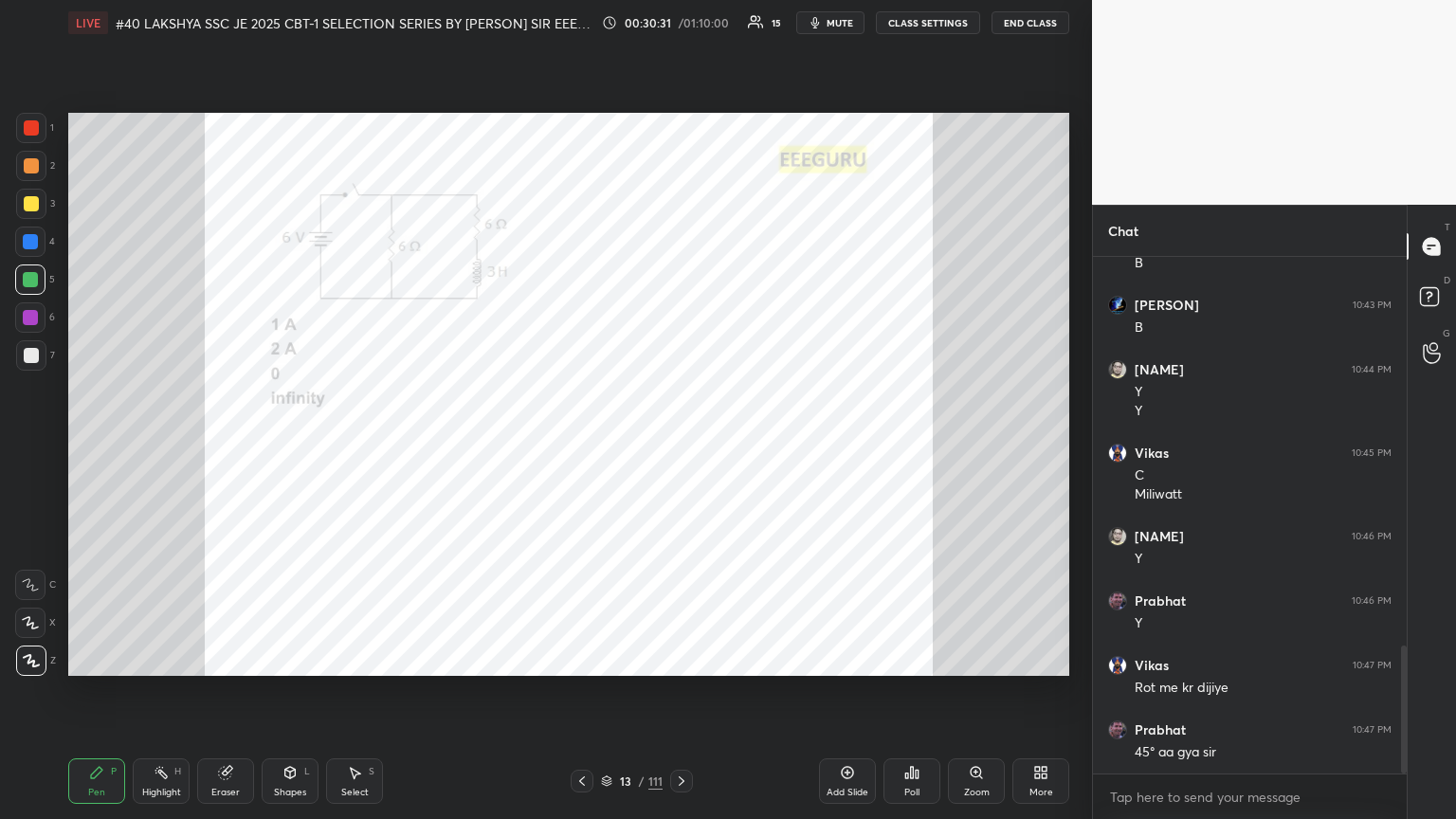 click at bounding box center [582, 781] 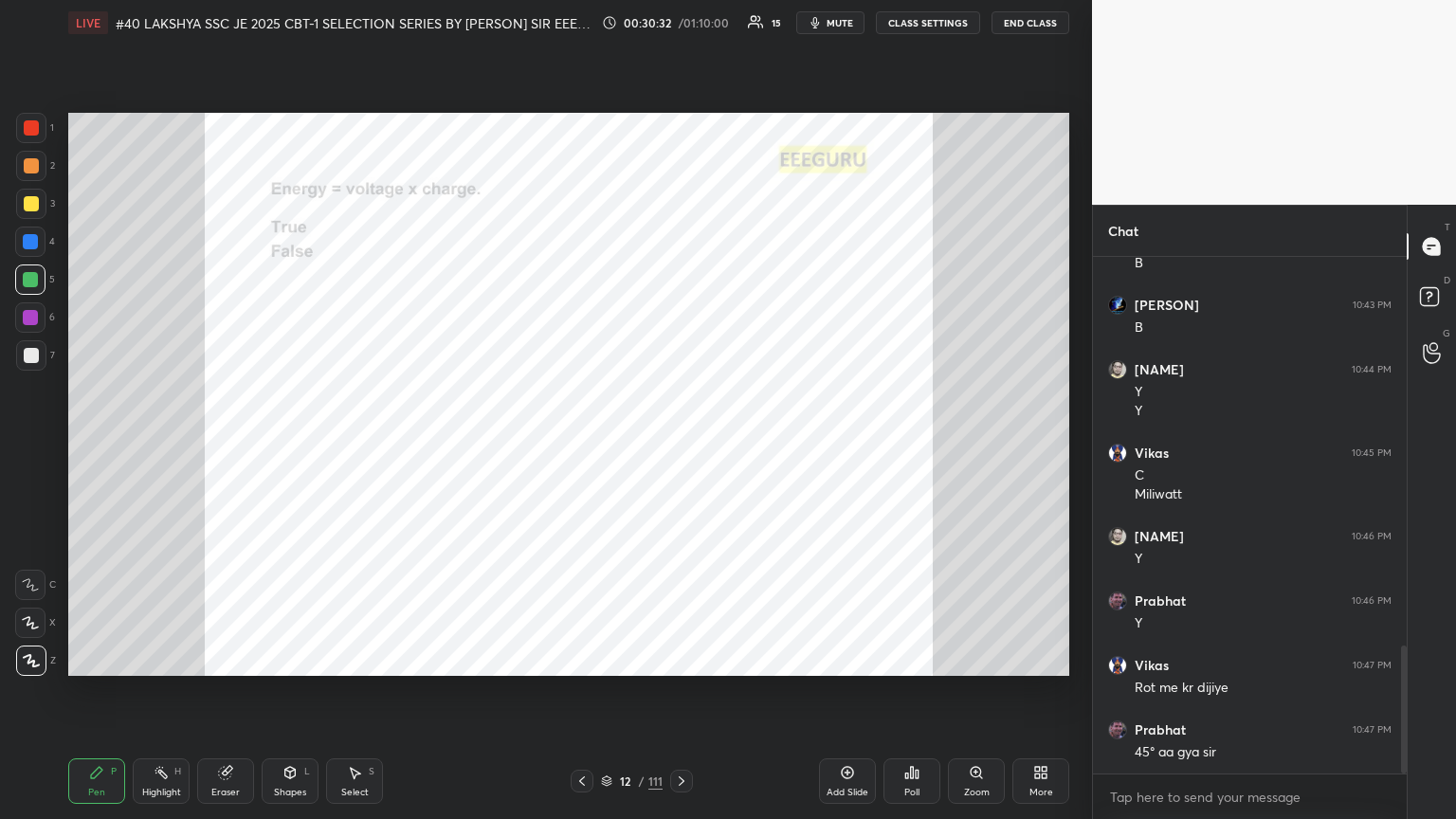 click on "[NUMBER] / [NUMBER] in [NUMBER]s" at bounding box center [631, 781] 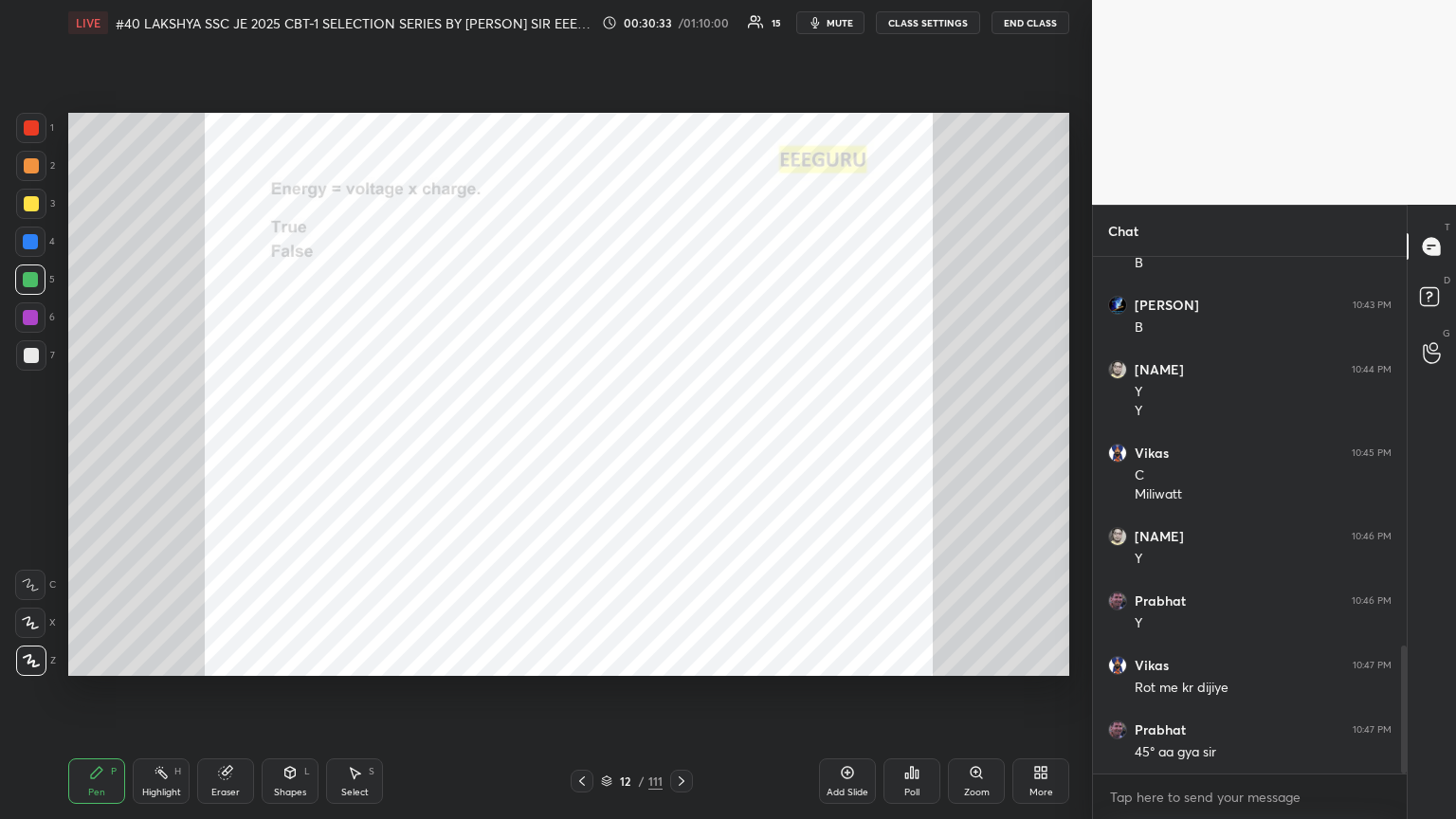 click 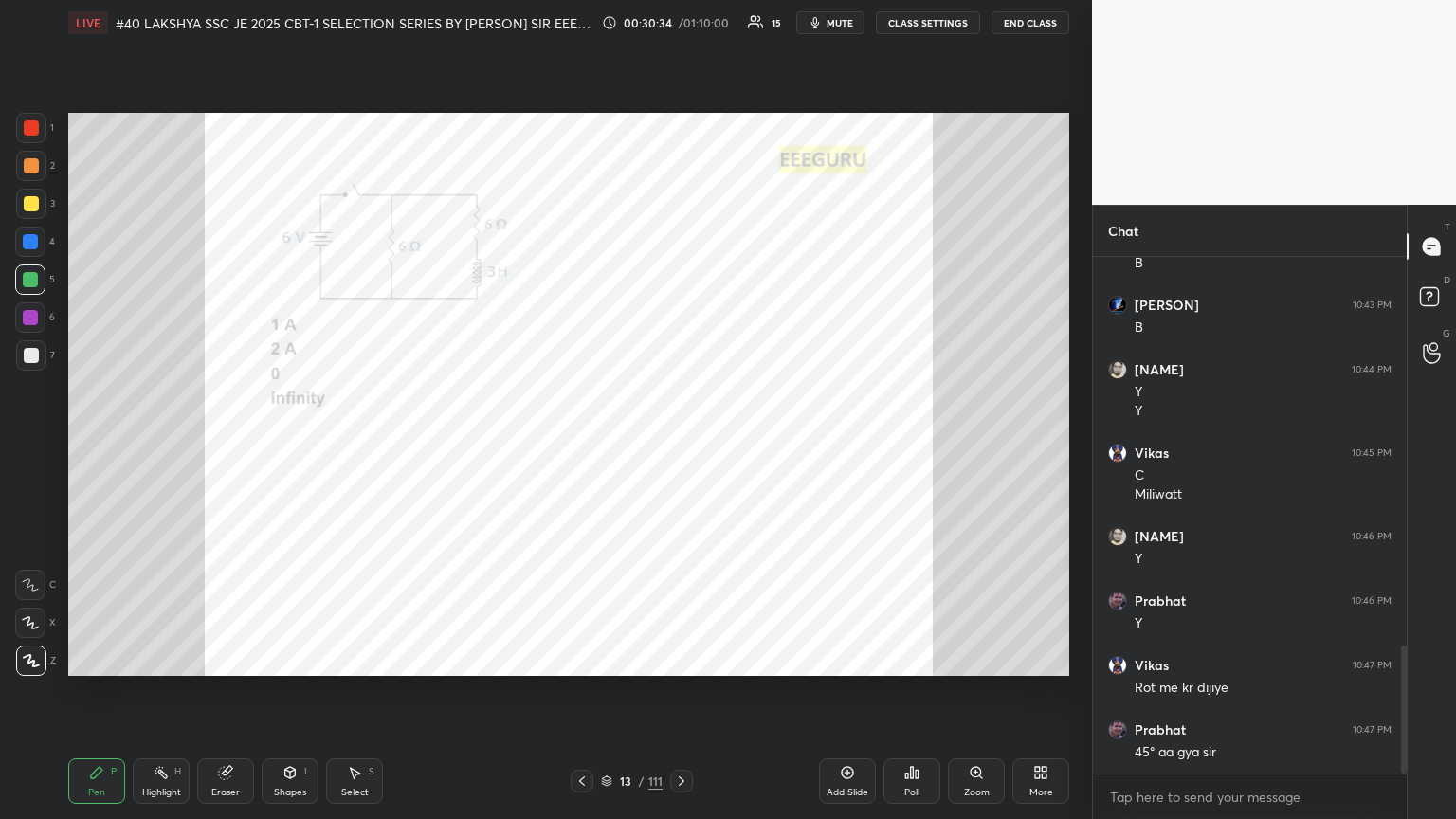 click at bounding box center [682, 781] 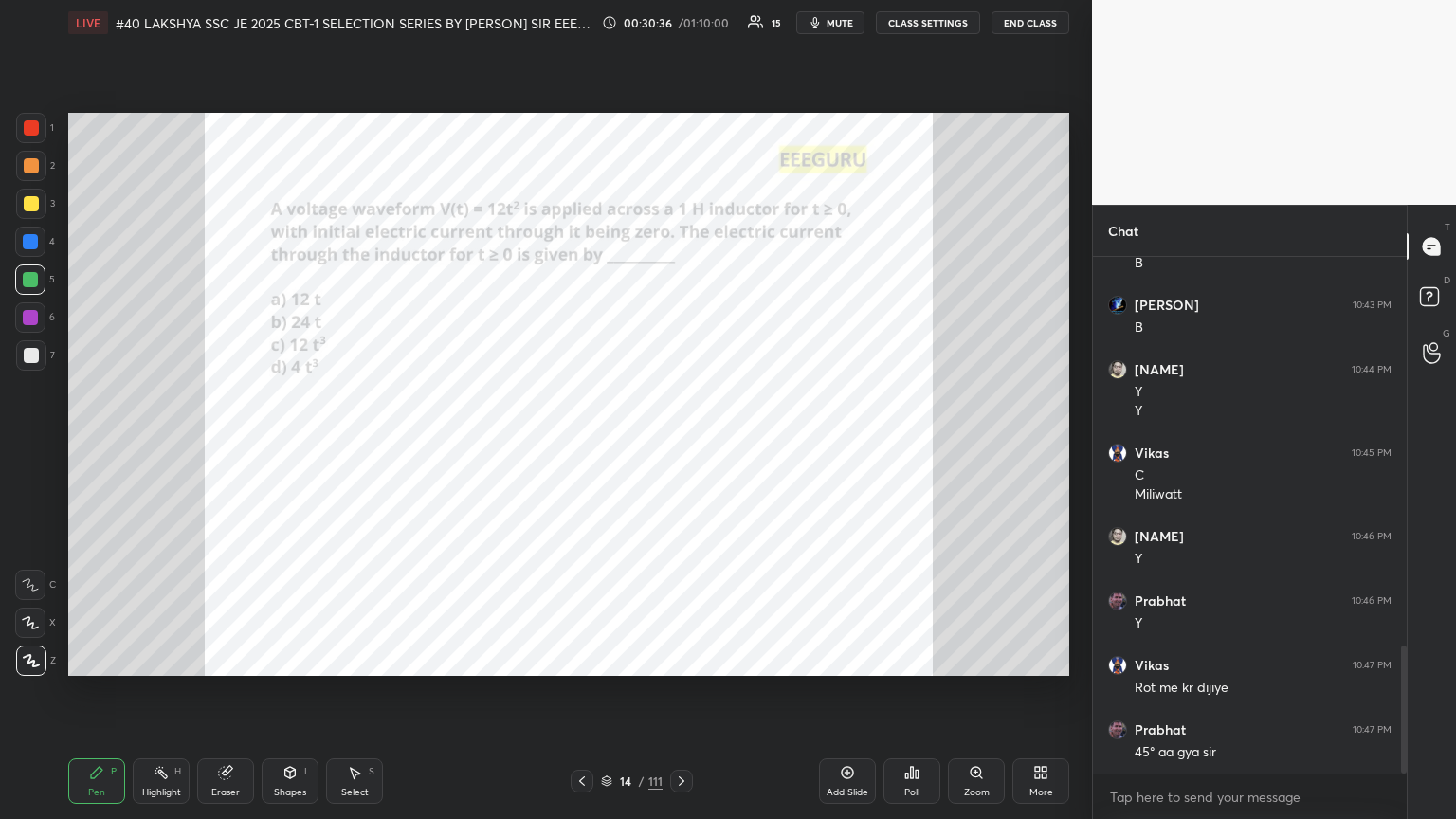 click 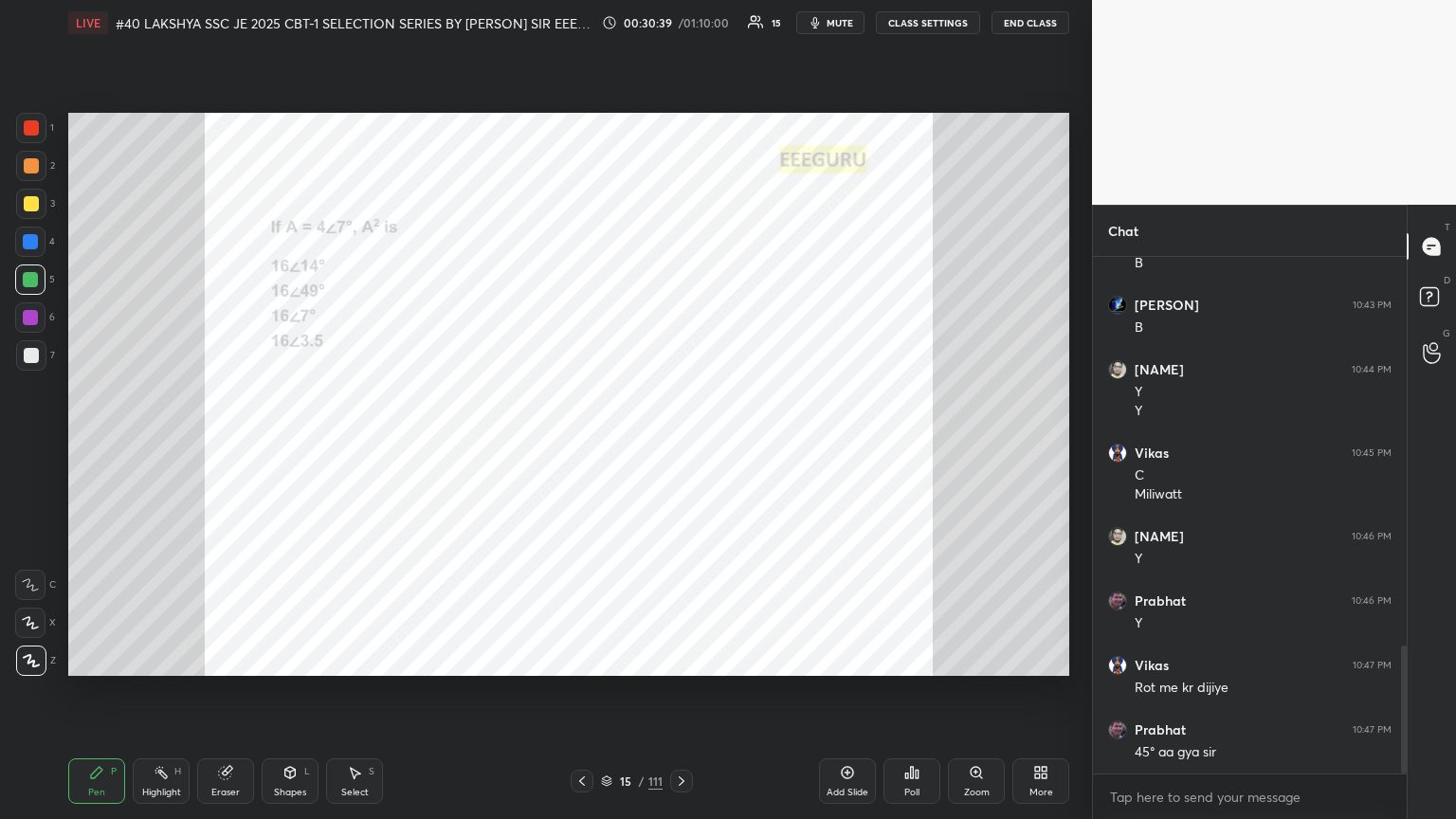 click on "Zoom" at bounding box center (976, 792) 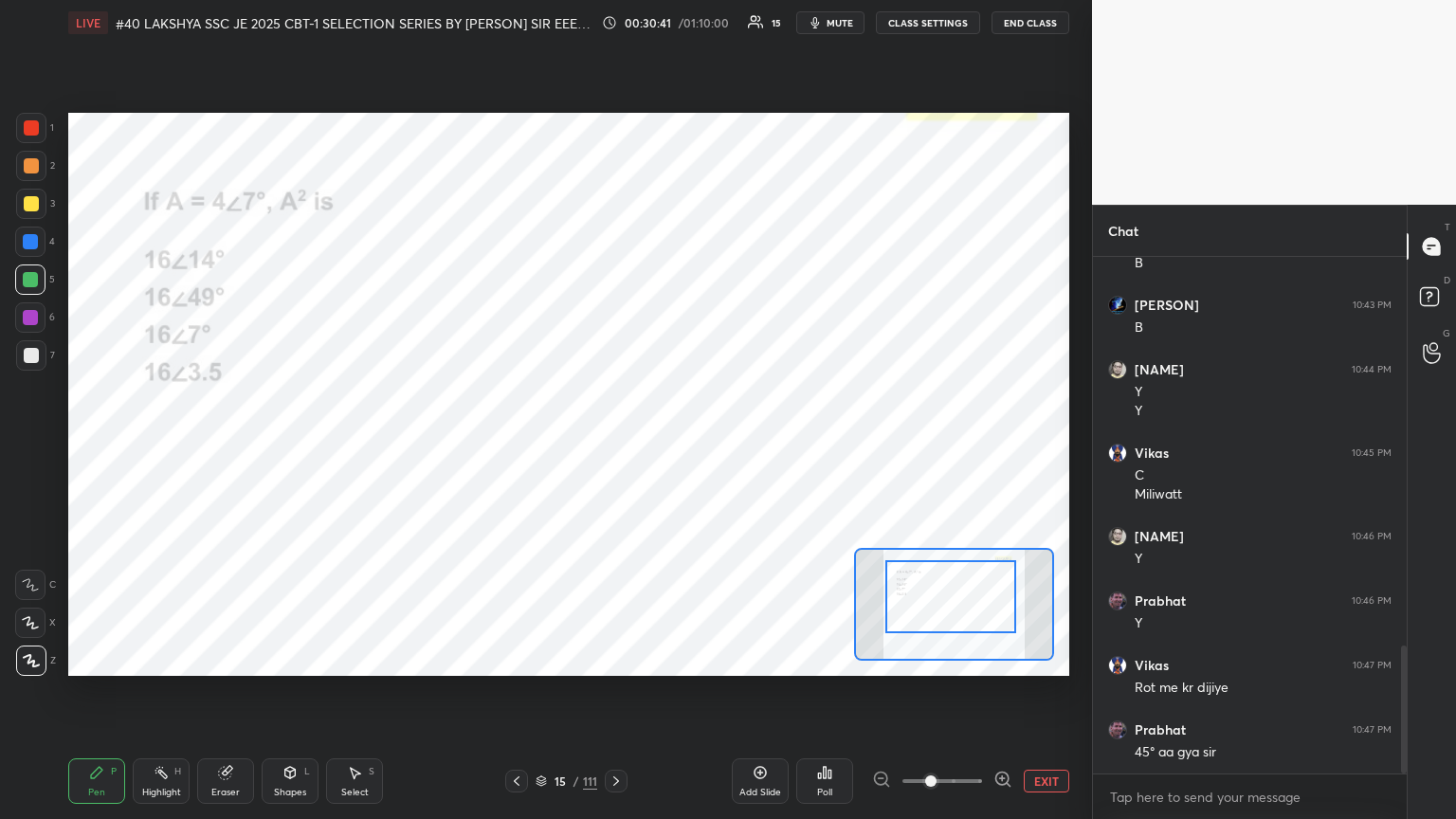 click at bounding box center (951, 596) 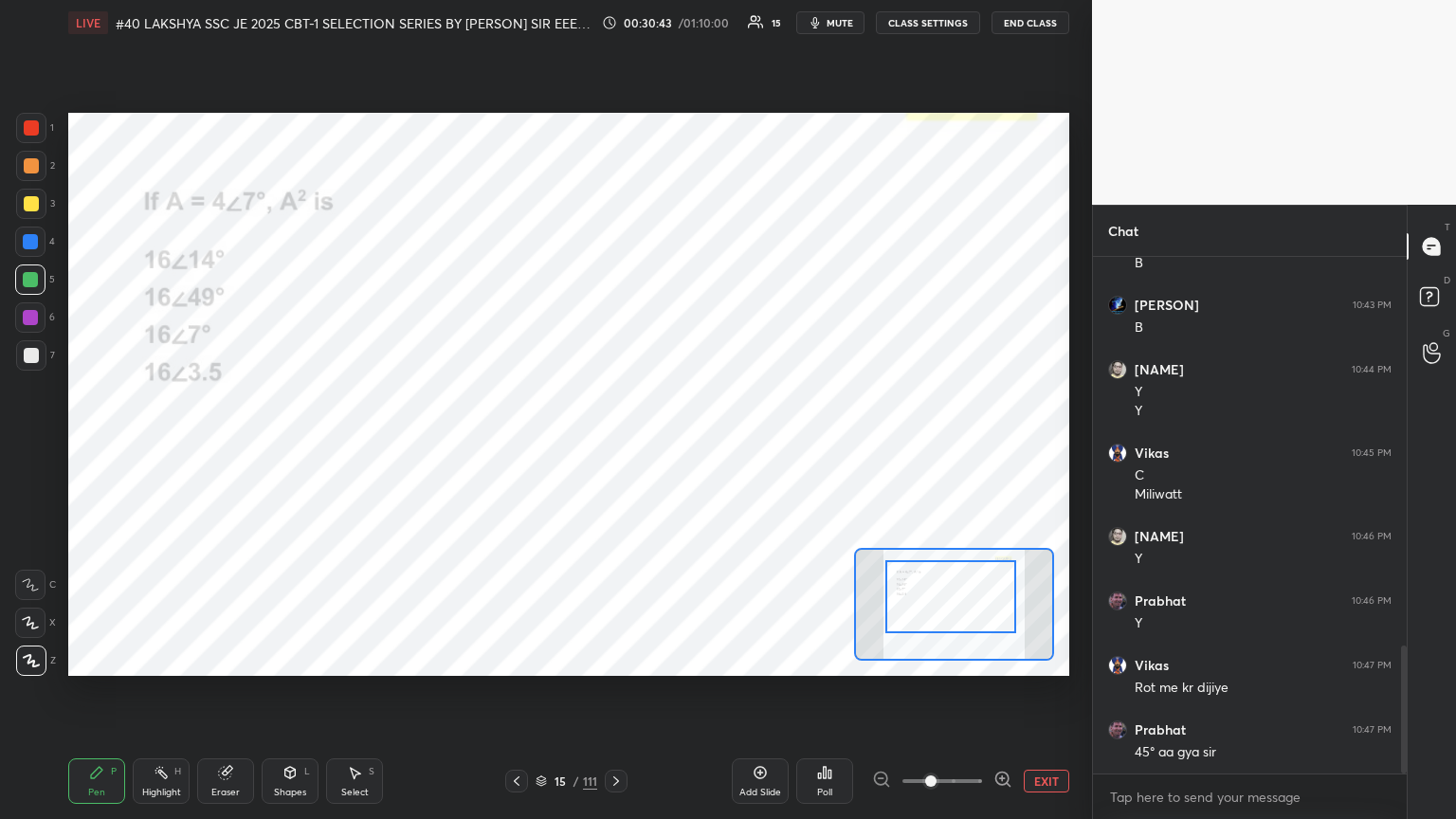 click on "Poll" at bounding box center (825, 792) 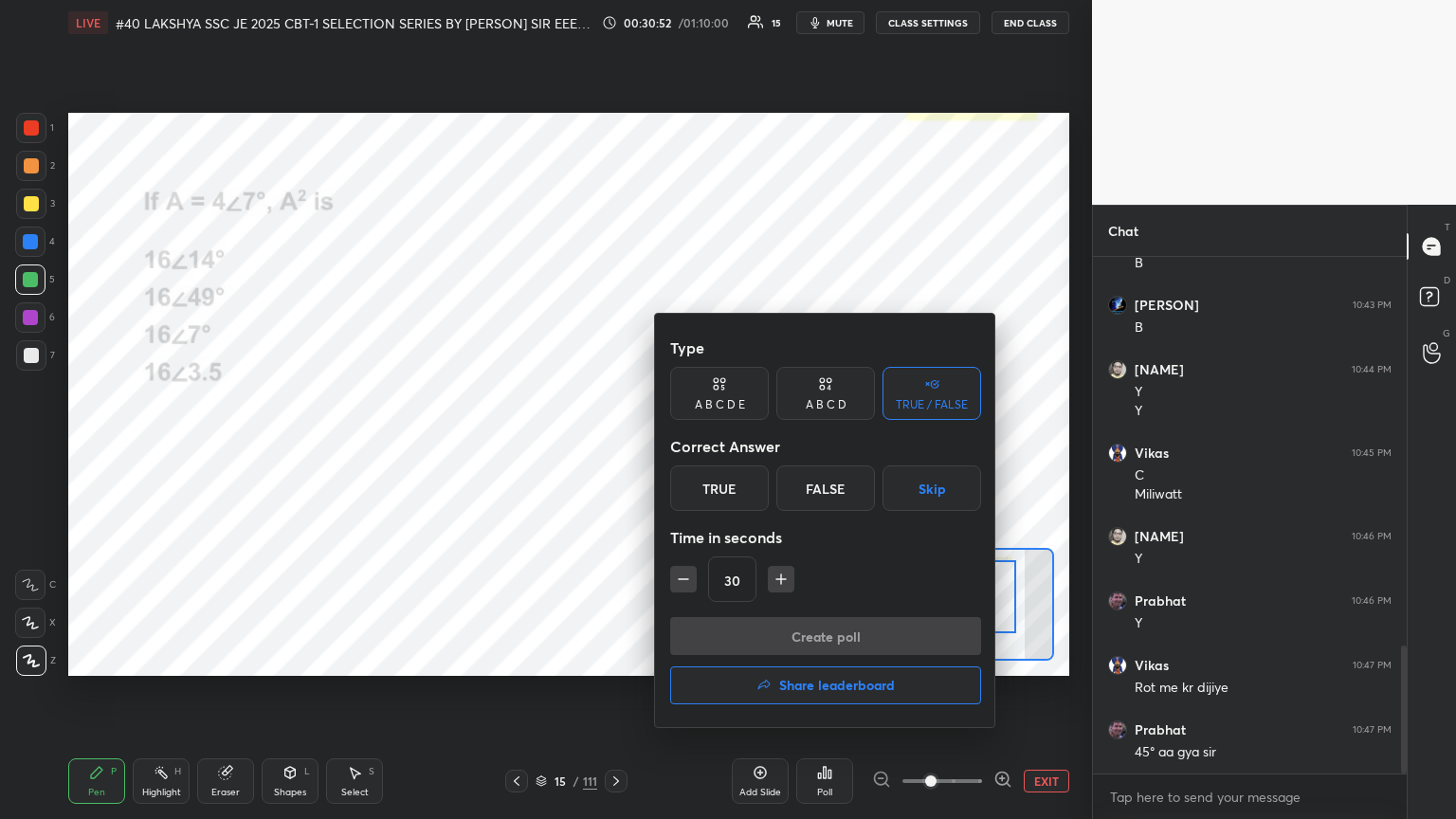click on "True" at bounding box center [719, 488] 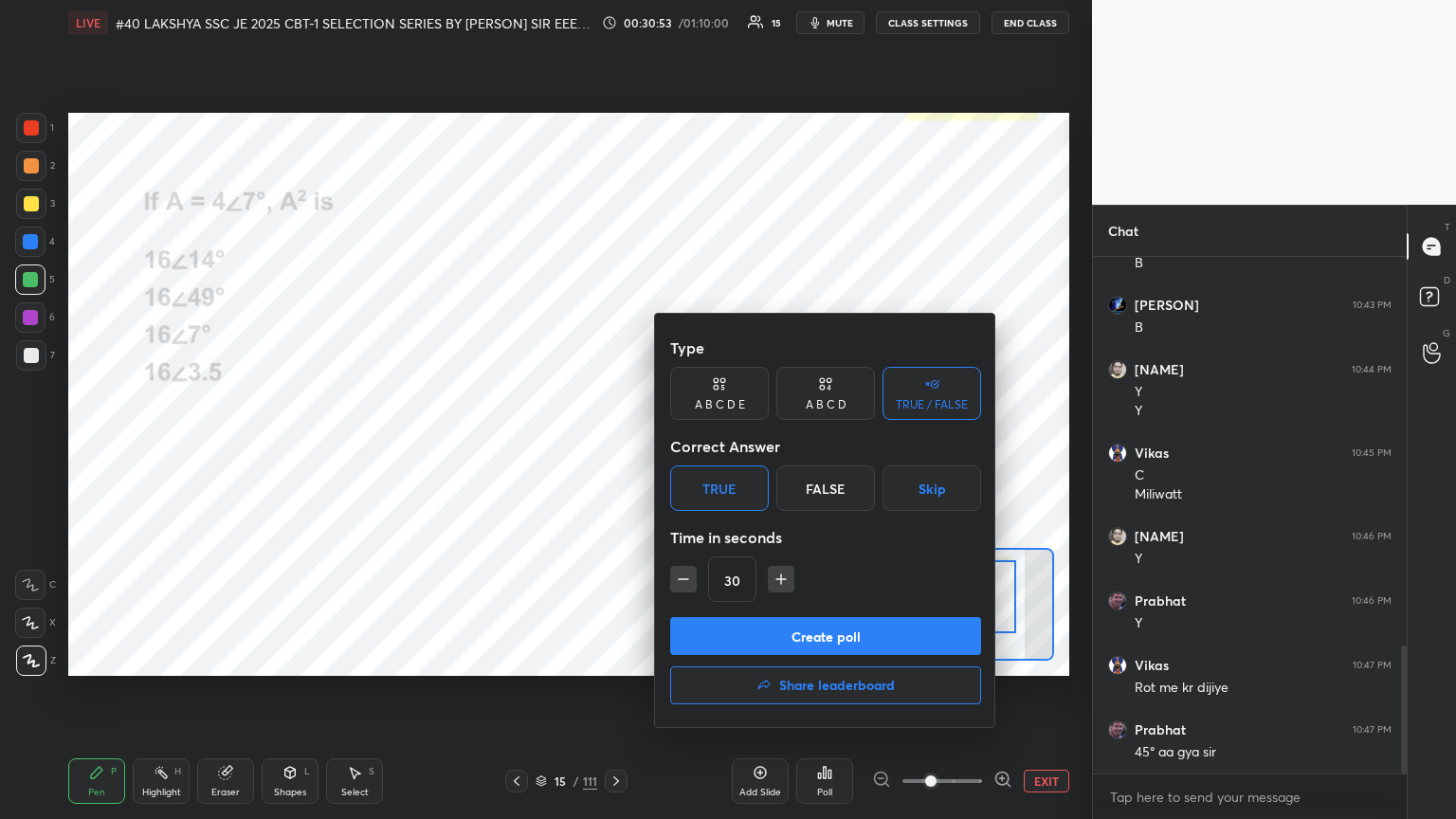 drag, startPoint x: 822, startPoint y: 407, endPoint x: 747, endPoint y: 475, distance: 101.237345 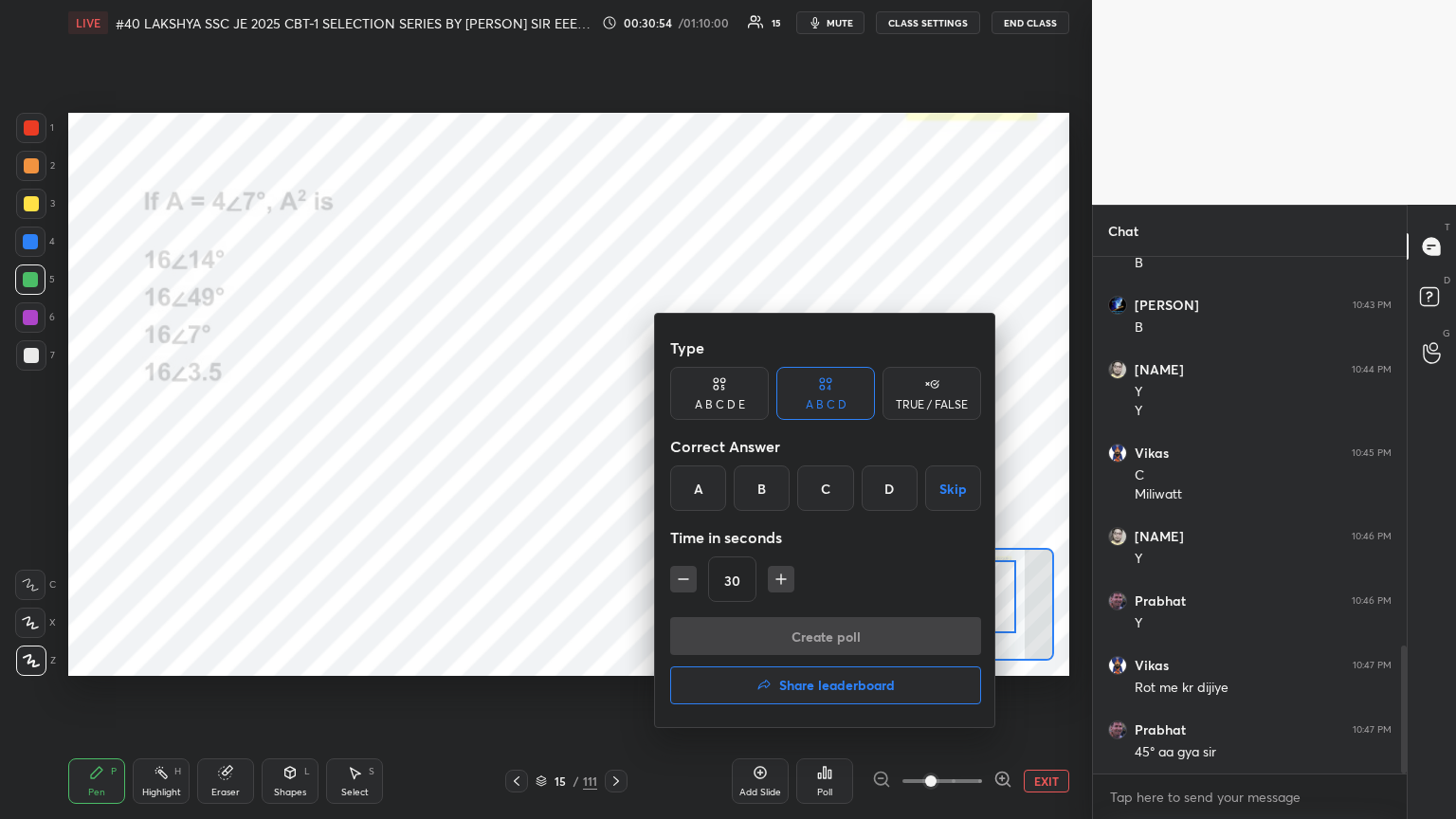 drag, startPoint x: 709, startPoint y: 492, endPoint x: 698, endPoint y: 531, distance: 40.5216 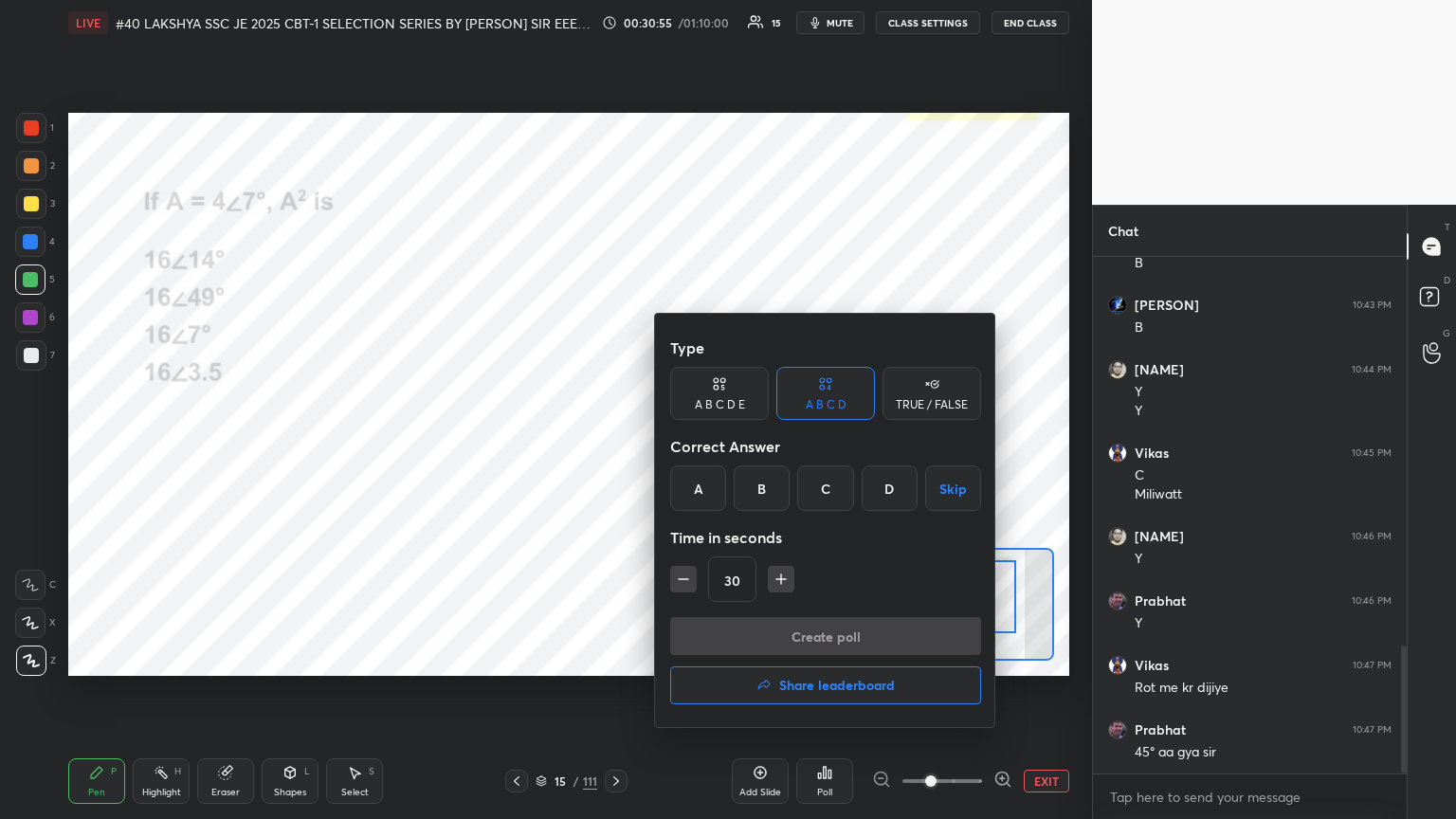 drag, startPoint x: 712, startPoint y: 493, endPoint x: 715, endPoint y: 529, distance: 36.124784 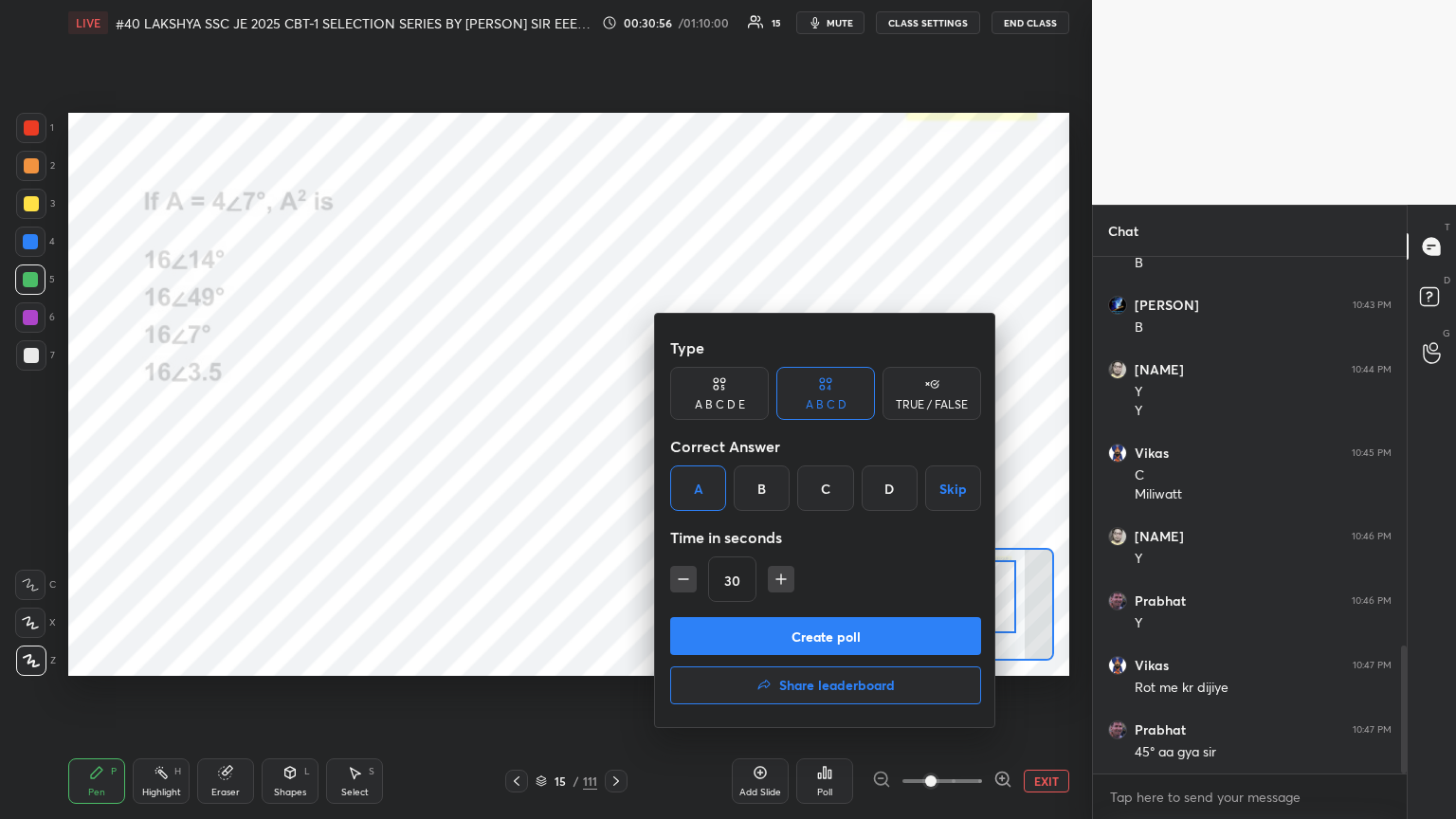 click 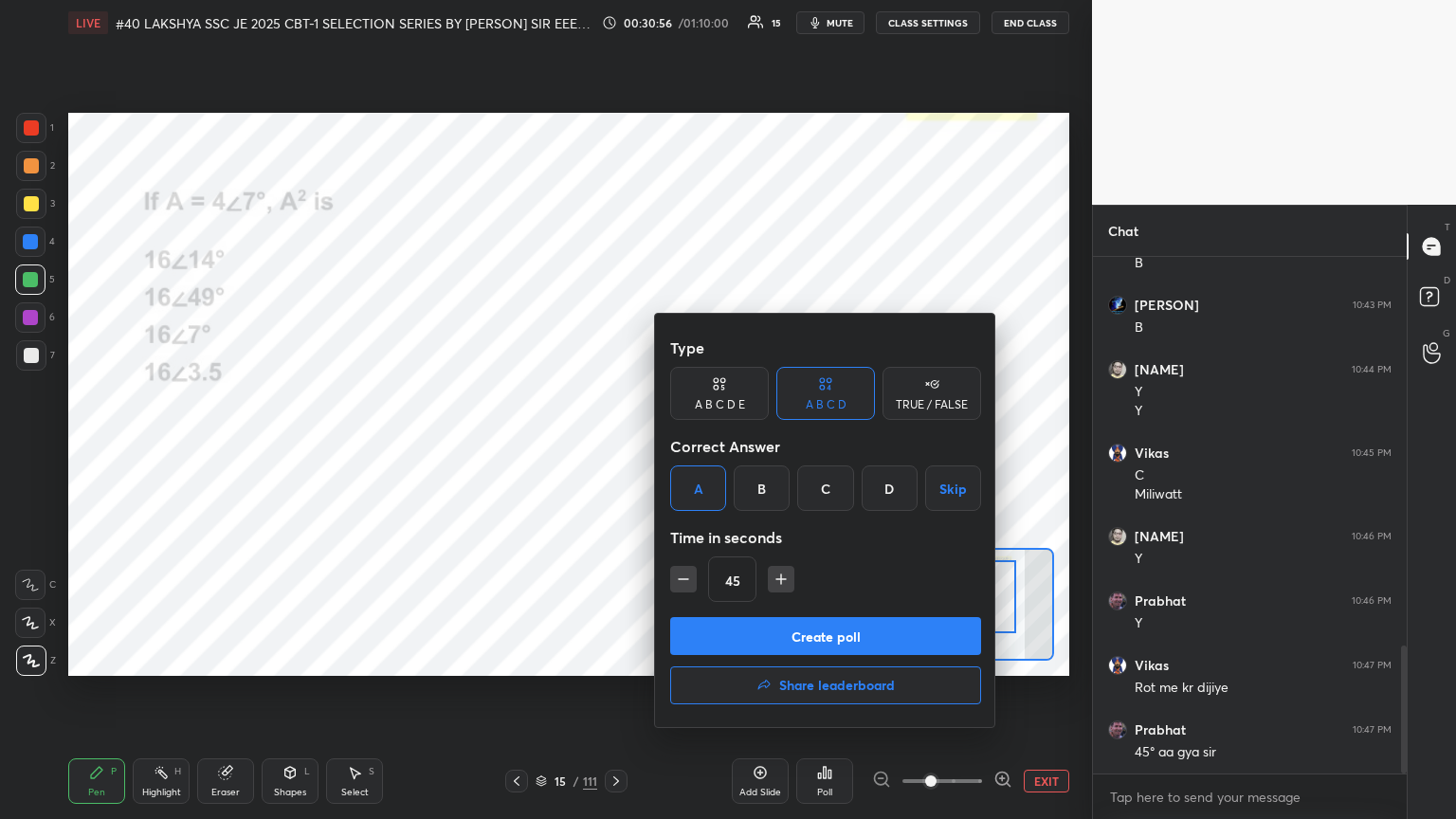 click on "Create poll" at bounding box center (826, 636) 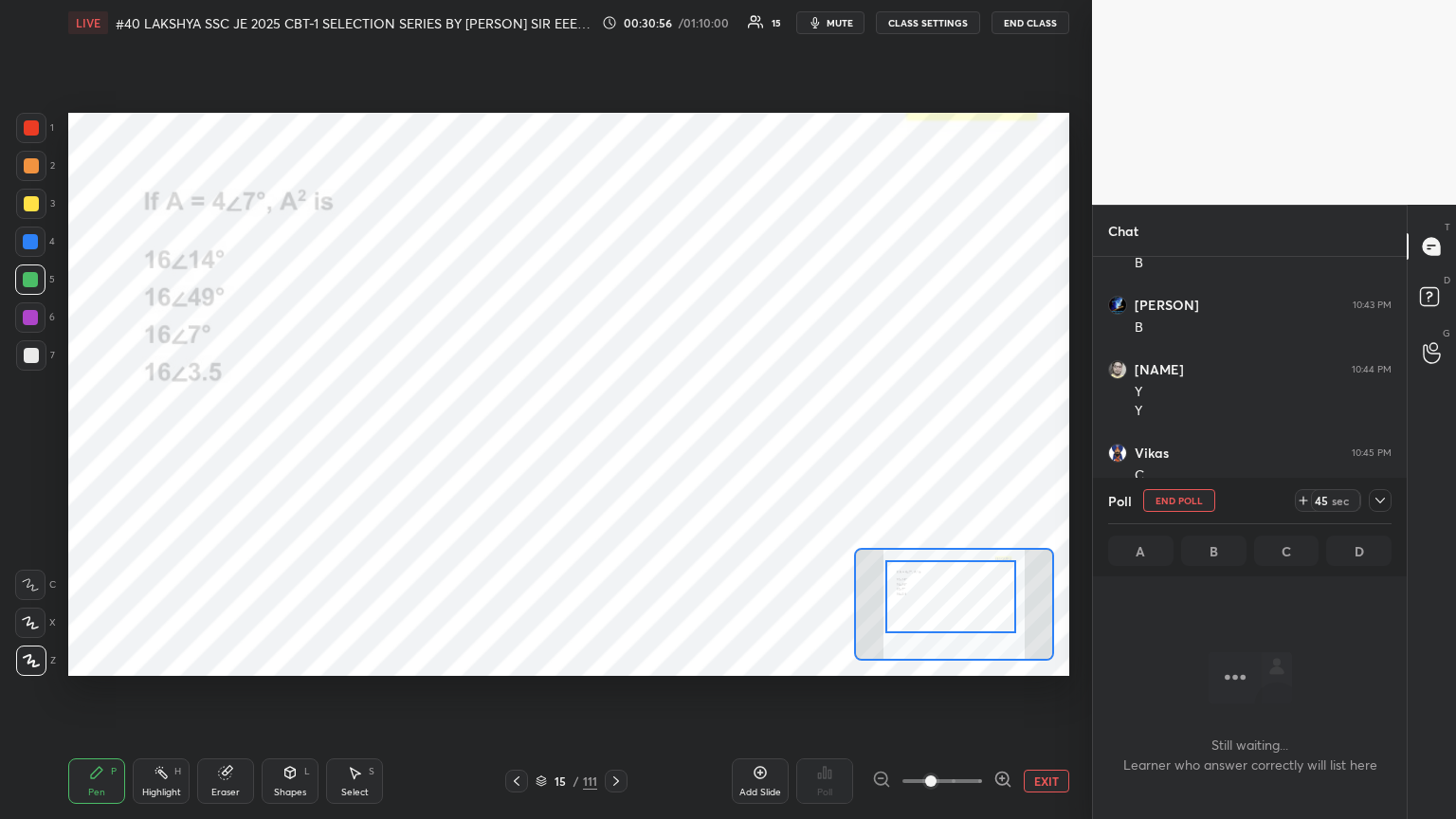 scroll, scrollTop: 471, scrollLeft: 308, axis: both 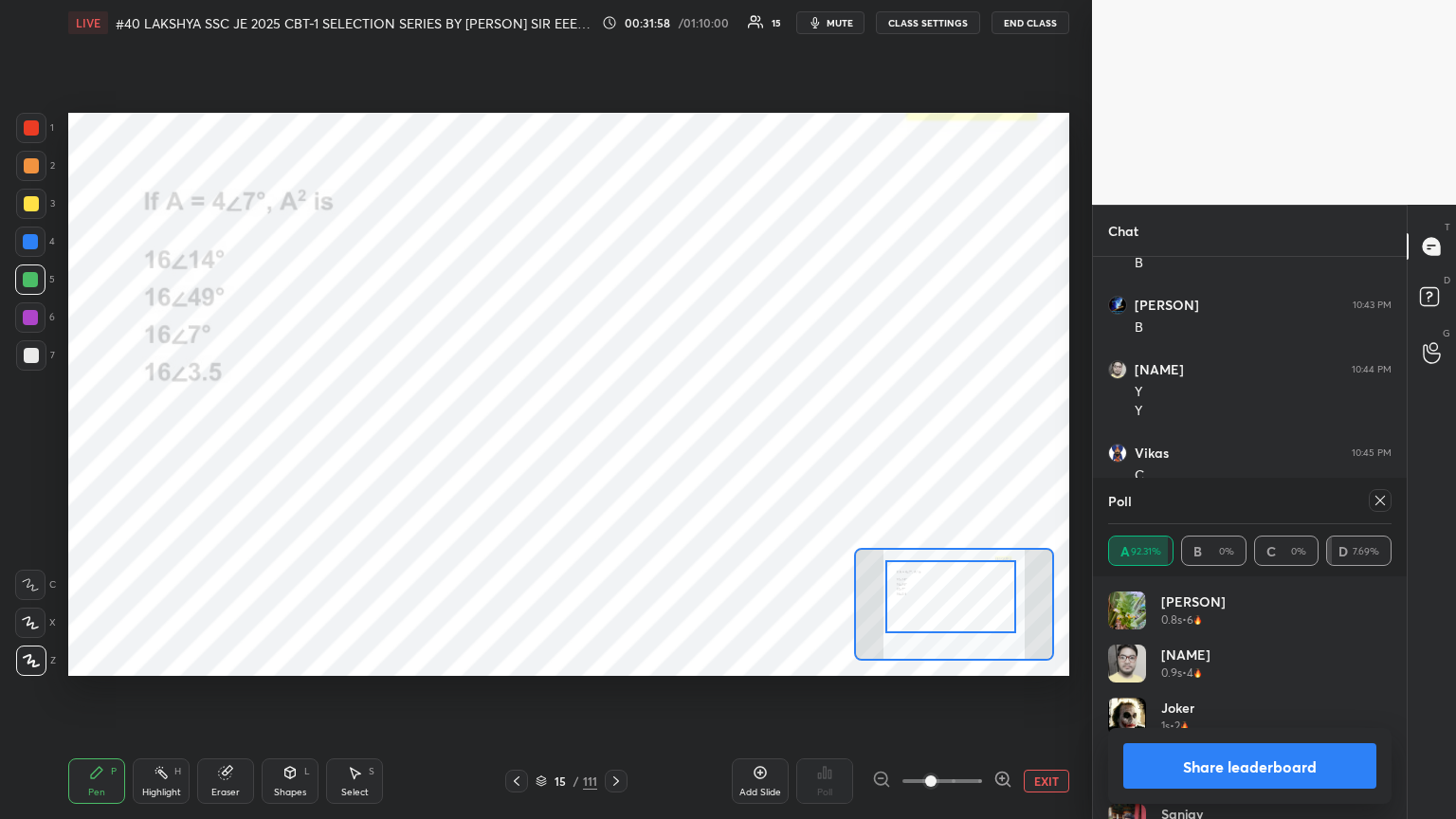 click 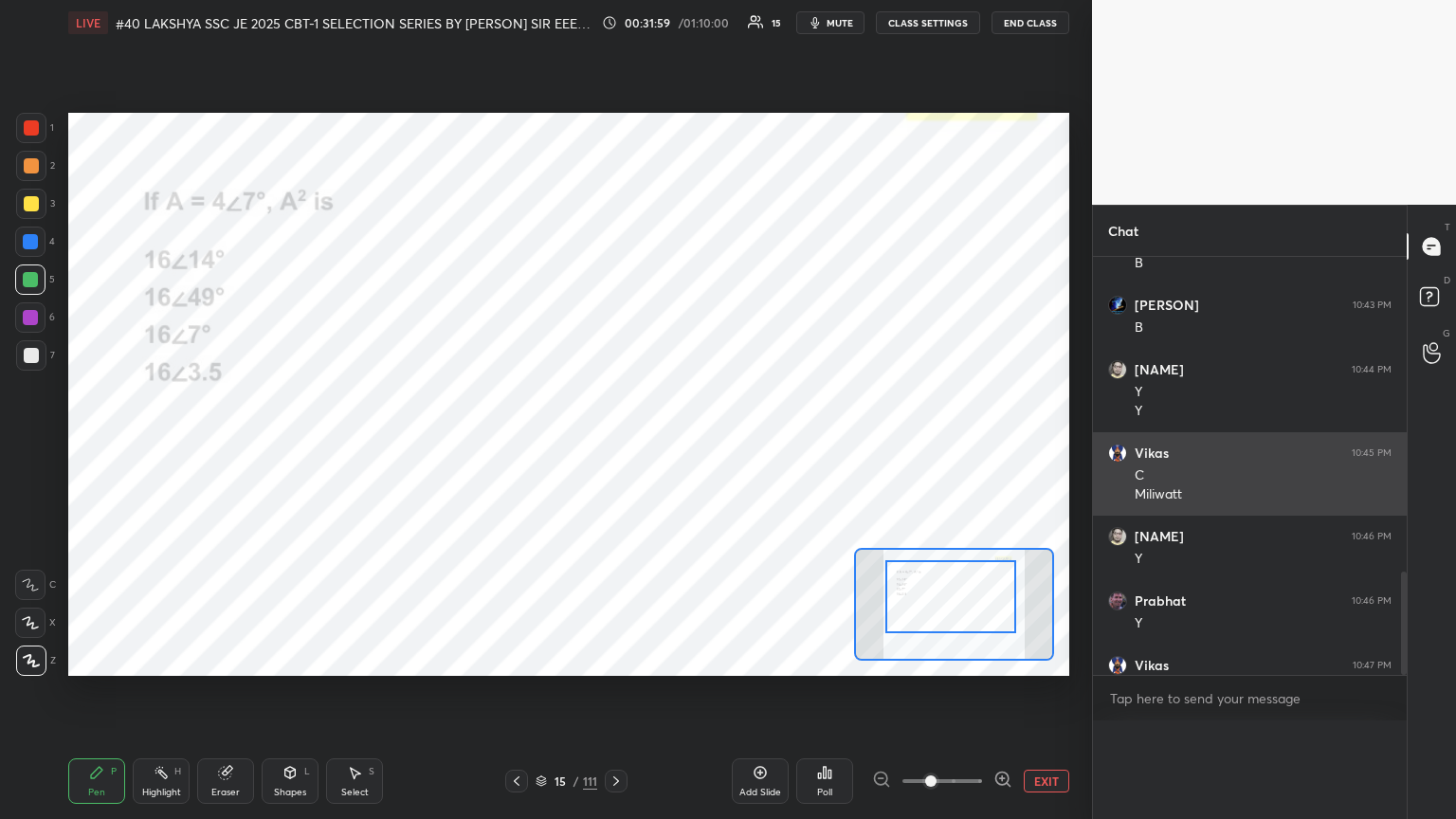 scroll, scrollTop: 83, scrollLeft: 278, axis: both 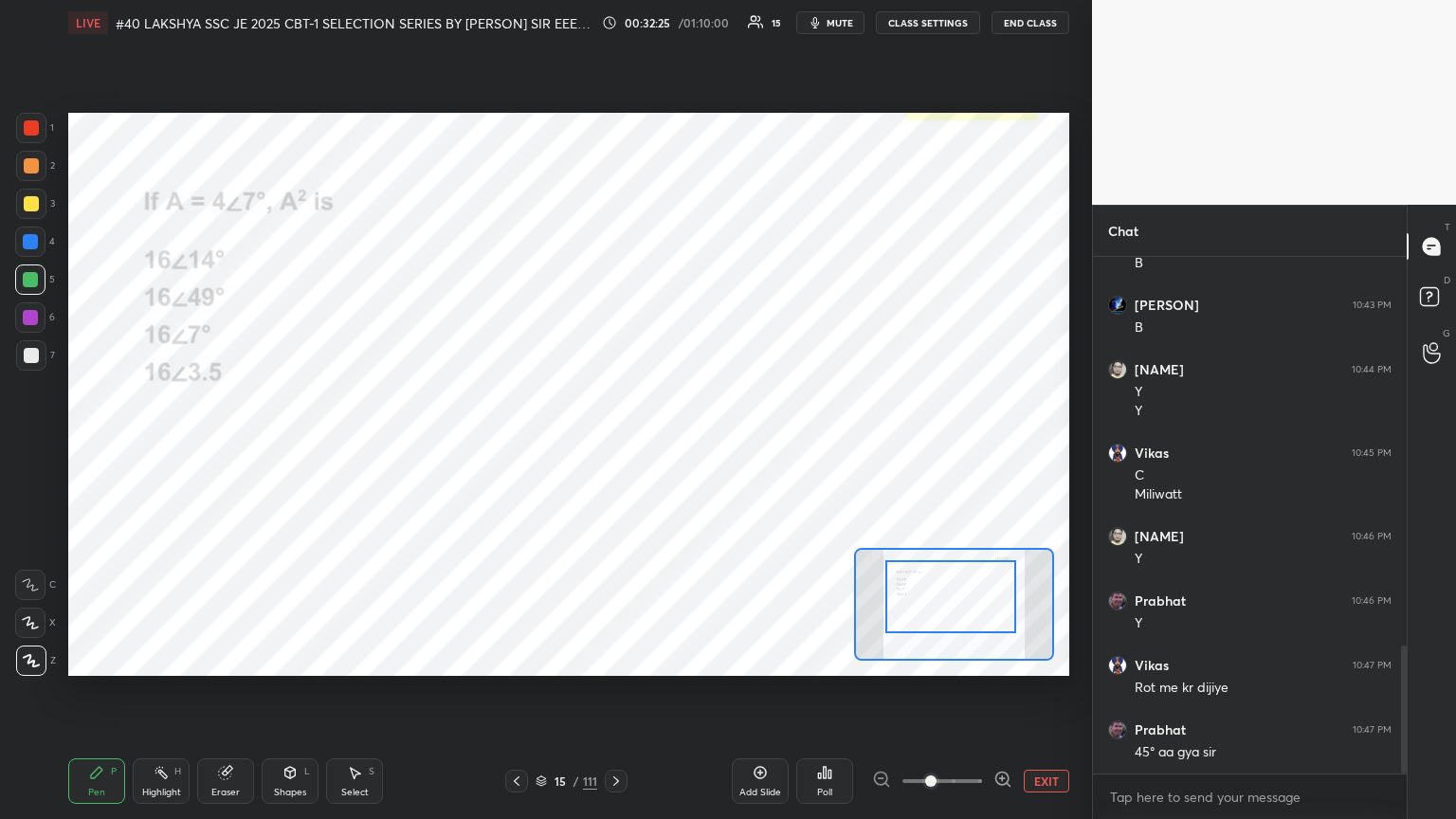 click 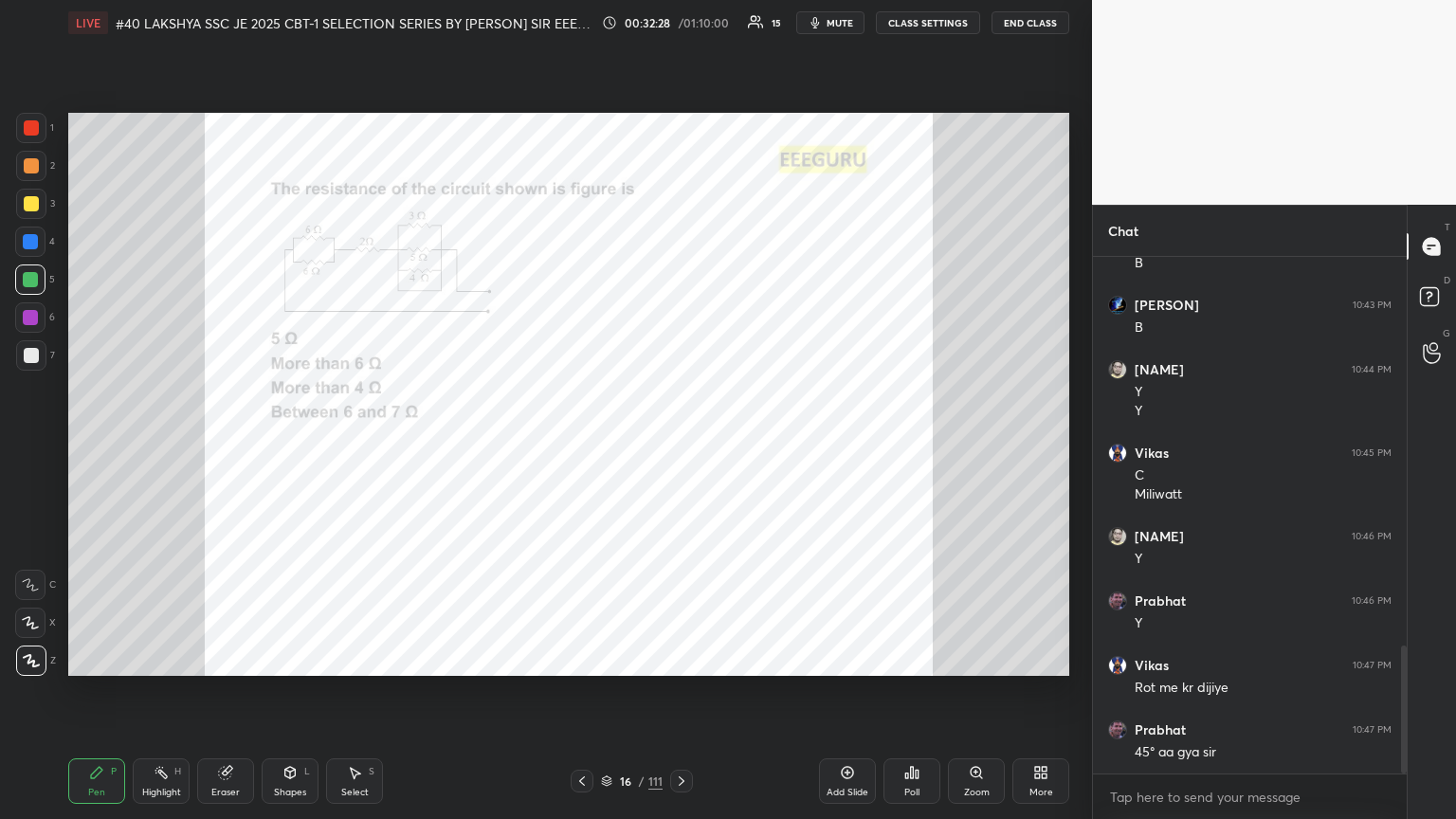 click on "Zoom" at bounding box center [976, 781] 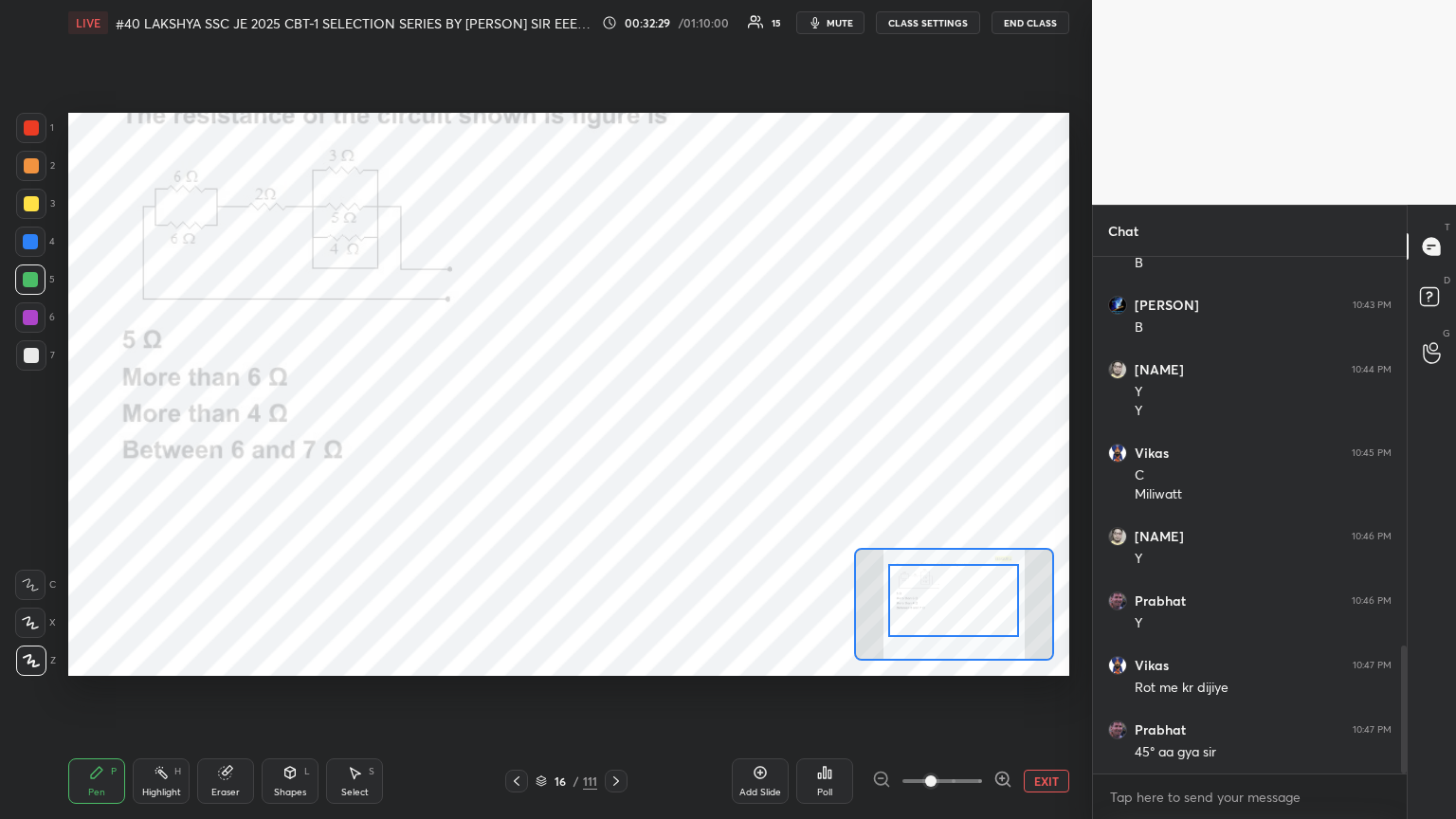 drag, startPoint x: 974, startPoint y: 628, endPoint x: 977, endPoint y: 605, distance: 23.194827 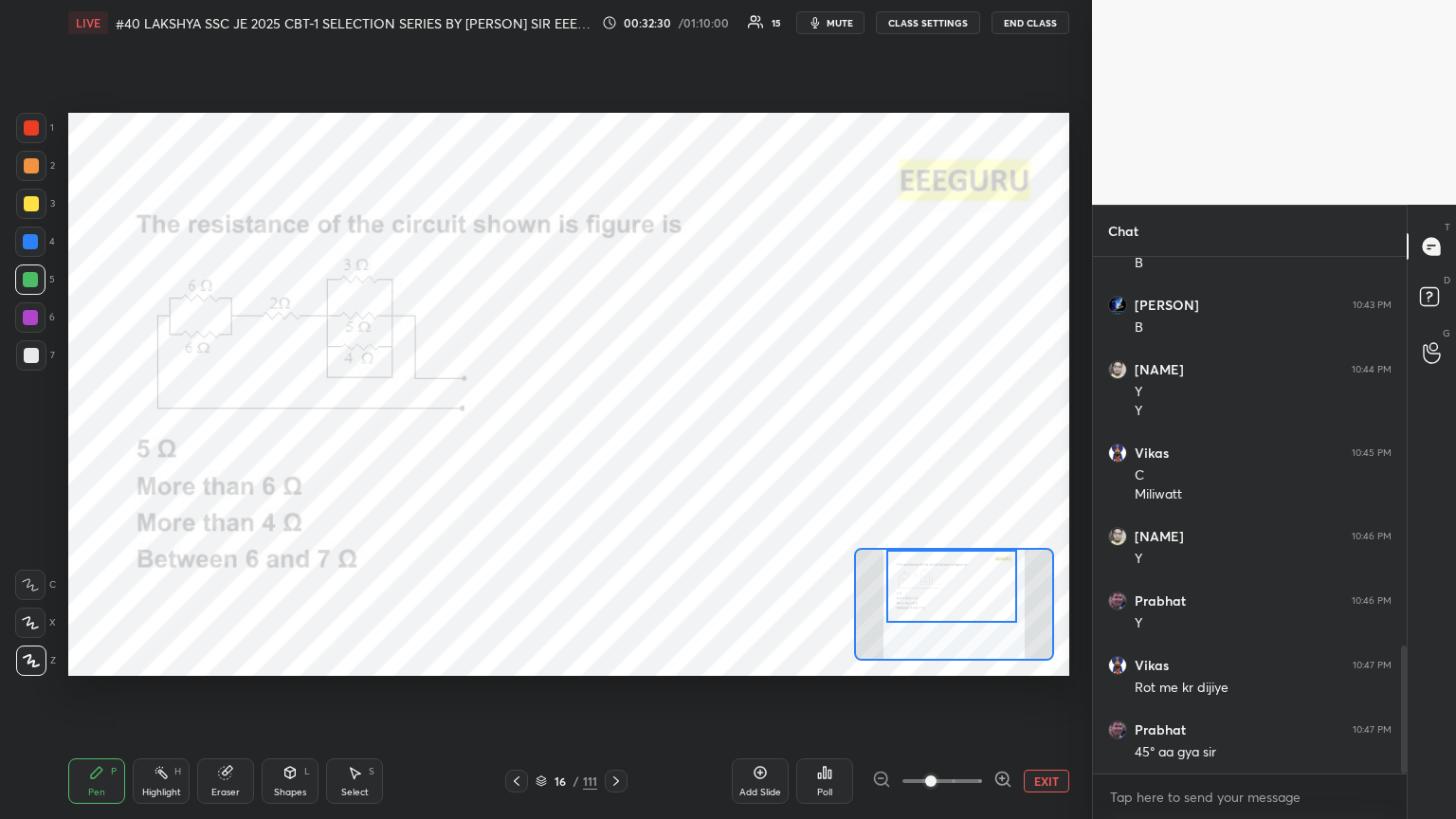 drag, startPoint x: 975, startPoint y: 618, endPoint x: 975, endPoint y: 605, distance: 13 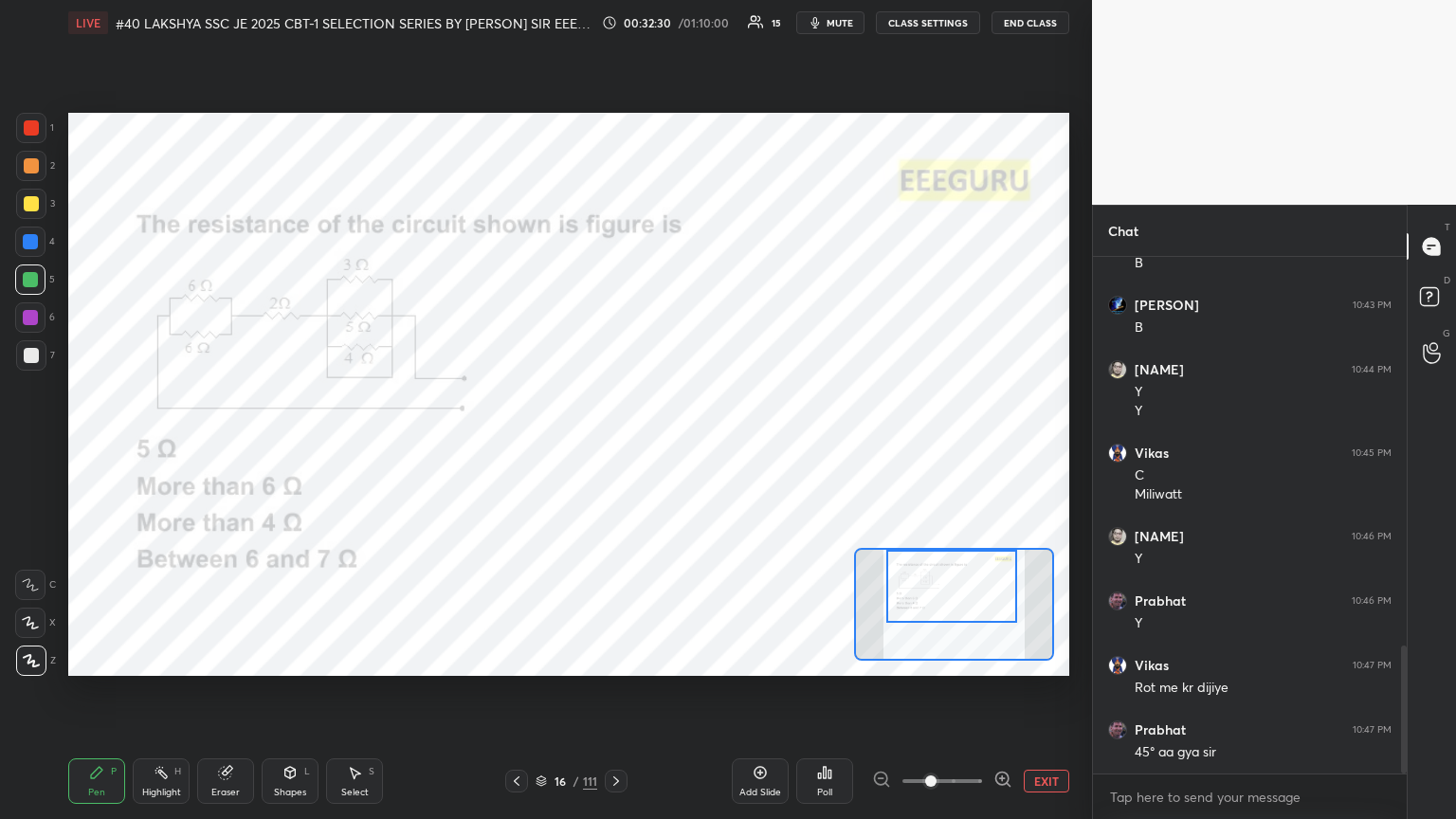 click at bounding box center (952, 586) 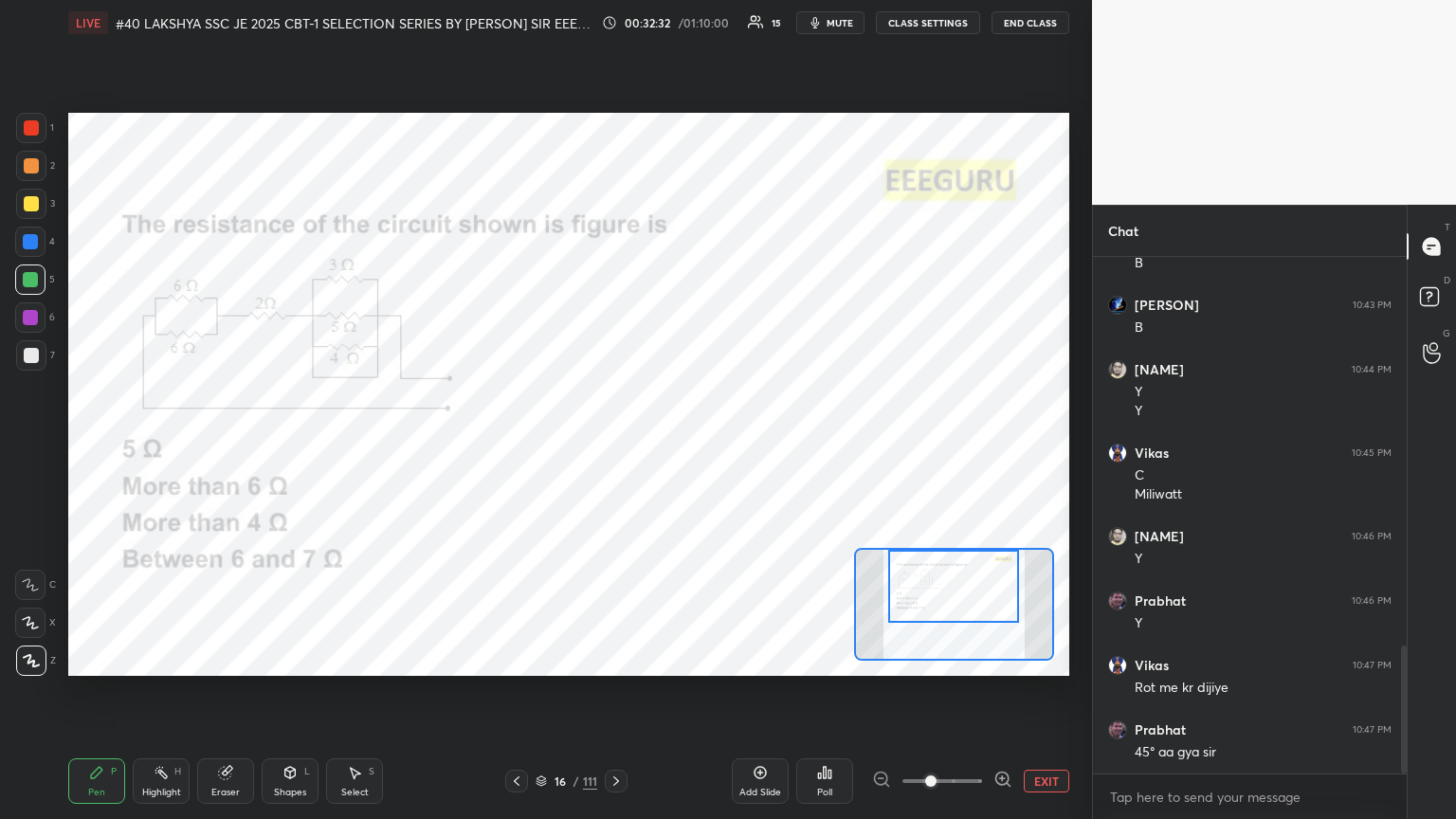 click on "Poll" at bounding box center [825, 792] 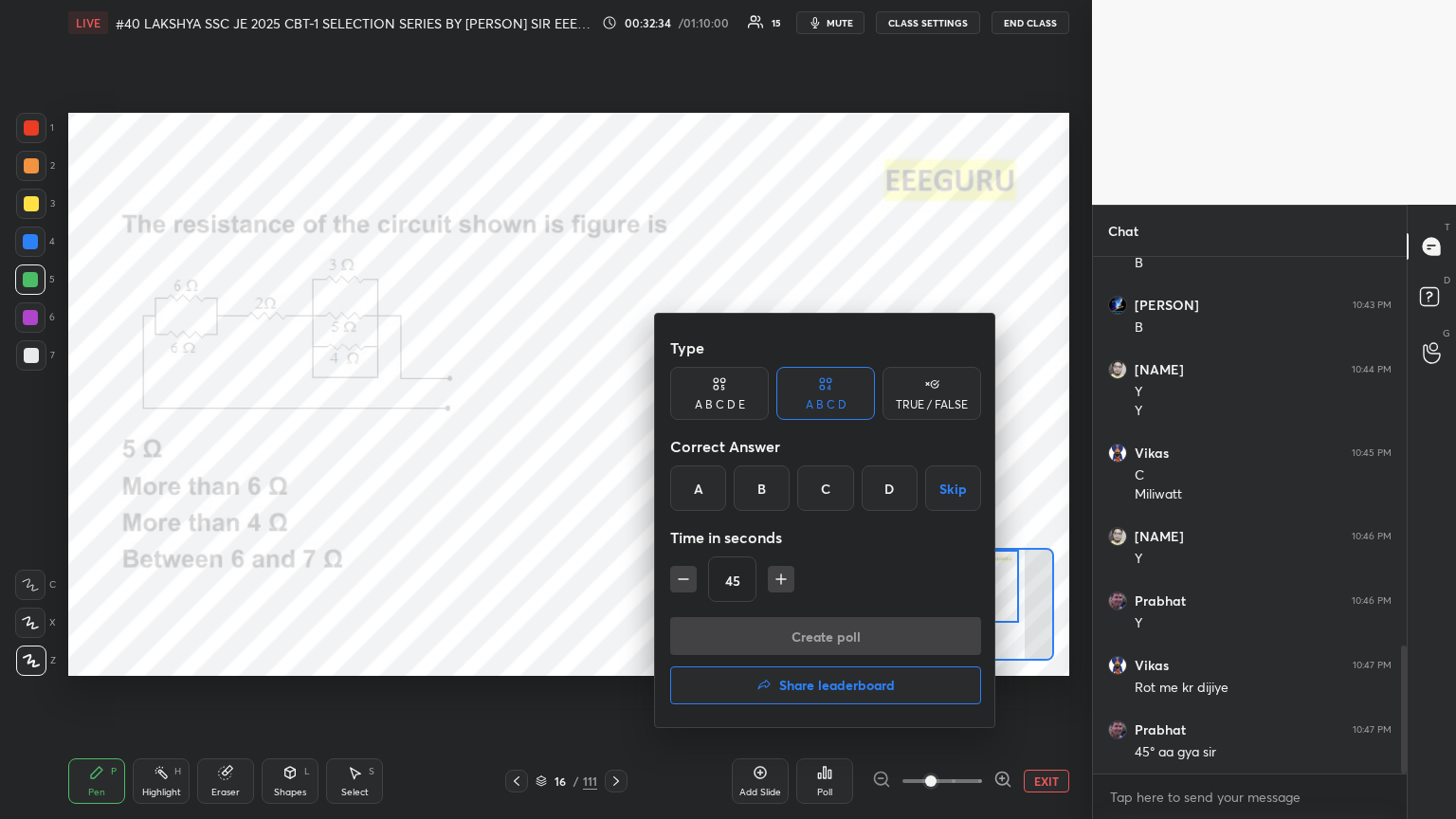 click on "A" at bounding box center (698, 488) 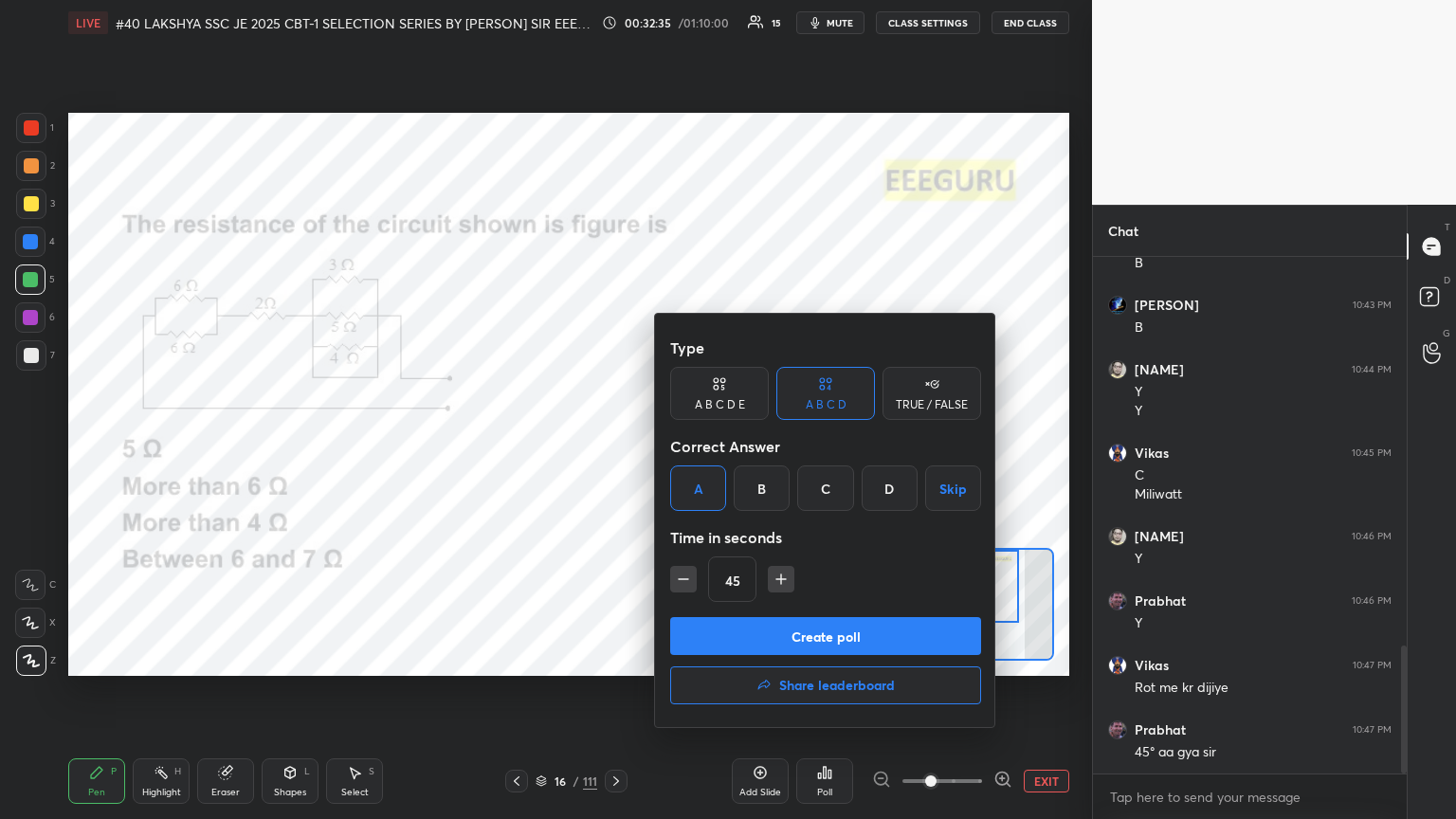click on "Create poll" at bounding box center [826, 636] 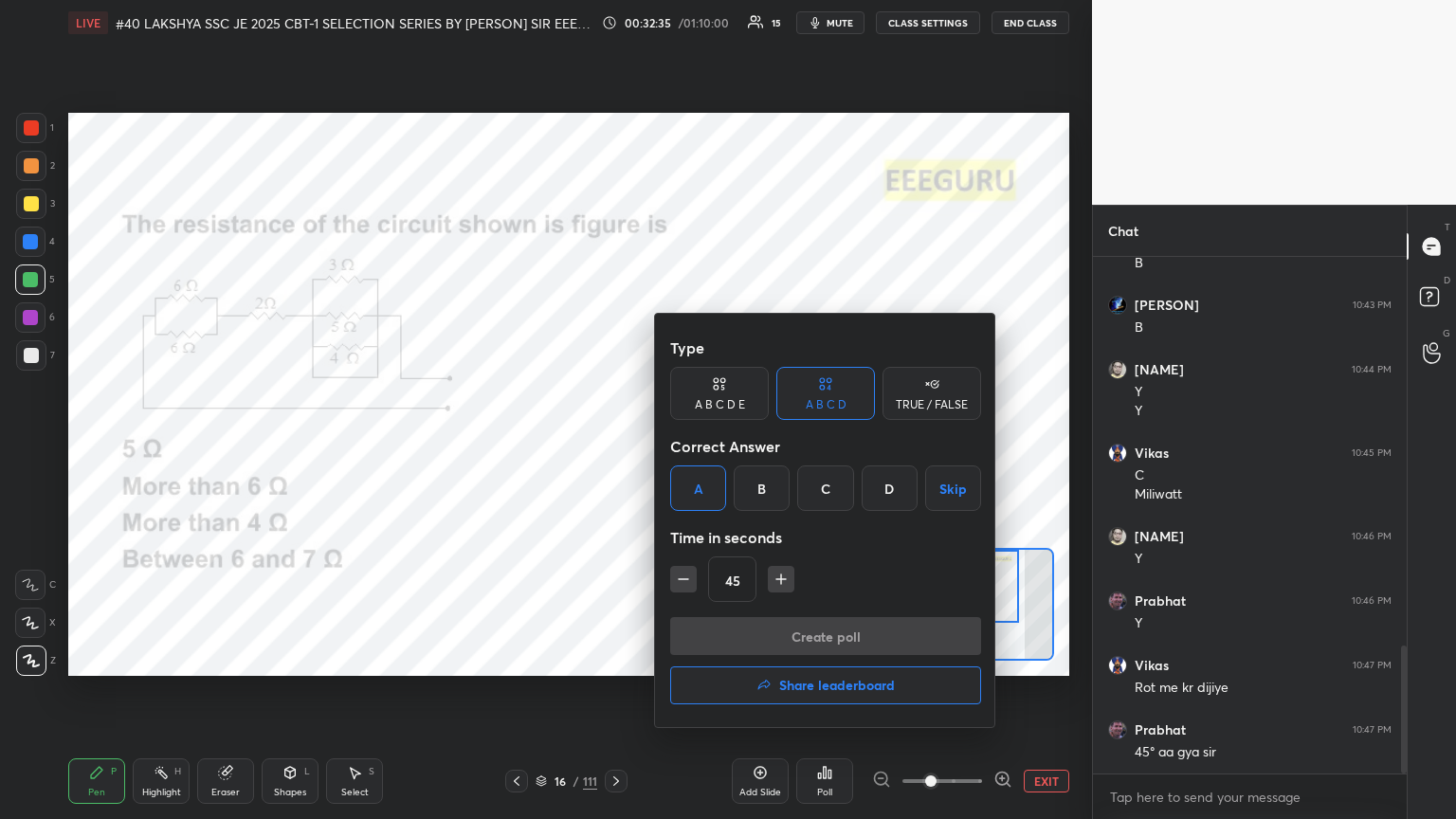 scroll, scrollTop: 471, scrollLeft: 308, axis: both 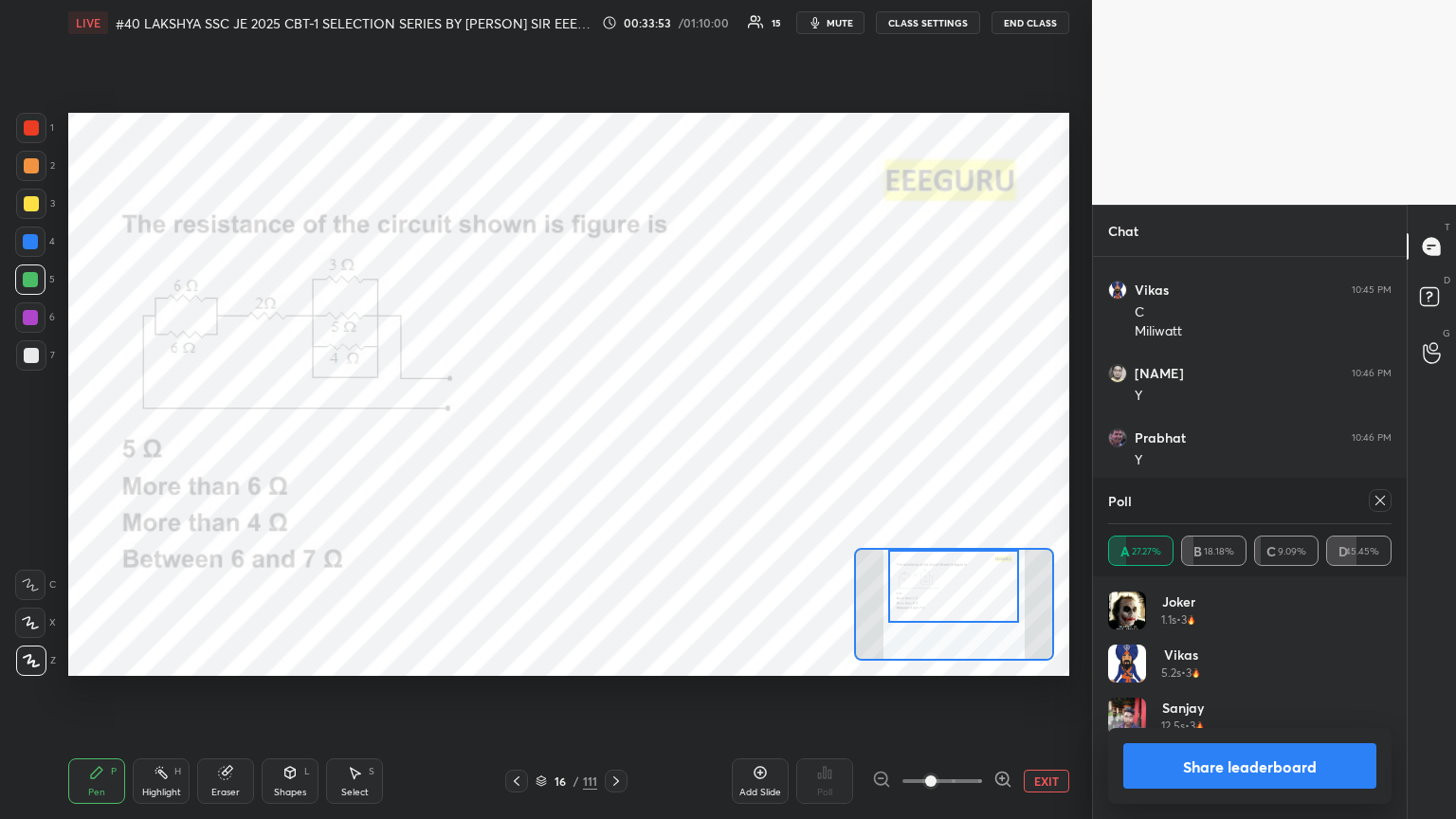 click on "Poll A 27.27% B 18.18% C 9.09% D 45.45%" at bounding box center (1249, 527) 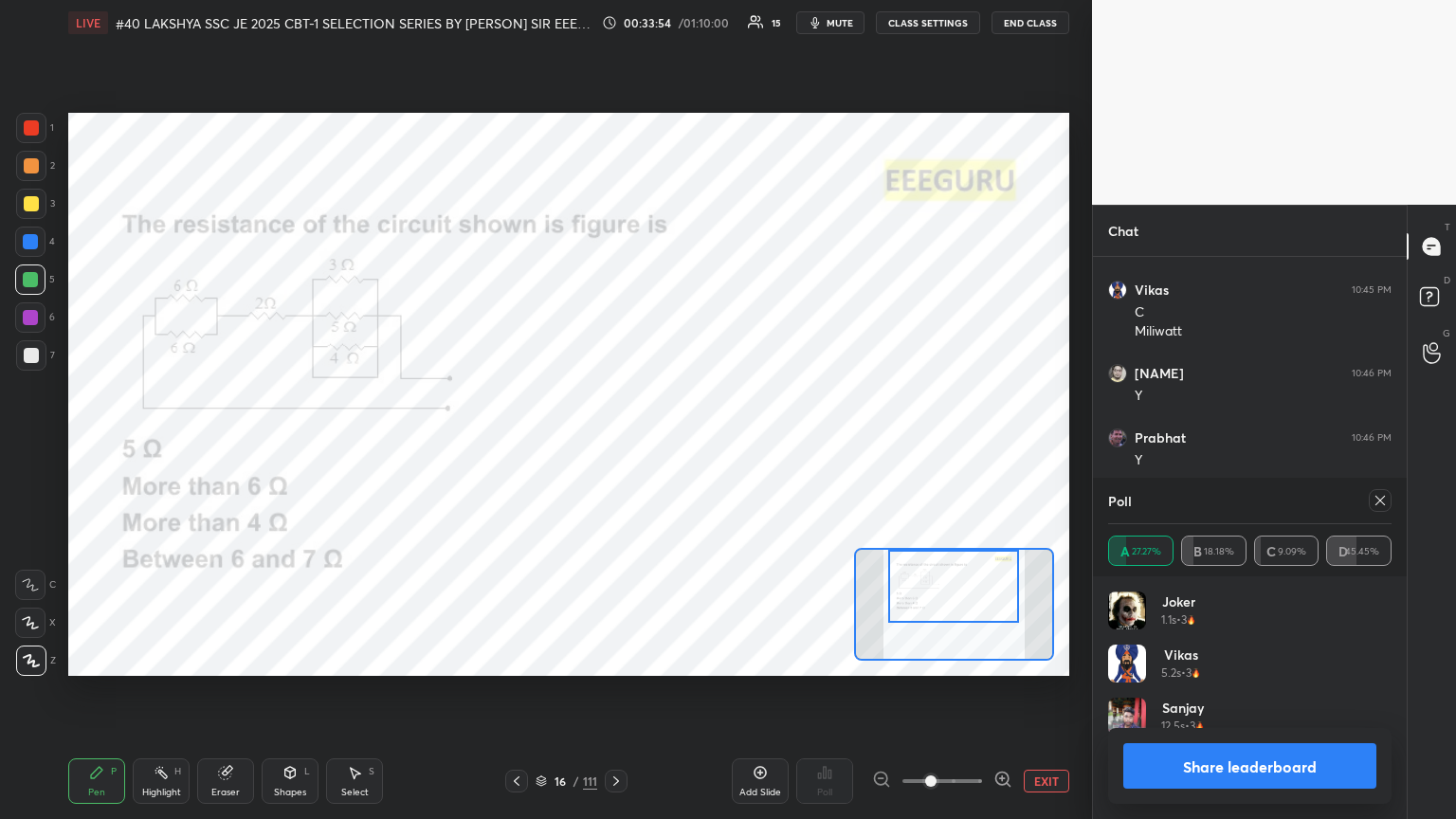 click 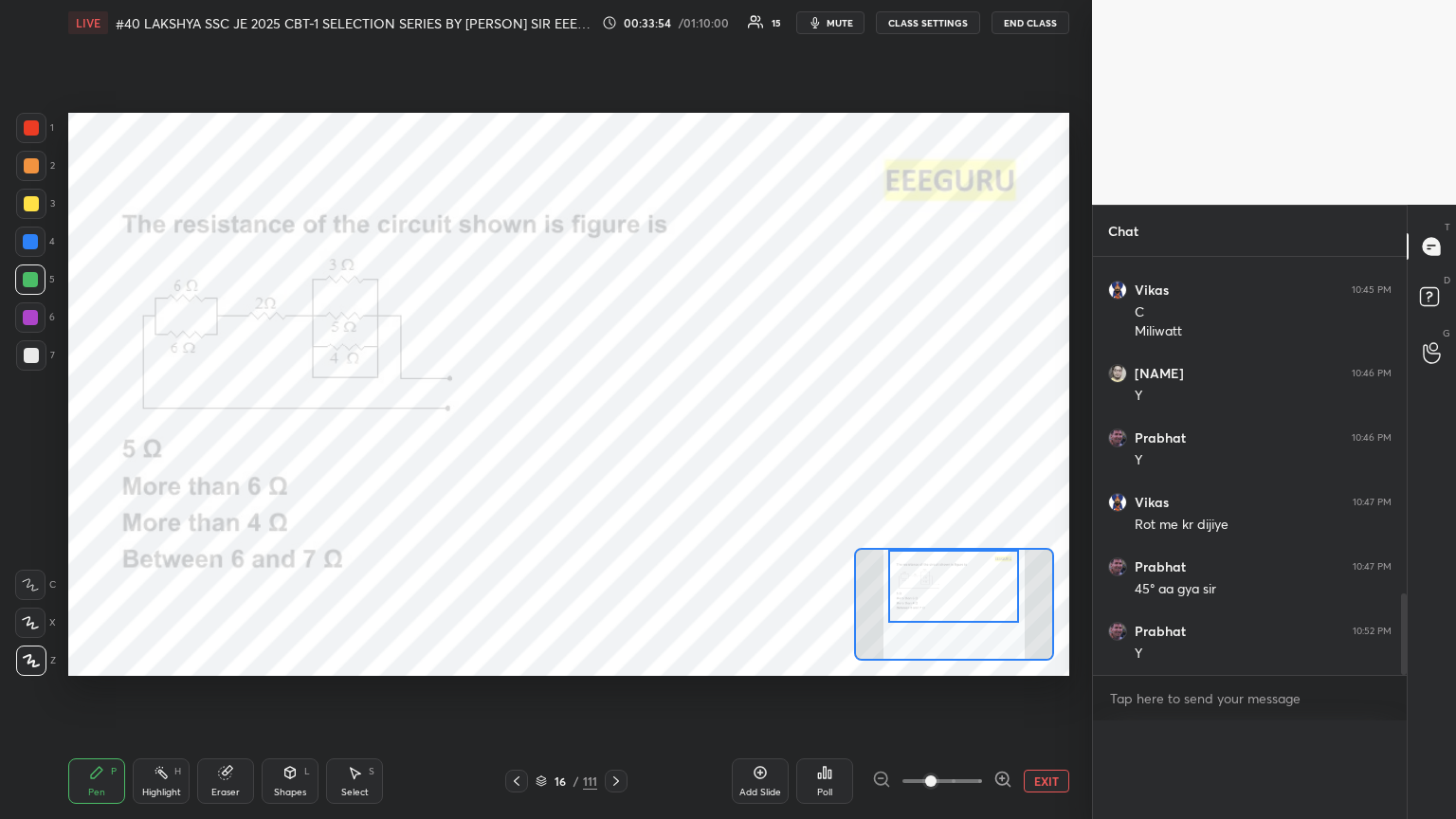 scroll, scrollTop: 0, scrollLeft: 0, axis: both 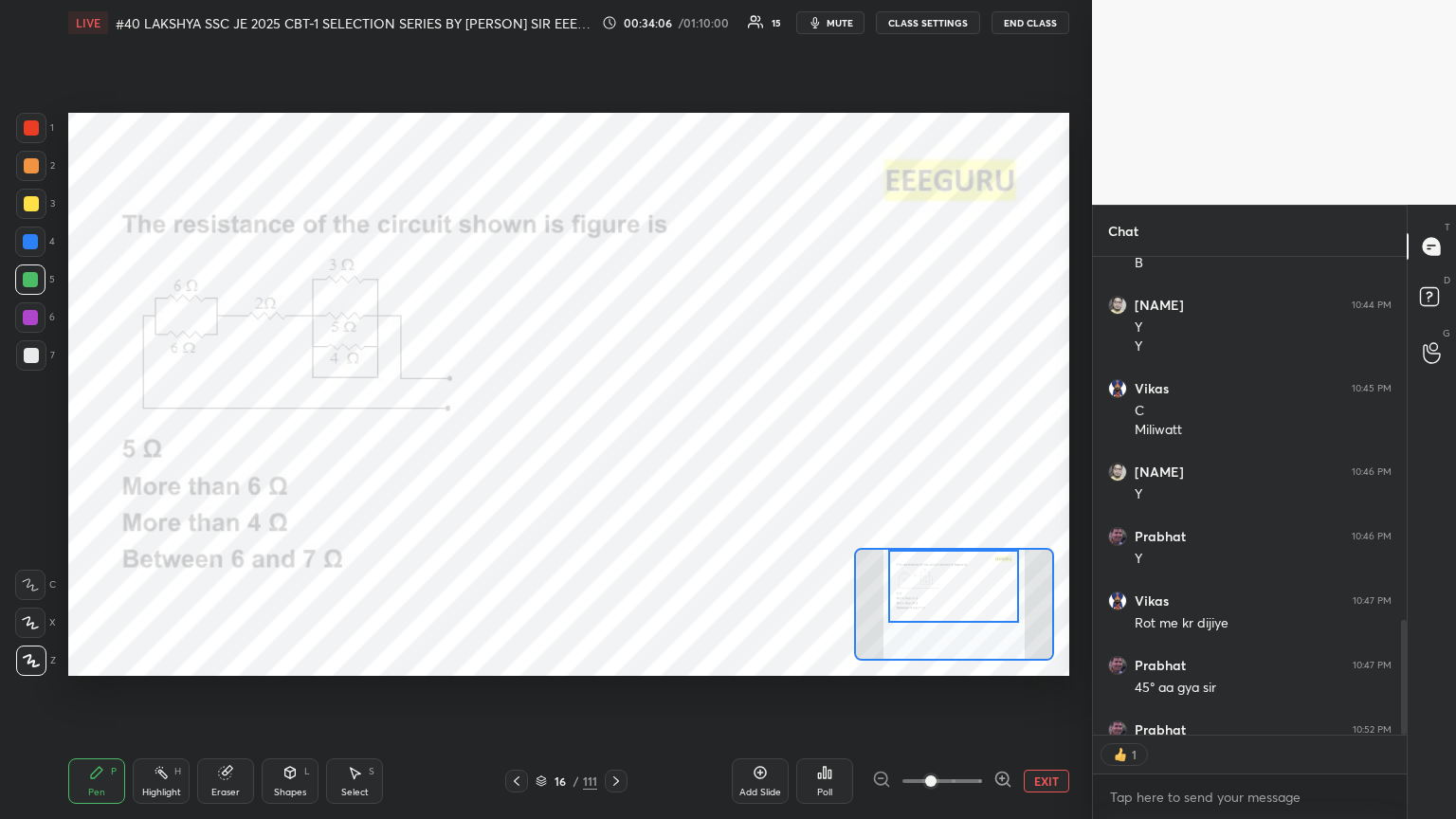drag, startPoint x: 235, startPoint y: 777, endPoint x: 241, endPoint y: 762, distance: 16.155494 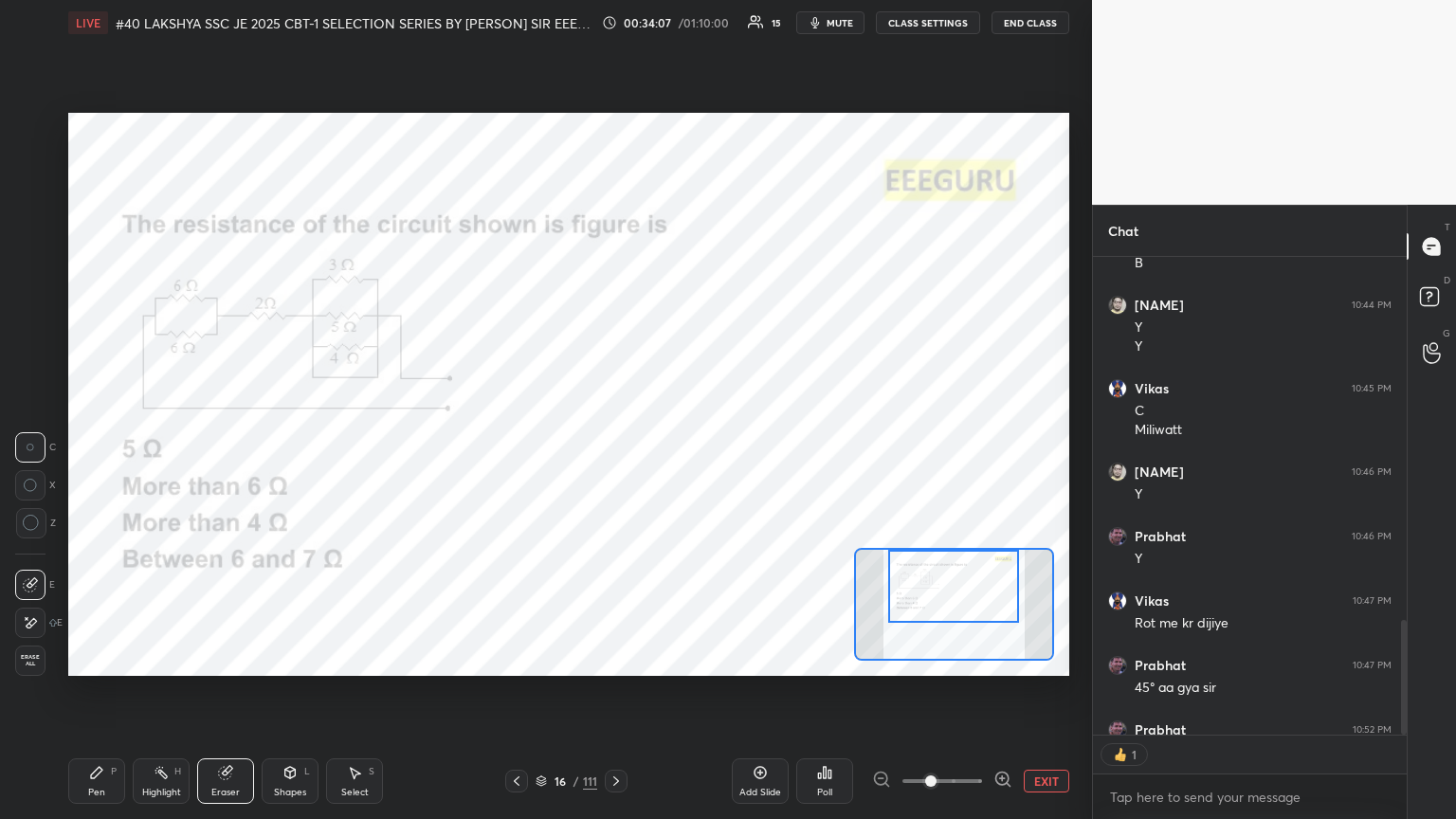 drag, startPoint x: 38, startPoint y: 654, endPoint x: 66, endPoint y: 733, distance: 83.81527 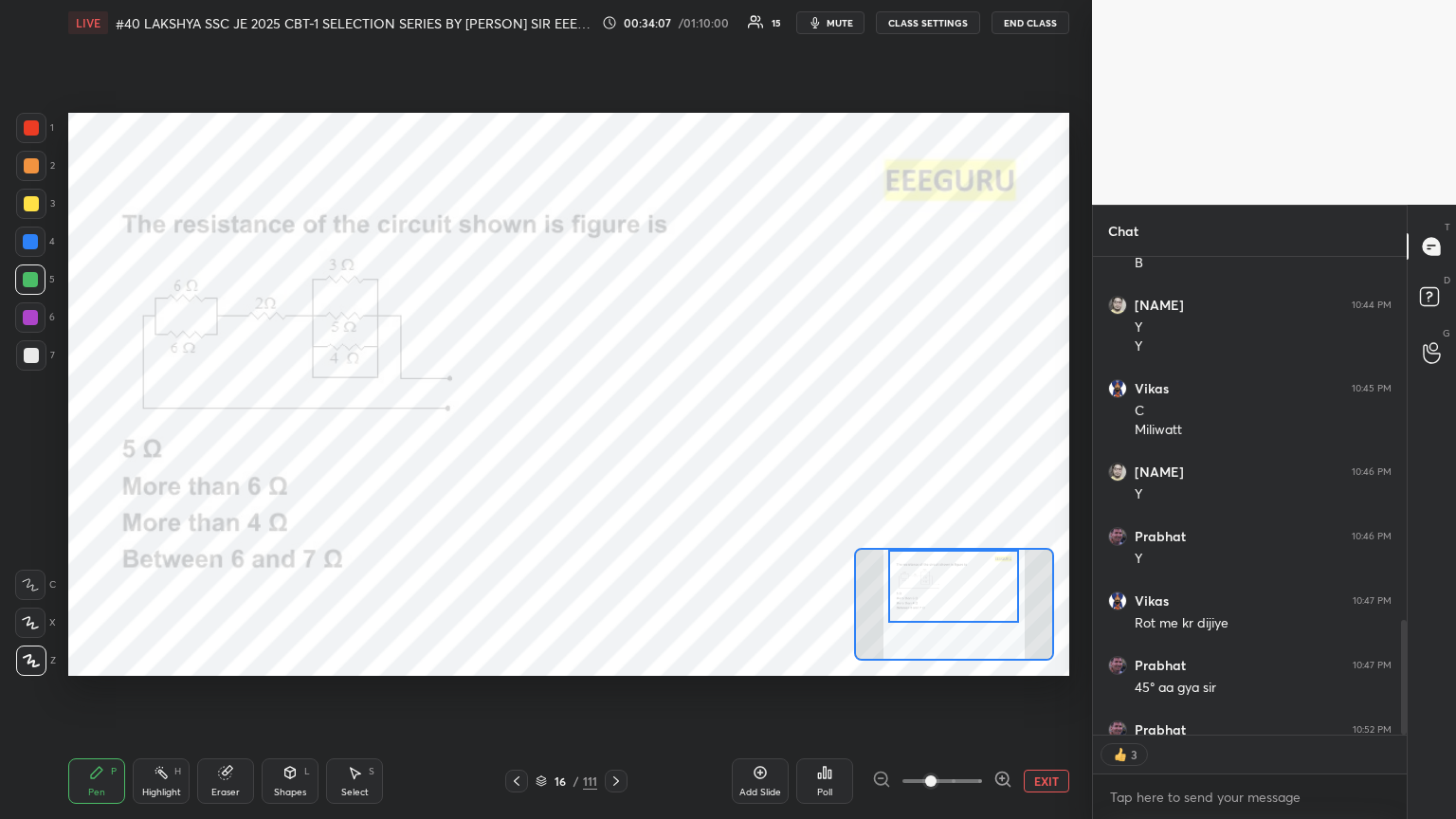 drag, startPoint x: 81, startPoint y: 768, endPoint x: 80, endPoint y: 758, distance: 10.049876 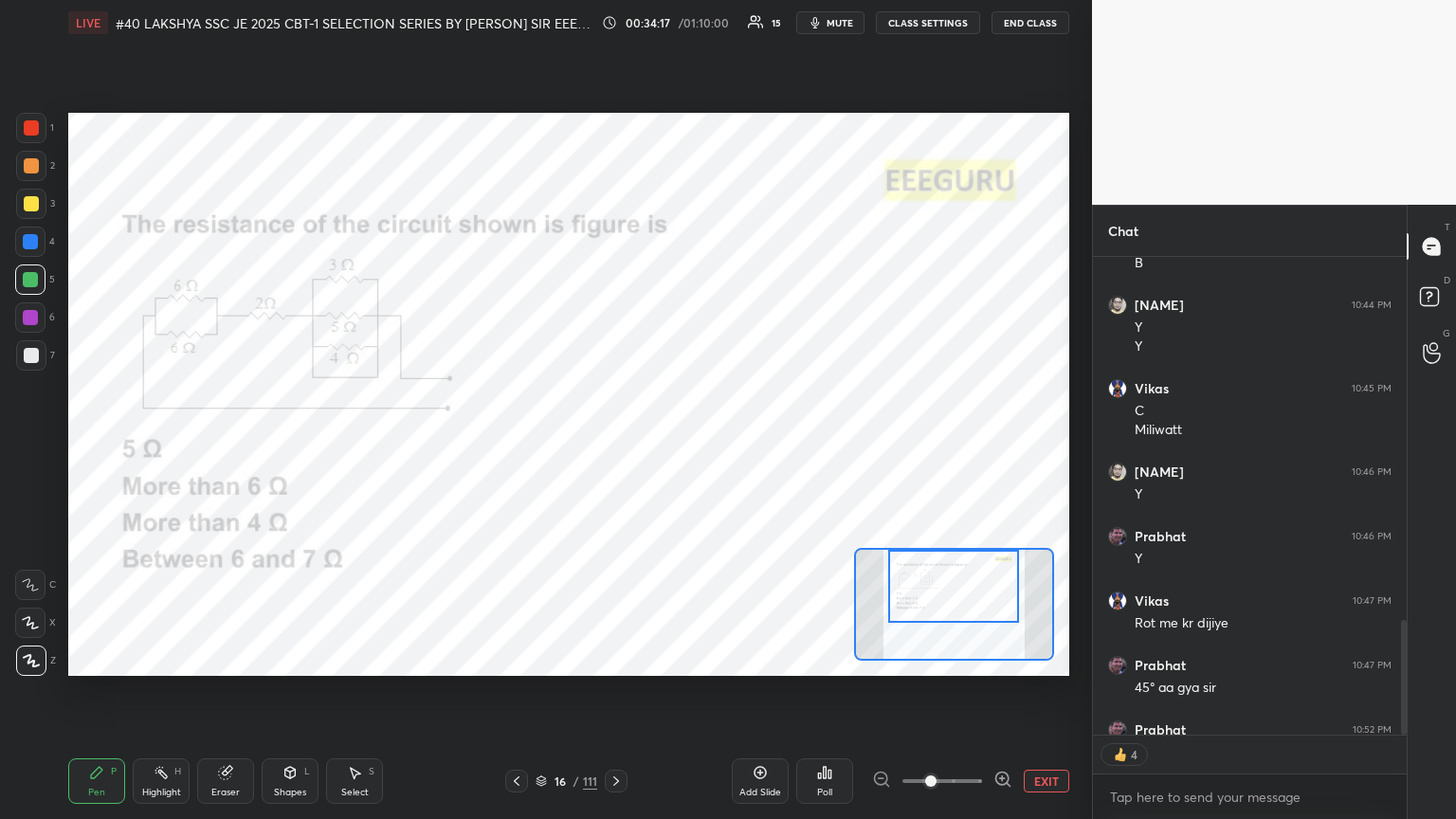 type on "x" 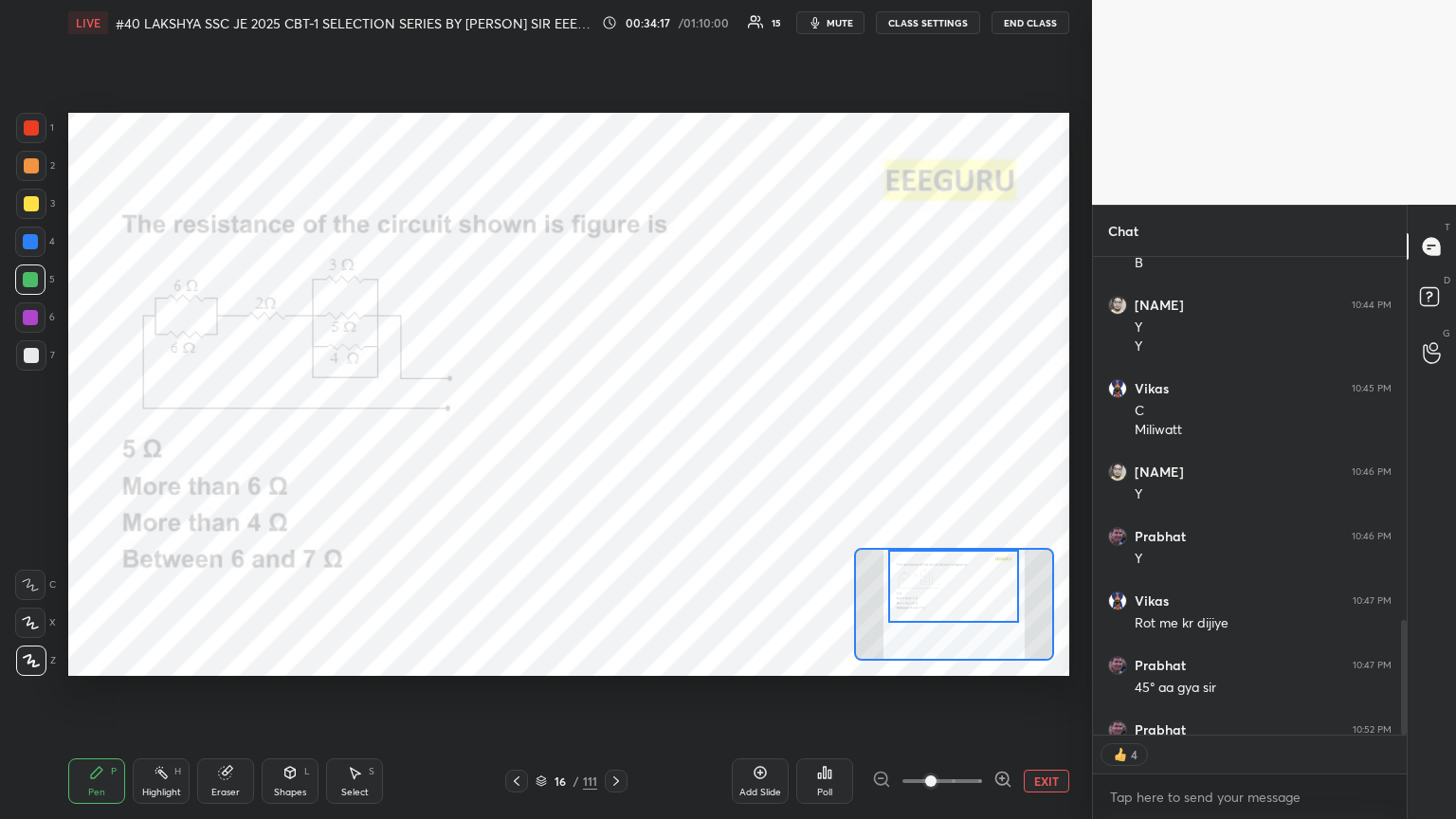 scroll, scrollTop: 7, scrollLeft: 6, axis: both 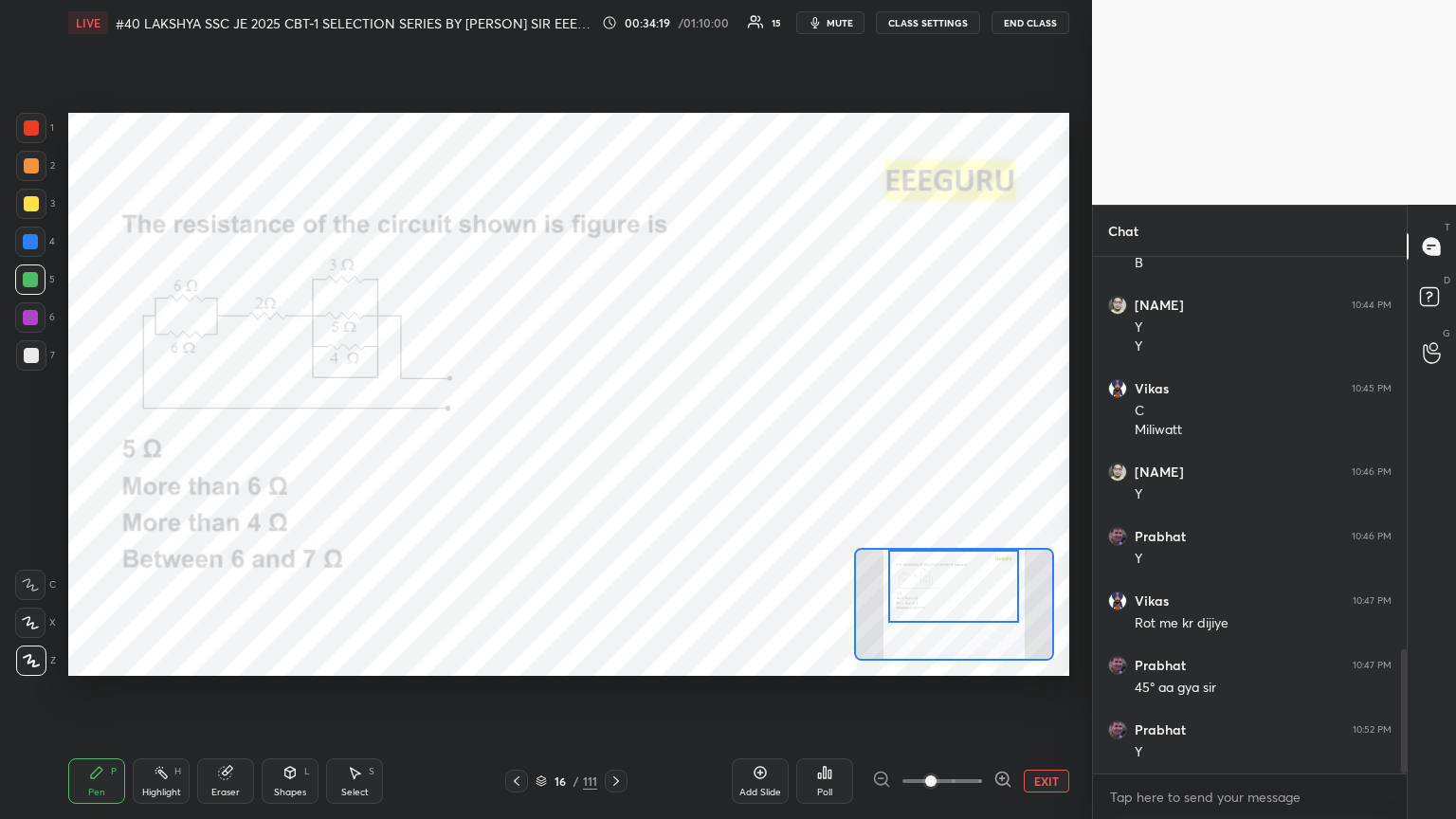 click 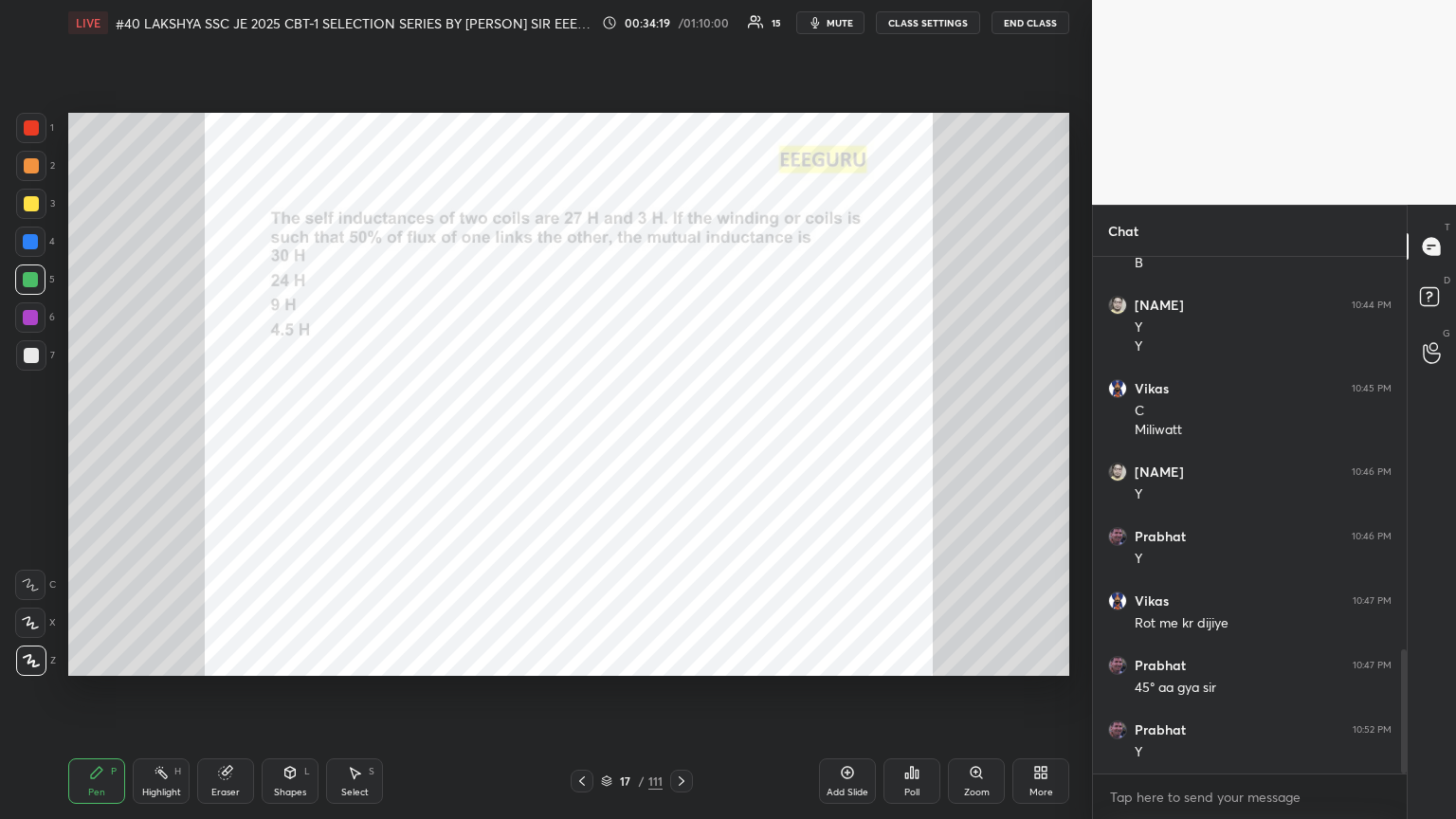 scroll, scrollTop: 1718, scrollLeft: 0, axis: vertical 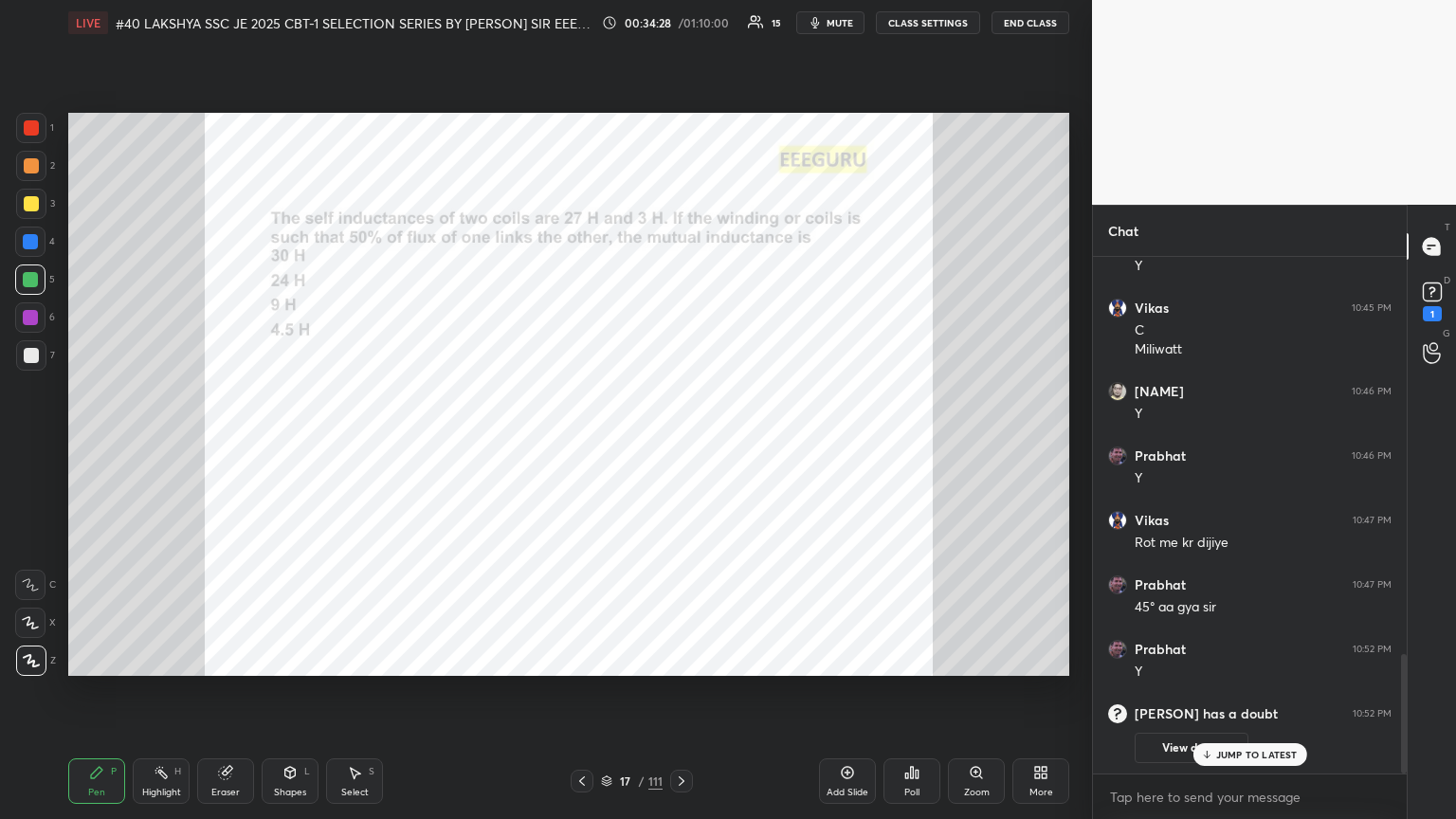 click 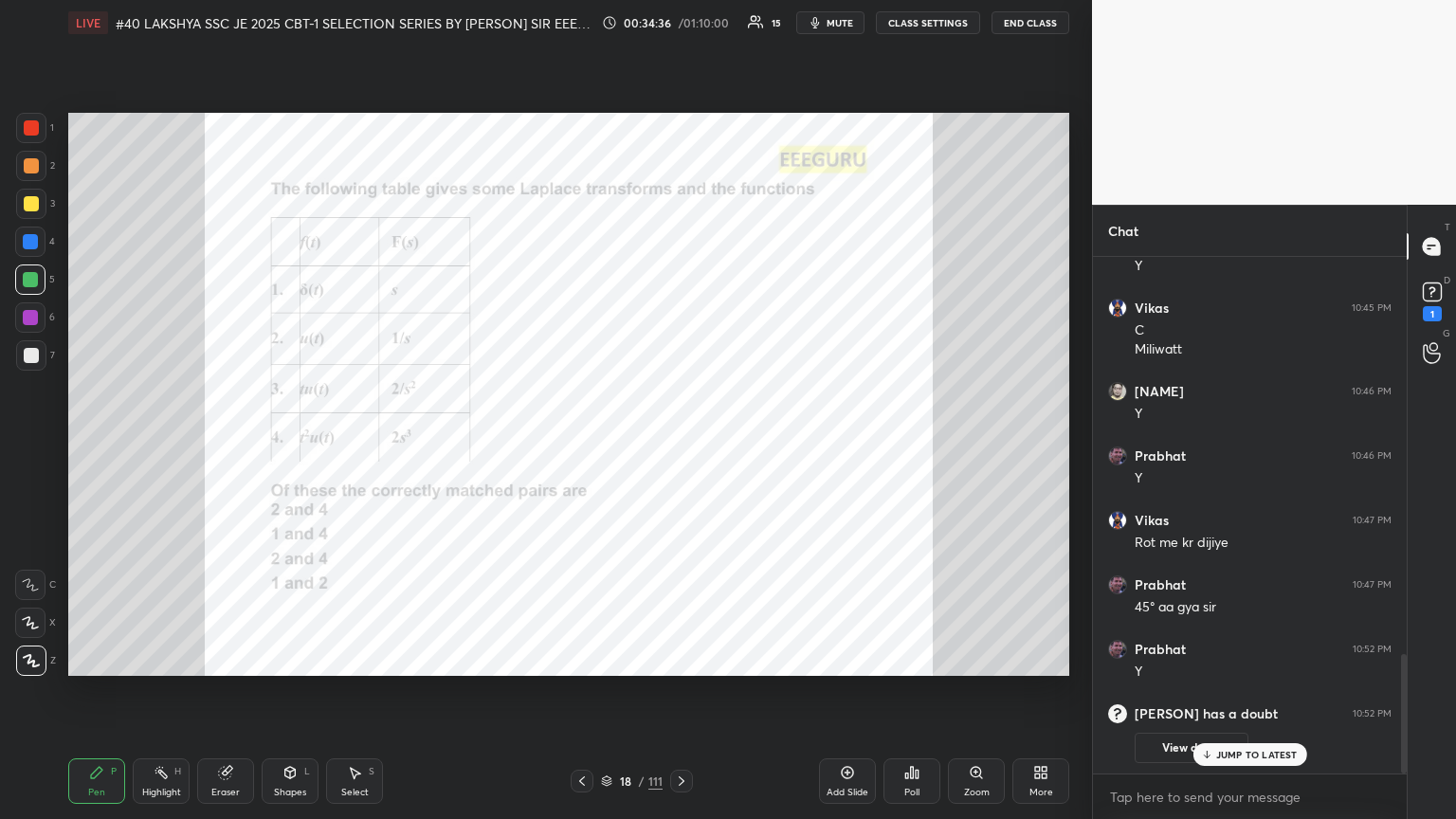 click on "Poll" at bounding box center (912, 781) 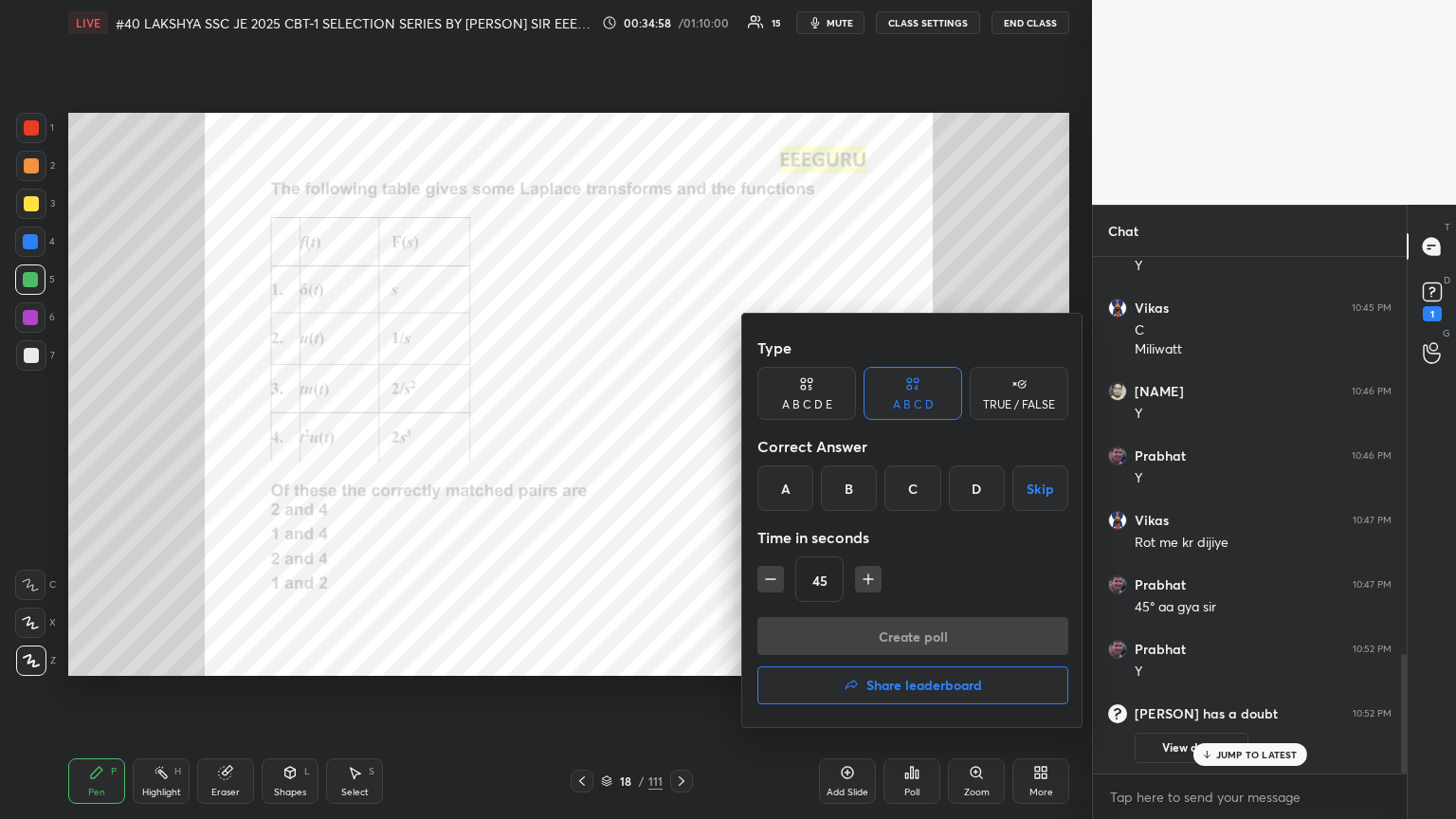click on "A" at bounding box center (785, 488) 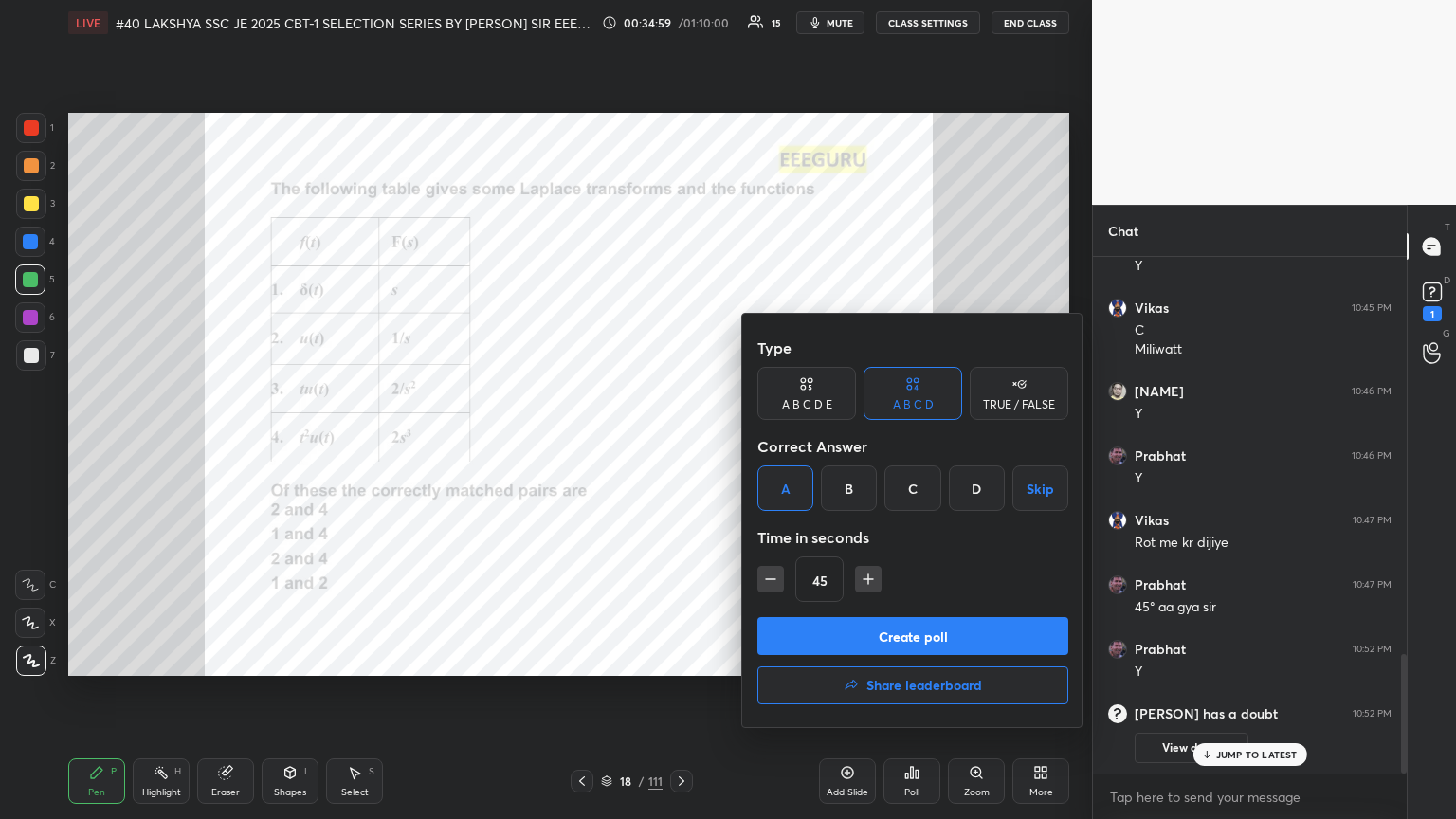 click 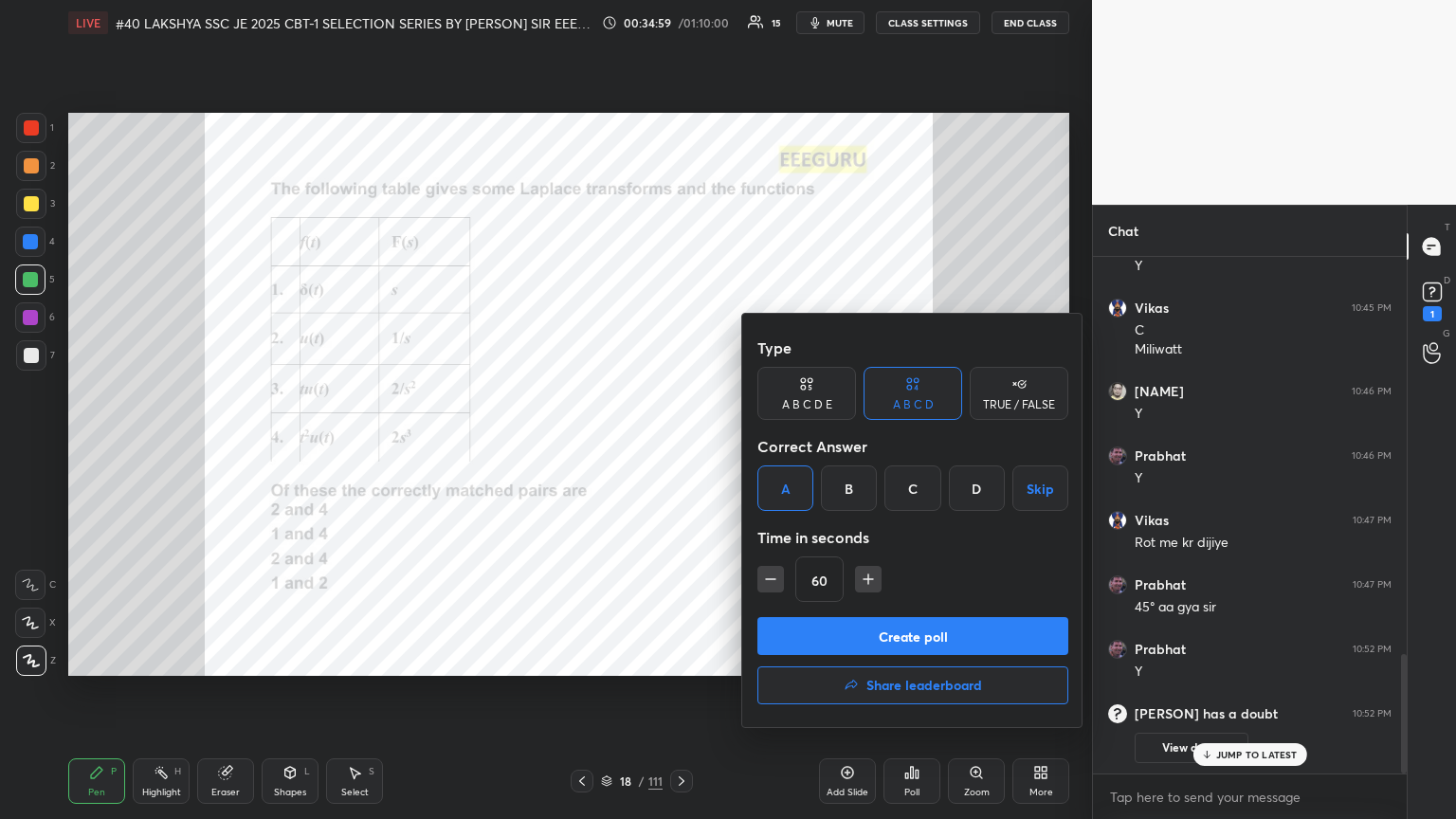 click on "Create poll" at bounding box center [913, 636] 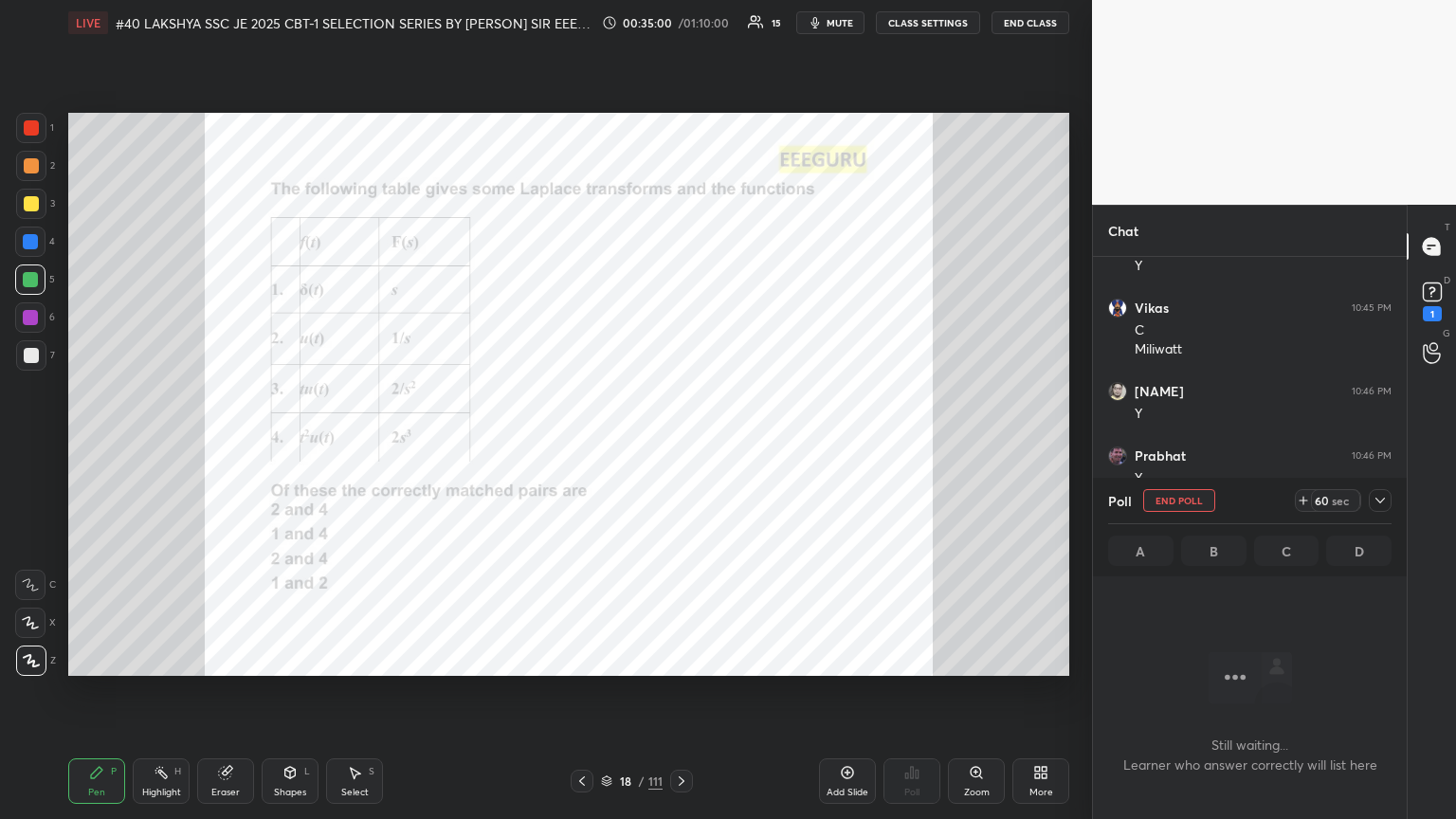 scroll, scrollTop: 418, scrollLeft: 308, axis: both 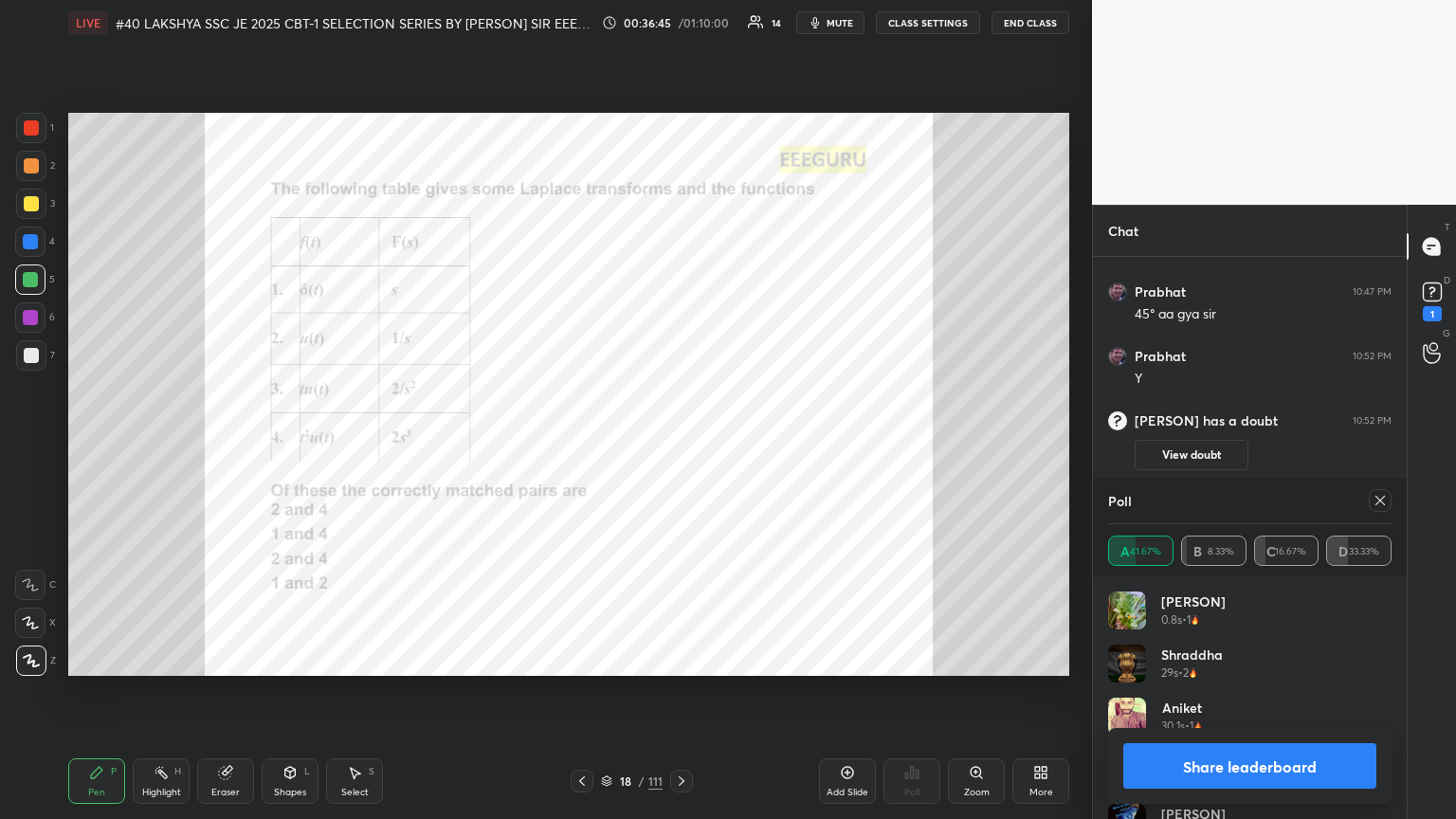 drag, startPoint x: 228, startPoint y: 785, endPoint x: 247, endPoint y: 707, distance: 80.280757 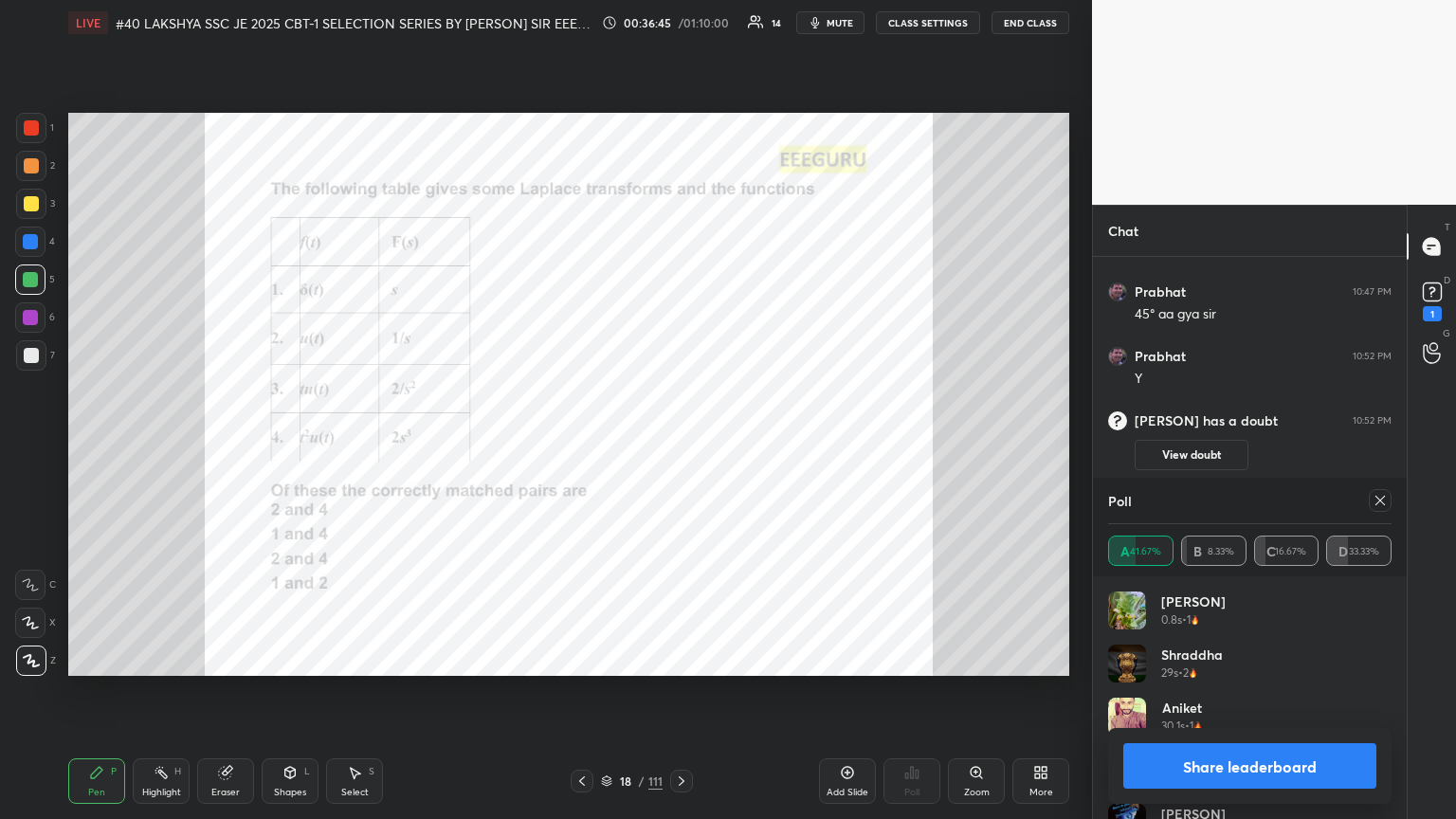 click on "Eraser" at bounding box center [226, 781] 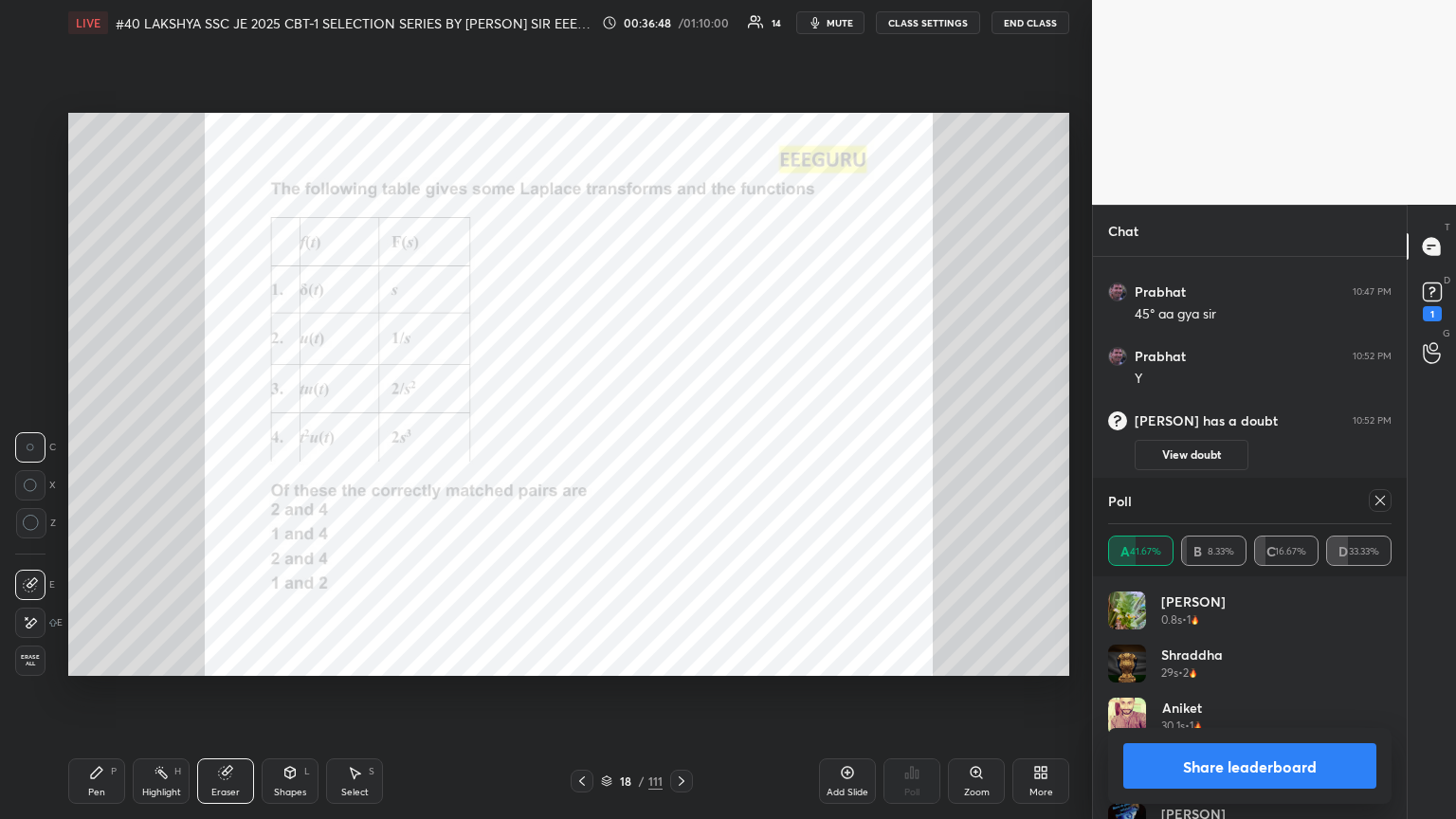 click on "Pen P" at bounding box center [97, 781] 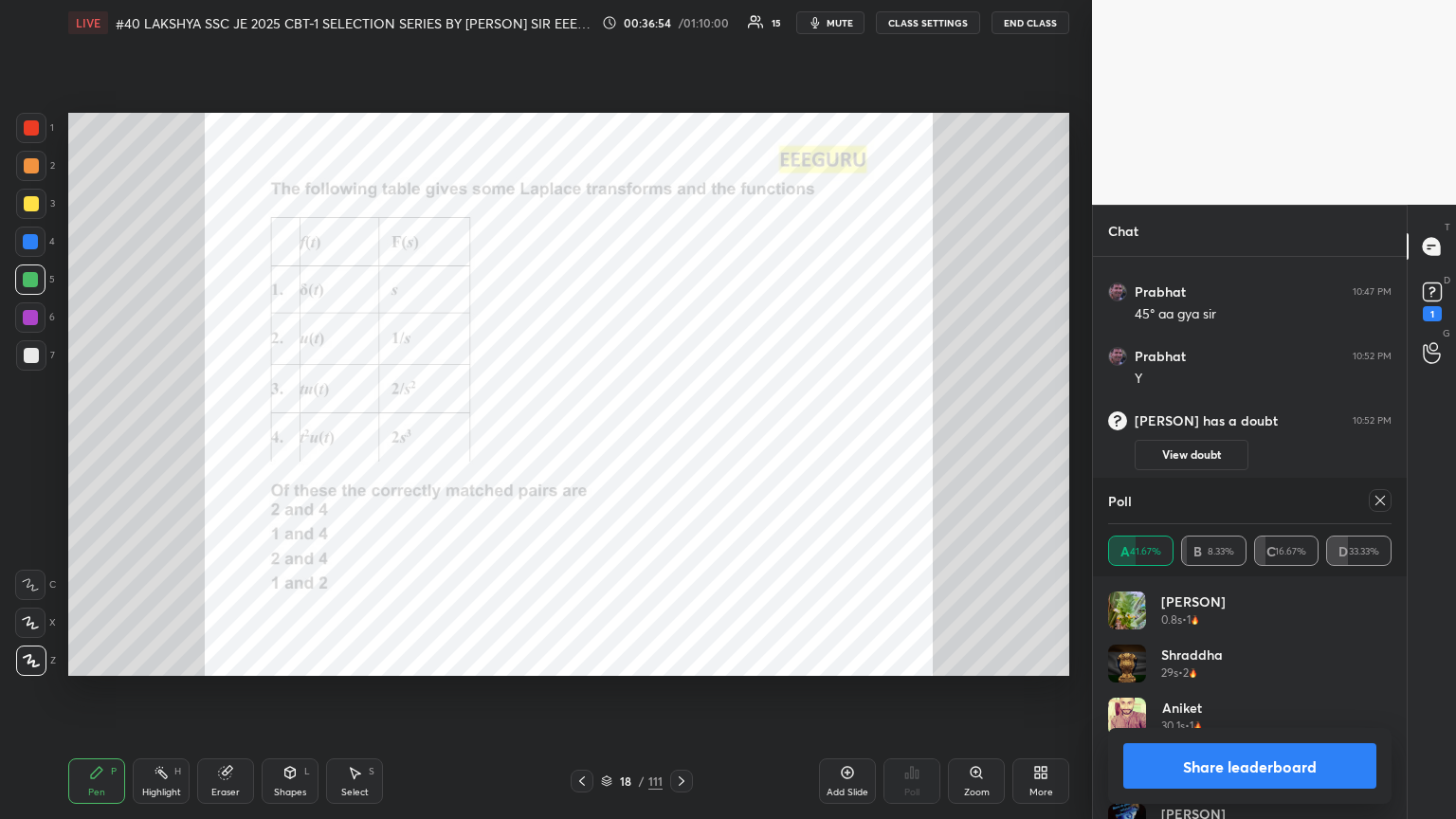 click at bounding box center (1380, 500) 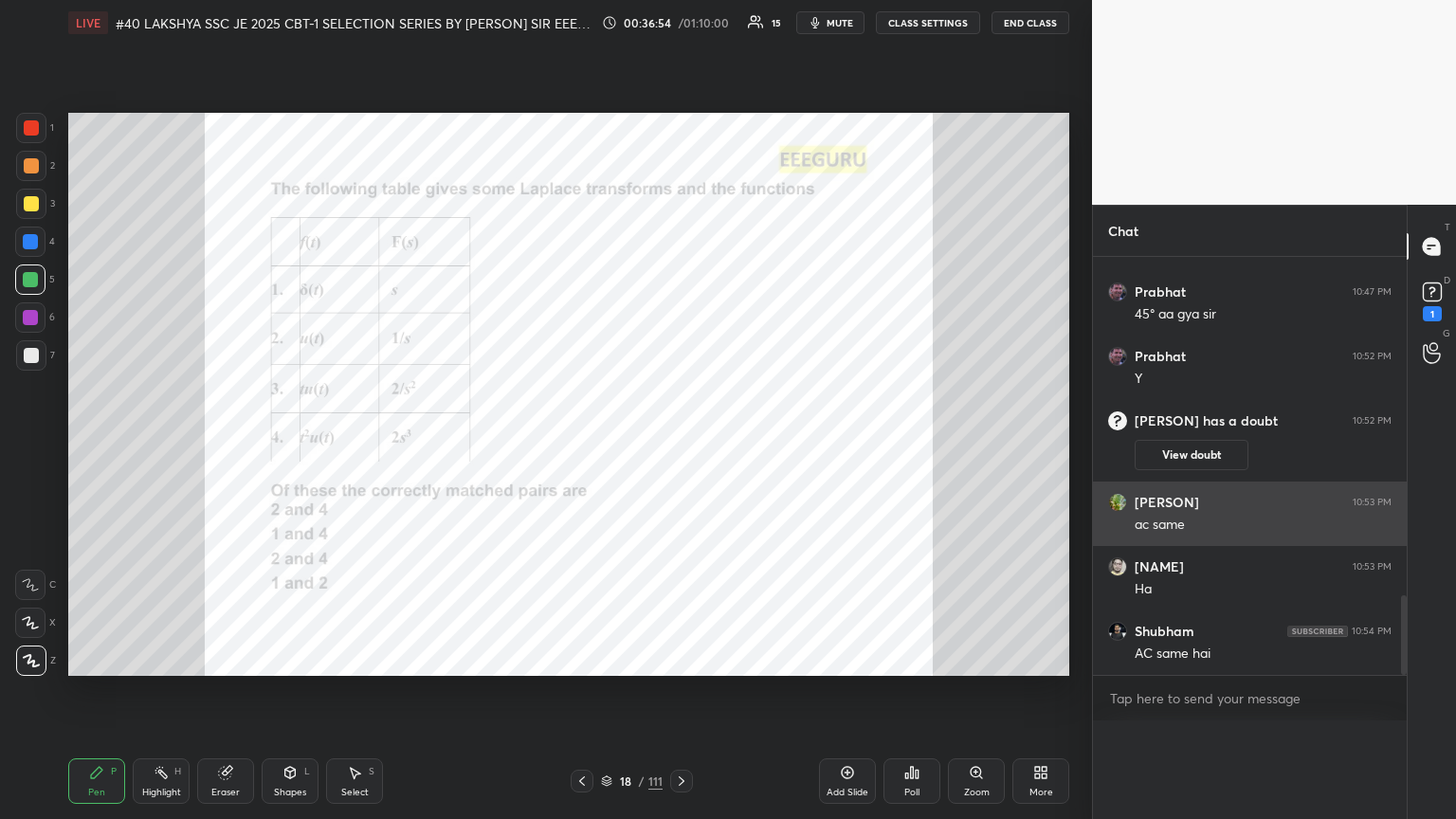 scroll, scrollTop: 83, scrollLeft: 278, axis: both 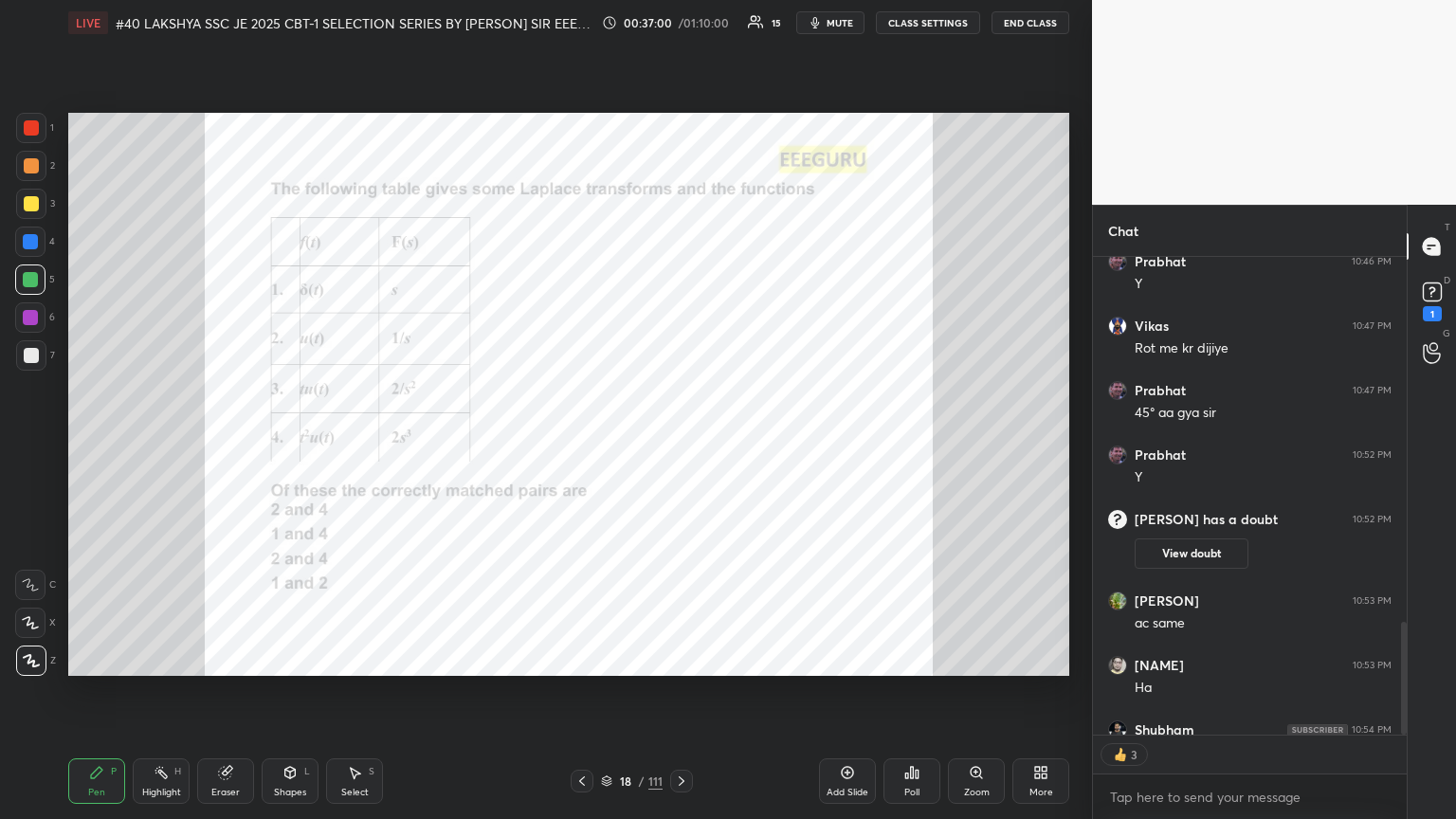 click 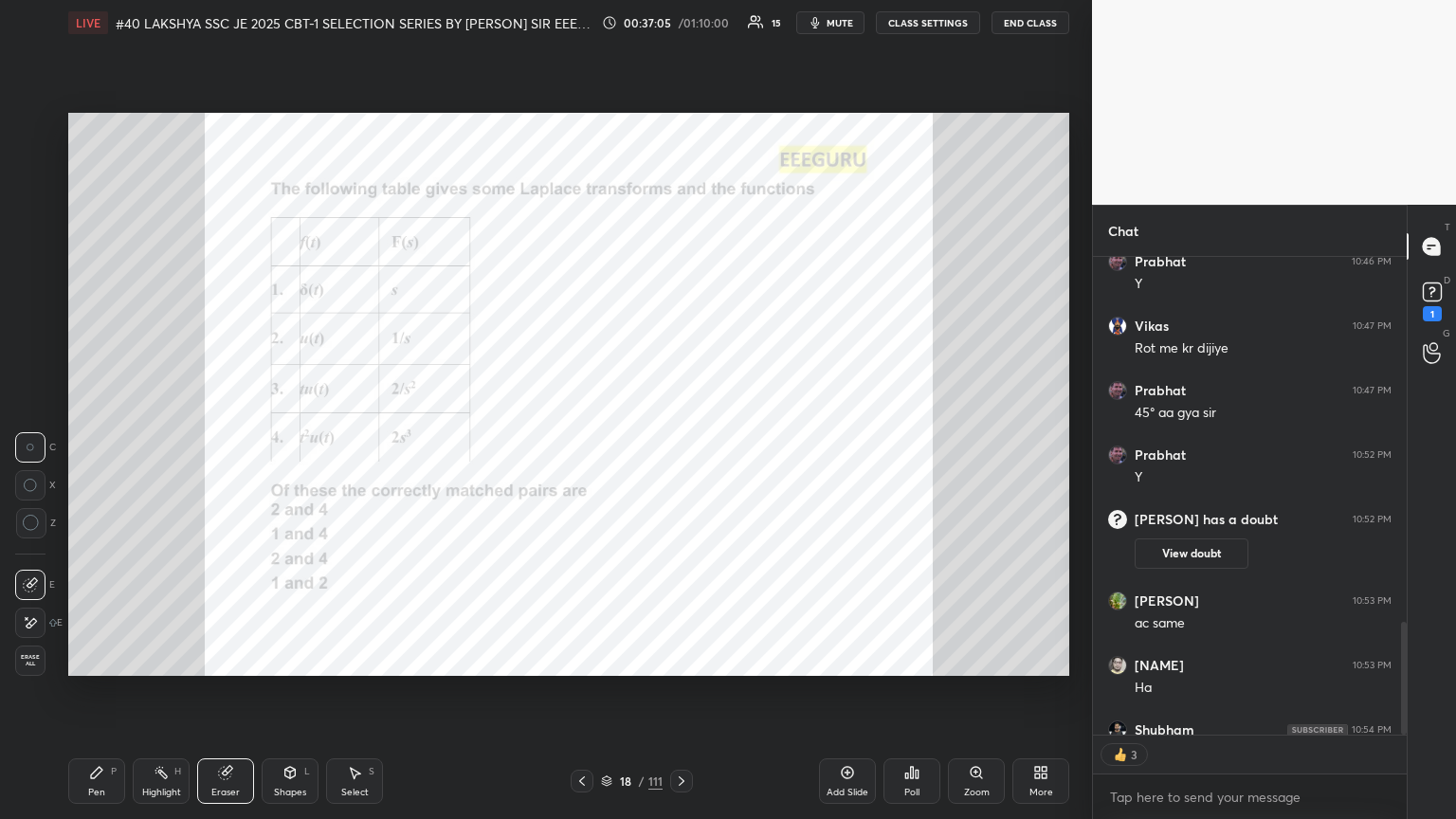 click on "Pen P" at bounding box center (97, 781) 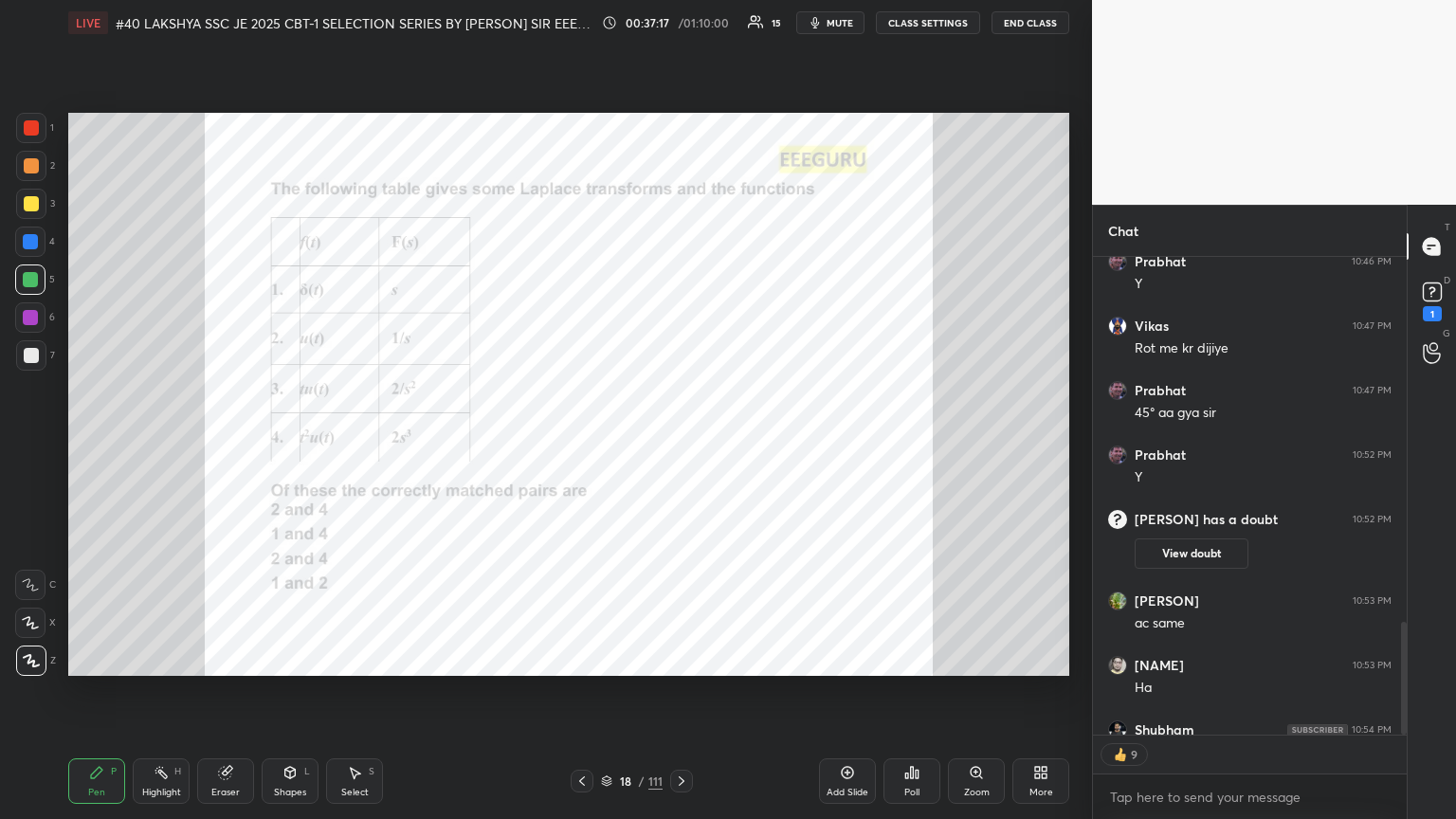 scroll, scrollTop: 6, scrollLeft: 6, axis: both 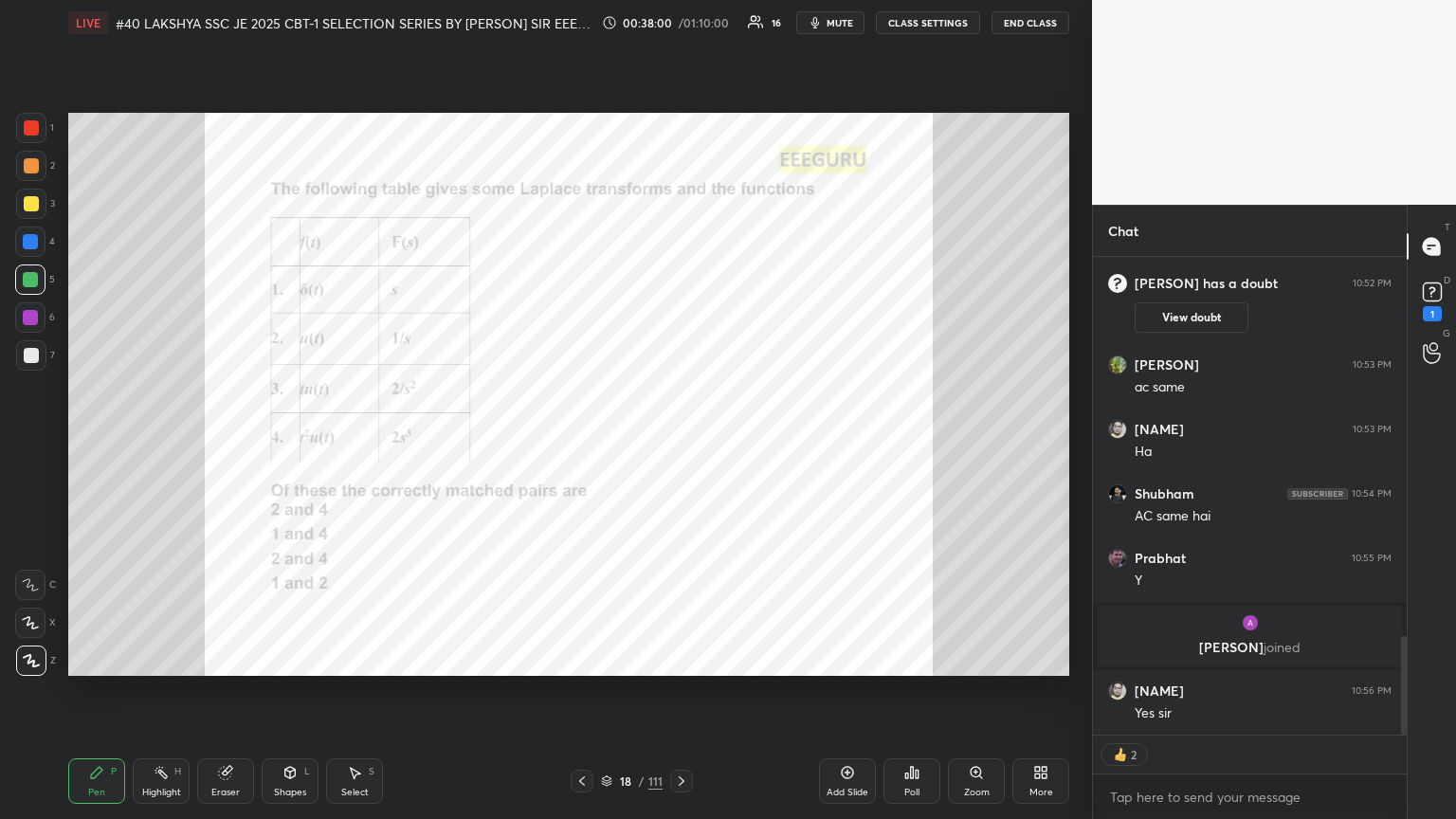 drag, startPoint x: 1403, startPoint y: 684, endPoint x: 1397, endPoint y: 715, distance: 31.57531 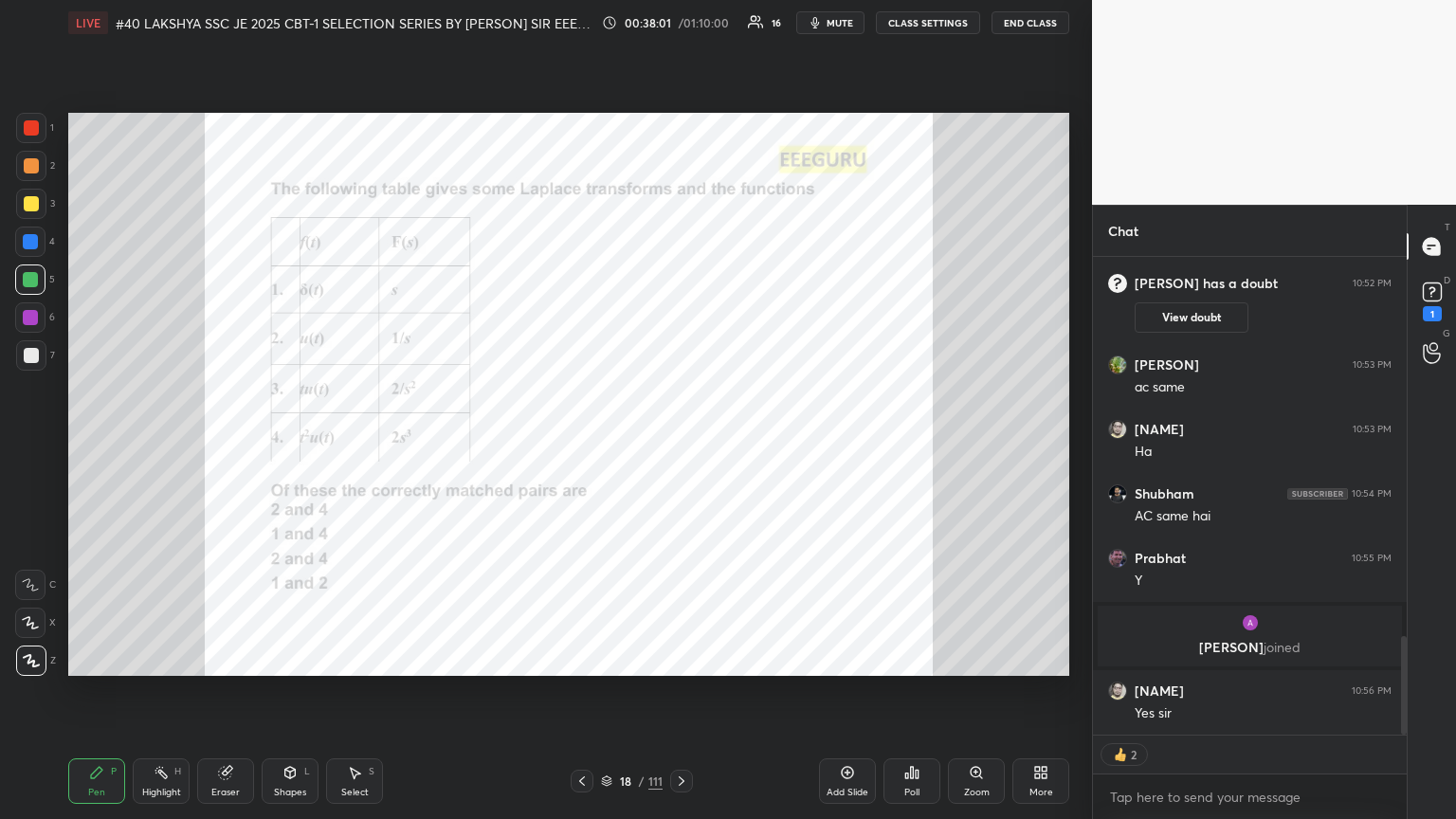 click 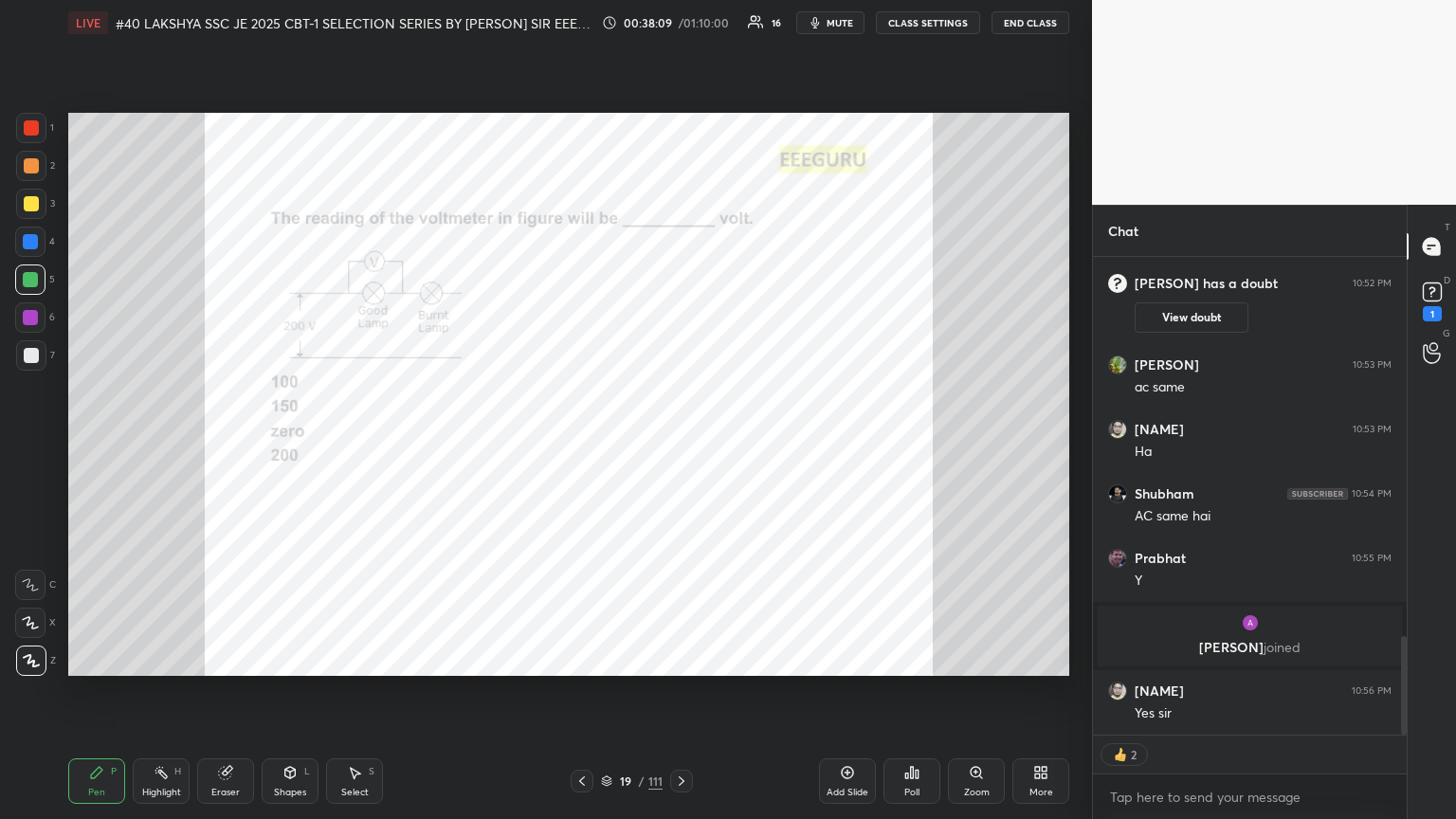 type on "x" 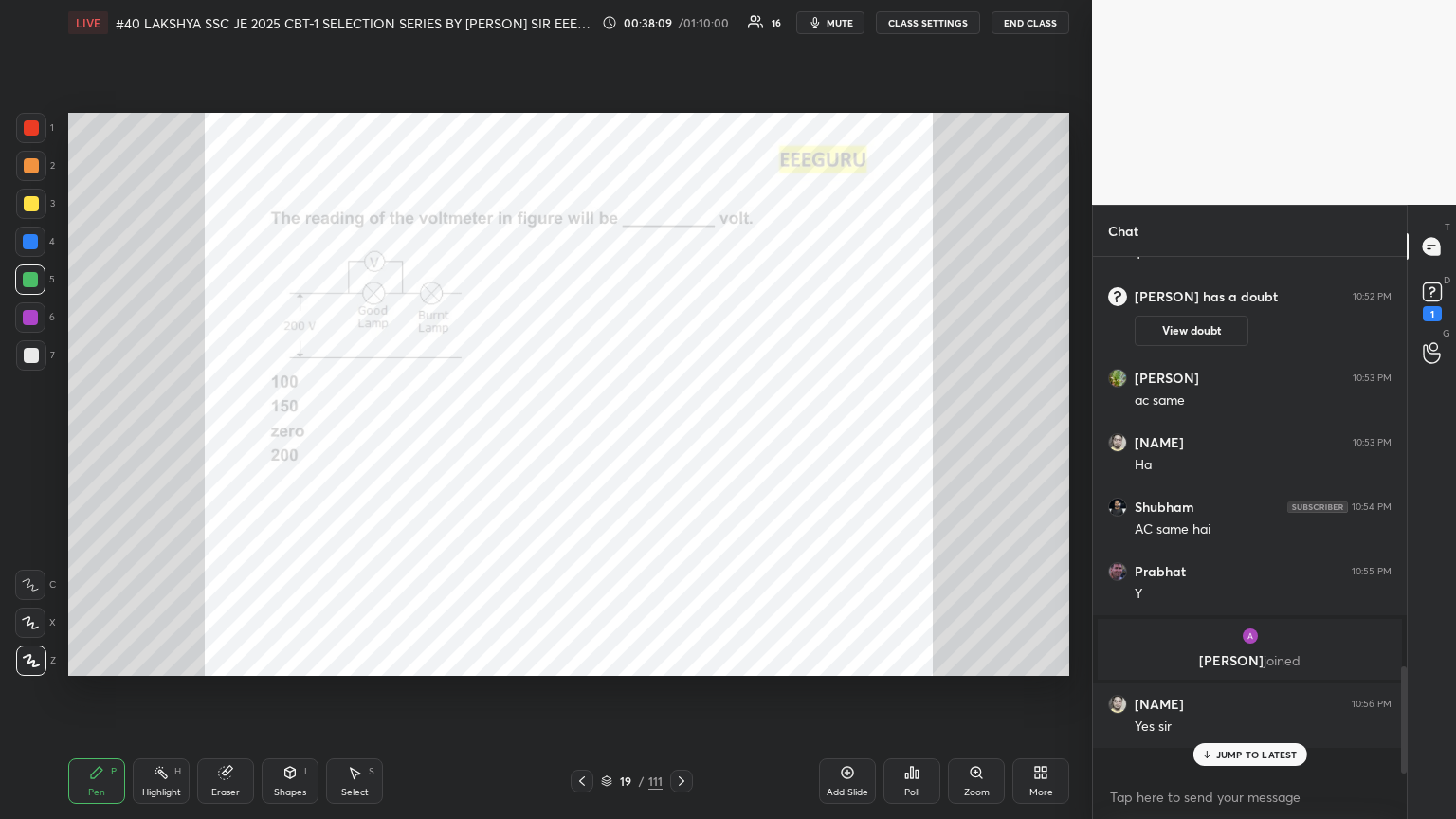scroll, scrollTop: 7, scrollLeft: 6, axis: both 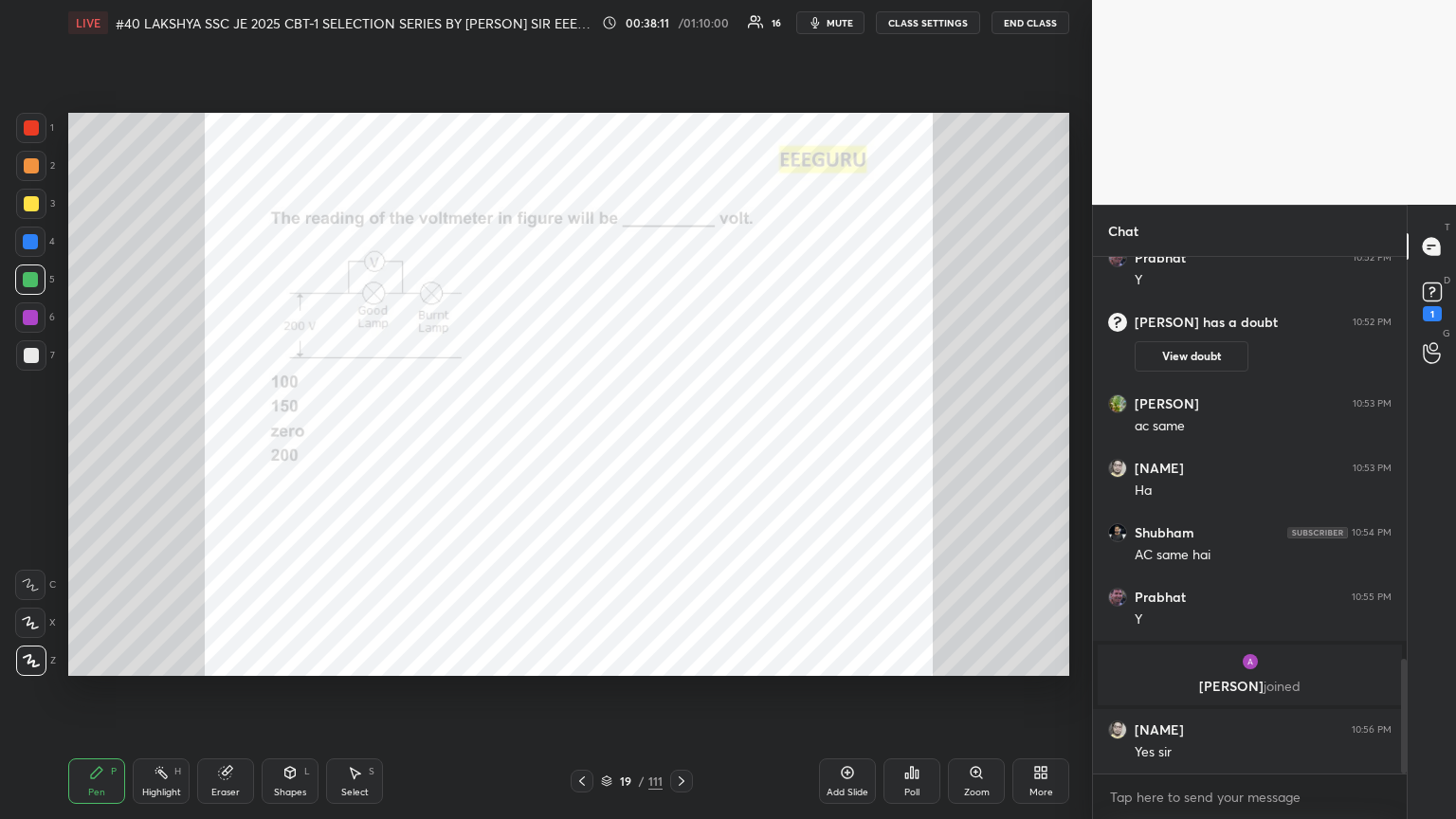 click on "Poll" at bounding box center (912, 792) 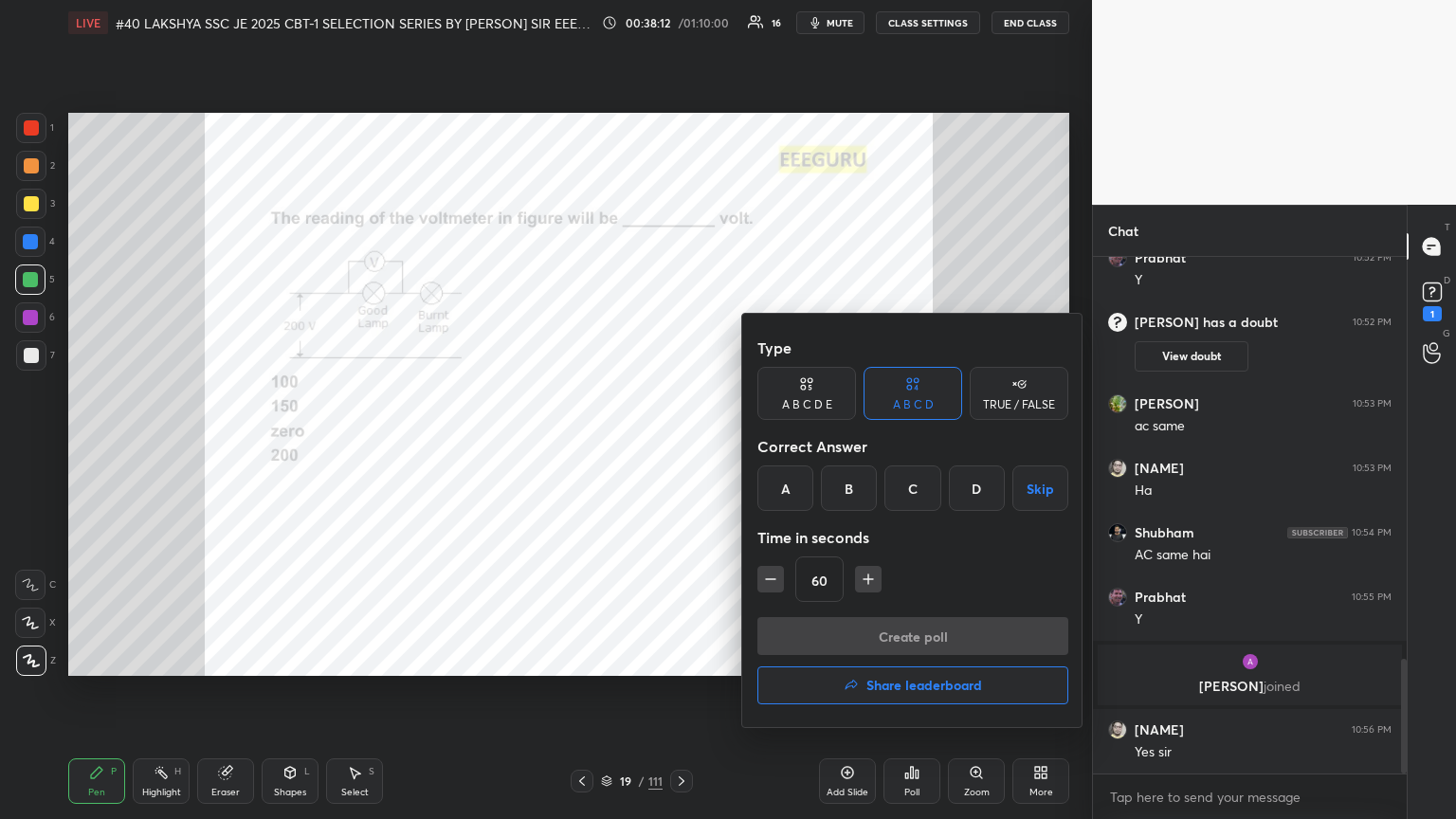 drag, startPoint x: 918, startPoint y: 489, endPoint x: 864, endPoint y: 539, distance: 73.59348 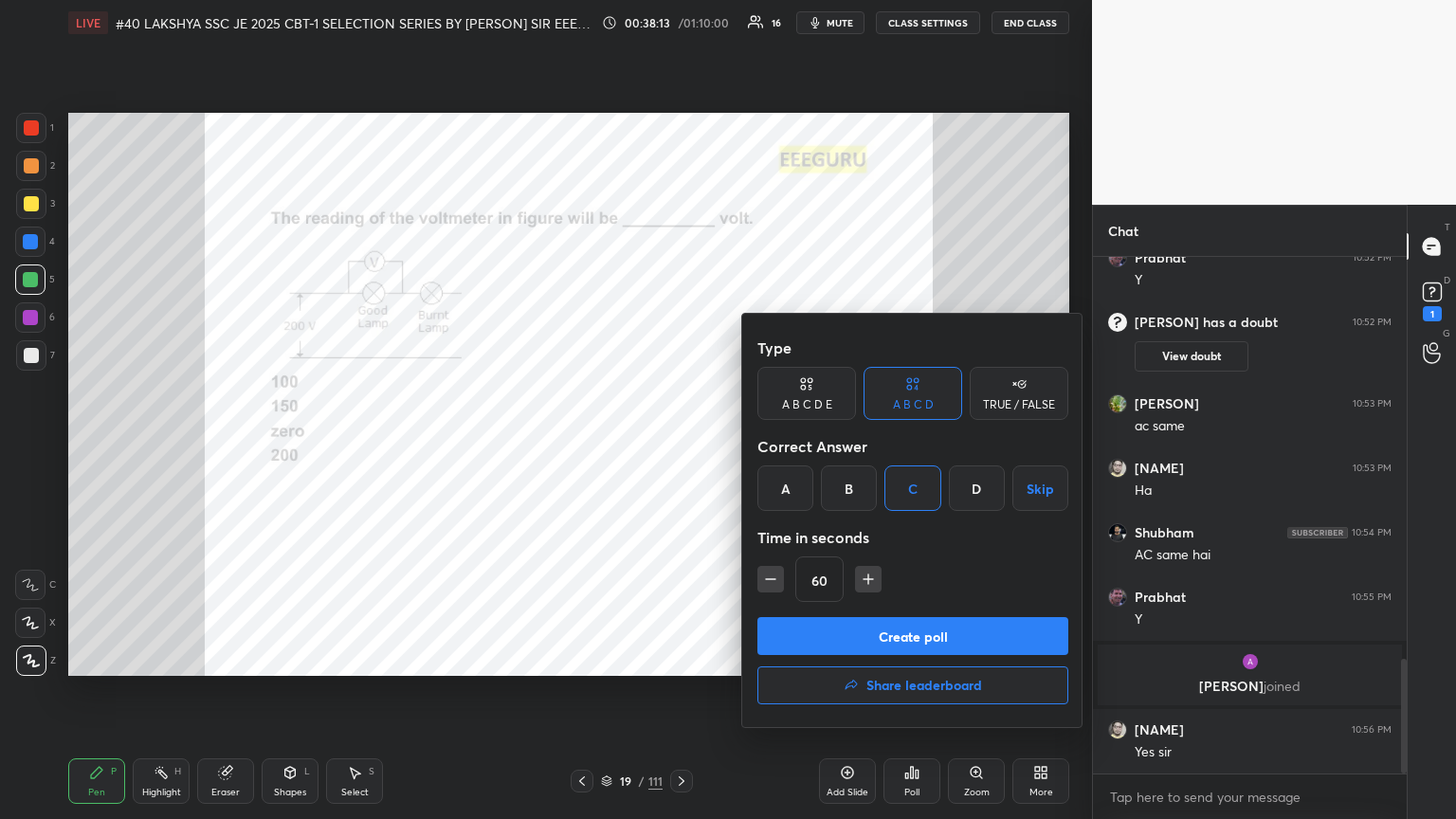 drag, startPoint x: 770, startPoint y: 573, endPoint x: 772, endPoint y: 601, distance: 28.071338 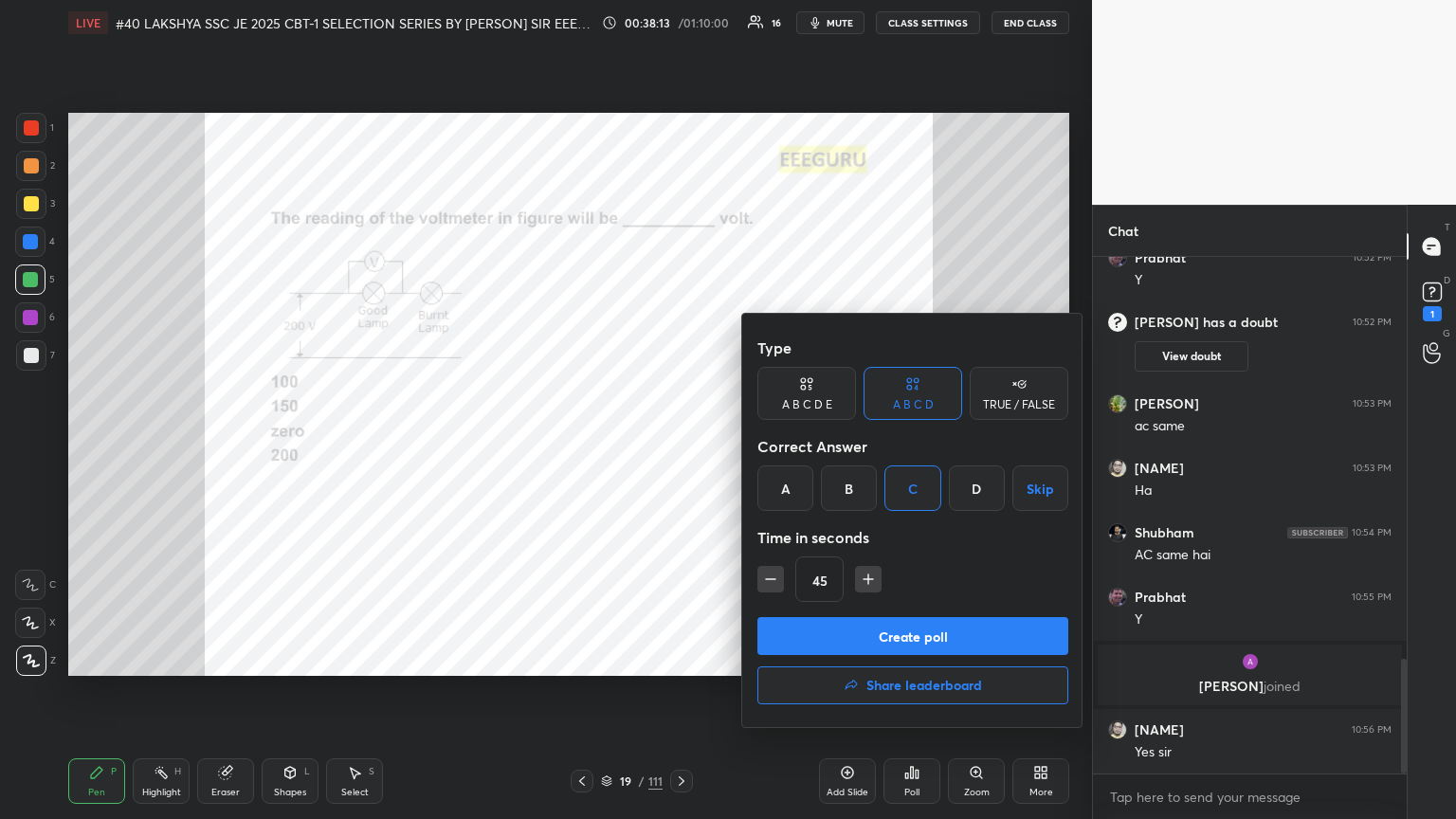 click on "Create poll" at bounding box center [913, 636] 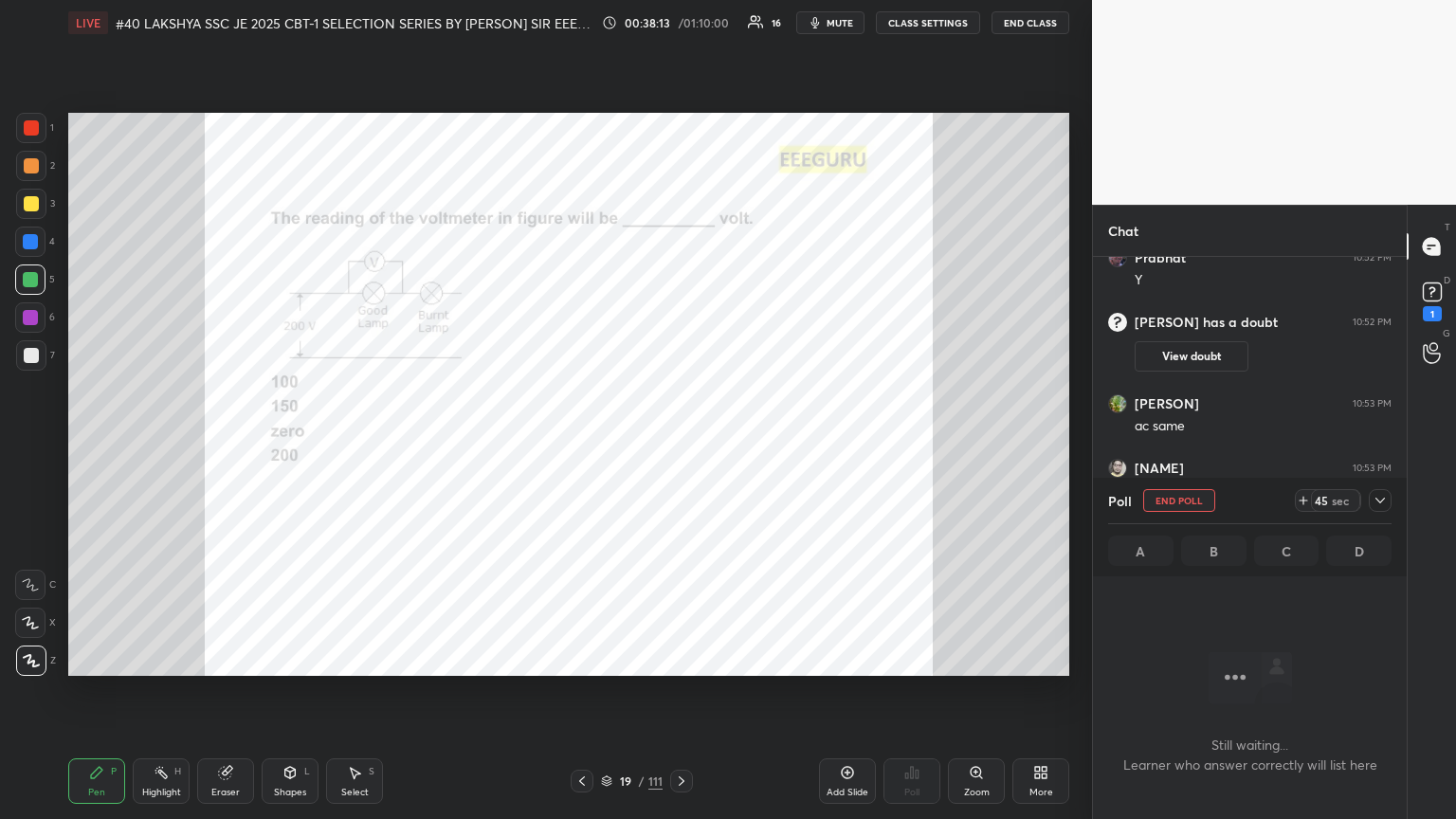 scroll, scrollTop: 471, scrollLeft: 308, axis: both 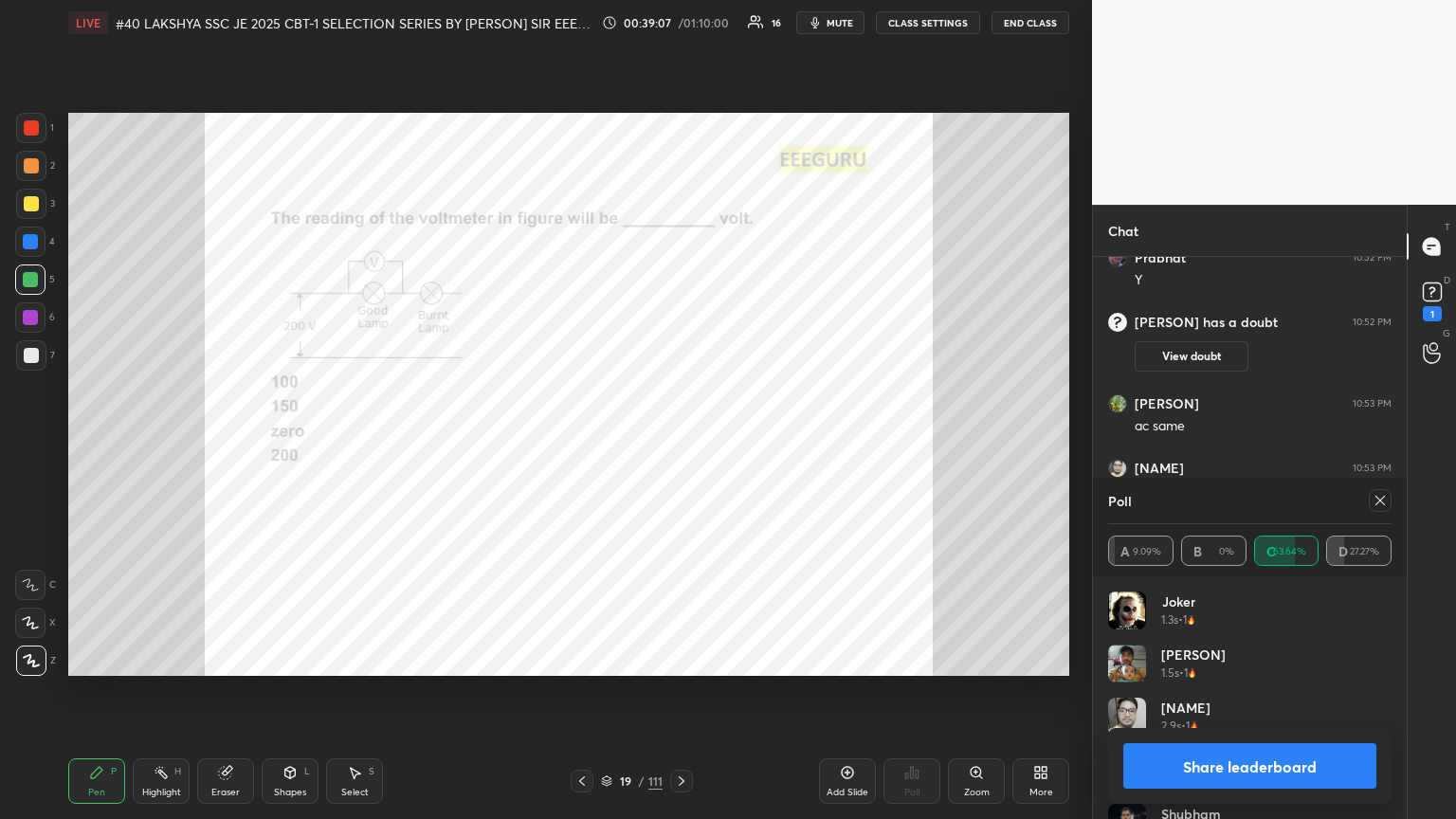 click 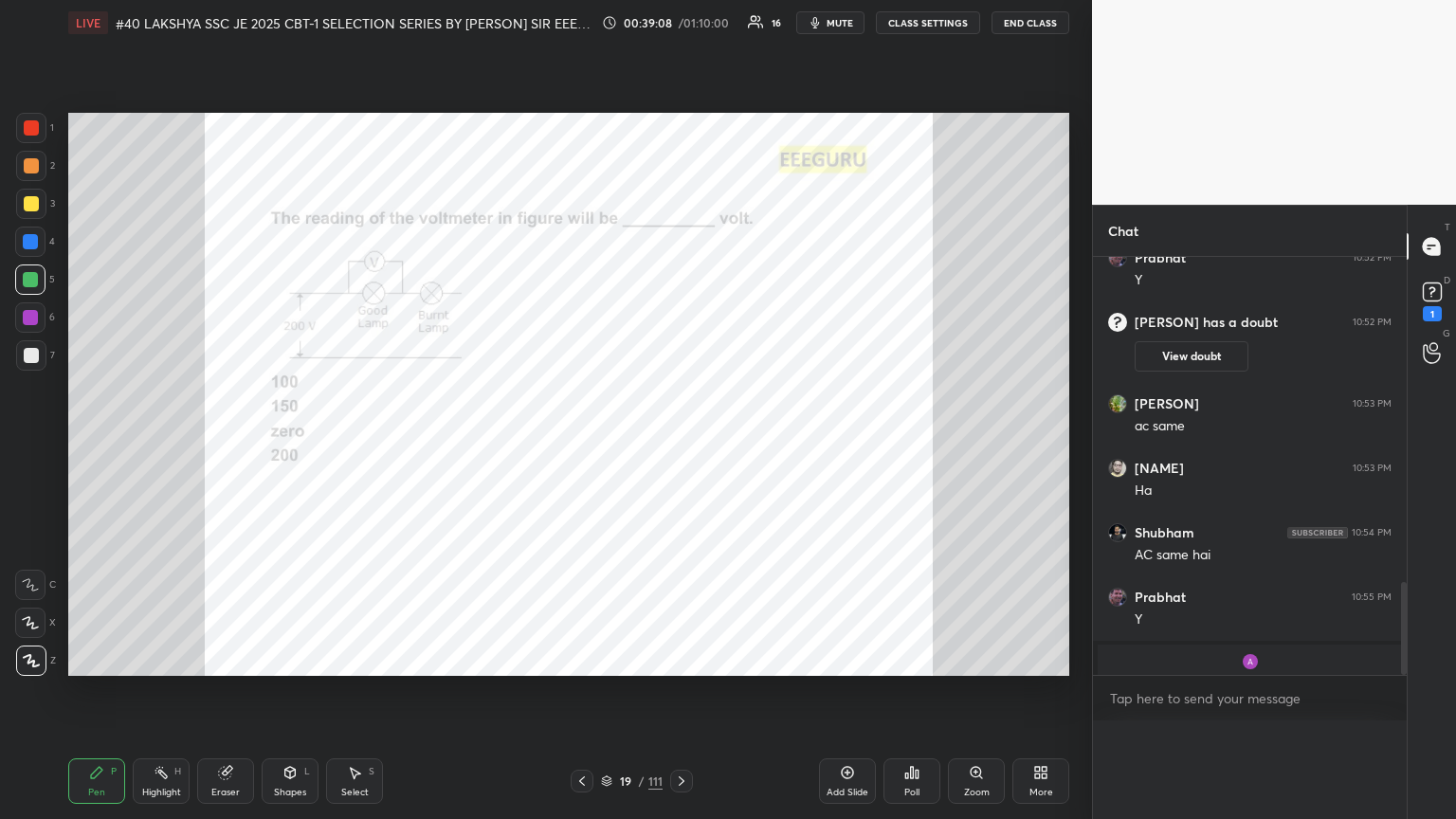 scroll, scrollTop: 83, scrollLeft: 278, axis: both 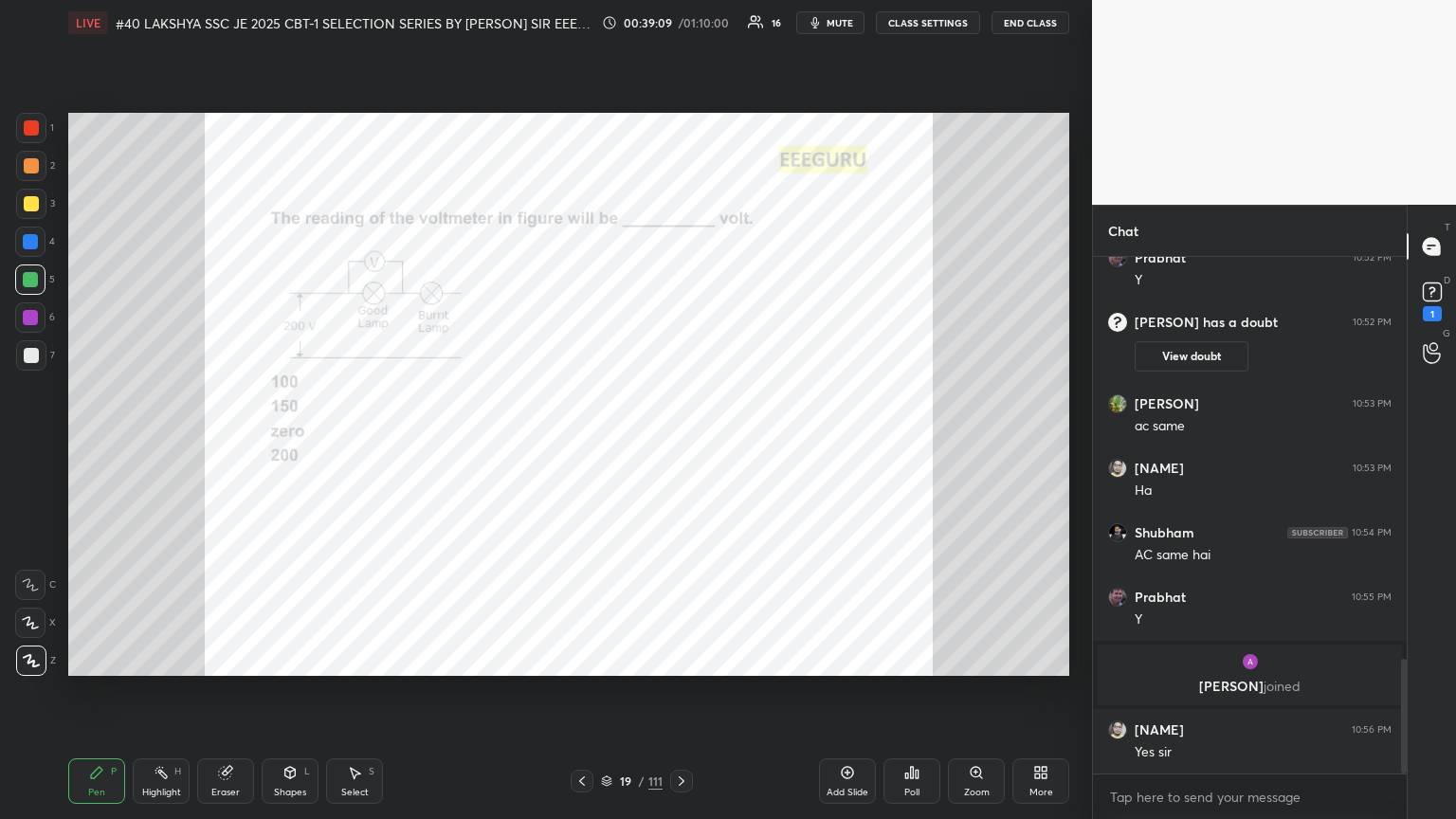 click on "Zoom" at bounding box center (976, 781) 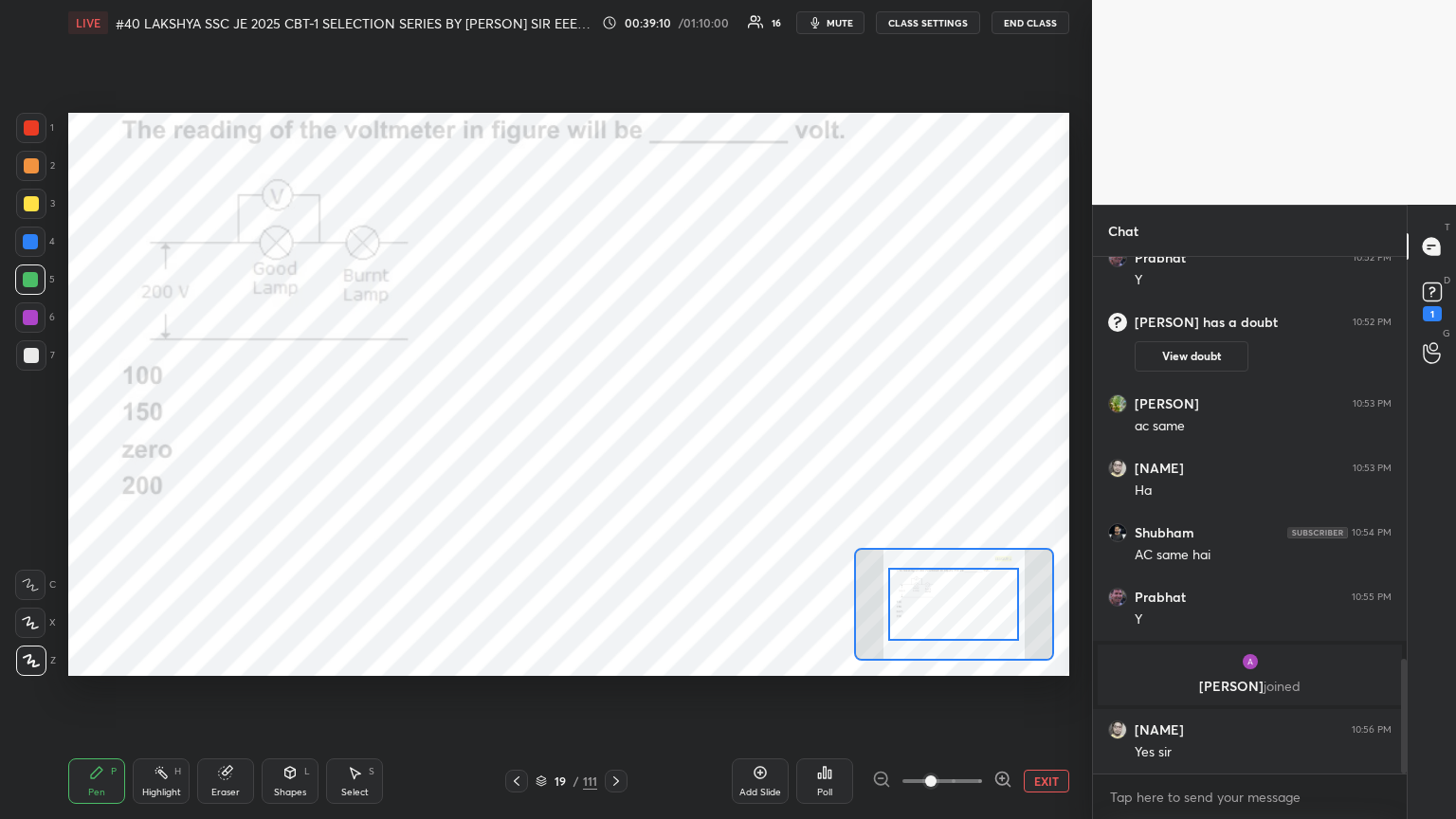 click at bounding box center [954, 604] 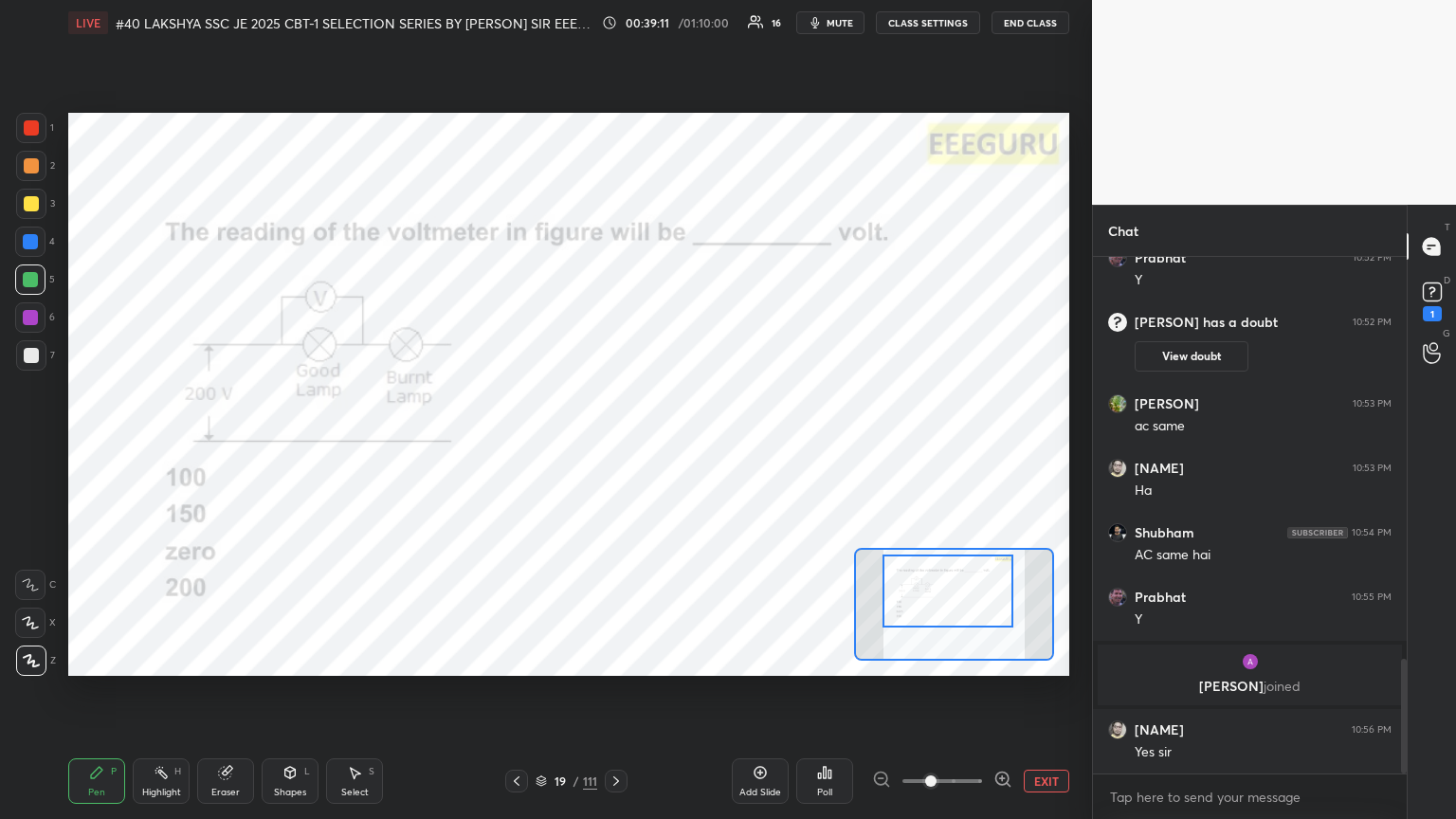 drag, startPoint x: 961, startPoint y: 629, endPoint x: 958, endPoint y: 610, distance: 19.23538 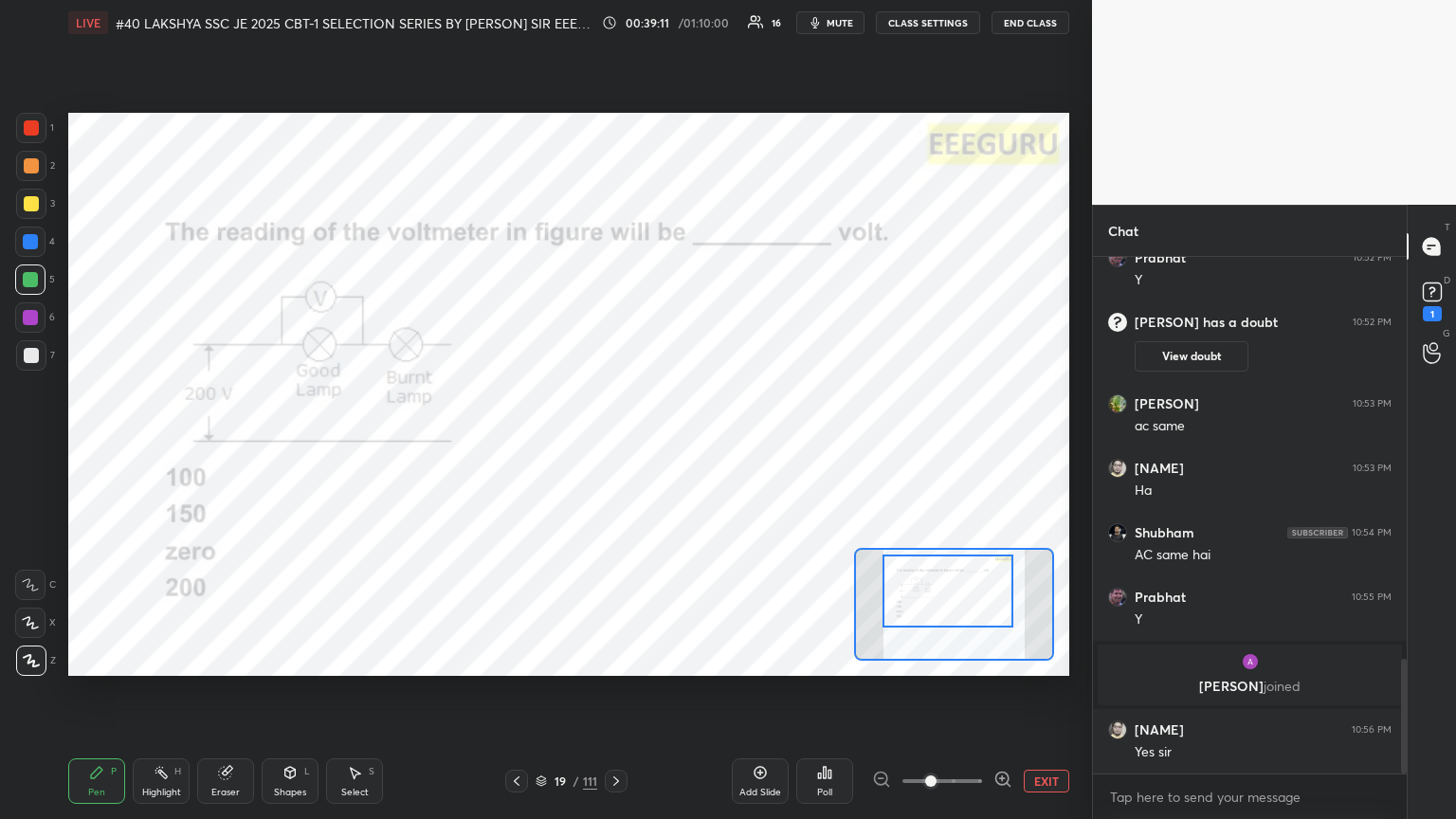 click at bounding box center (948, 591) 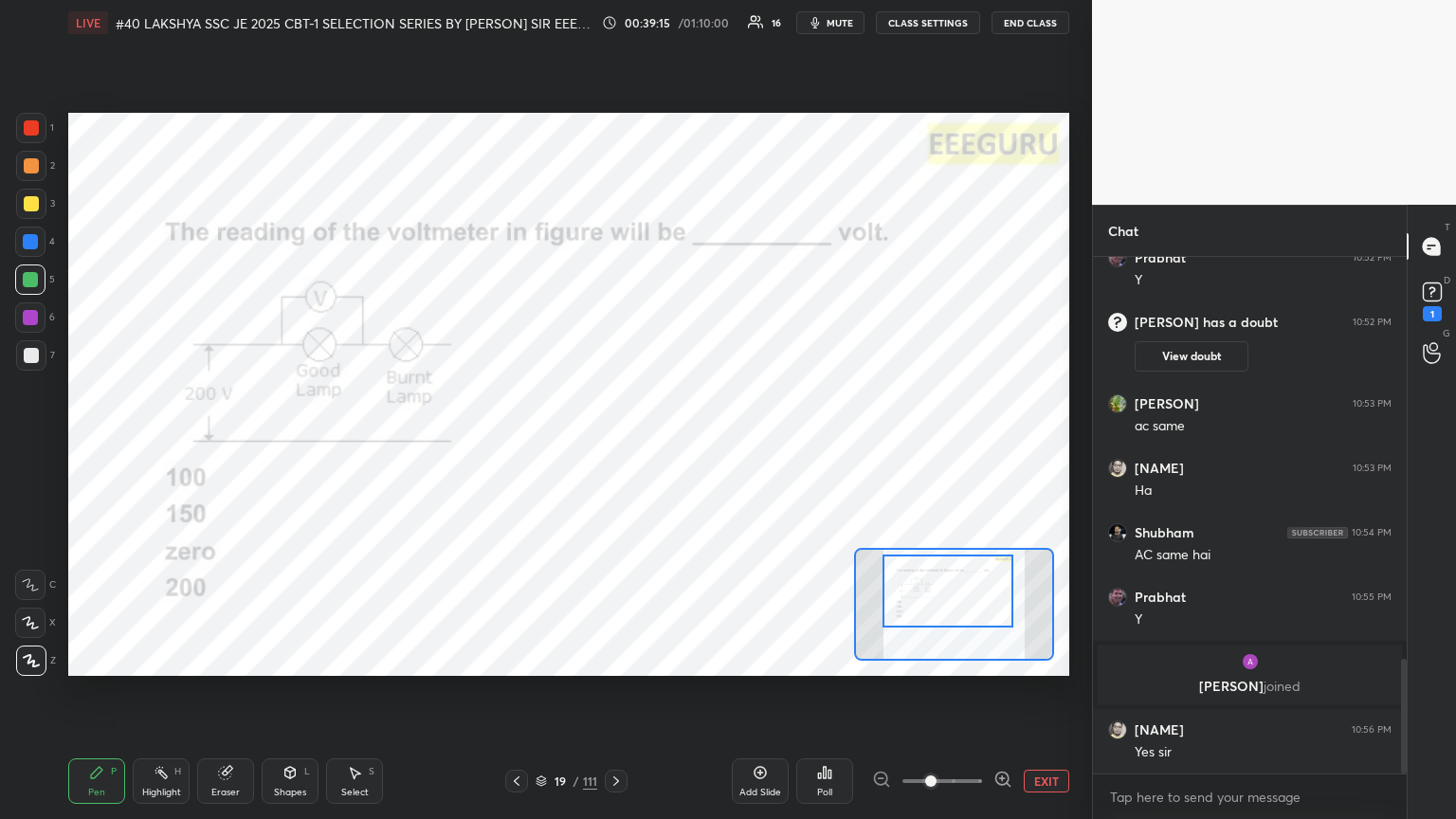 click at bounding box center [31, 355] 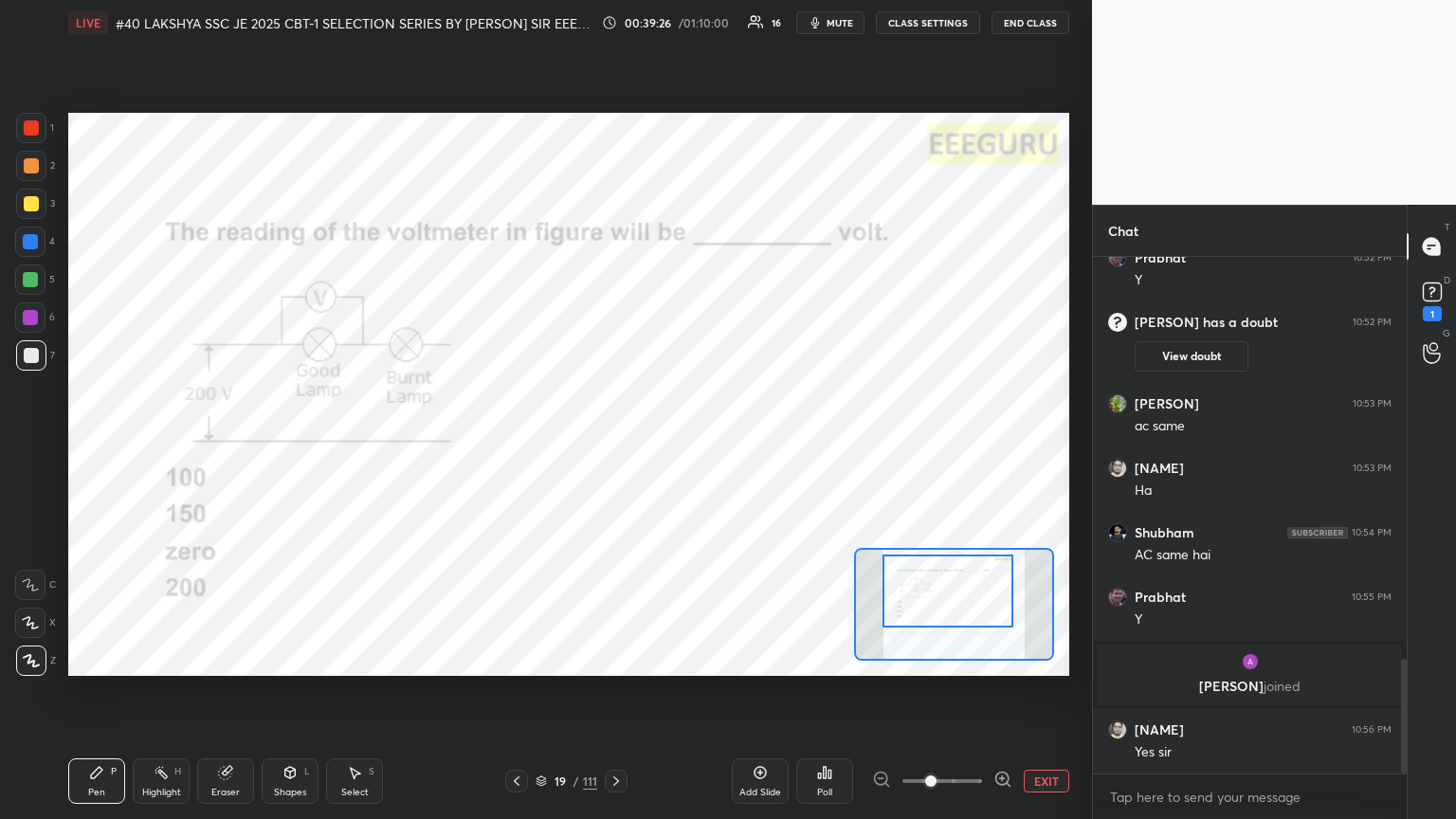 click at bounding box center [31, 128] 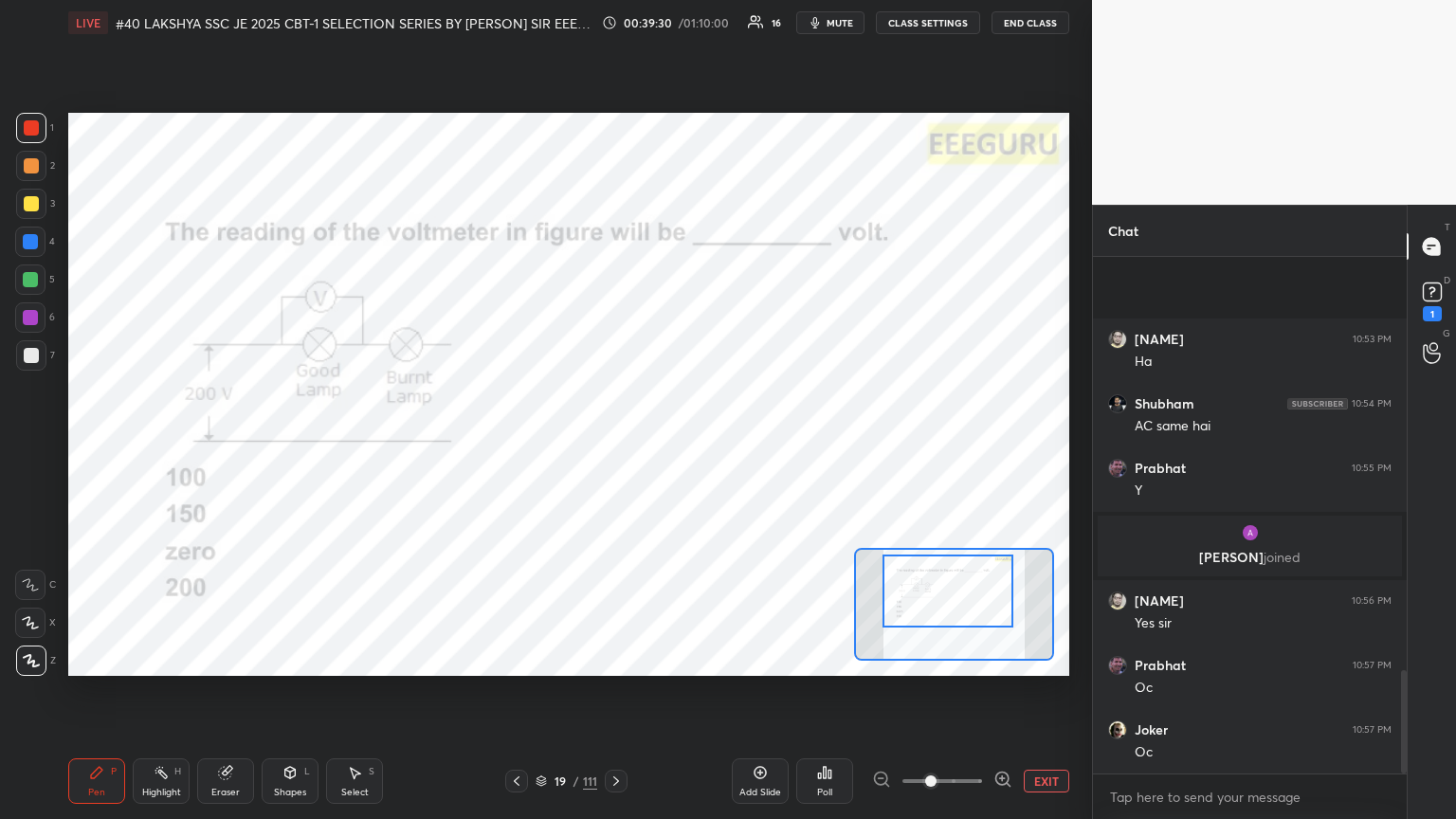 scroll, scrollTop: 2066, scrollLeft: 0, axis: vertical 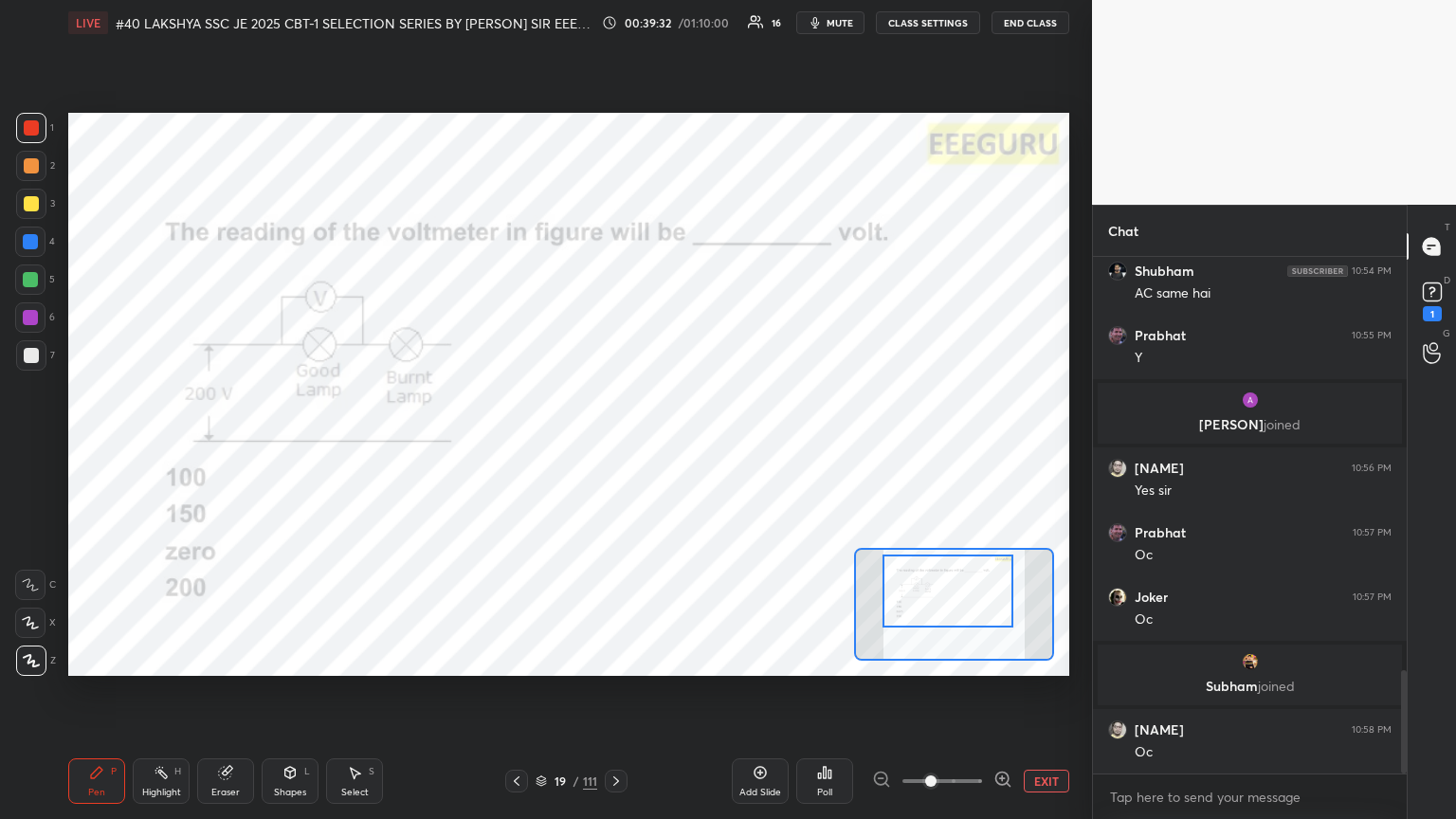 click at bounding box center (31, 355) 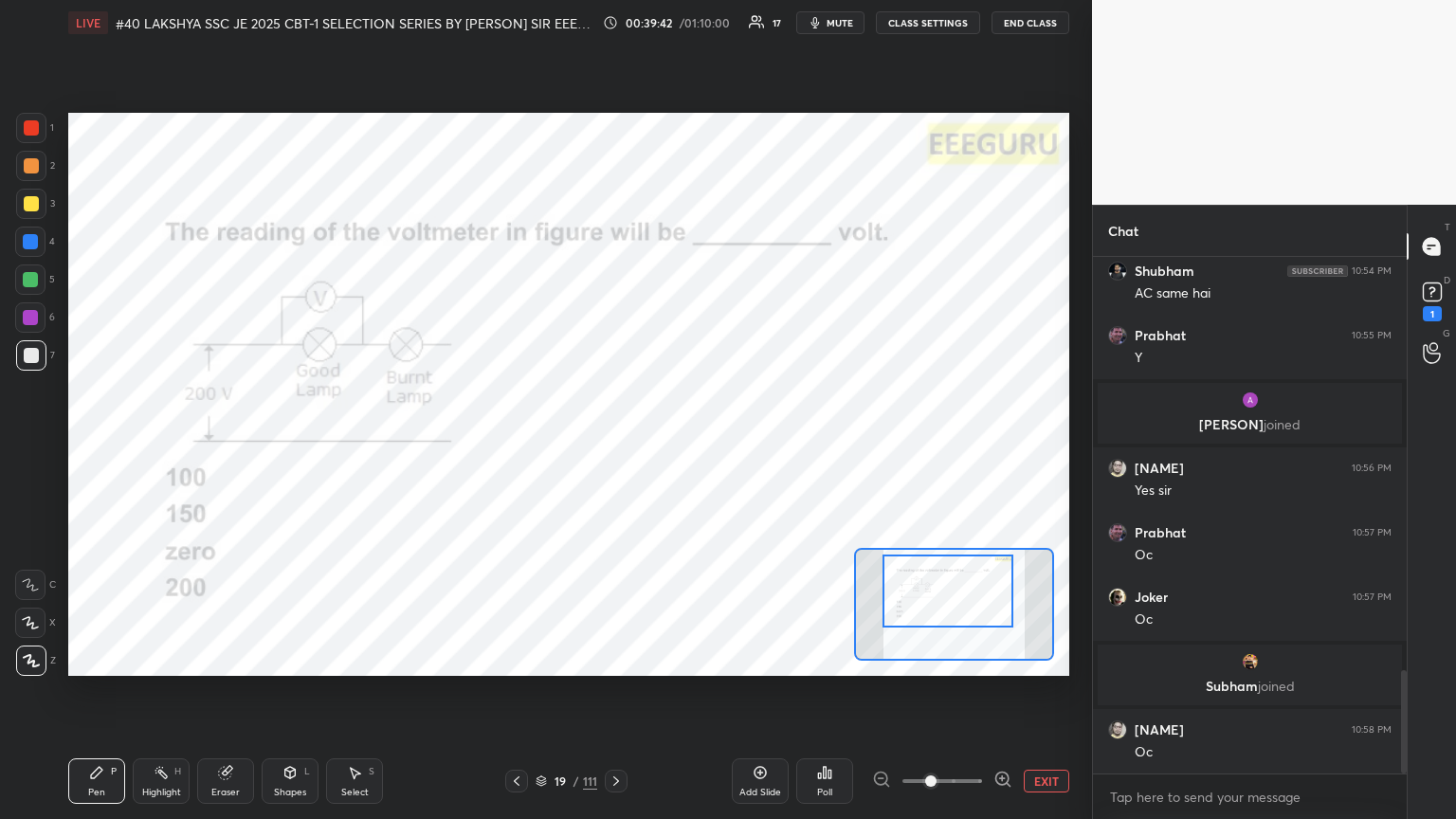 click on "1 2 3 4 5 6 7 C X Z C X Z E E Erase all   H H" at bounding box center [30, 394] 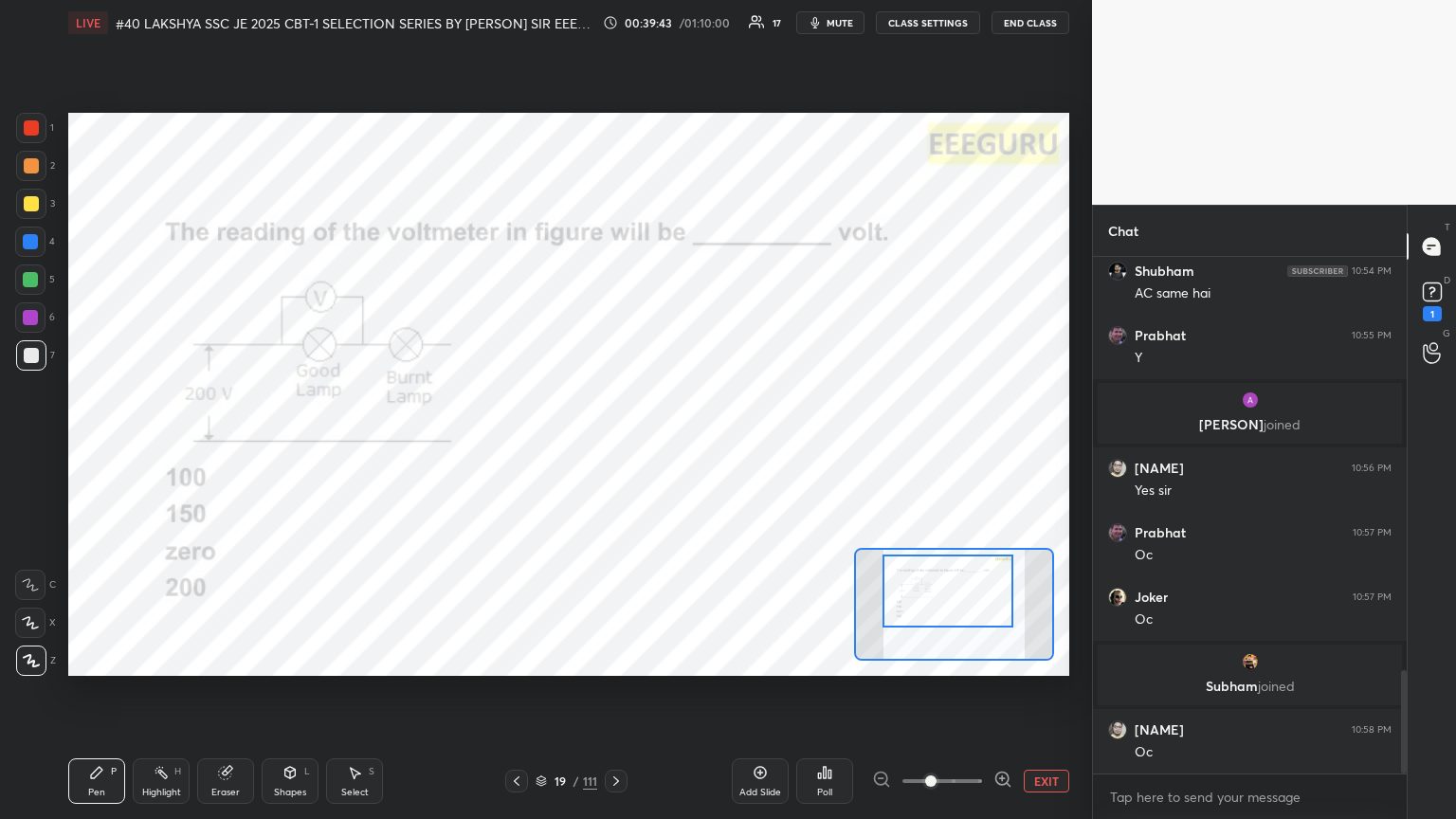 click at bounding box center [31, 128] 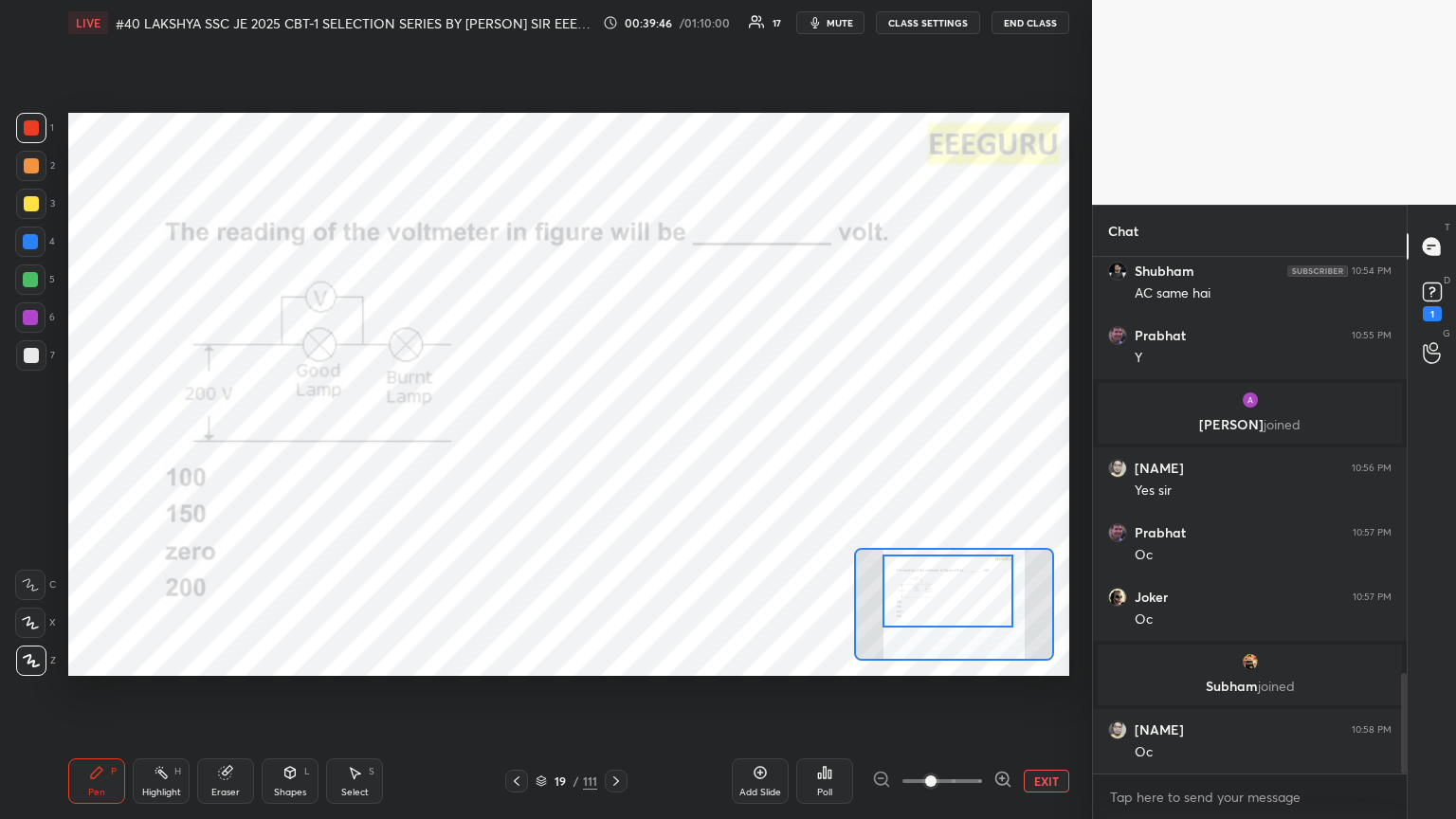 scroll, scrollTop: 2130, scrollLeft: 0, axis: vertical 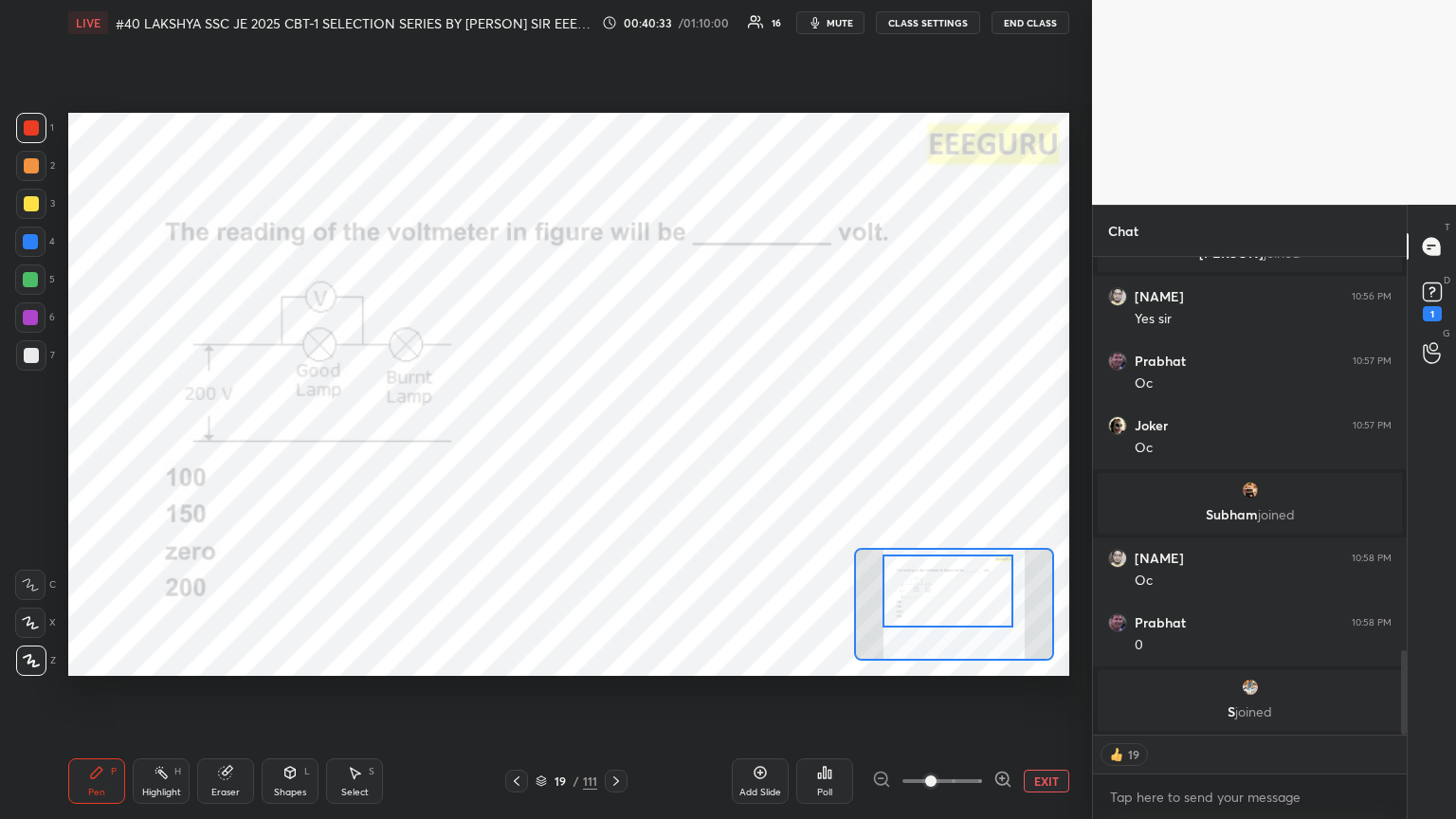 click on "Eraser" at bounding box center [226, 792] 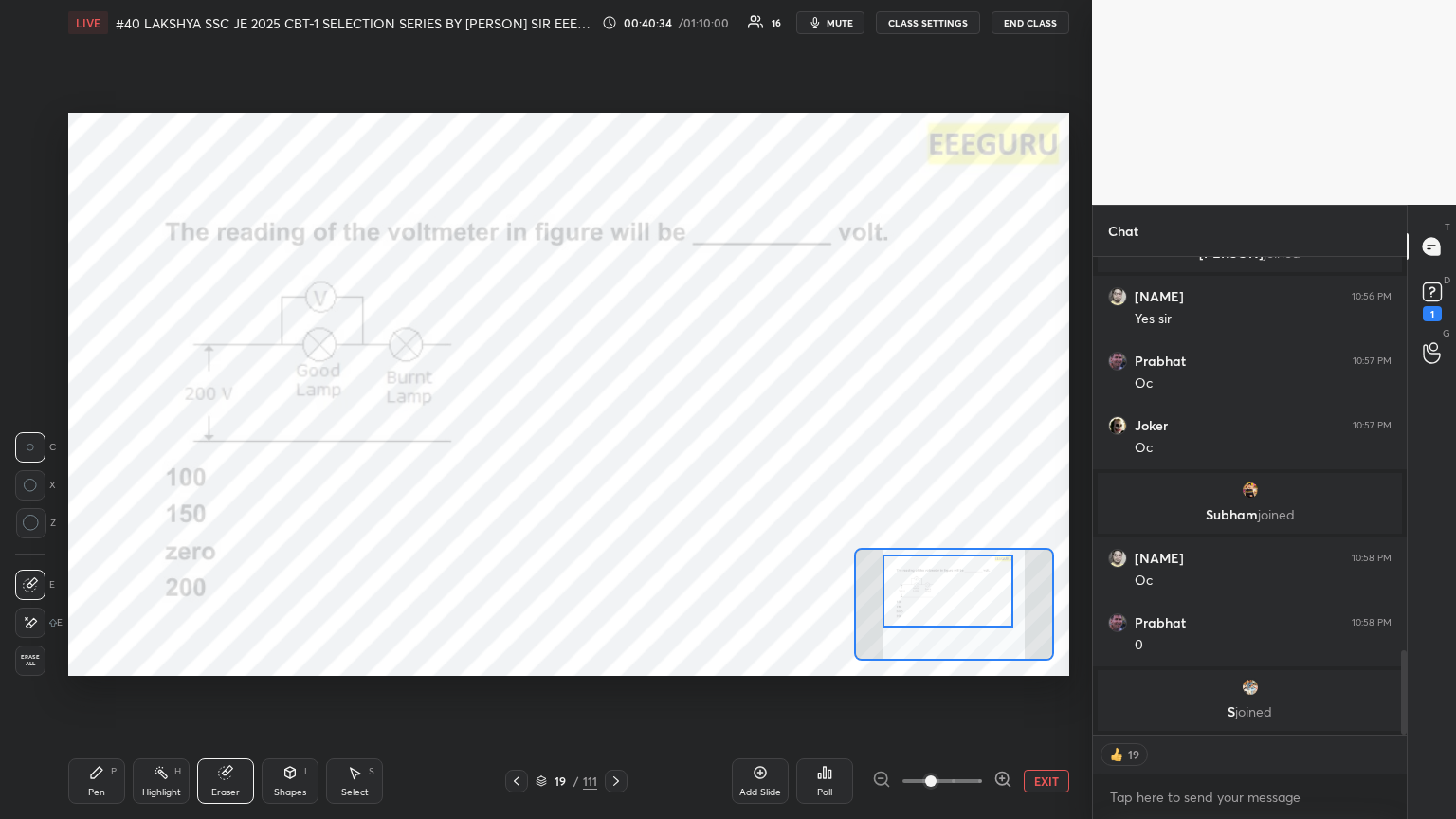 drag, startPoint x: 30, startPoint y: 659, endPoint x: 38, endPoint y: 670, distance: 13.601471 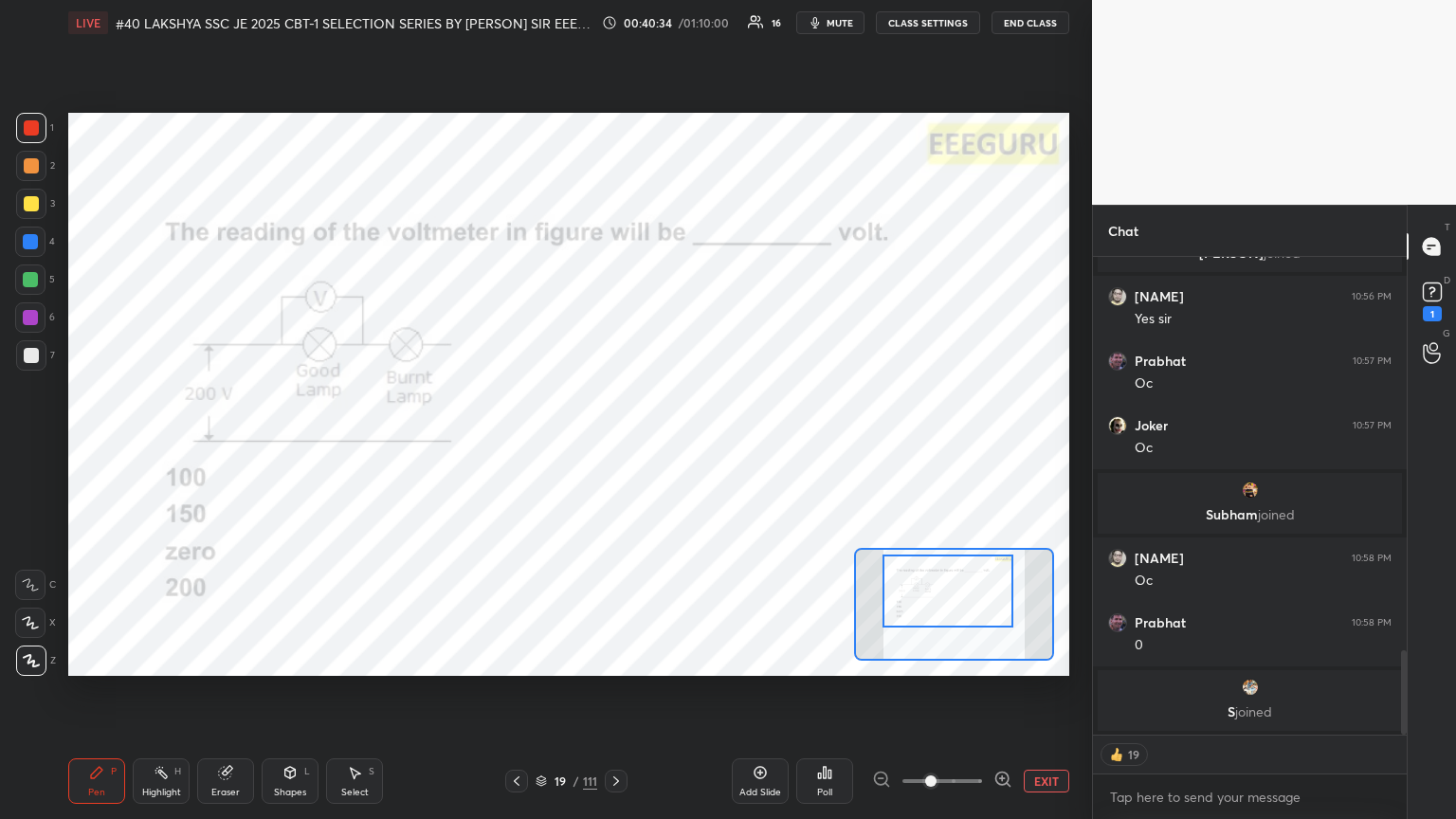 click on "Pen" at bounding box center [97, 792] 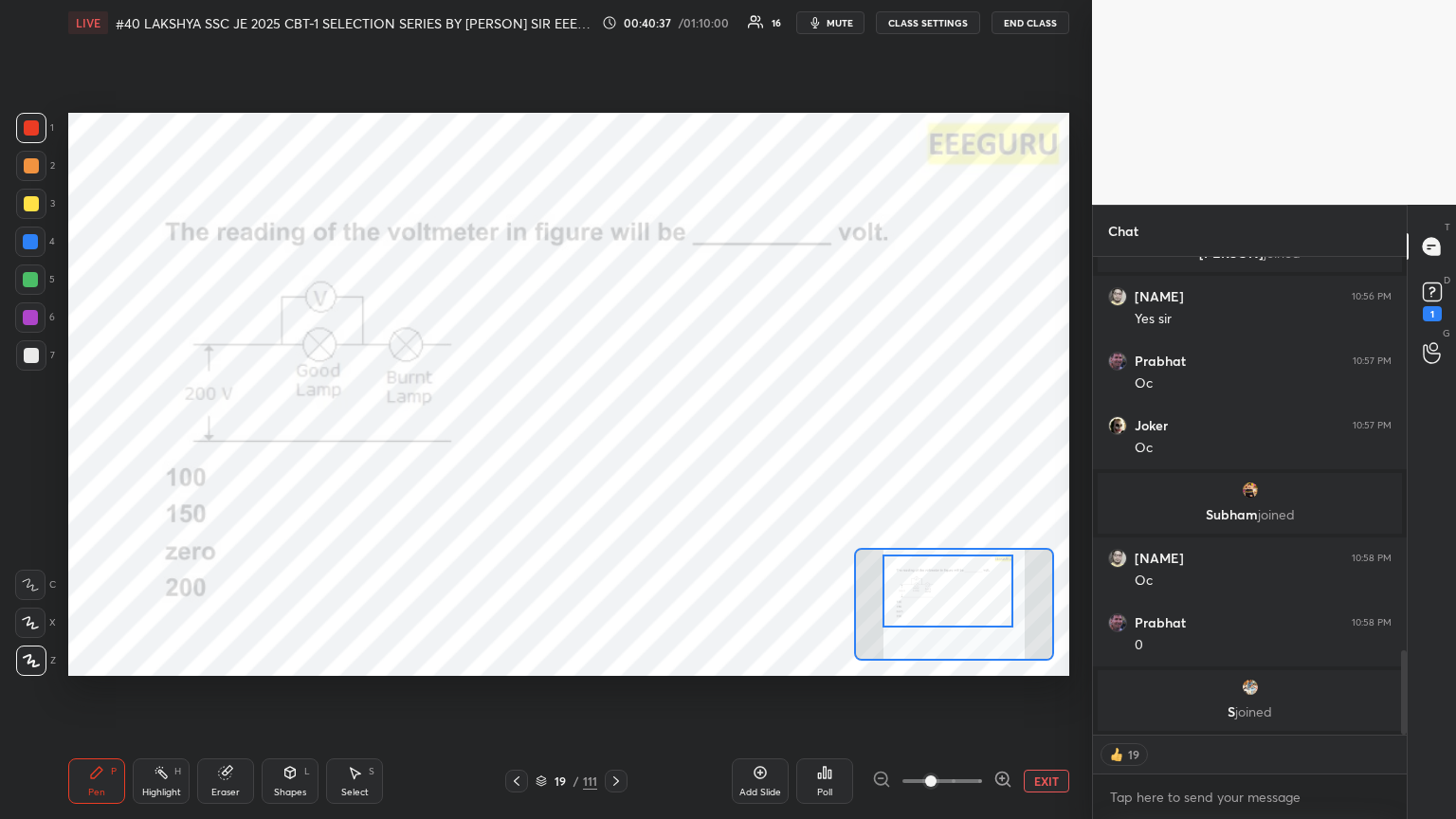 click 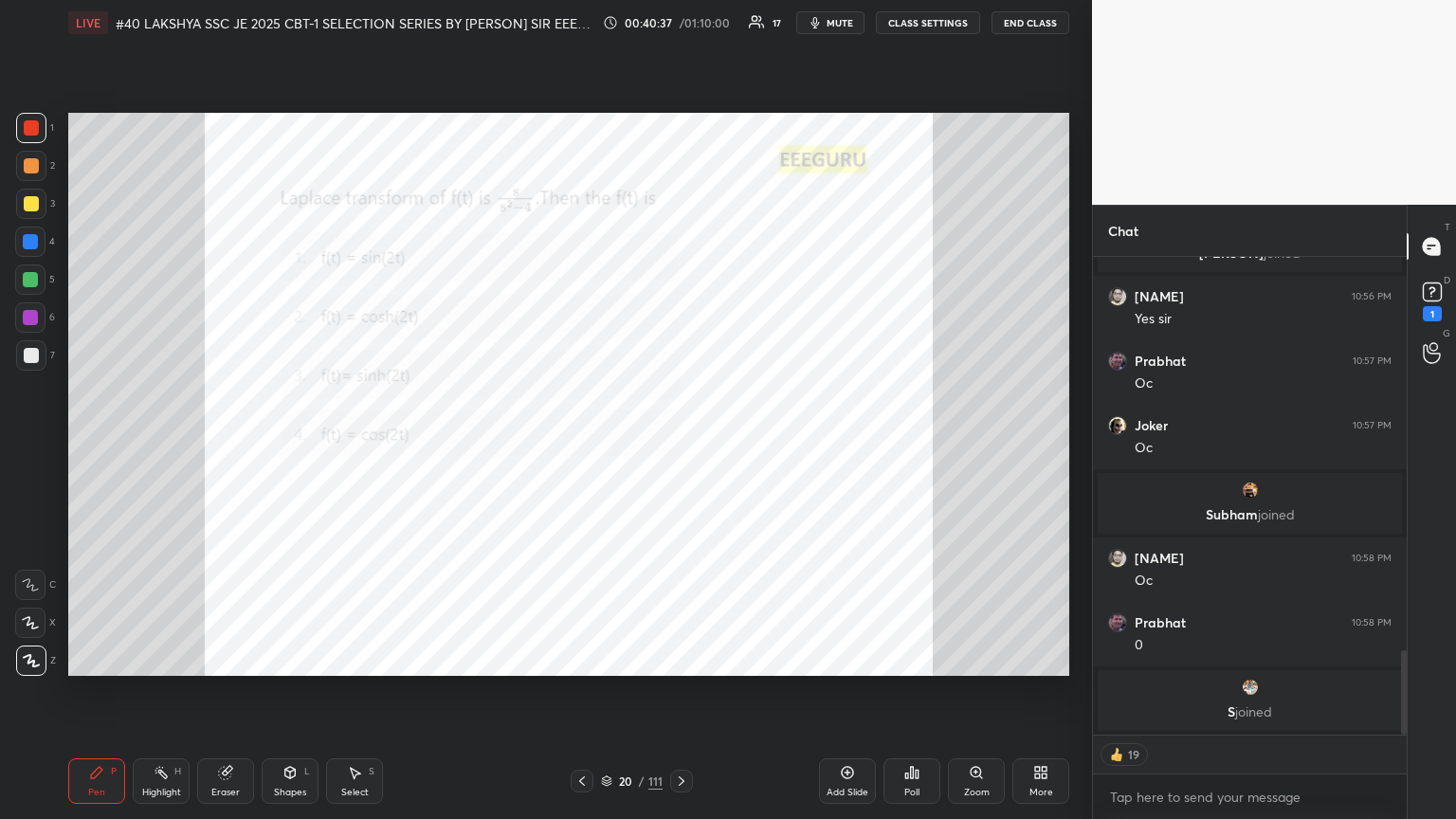 scroll, scrollTop: 6, scrollLeft: 6, axis: both 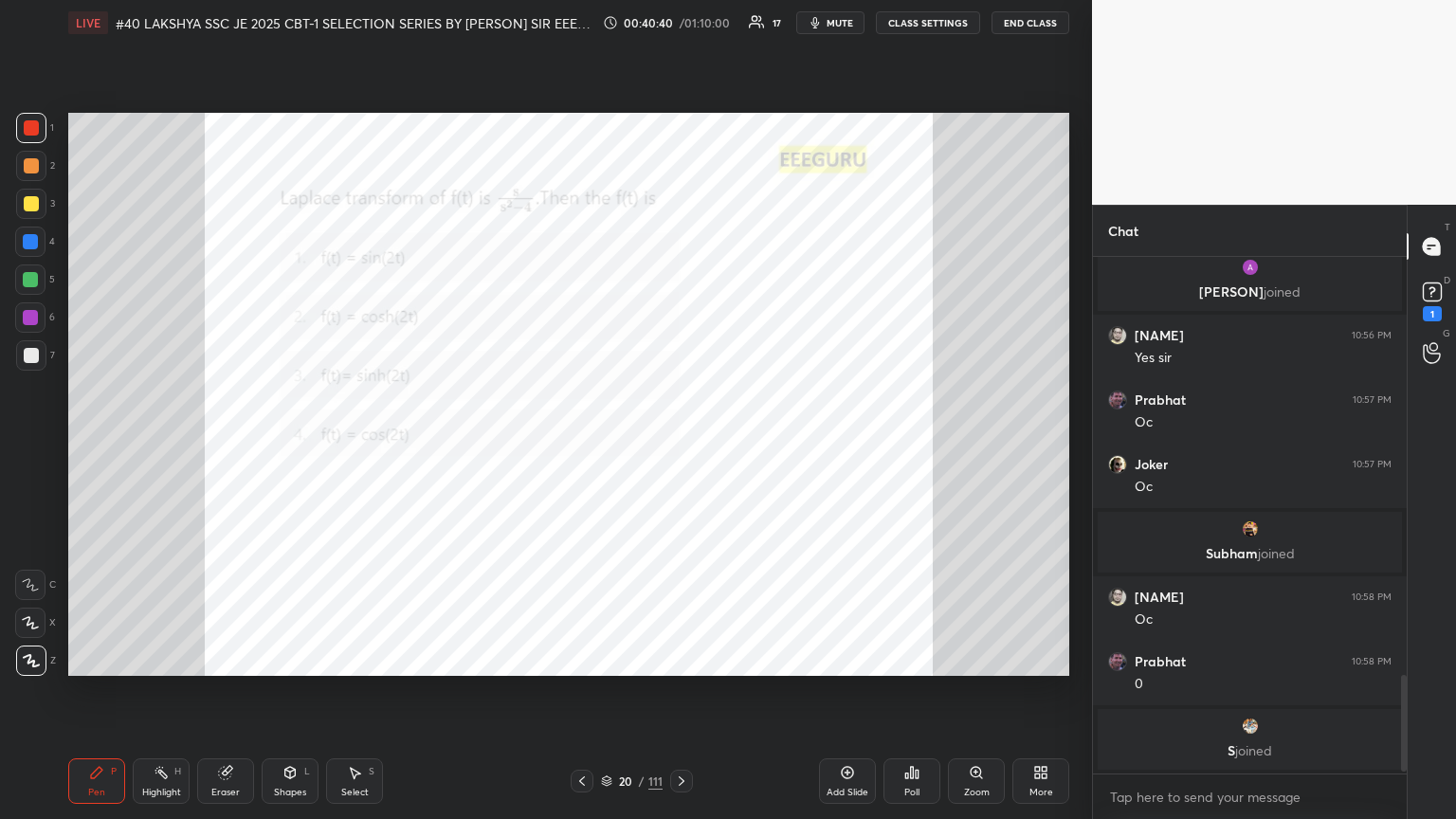 click 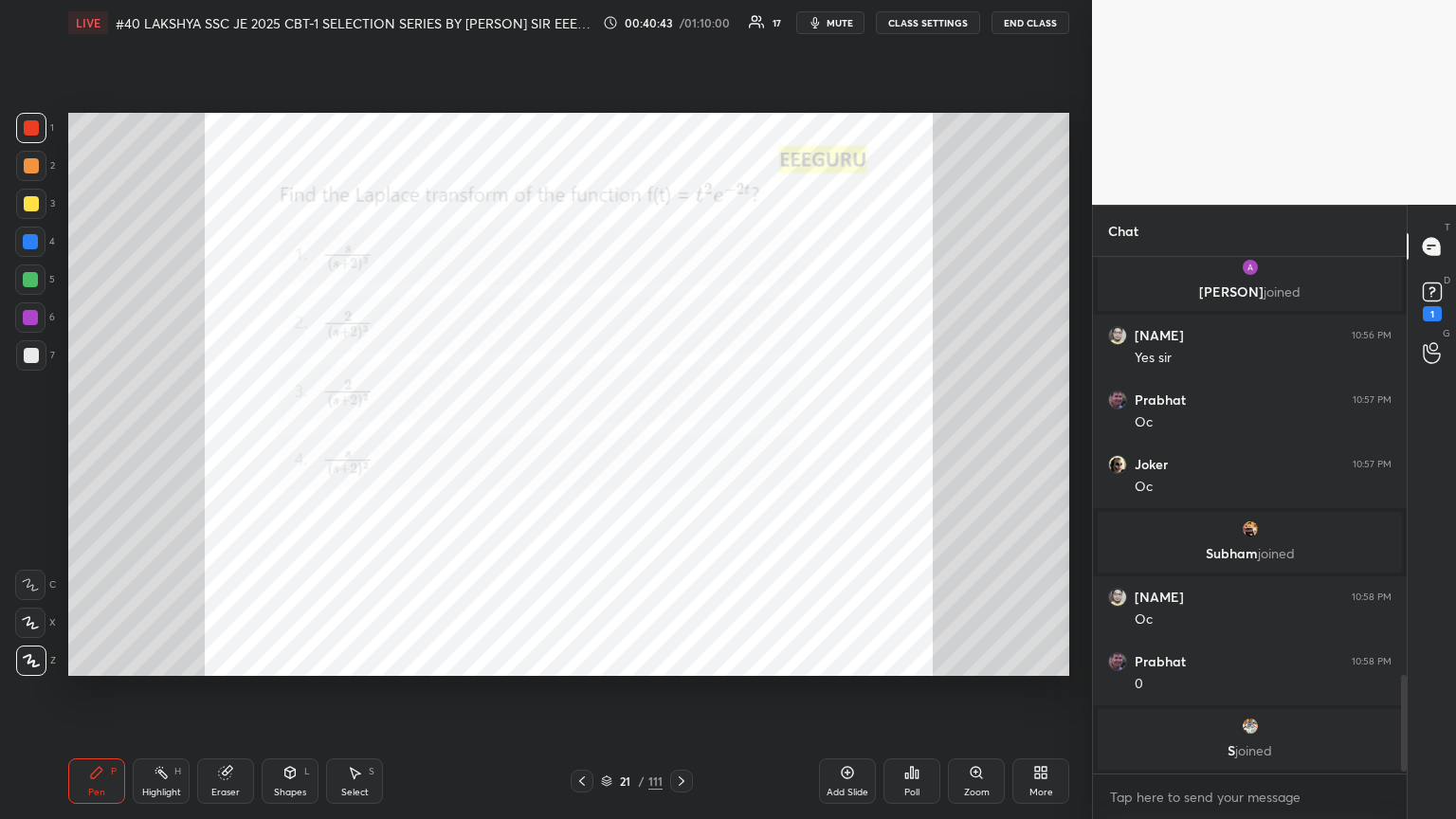 click on "Zoom" at bounding box center (976, 781) 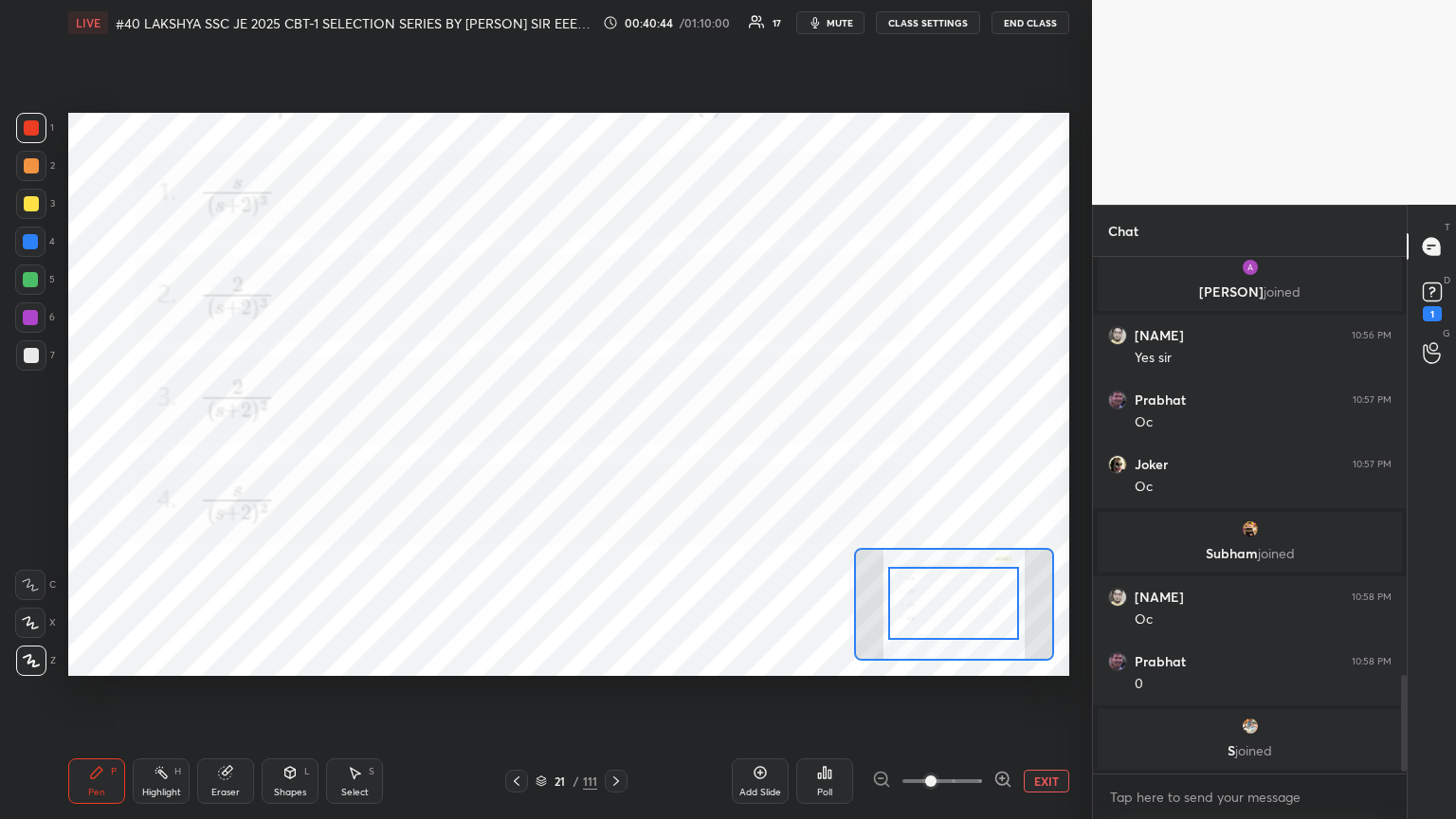 drag, startPoint x: 974, startPoint y: 630, endPoint x: 979, endPoint y: 602, distance: 28.442925 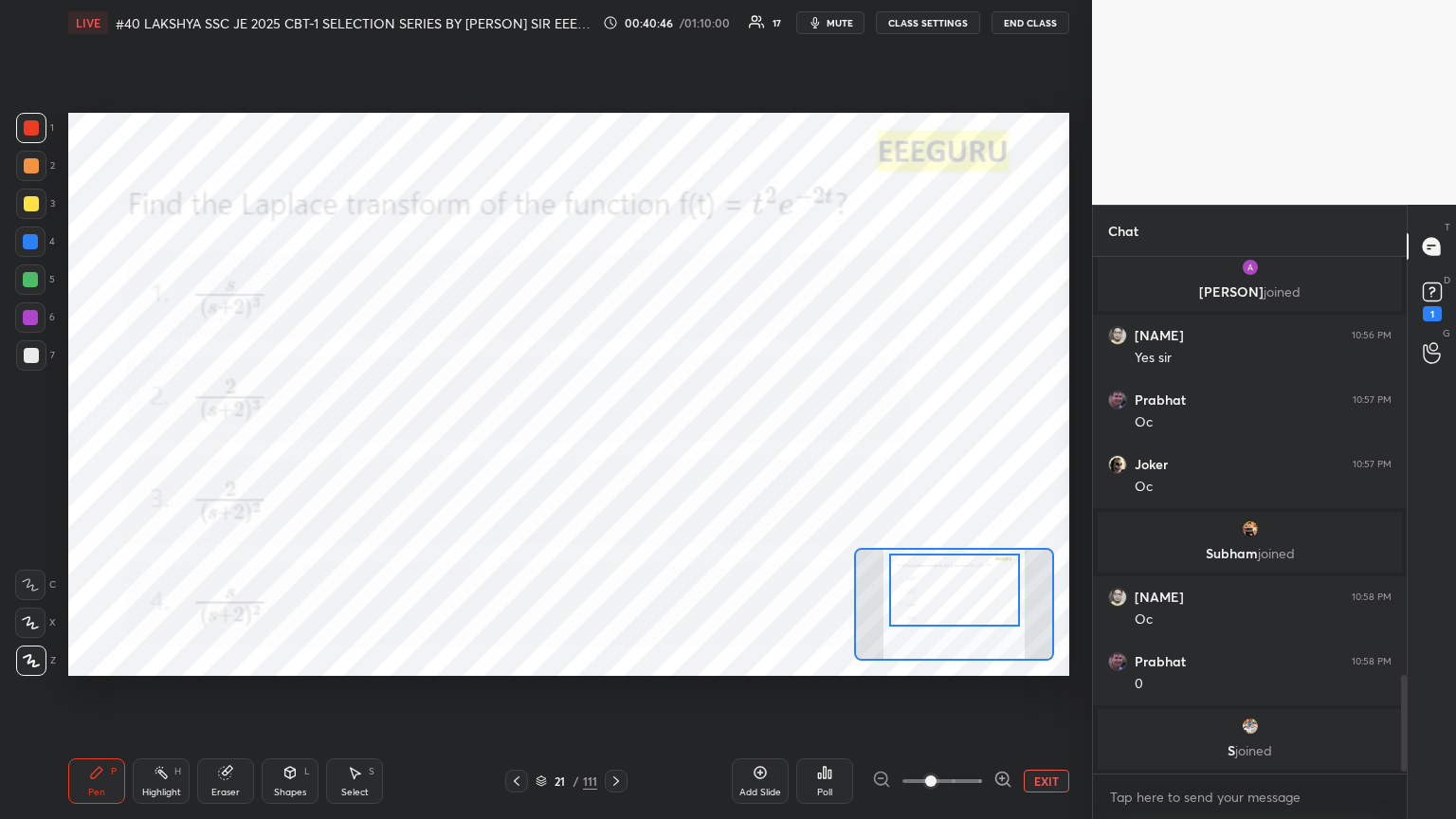 drag, startPoint x: 978, startPoint y: 621, endPoint x: 979, endPoint y: 609, distance: 12.041595 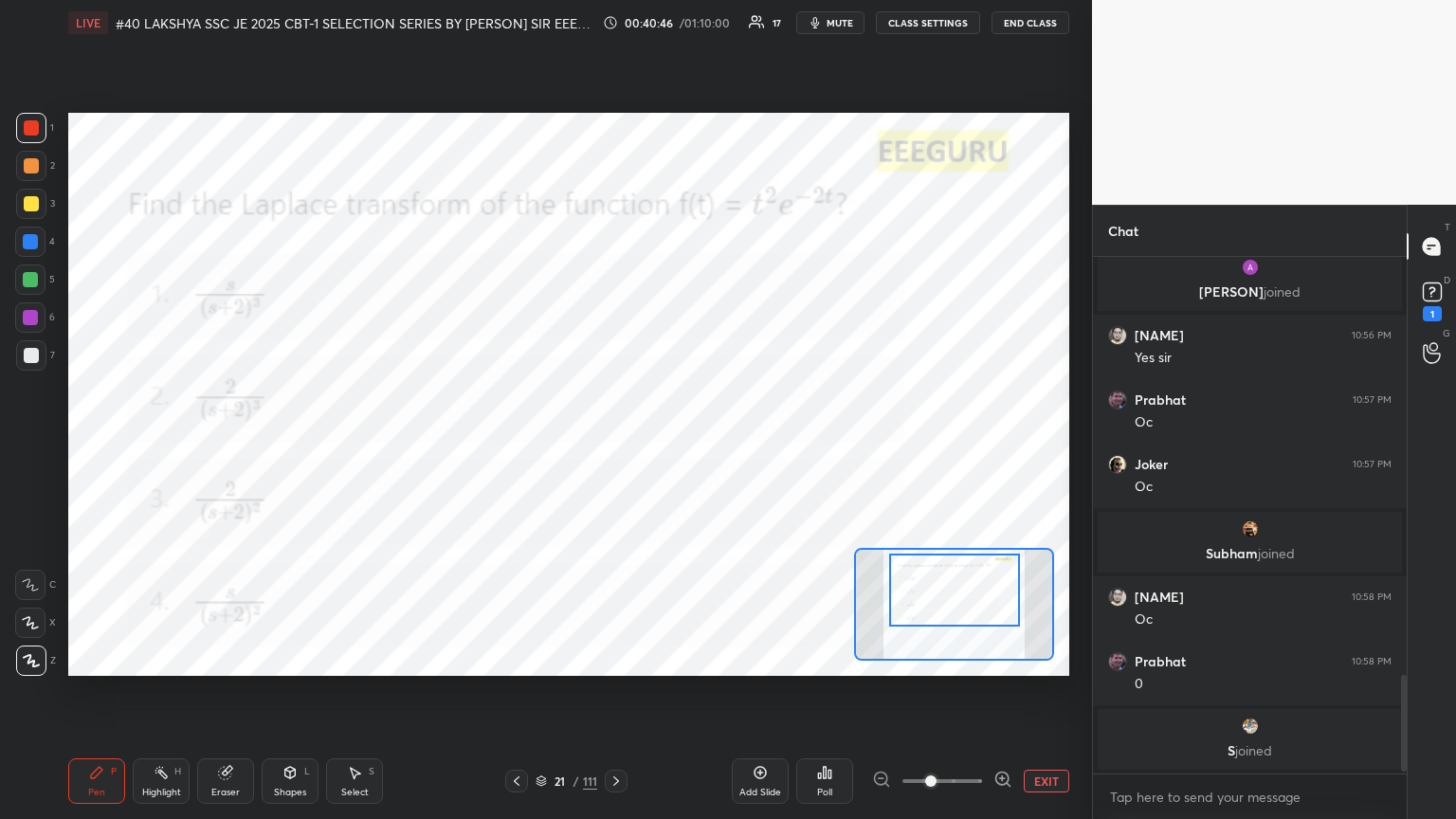 click at bounding box center [955, 590] 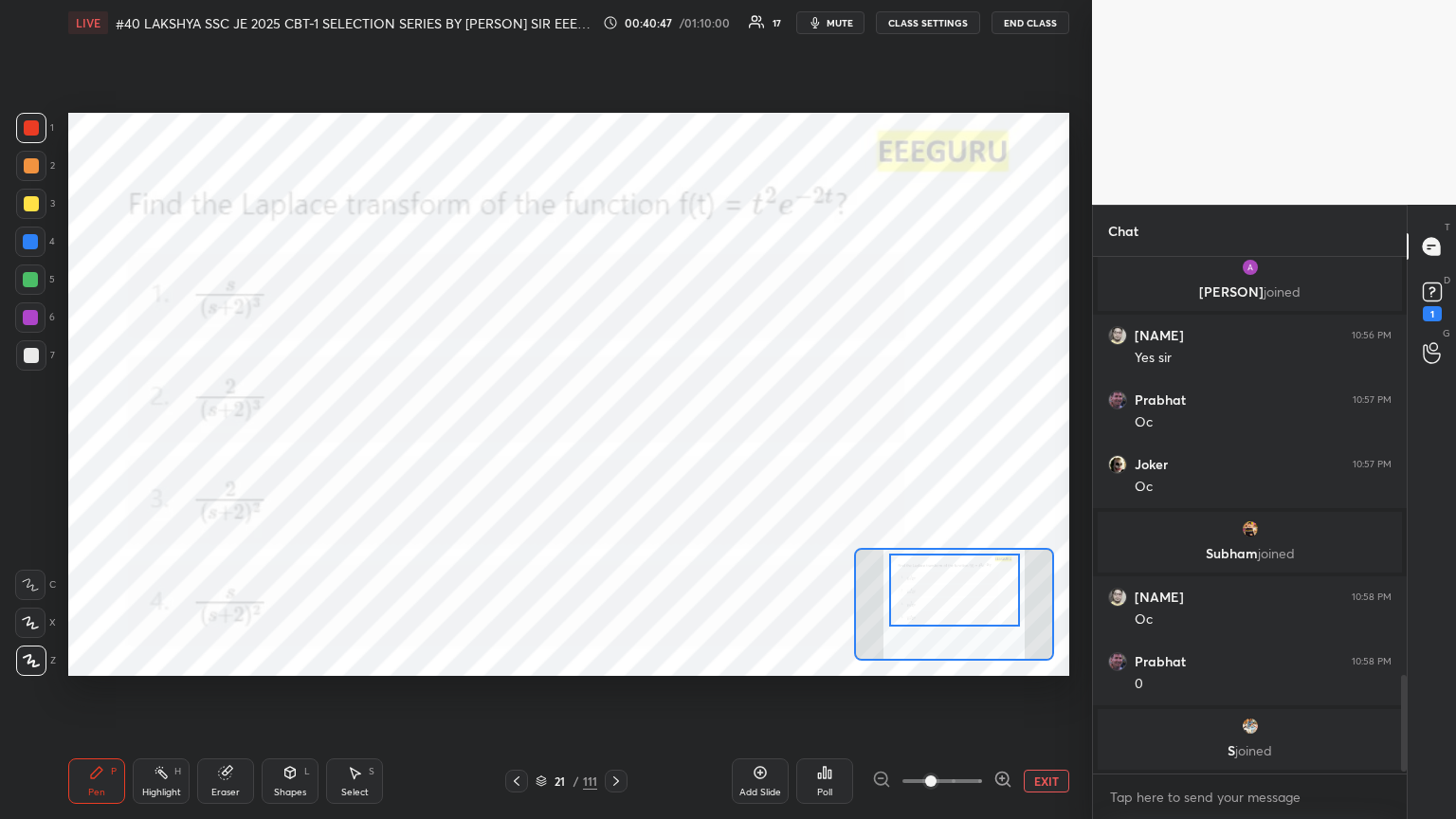 click on "Poll" at bounding box center [825, 792] 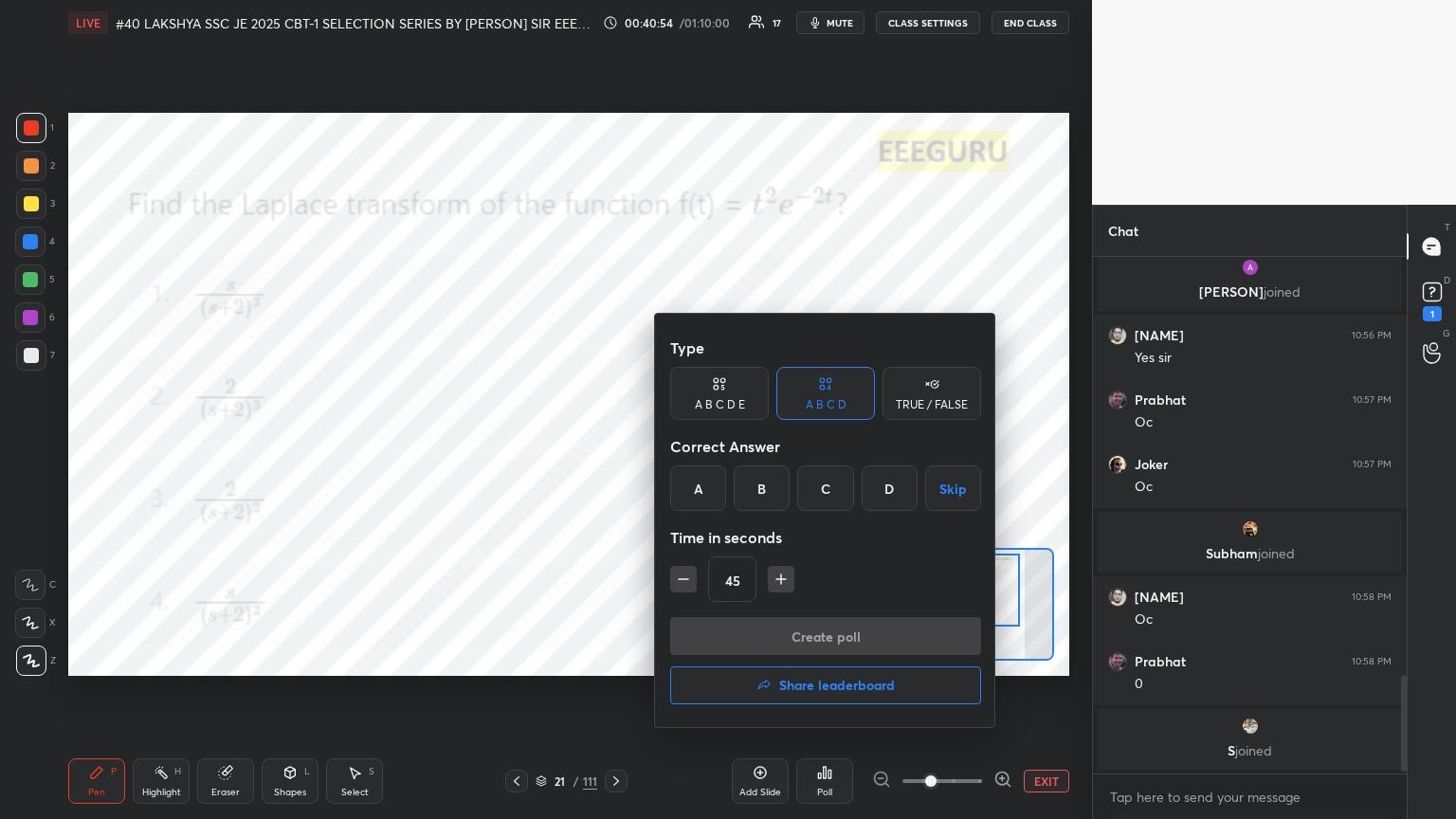 drag, startPoint x: 768, startPoint y: 497, endPoint x: 766, endPoint y: 508, distance: 11.18034 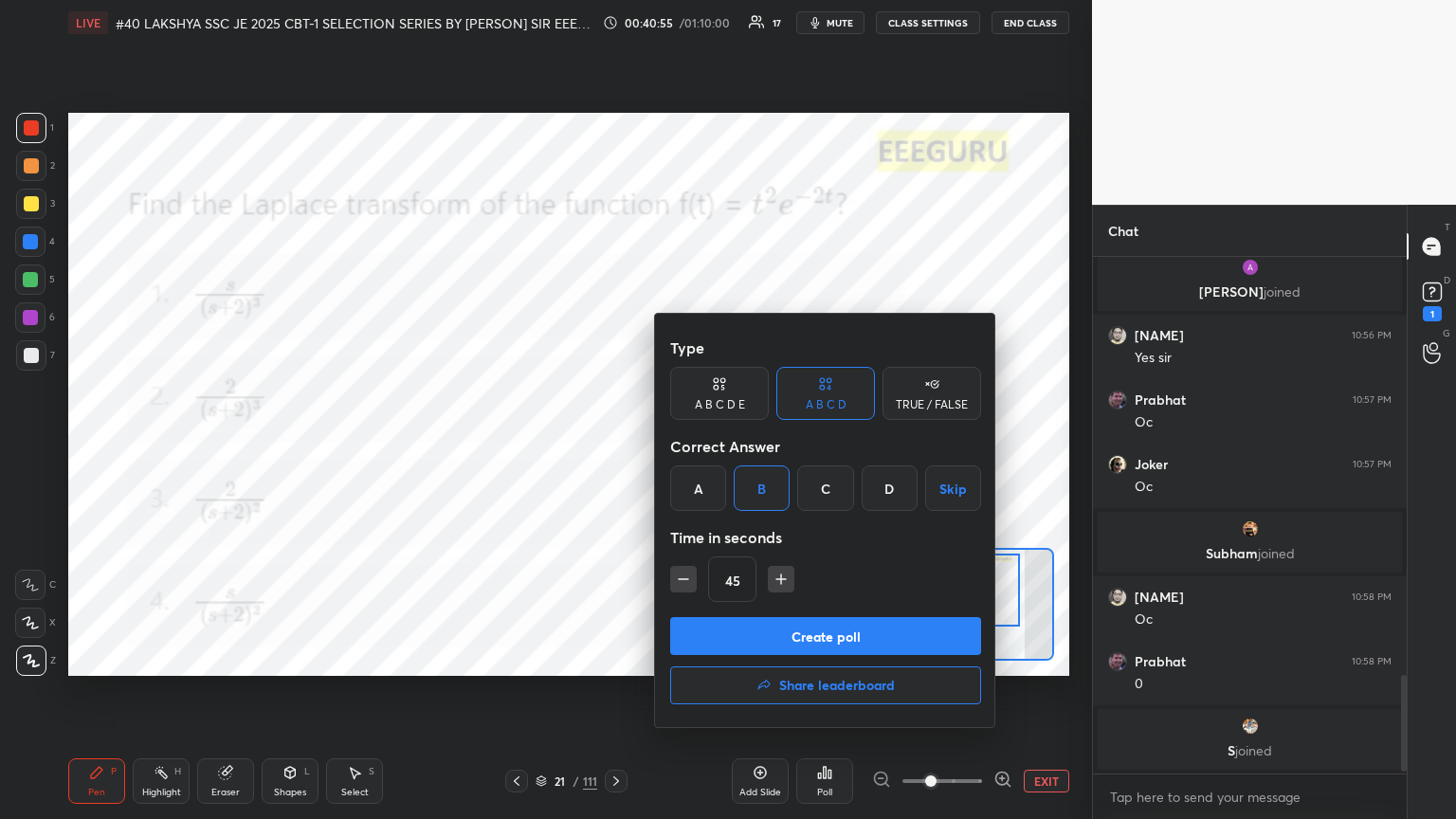 click on "Create poll" at bounding box center (826, 636) 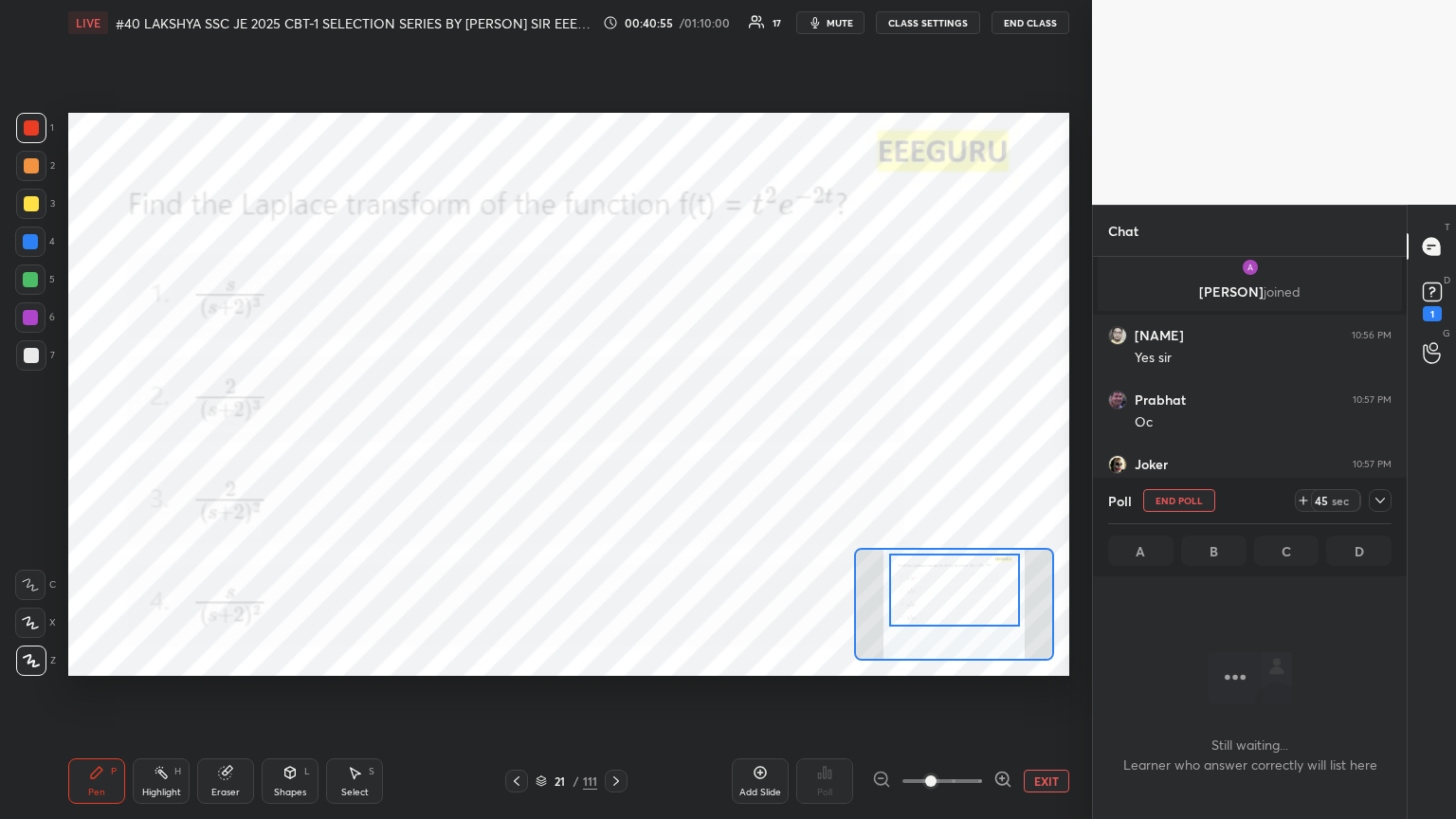scroll, scrollTop: 418, scrollLeft: 308, axis: both 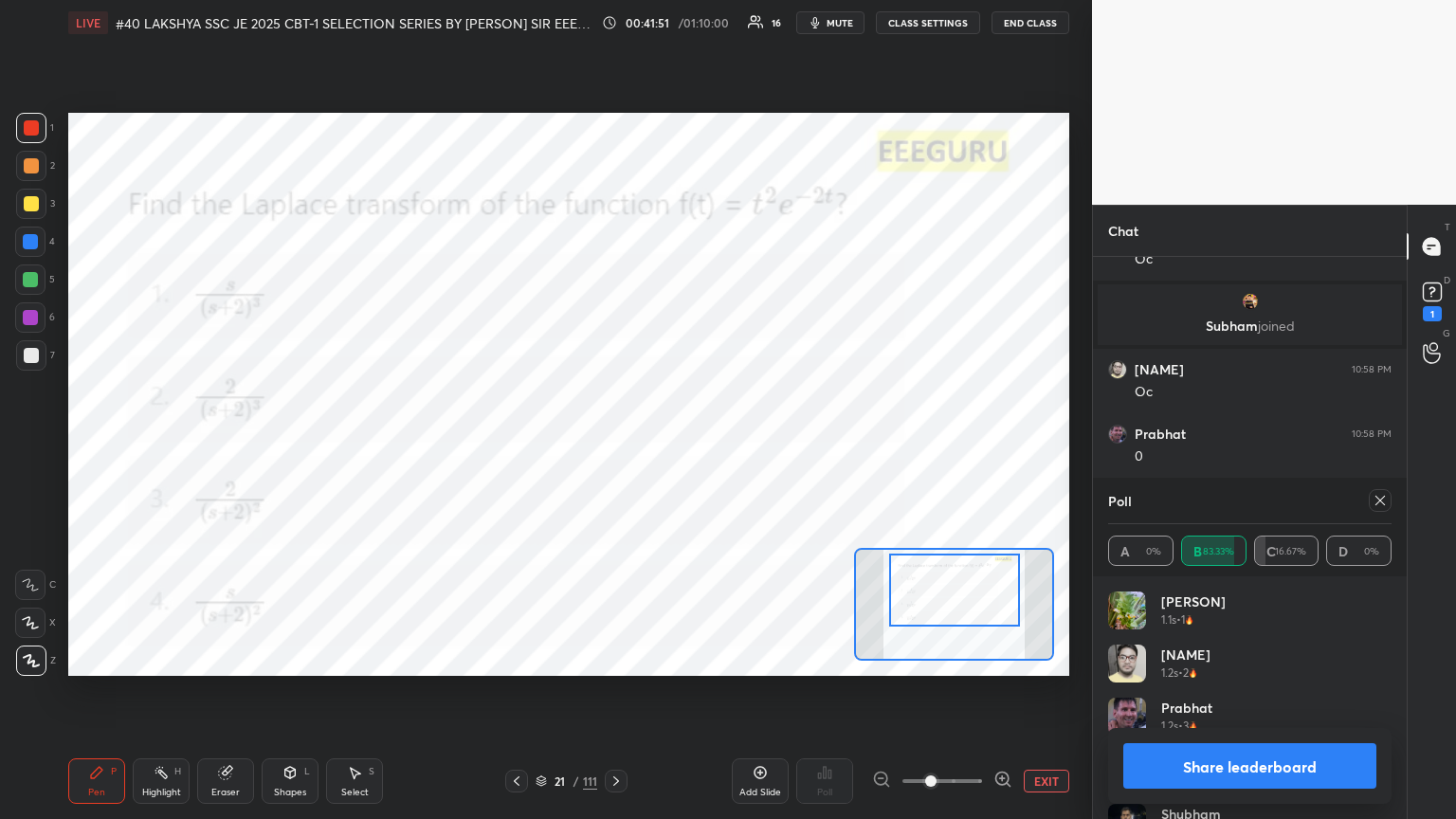 click 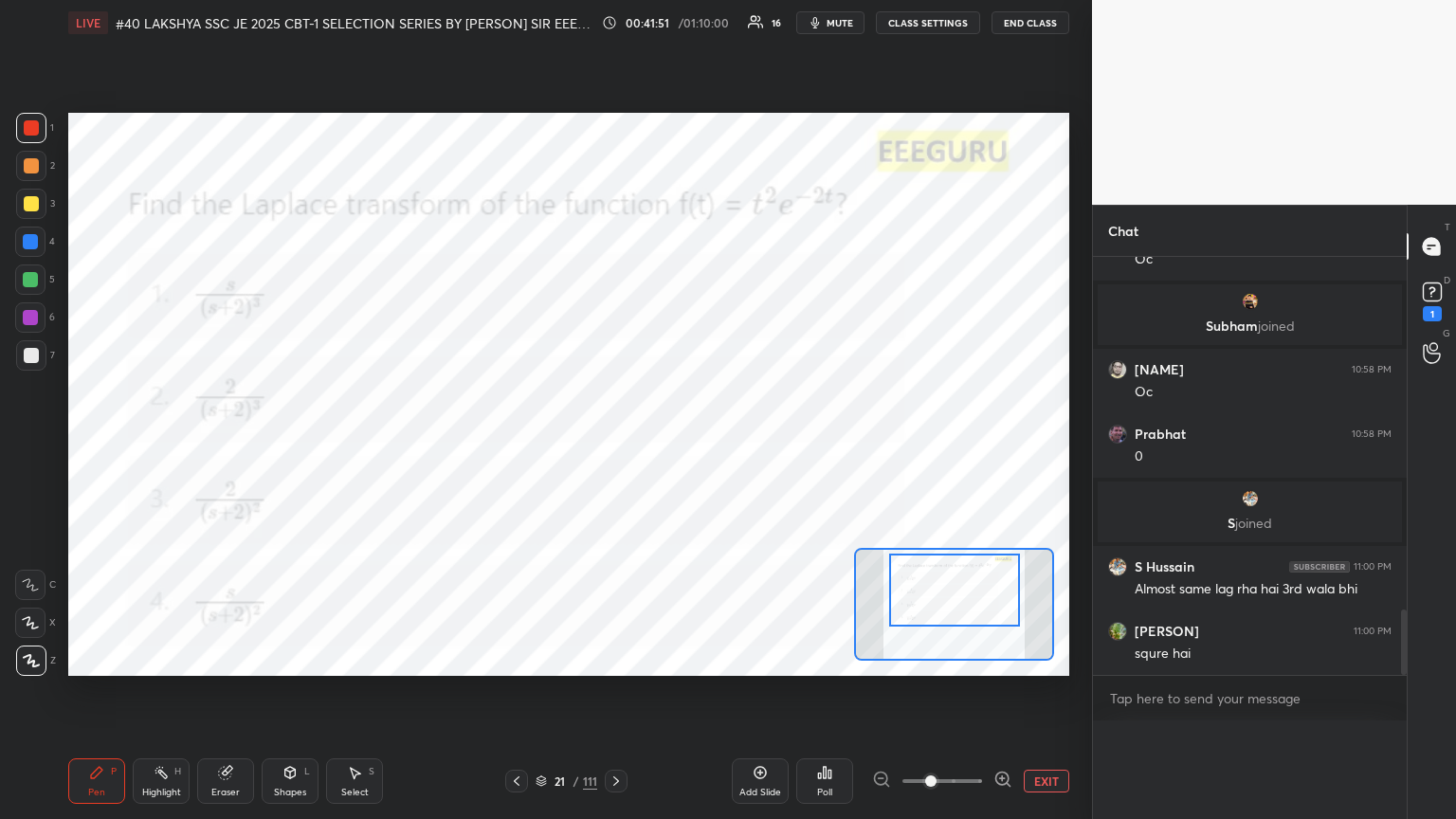 scroll, scrollTop: 115, scrollLeft: 278, axis: both 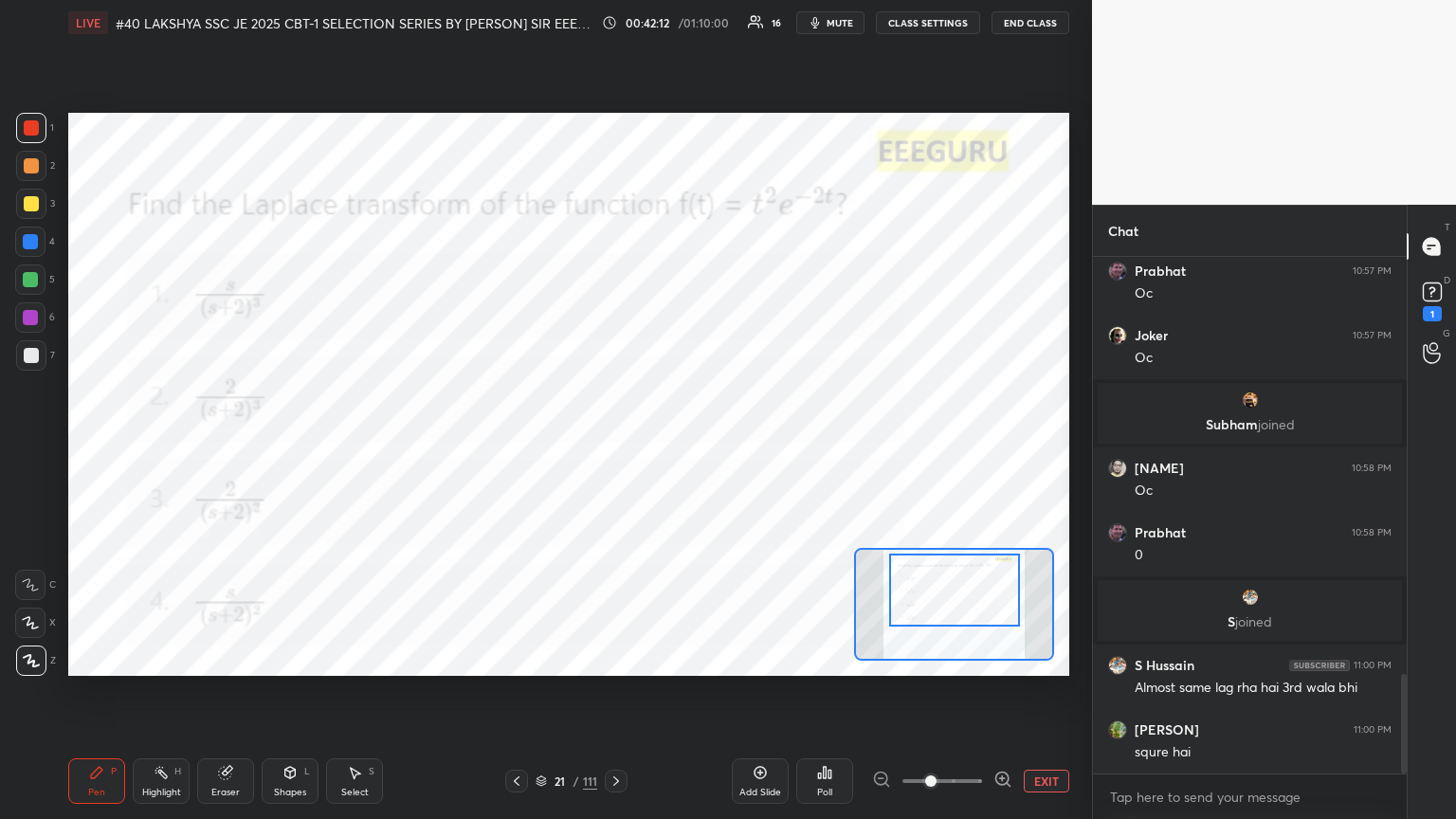 click on "Eraser" at bounding box center [226, 781] 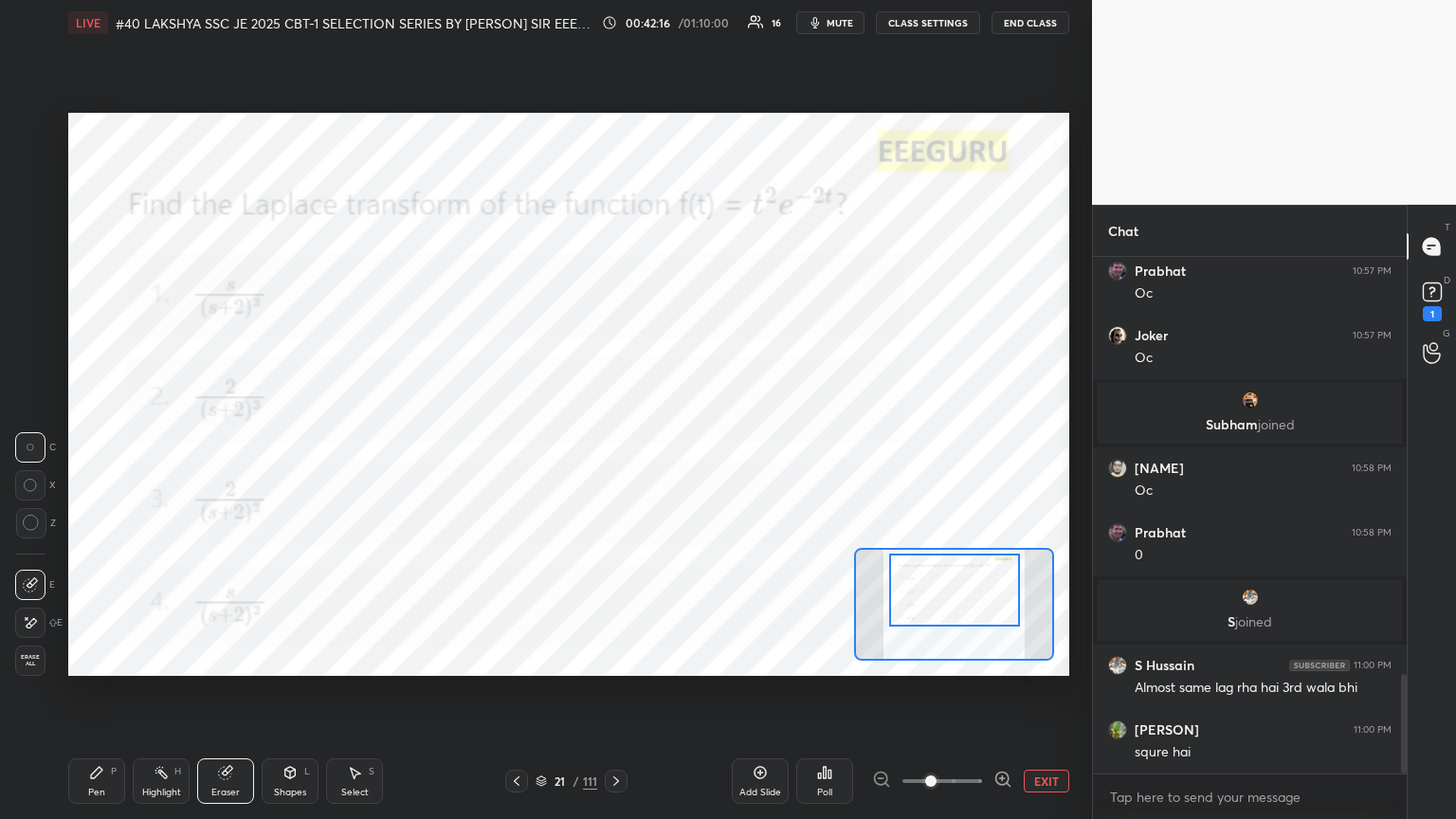 drag, startPoint x: 106, startPoint y: 781, endPoint x: 87, endPoint y: 759, distance: 29.068884 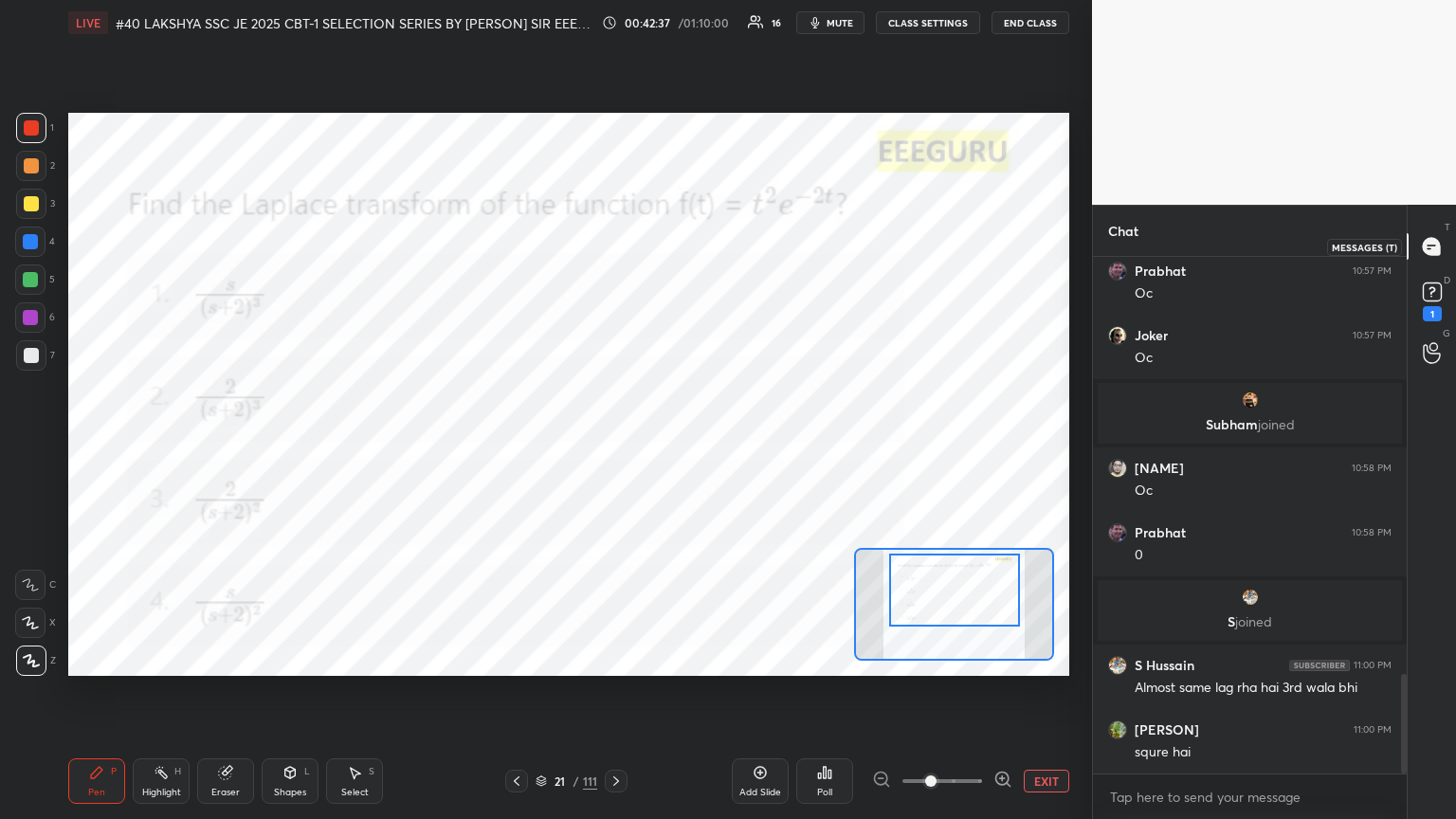 click 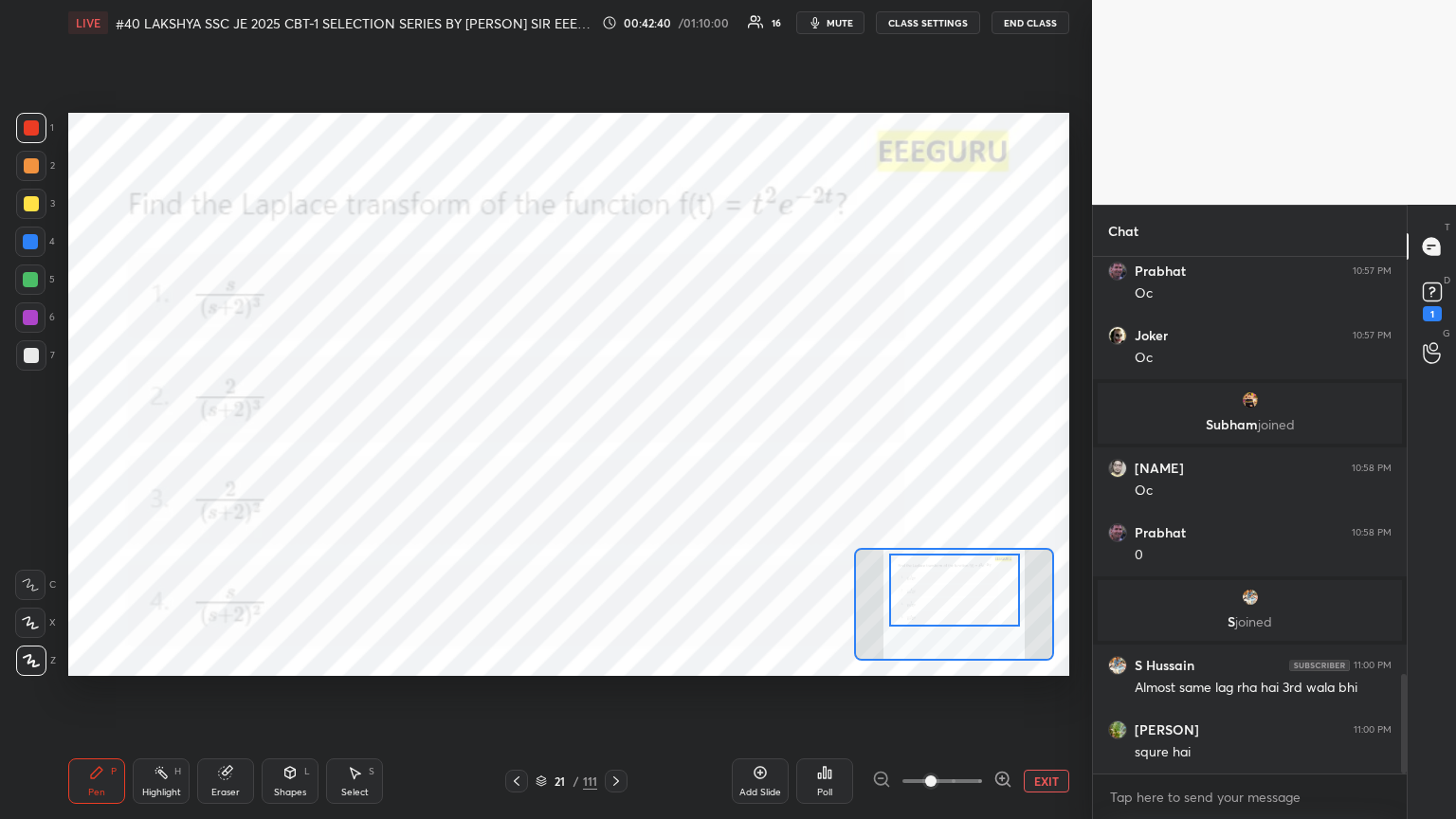 click on "Eraser" at bounding box center (226, 792) 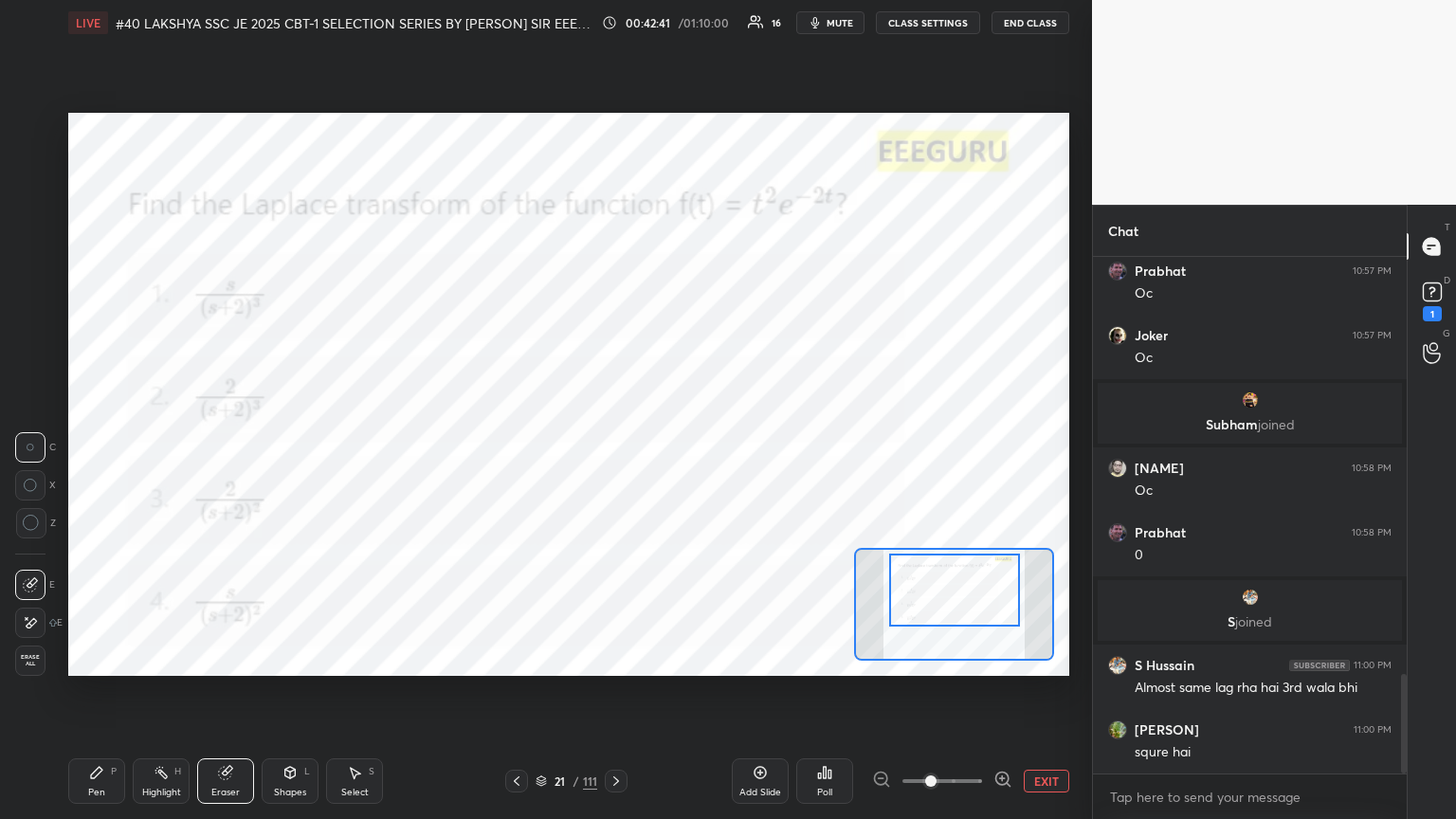 drag, startPoint x: 30, startPoint y: 653, endPoint x: 34, endPoint y: 664, distance: 11.7046999 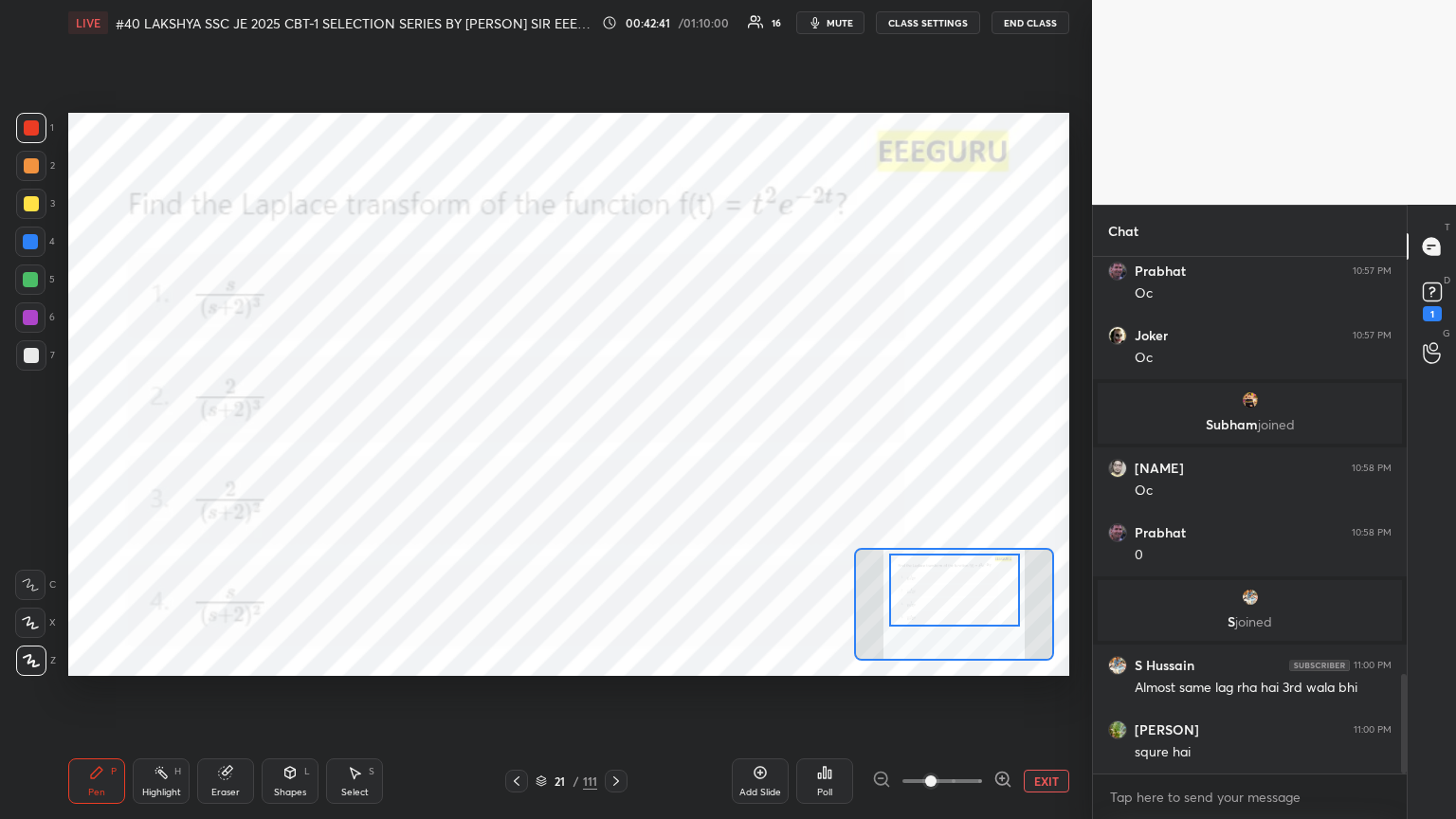 click 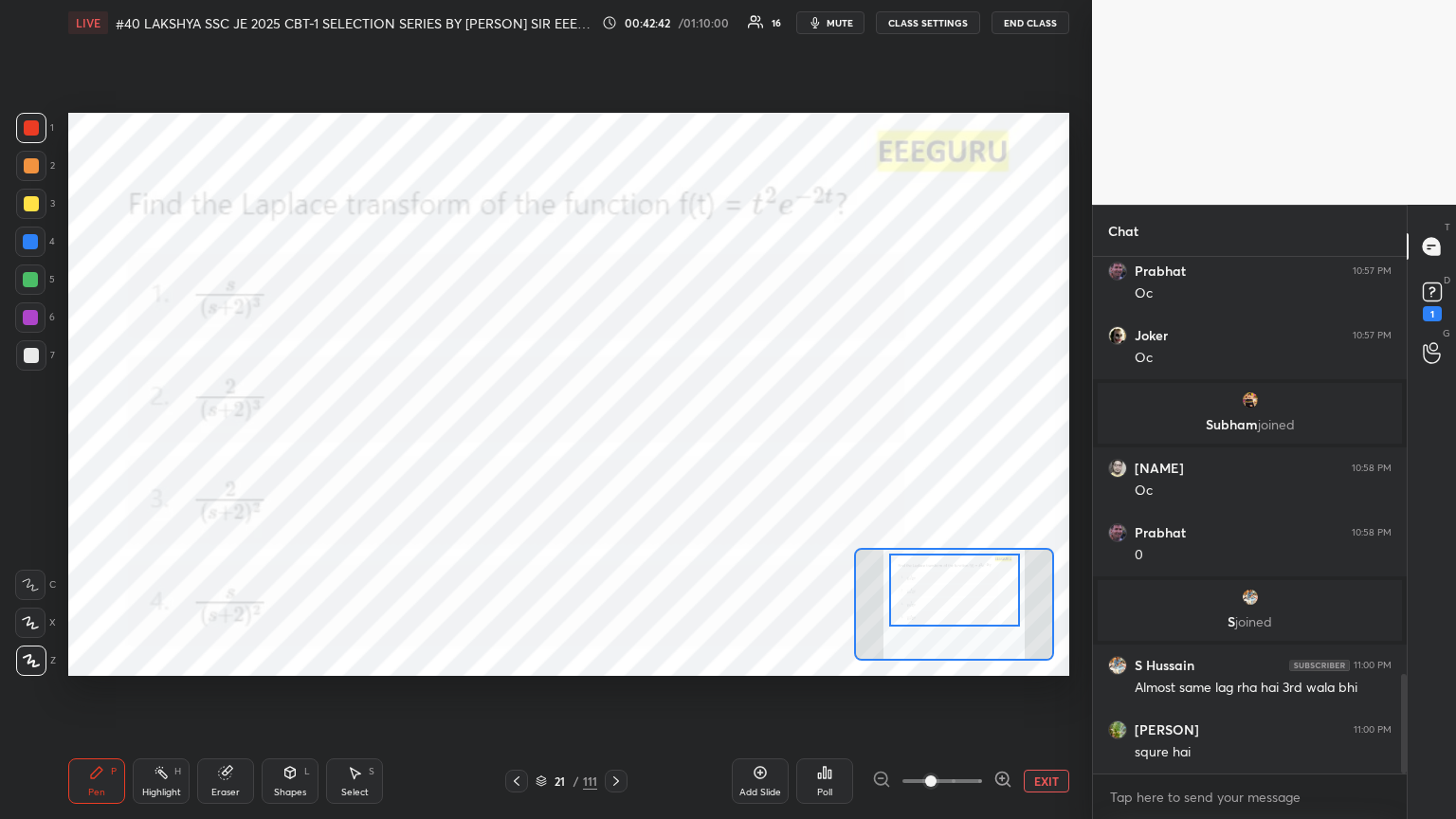 scroll, scrollTop: 6, scrollLeft: 6, axis: both 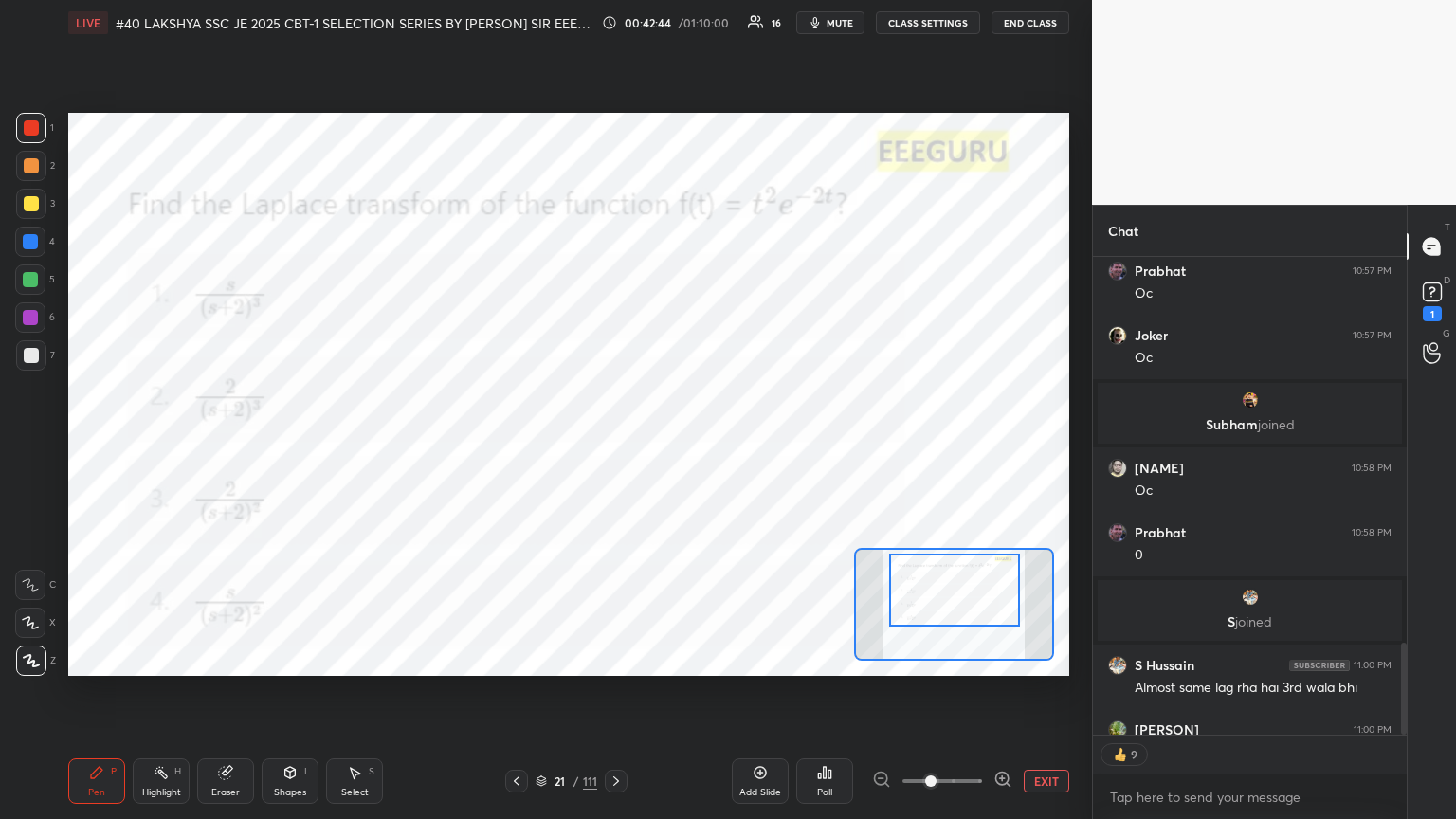 click 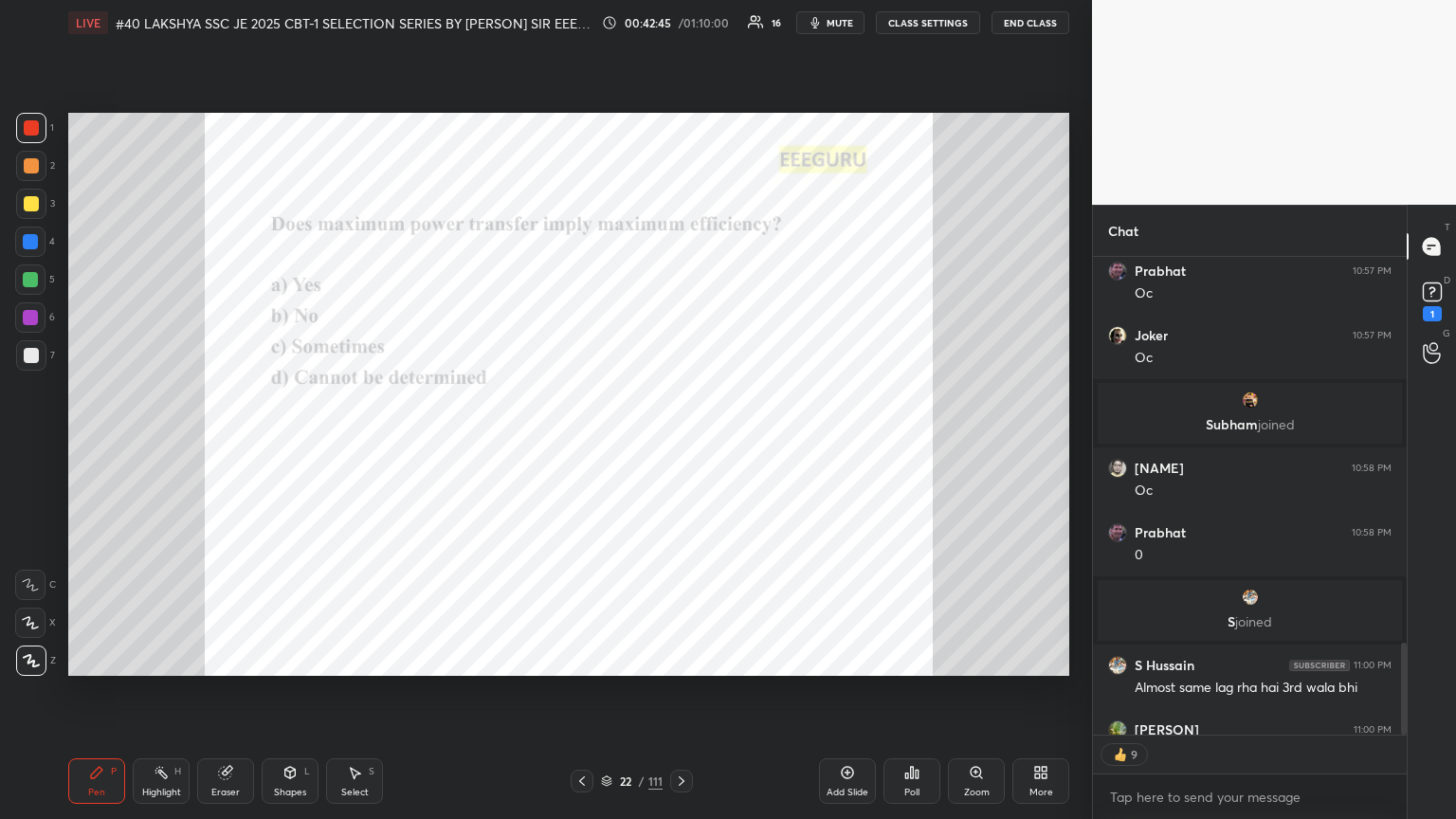 type on "x" 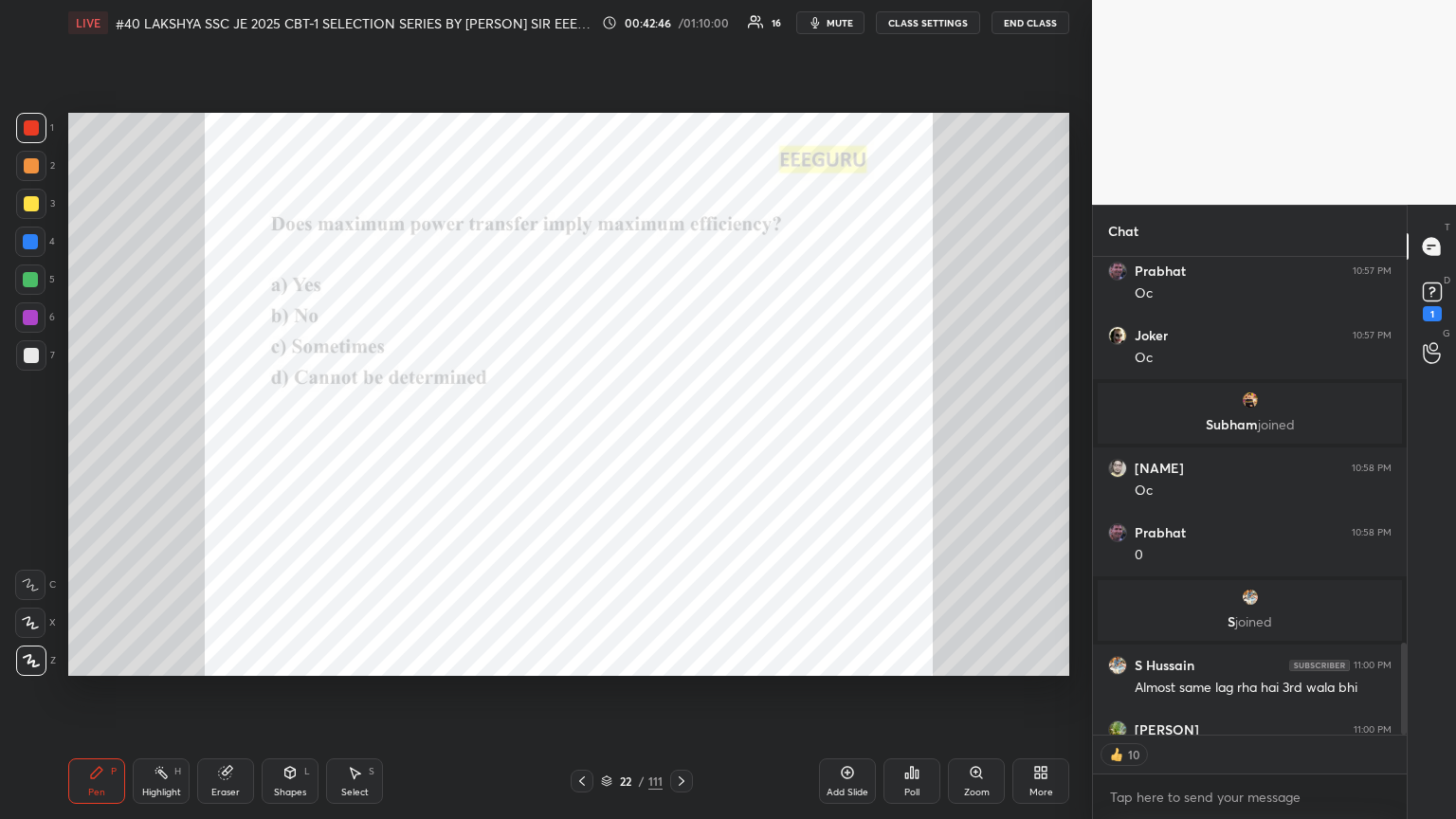 click on "Poll" at bounding box center (912, 792) 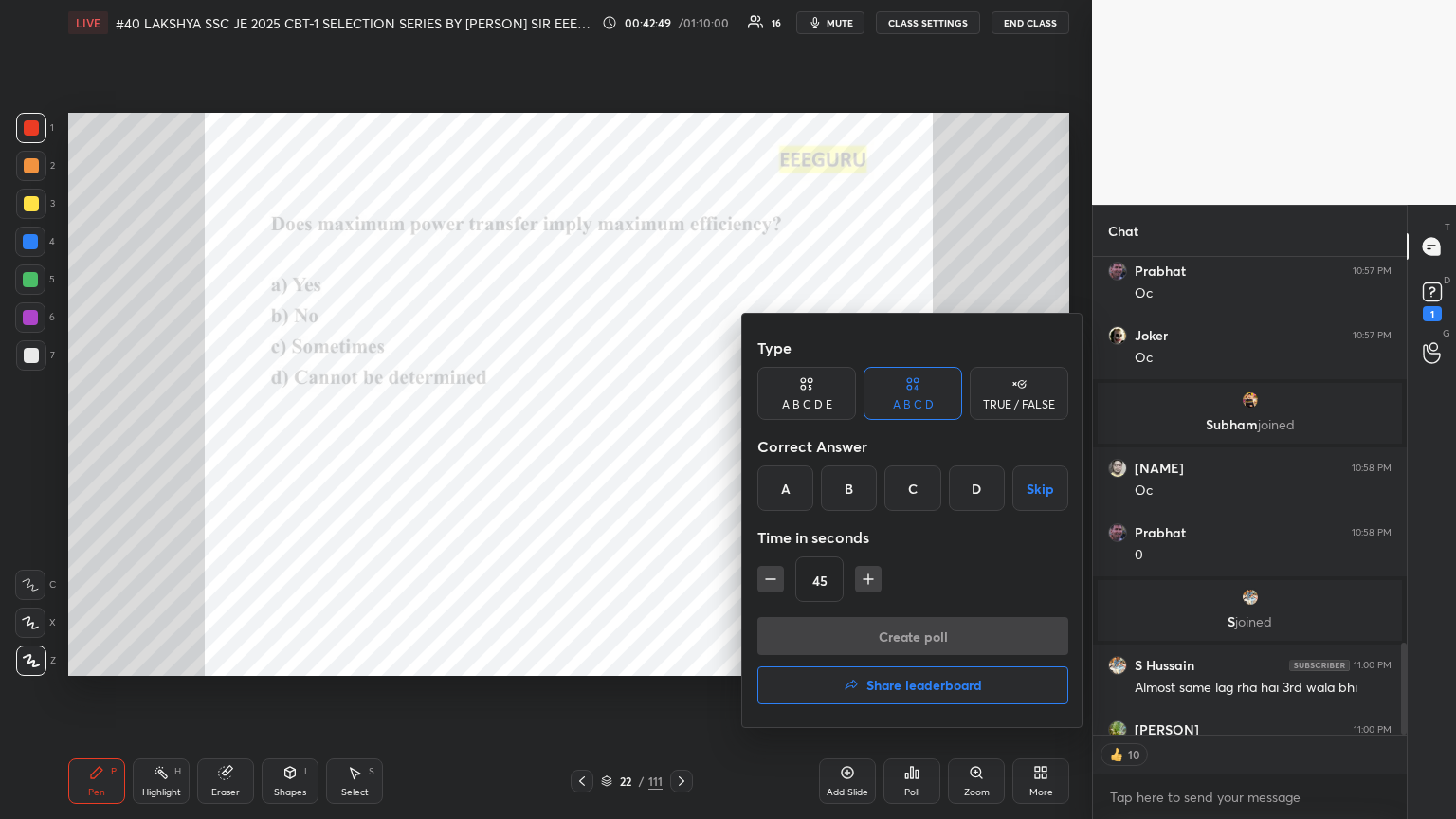drag, startPoint x: 854, startPoint y: 492, endPoint x: 844, endPoint y: 500, distance: 12.80625 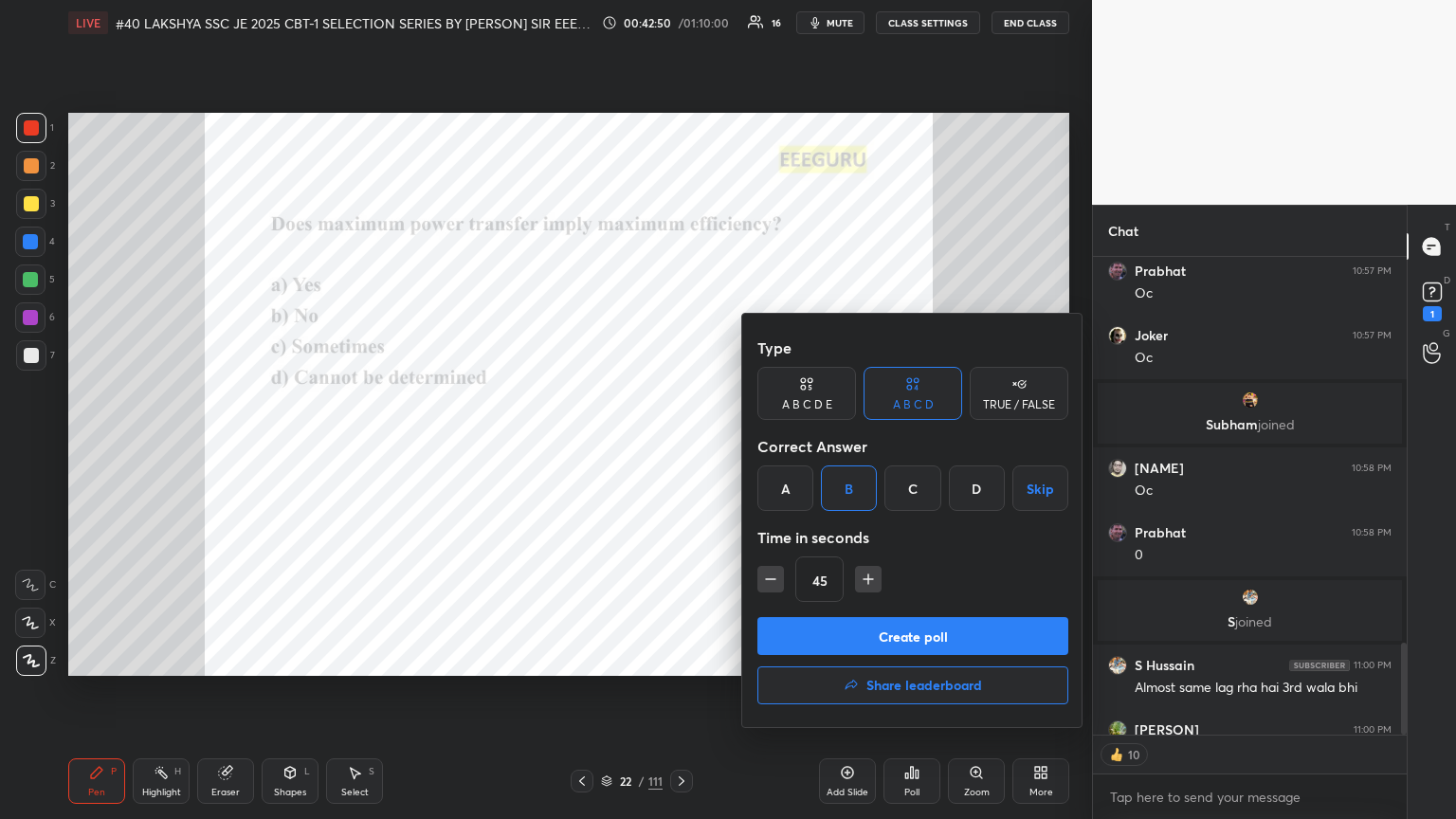 drag, startPoint x: 766, startPoint y: 580, endPoint x: 767, endPoint y: 609, distance: 29.017236 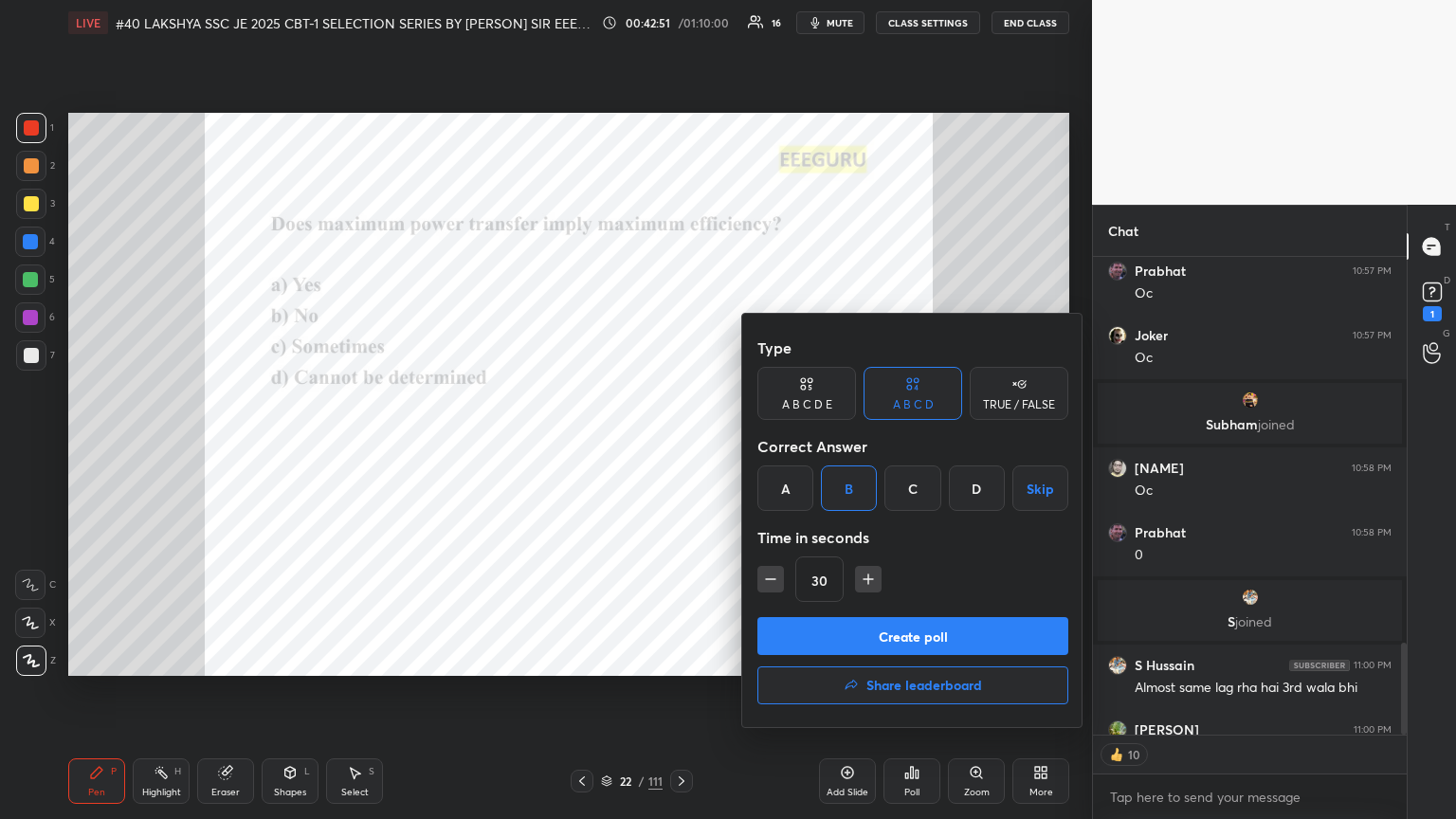click on "Create poll" at bounding box center [913, 636] 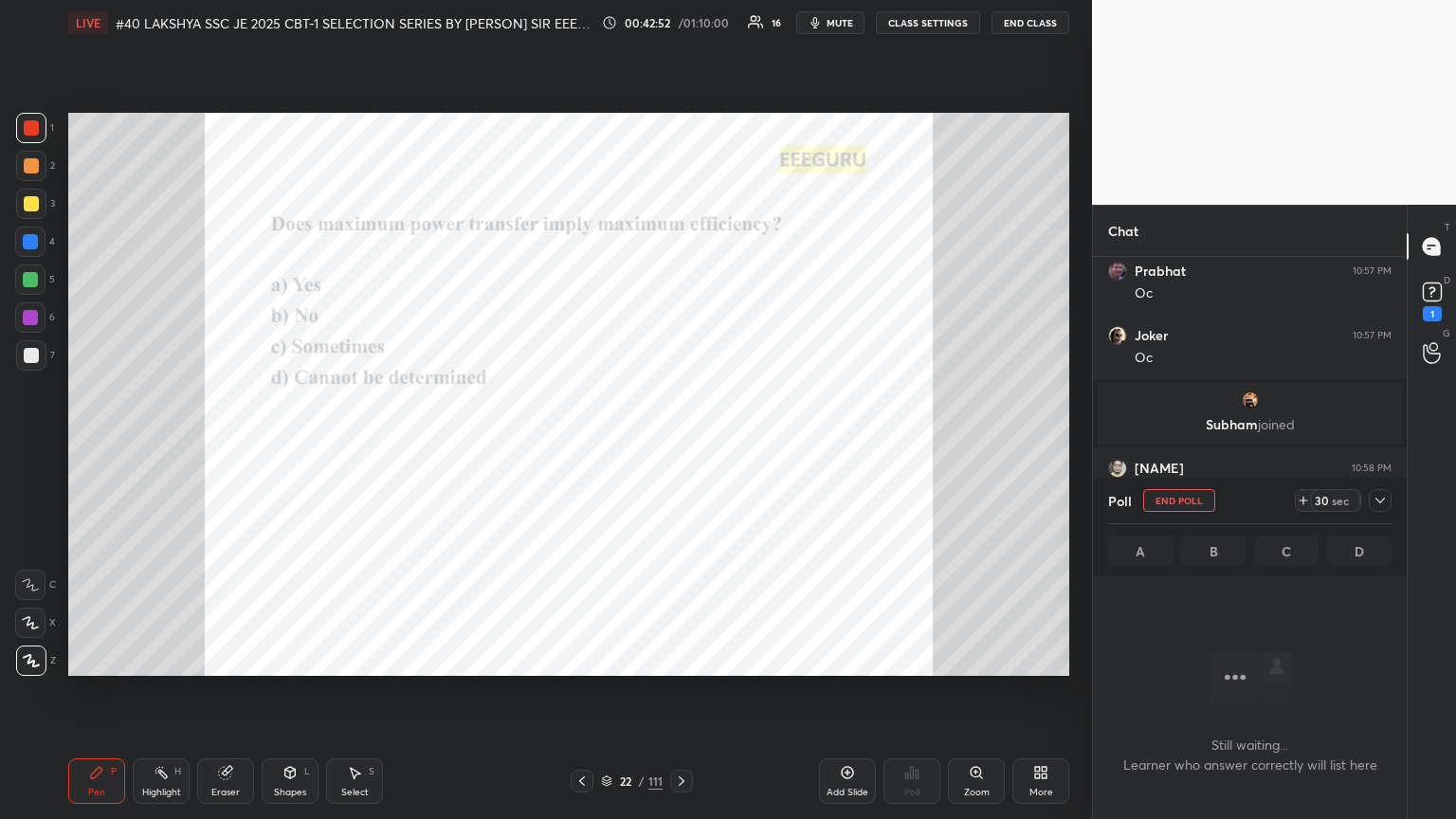 scroll, scrollTop: 432, scrollLeft: 308, axis: both 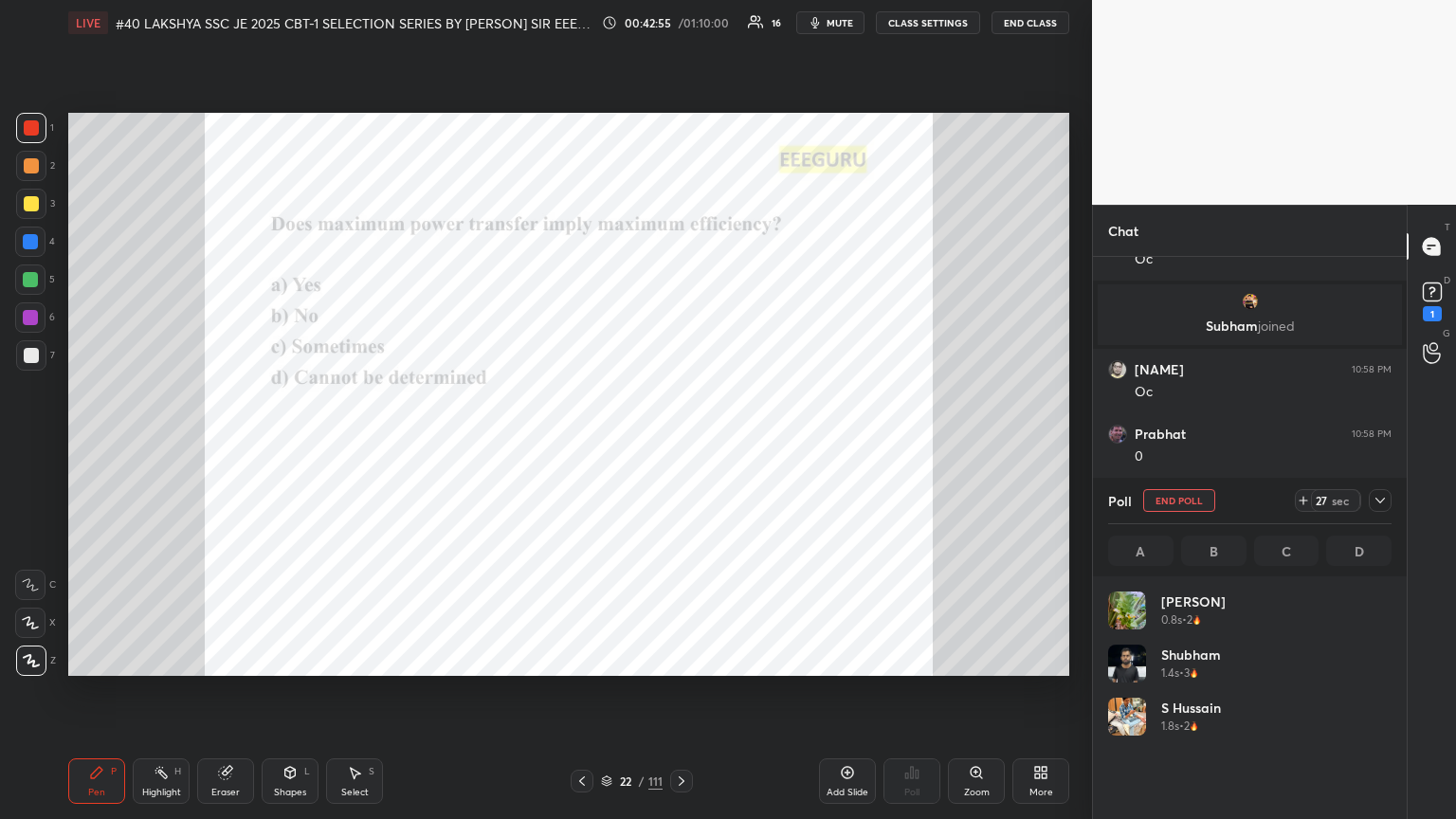 click 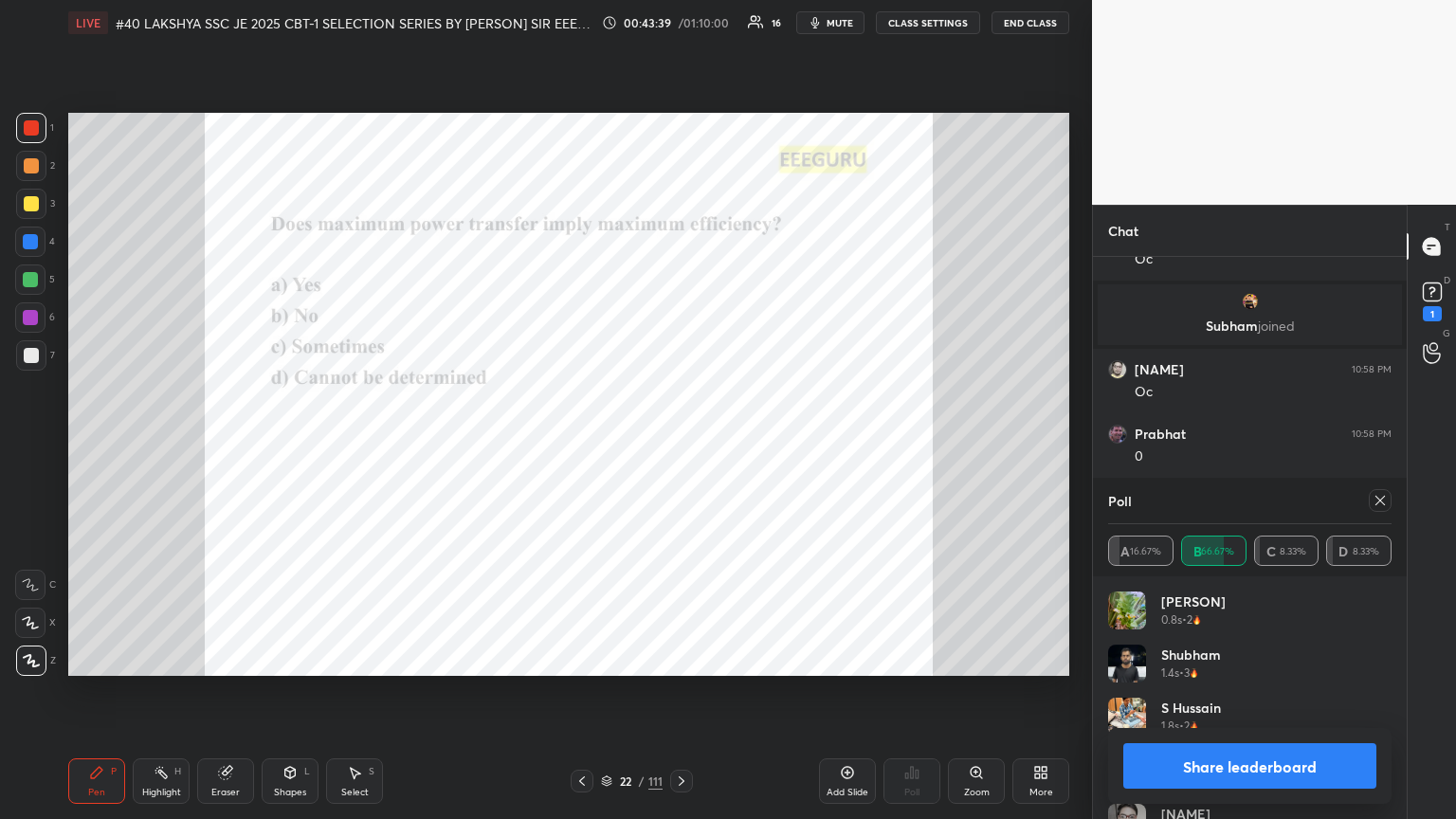 click 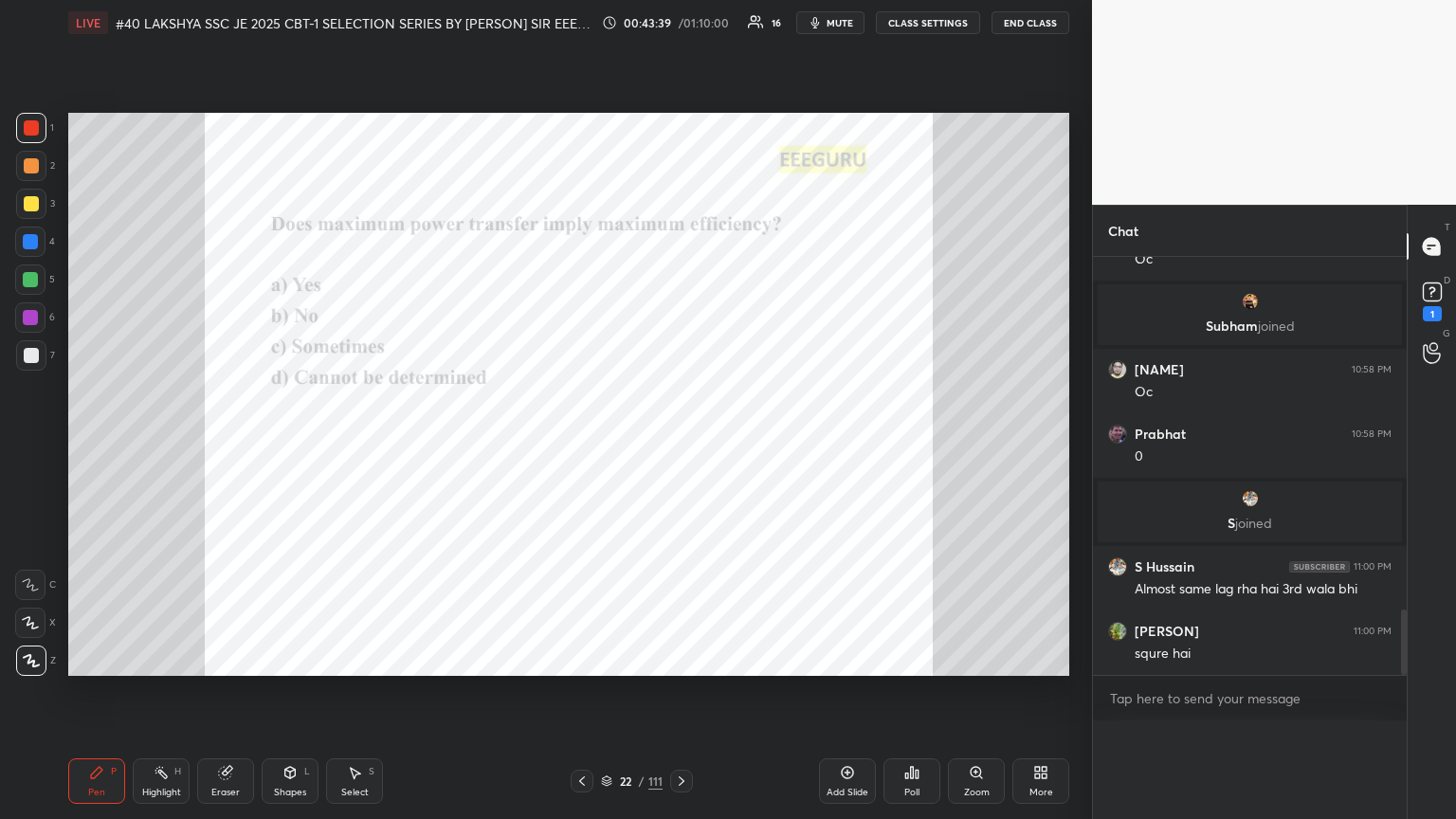 scroll, scrollTop: 0, scrollLeft: 0, axis: both 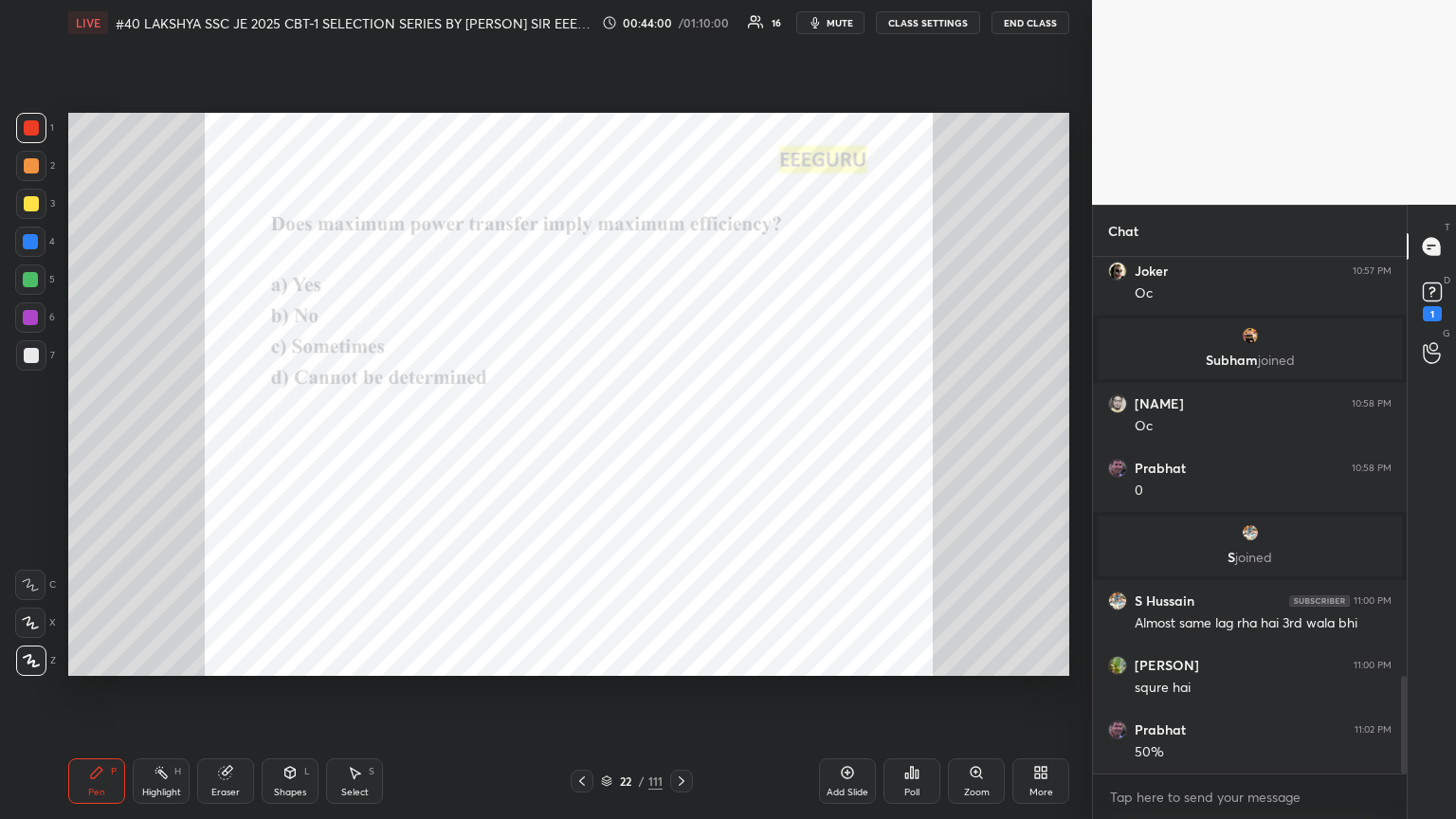 click 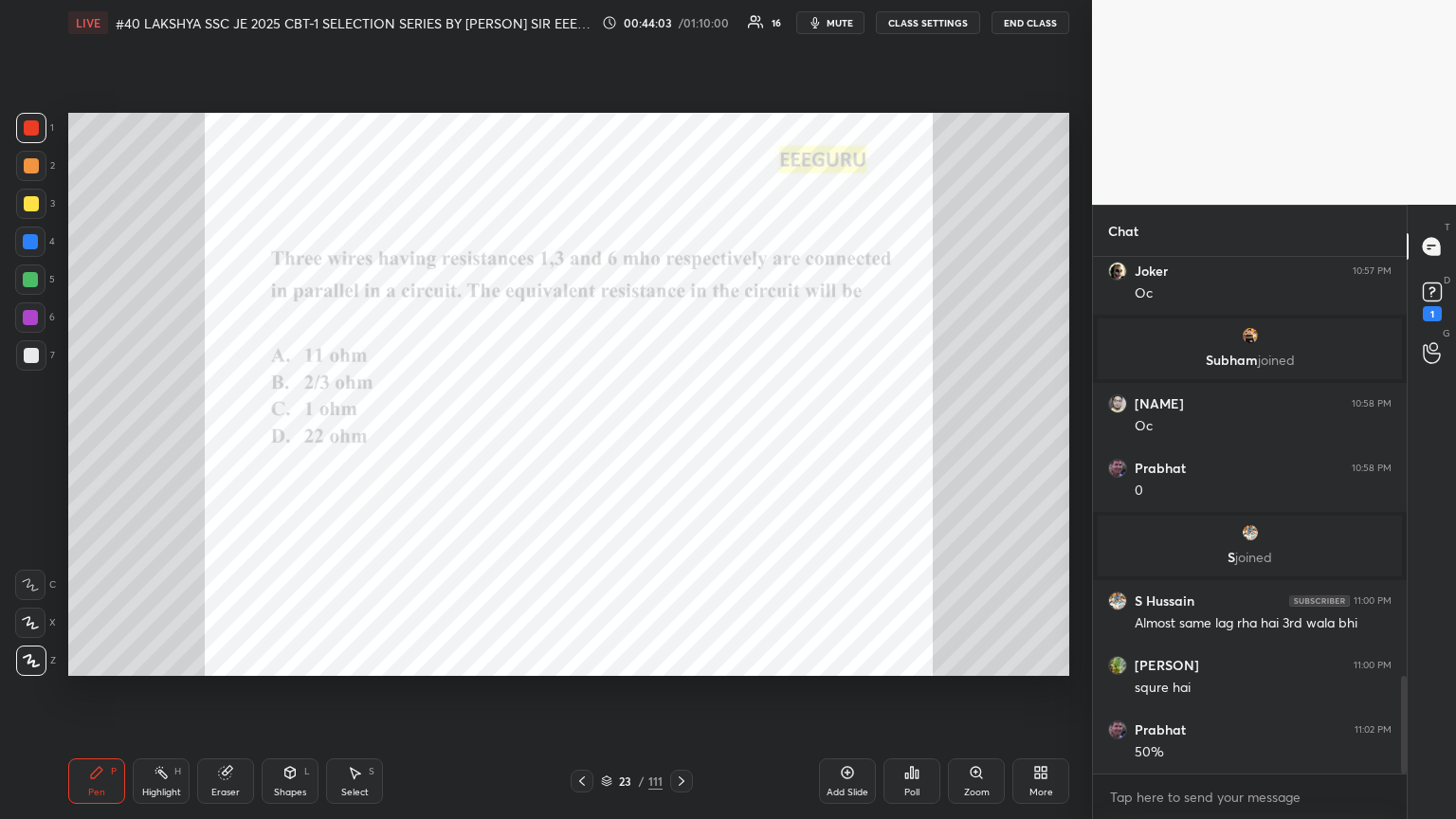 click on "Poll" at bounding box center [912, 781] 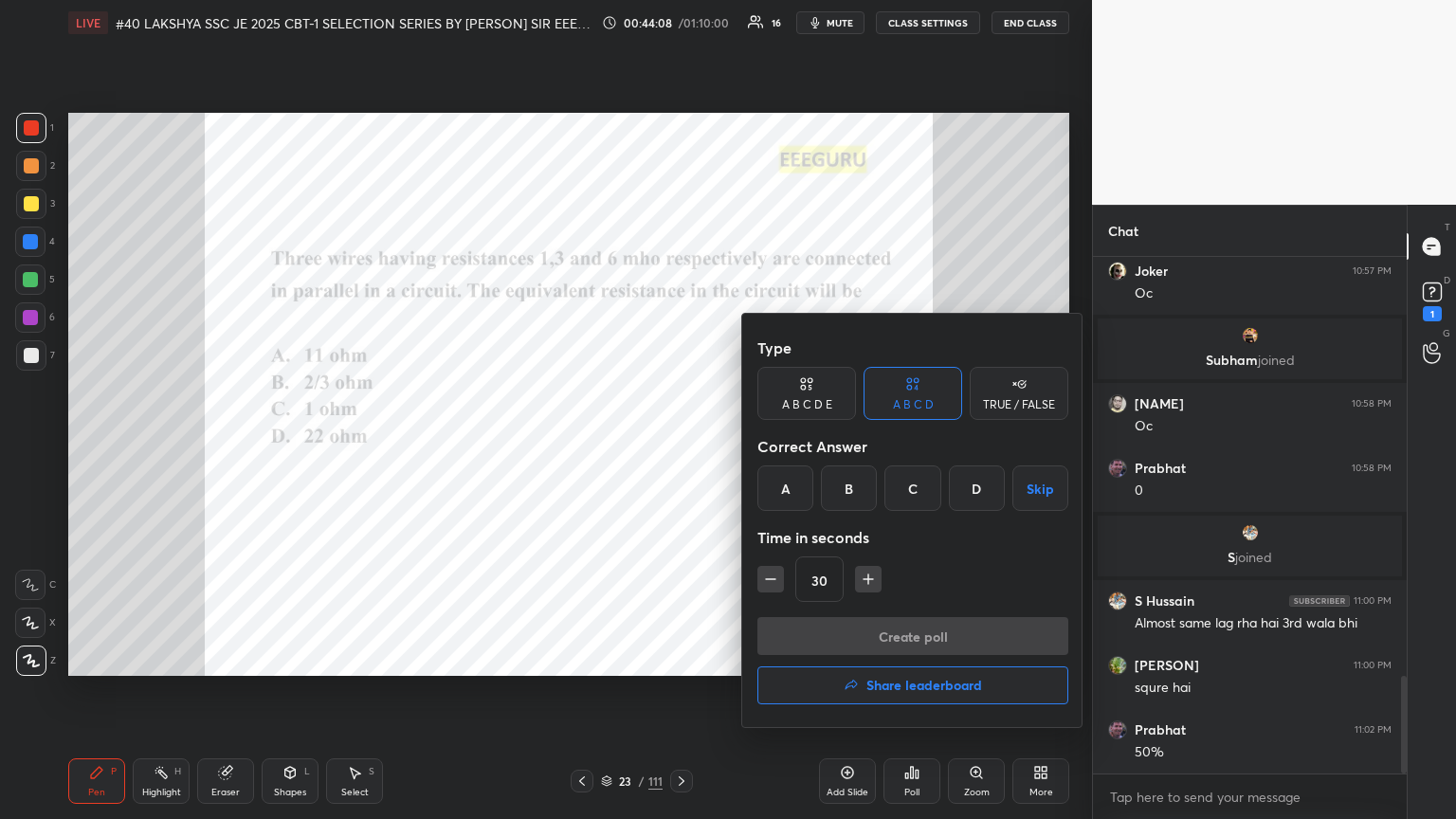 drag, startPoint x: 847, startPoint y: 485, endPoint x: 830, endPoint y: 535, distance: 52.810984 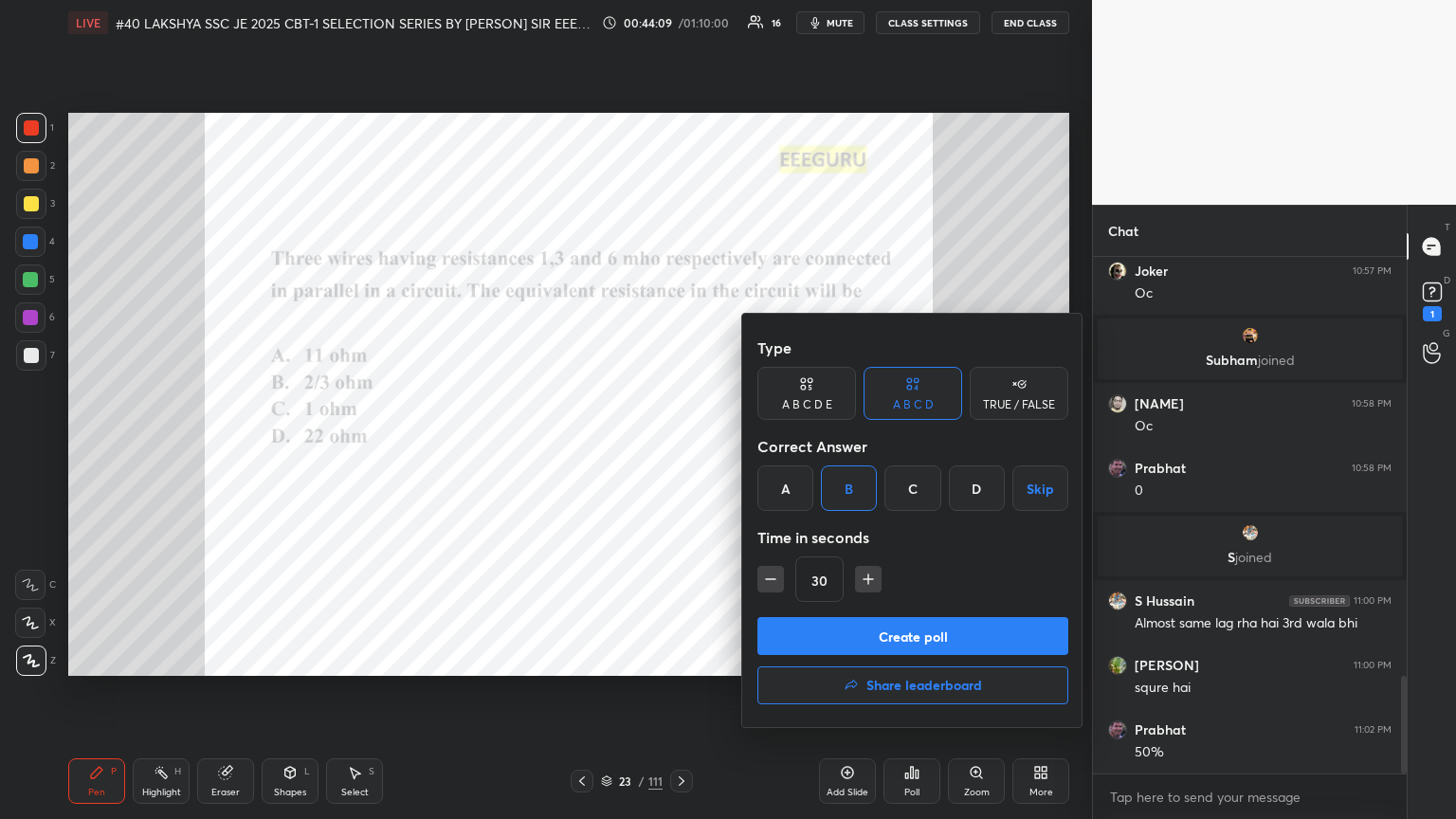 click on "Create poll" at bounding box center [913, 636] 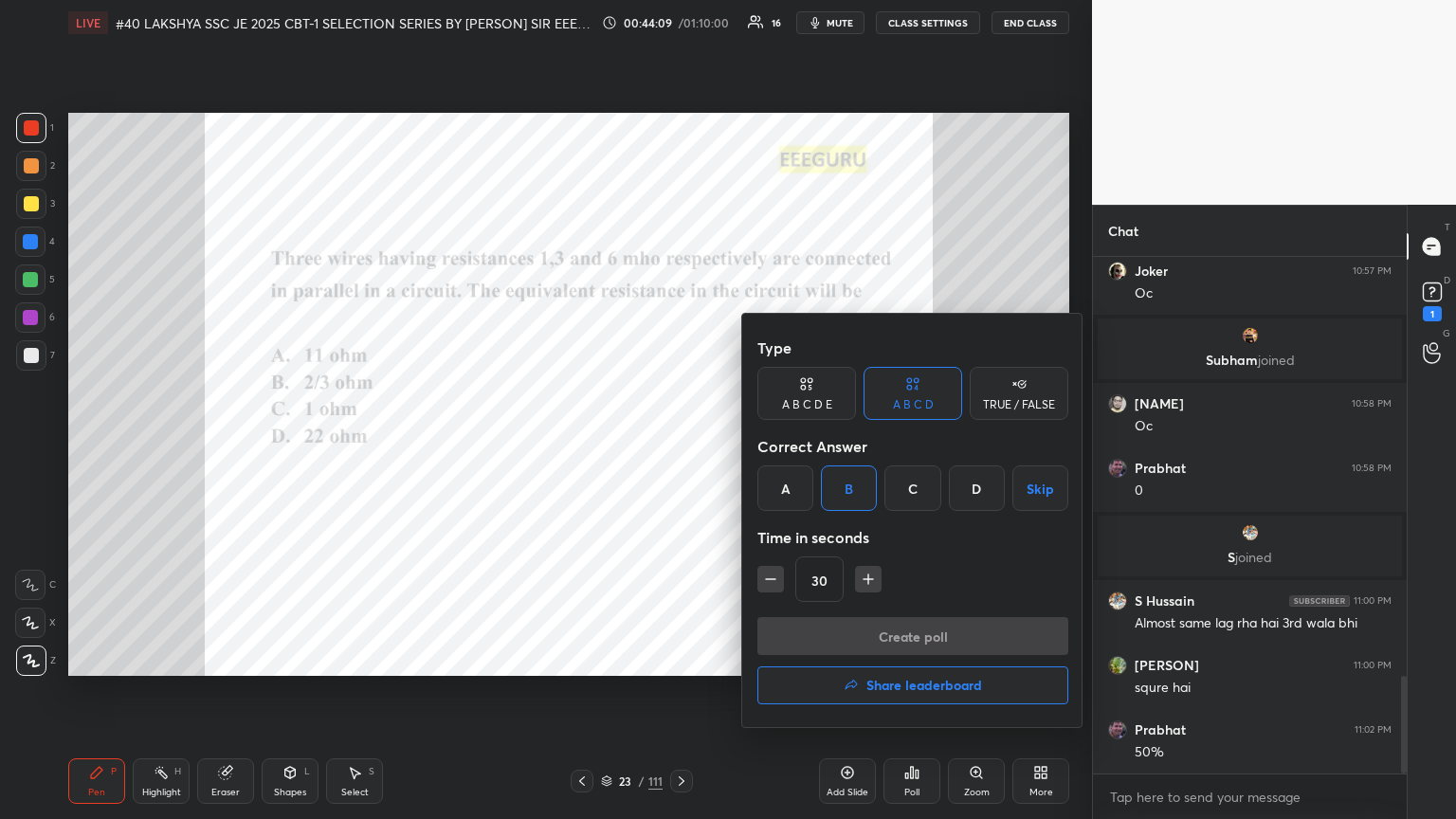 scroll, scrollTop: 314, scrollLeft: 308, axis: both 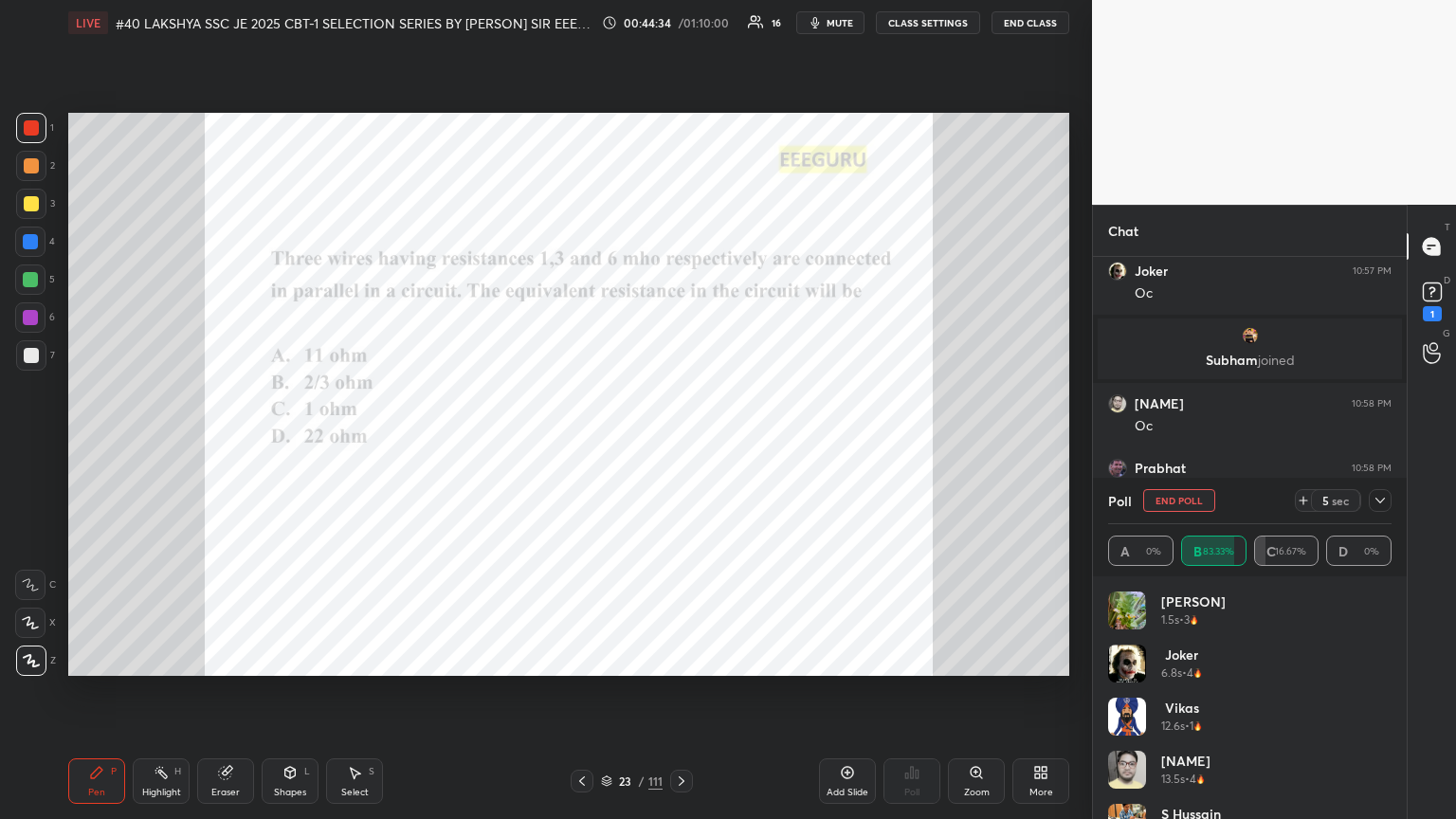drag, startPoint x: 1381, startPoint y: 698, endPoint x: 1384, endPoint y: 753, distance: 55.081757 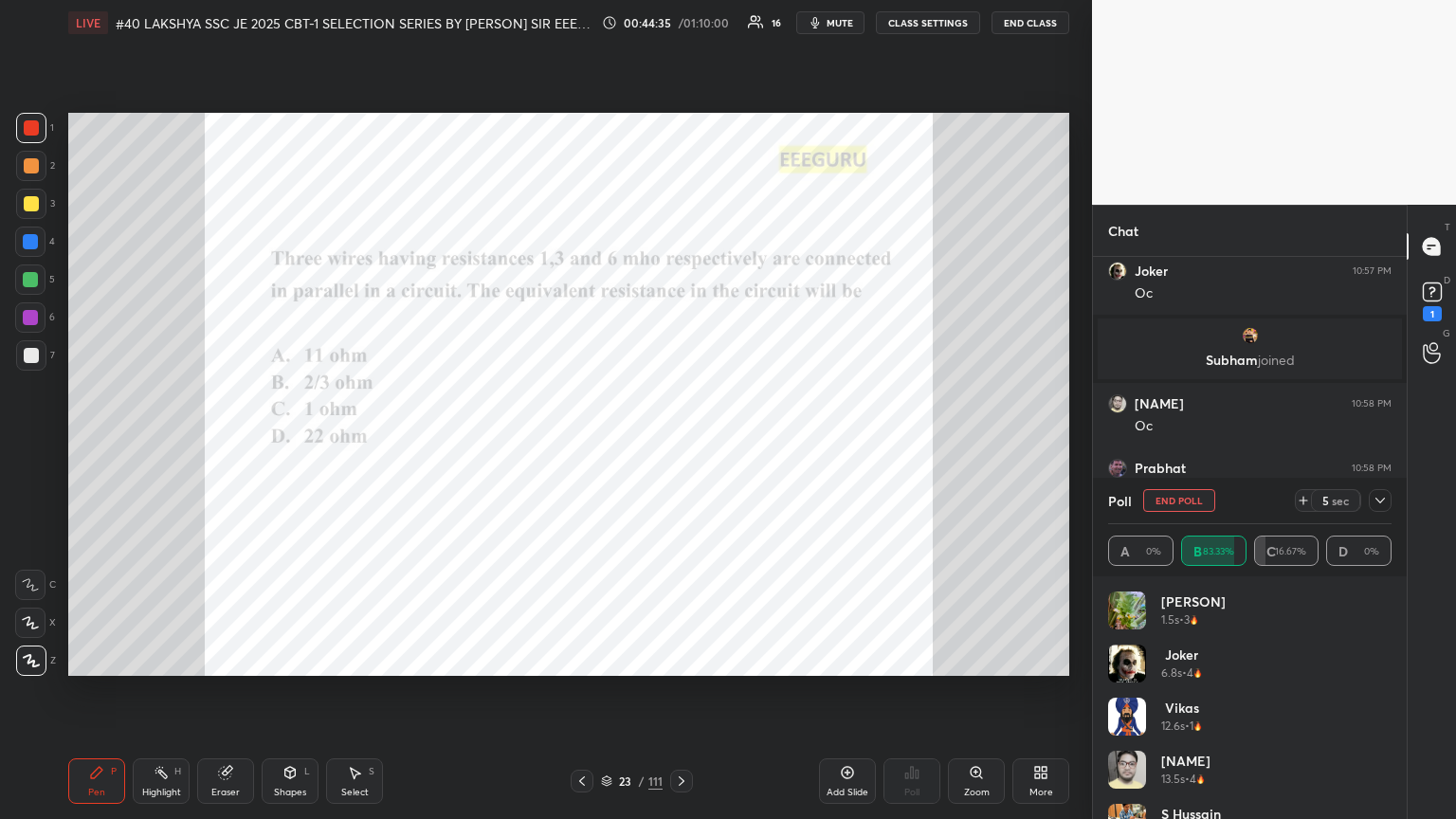 scroll, scrollTop: 38, scrollLeft: 0, axis: vertical 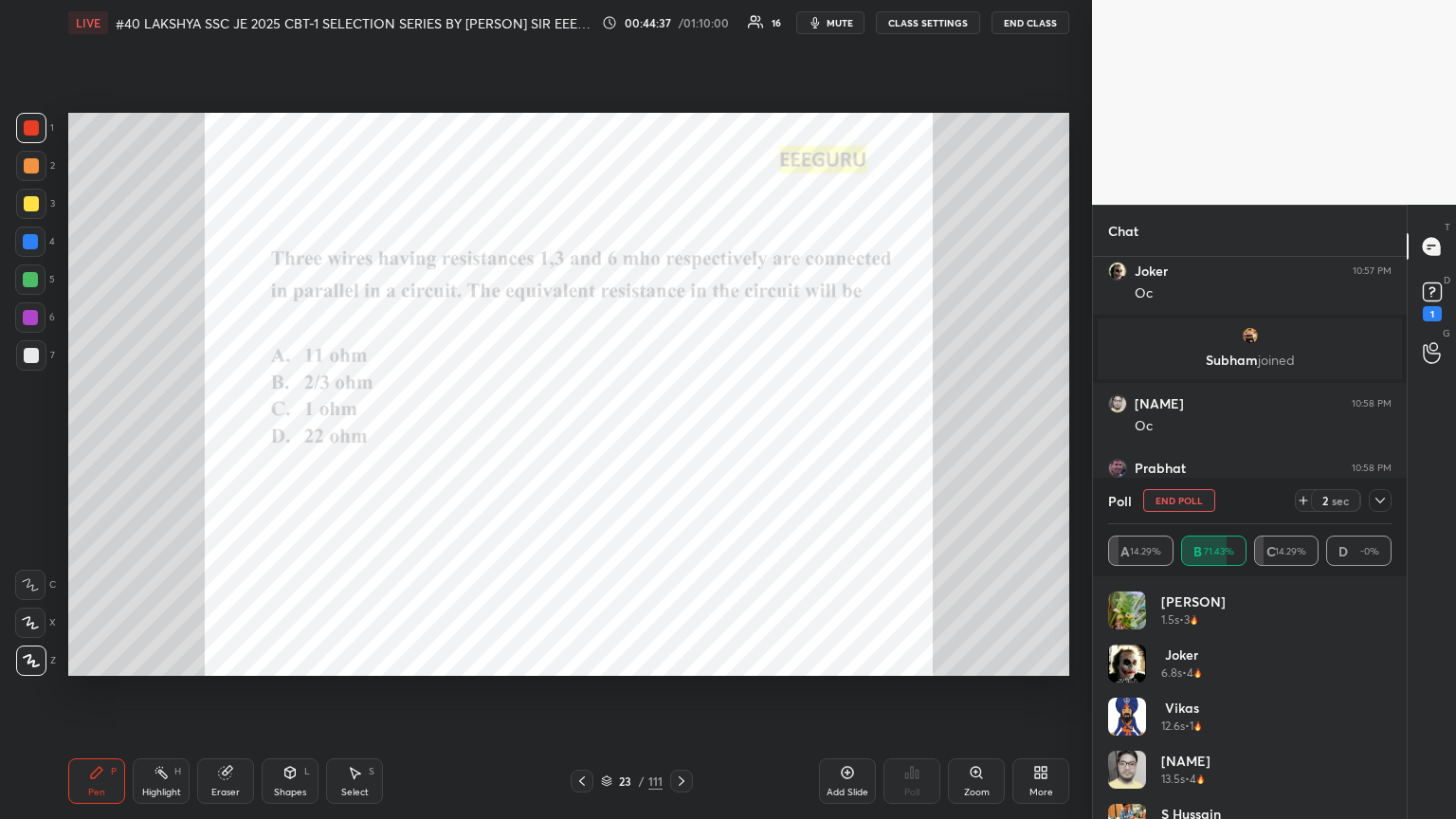 drag, startPoint x: 1392, startPoint y: 652, endPoint x: 1388, endPoint y: 703, distance: 51.156622 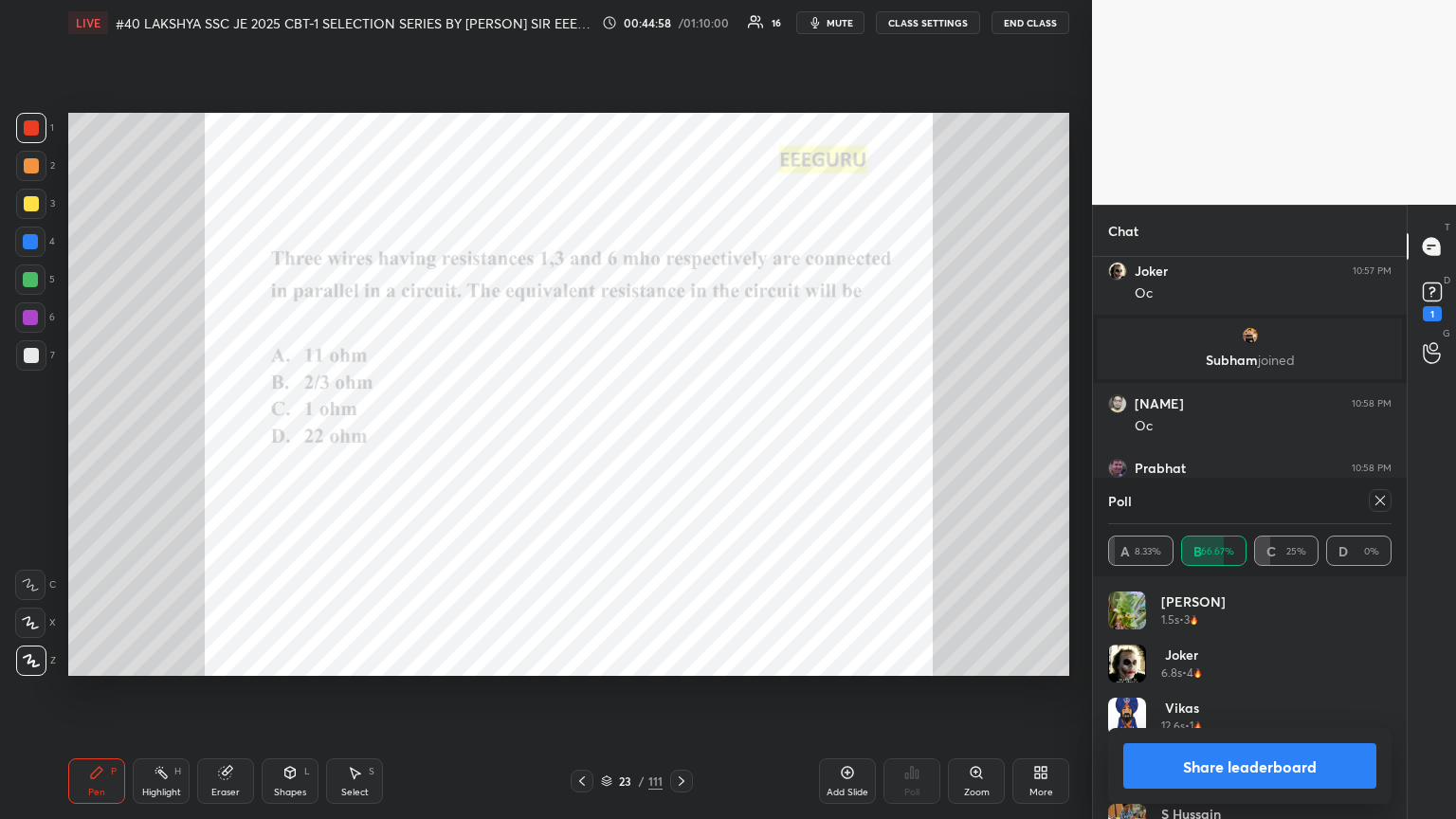 click 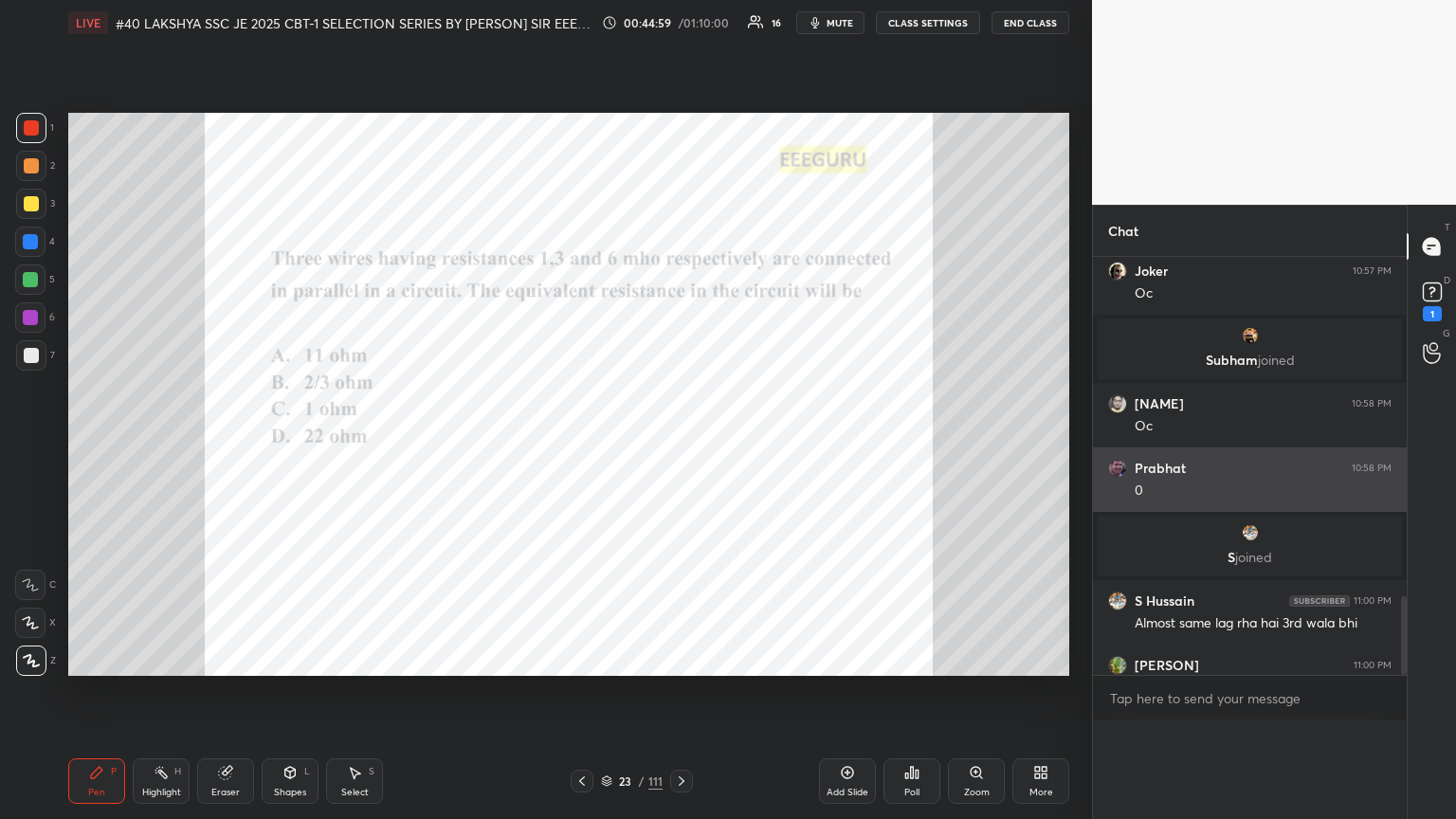 scroll, scrollTop: 83, scrollLeft: 278, axis: both 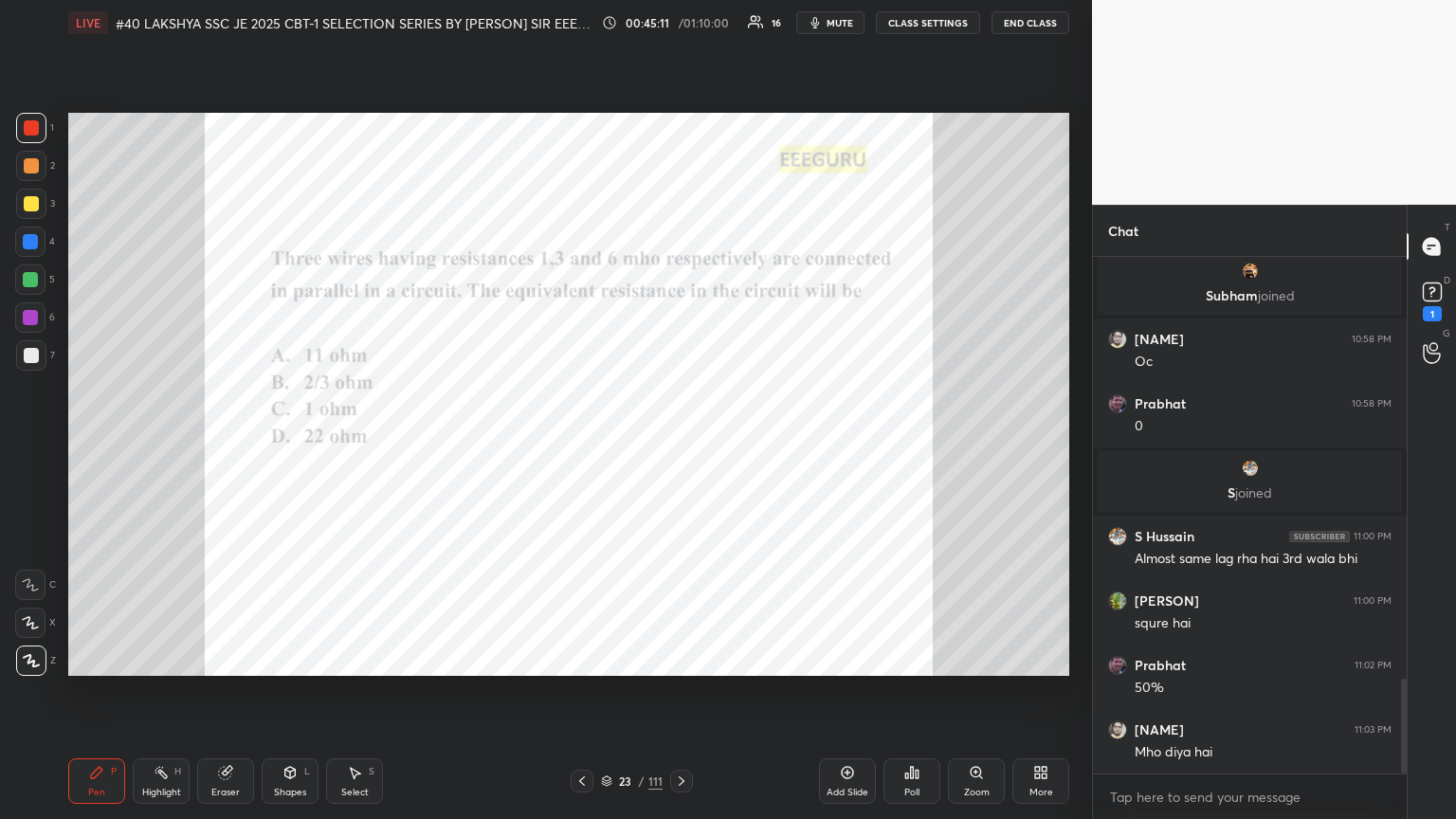 drag, startPoint x: 242, startPoint y: 779, endPoint x: 213, endPoint y: 777, distance: 29.068884 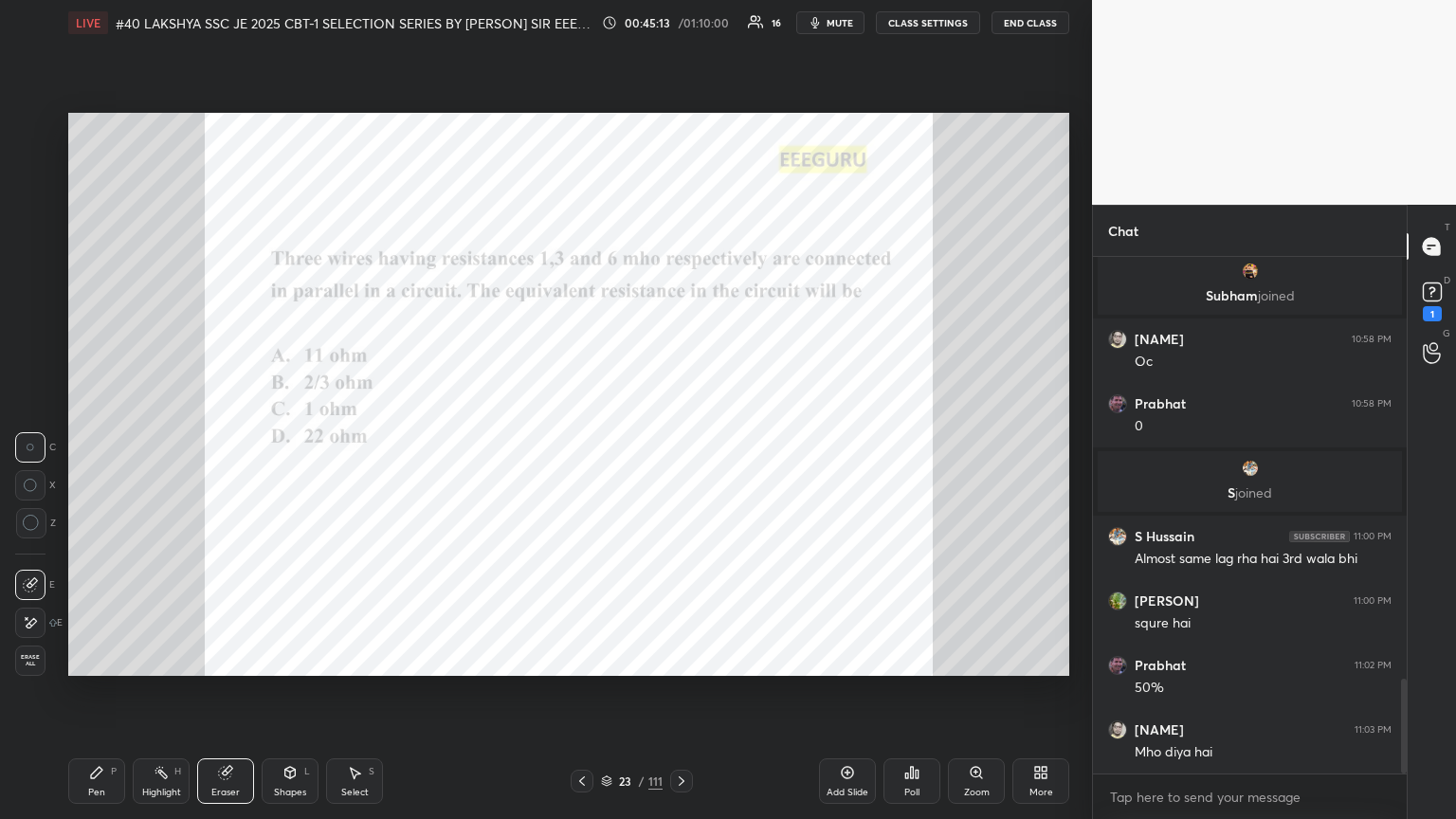 drag, startPoint x: 38, startPoint y: 657, endPoint x: 64, endPoint y: 740, distance: 86.97701 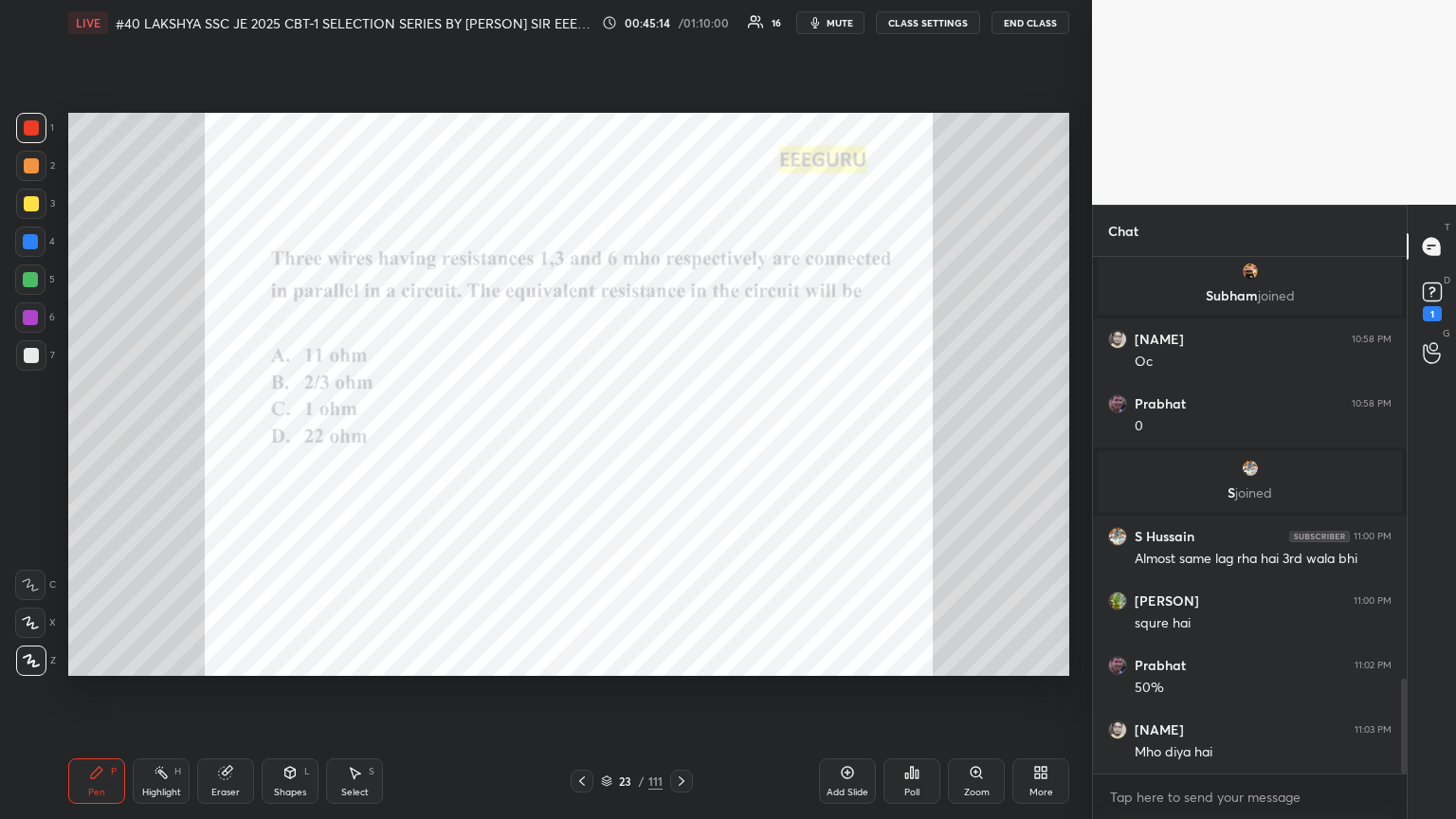 click on "LIVE #40 LAKSHYA SSC JE 2025 CBT-1 SELECTION SERIES BY [PERSON] SIR EEEGURU 00:45:14 /  01:10:00 16 mute CLASS SETTINGS End Class Setting up your live class Poll for   secs No correct answer Start poll Back #40 LAKSHYA SSC JE 2025 CBT-1 SELECTION SERIES BY [PERSON] SIR EEEGURU [PERSON] [PERSON] P Highlight H Eraser Shapes L Select S 23 / 111 Add Slide Poll Zoom More" at bounding box center (569, 410) 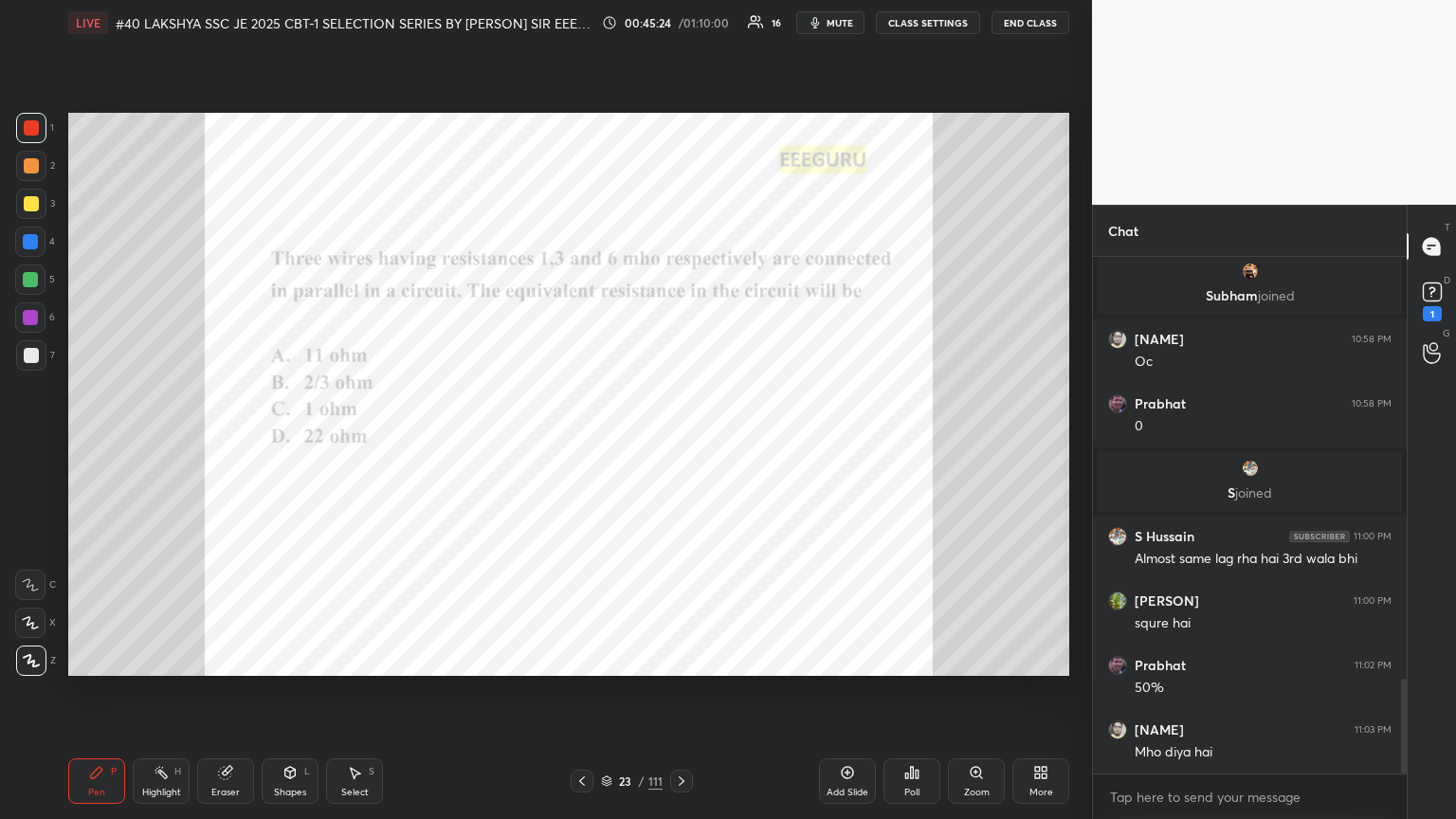 click on "Eraser" at bounding box center (226, 781) 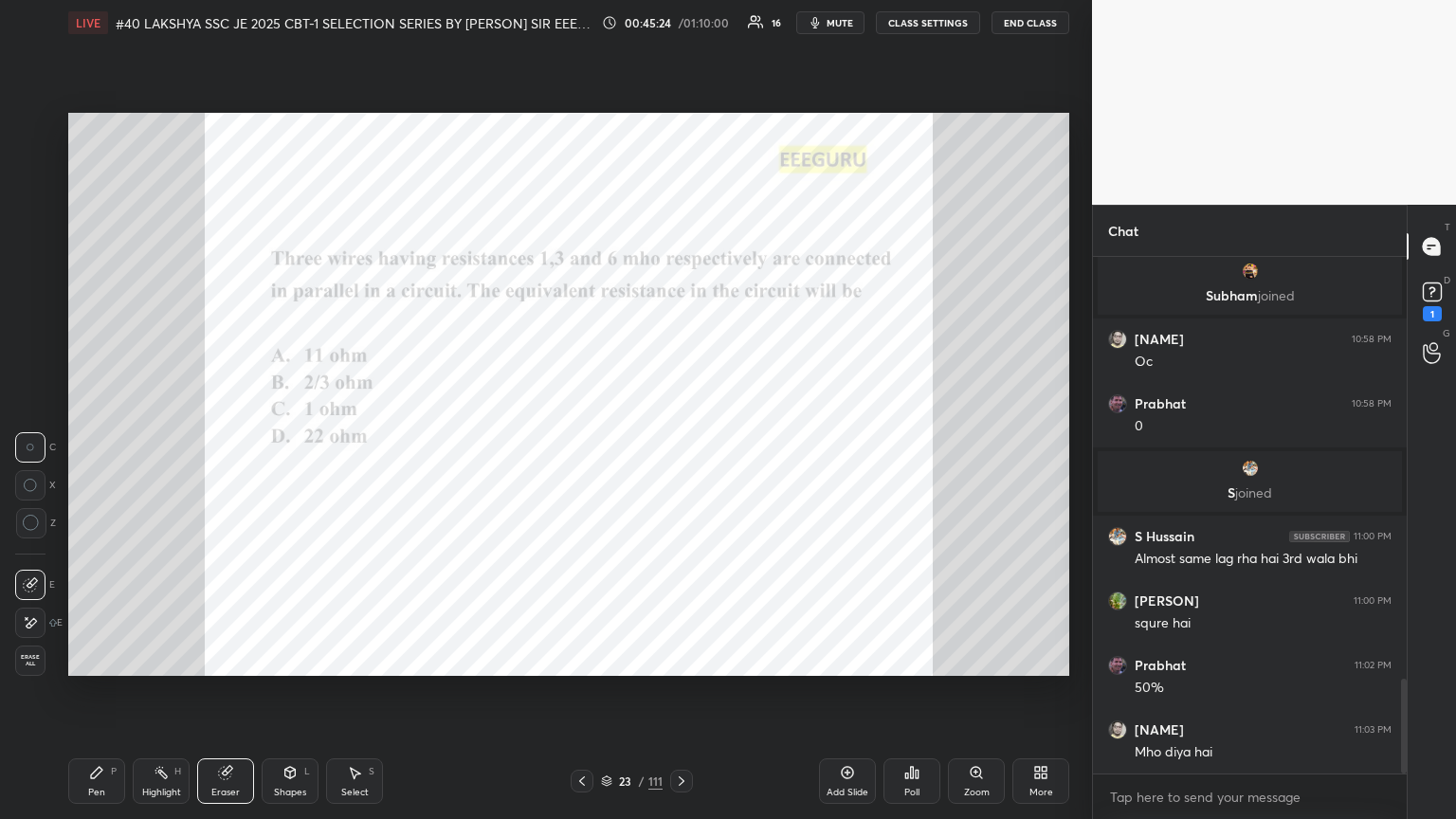 click on "Erase all" at bounding box center (30, 661) 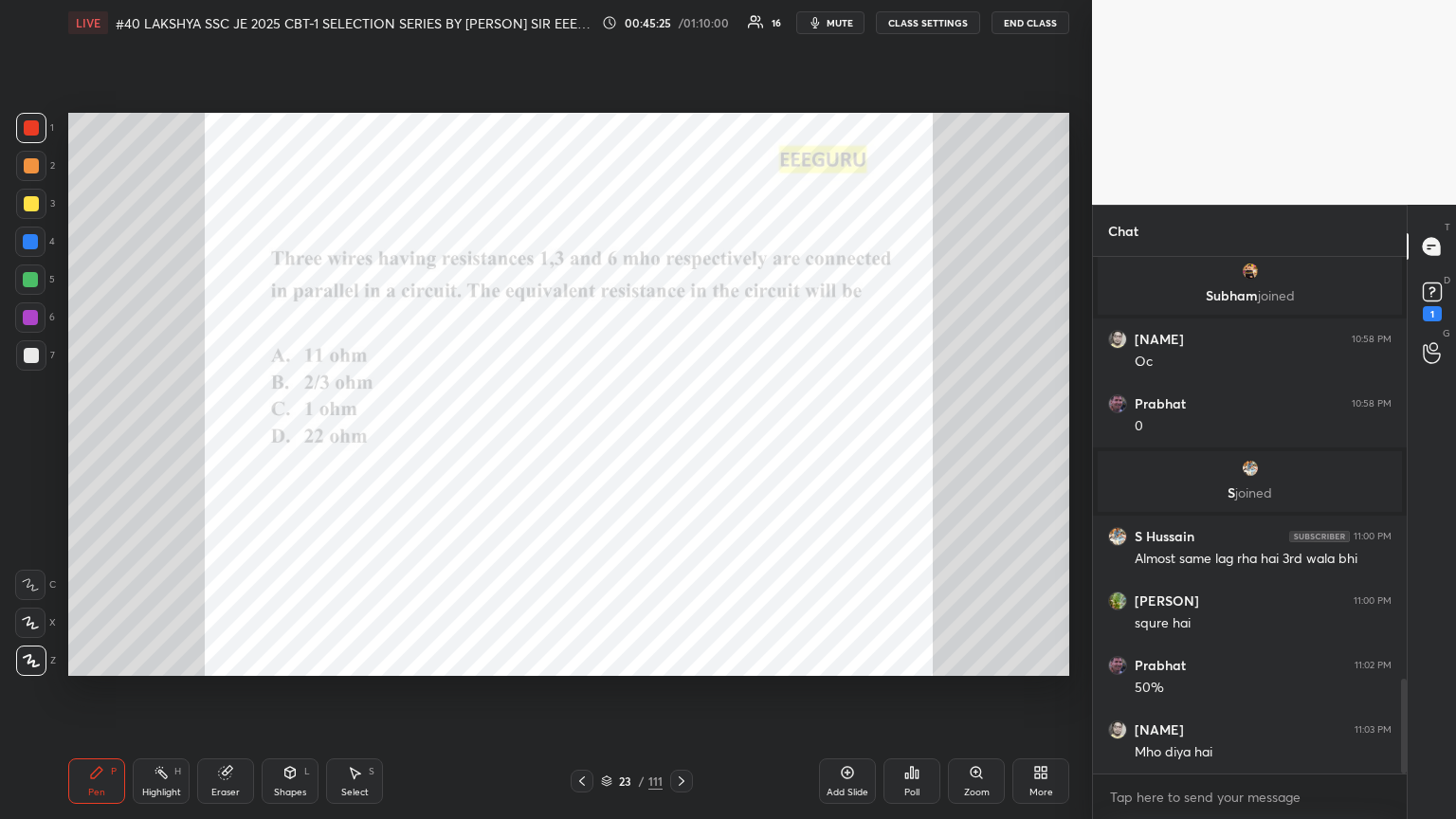 click on "Pen P Highlight H Eraser Shapes L Select S 23 / 111 Add Slide Poll Zoom More" at bounding box center (569, 781) 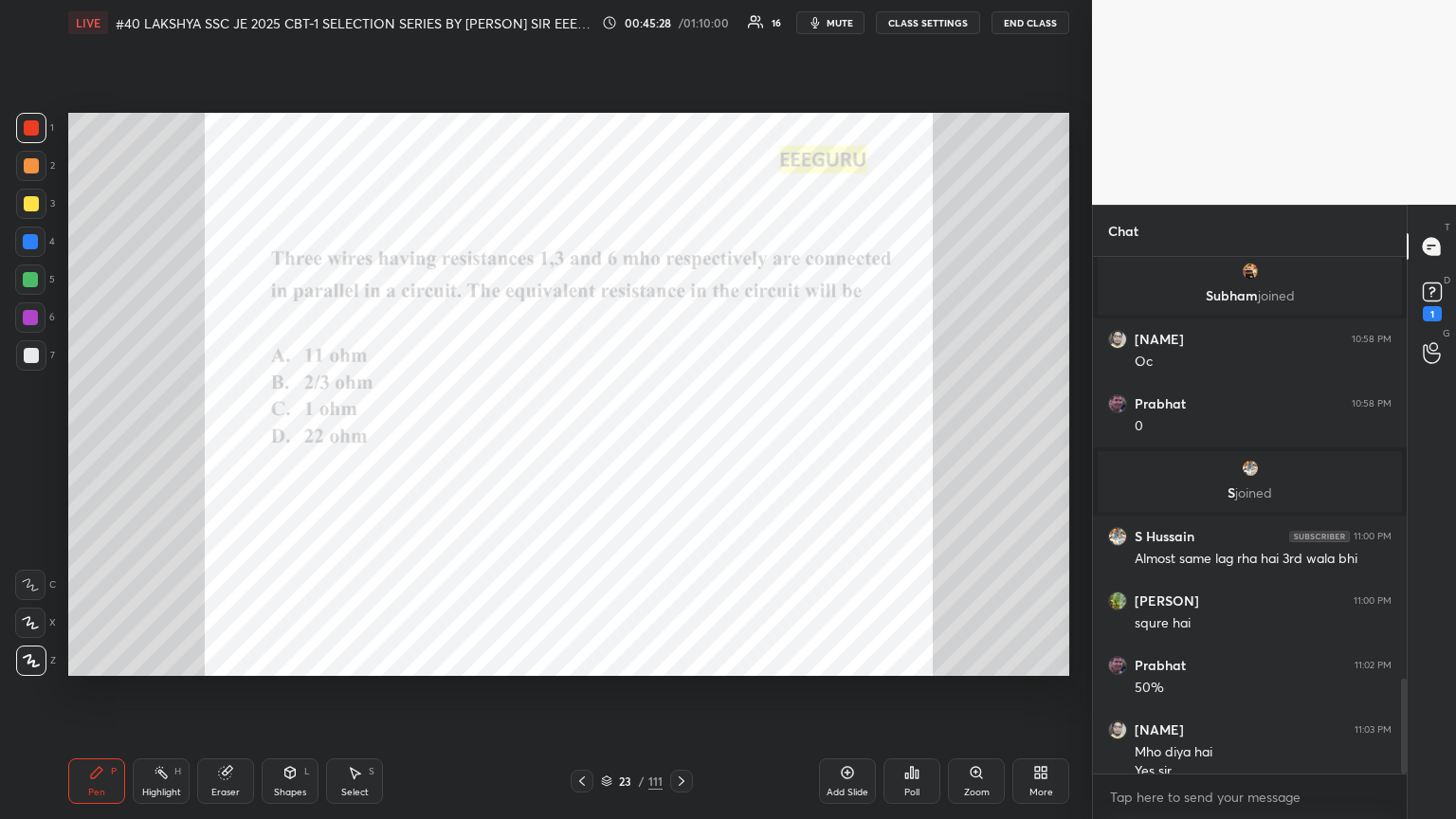scroll, scrollTop: 2312, scrollLeft: 0, axis: vertical 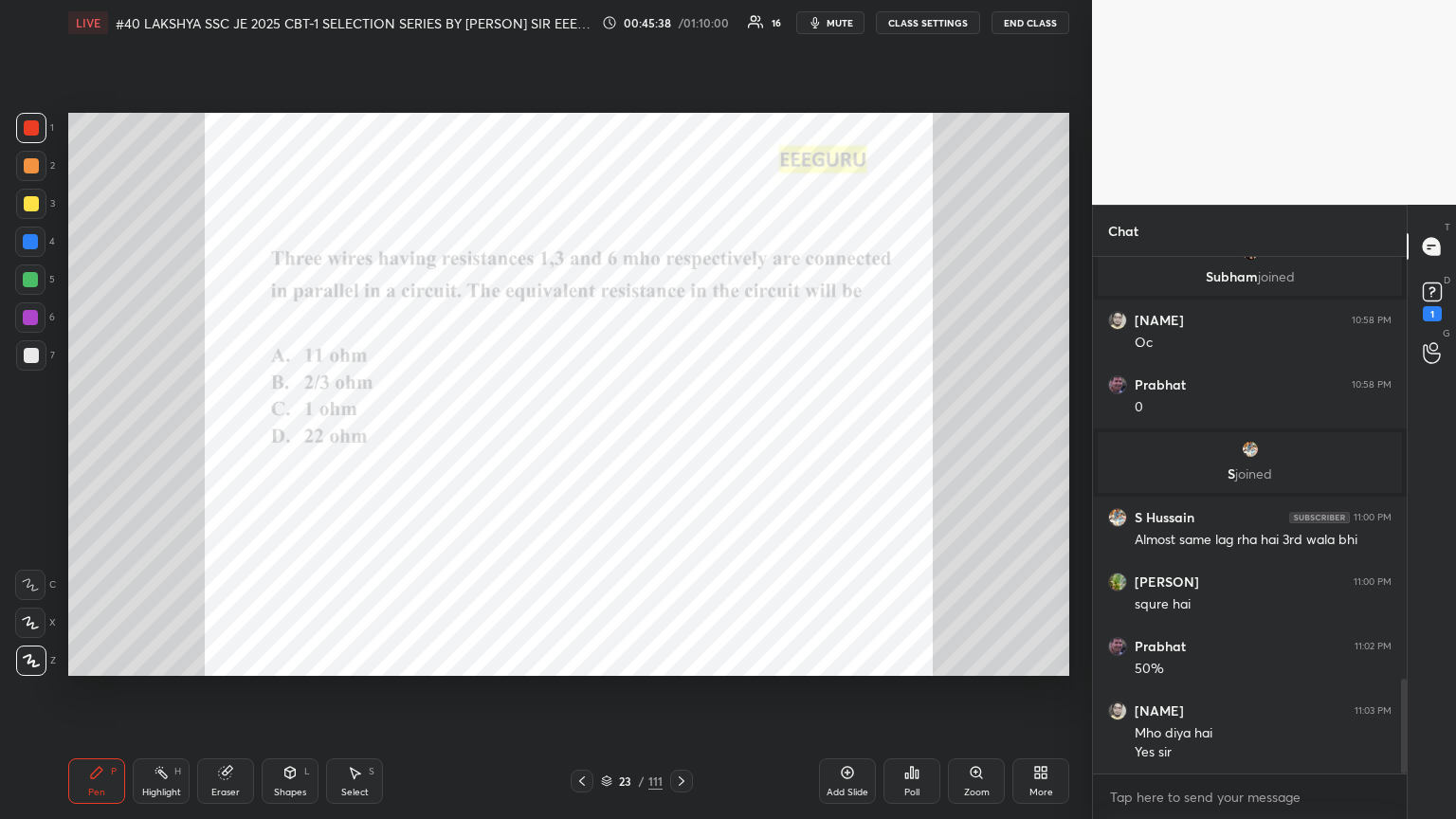 click 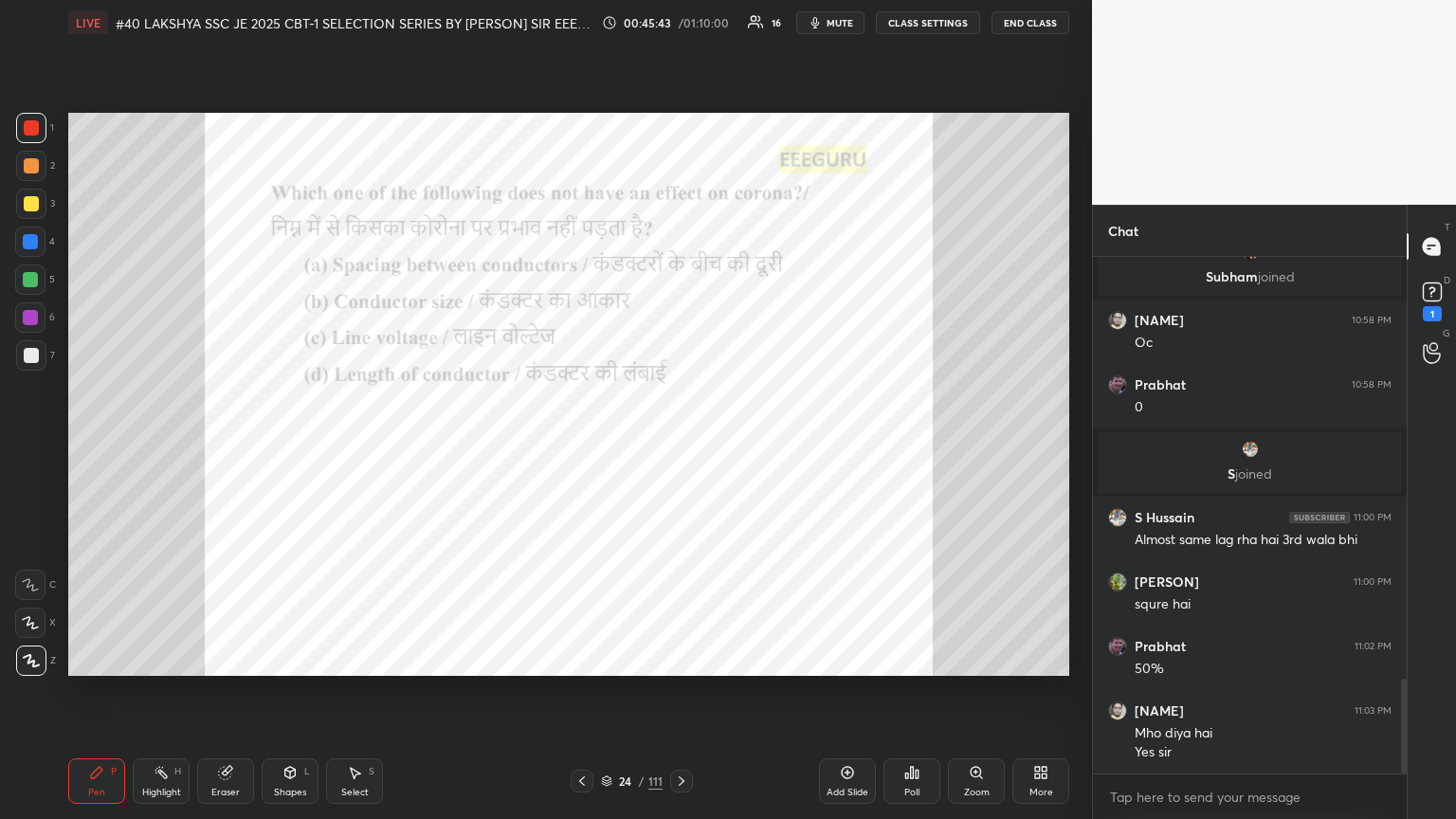 click on "Poll" at bounding box center [912, 792] 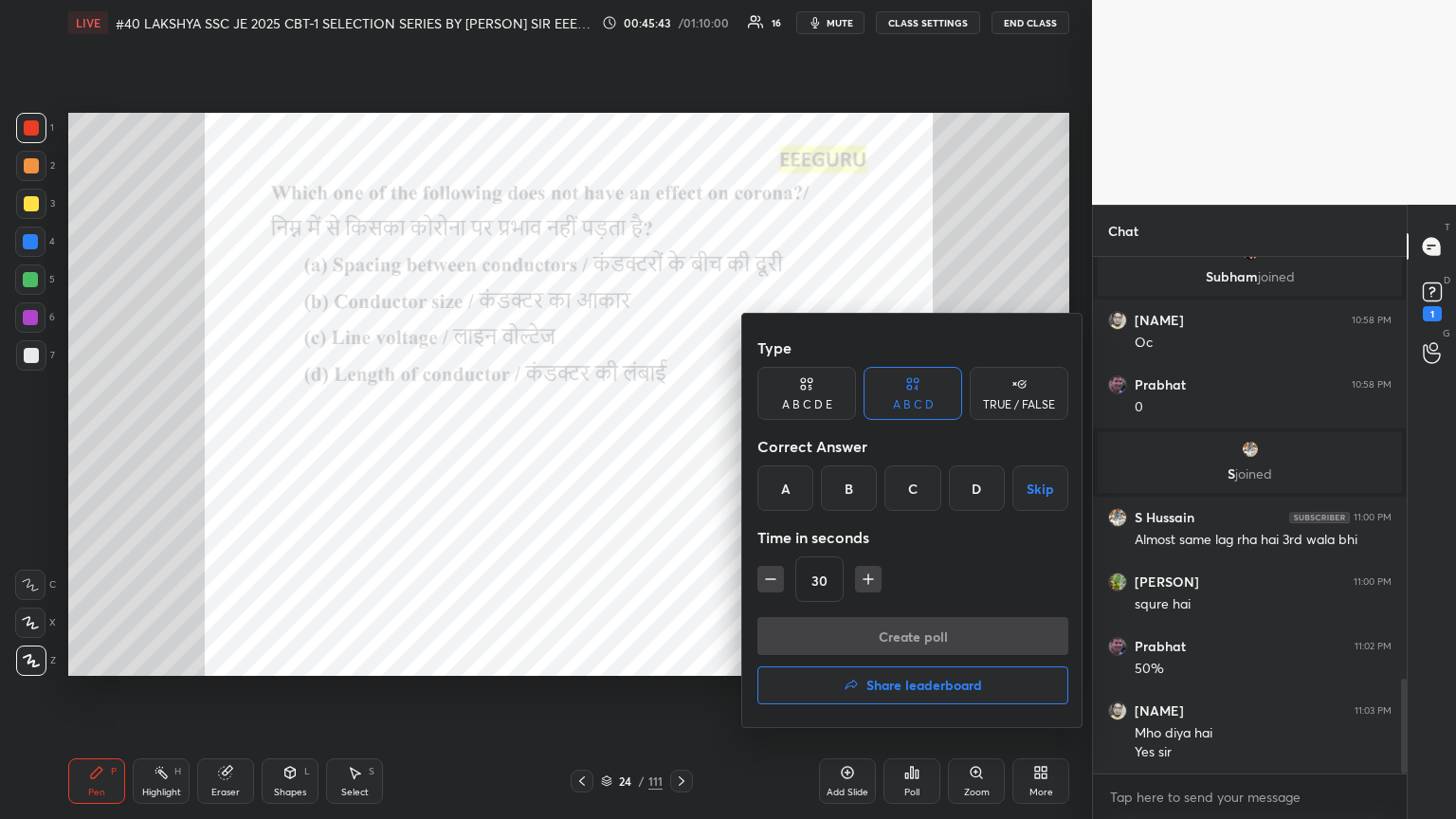 drag, startPoint x: 993, startPoint y: 476, endPoint x: 976, endPoint y: 488, distance: 20.808652 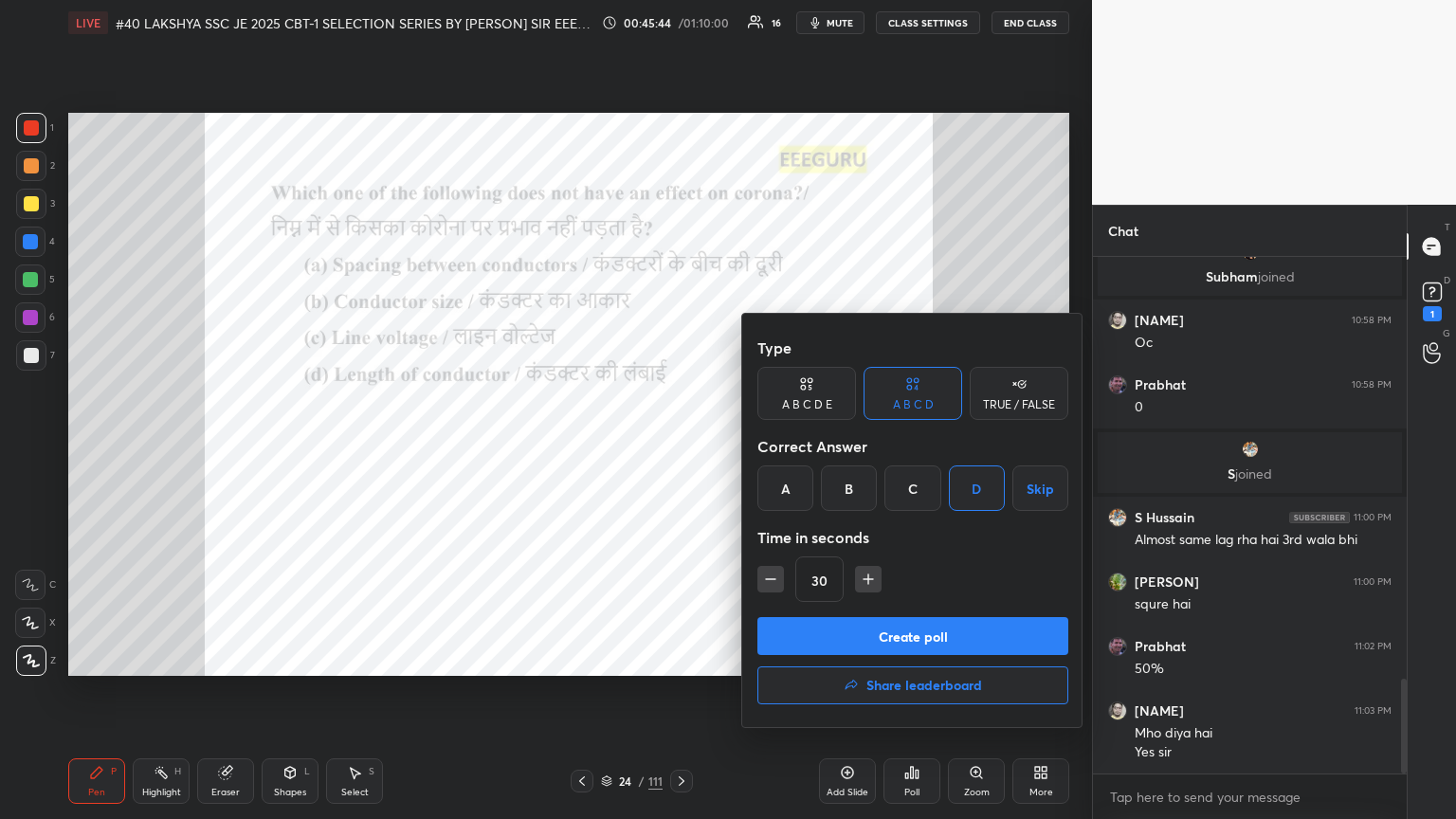 click 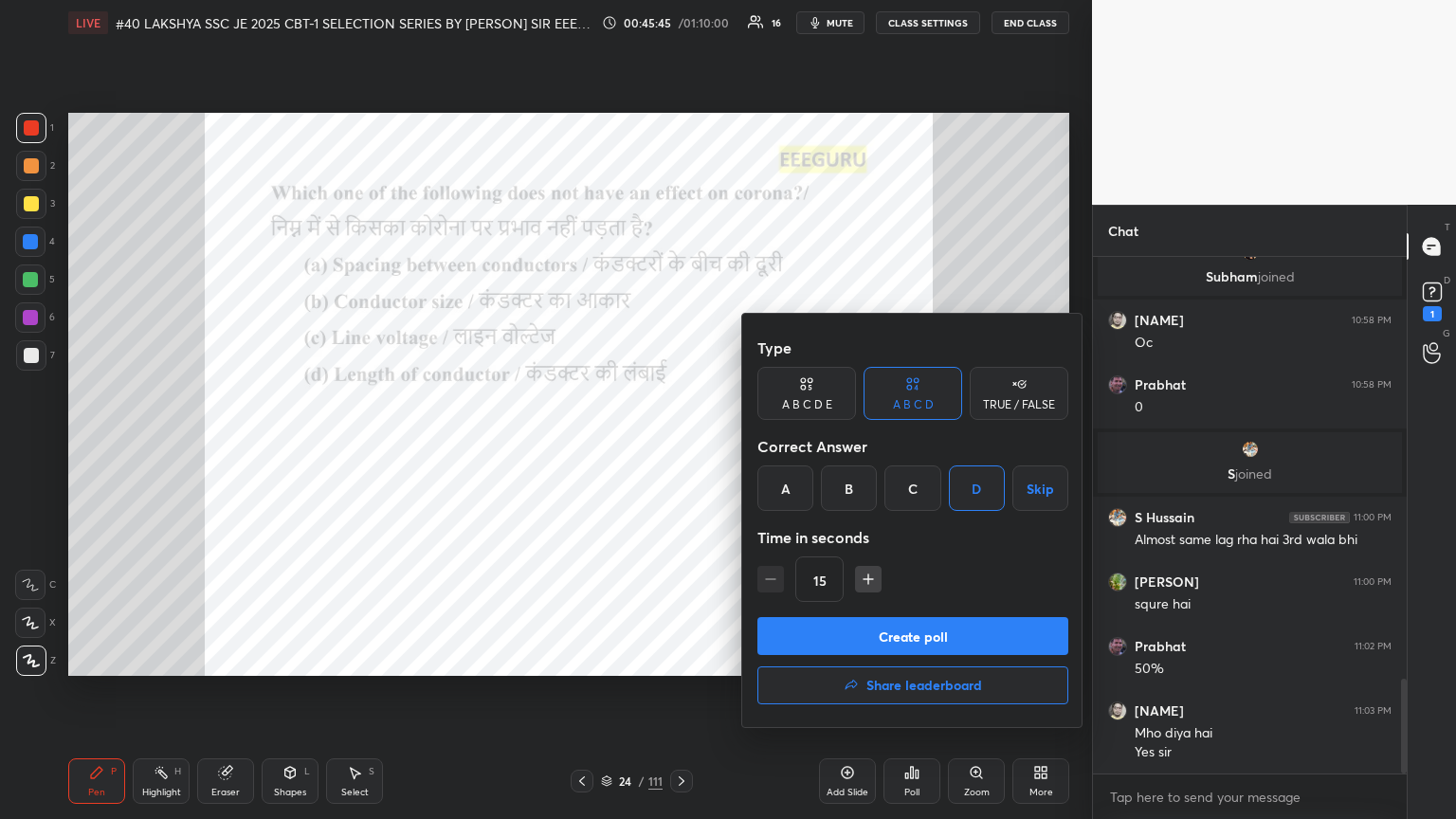 click on "Create poll" at bounding box center (913, 636) 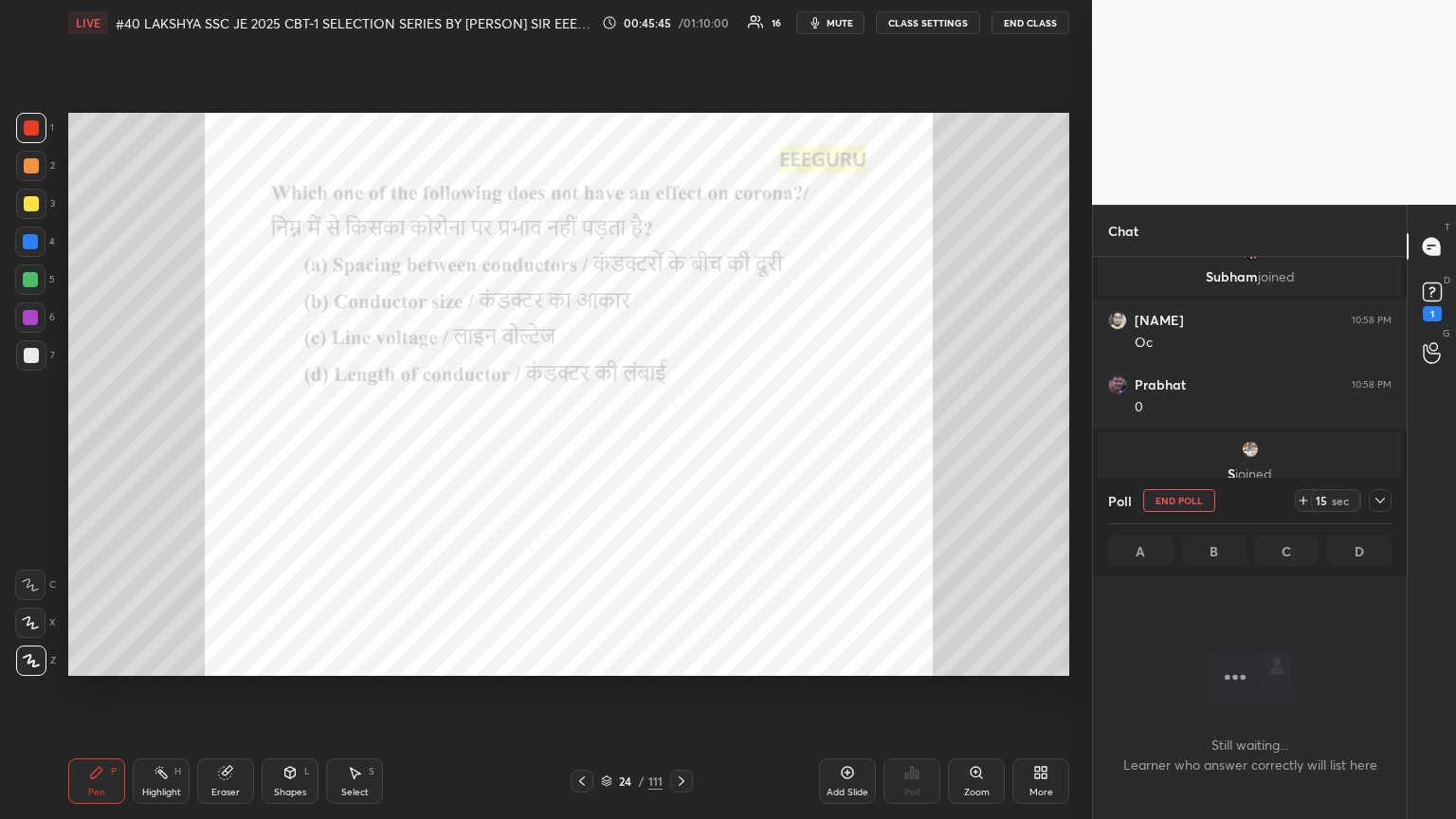 scroll, scrollTop: 471, scrollLeft: 308, axis: both 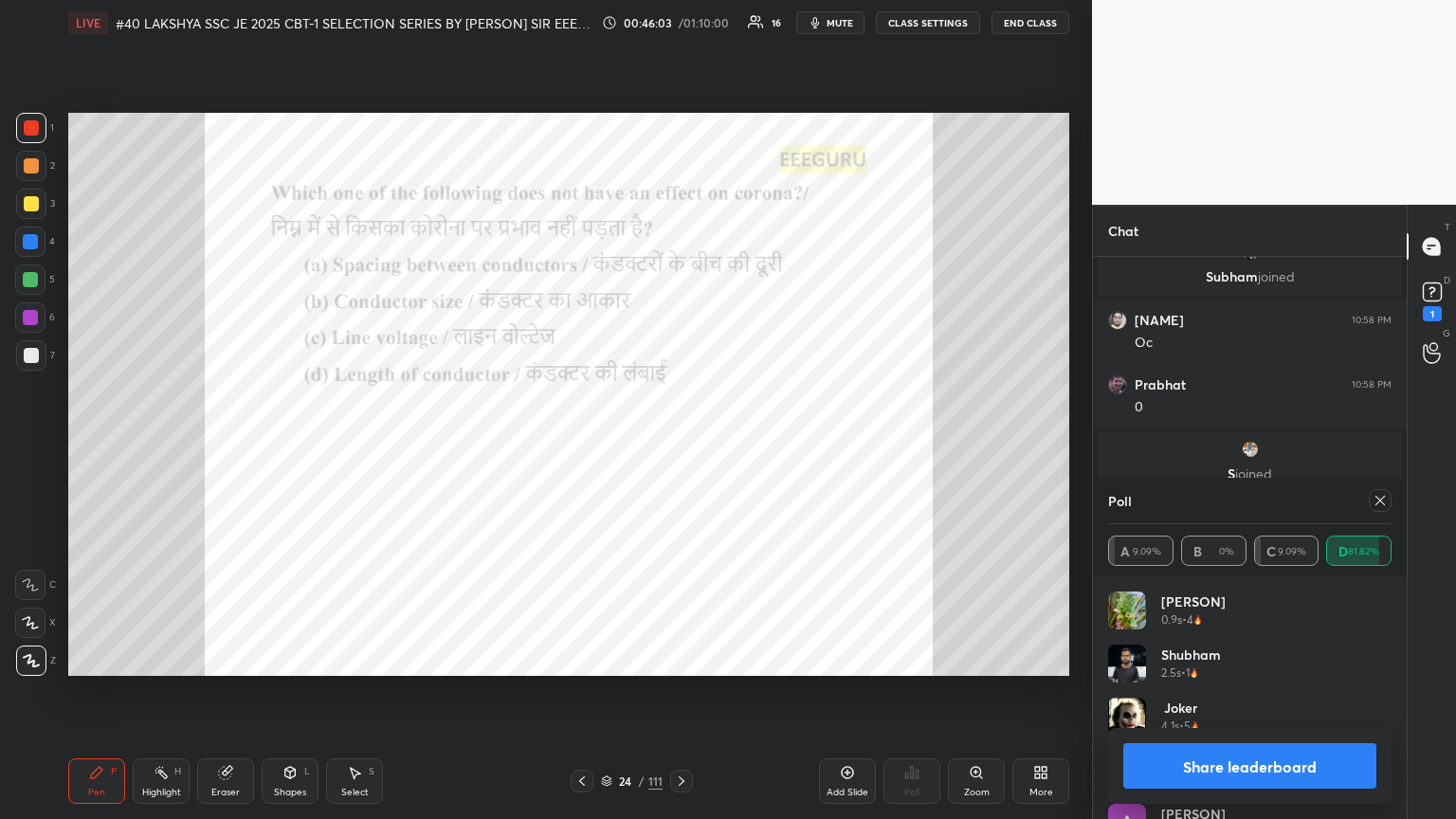 click on "mute" at bounding box center (840, 23) 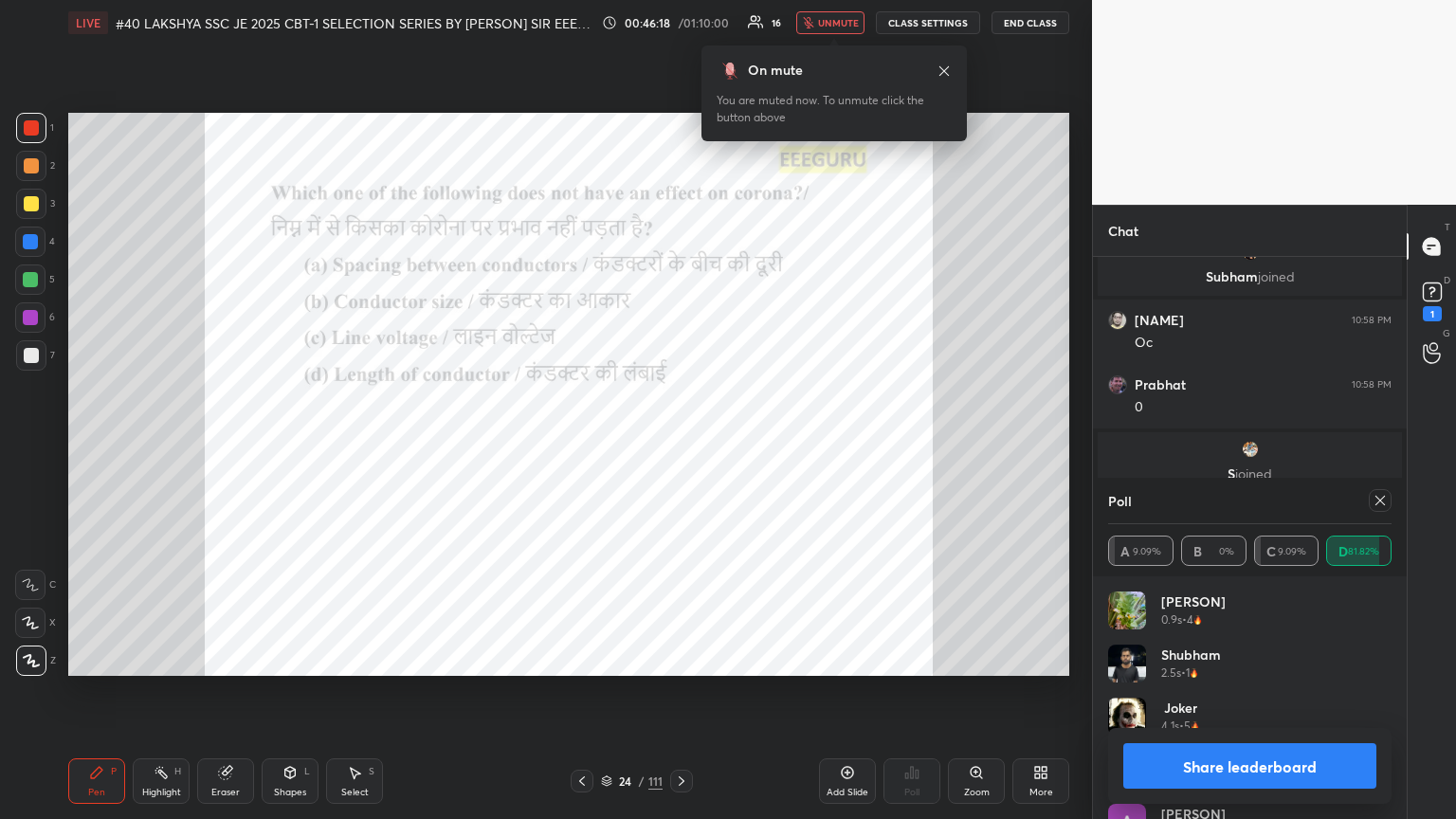 click on "unmute" at bounding box center (838, 23) 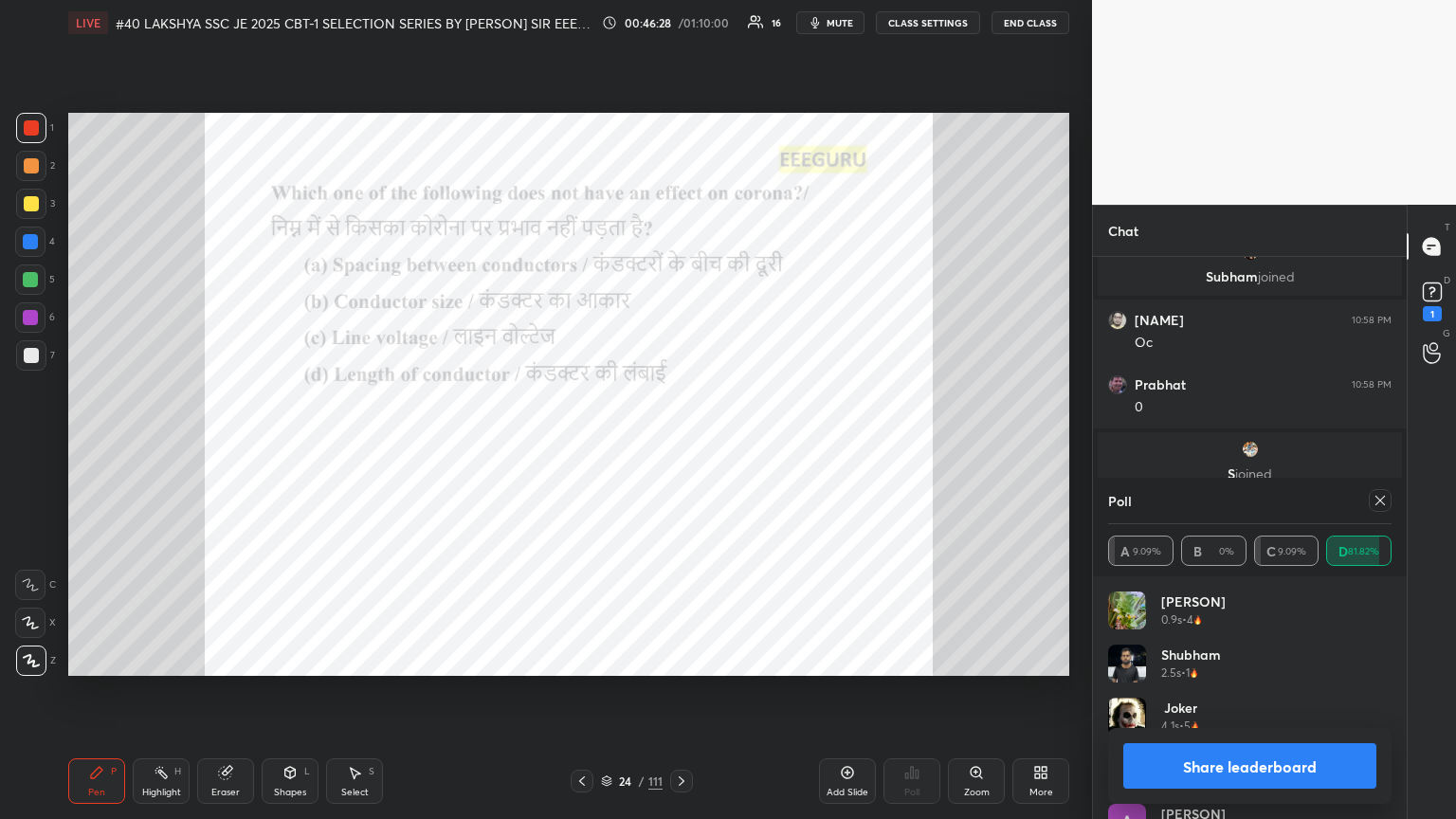 click 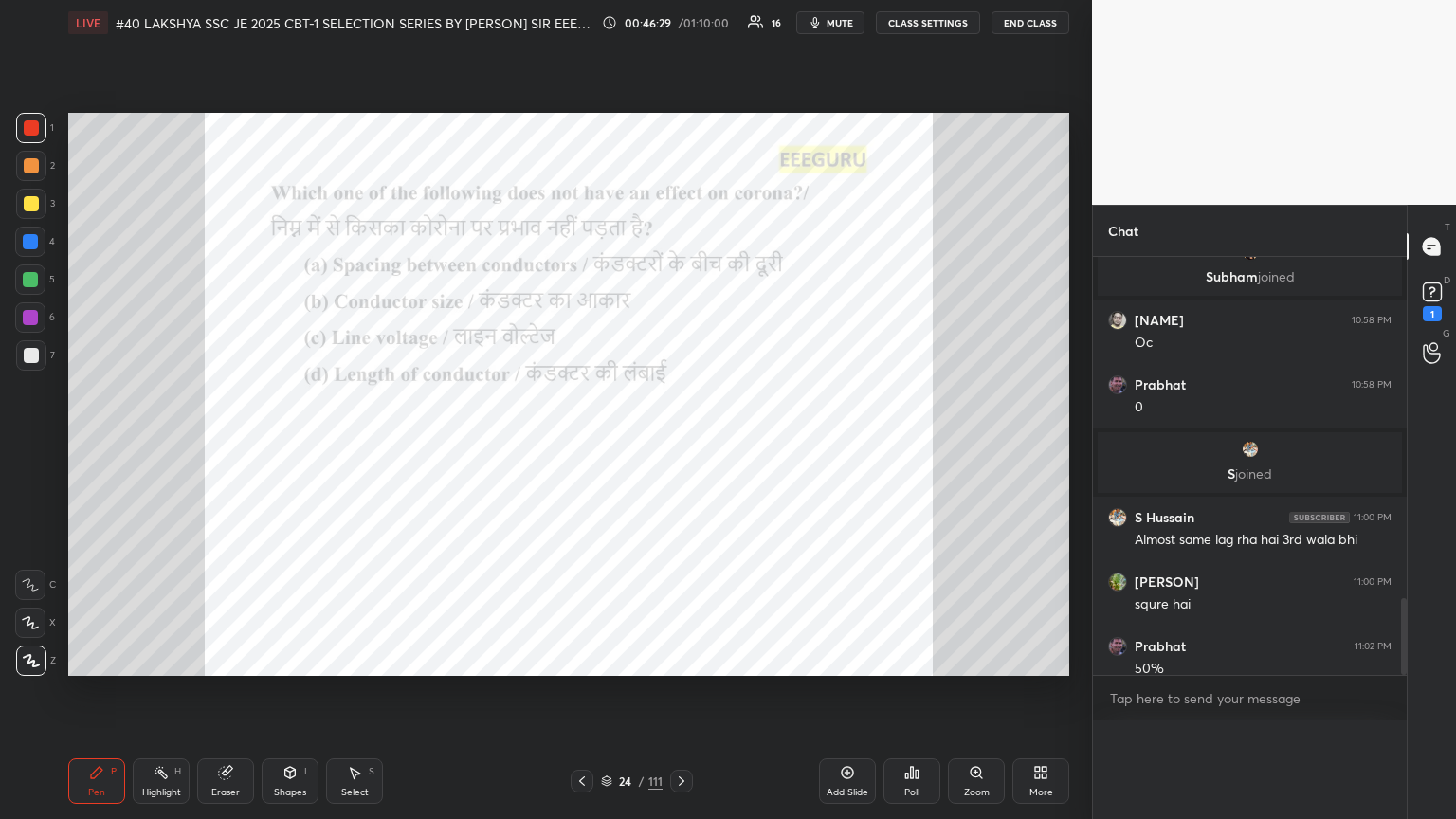 scroll, scrollTop: 0, scrollLeft: 6, axis: horizontal 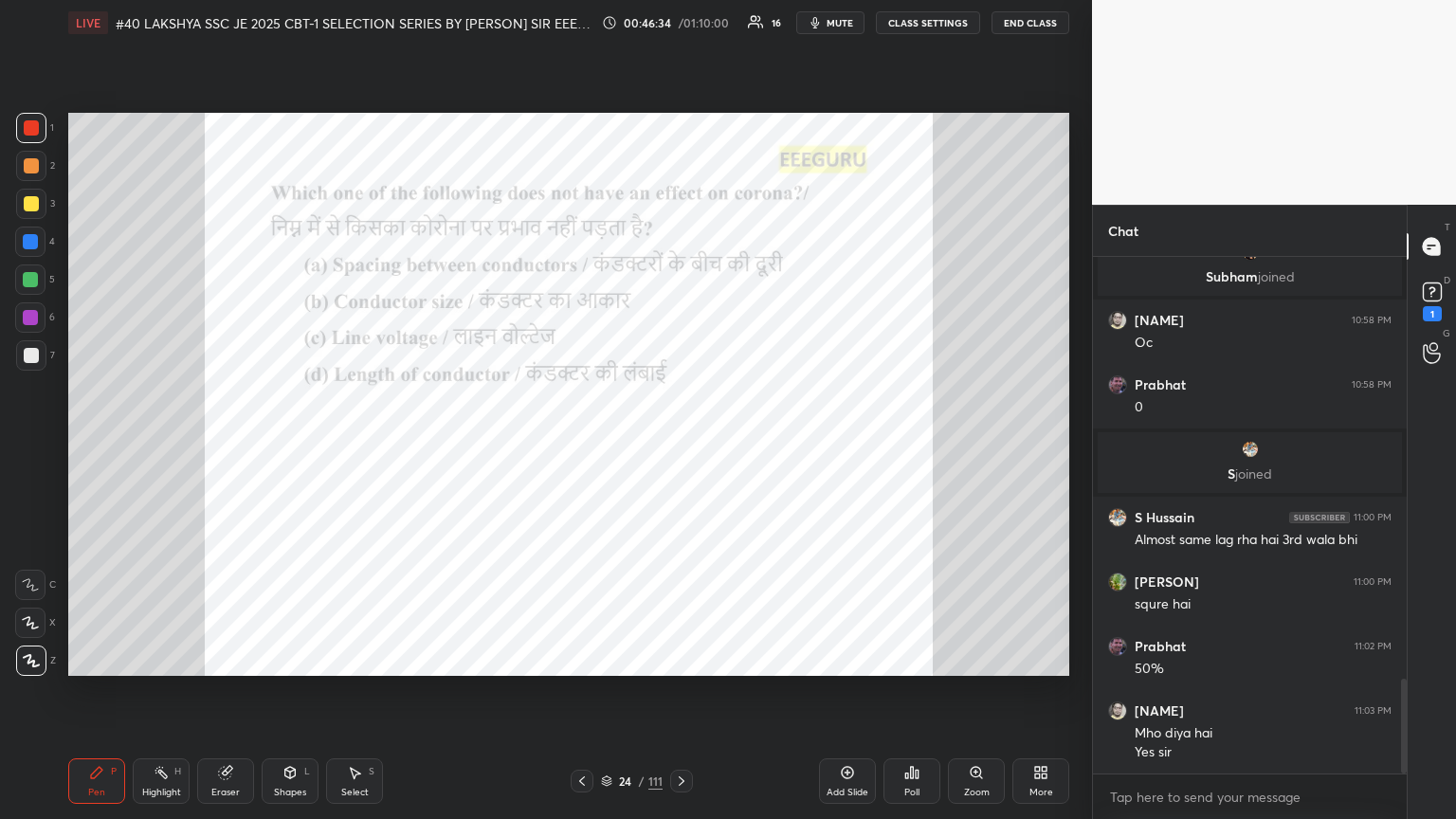 click 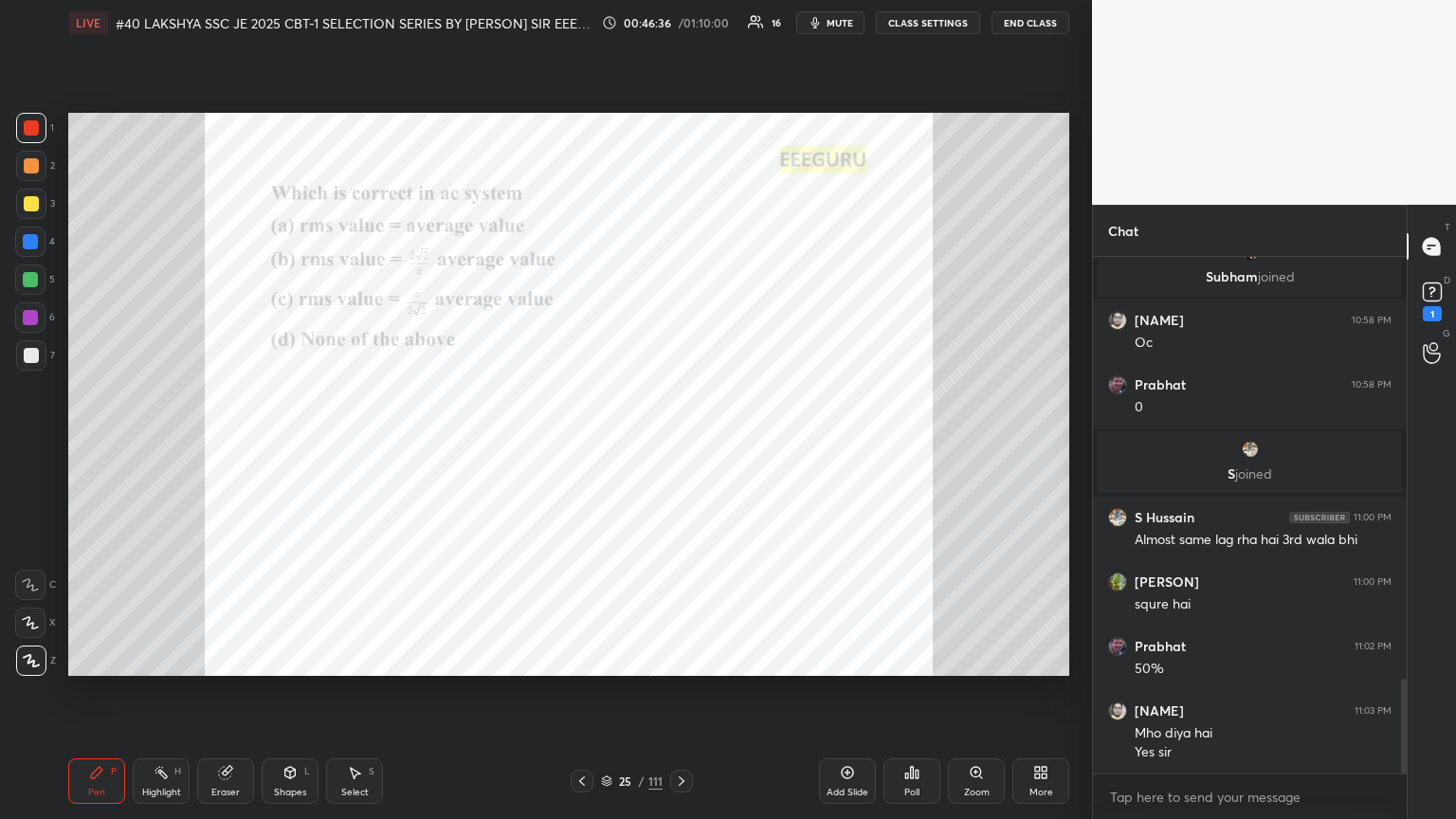 click on "Zoom" at bounding box center (976, 781) 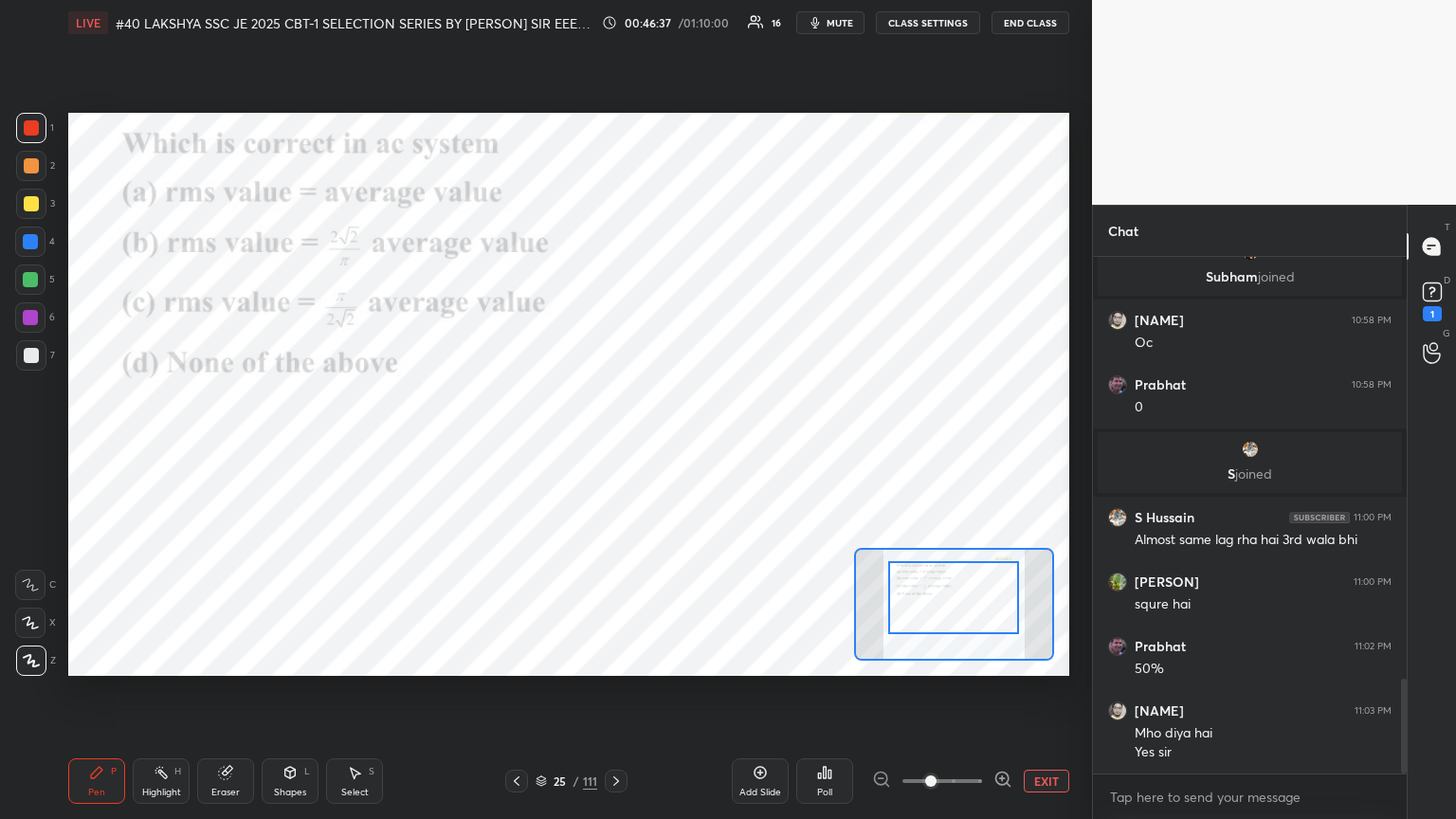 drag, startPoint x: 974, startPoint y: 612, endPoint x: 971, endPoint y: 602, distance: 10.440307 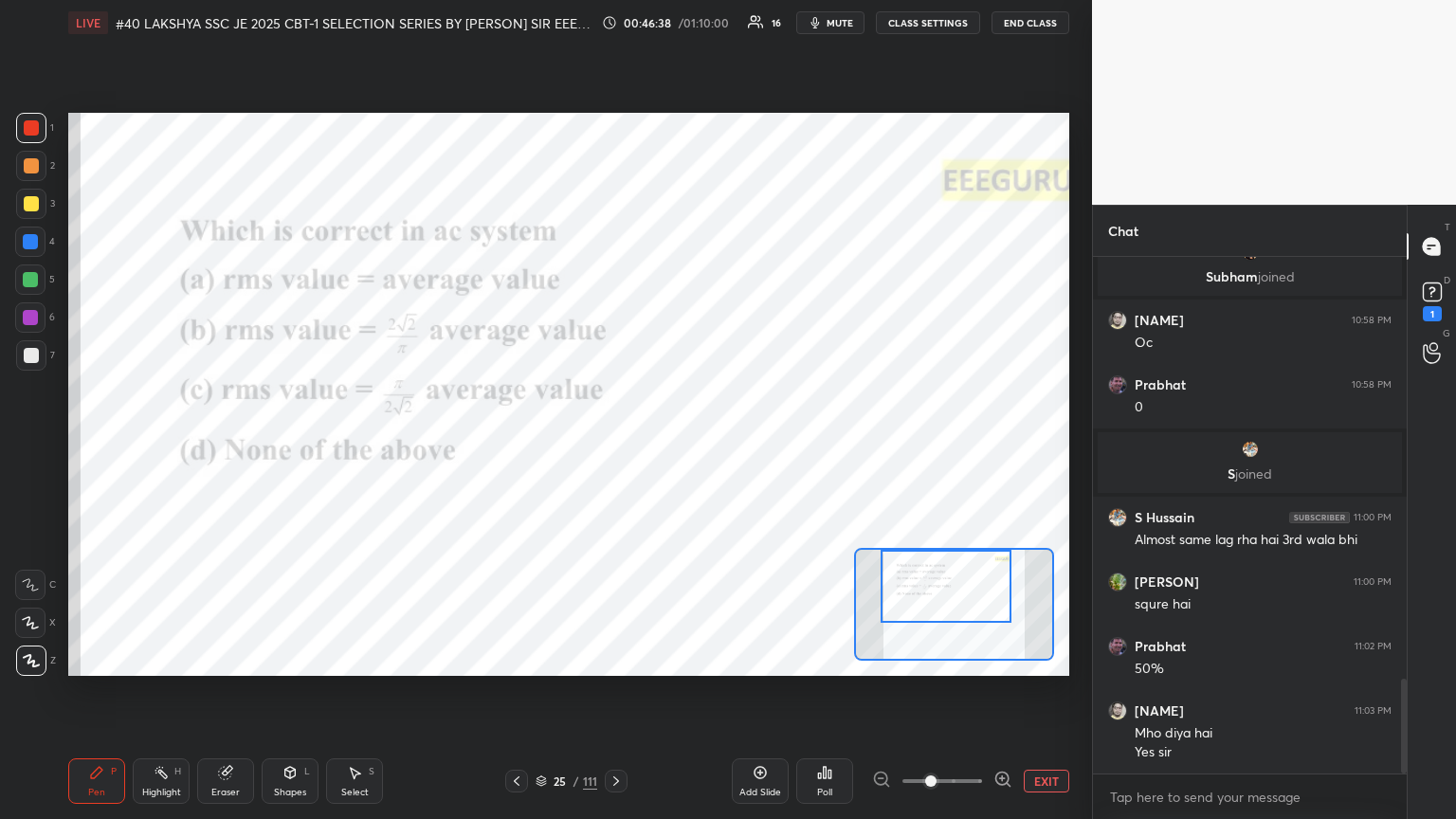 drag, startPoint x: 978, startPoint y: 618, endPoint x: 970, endPoint y: 608, distance: 12.80625 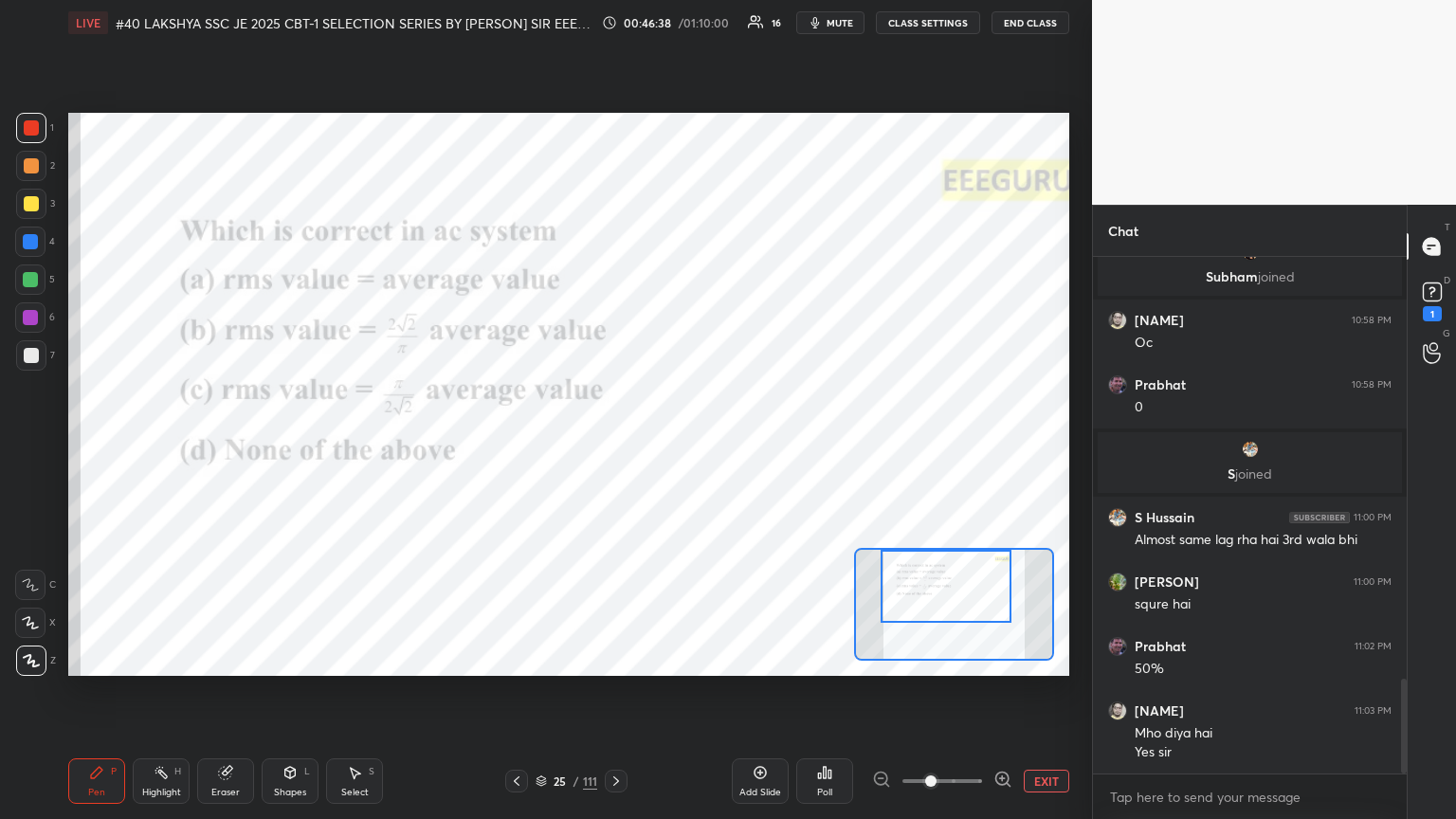 click at bounding box center [946, 586] 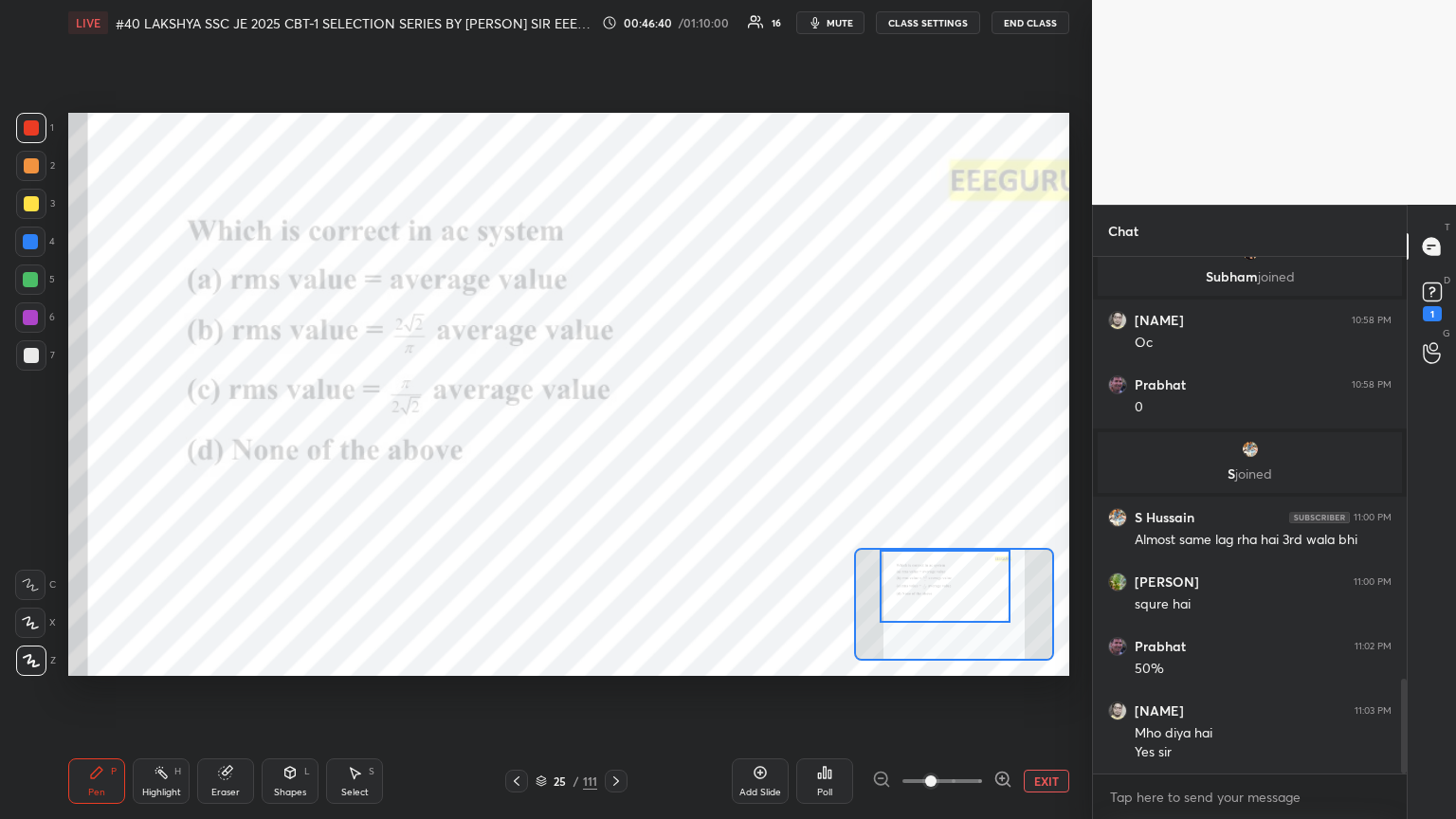 click at bounding box center (31, 128) 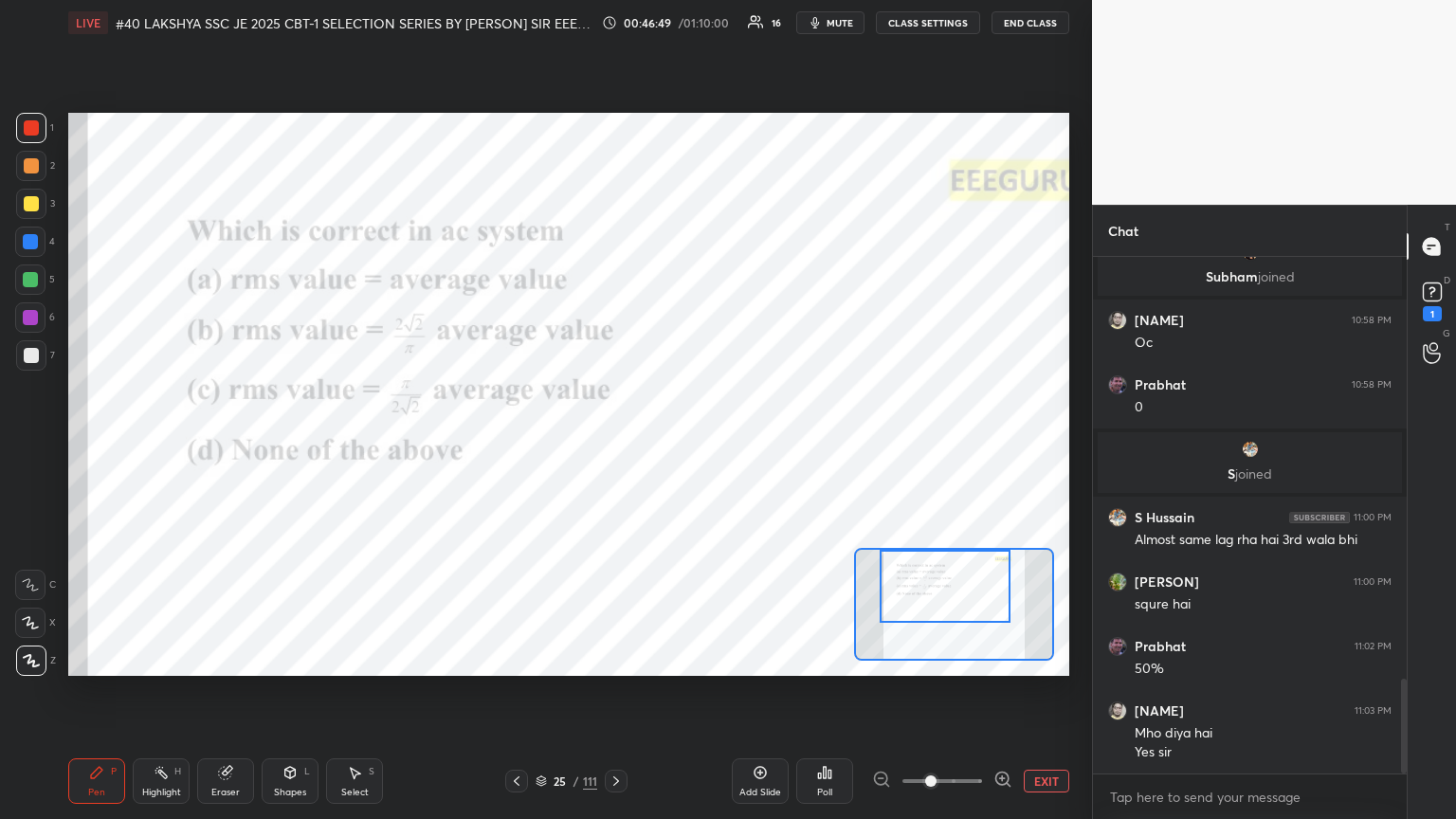 click 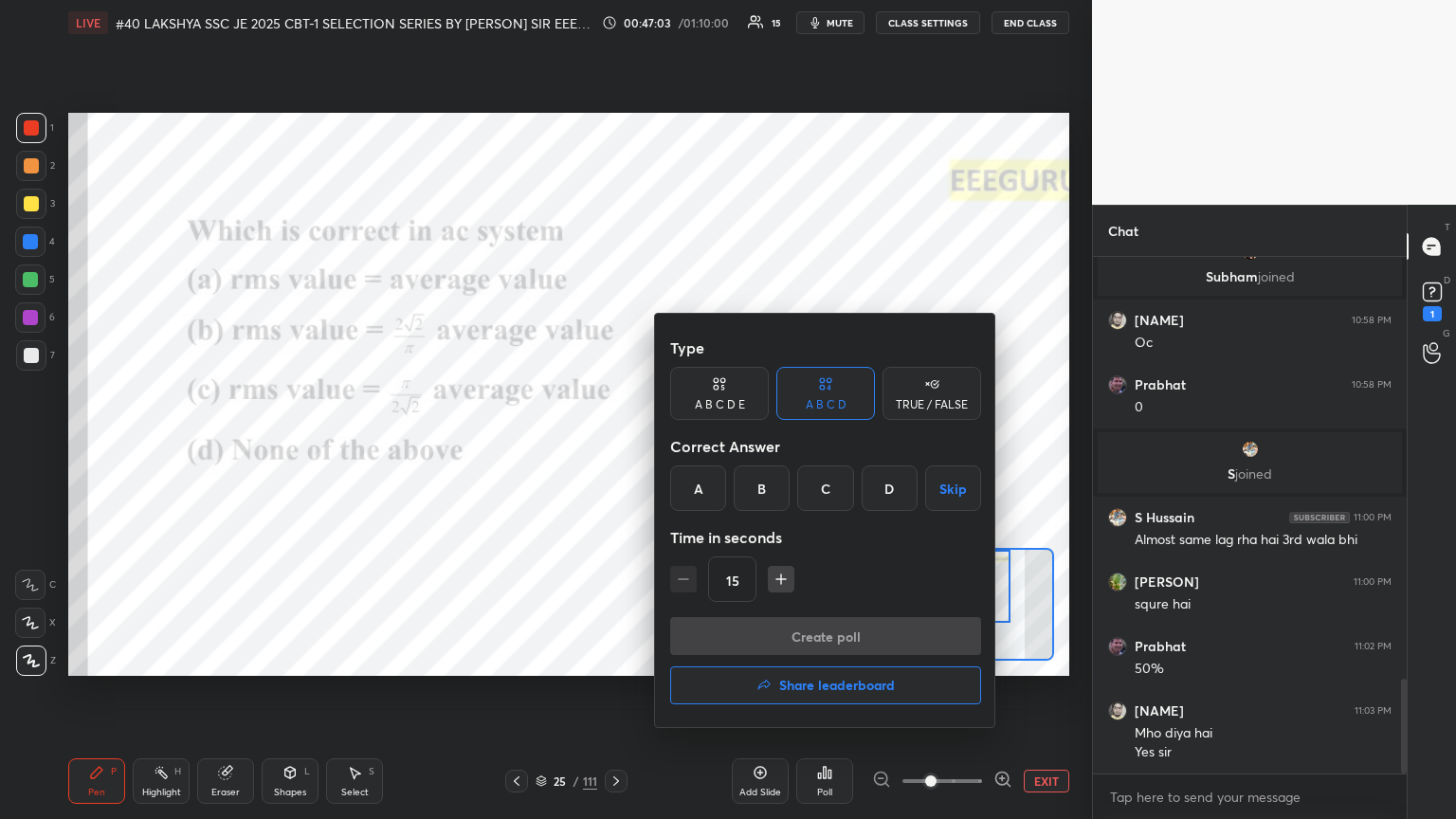 click on "C" at bounding box center (825, 488) 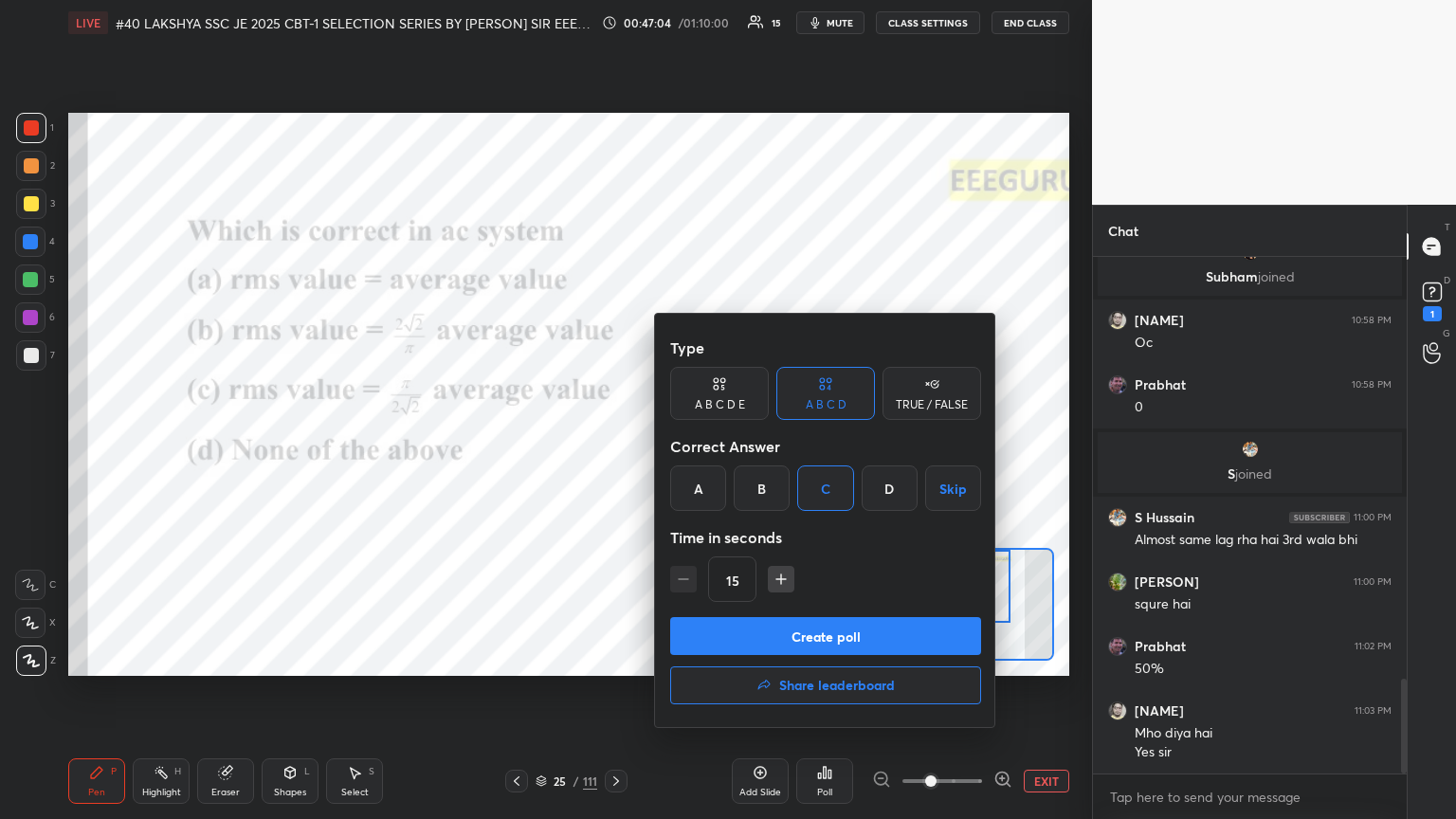 click 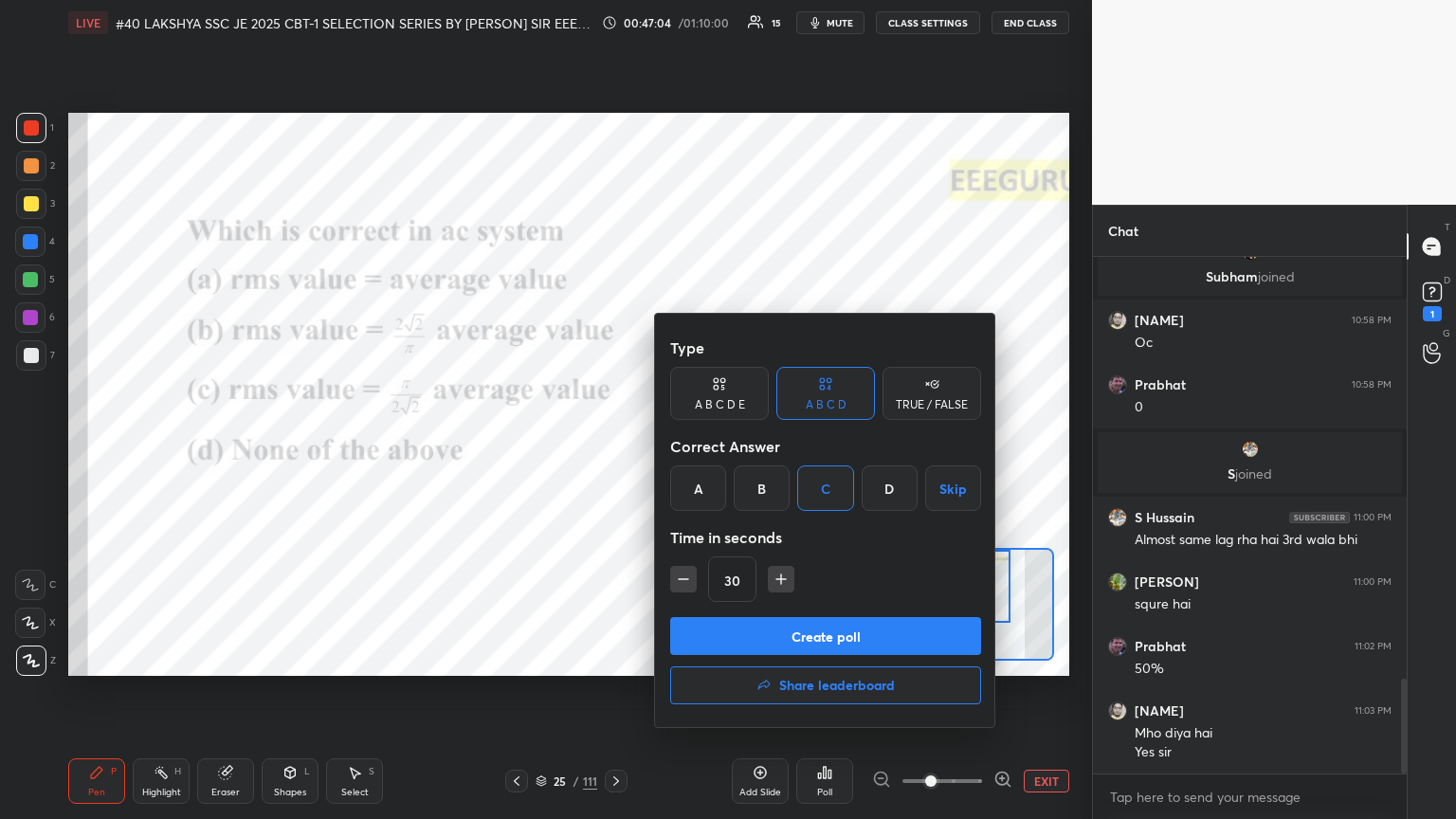 click on "Create poll" at bounding box center (826, 636) 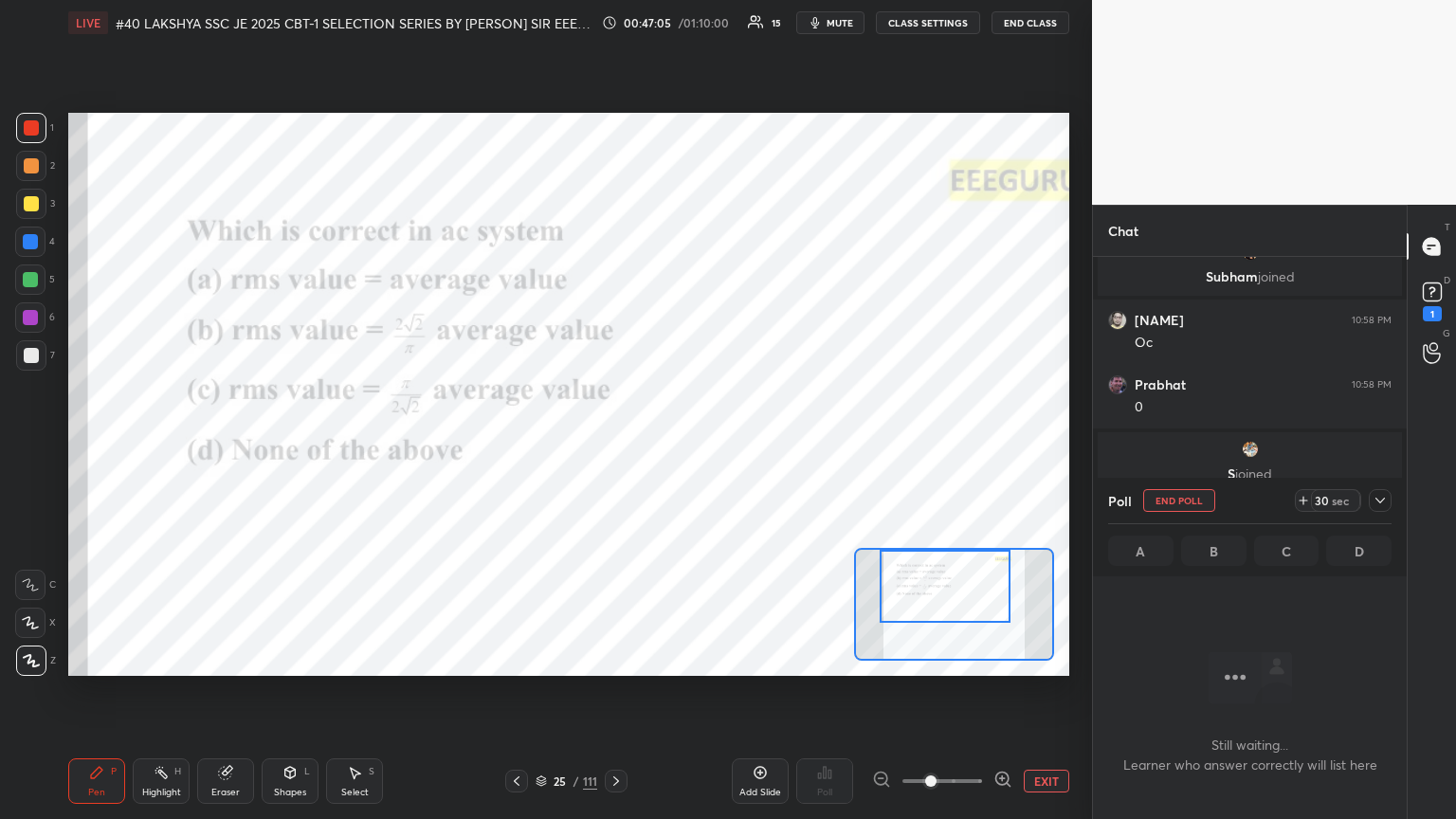 scroll, scrollTop: 417, scrollLeft: 308, axis: both 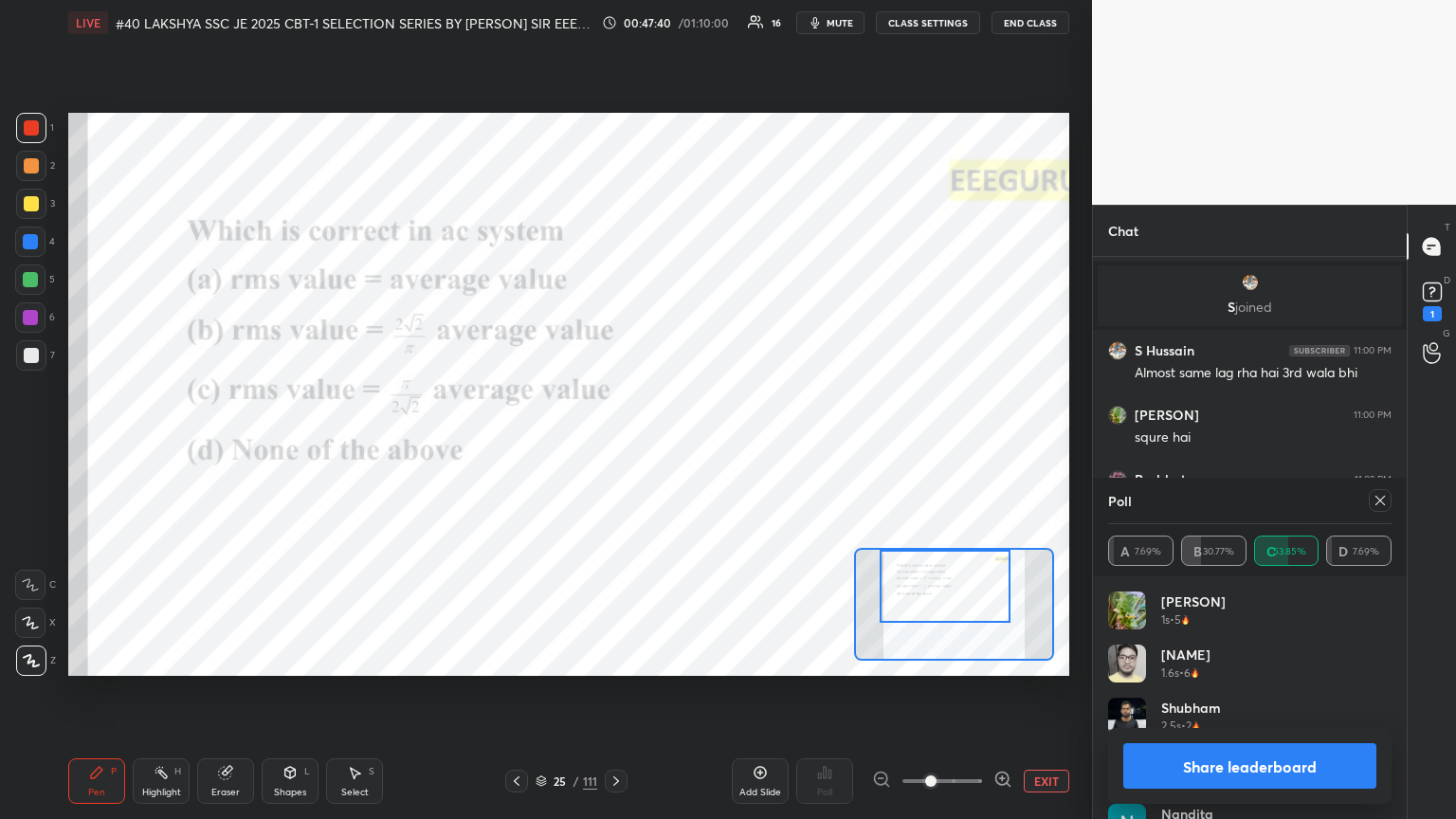 click 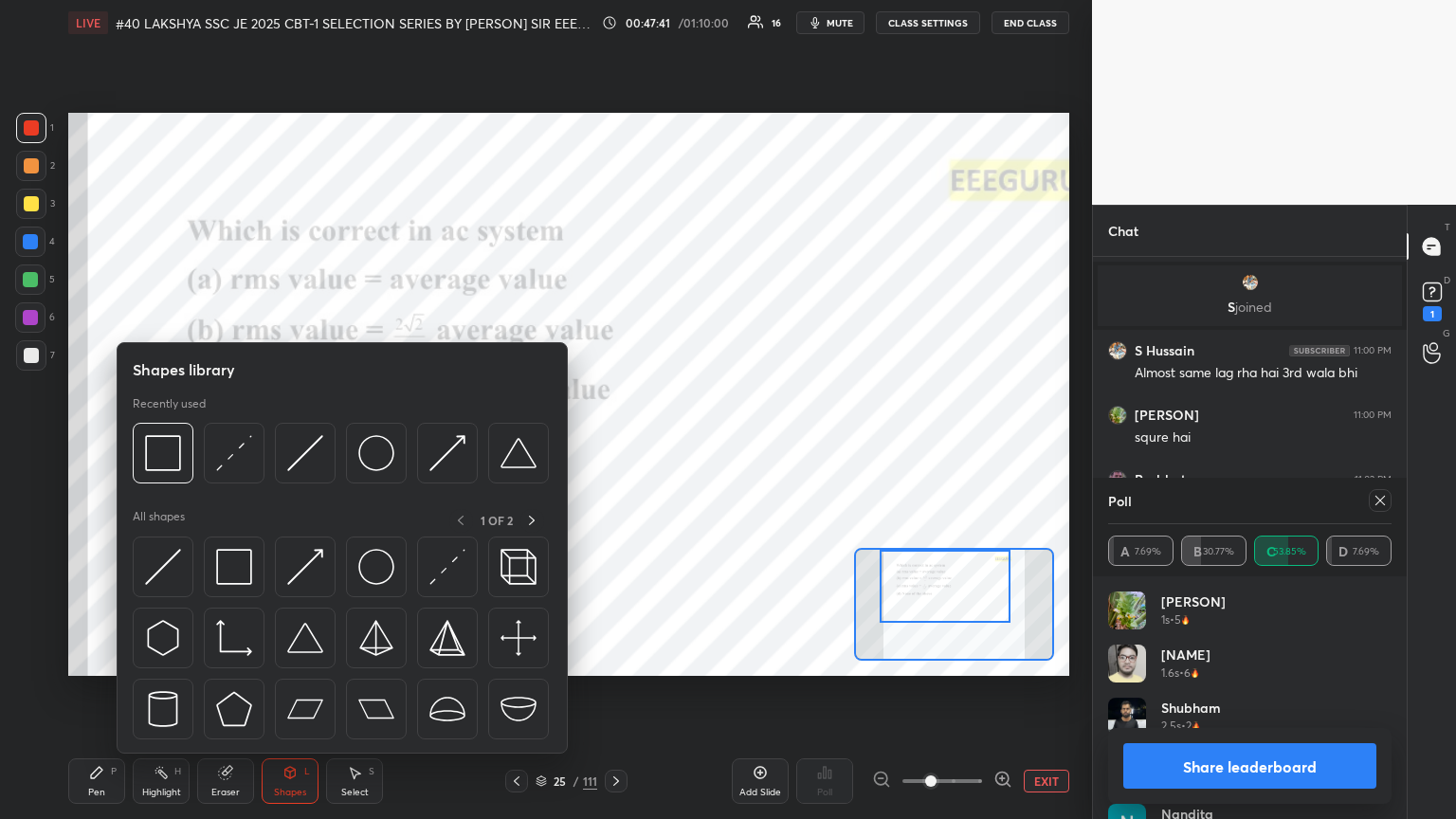 click on "Shapes library Recently used All shapes 1 OF 2" at bounding box center [342, 548] 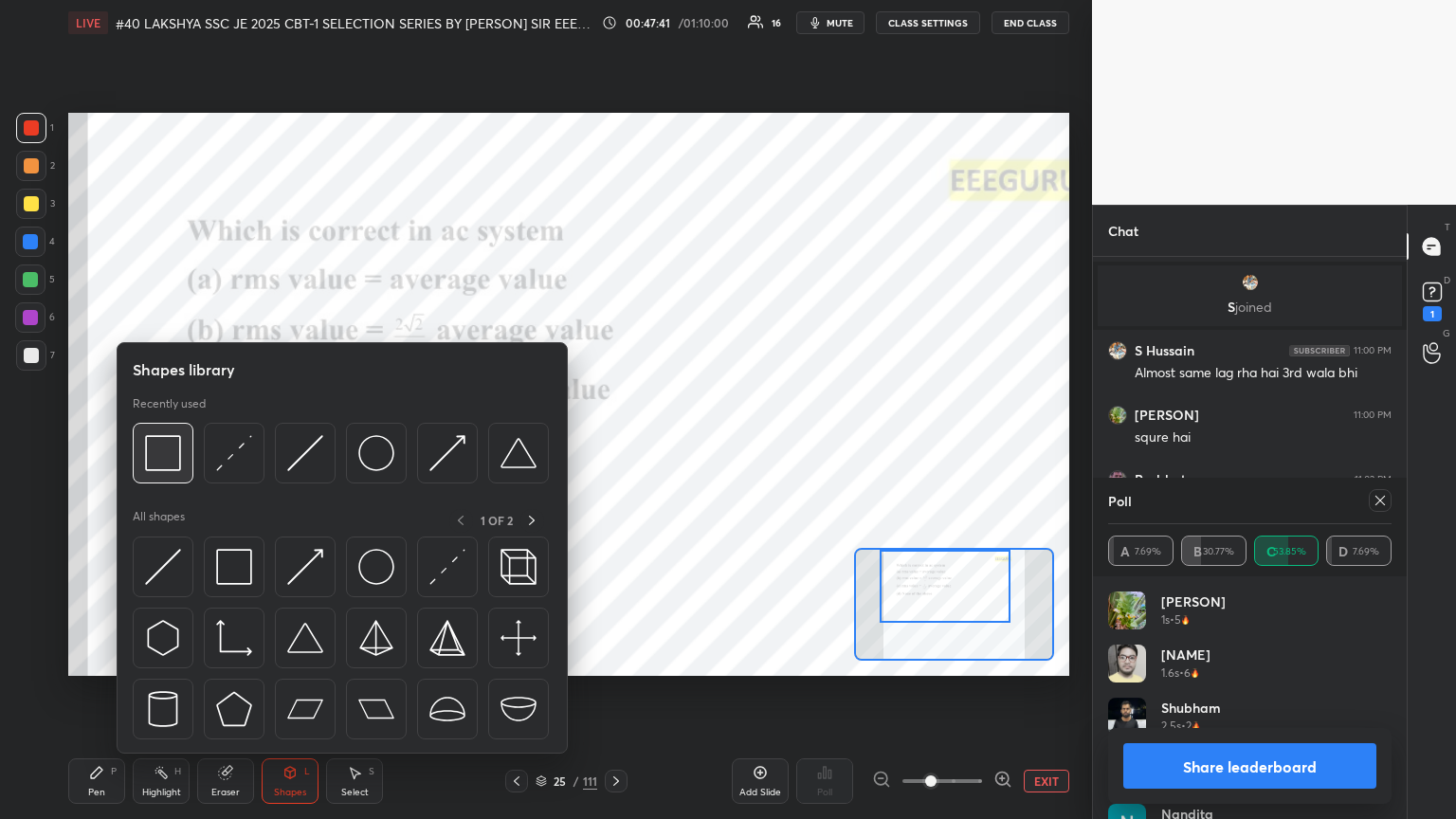 click at bounding box center (163, 453) 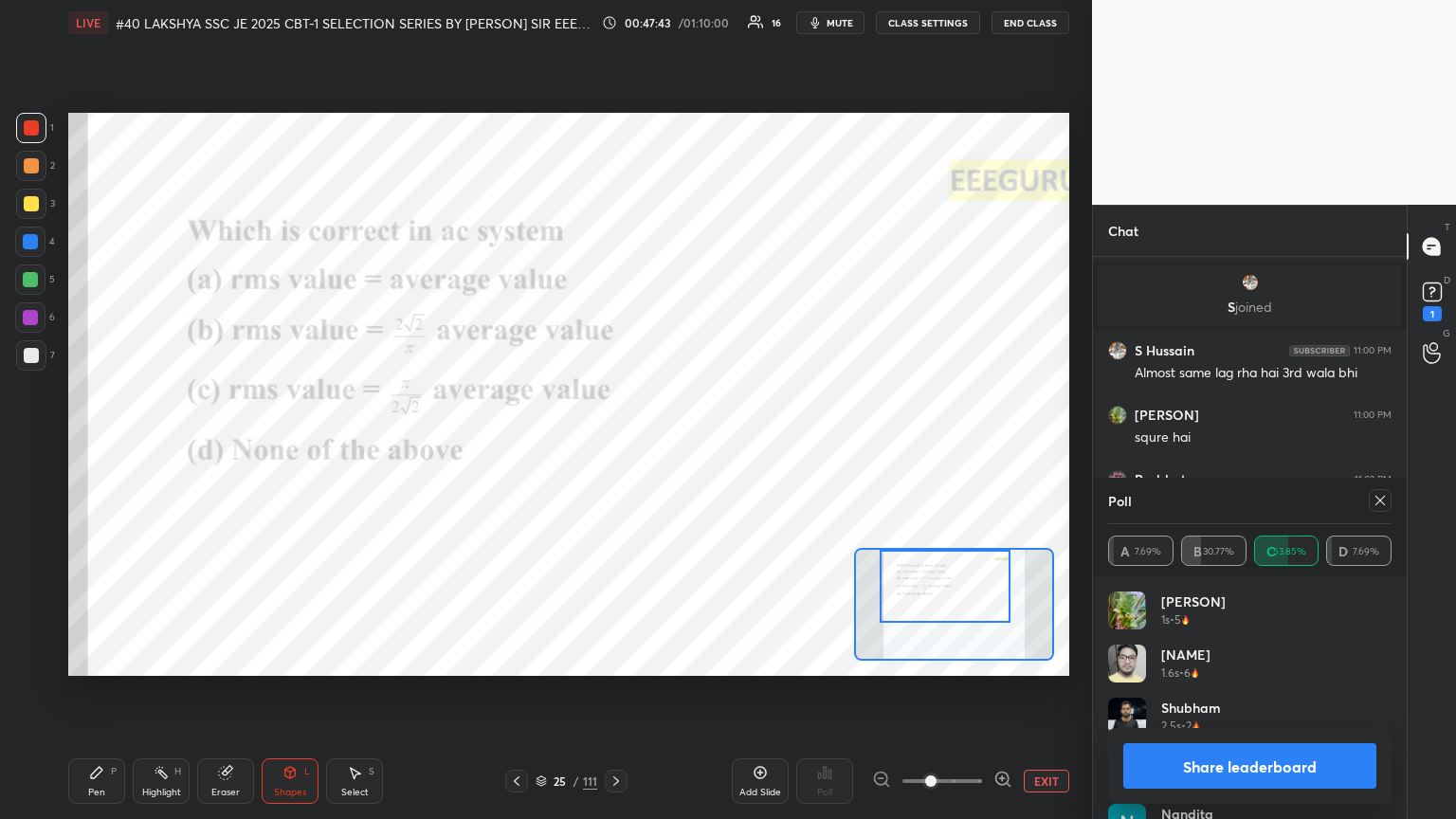 click on "Pen P" at bounding box center (97, 781) 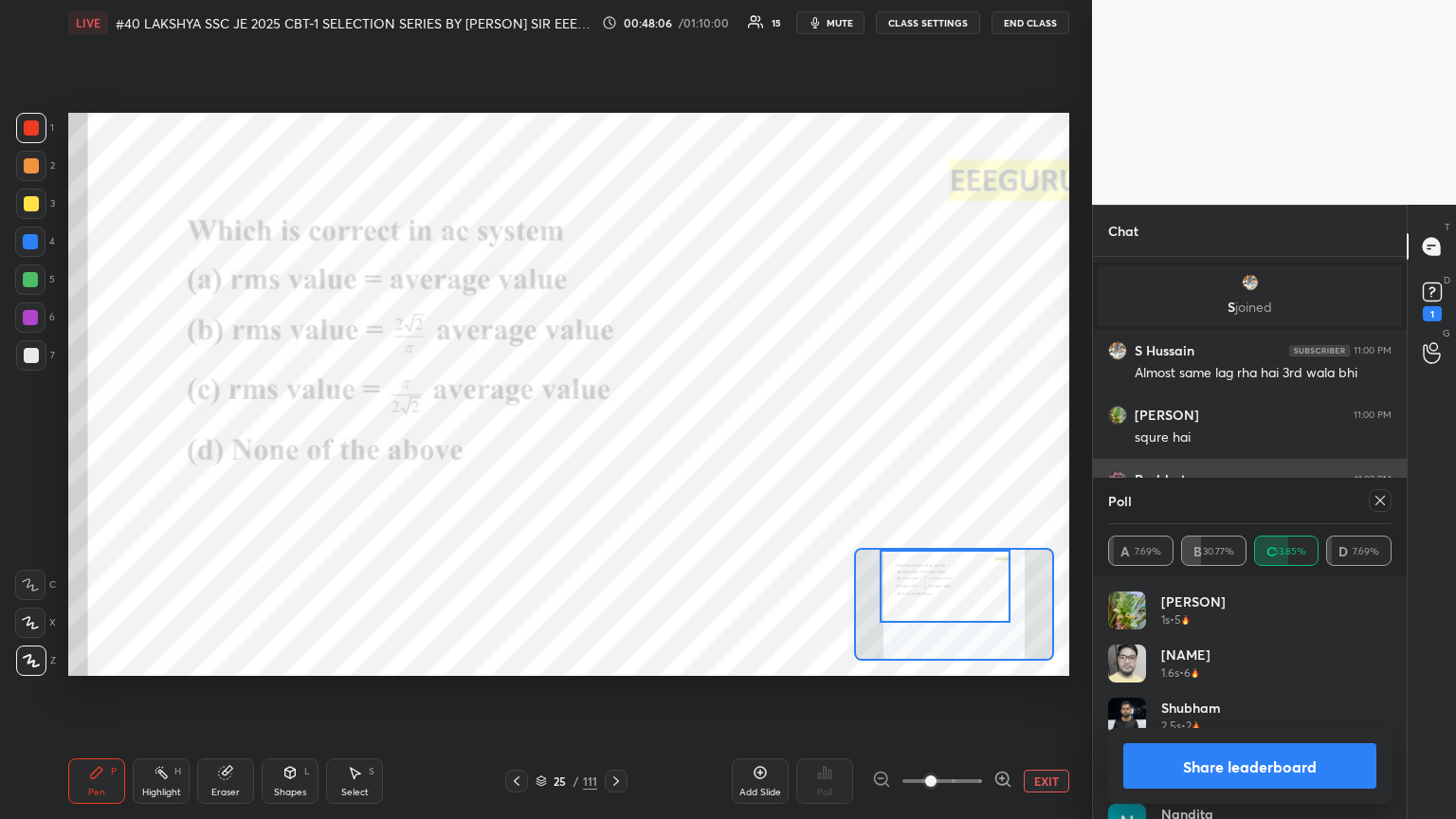 click 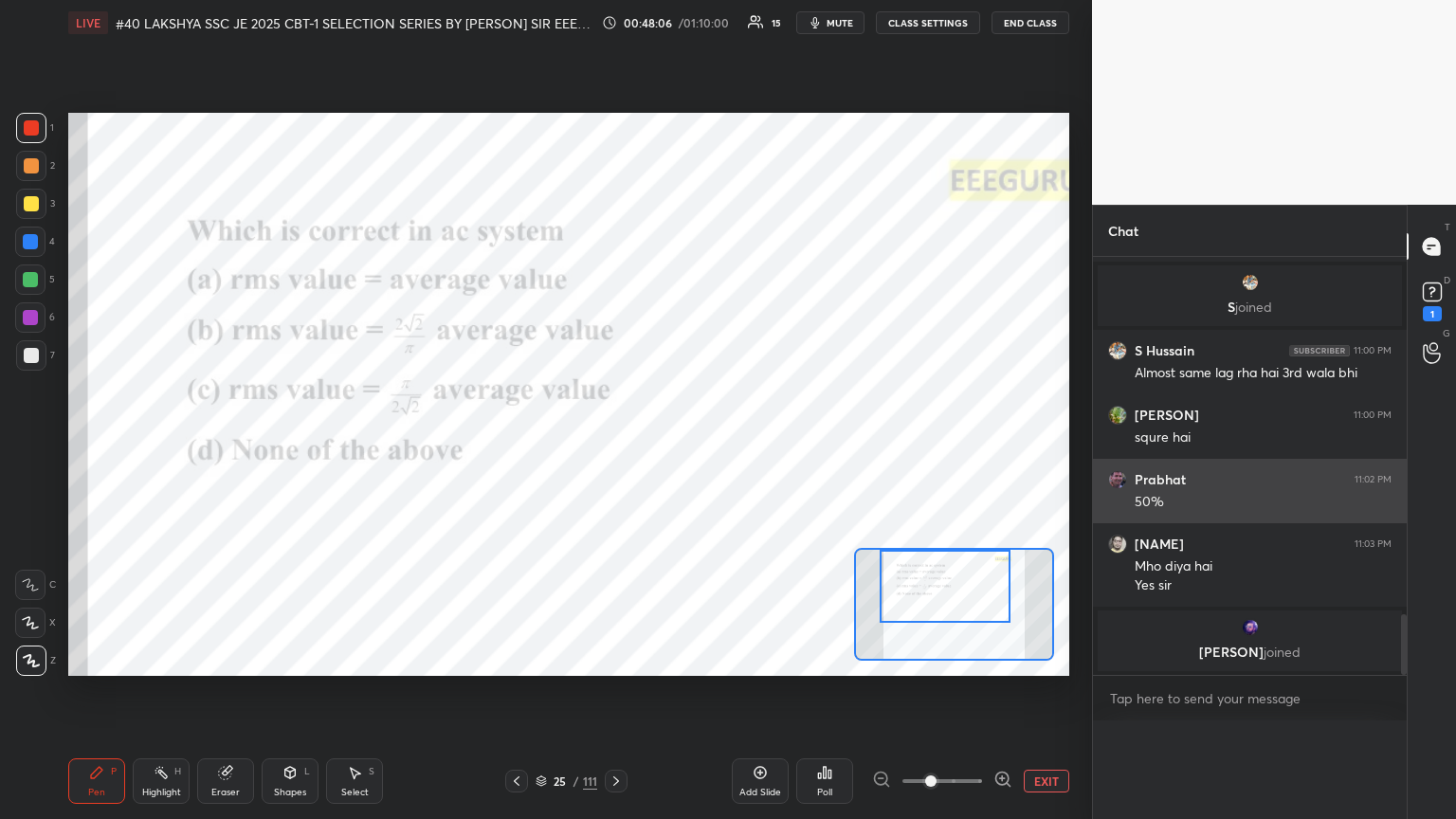 scroll, scrollTop: 0, scrollLeft: 0, axis: both 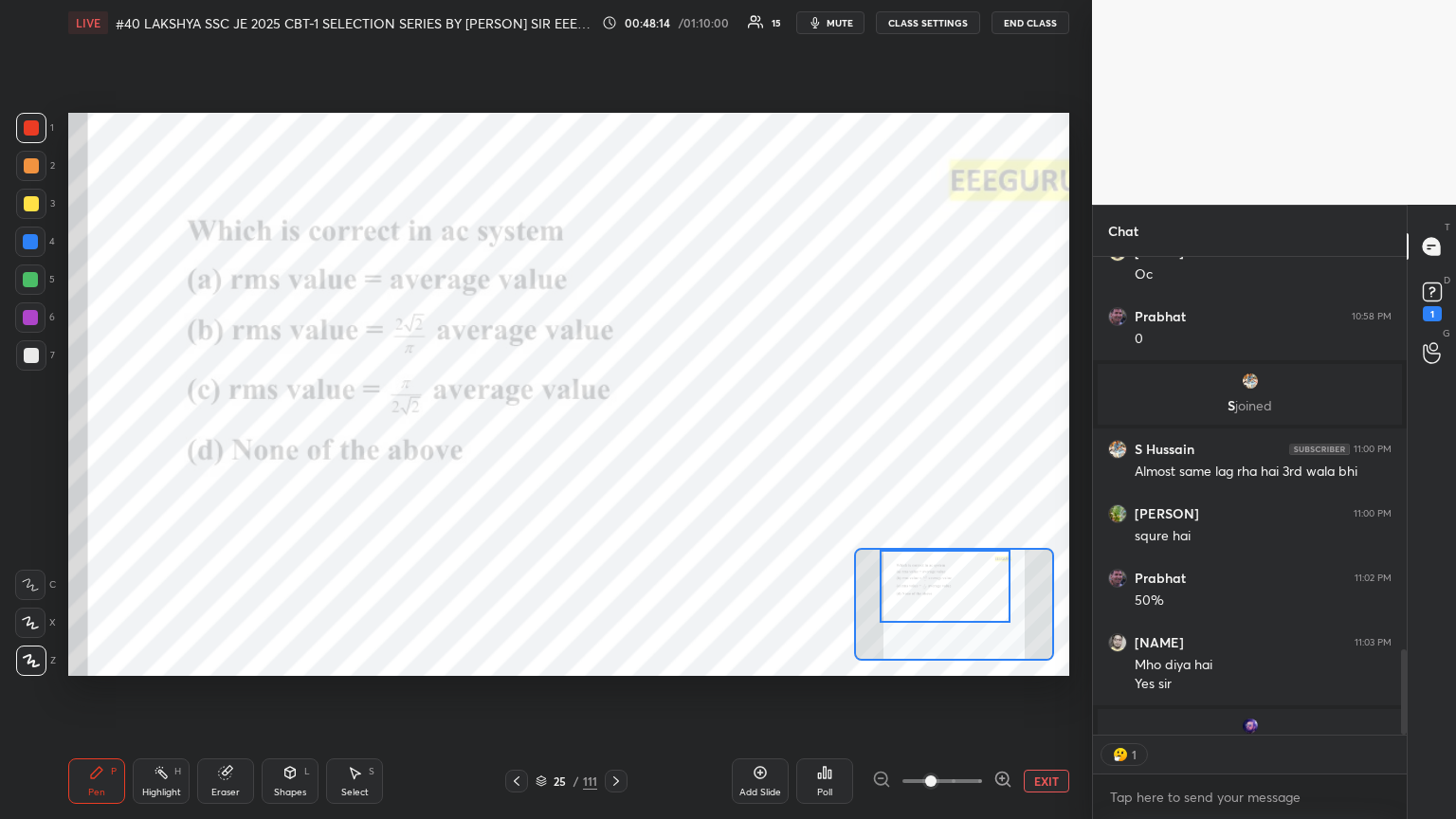 click on "Eraser" at bounding box center (226, 781) 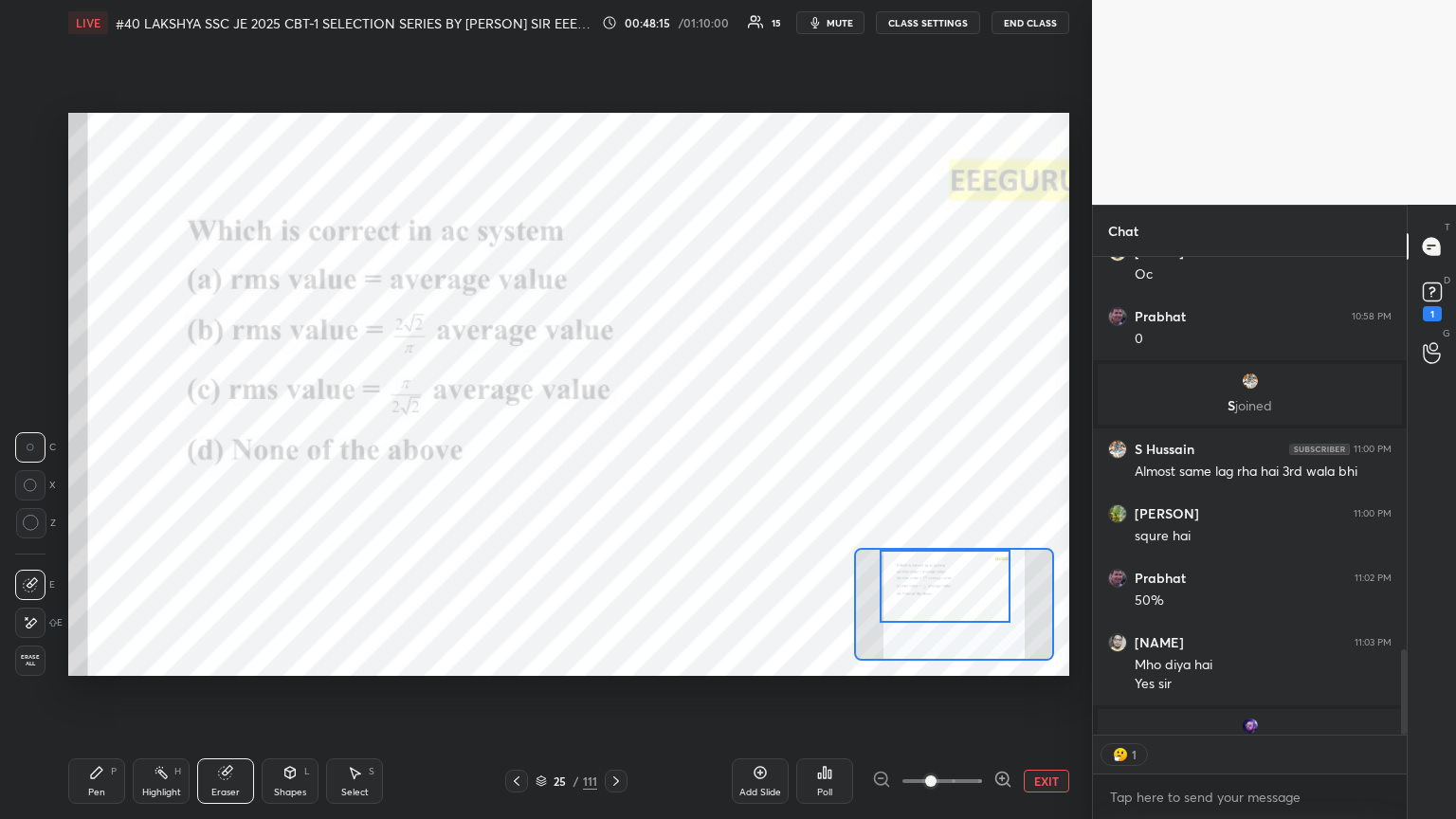 click on "Erase all" at bounding box center [30, 661] 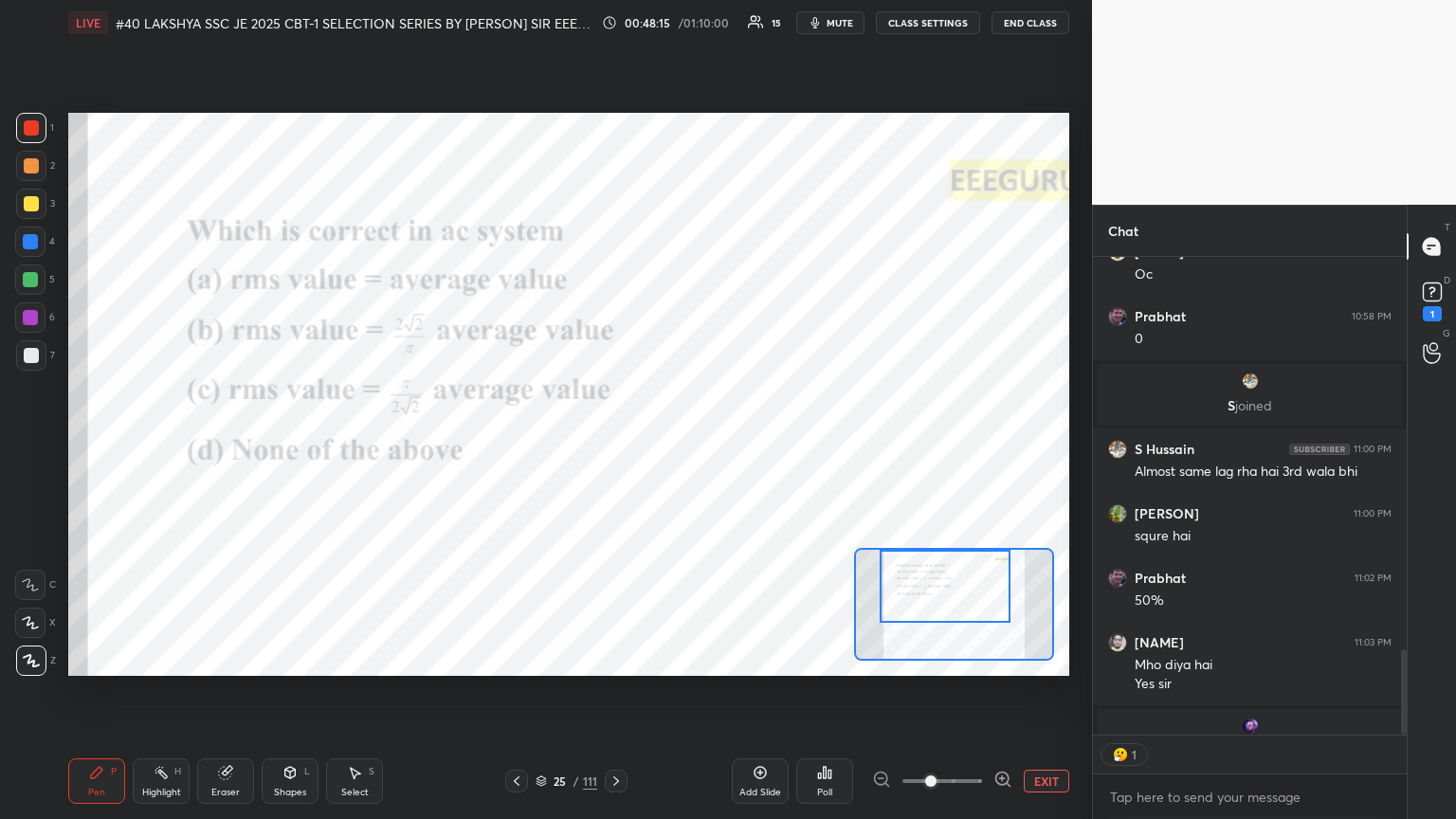 click on "Pen P" at bounding box center (97, 781) 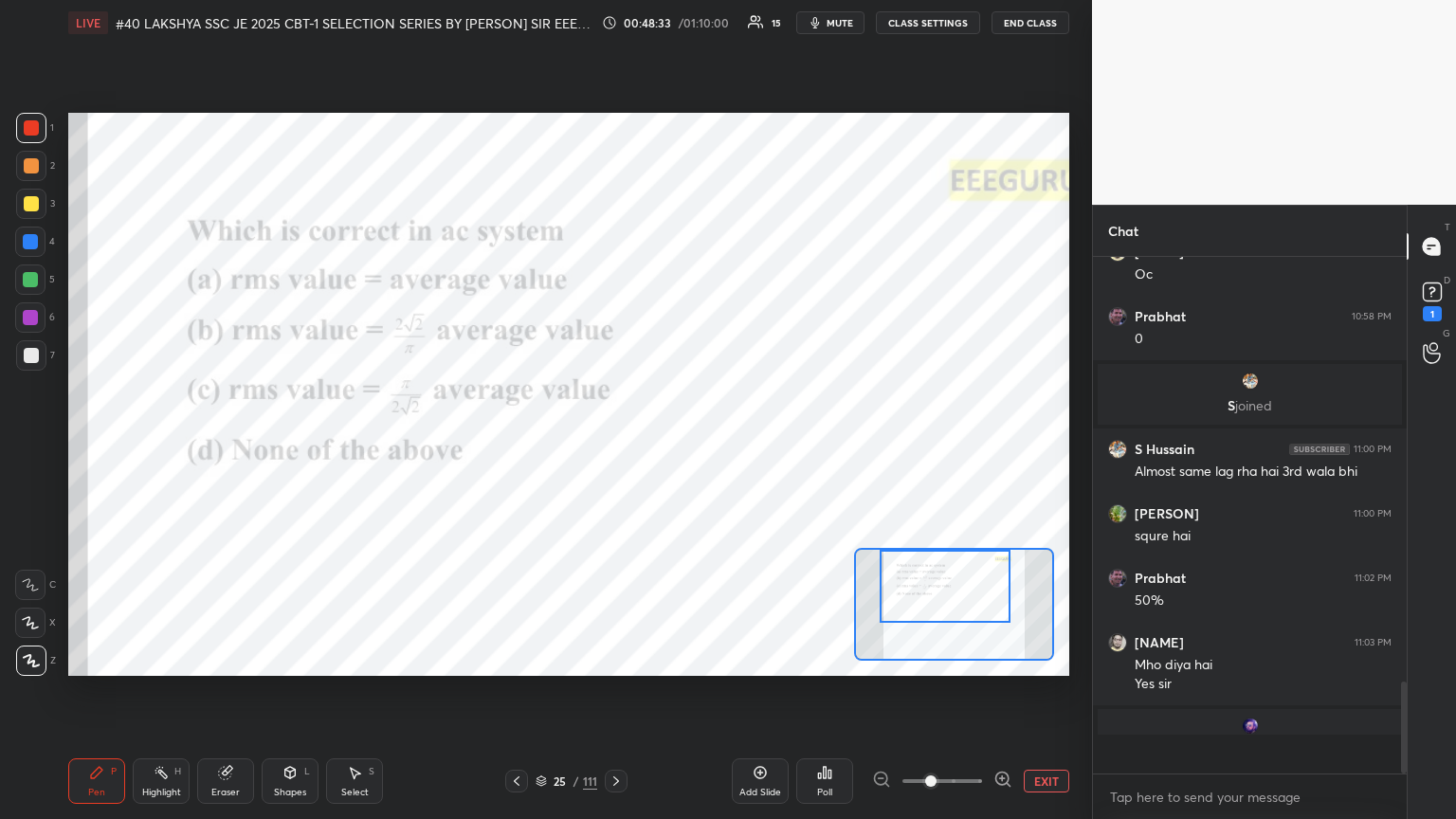 scroll, scrollTop: 6, scrollLeft: 6, axis: both 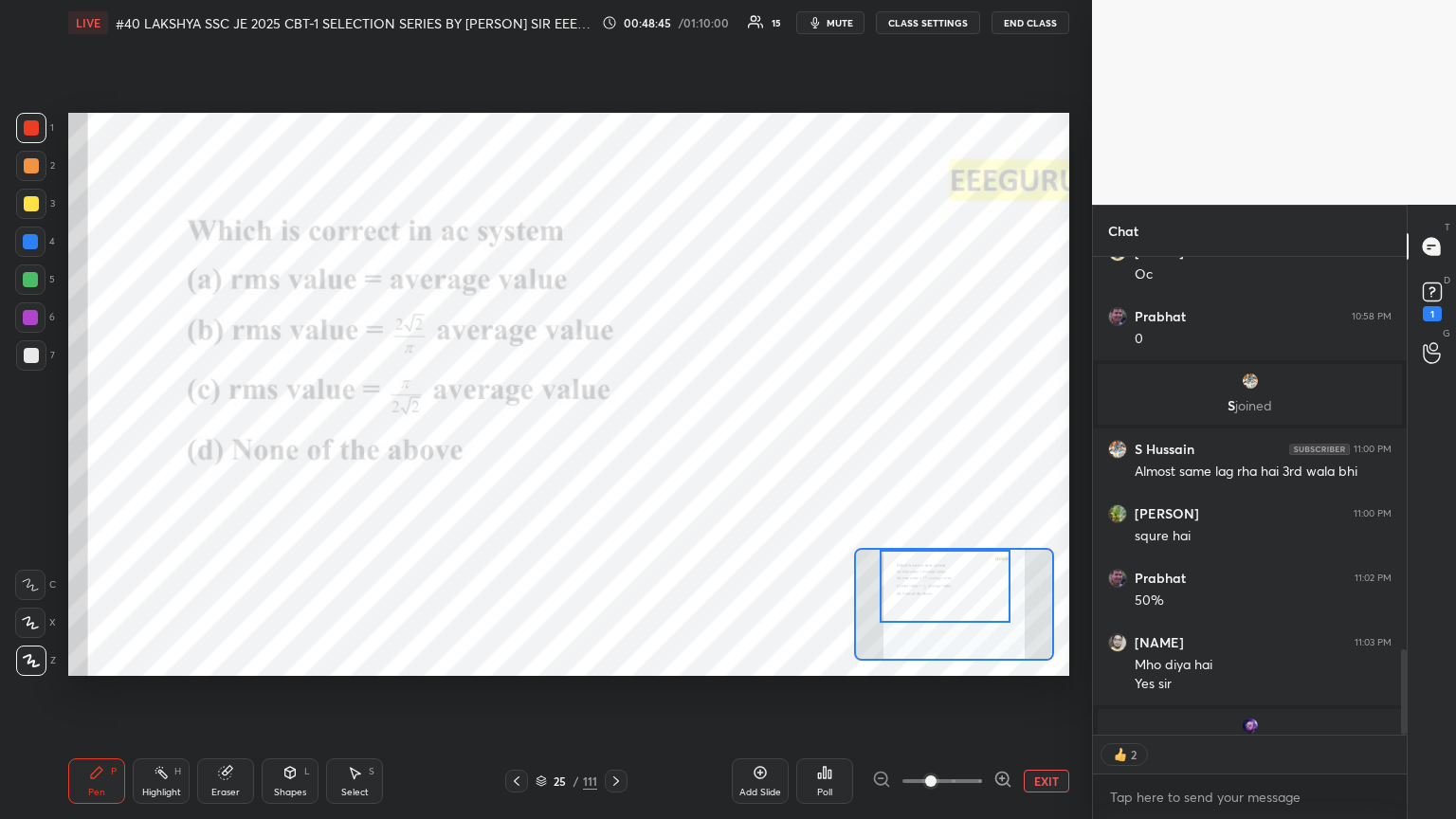click on "Eraser" at bounding box center [226, 792] 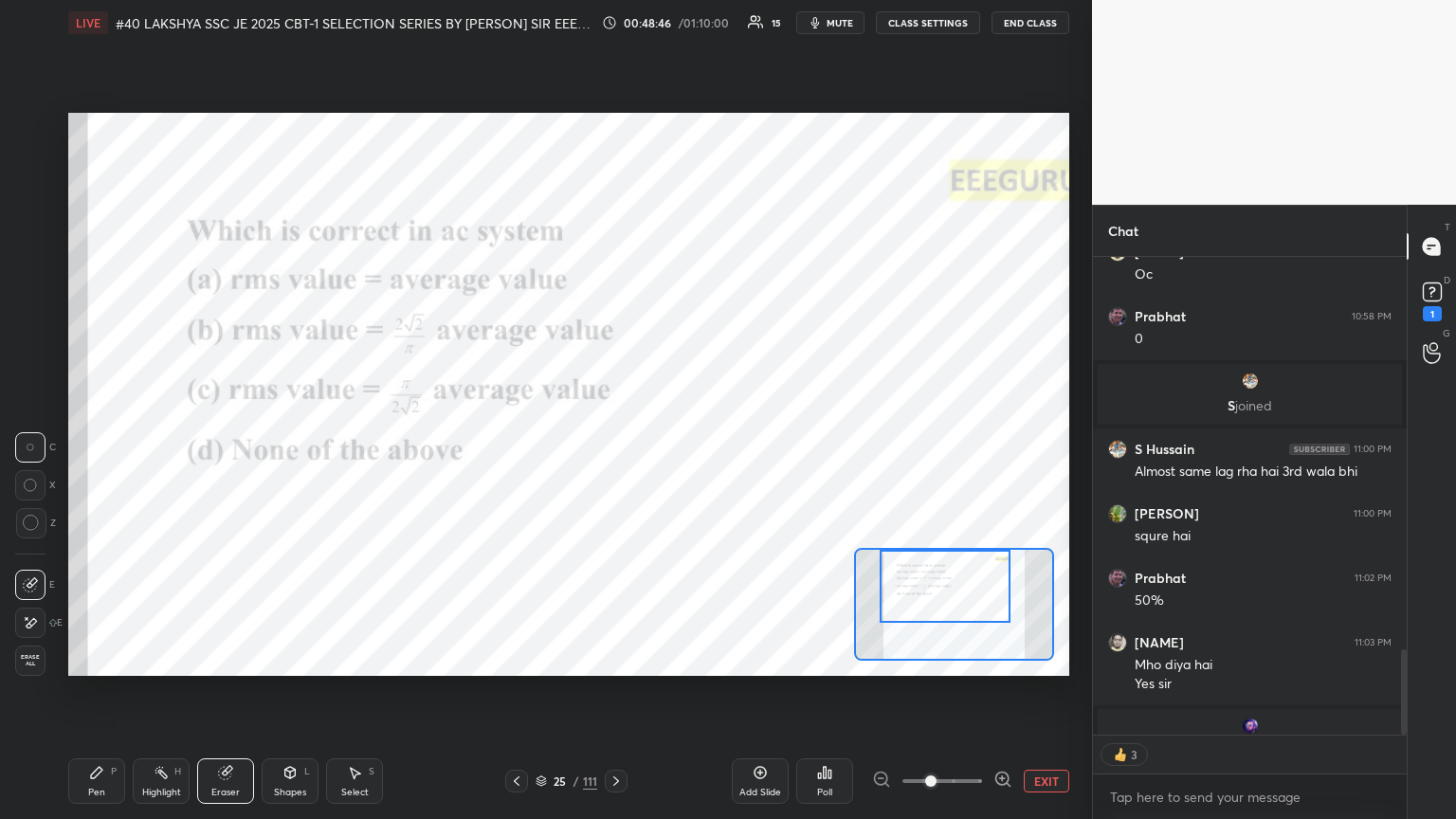 drag, startPoint x: 32, startPoint y: 664, endPoint x: 56, endPoint y: 705, distance: 47.507894 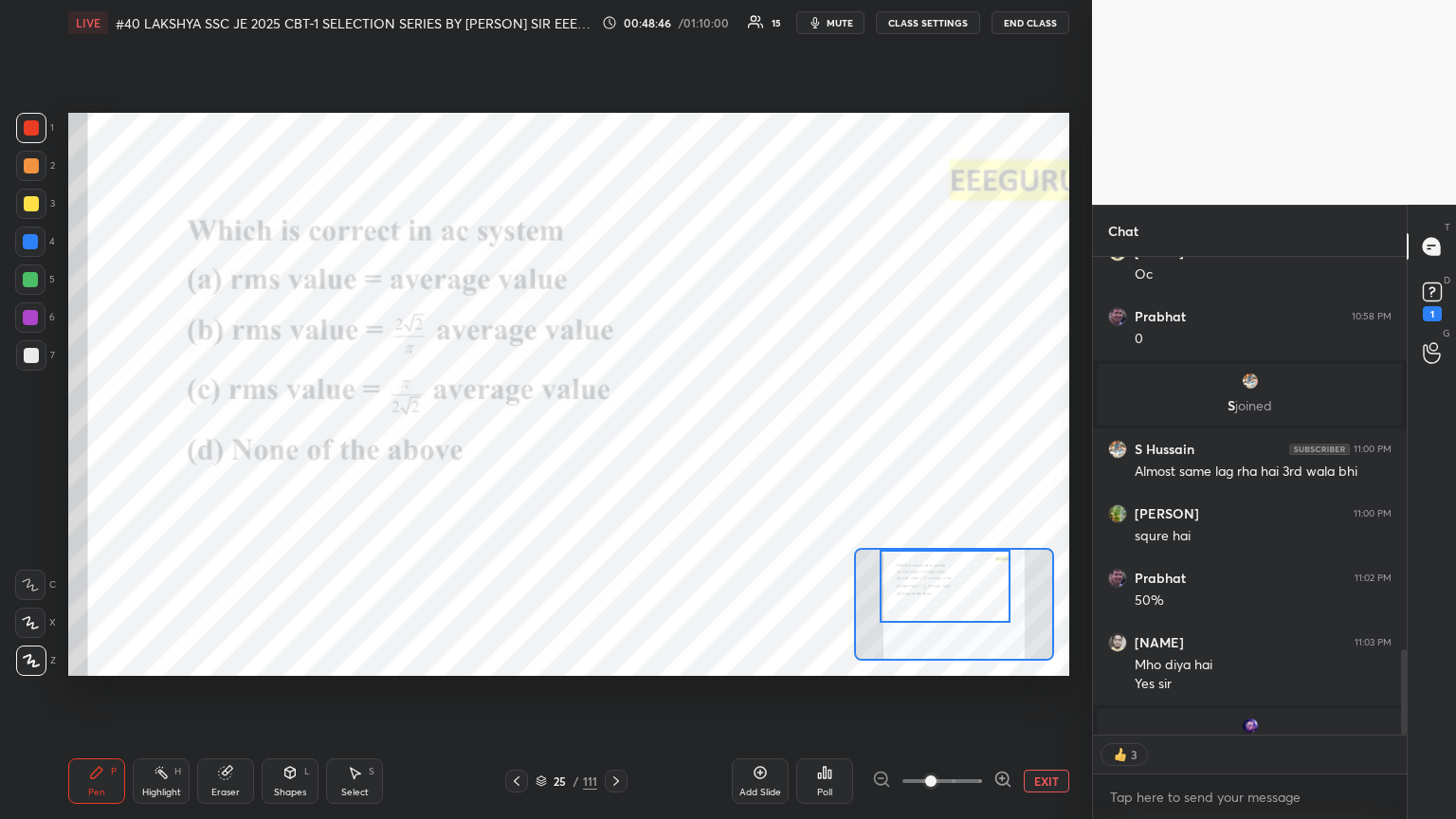 click on "Pen P" at bounding box center (97, 781) 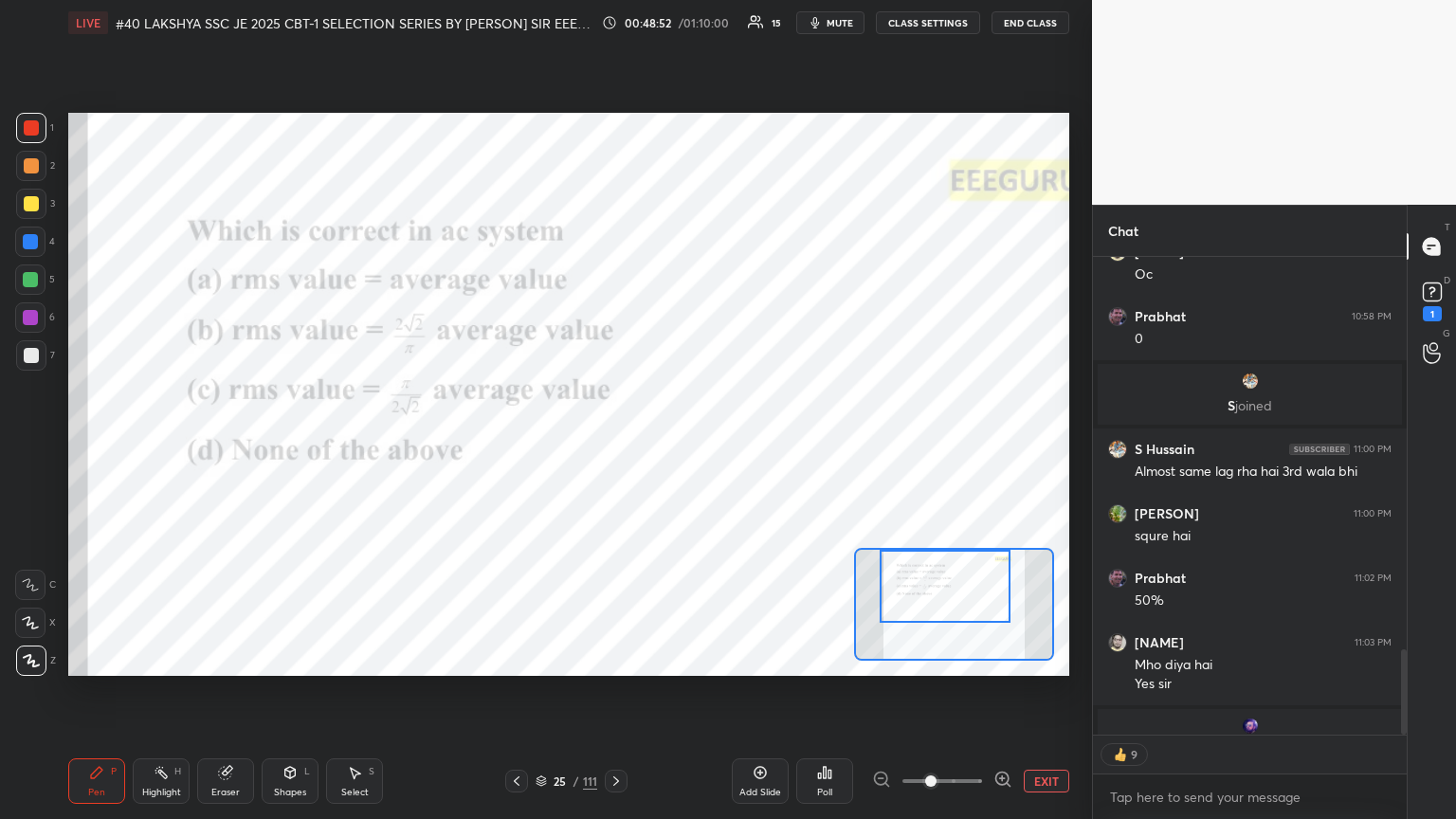 click 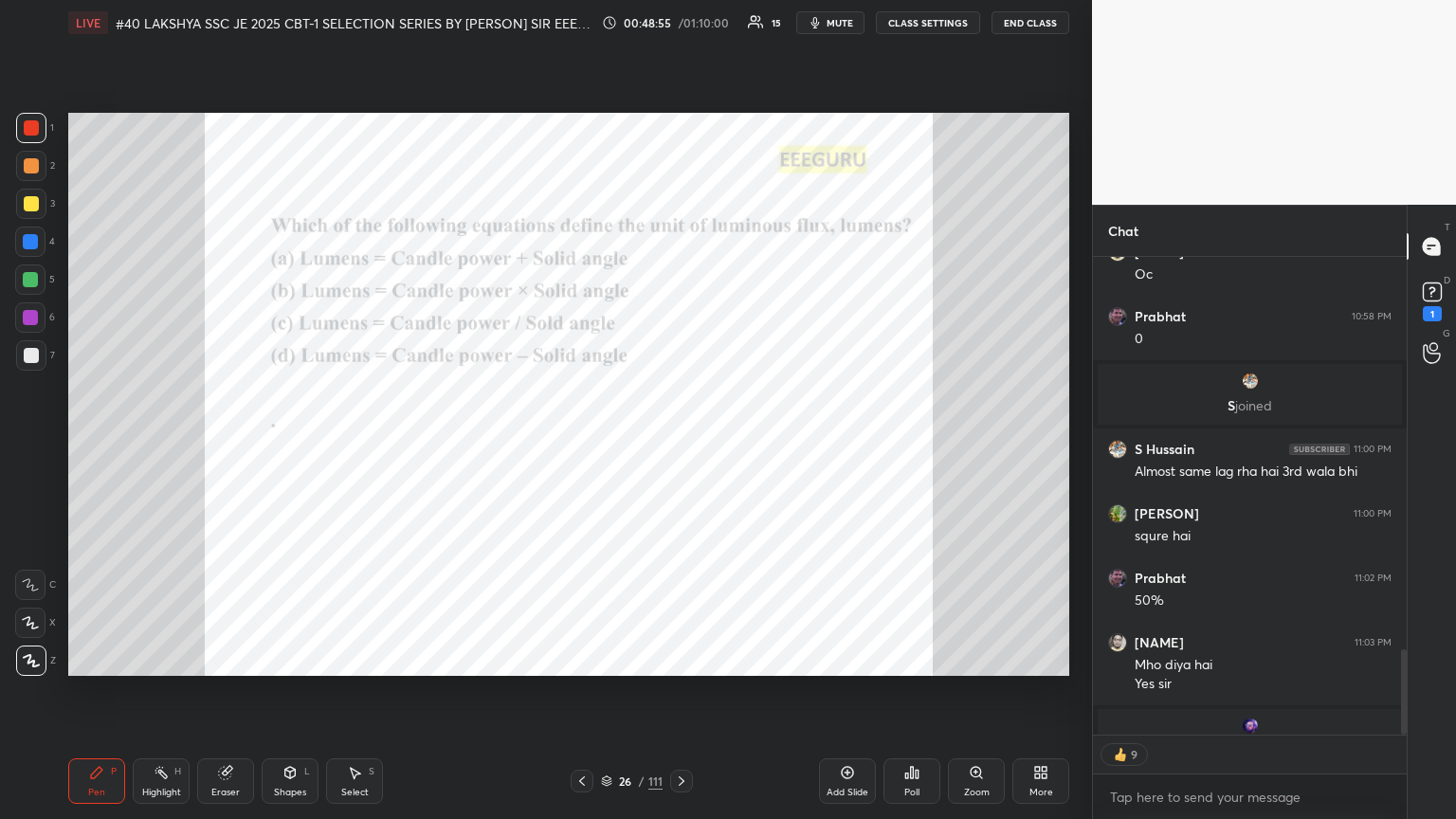 click on "Zoom" at bounding box center (976, 792) 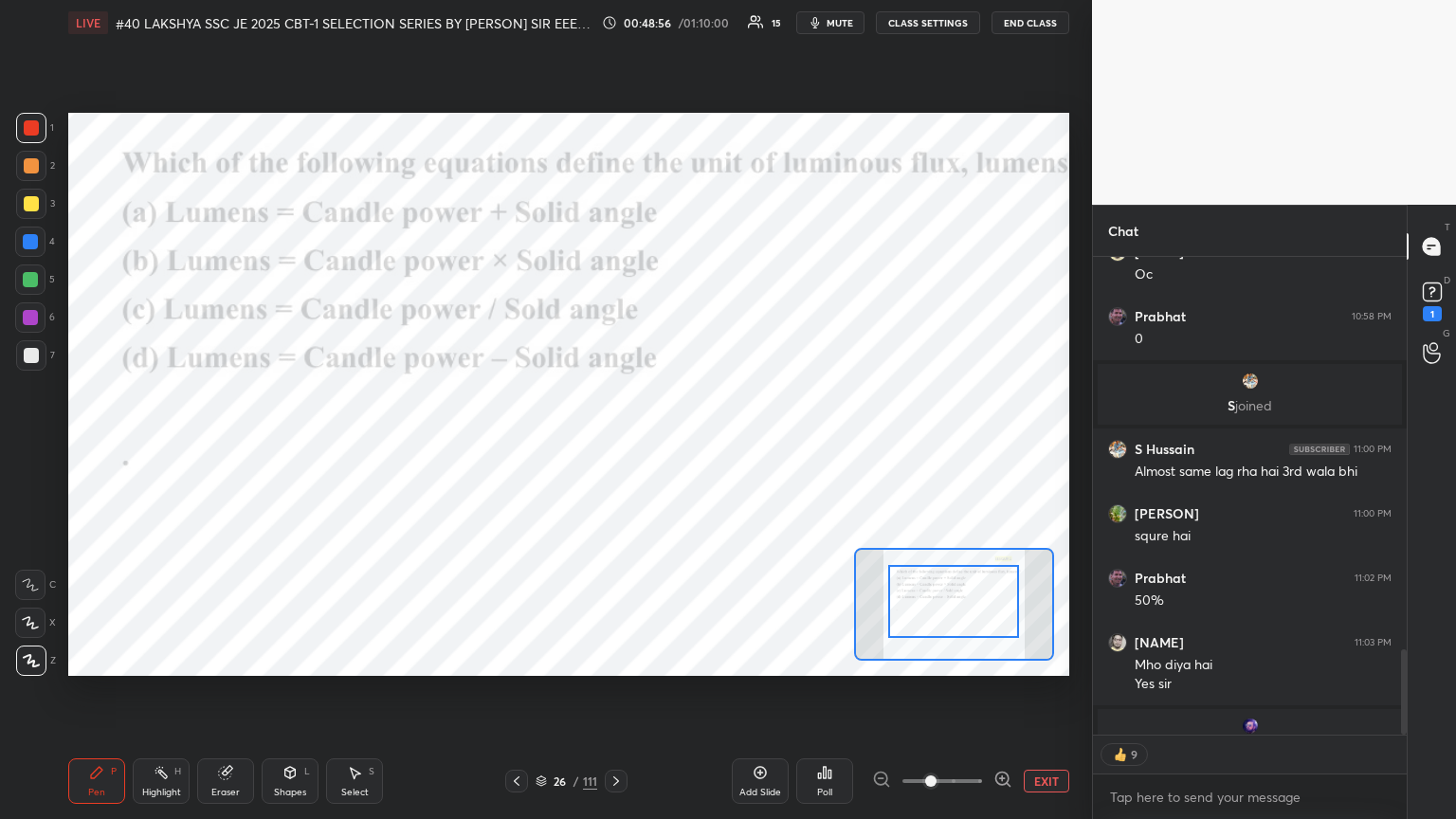 drag, startPoint x: 956, startPoint y: 627, endPoint x: 962, endPoint y: 609, distance: 18.973666 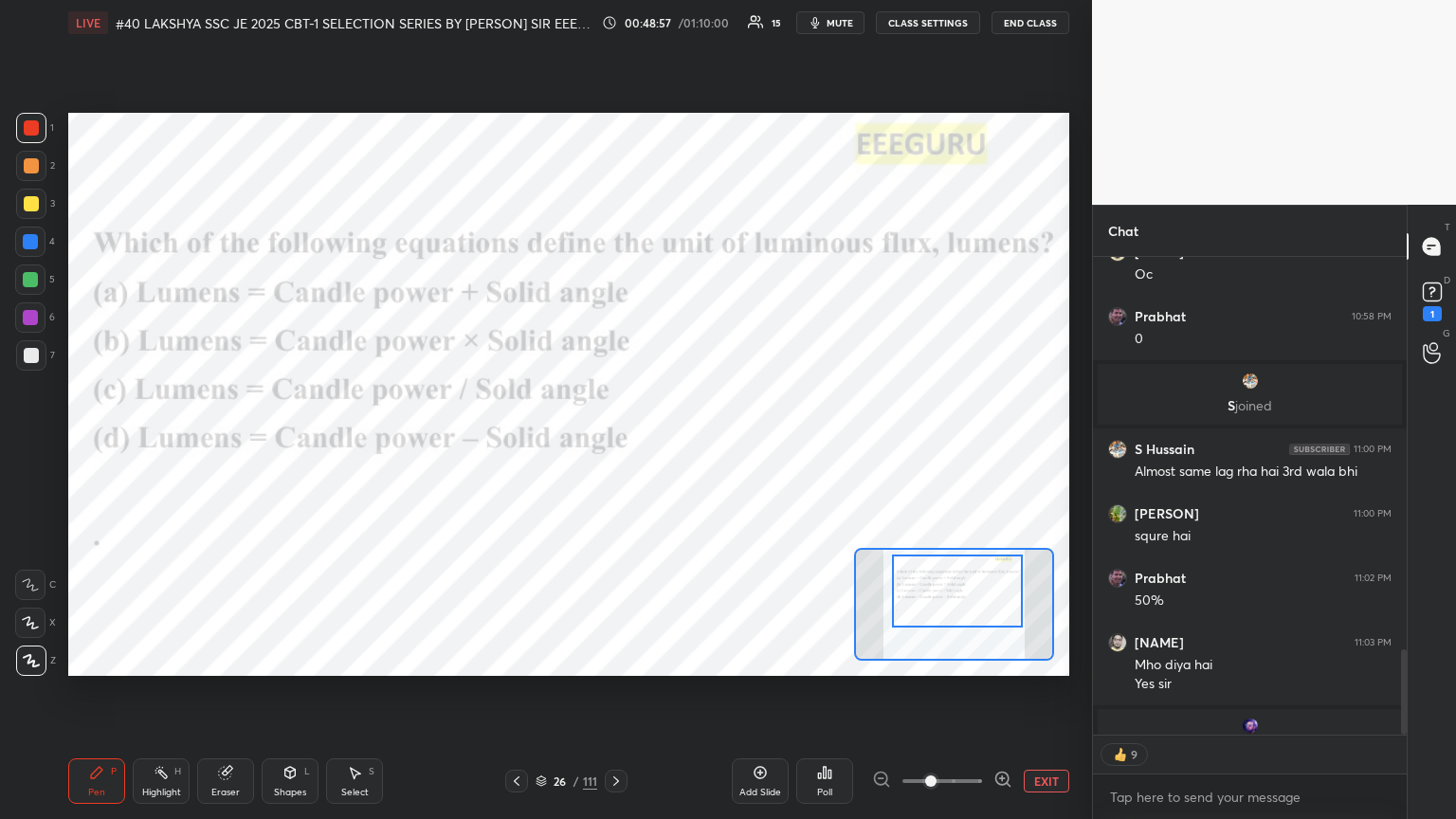drag, startPoint x: 967, startPoint y: 621, endPoint x: 967, endPoint y: 610, distance: 11 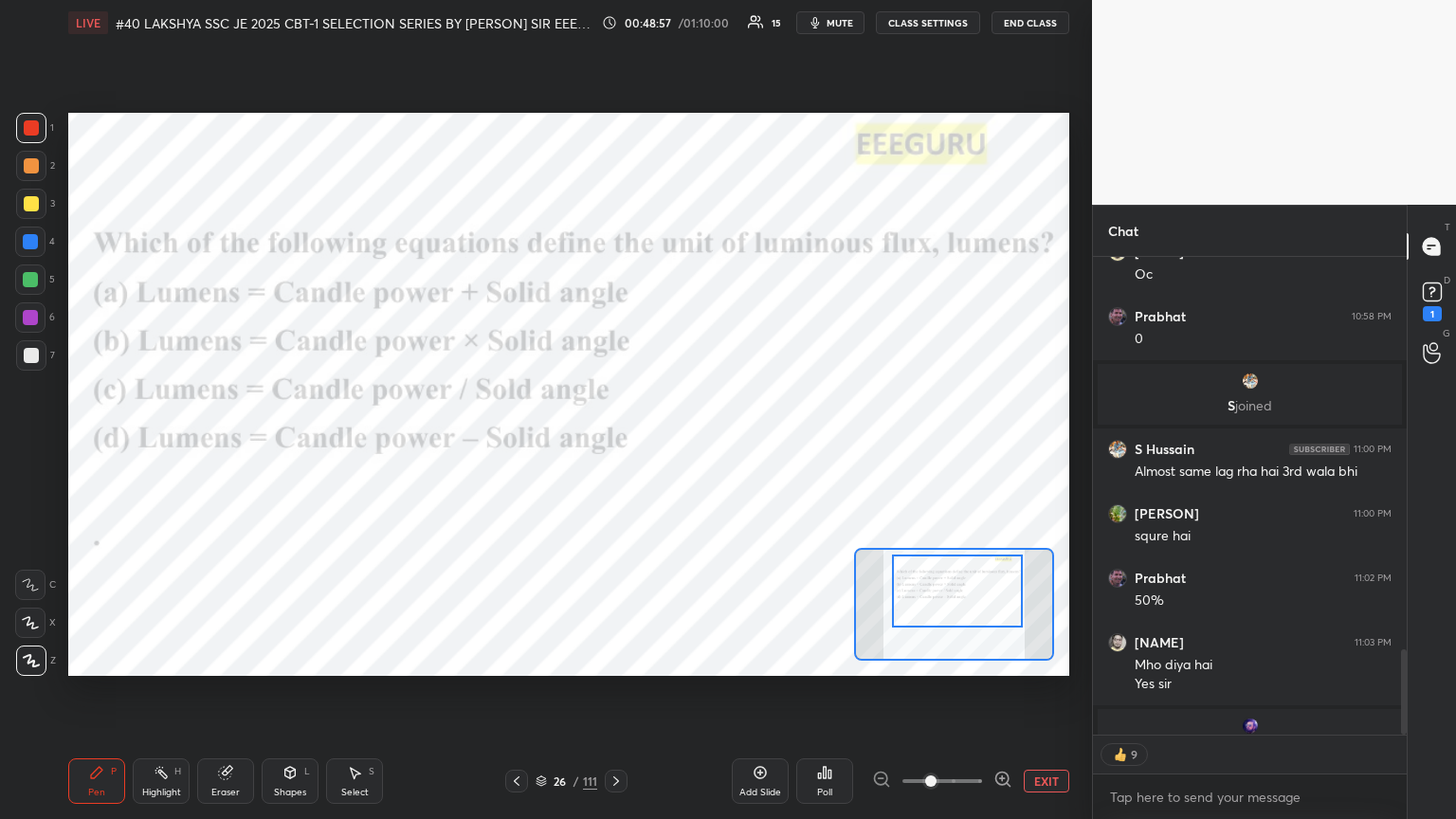 click at bounding box center (957, 591) 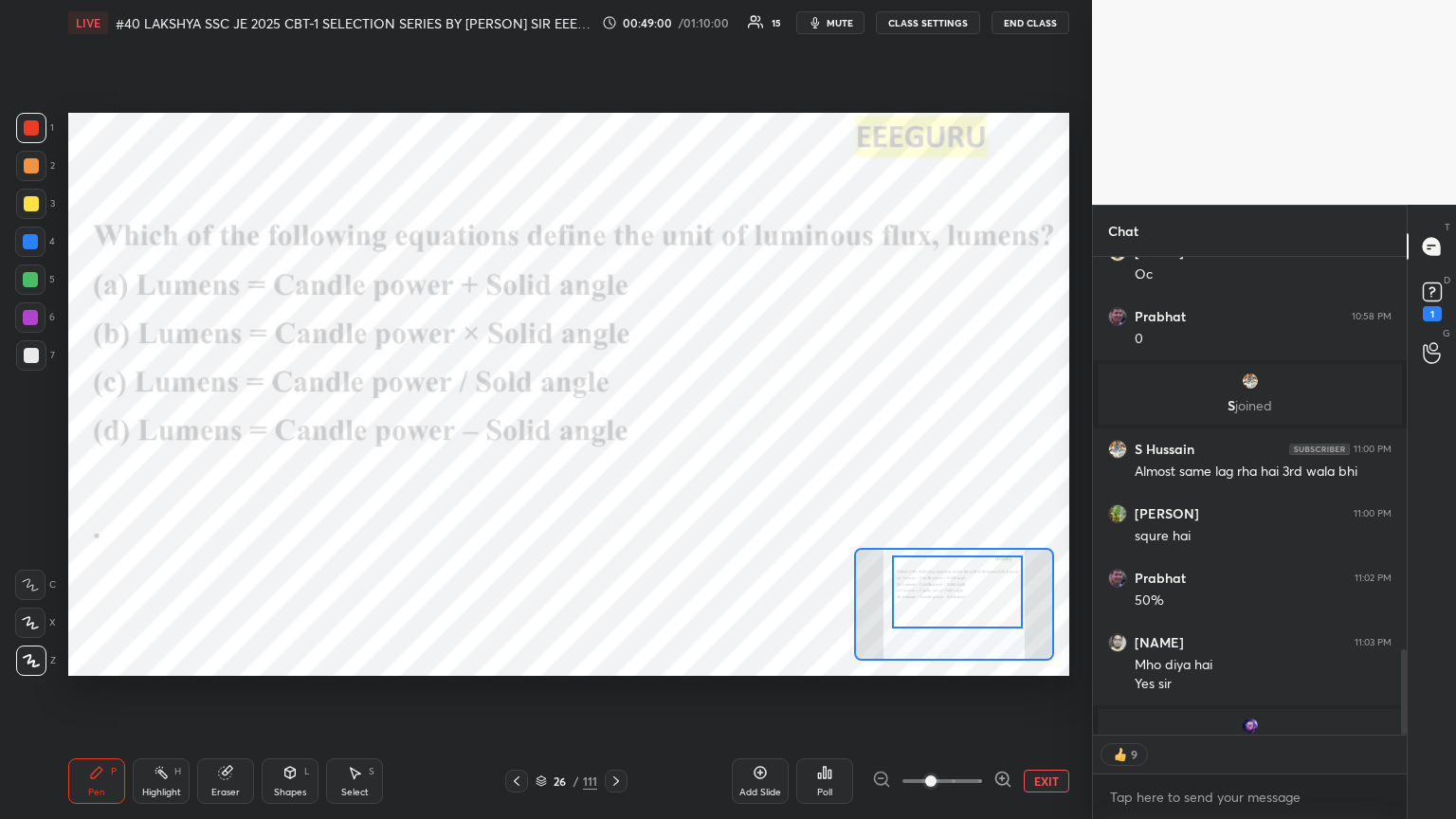click on "Poll" at bounding box center [825, 781] 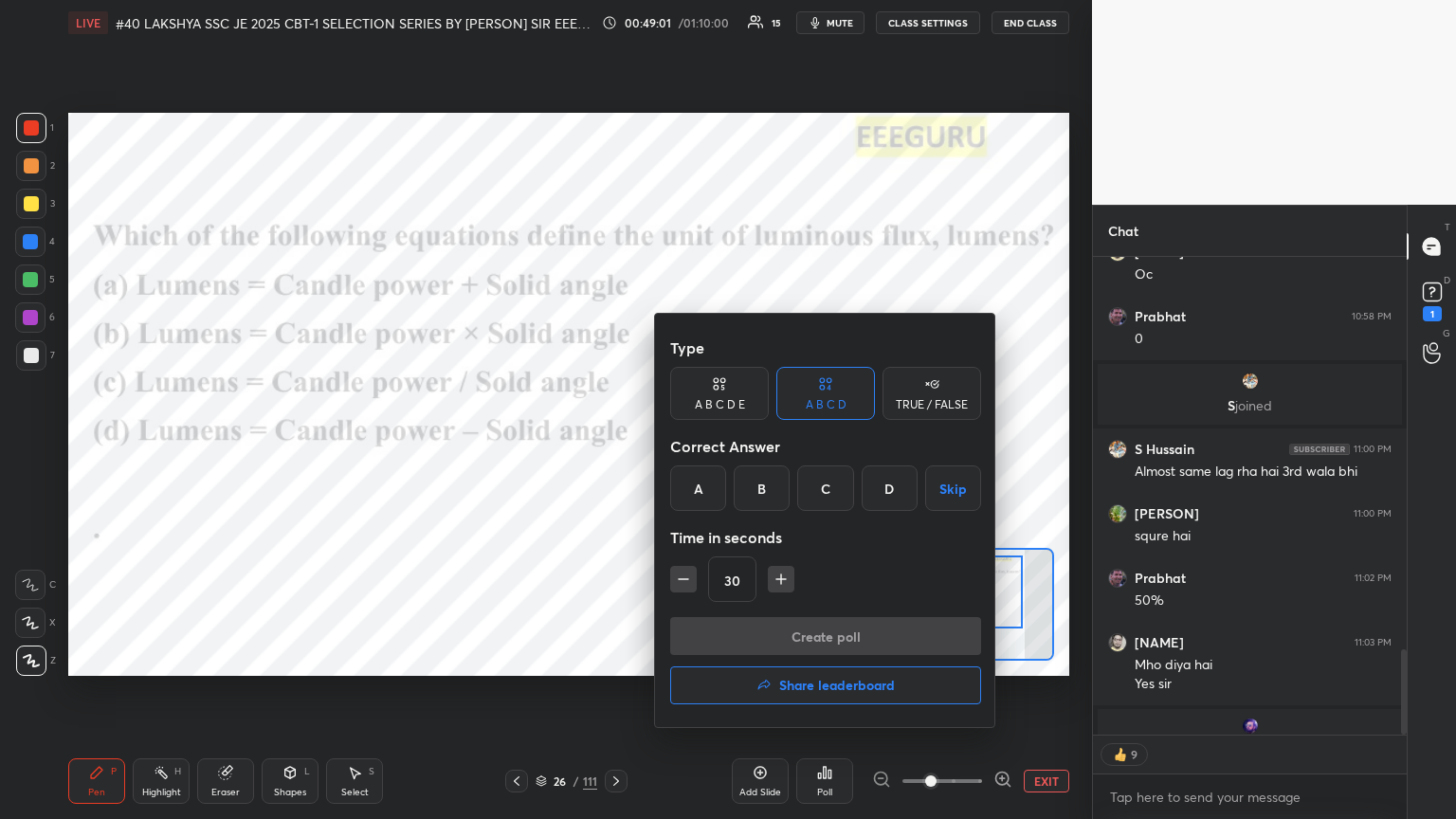 click on "Type A B C D E A B C D TRUE / FALSE Correct Answer A B C D Skip Time in seconds 30" at bounding box center [826, 473] 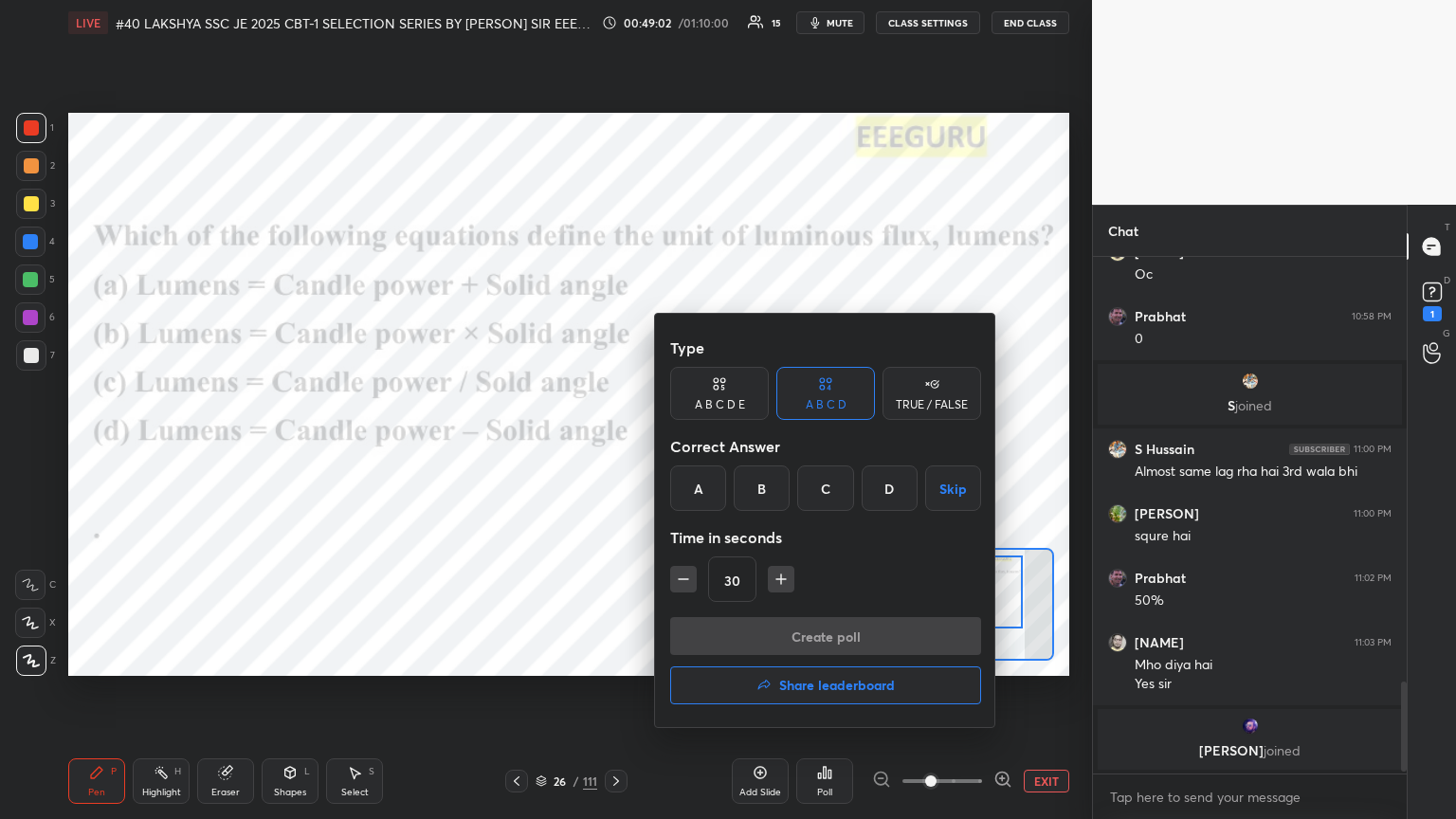 click on "B" at bounding box center [761, 488] 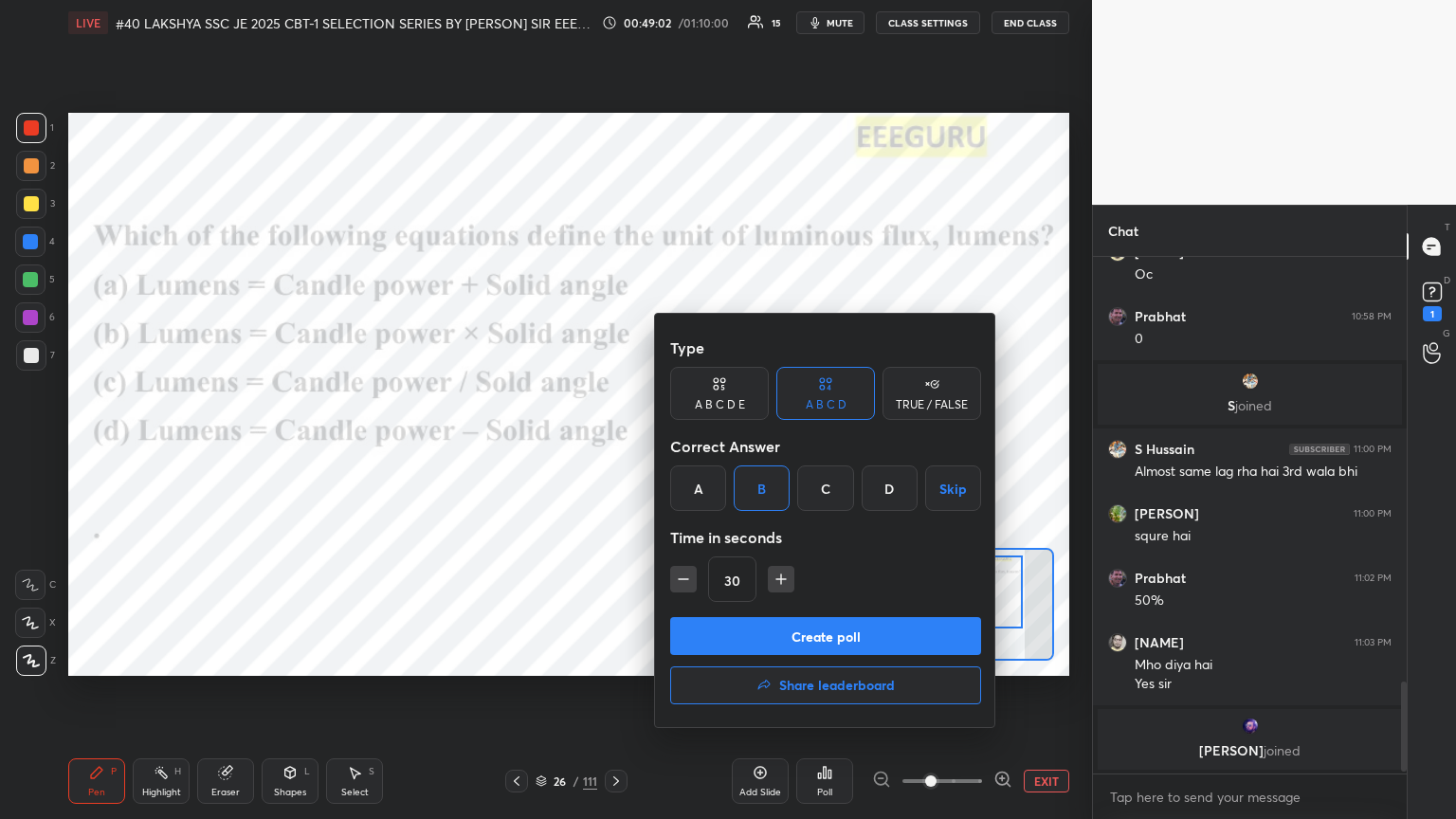 click on "Create poll" at bounding box center (826, 636) 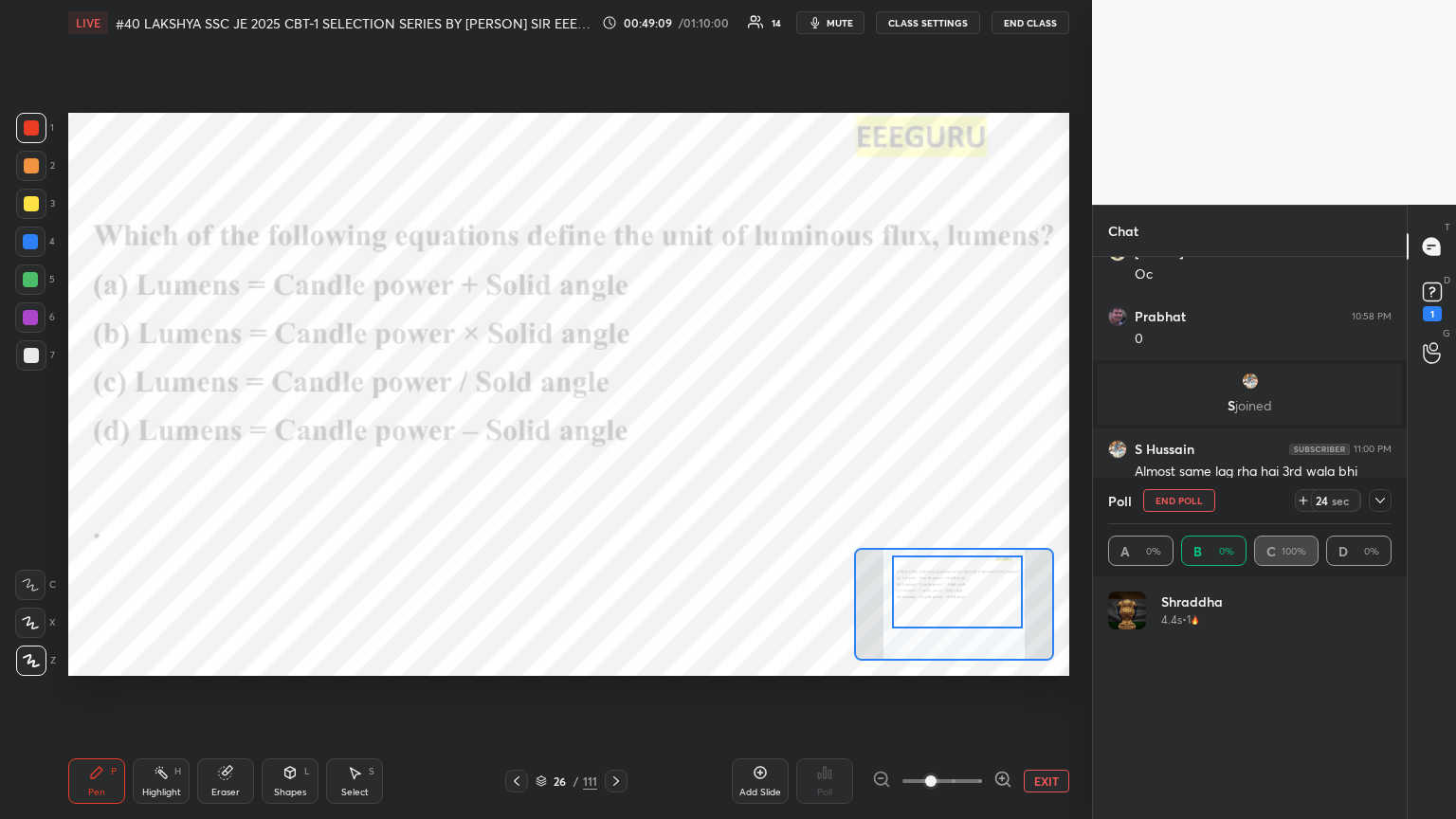 scroll, scrollTop: 6, scrollLeft: 6, axis: both 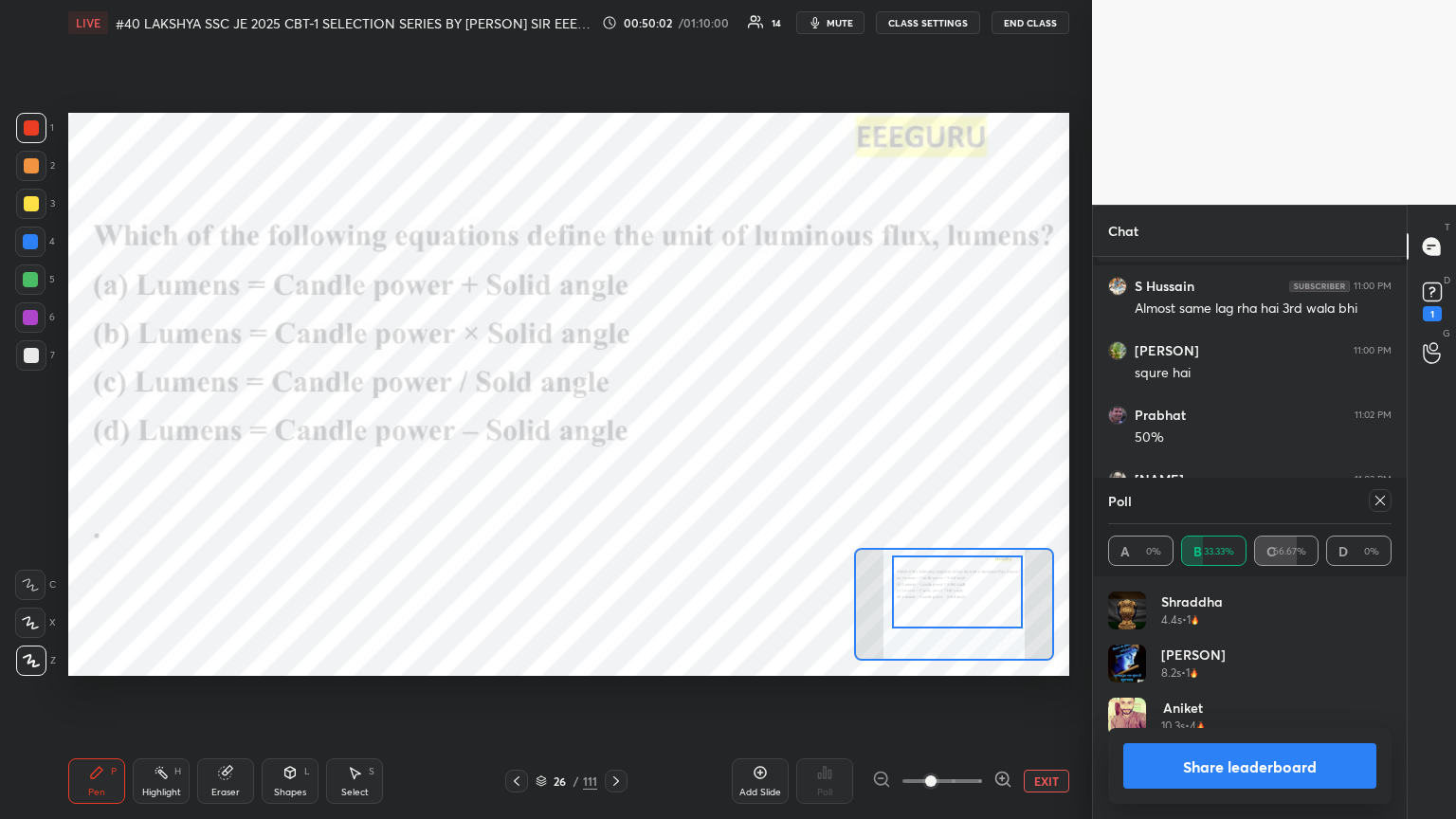 click 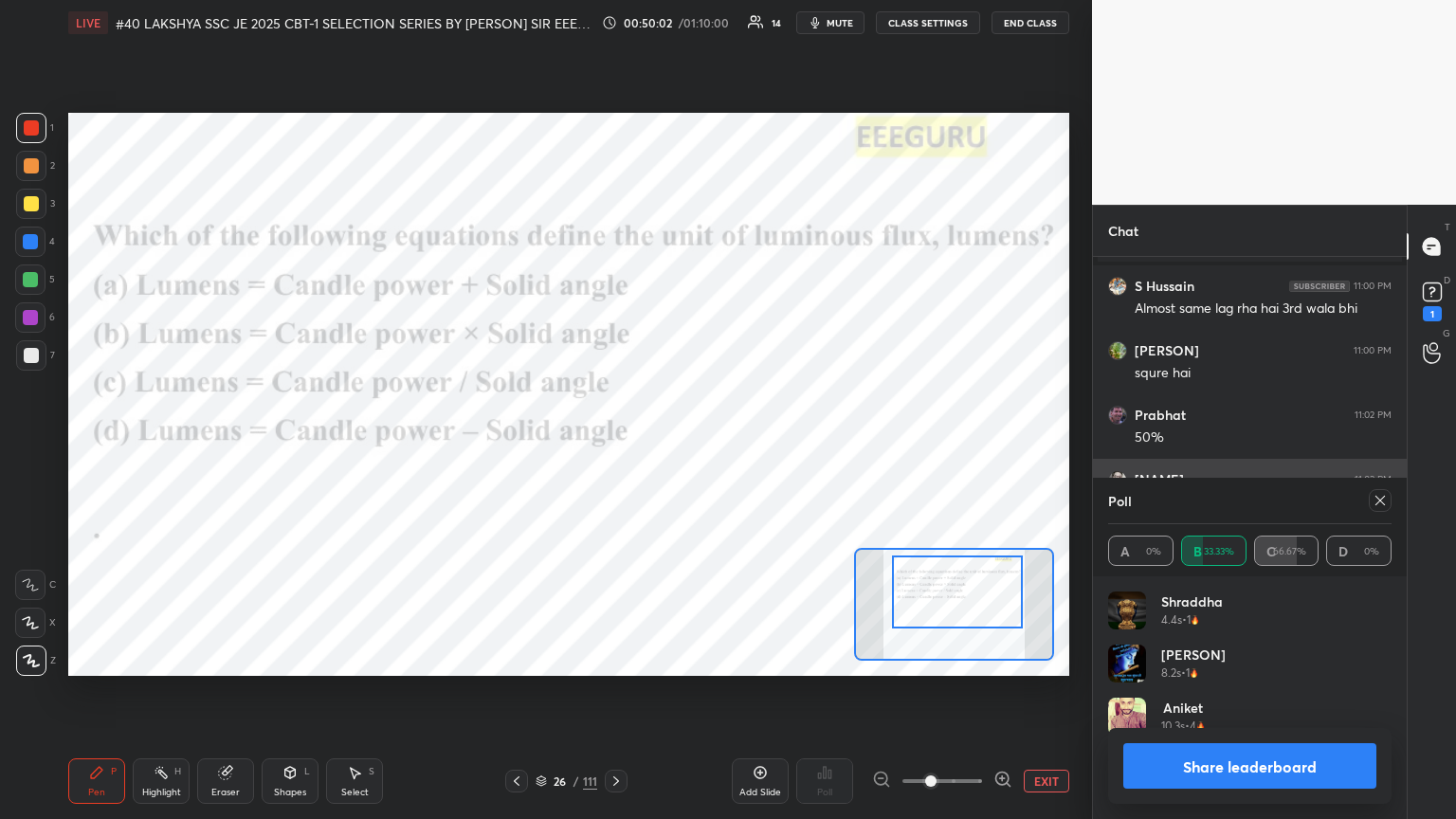 scroll, scrollTop: 114, scrollLeft: 278, axis: both 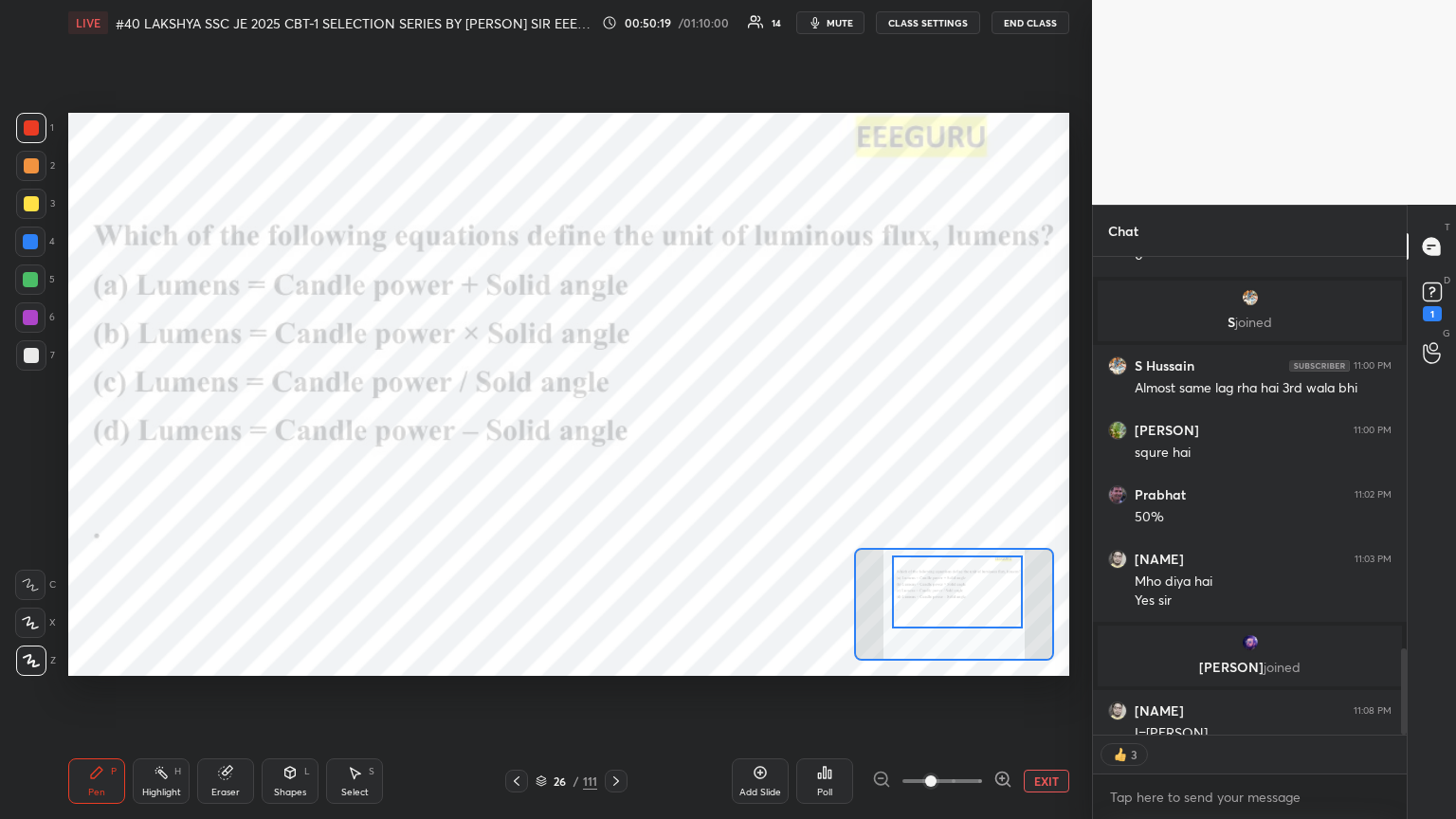 click at bounding box center (30, 242) 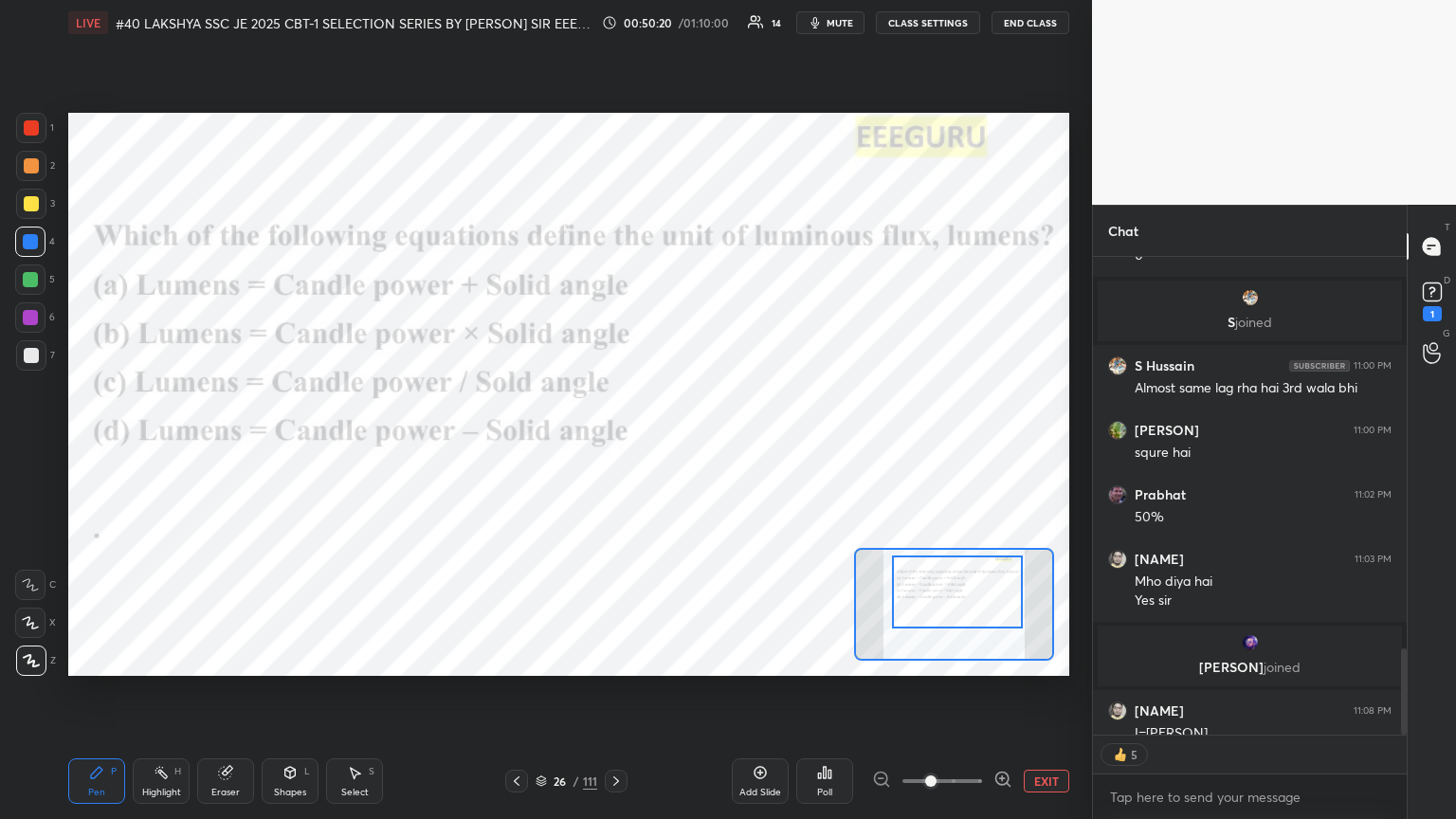 drag, startPoint x: 30, startPoint y: 359, endPoint x: 30, endPoint y: 337, distance: 22 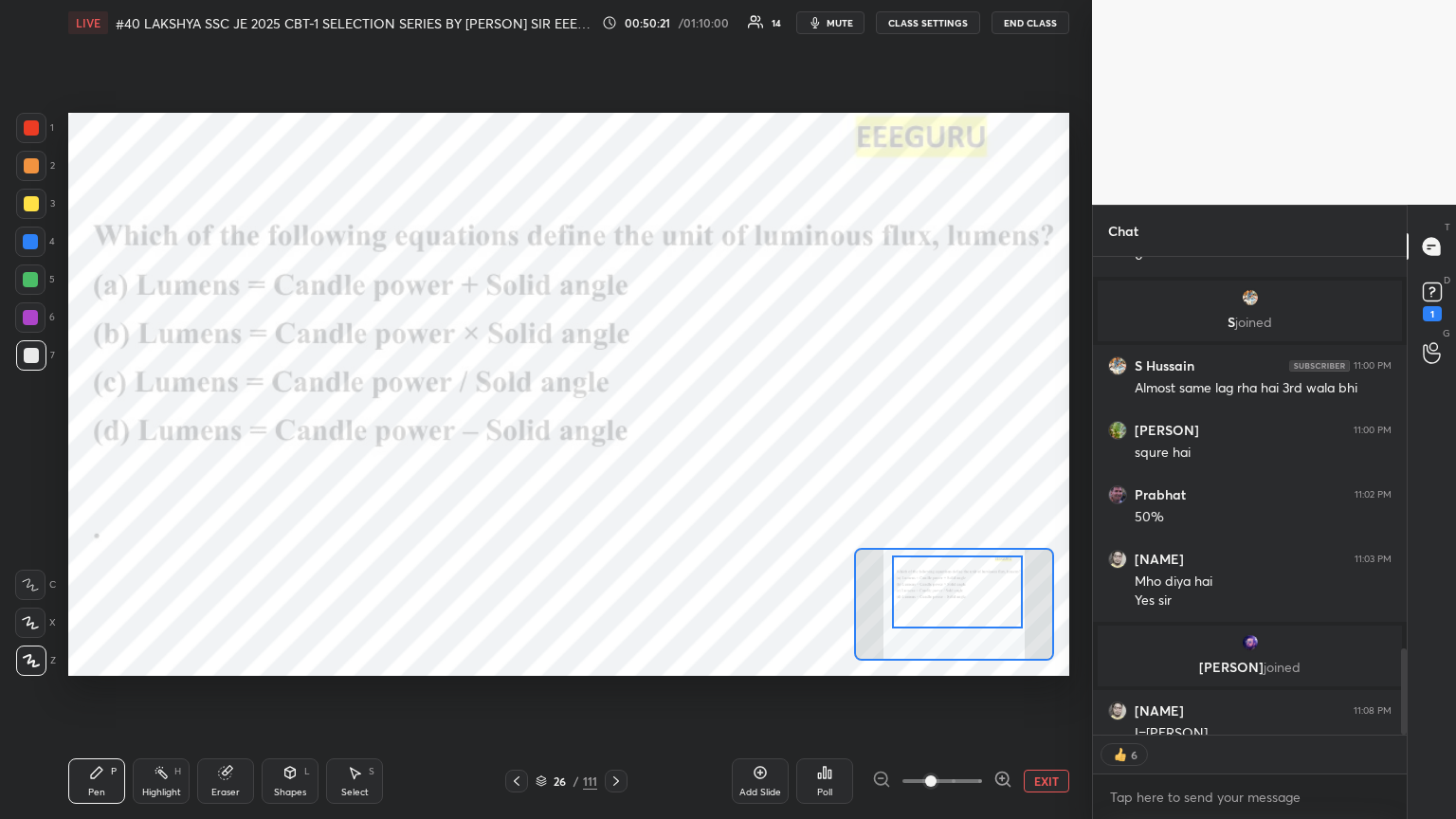 click at bounding box center (30, 318) 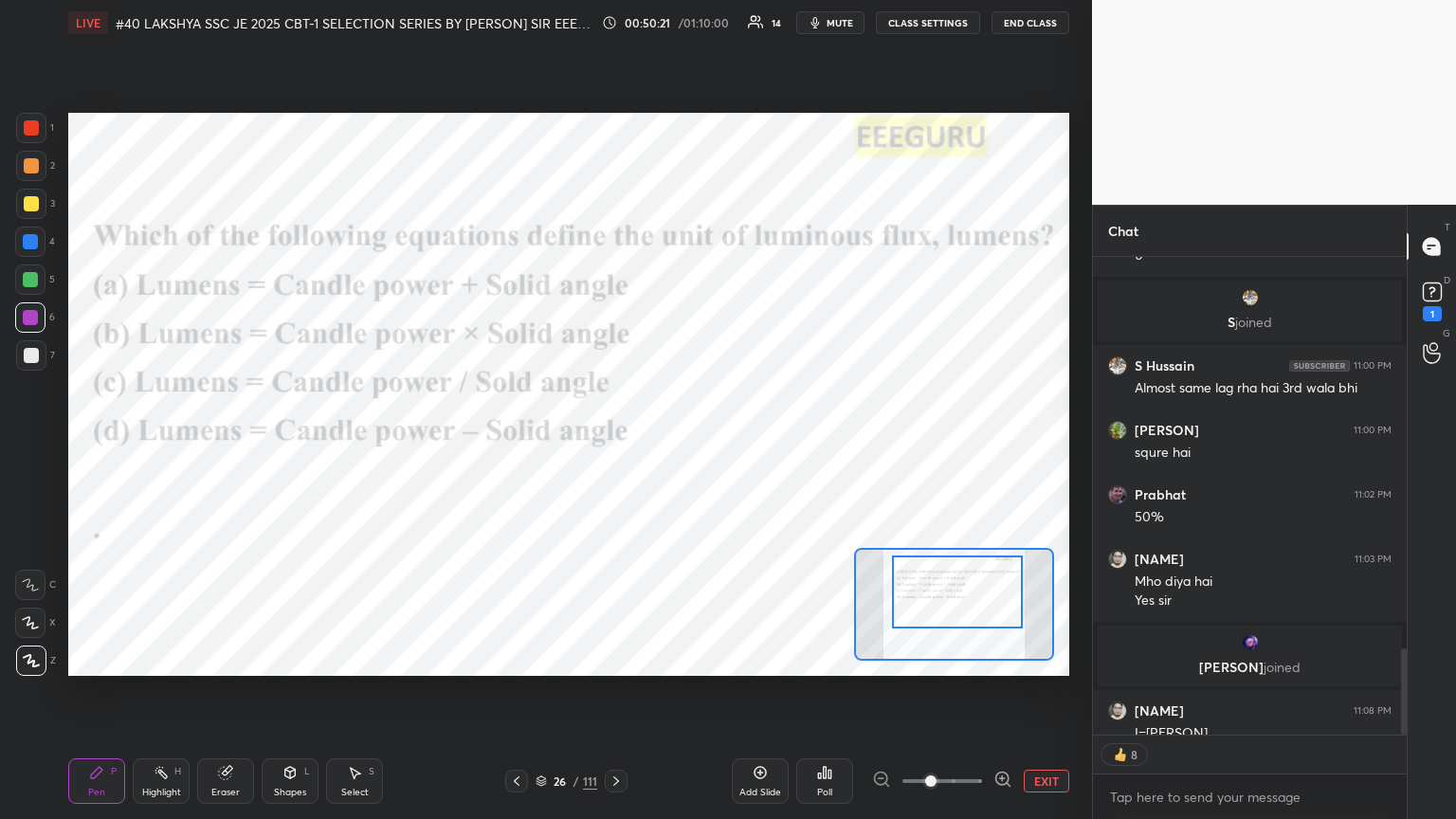 click at bounding box center (30, 280) 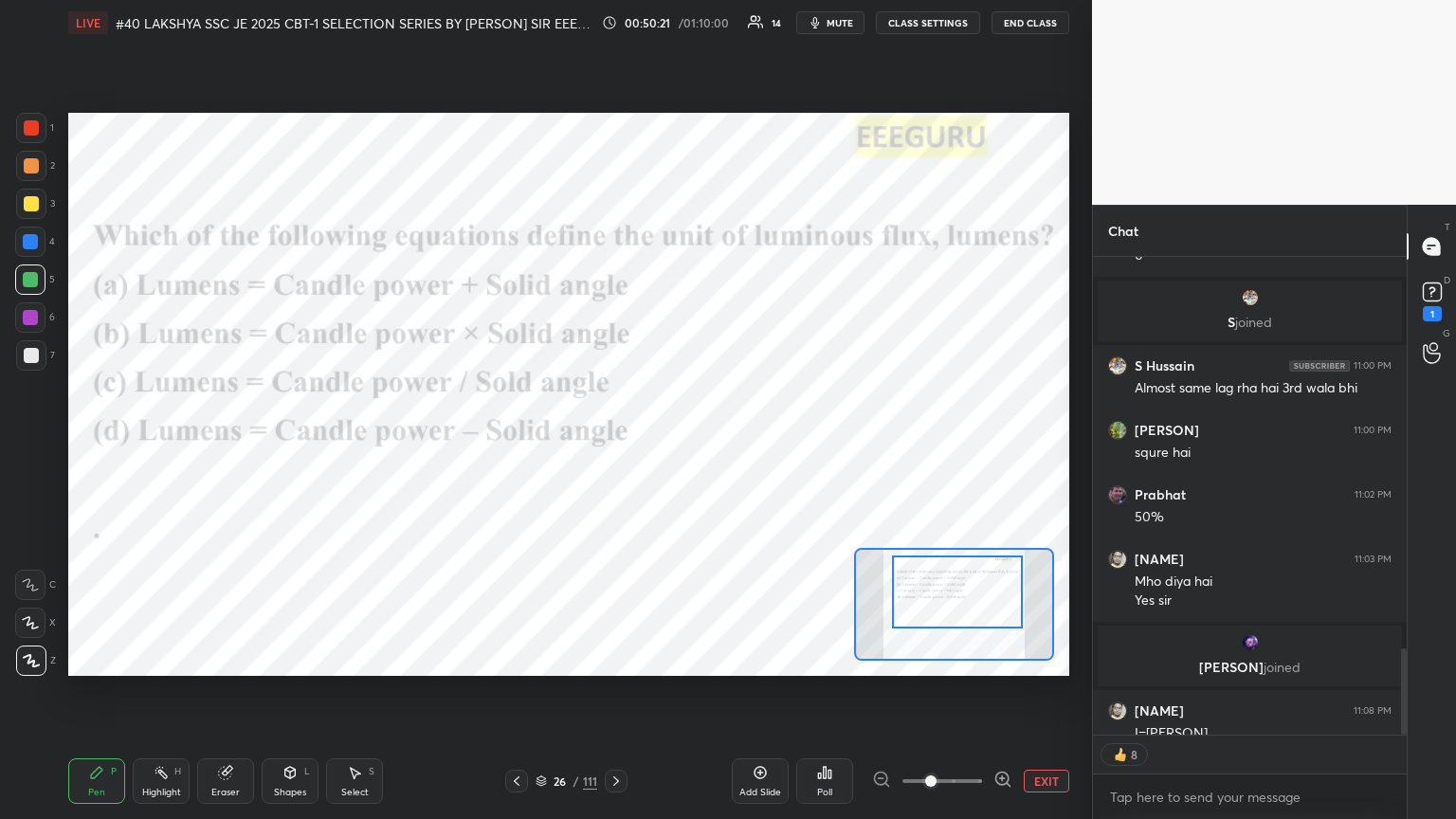 click at bounding box center (30, 242) 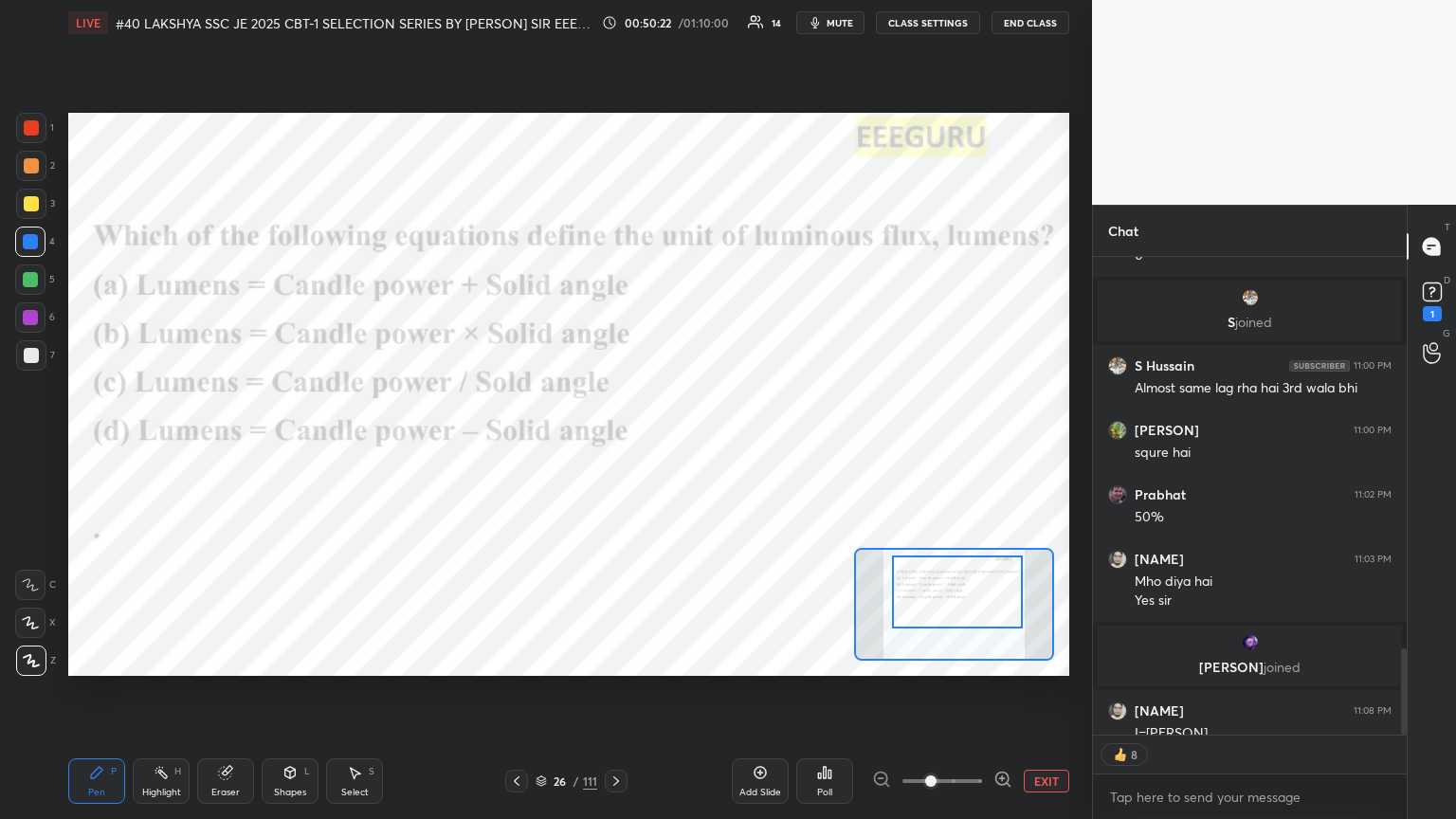 click at bounding box center [31, 204] 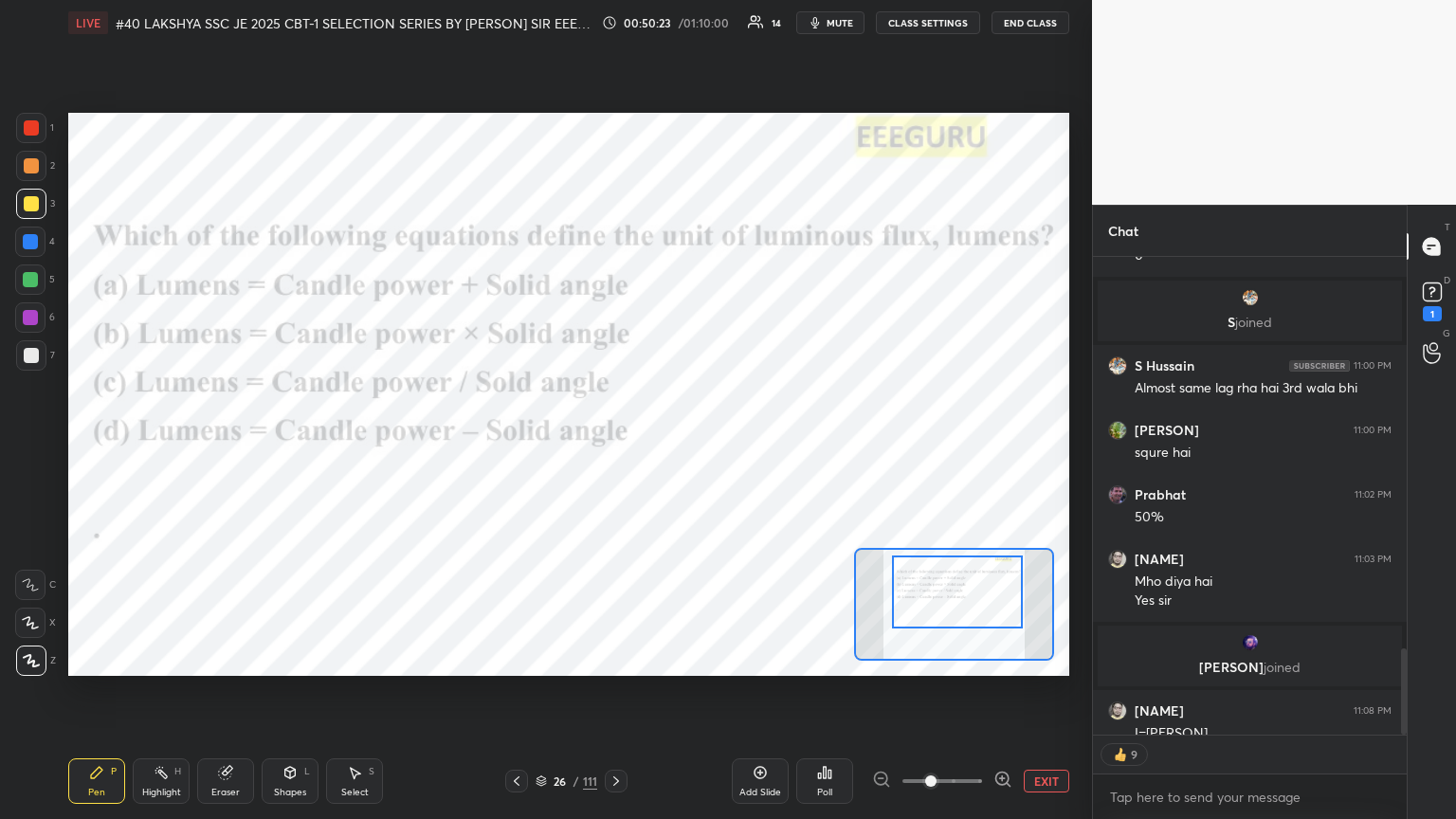 click at bounding box center (31, 166) 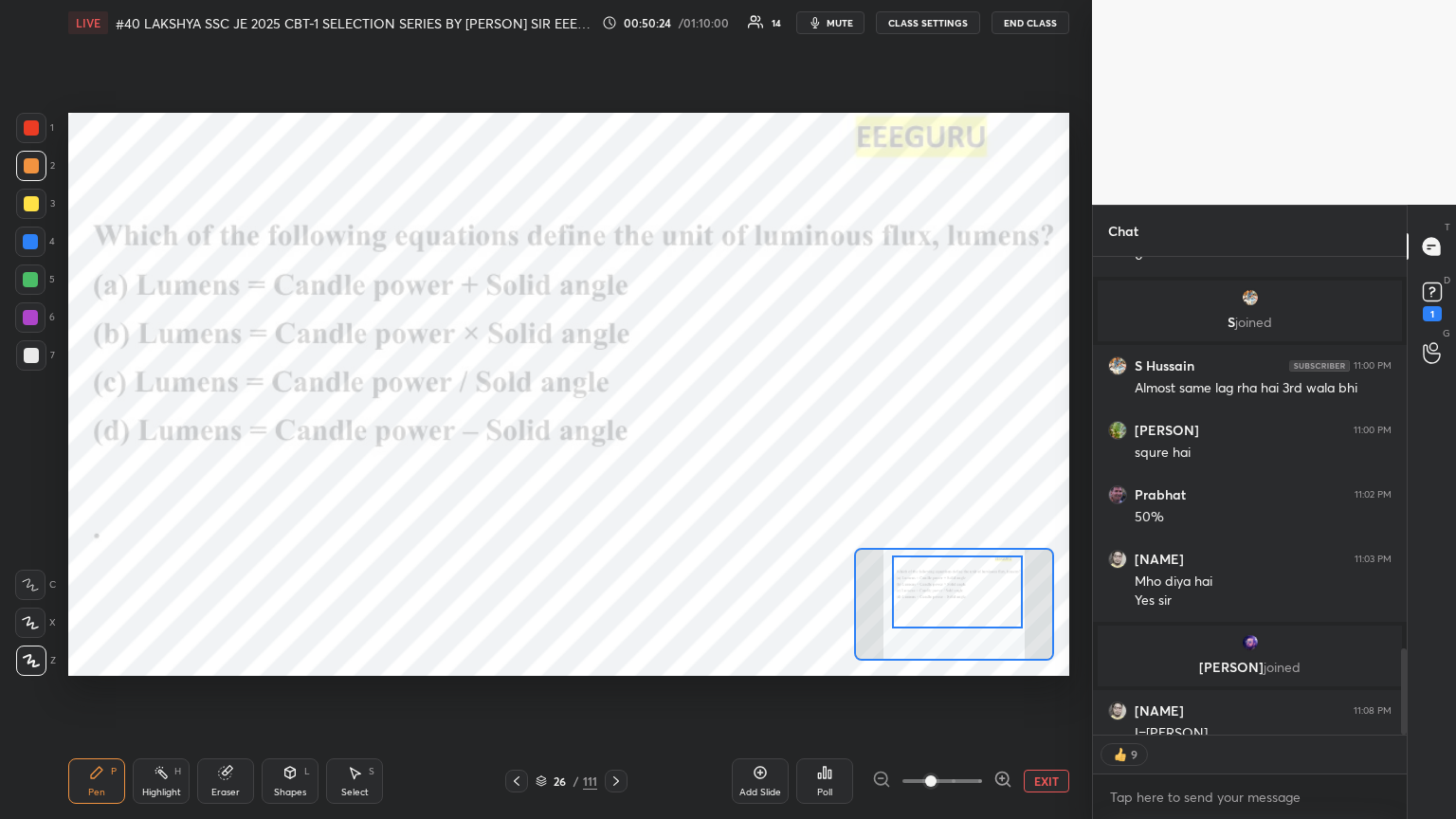 drag, startPoint x: 38, startPoint y: 123, endPoint x: 34, endPoint y: 142, distance: 19.416488 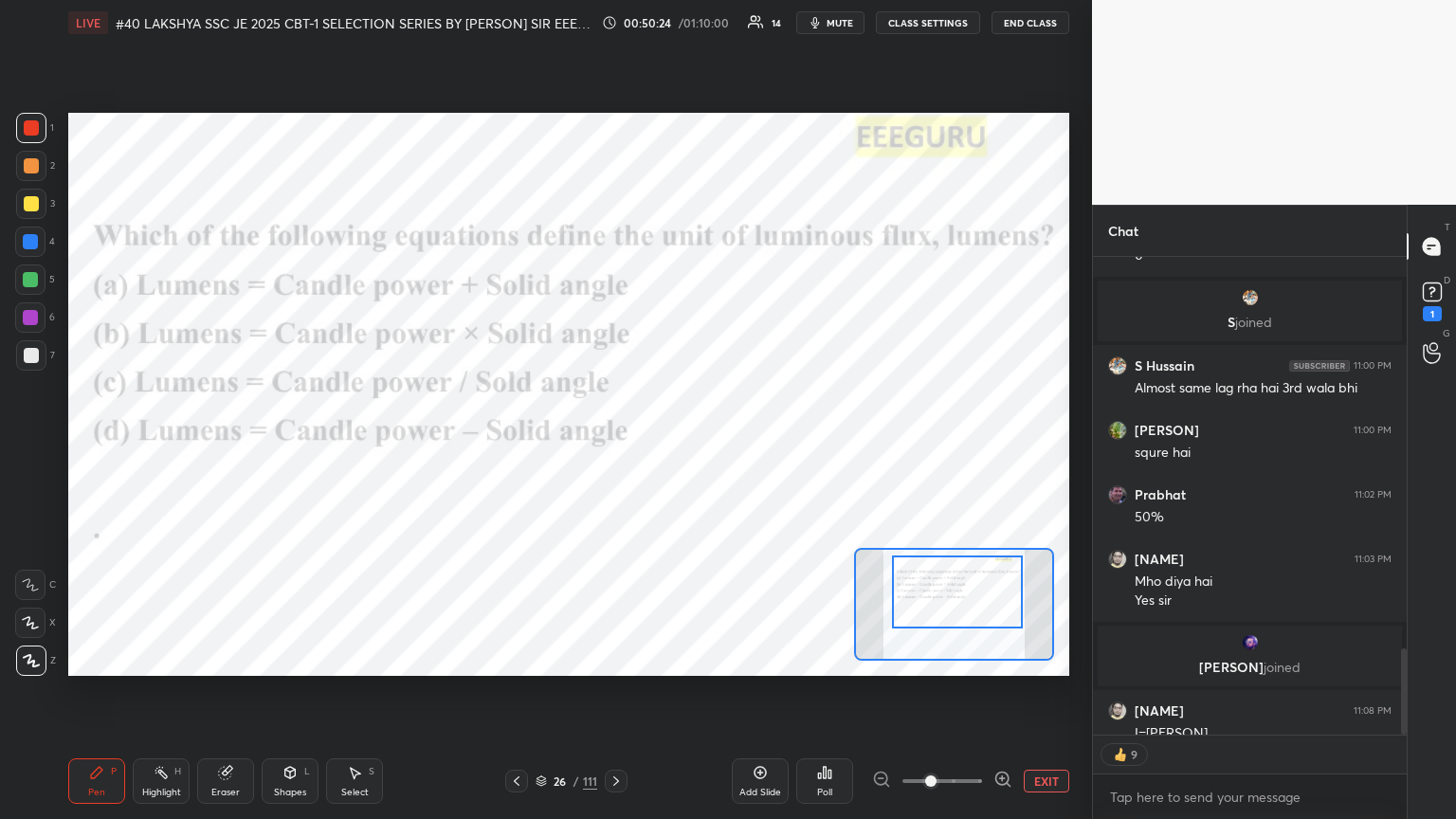 click at bounding box center (31, 204) 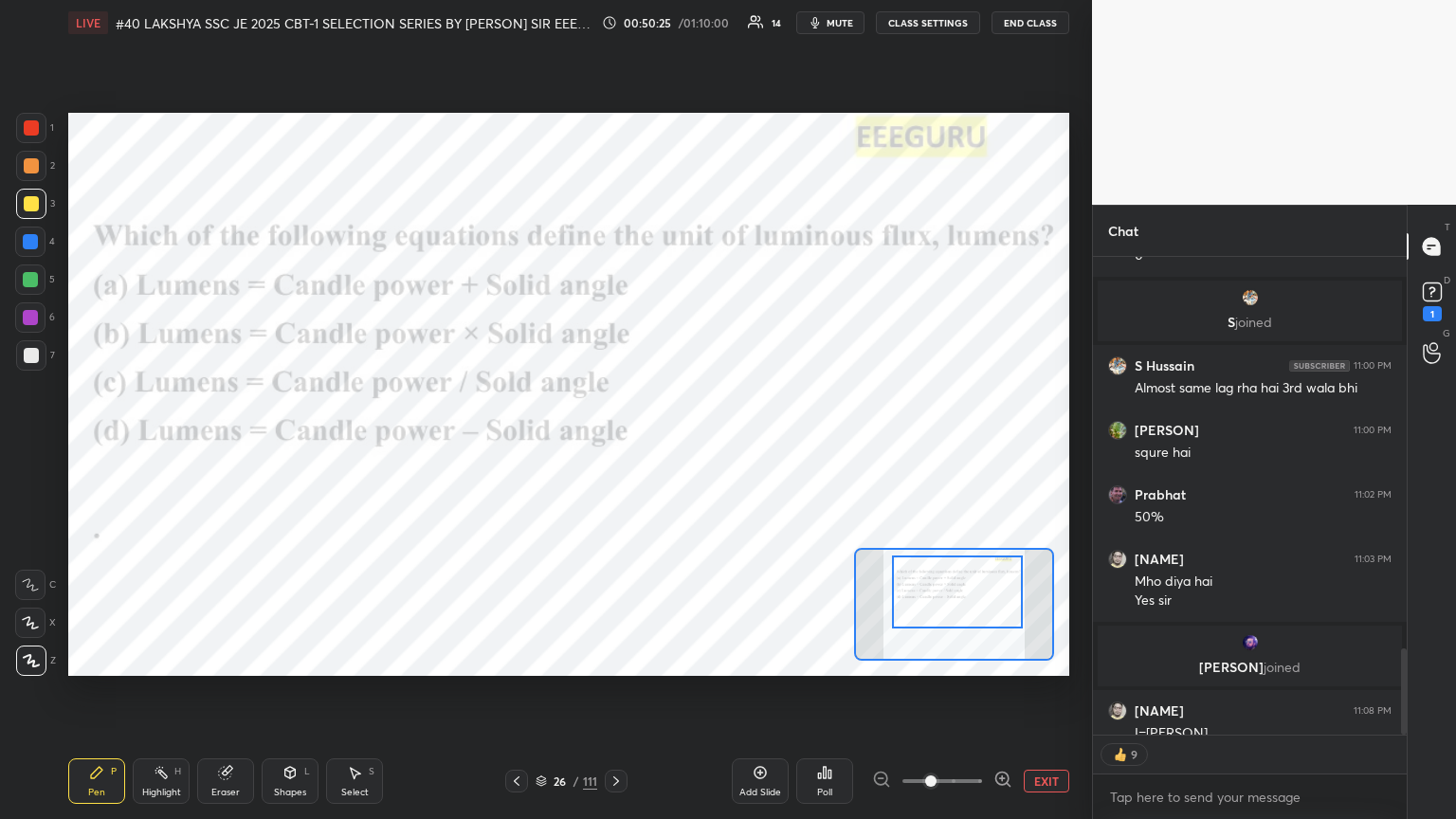 click at bounding box center [30, 242] 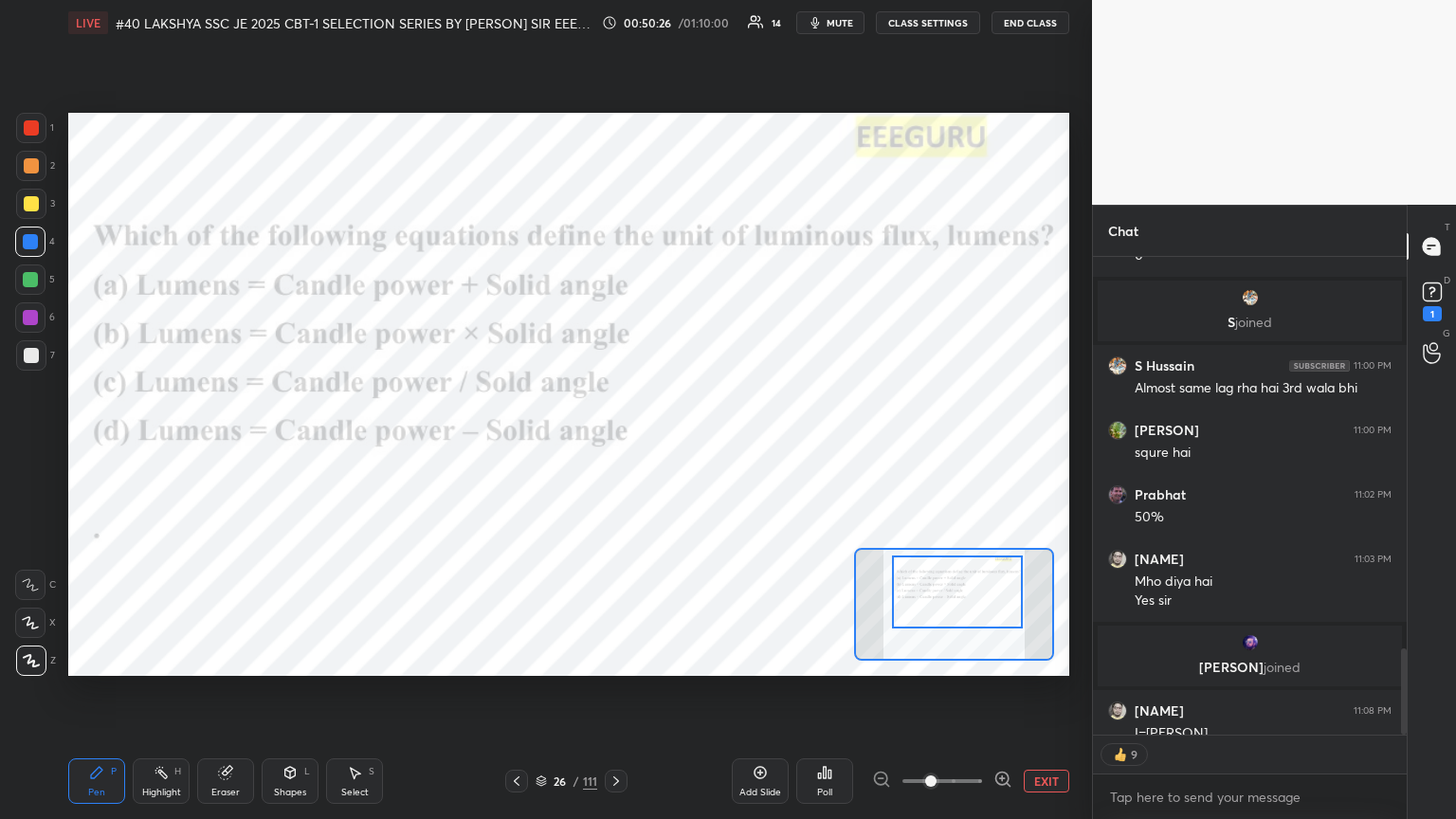click at bounding box center [30, 280] 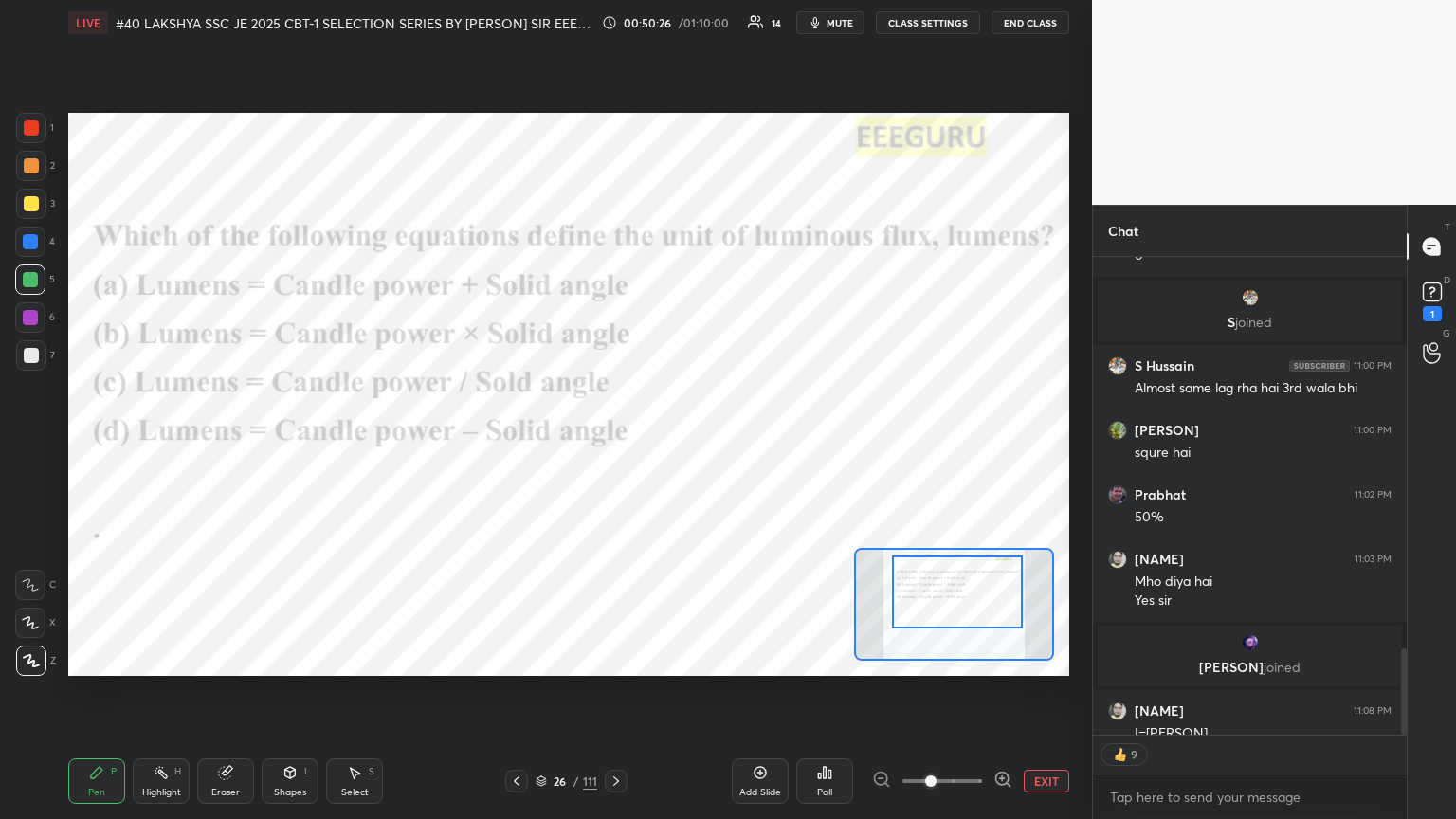 drag, startPoint x: 29, startPoint y: 341, endPoint x: 27, endPoint y: 352, distance: 11.18034 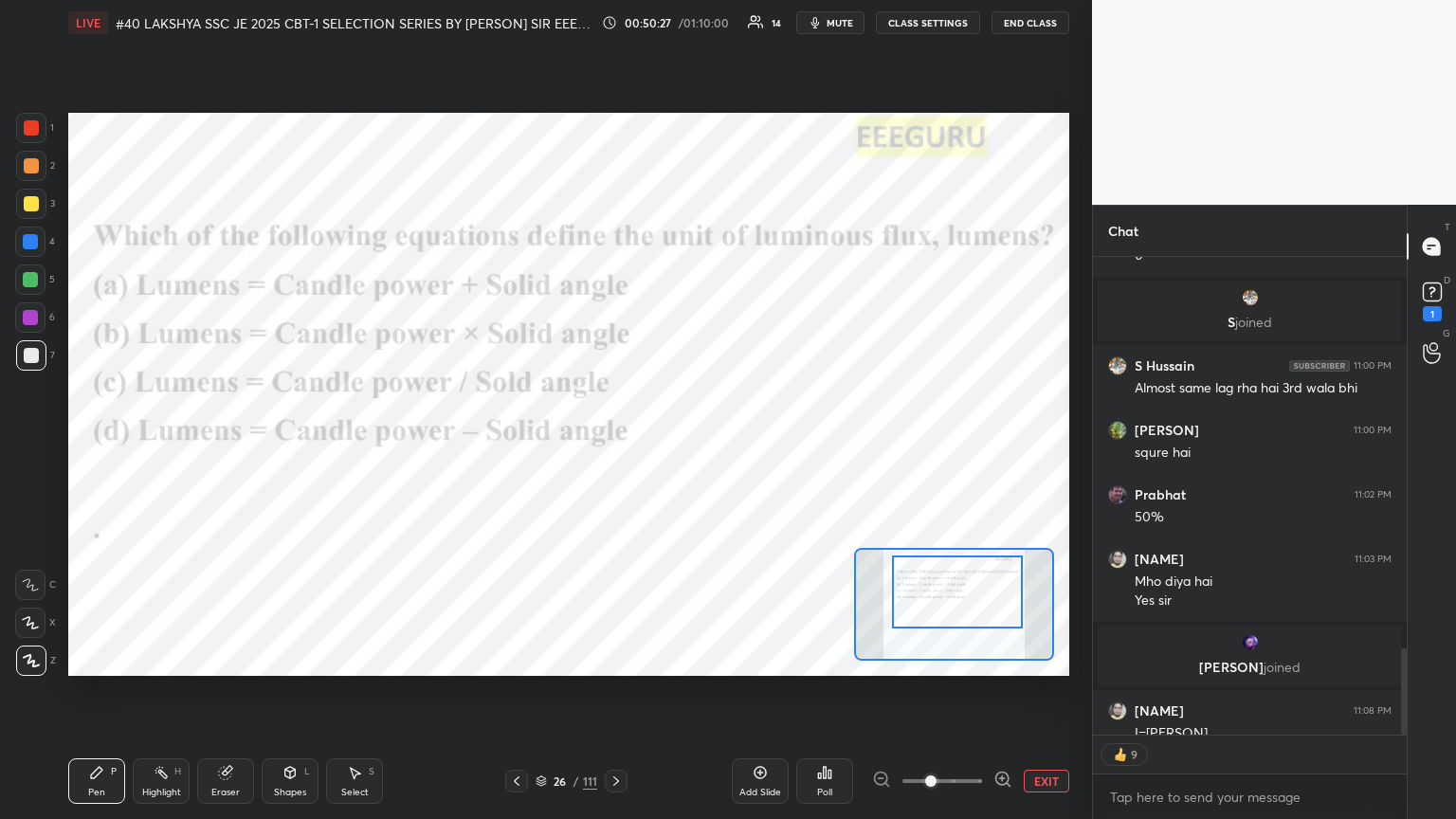 click on "7" at bounding box center (35, 359) 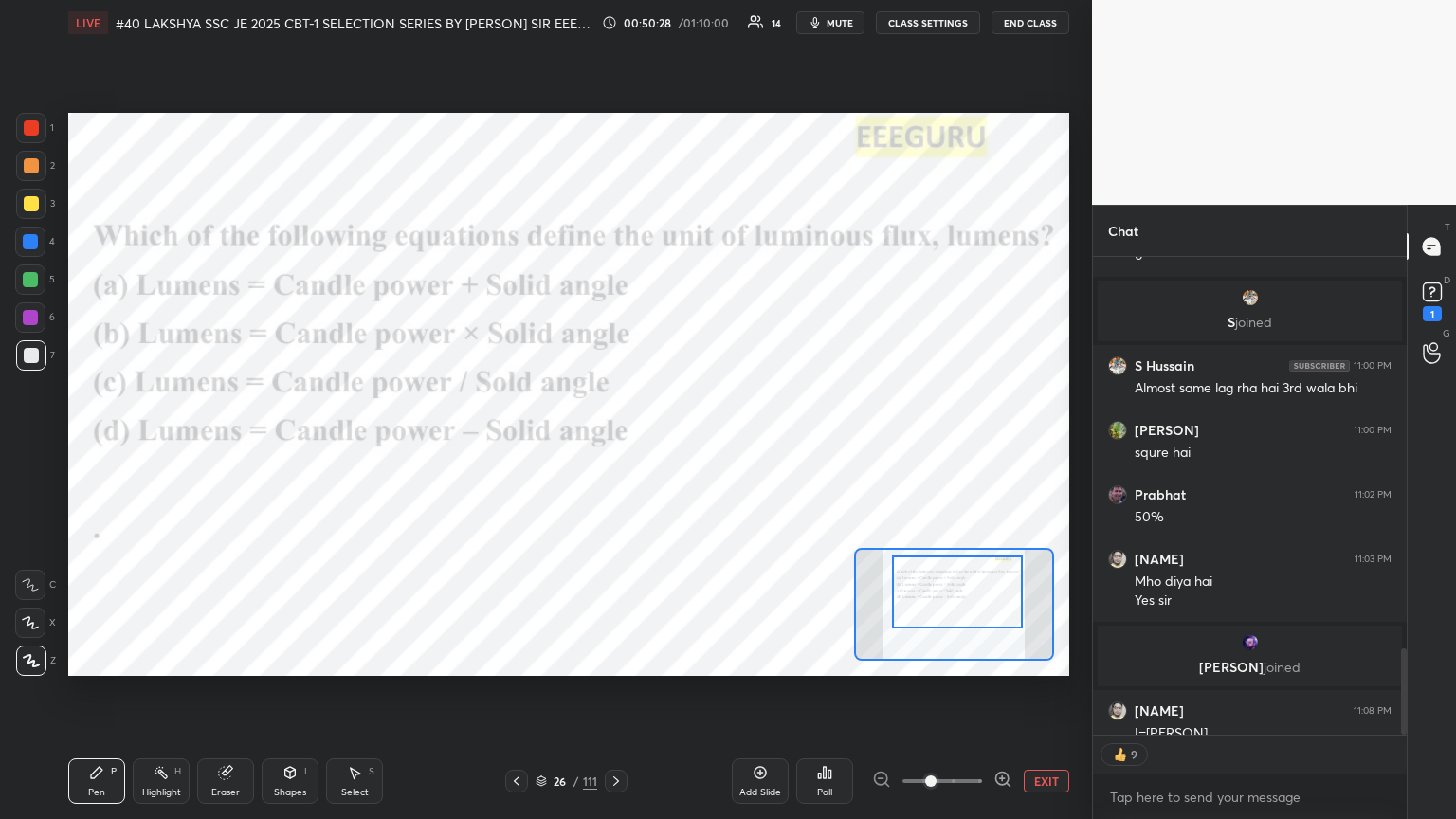 click at bounding box center (30, 318) 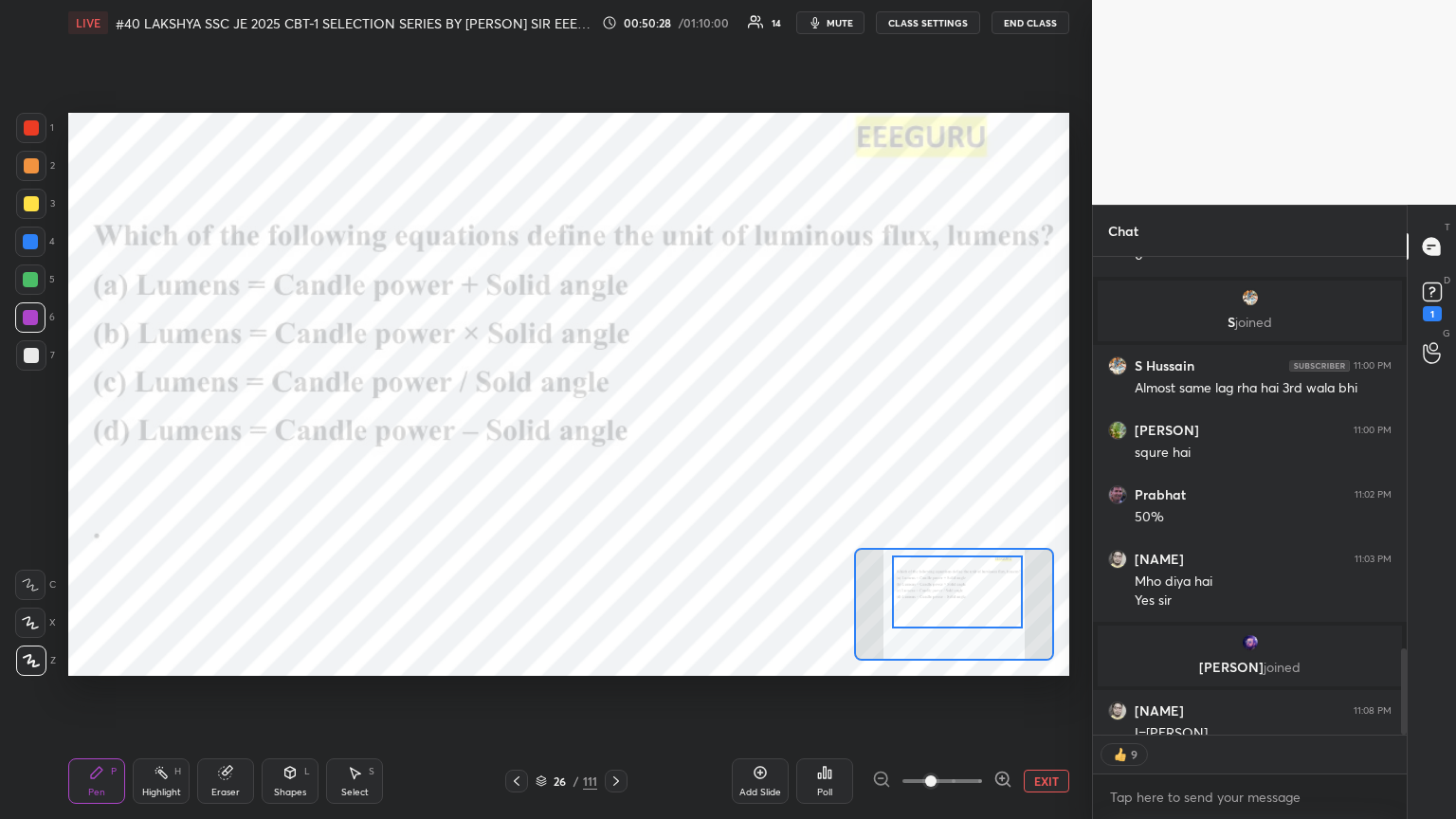 click at bounding box center [30, 280] 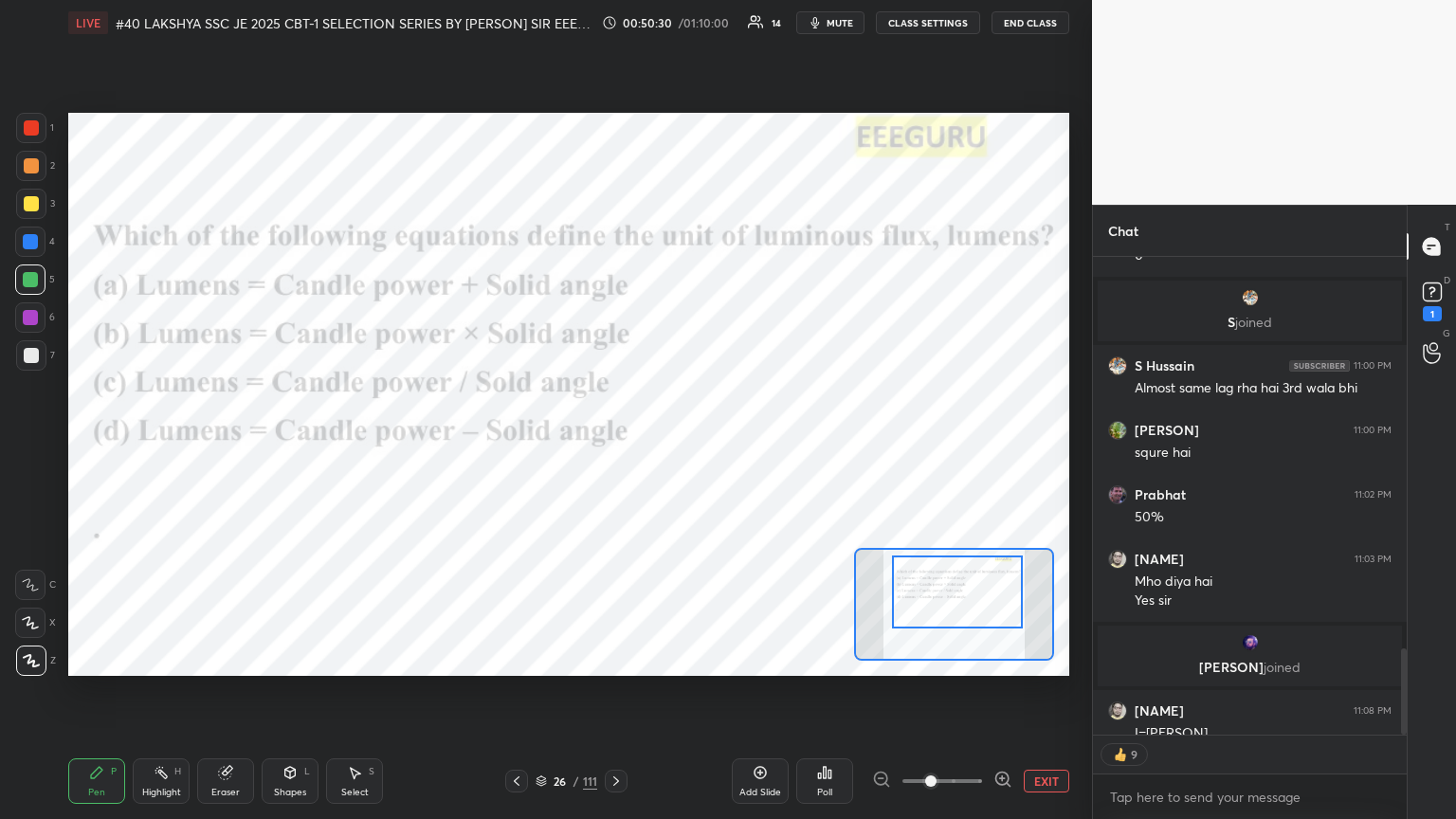 click at bounding box center (30, 242) 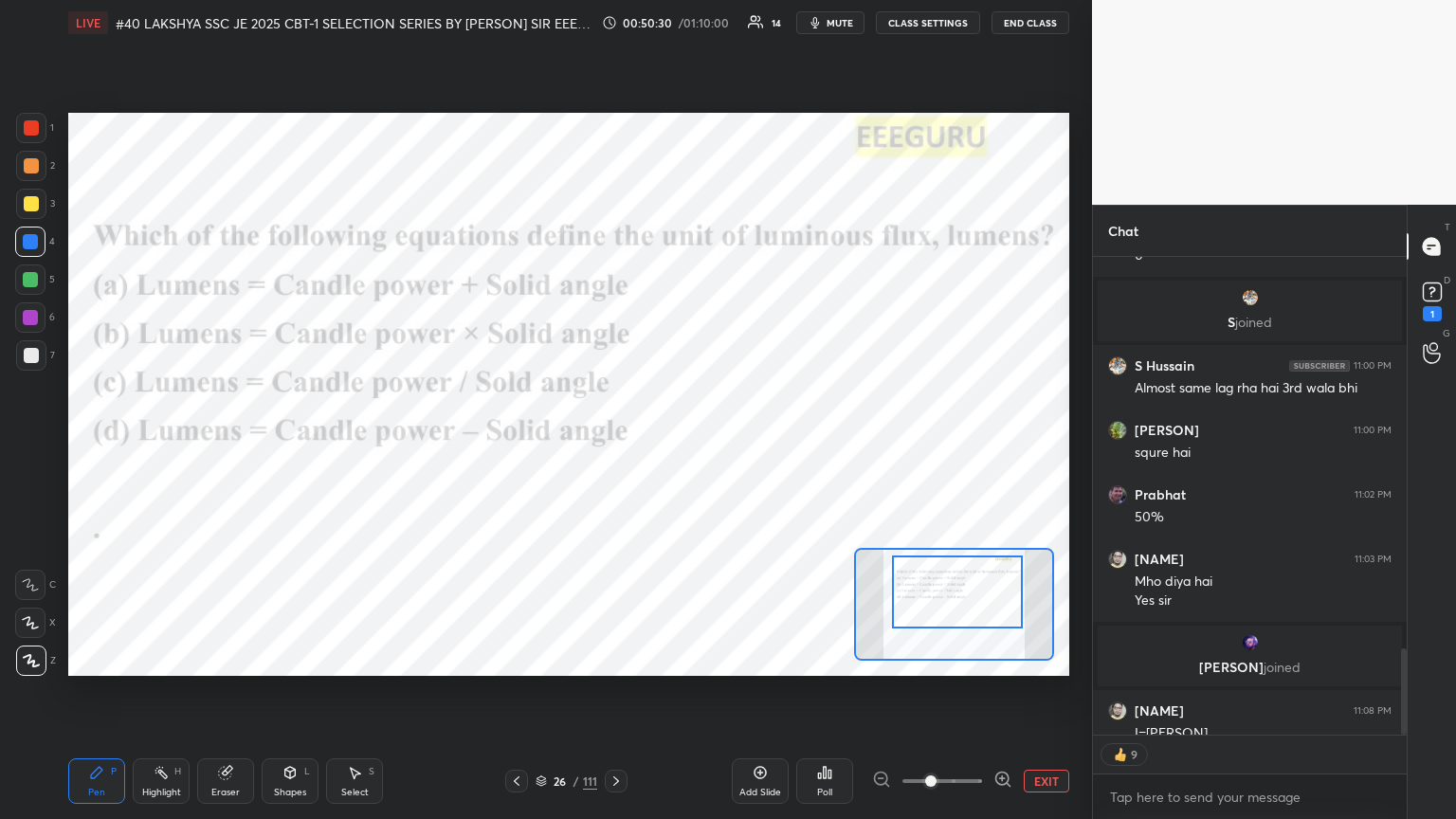 click at bounding box center (31, 204) 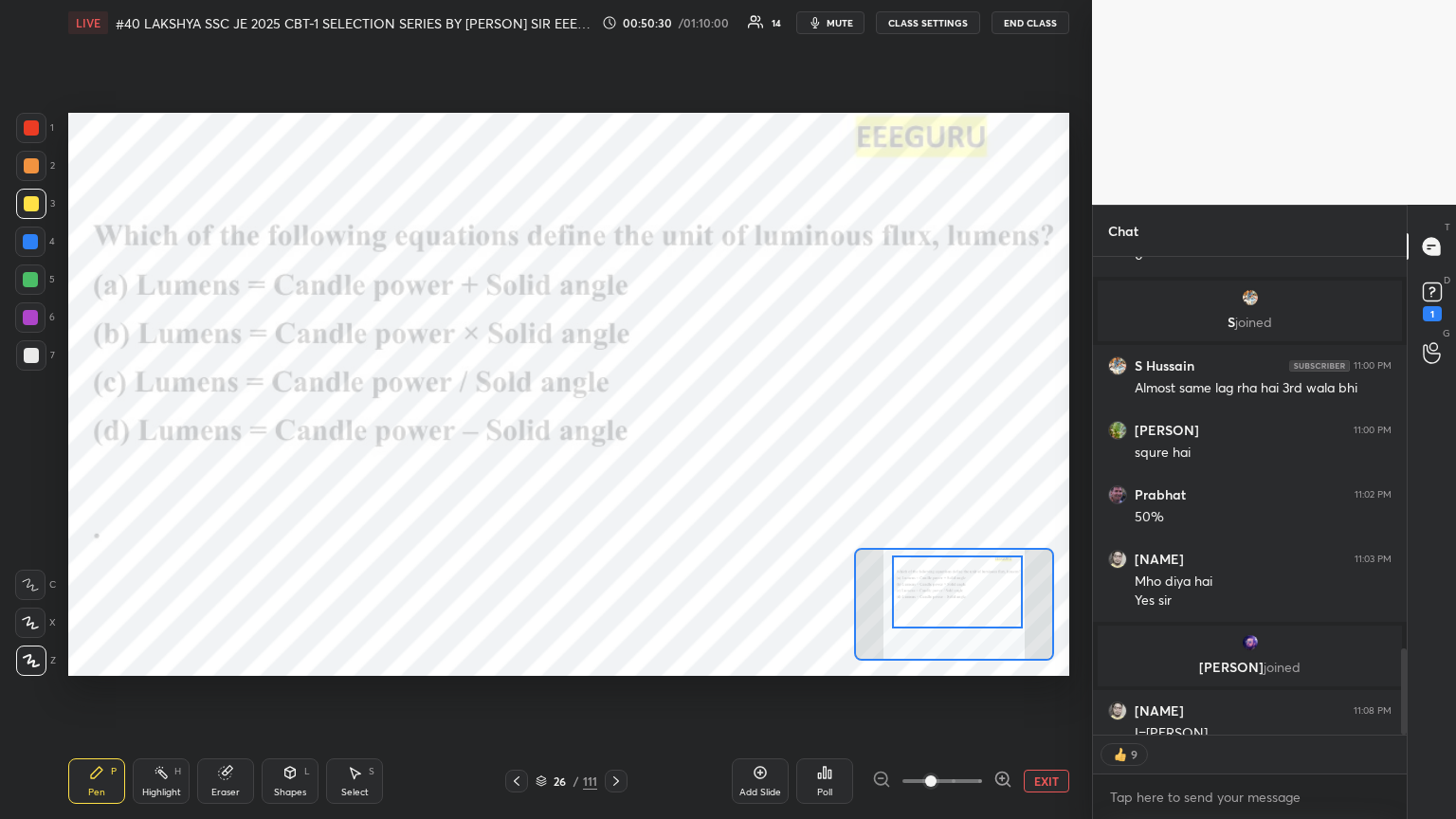 click at bounding box center [31, 166] 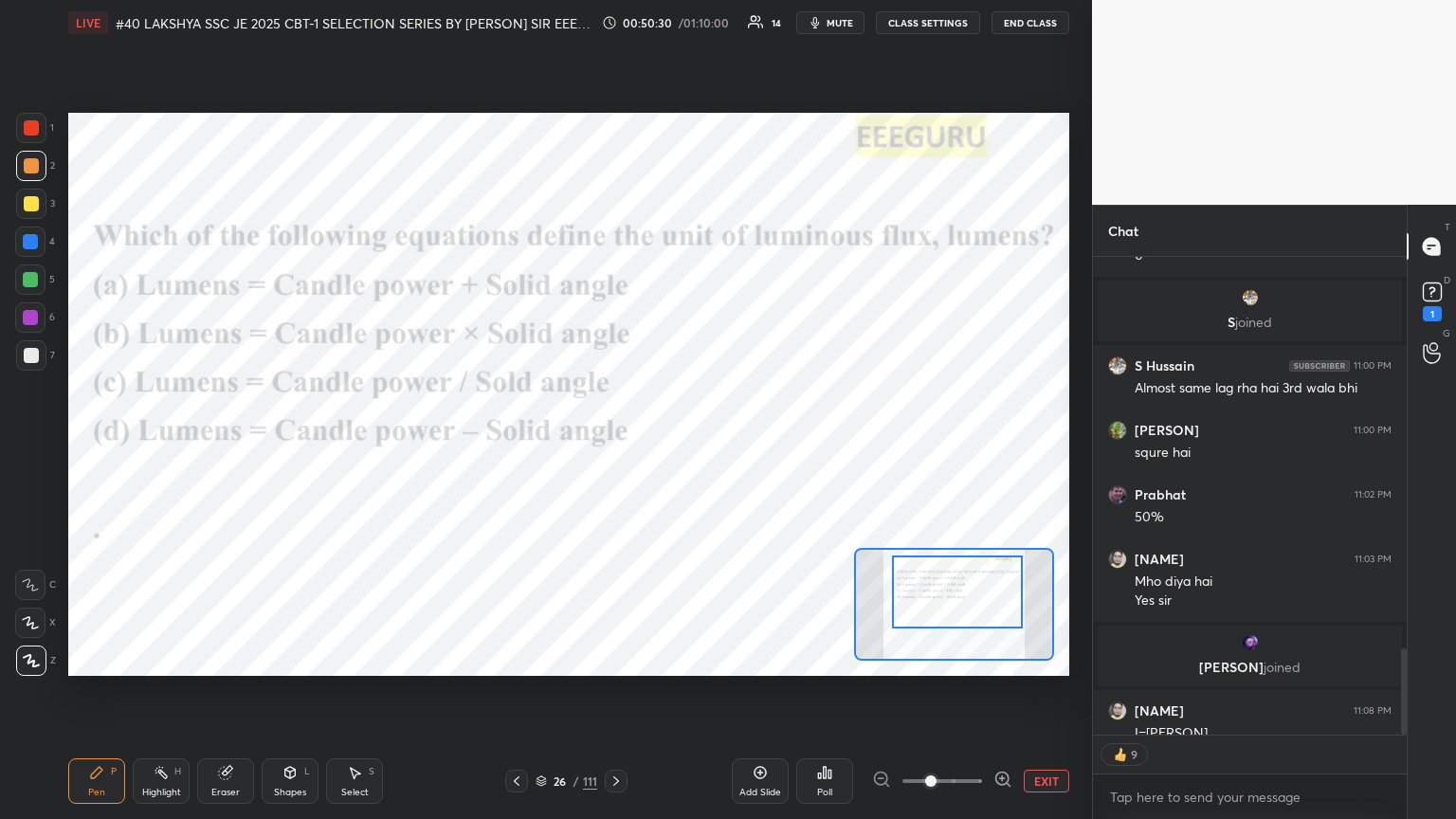 click at bounding box center (31, 128) 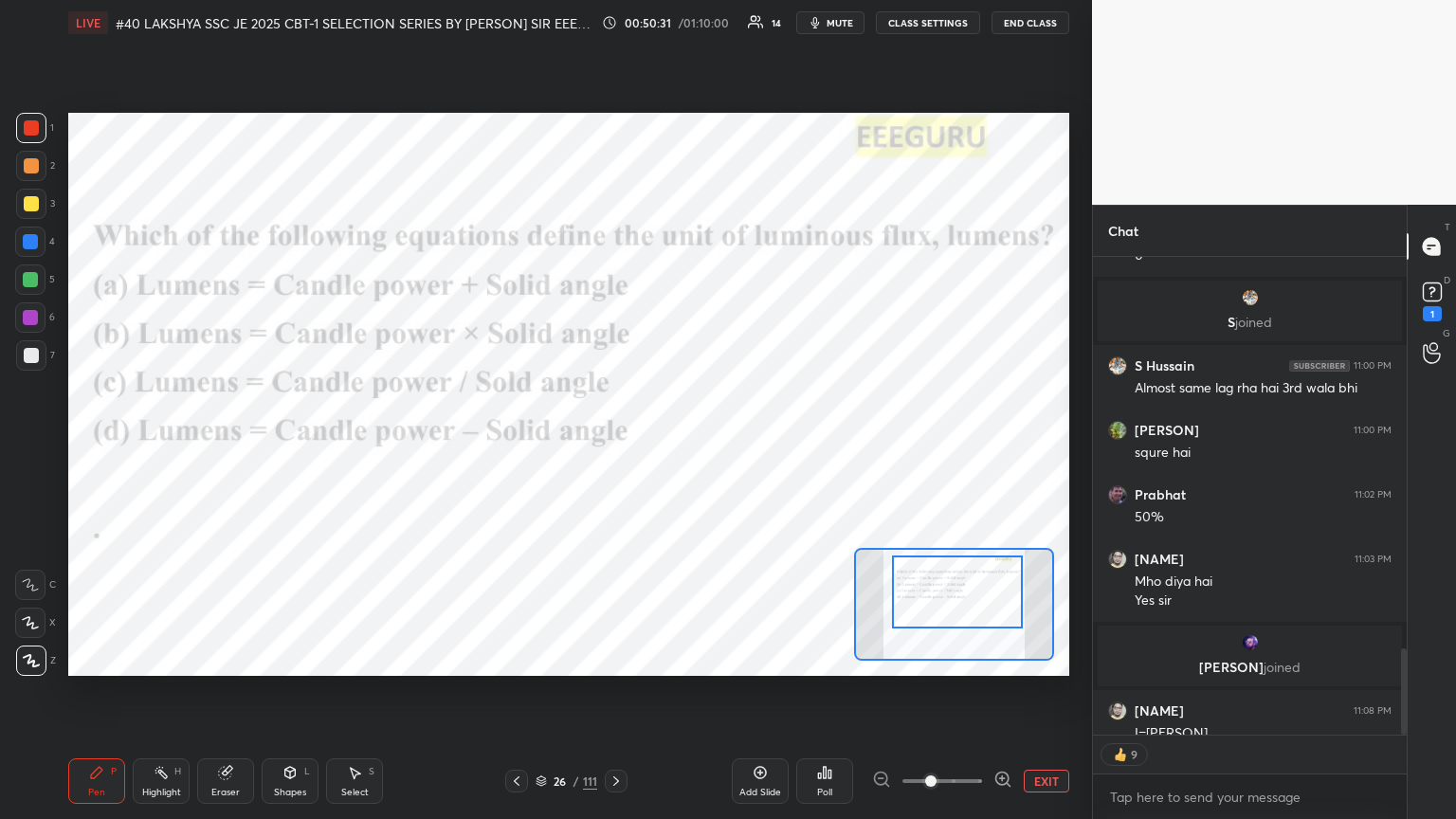 click at bounding box center (31, 204) 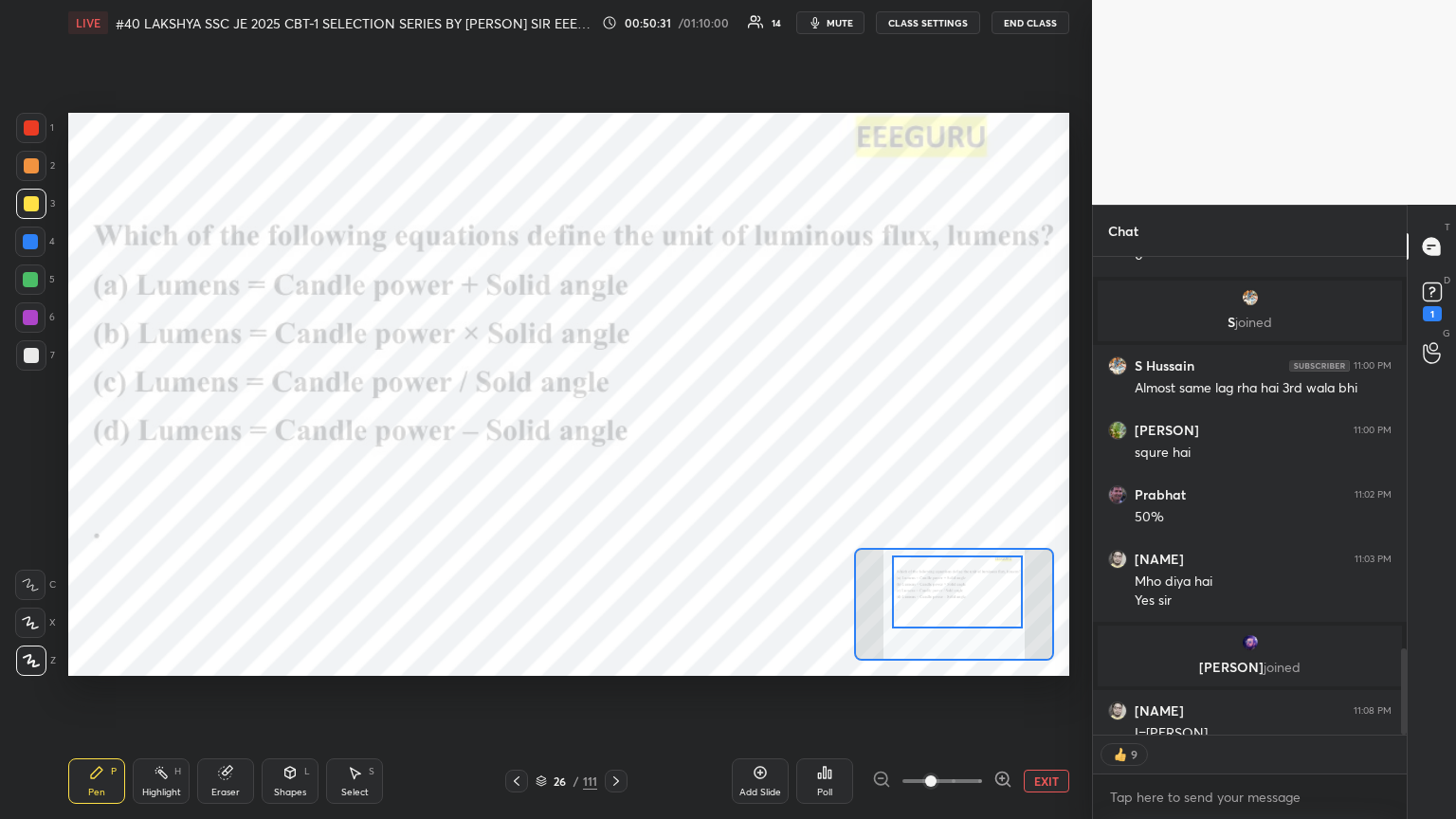 click on "3" at bounding box center (35, 208) 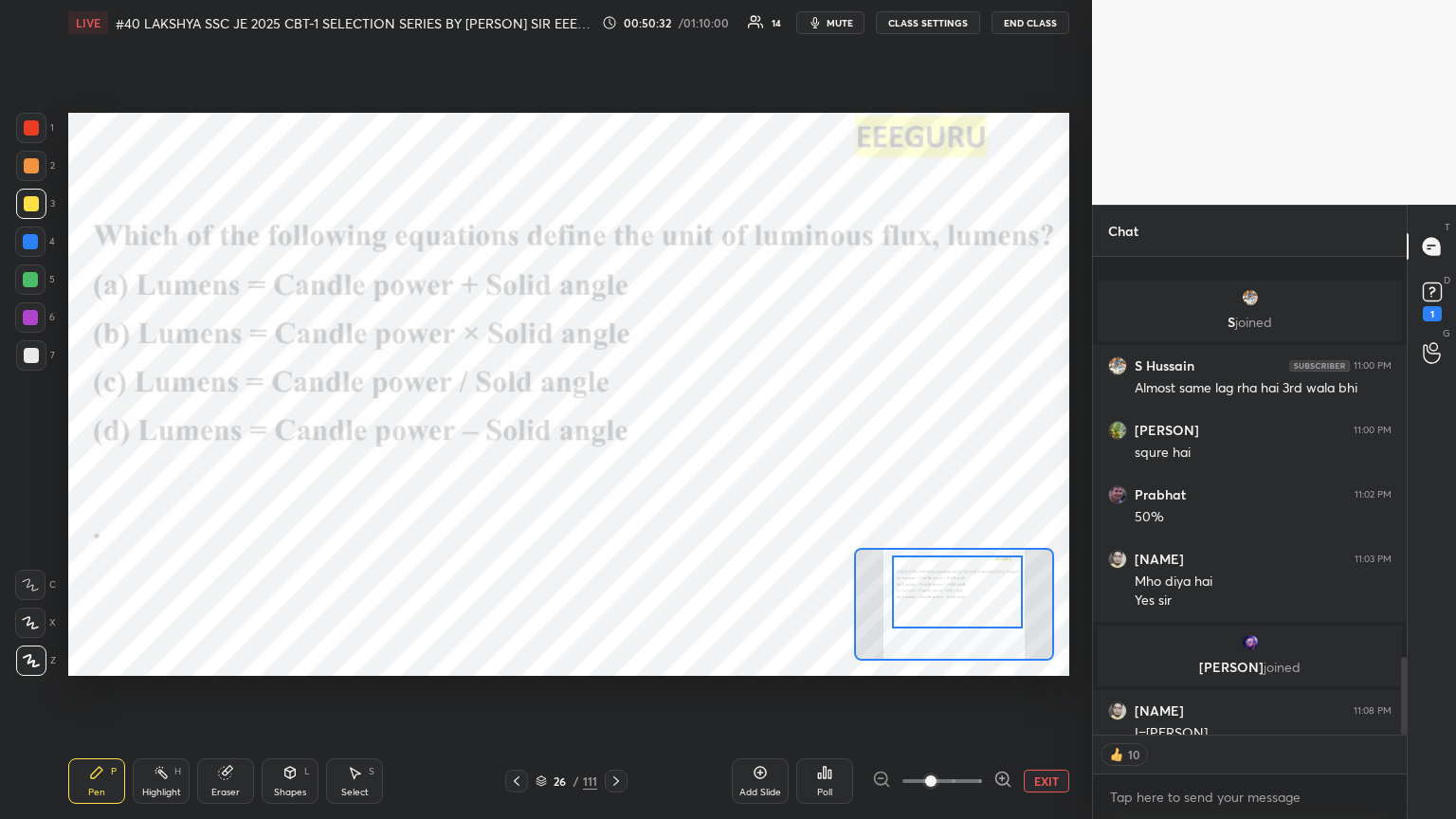 scroll, scrollTop: 2446, scrollLeft: 0, axis: vertical 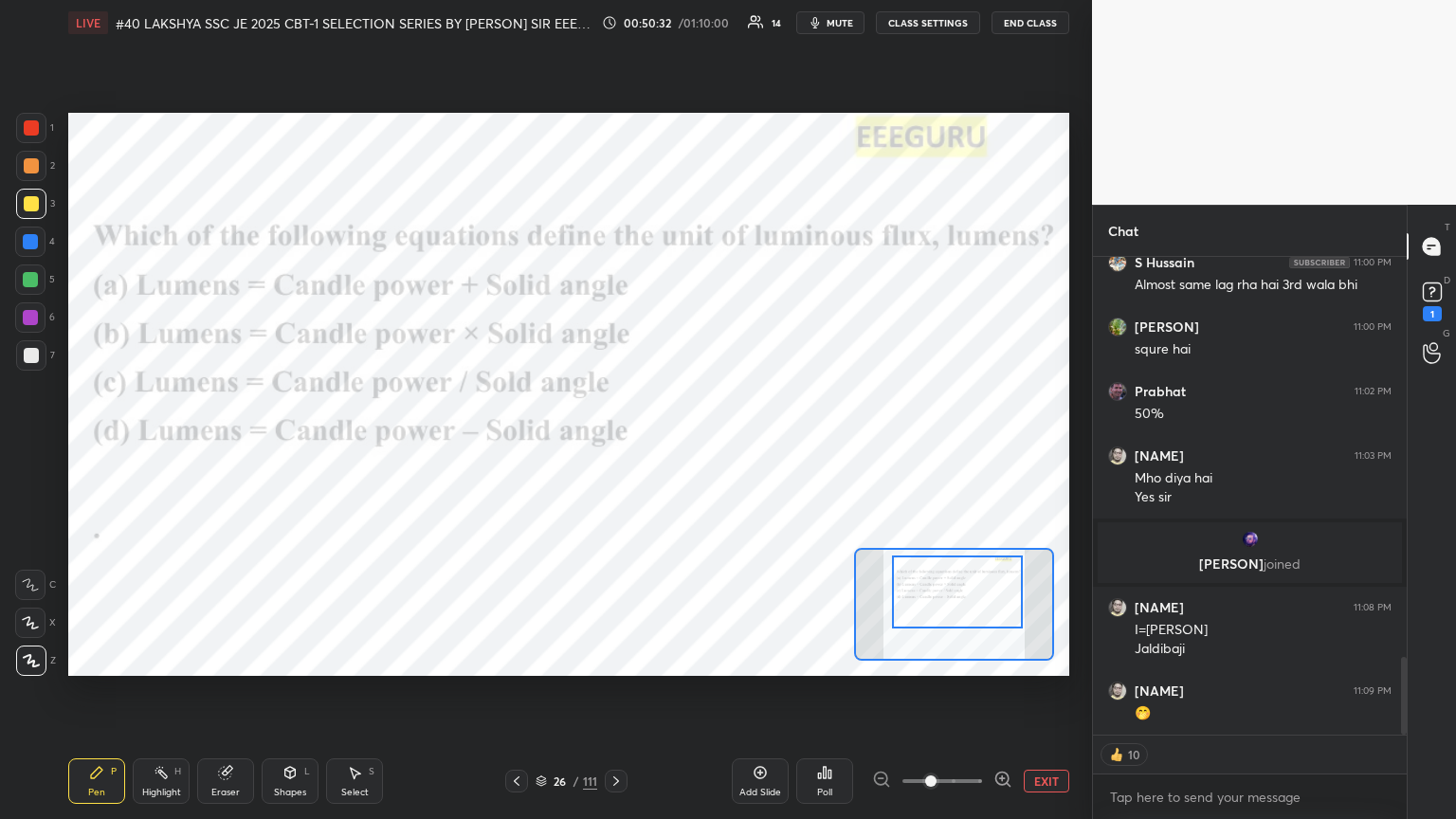 click on "4" at bounding box center [35, 246] 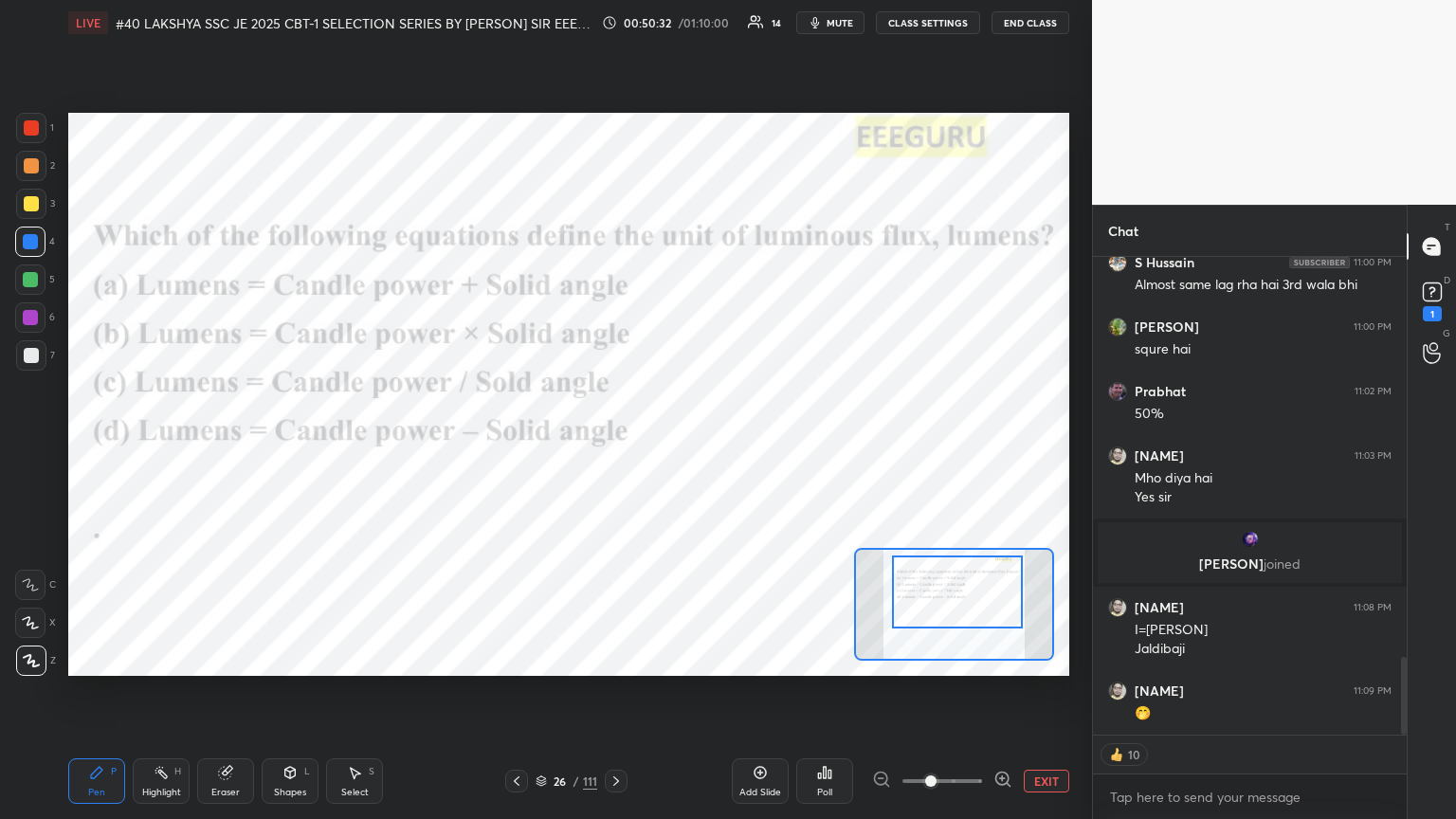 click at bounding box center (30, 280) 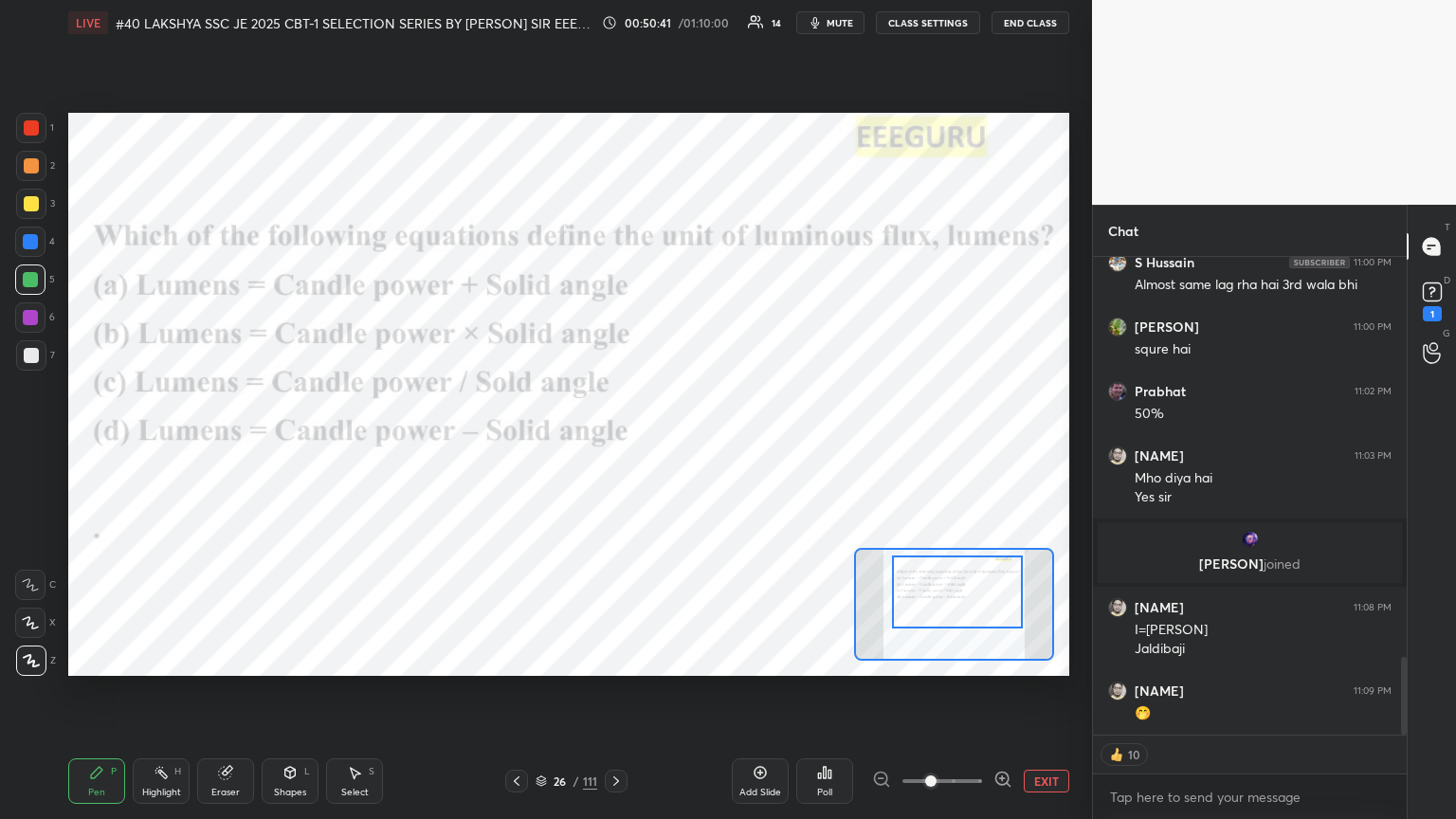 drag, startPoint x: 60, startPoint y: 717, endPoint x: 50, endPoint y: 727, distance: 14.142136 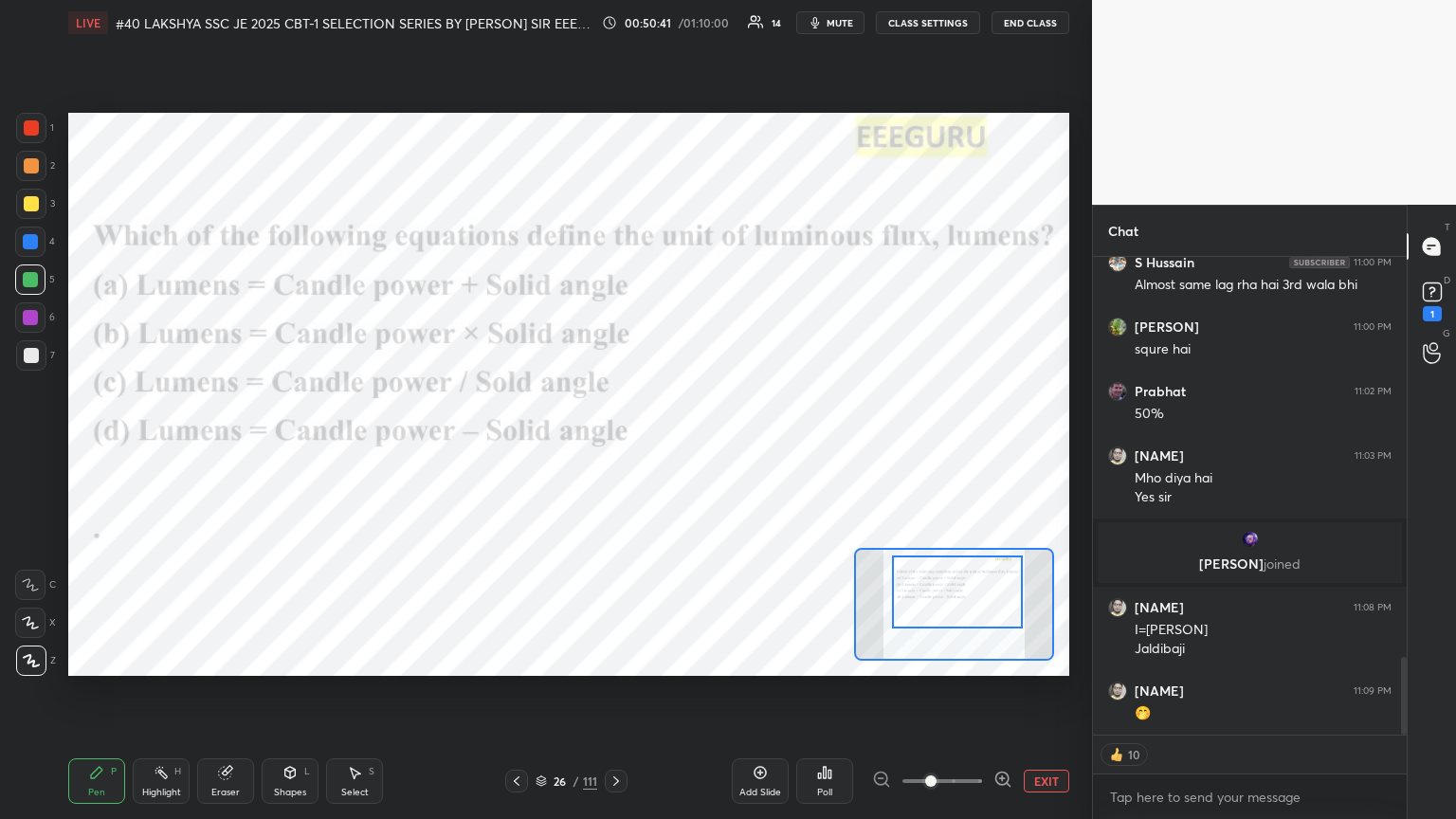 click on "1 2 3 4 5 6 7 C X Z C X Z E E Erase all   H H LIVE #40 LAKSHYA SSC JE 2025 CBT-1 SELECTION SERIES BY [PERSON] SIR EEEGURU 00:50:41 /  01:10:00 14 mute CLASS SETTINGS End Class Setting up your live class Poll for   secs No correct answer Start poll Back #40 LAKSHYA SSC JE 2025 CBT-1 SELECTION SERIES BY [PERSON] SIR EEEGURU [PERSON] [PERSON] P Highlight H Eraser Shapes L Select S 26 / 111 Add Slide Poll EXIT" at bounding box center (538, 410) 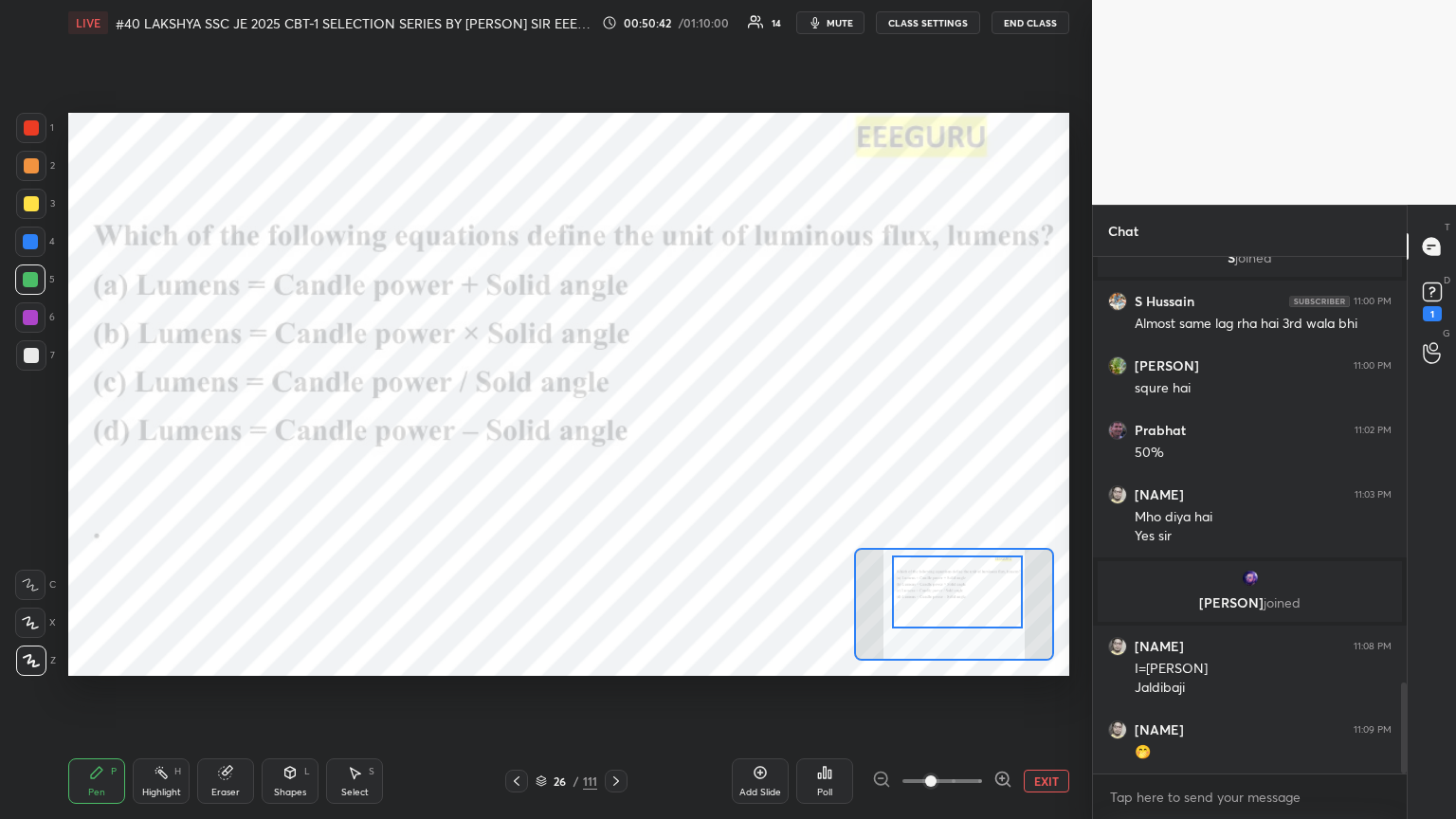 drag, startPoint x: 46, startPoint y: 659, endPoint x: 56, endPoint y: 741, distance: 82.60751 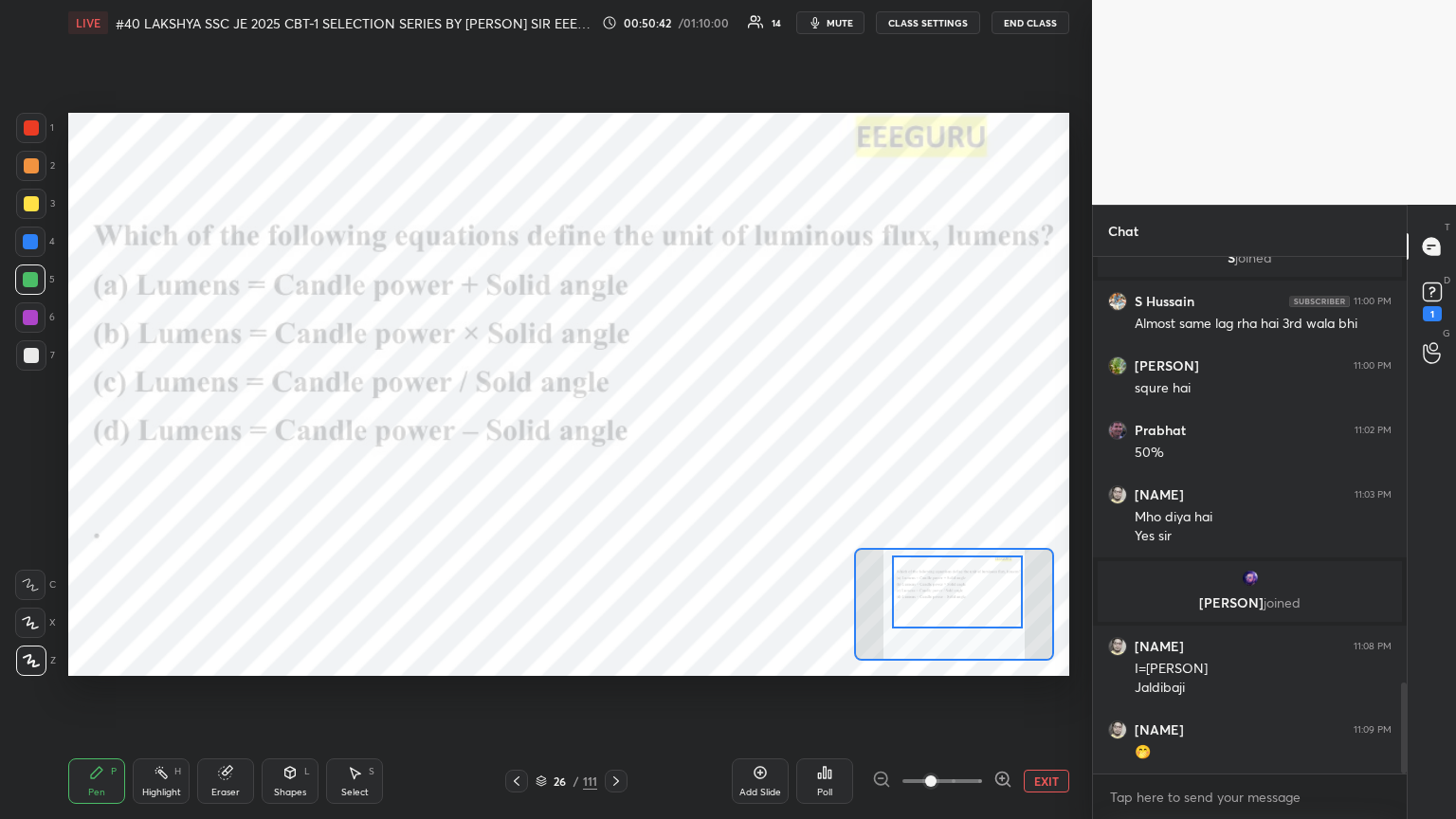 click on "Z" at bounding box center [36, 661] 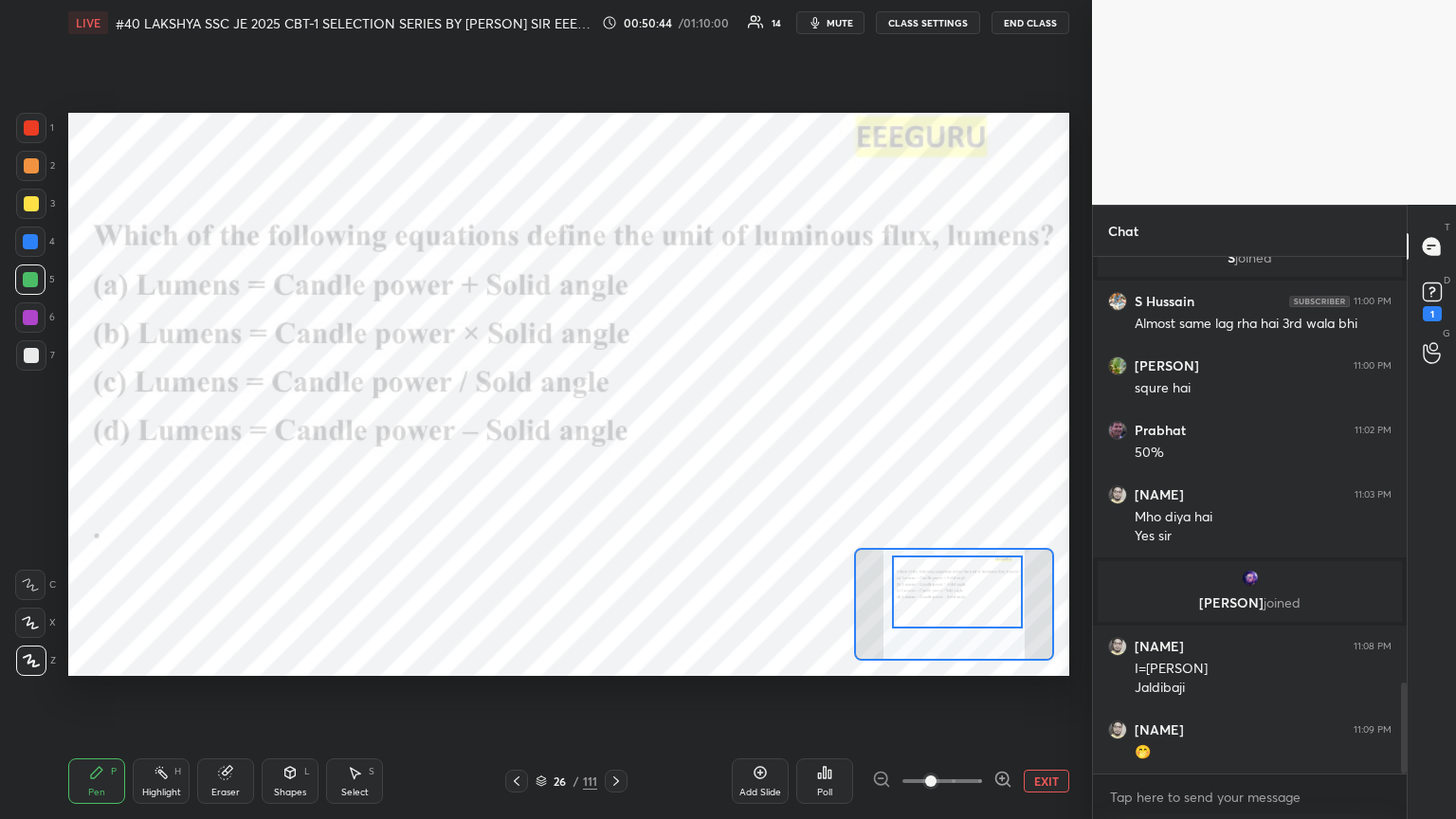 click 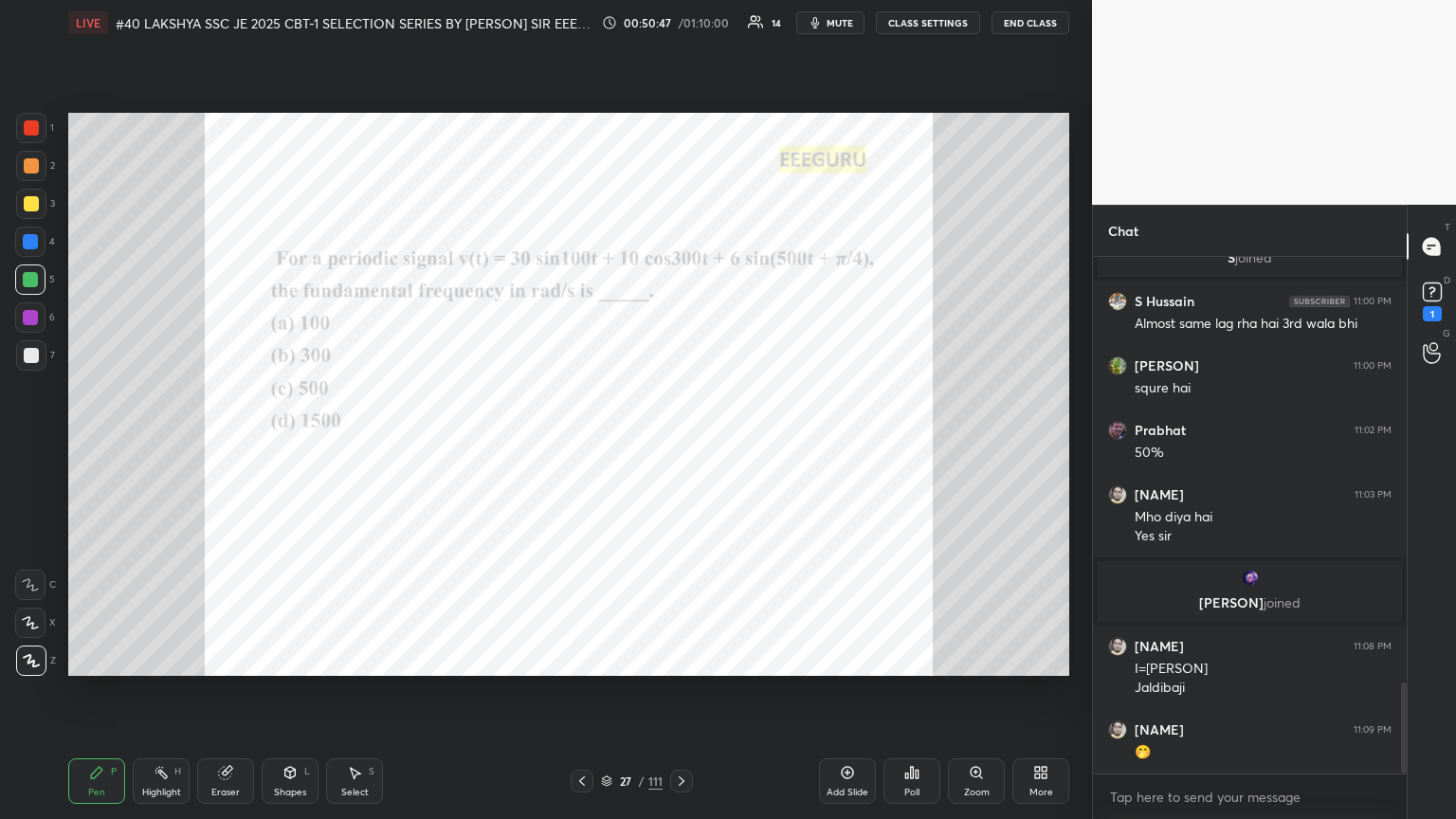 click at bounding box center (682, 781) 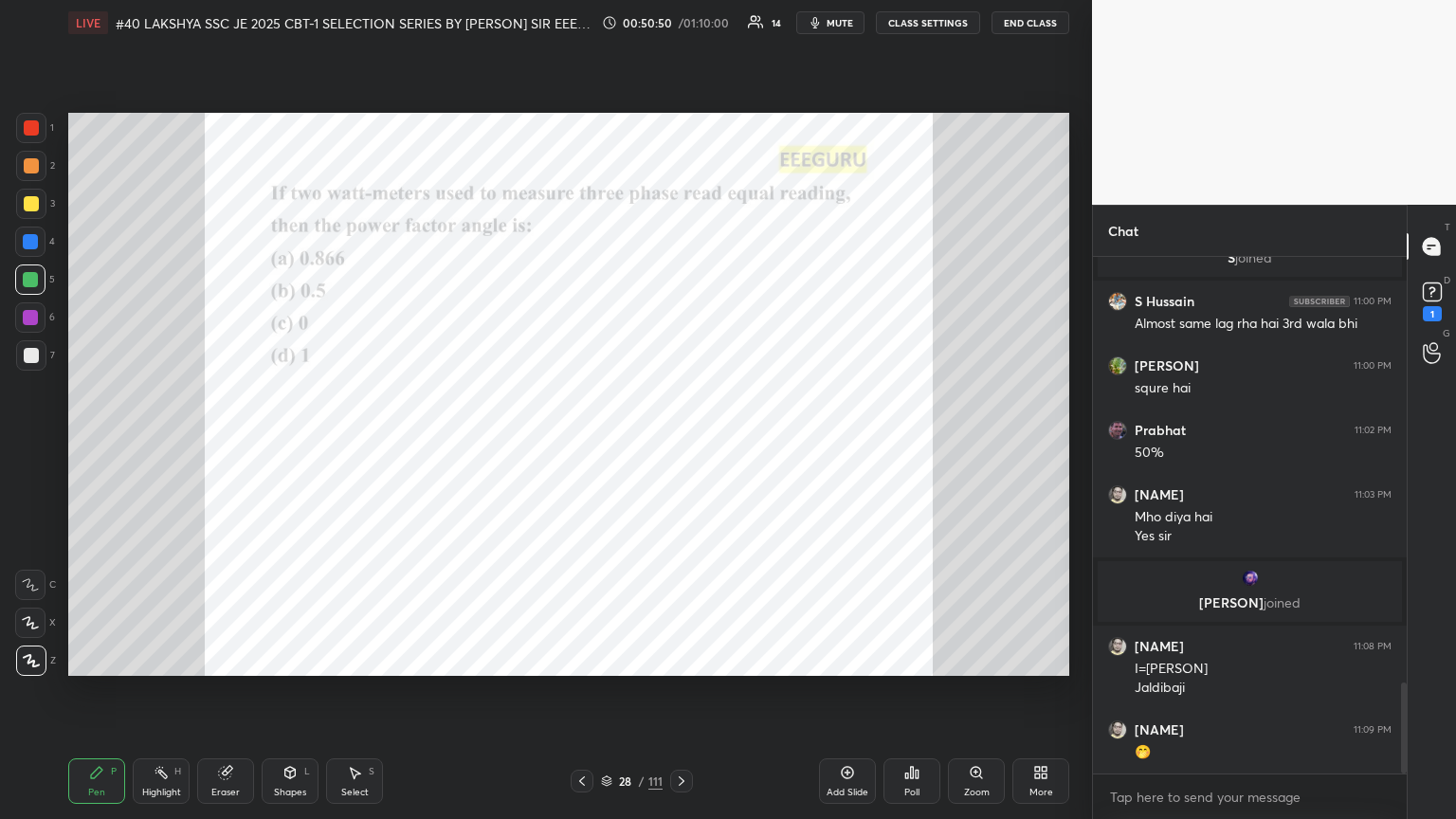 click on "Zoom" at bounding box center [976, 781] 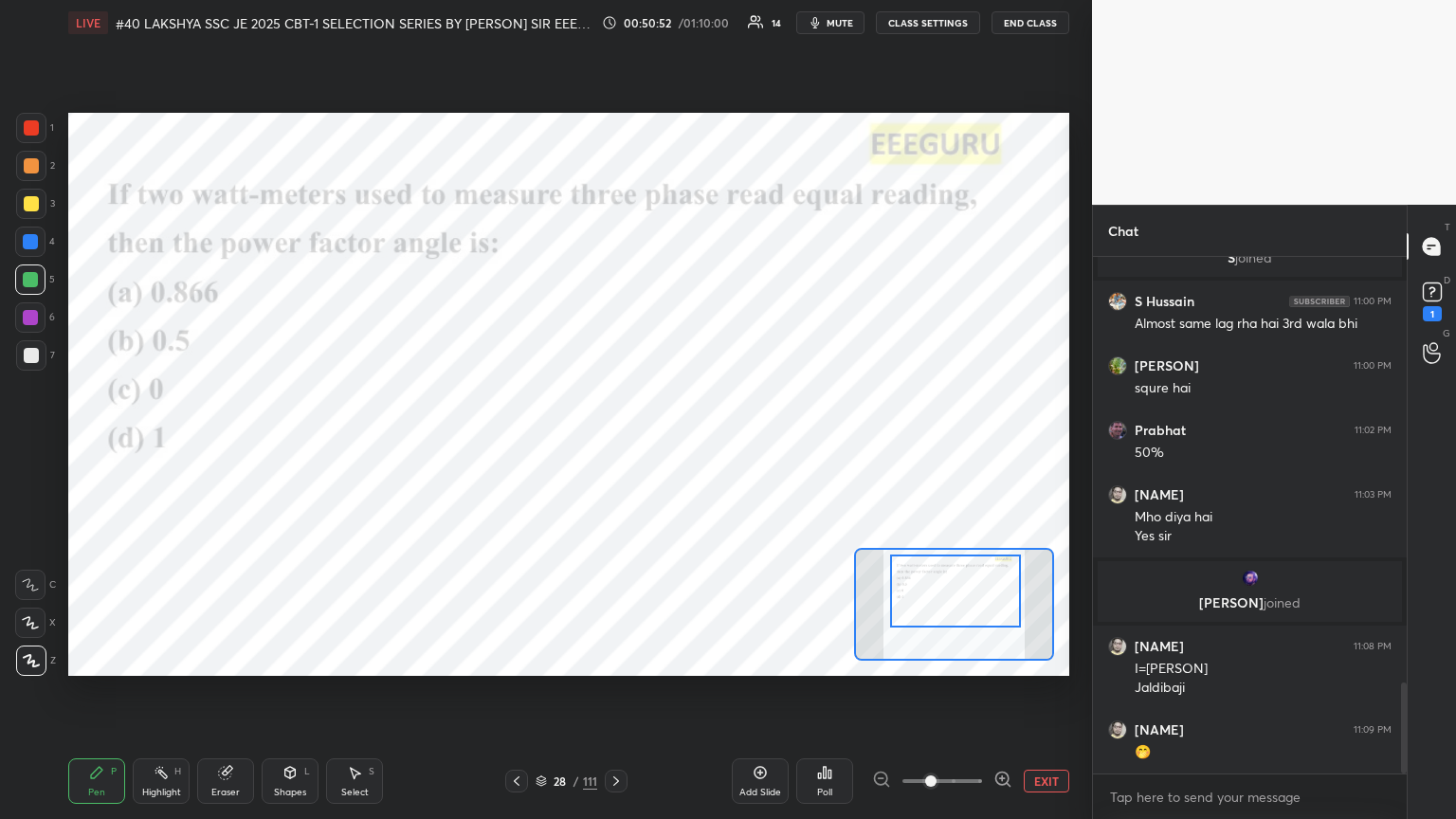 click at bounding box center (956, 591) 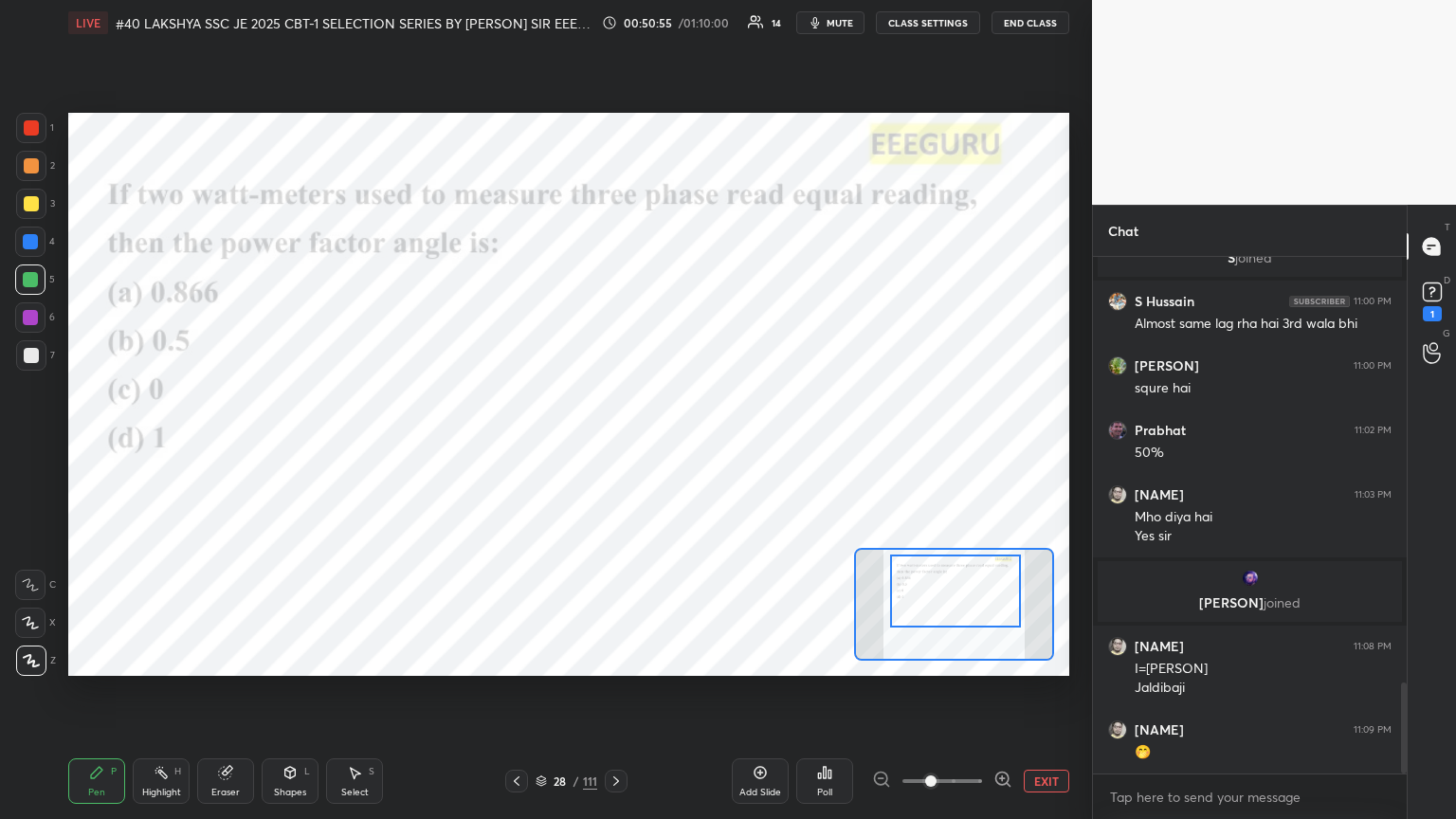 click on "Poll" at bounding box center [825, 792] 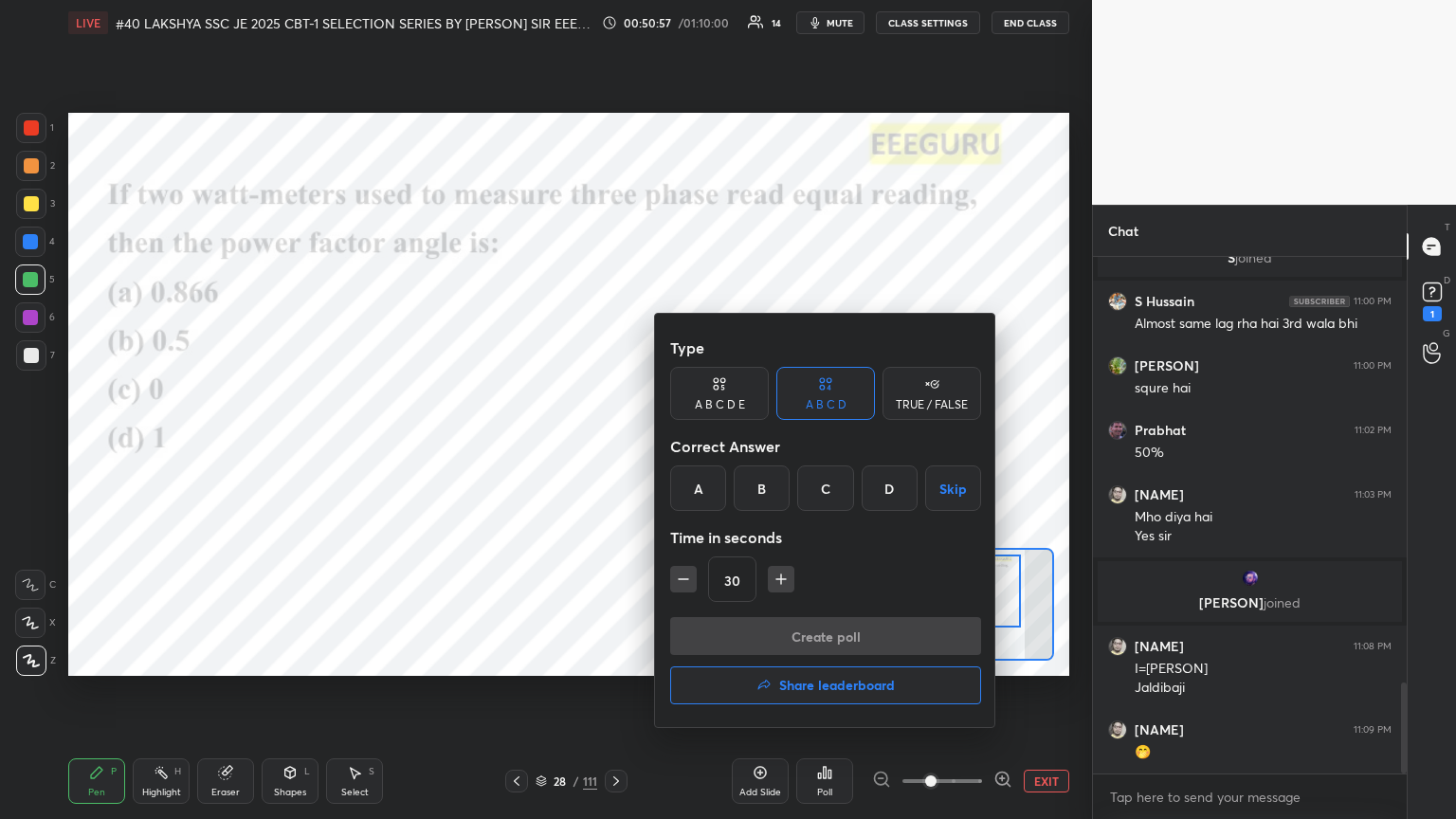 drag, startPoint x: 836, startPoint y: 485, endPoint x: 808, endPoint y: 521, distance: 45.607017 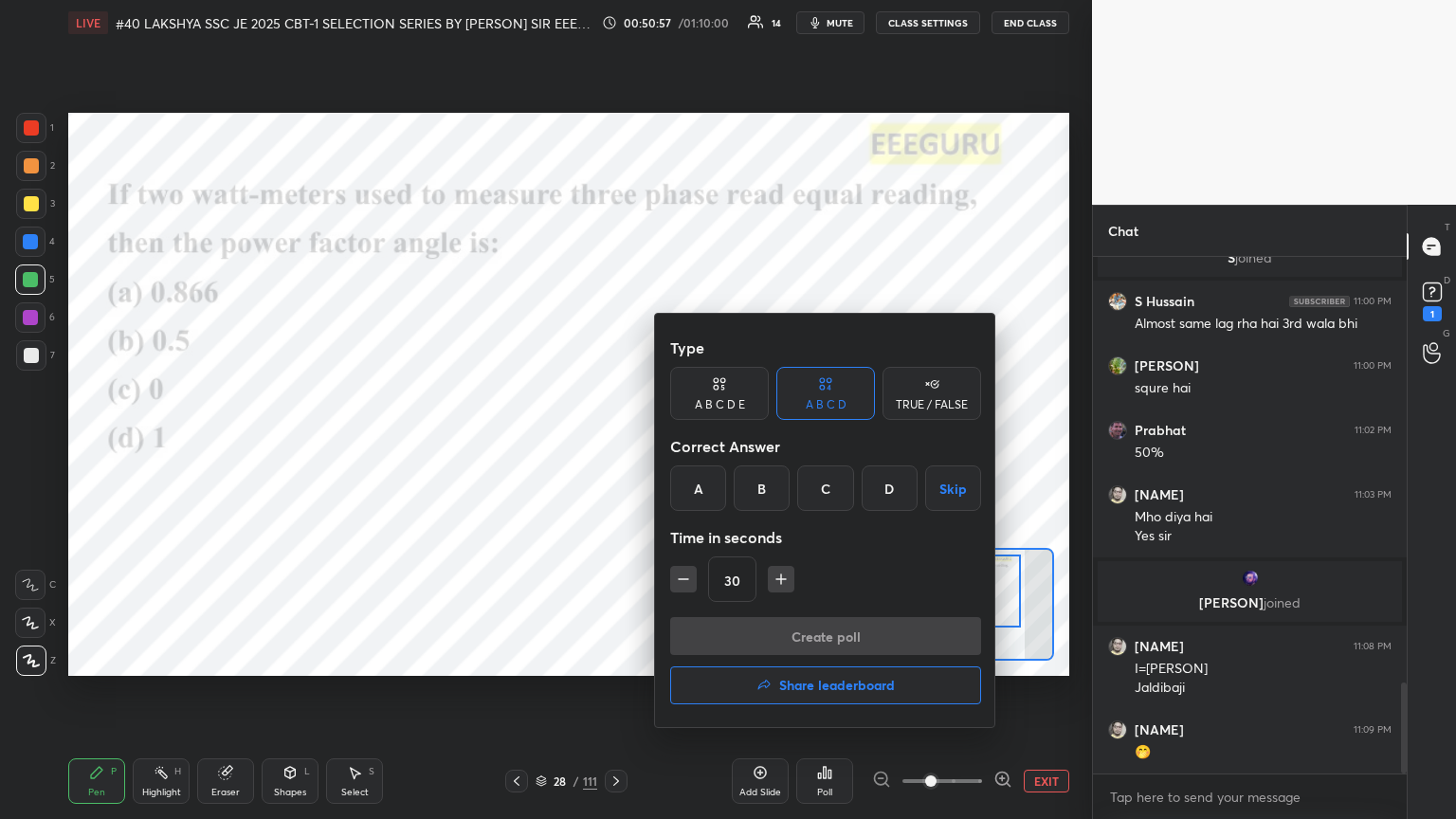 click on "C" at bounding box center [825, 488] 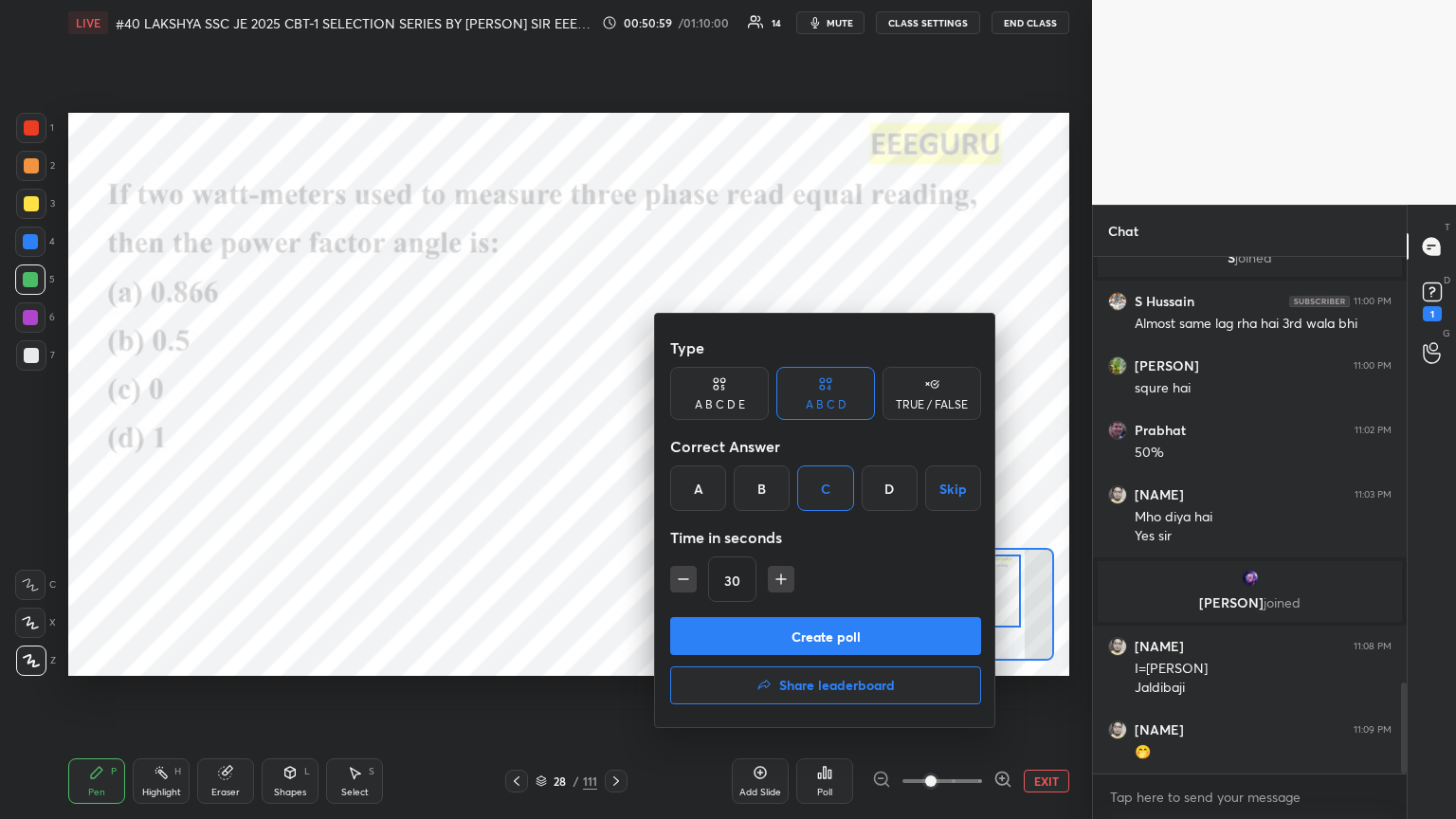 click on "Create poll" at bounding box center (826, 636) 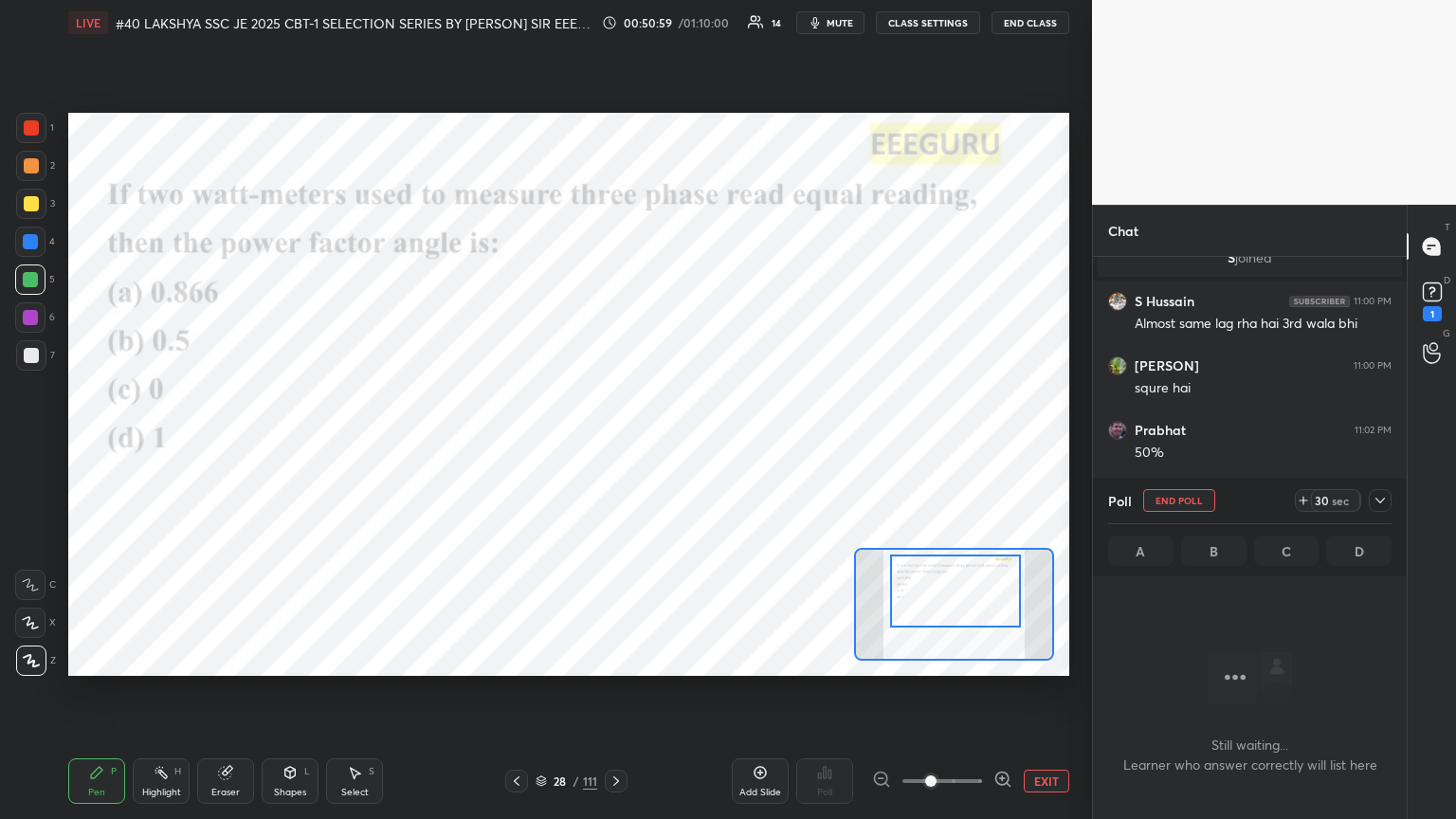 scroll, scrollTop: 481, scrollLeft: 308, axis: both 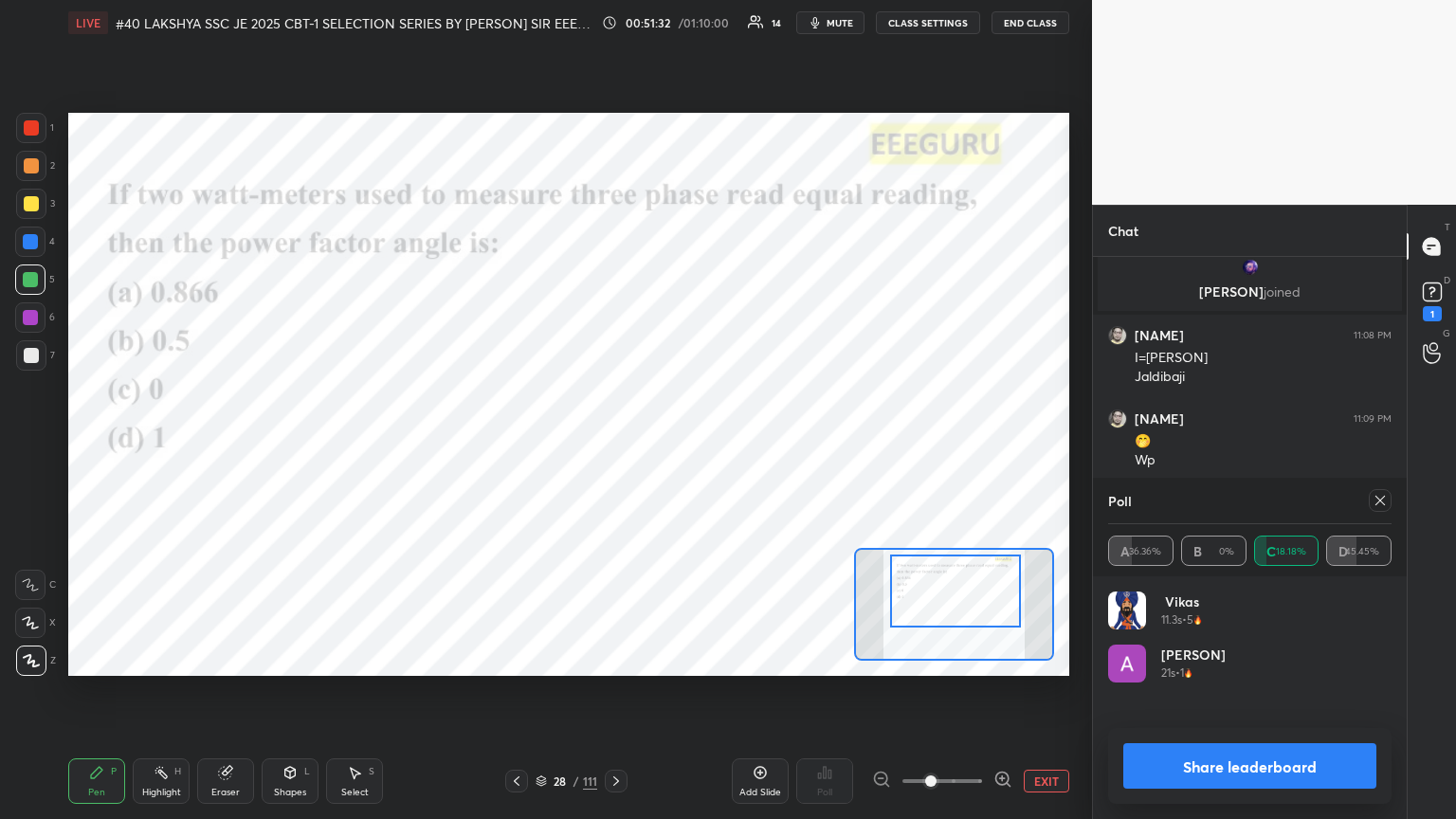 click 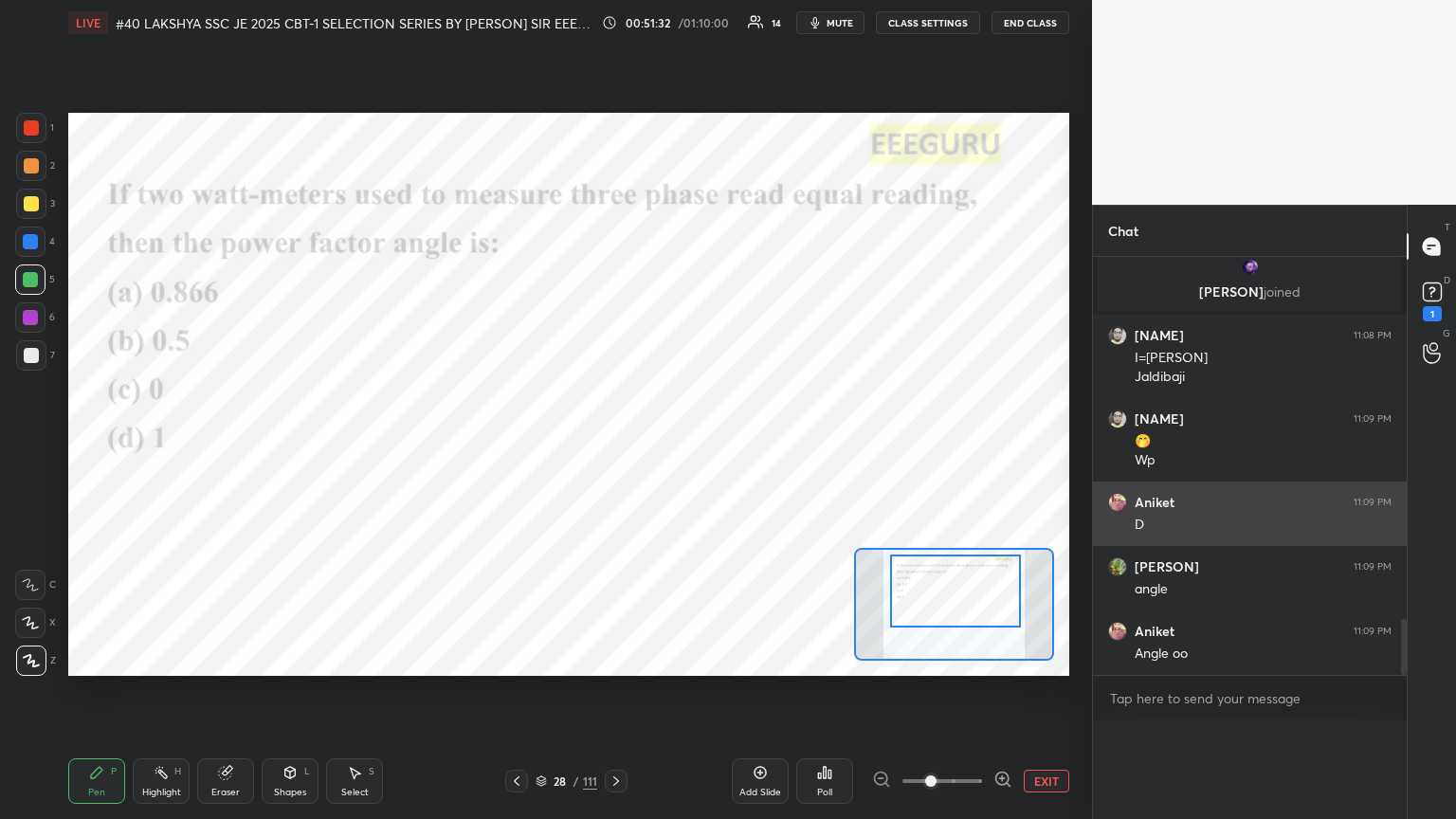 scroll, scrollTop: 167, scrollLeft: 278, axis: both 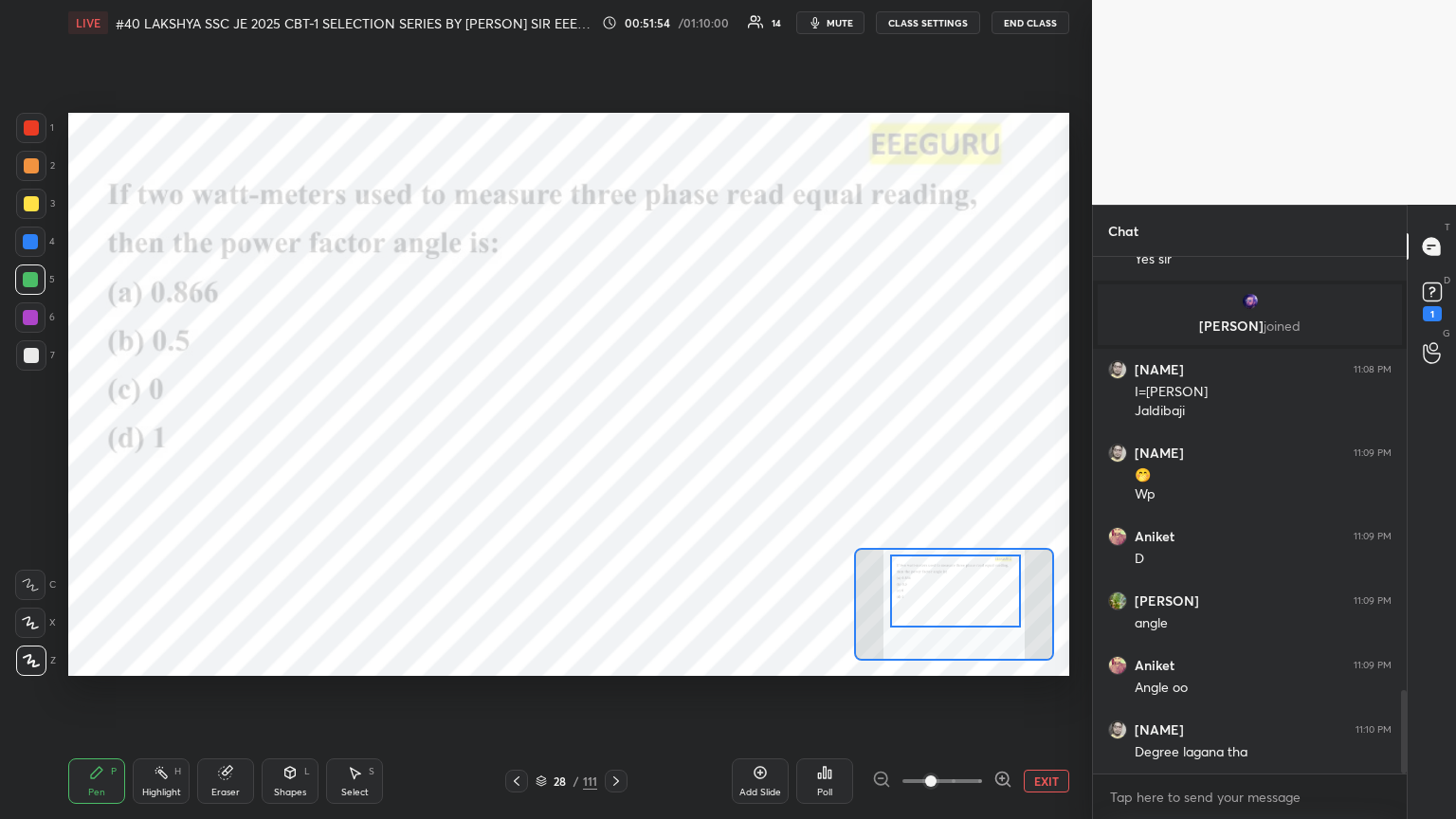 click at bounding box center [31, 128] 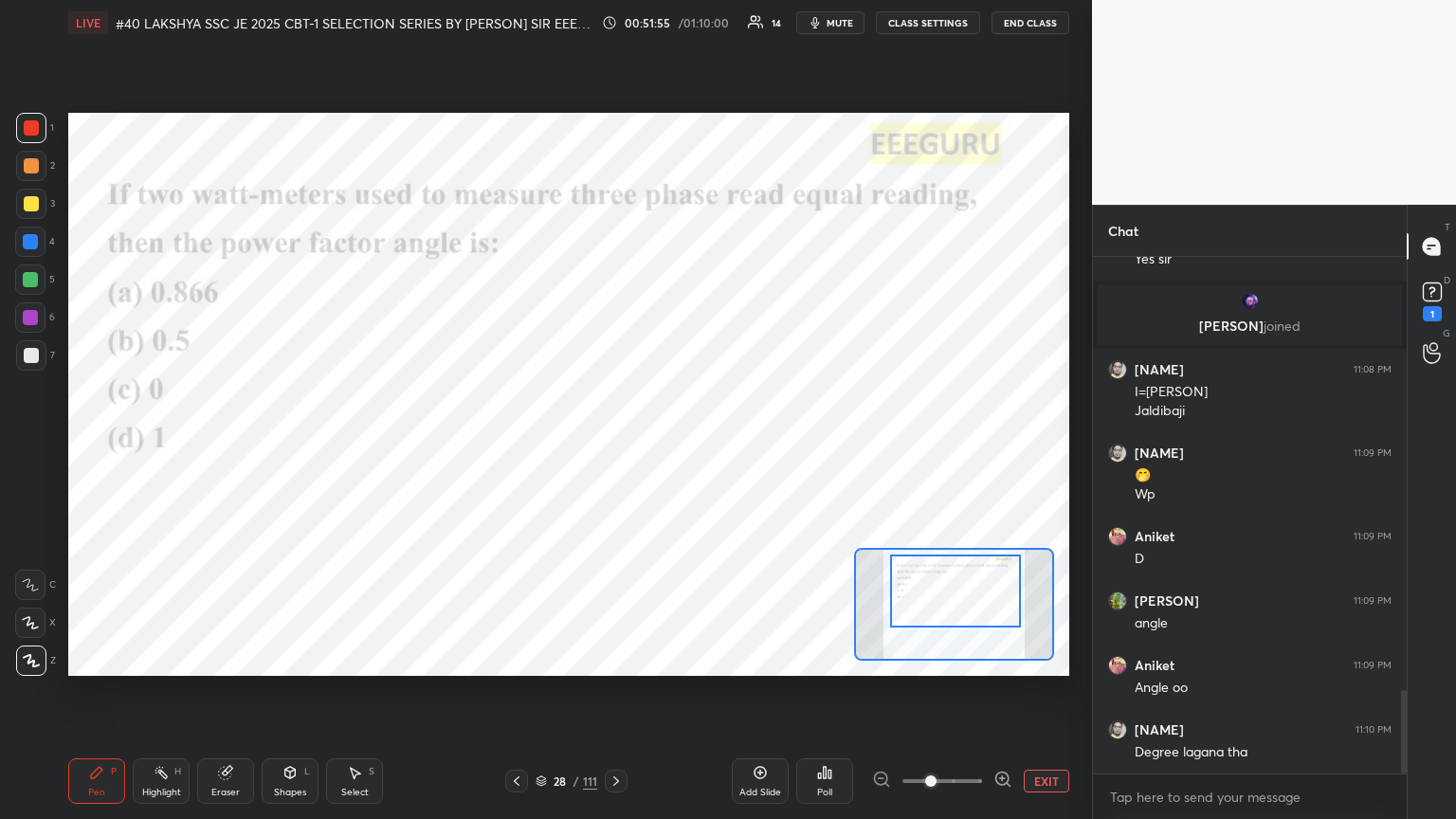 click at bounding box center (31, 128) 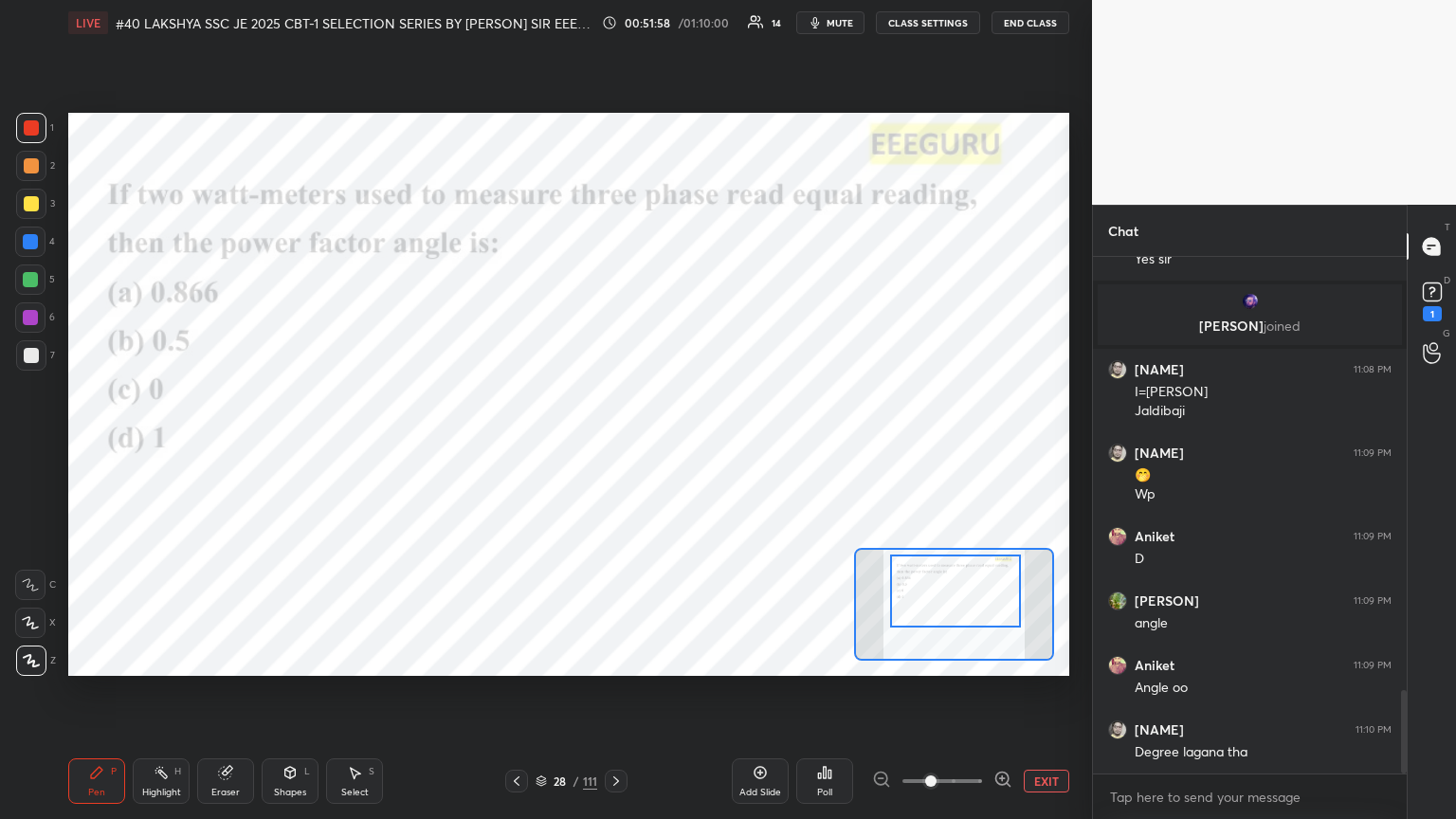 click at bounding box center (30, 242) 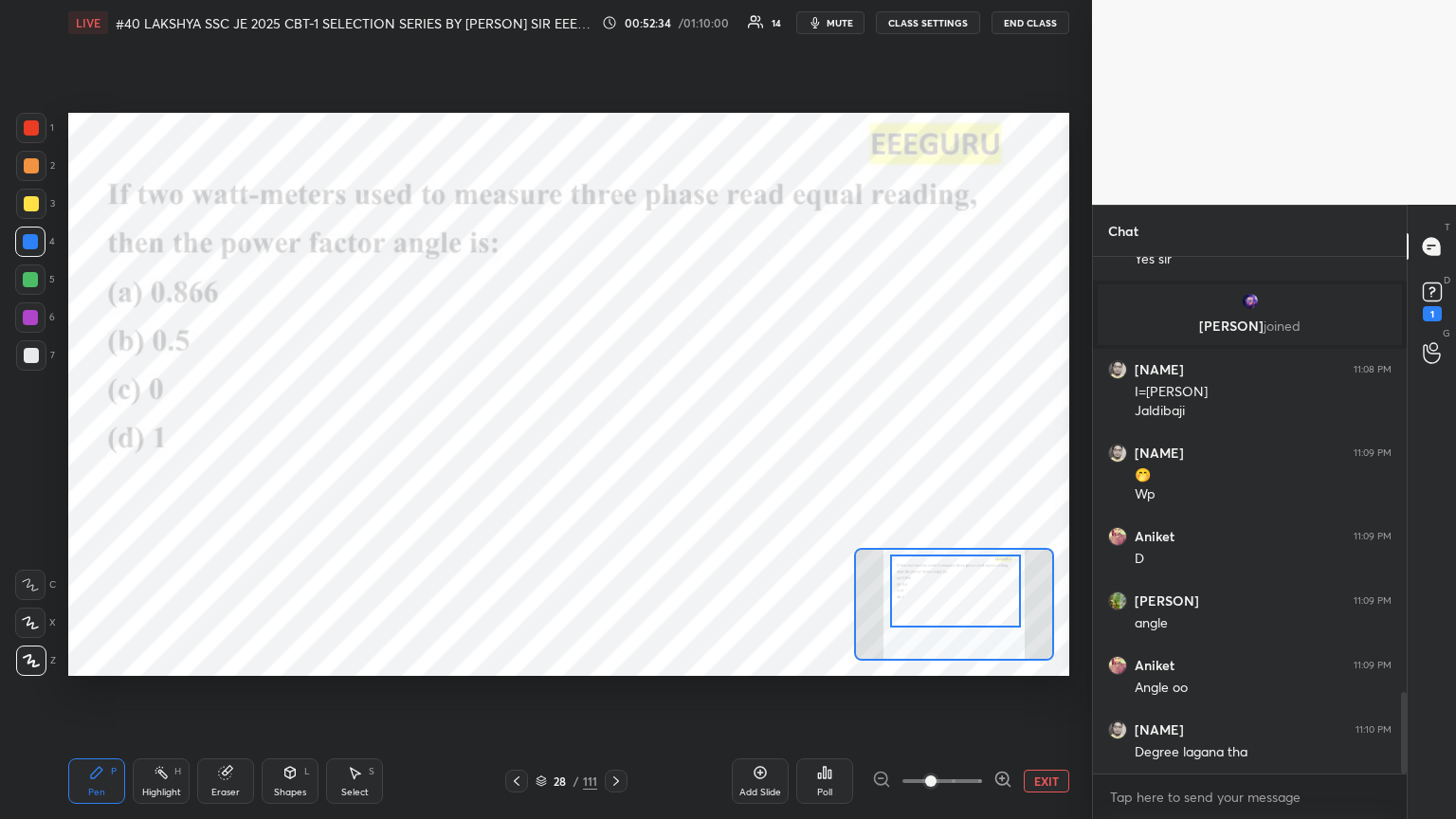 scroll, scrollTop: 2748, scrollLeft: 0, axis: vertical 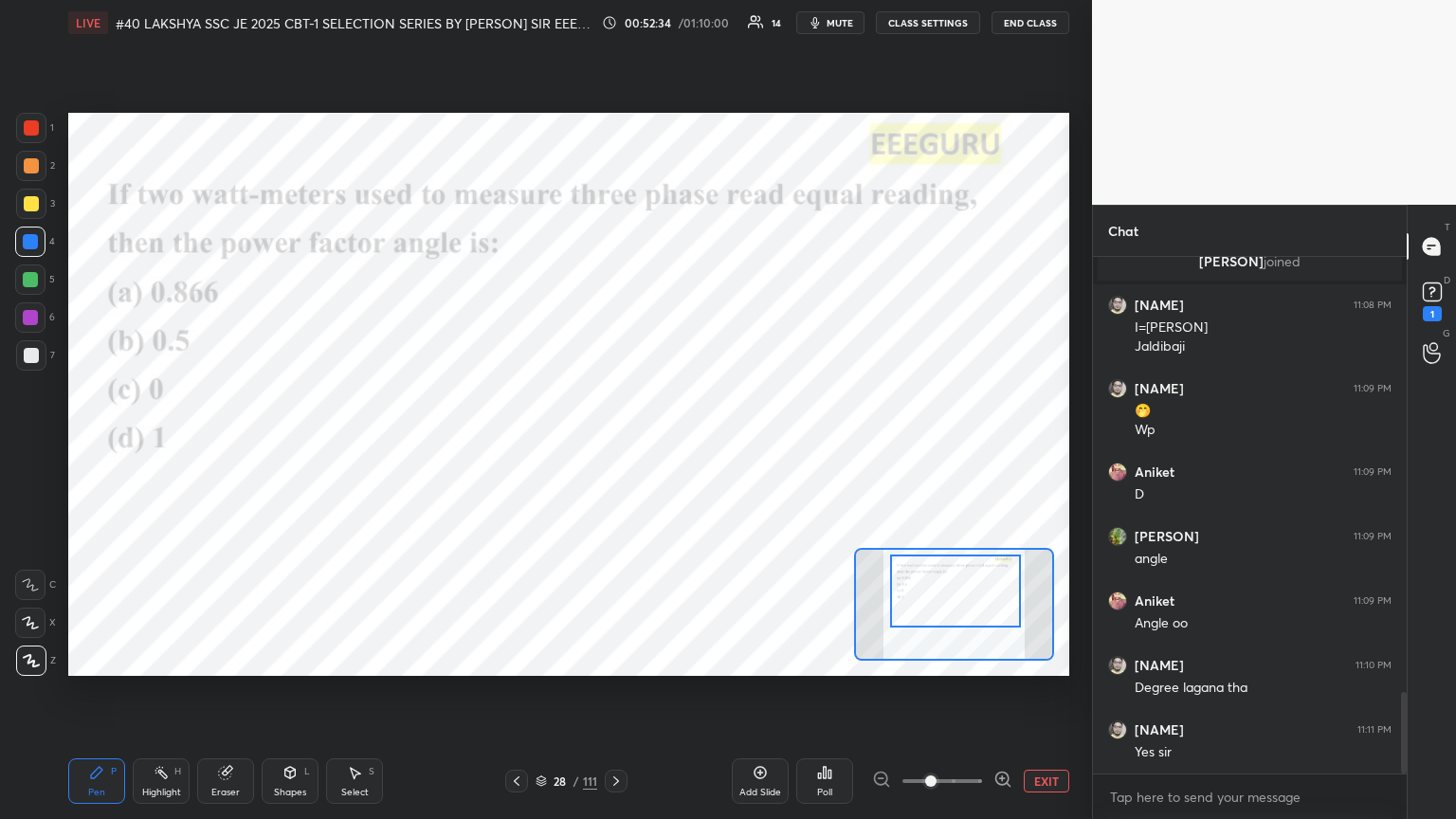 click on "Eraser" at bounding box center [226, 781] 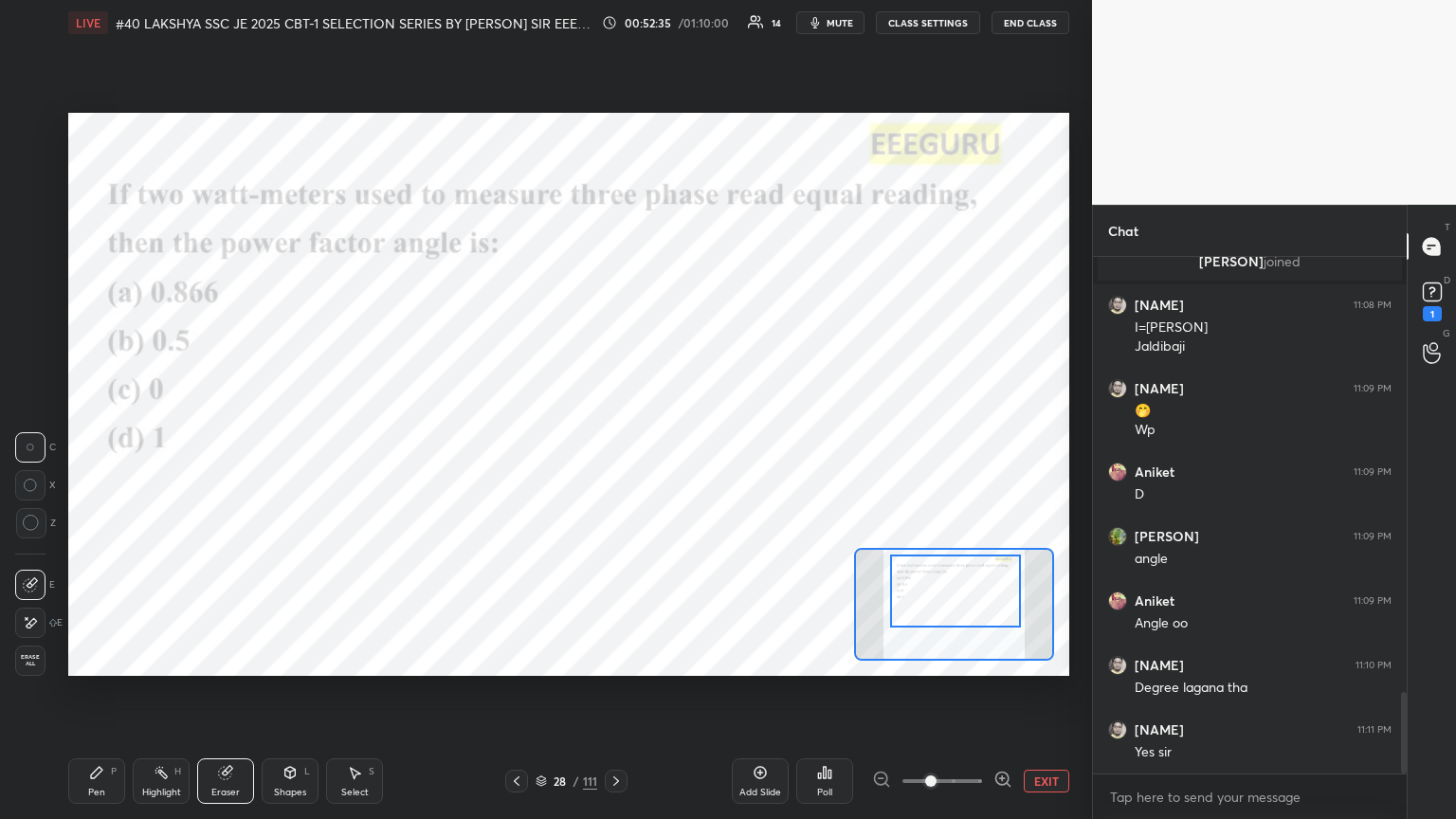 click on "Erase all" at bounding box center [30, 661] 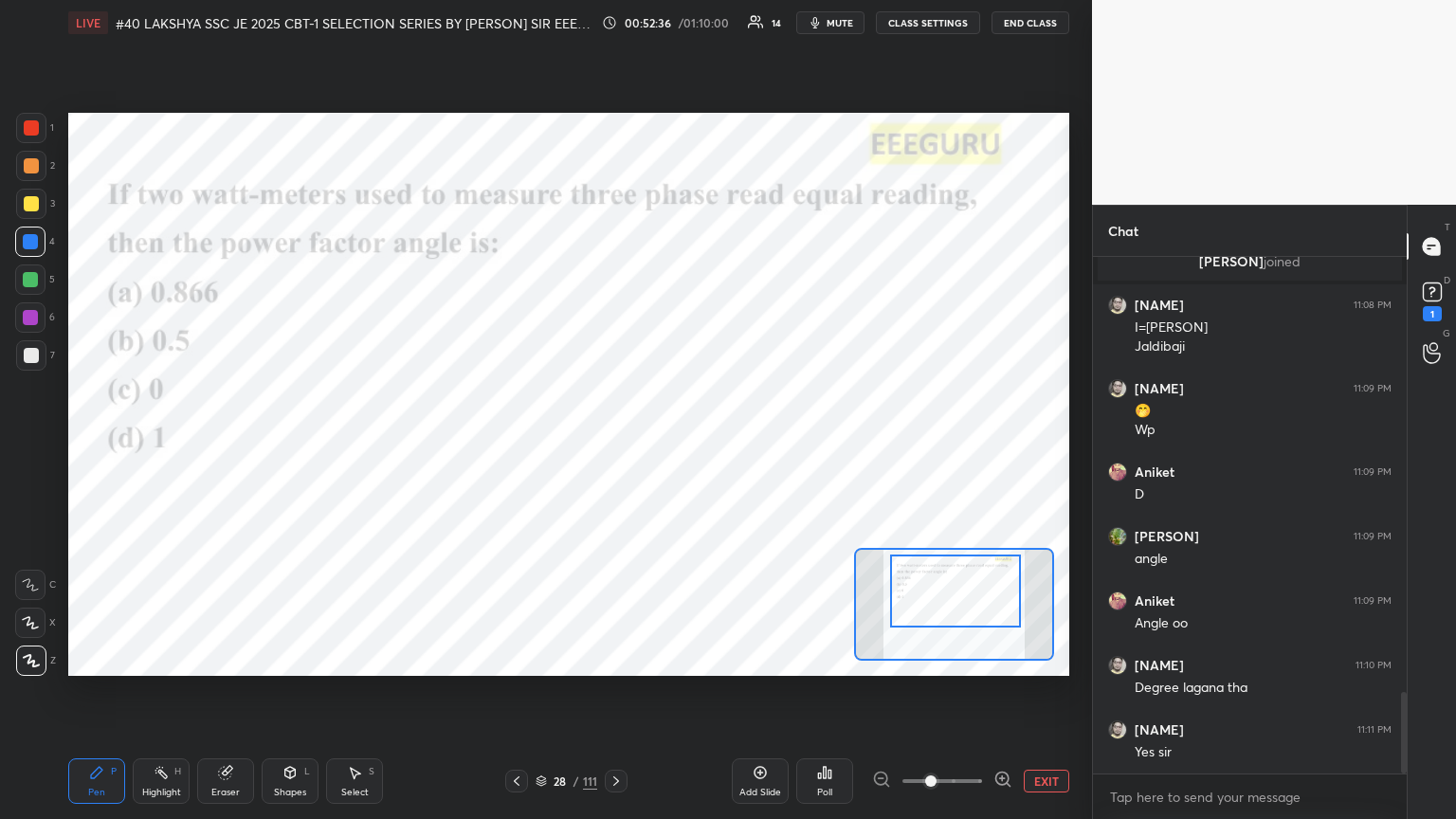 click on "Pen P" at bounding box center (97, 781) 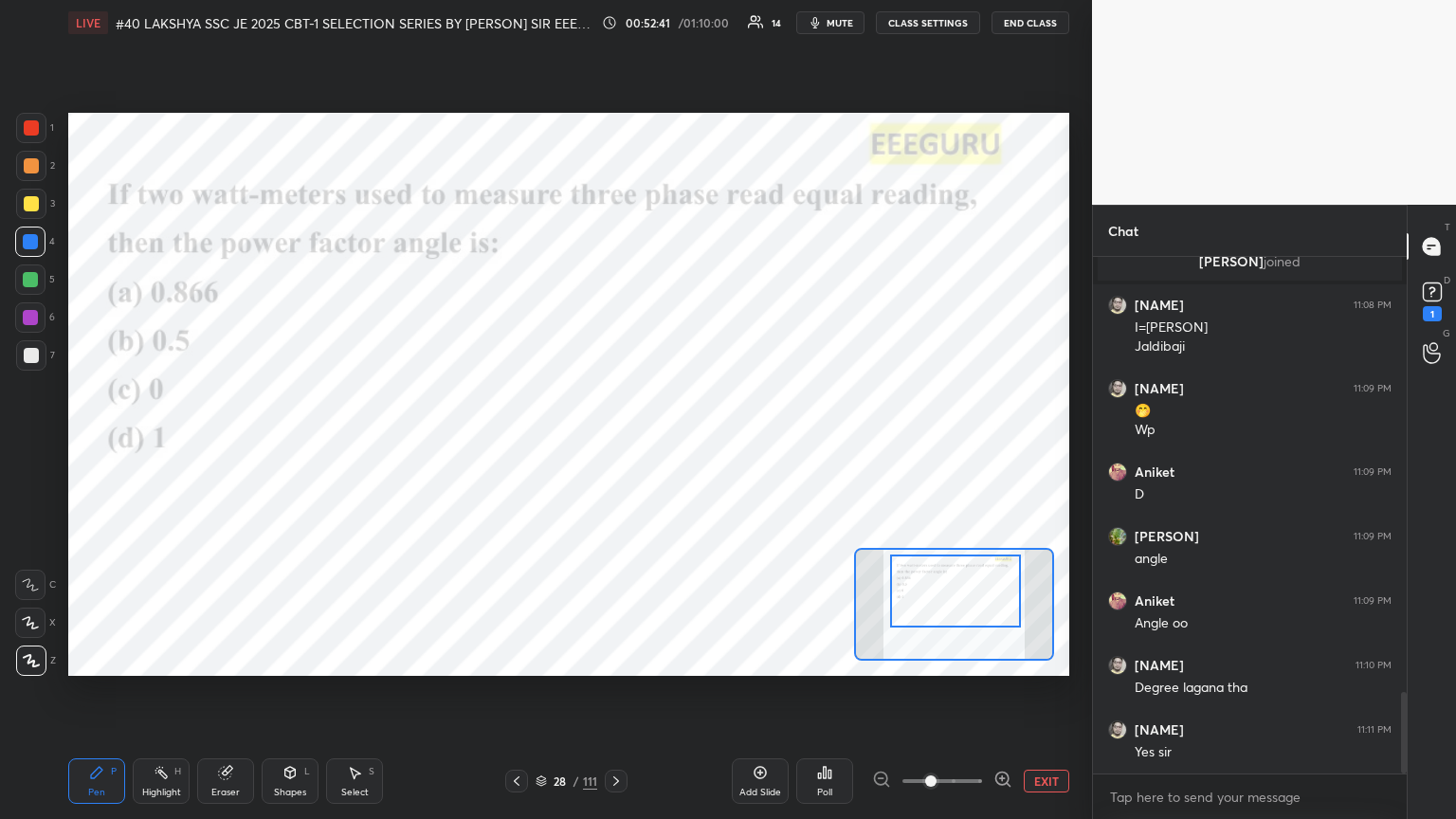 scroll, scrollTop: 6, scrollLeft: 6, axis: both 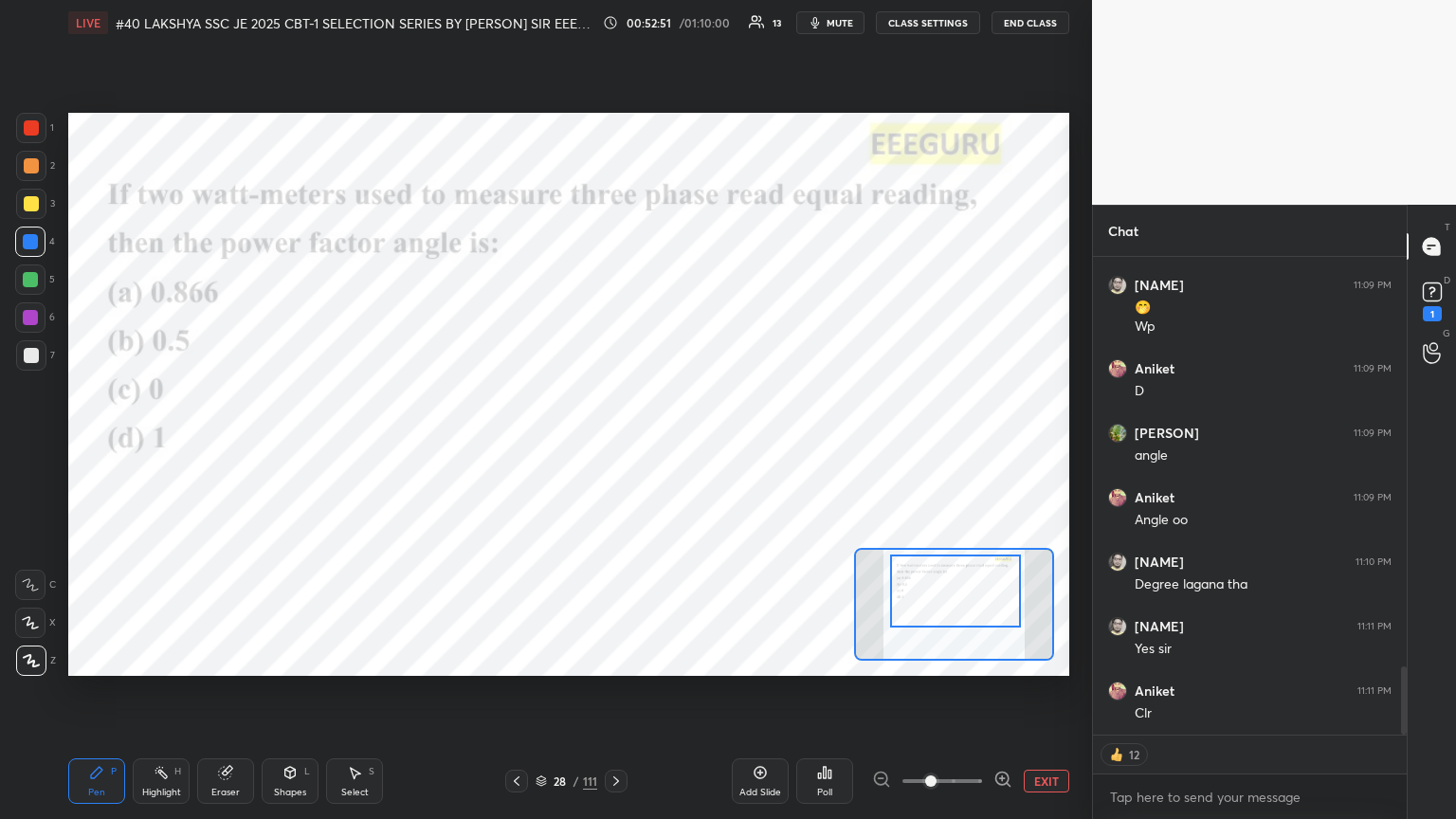 type on "x" 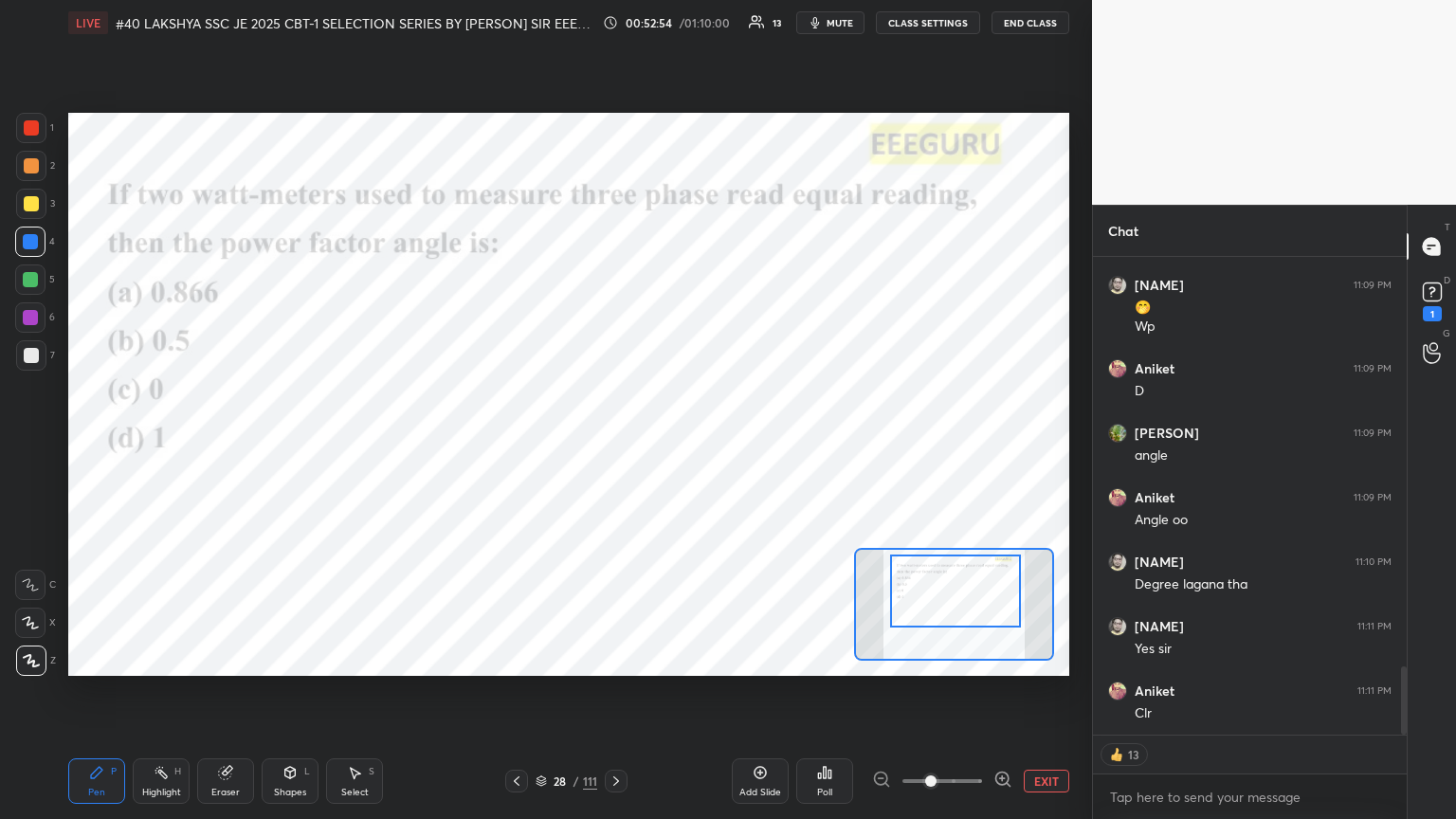 click 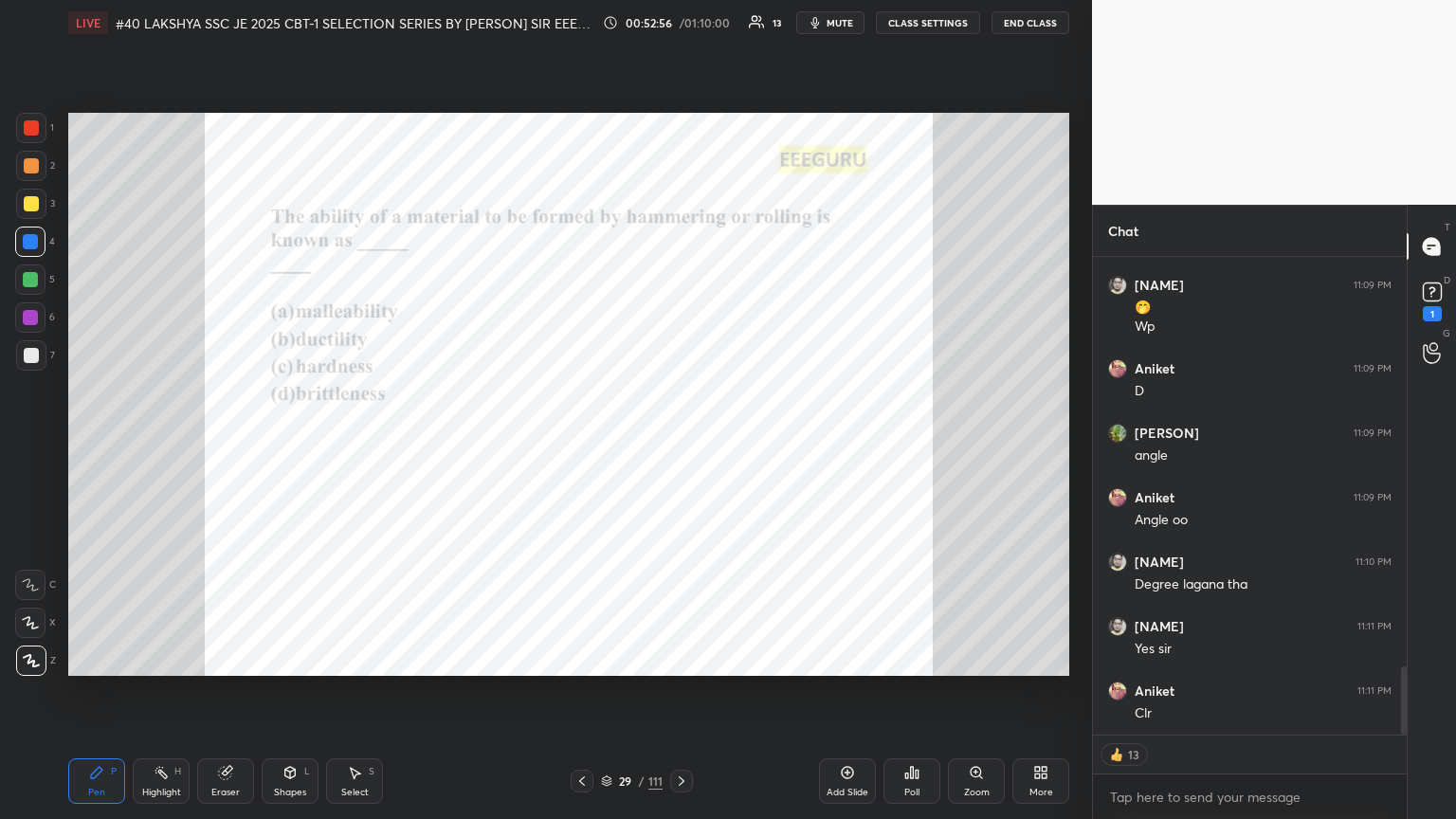 click on "Poll" at bounding box center [912, 781] 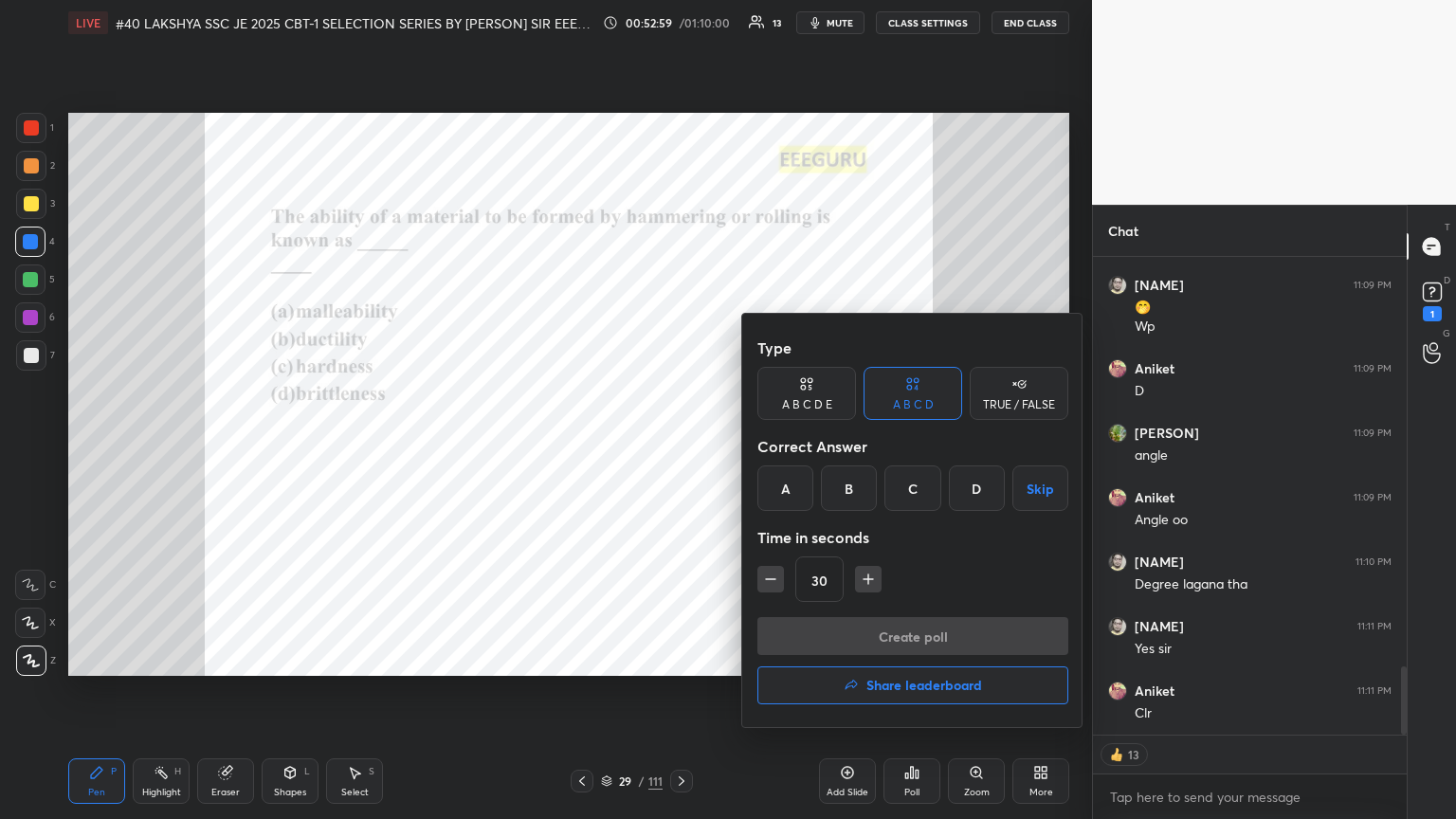 click on "A" at bounding box center (785, 488) 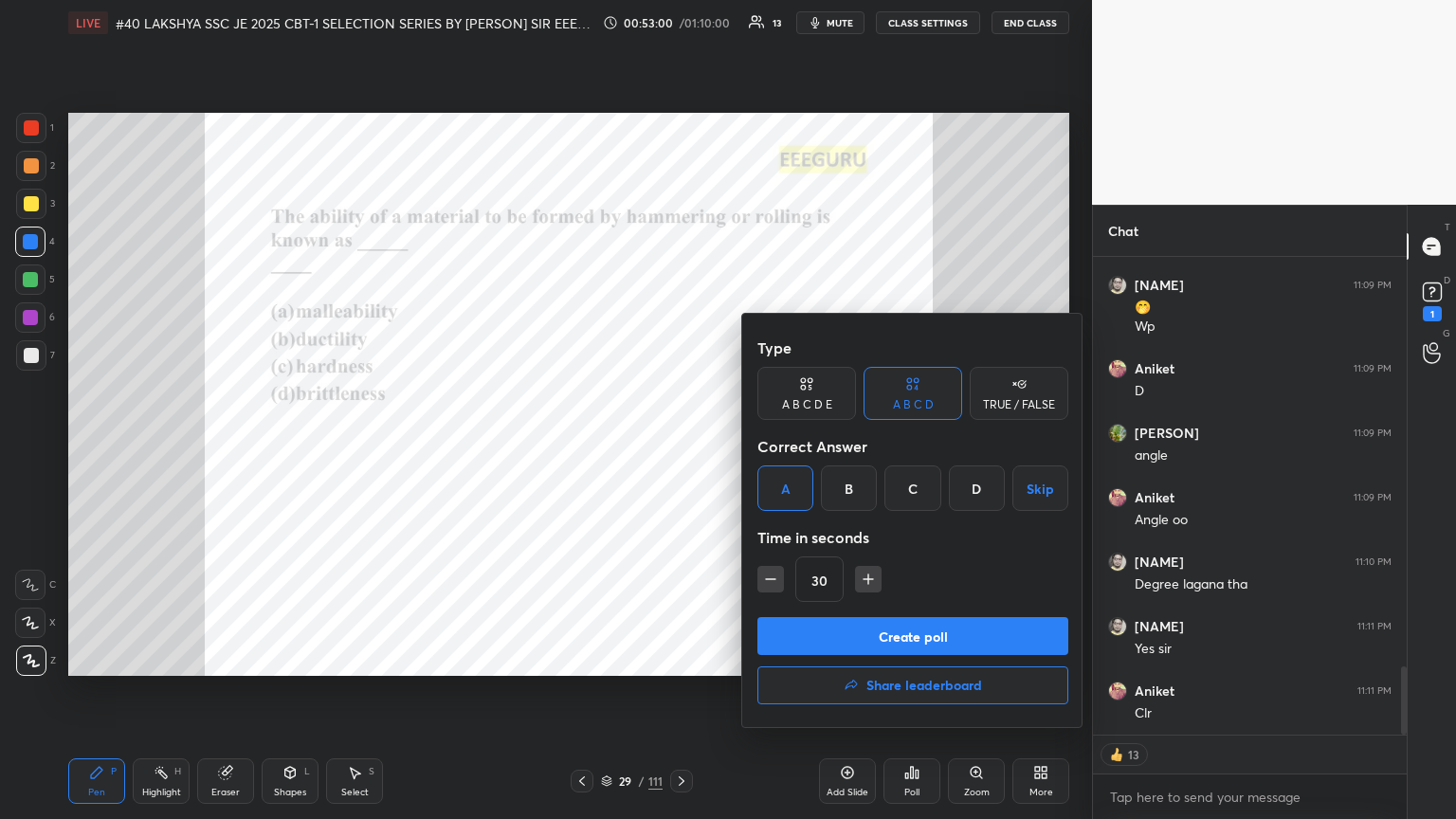 click 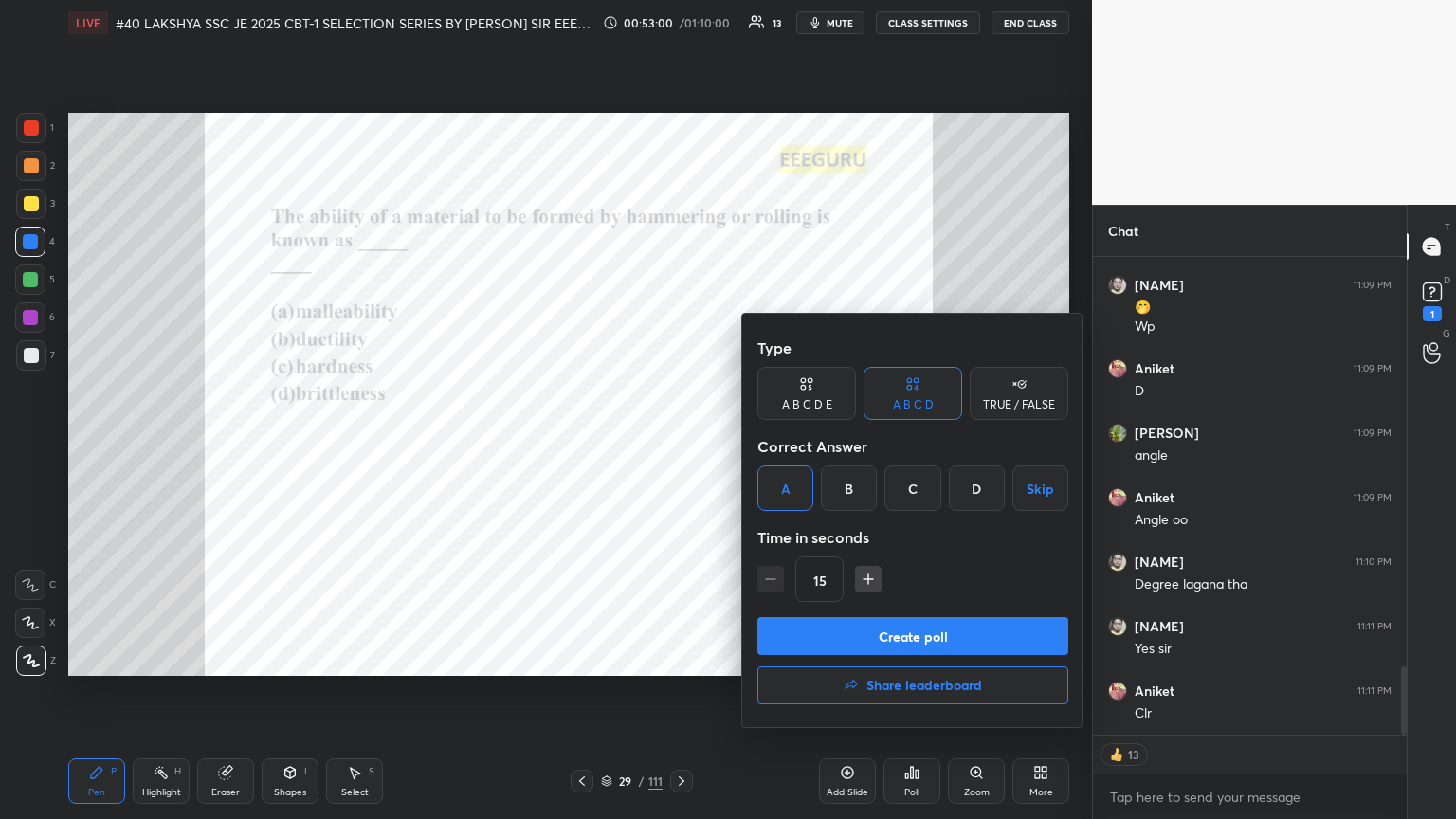 click on "Create poll" at bounding box center (913, 636) 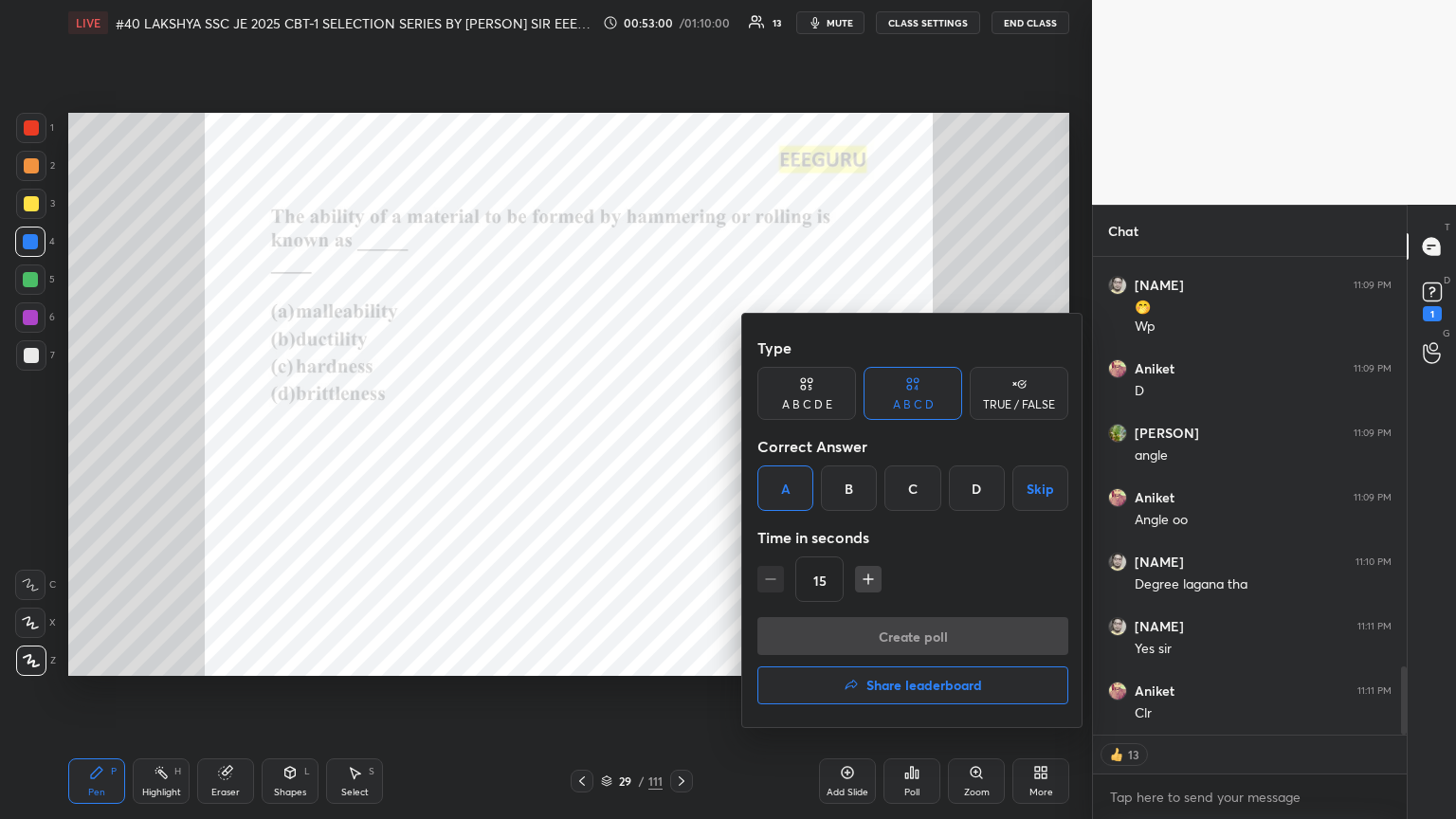 scroll, scrollTop: 442, scrollLeft: 308, axis: both 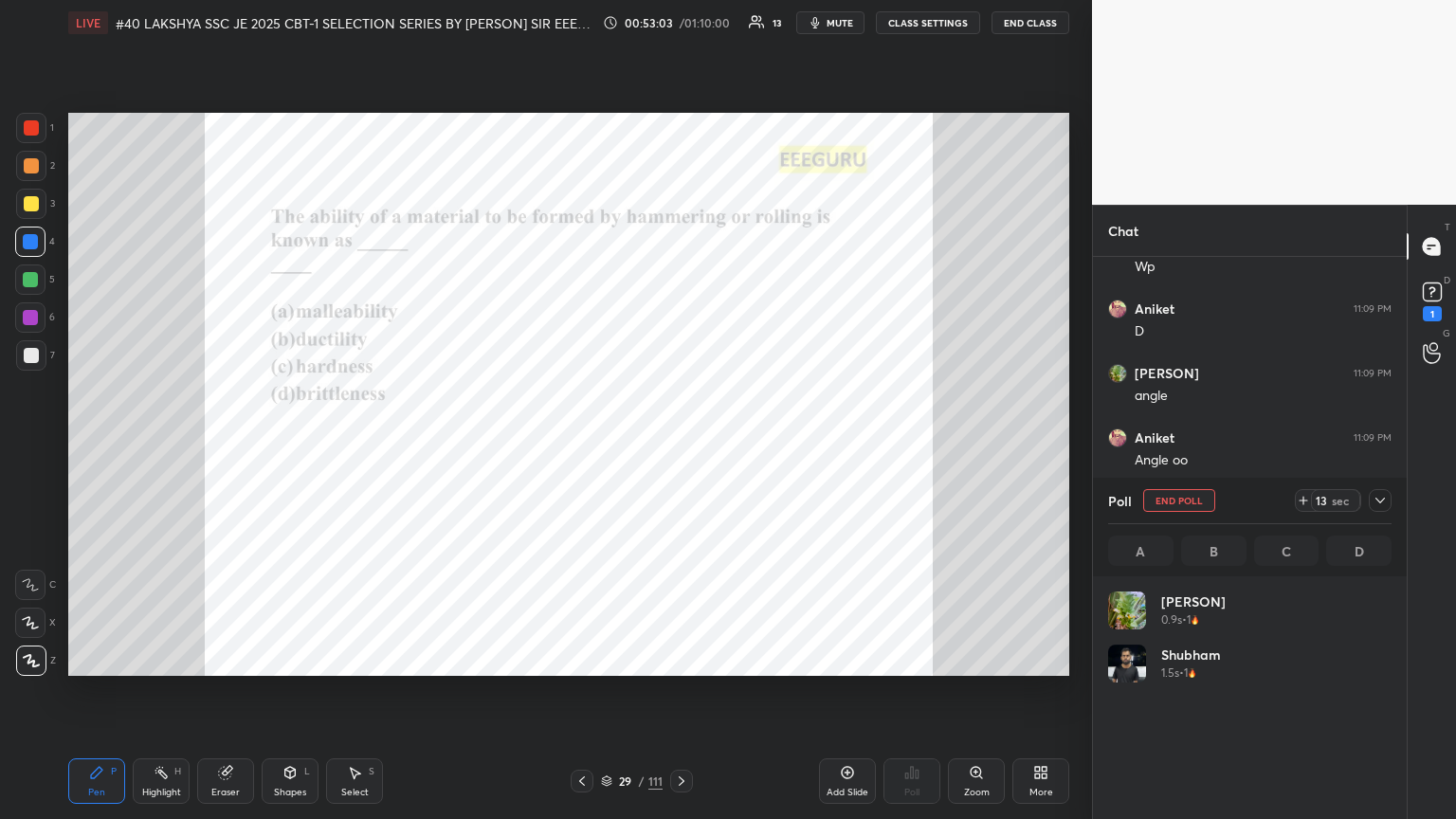 click 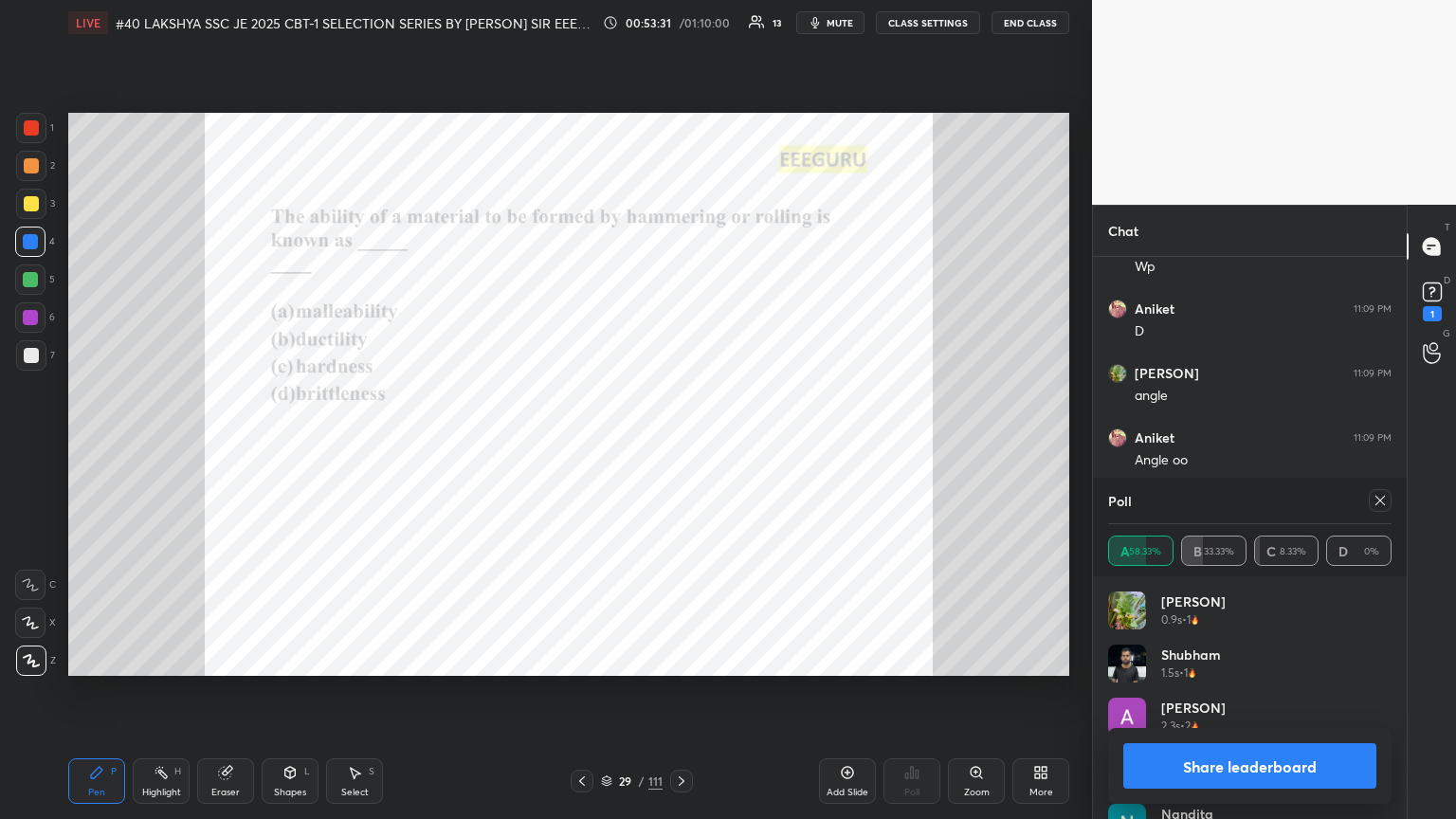 click at bounding box center [1380, 500] 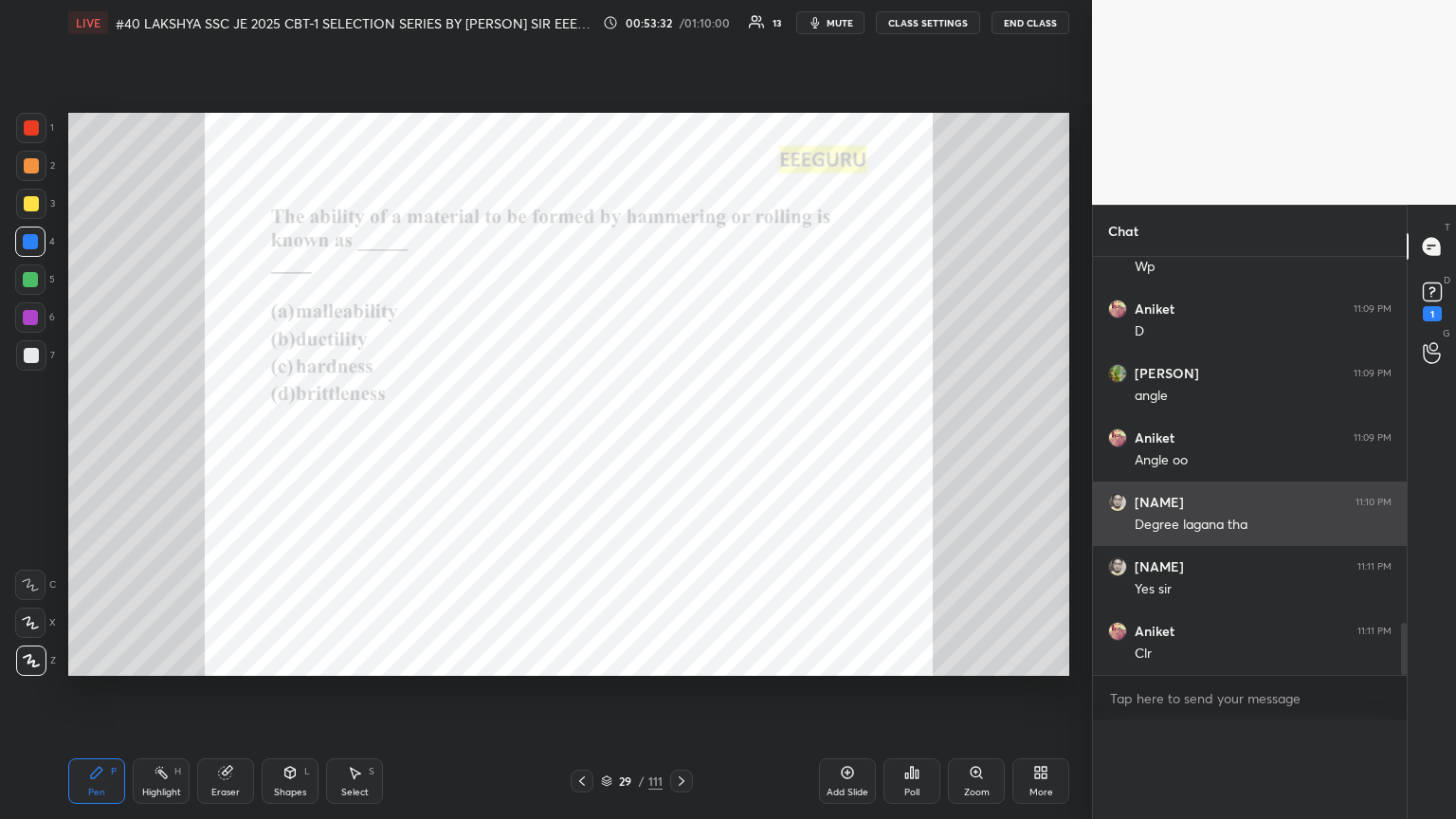 scroll, scrollTop: 114, scrollLeft: 278, axis: both 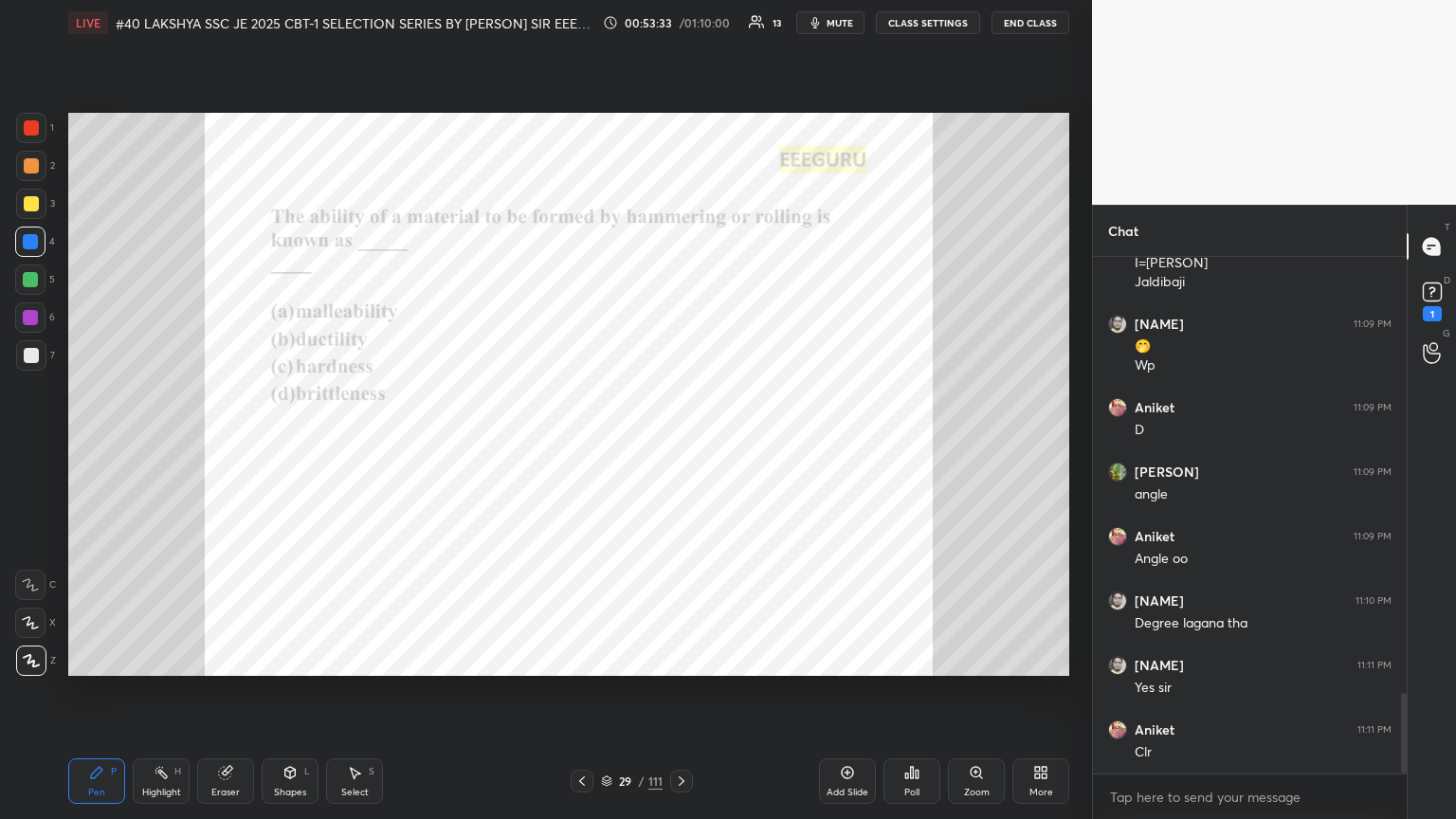click 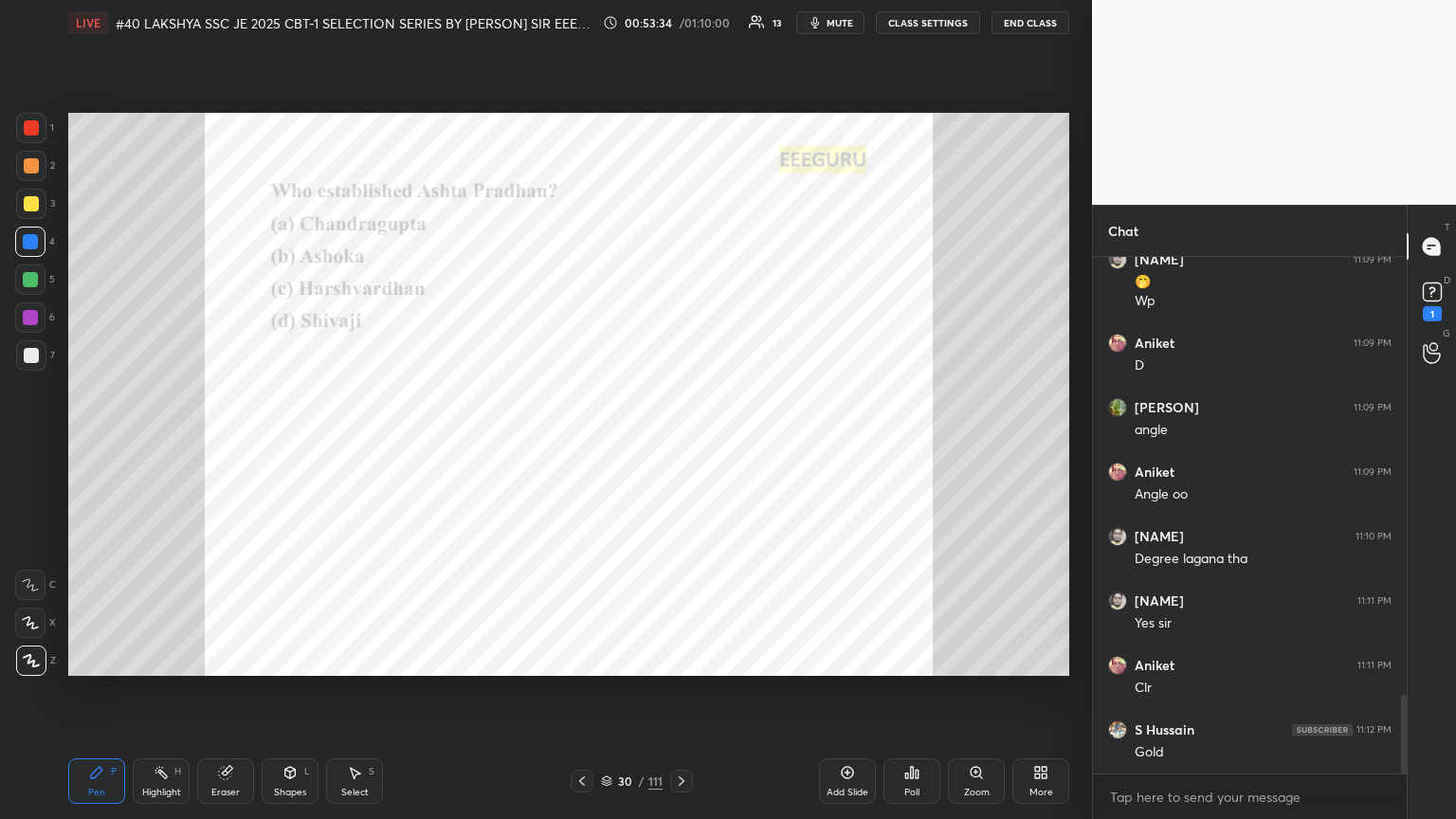 click at bounding box center (682, 781) 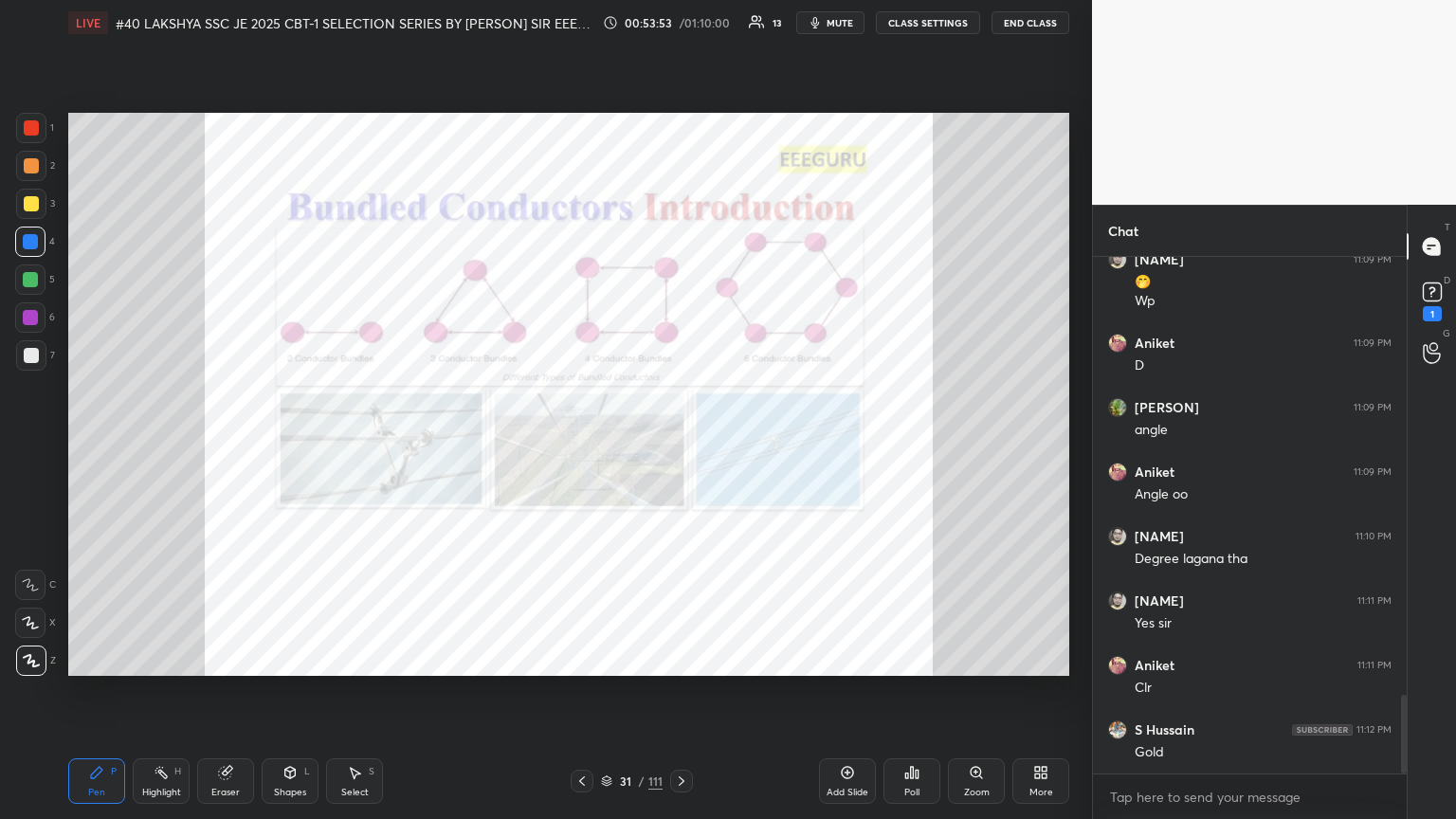 click 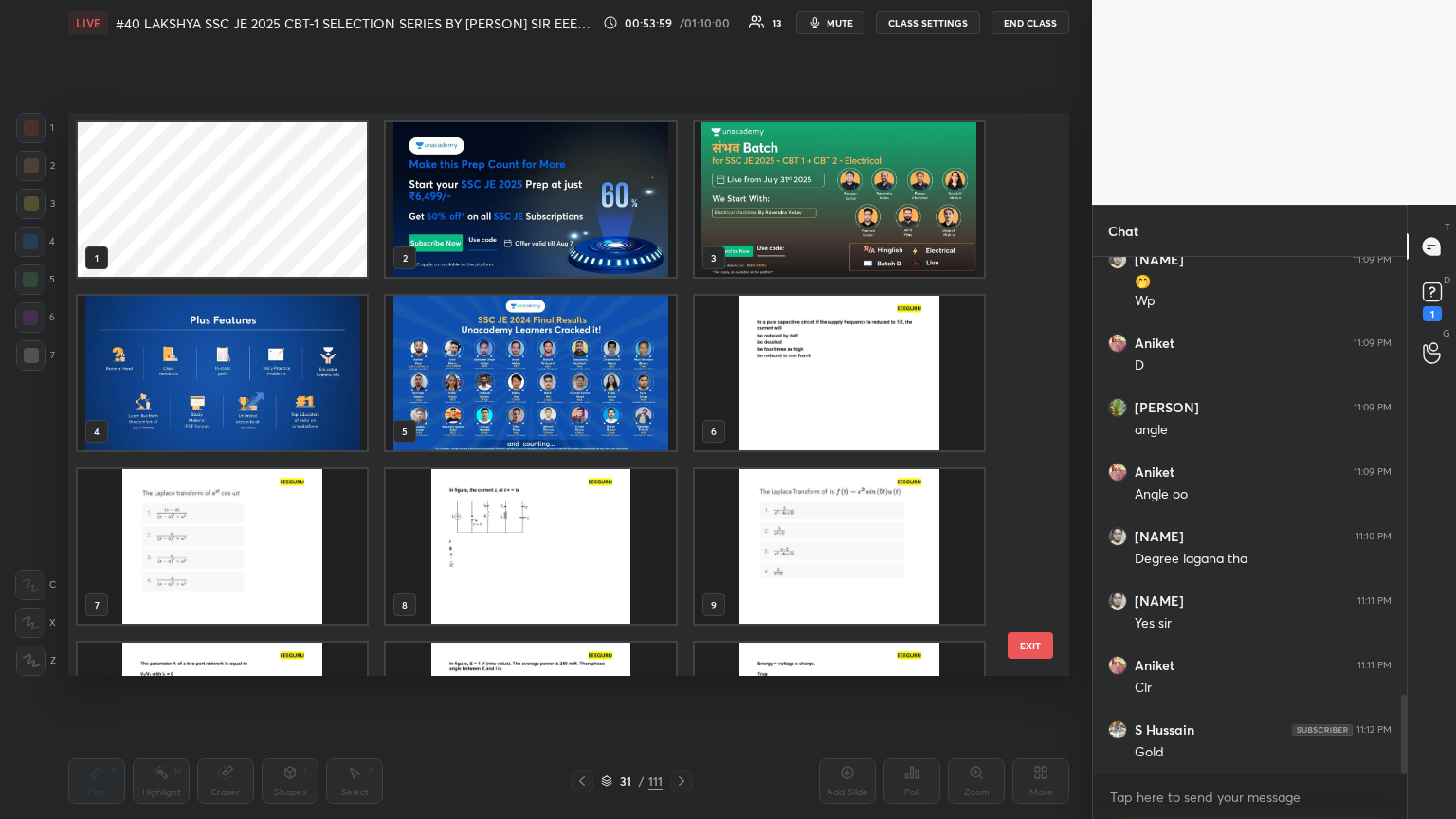click at bounding box center [530, 199] 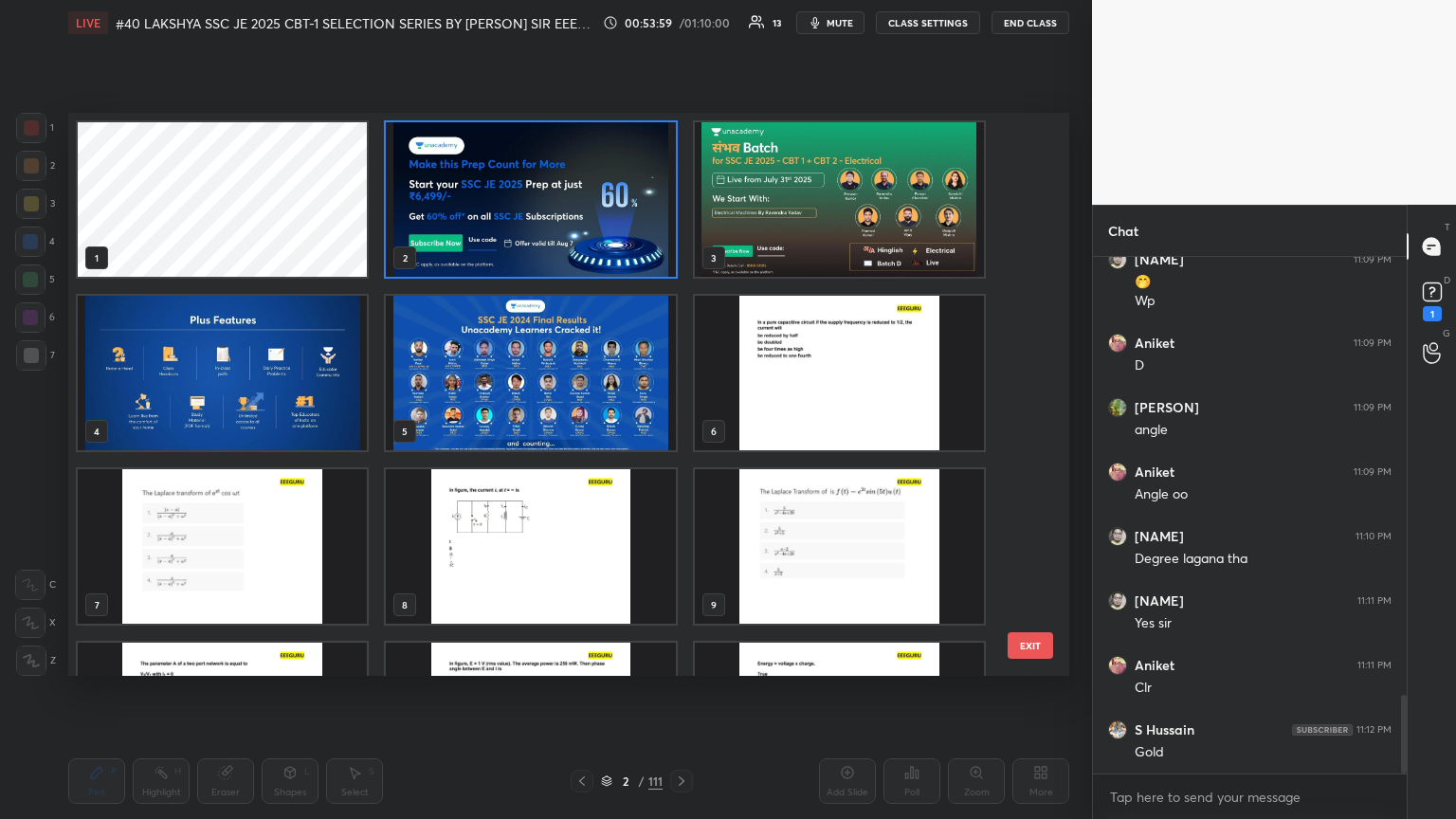 click at bounding box center [530, 199] 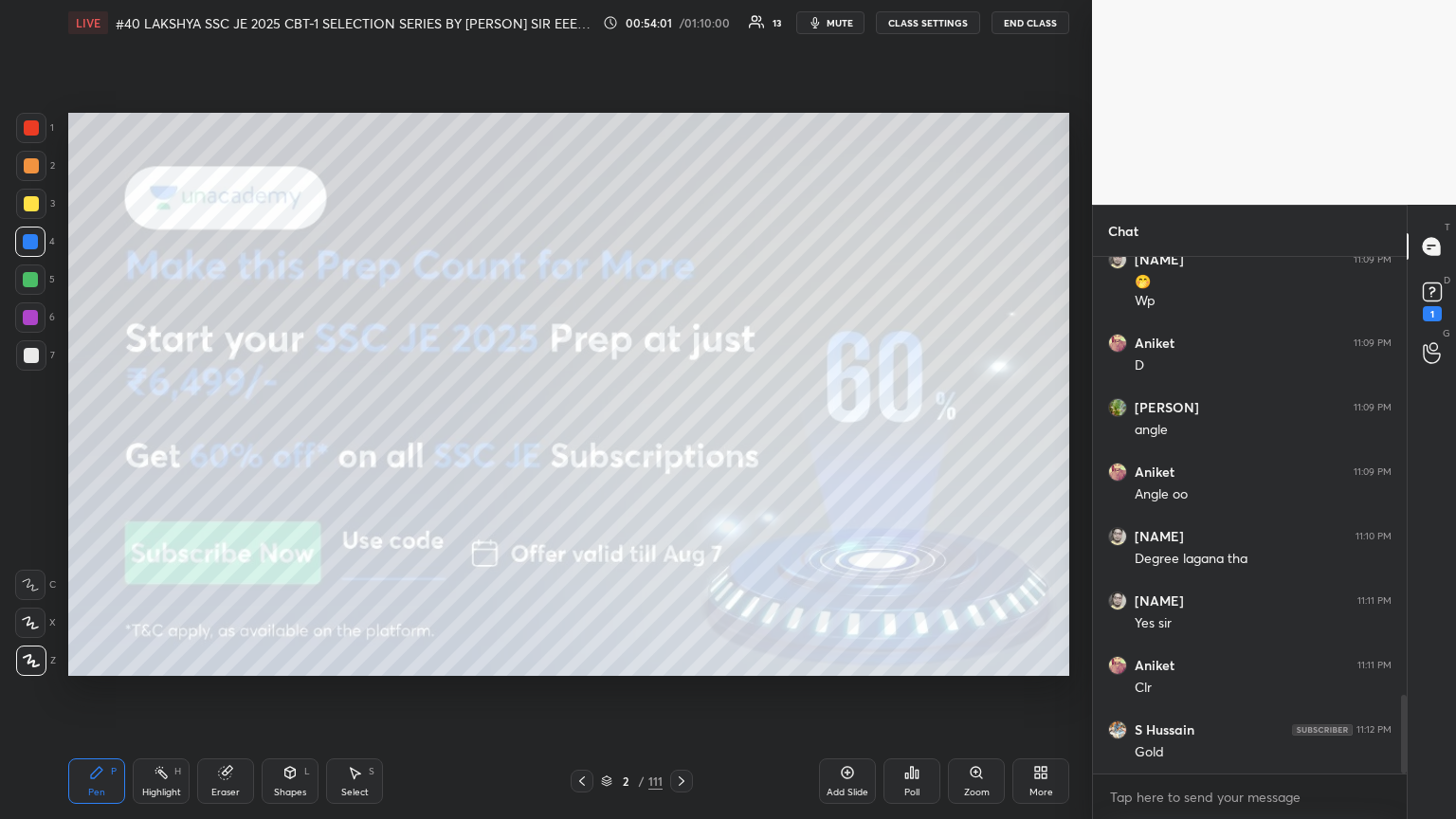 scroll, scrollTop: 2941, scrollLeft: 0, axis: vertical 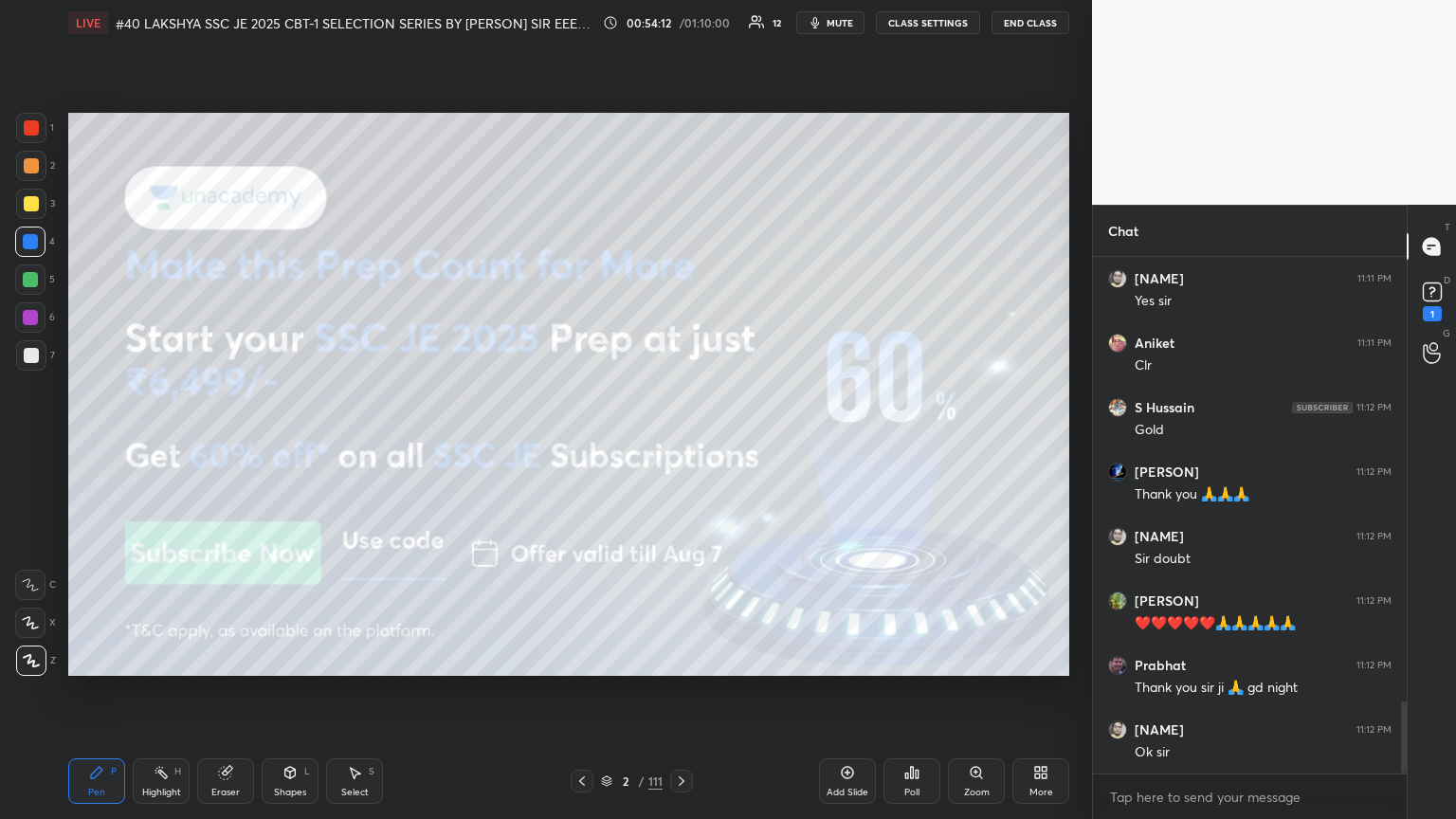 click on "Eraser" at bounding box center [226, 781] 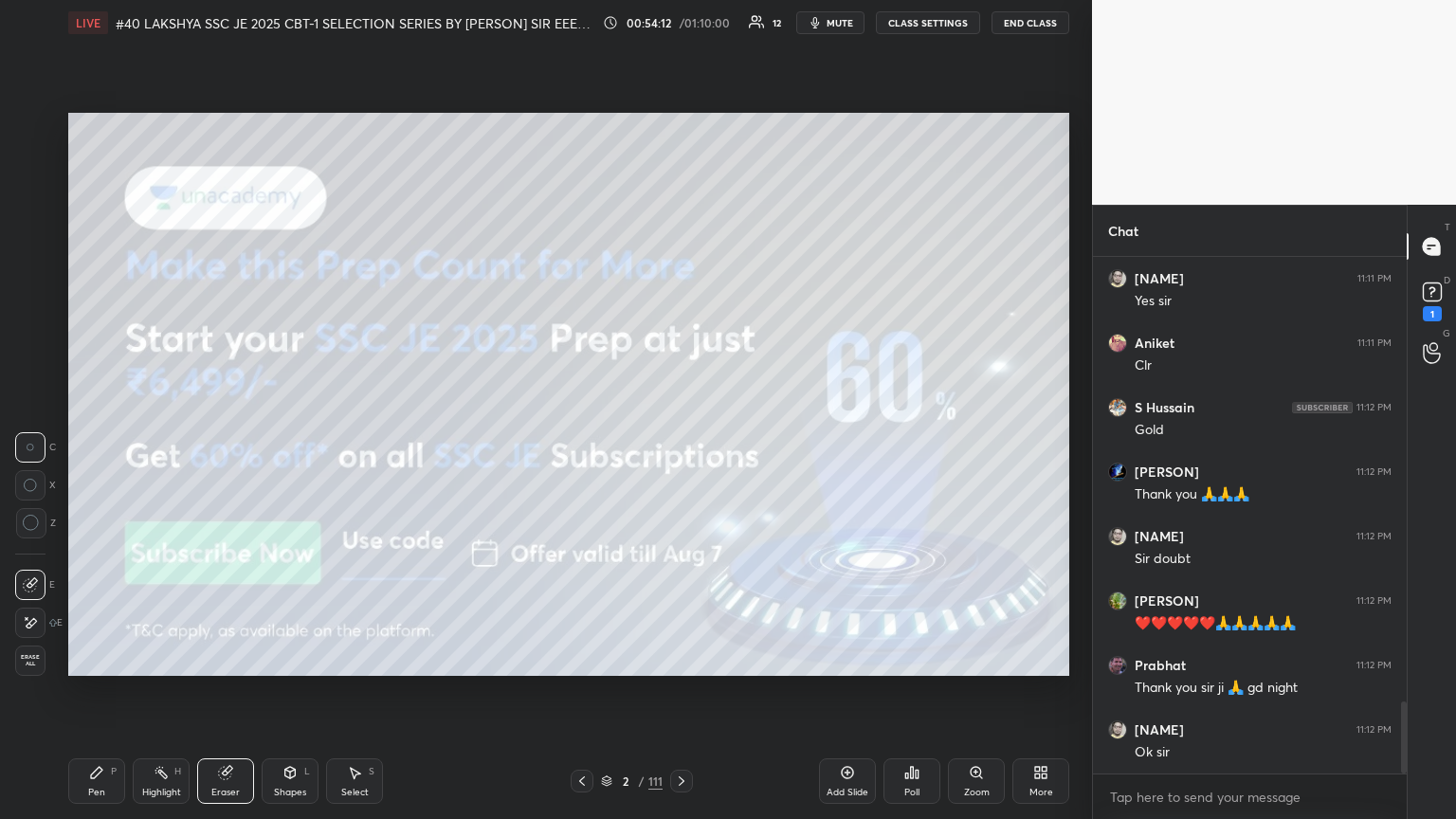 click on "1 2 3 4 5 6 7 C X Z C X Z E E Erase all   H H LIVE #40 LAKSHYA SSC JE 2025 CBT-1 SELECTION SERIES BY [PERSON] SIR EEEGURU 00:54:12 /  01:10:00 12 mute CLASS SETTINGS End Class Setting up your live class Poll for   secs No correct answer Start poll Back #40 LAKSHYA SSC JE 2025 CBT-1 SELECTION SERIES BY [PERSON] SIR EEEGURU [PERSON] [PERSON] P Highlight H Eraser Shapes L Select S 2 / 111 Add Slide Poll Zoom More" at bounding box center (538, 410) 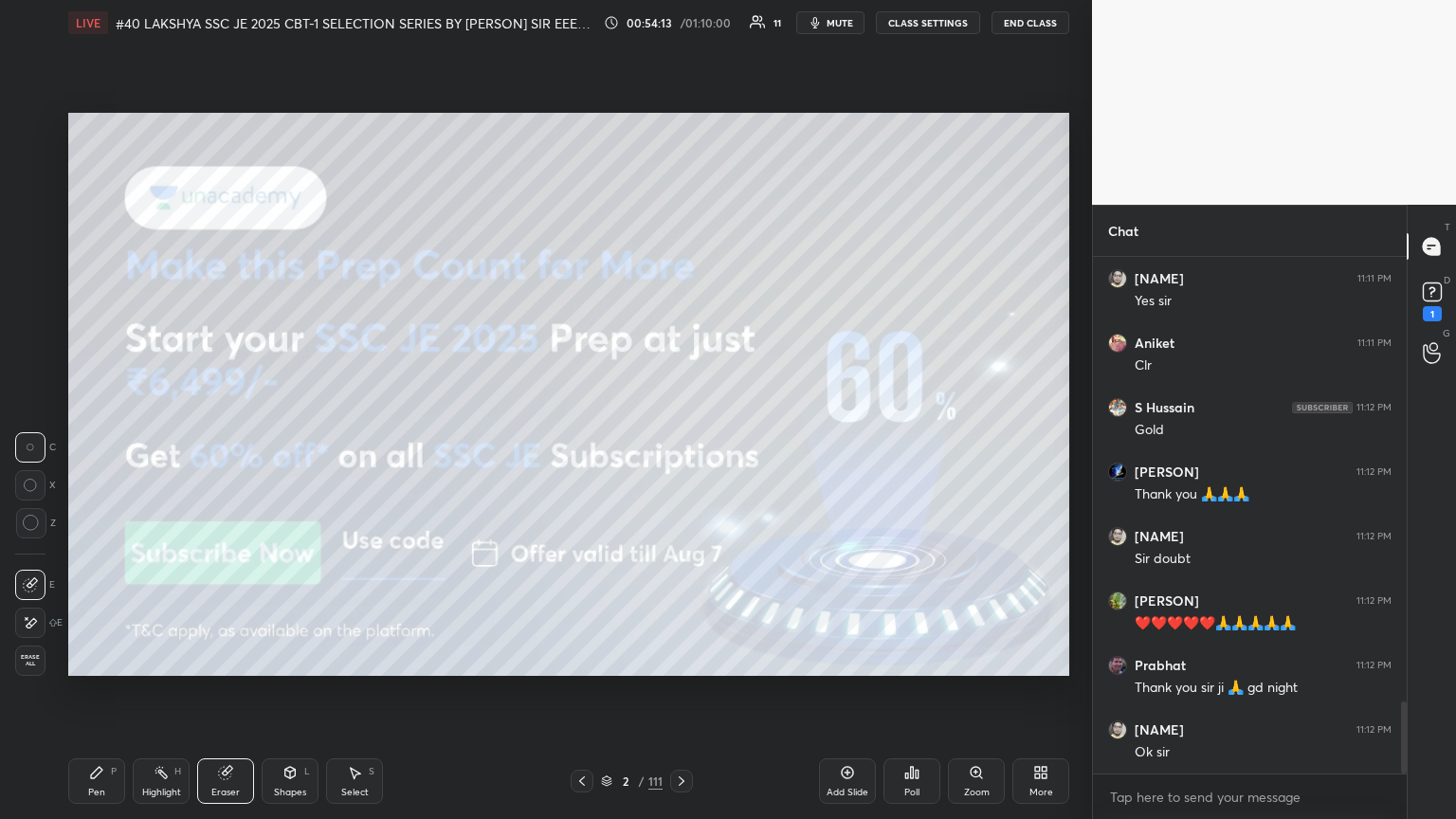 click on "Erase all" at bounding box center [30, 661] 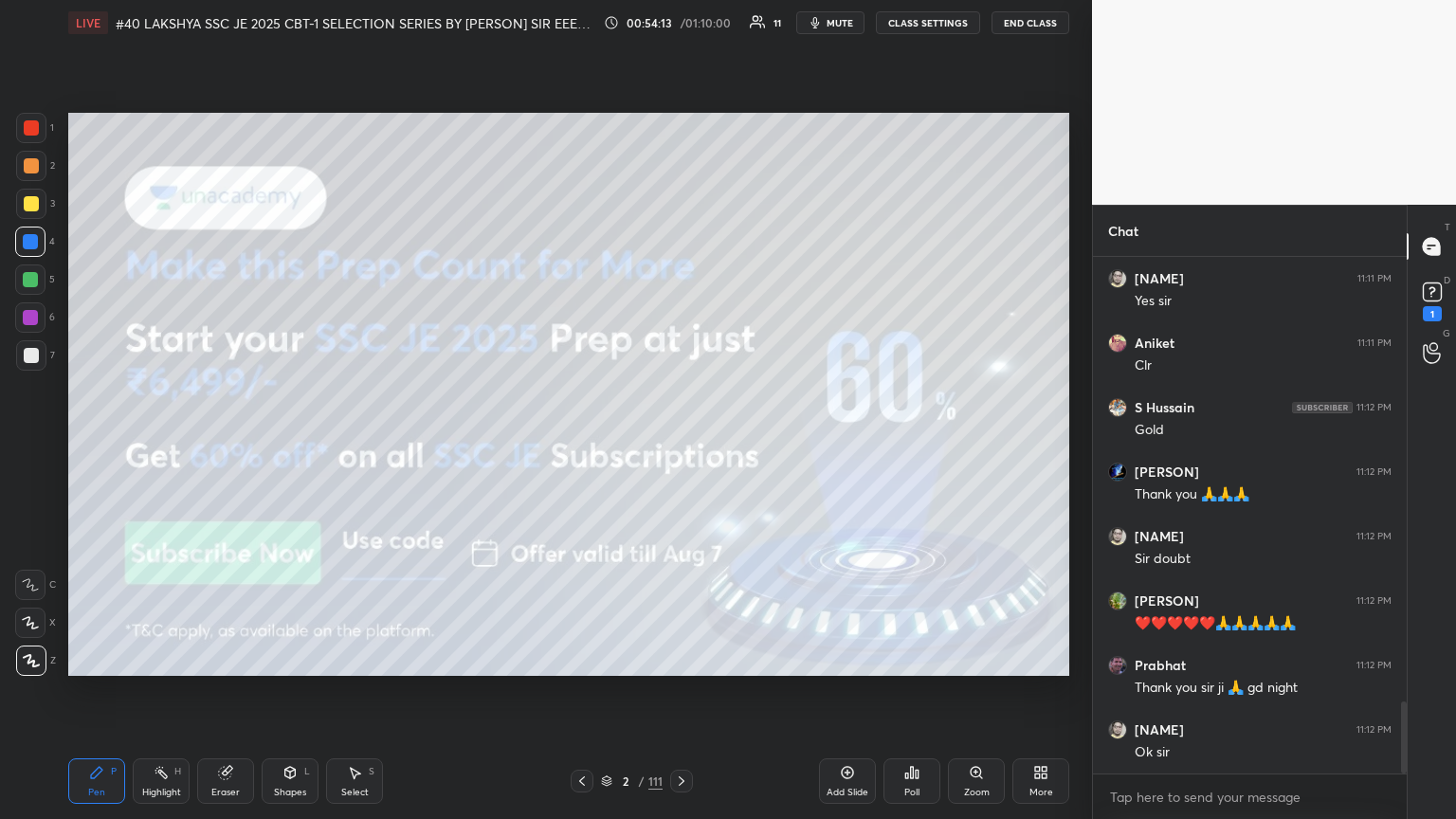 click on "Pen P" at bounding box center (97, 781) 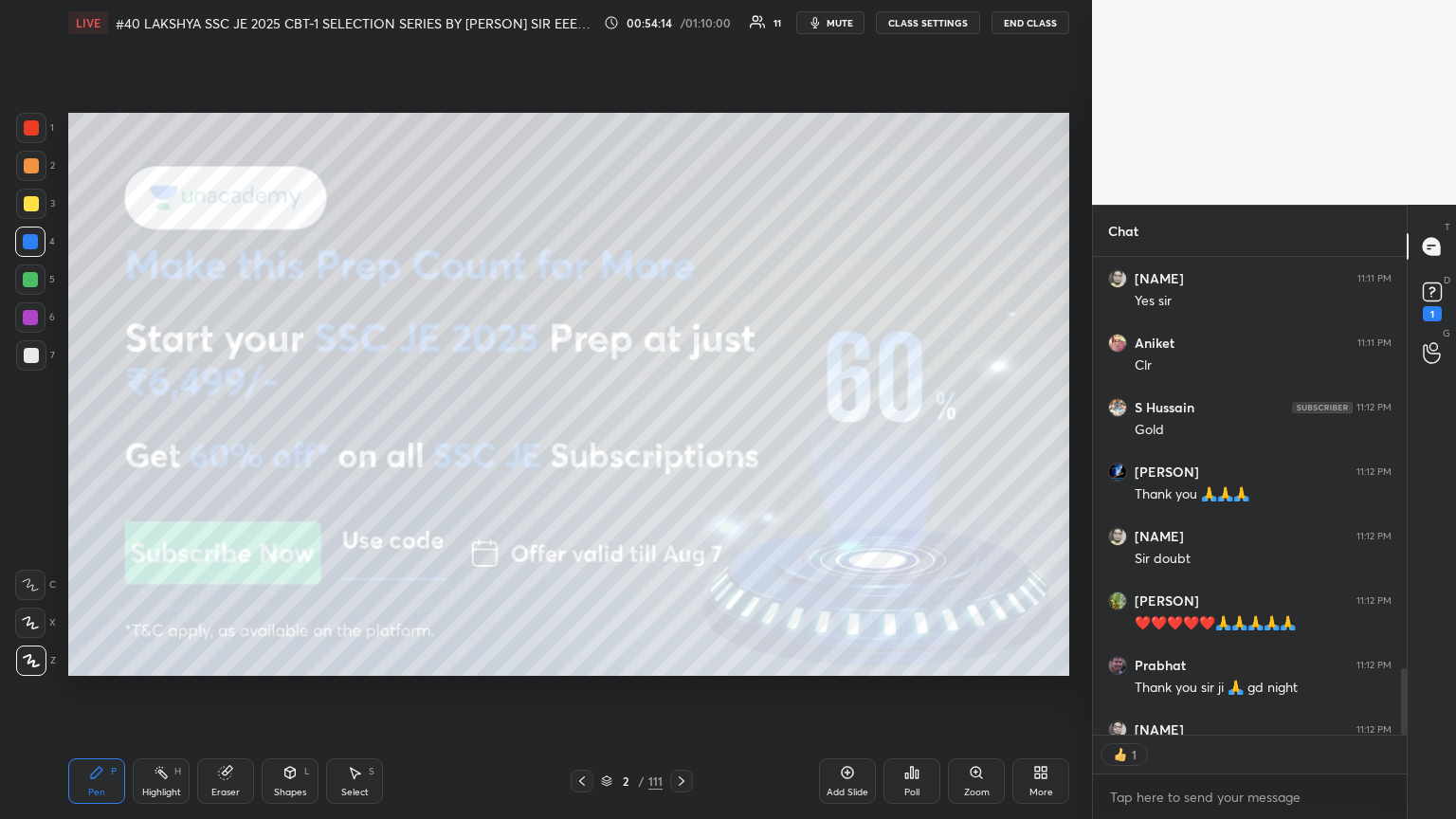 scroll, scrollTop: 7, scrollLeft: 6, axis: both 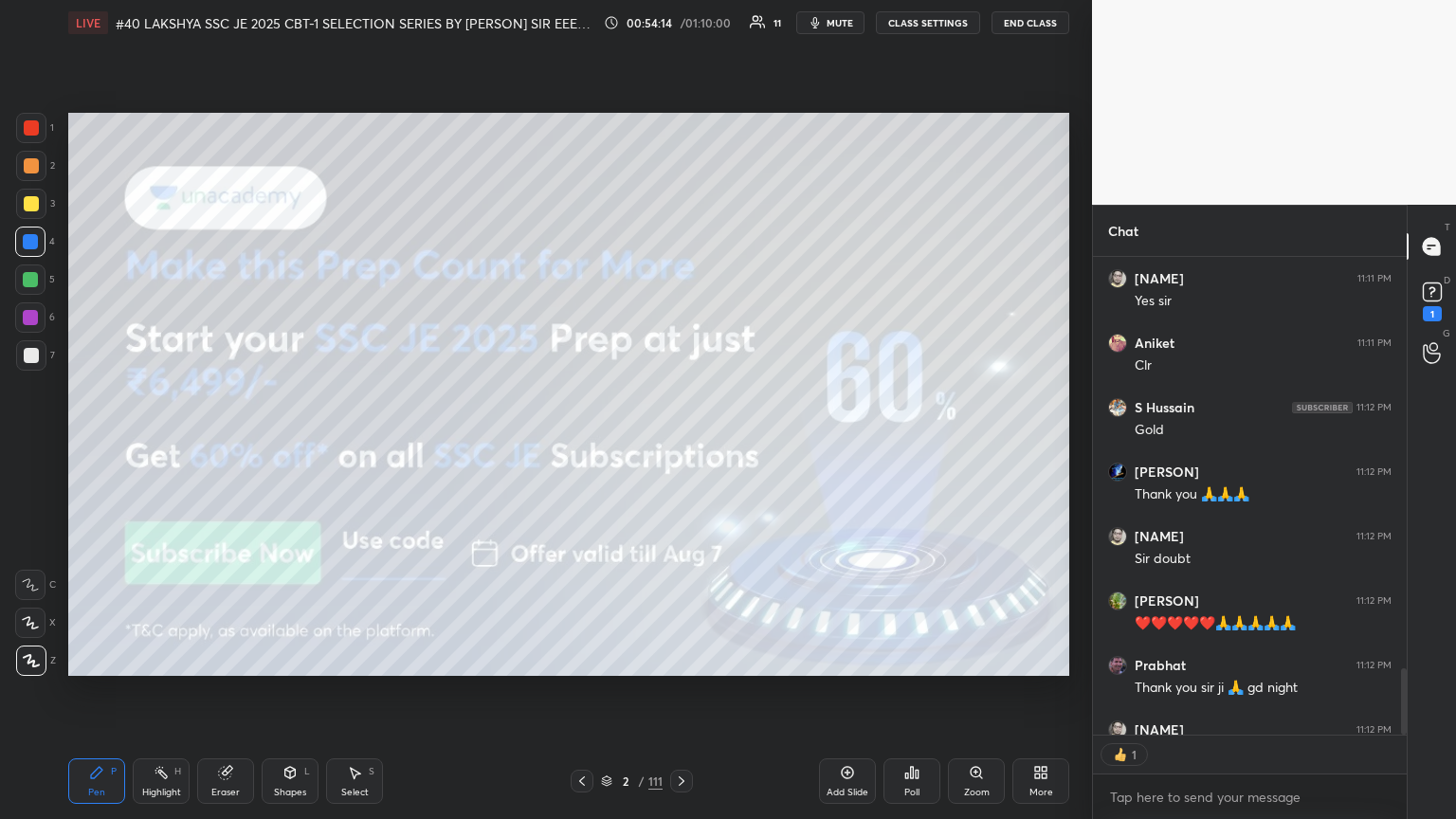 click at bounding box center (682, 781) 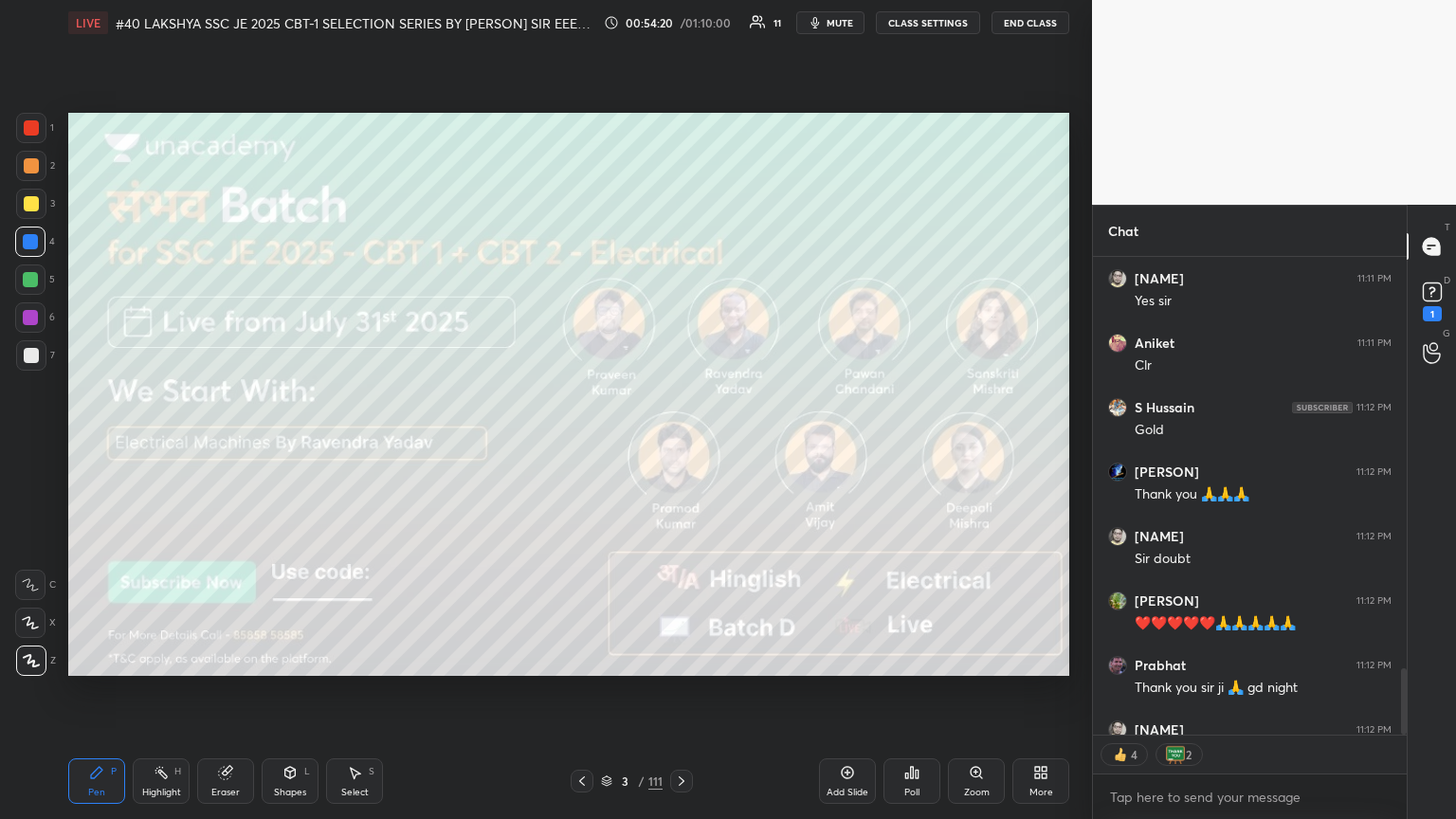 scroll, scrollTop: 3257, scrollLeft: 0, axis: vertical 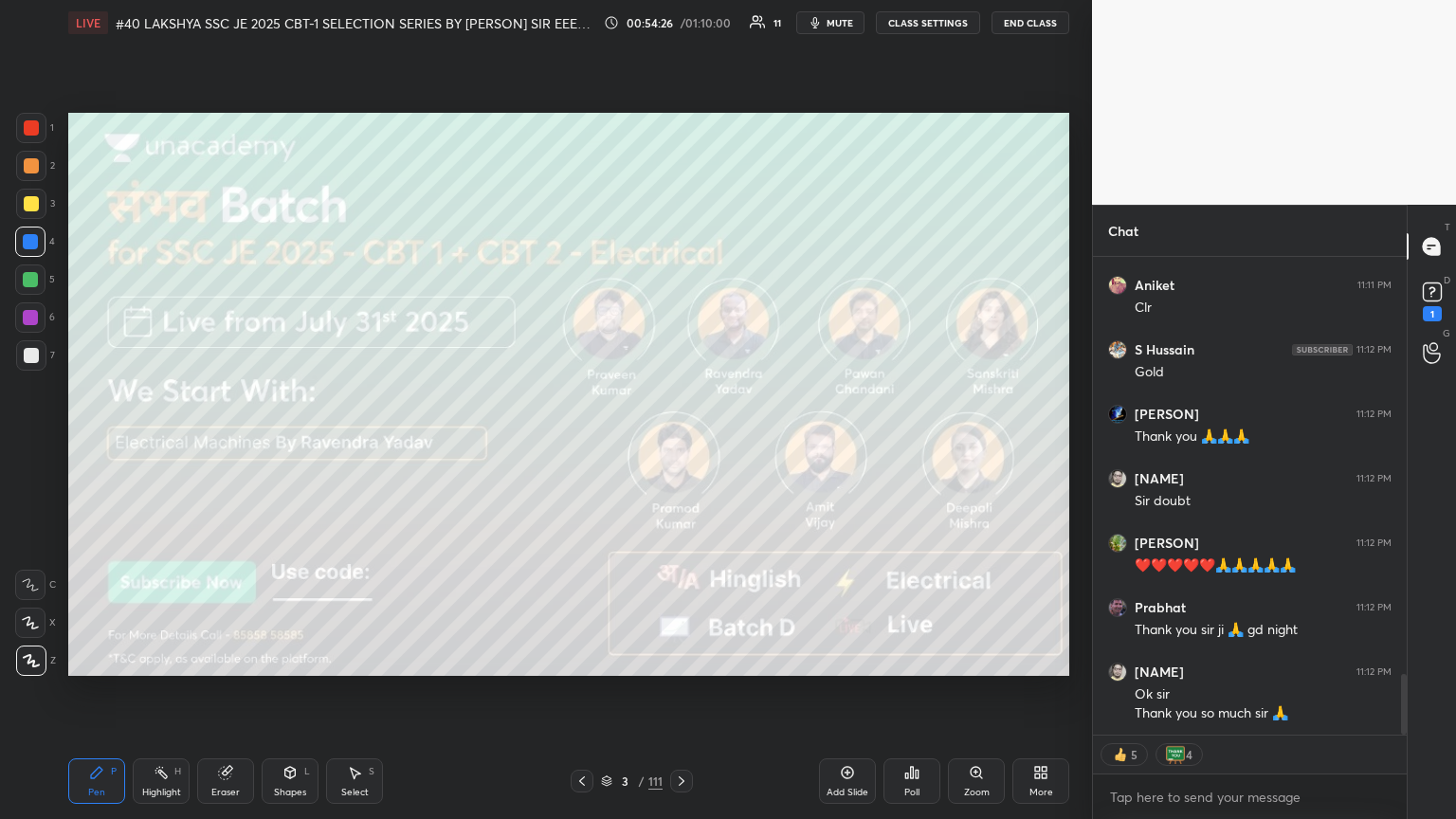 click on "Poll" at bounding box center [912, 792] 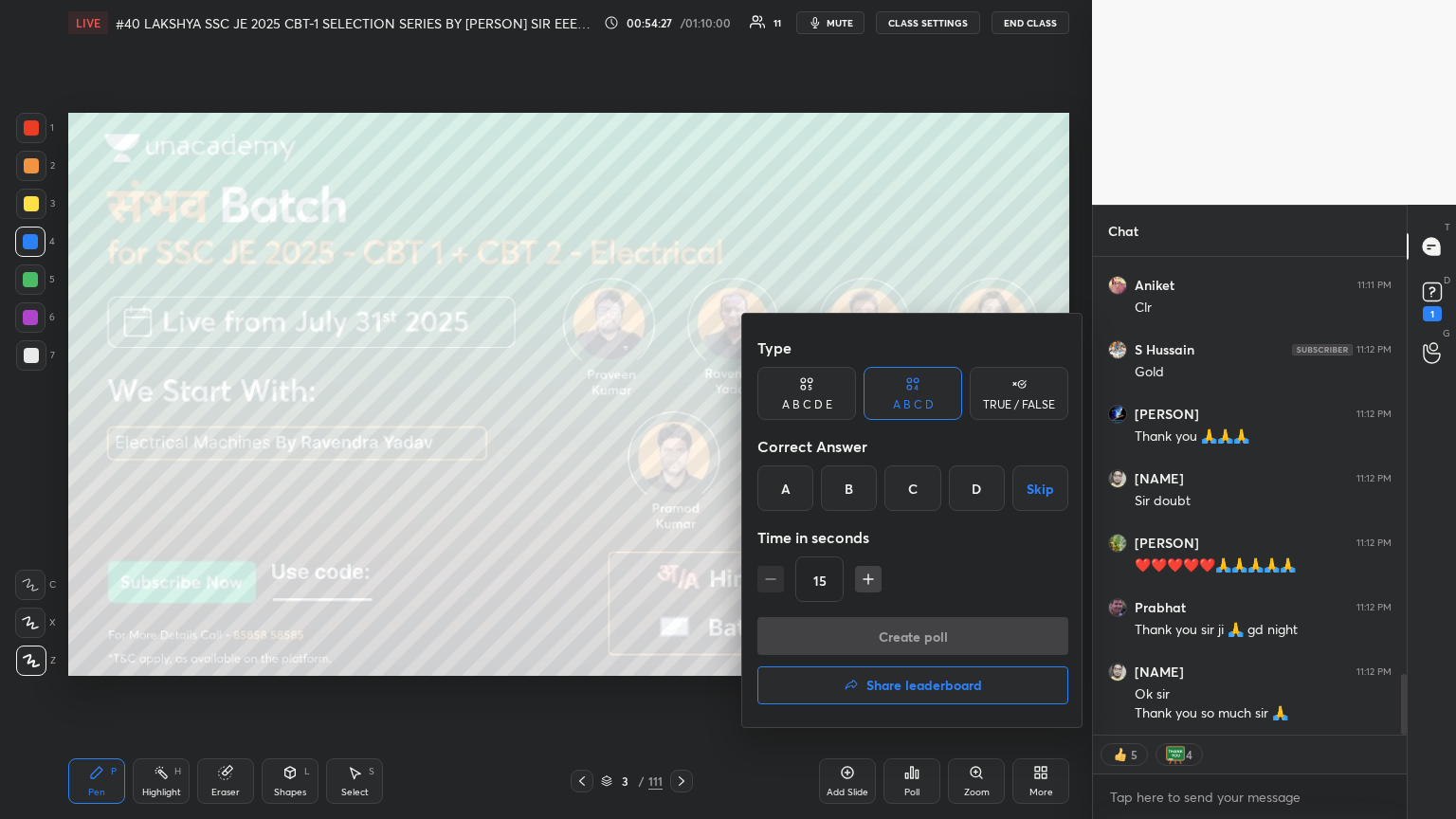 click on "Share leaderboard" at bounding box center [924, 685] 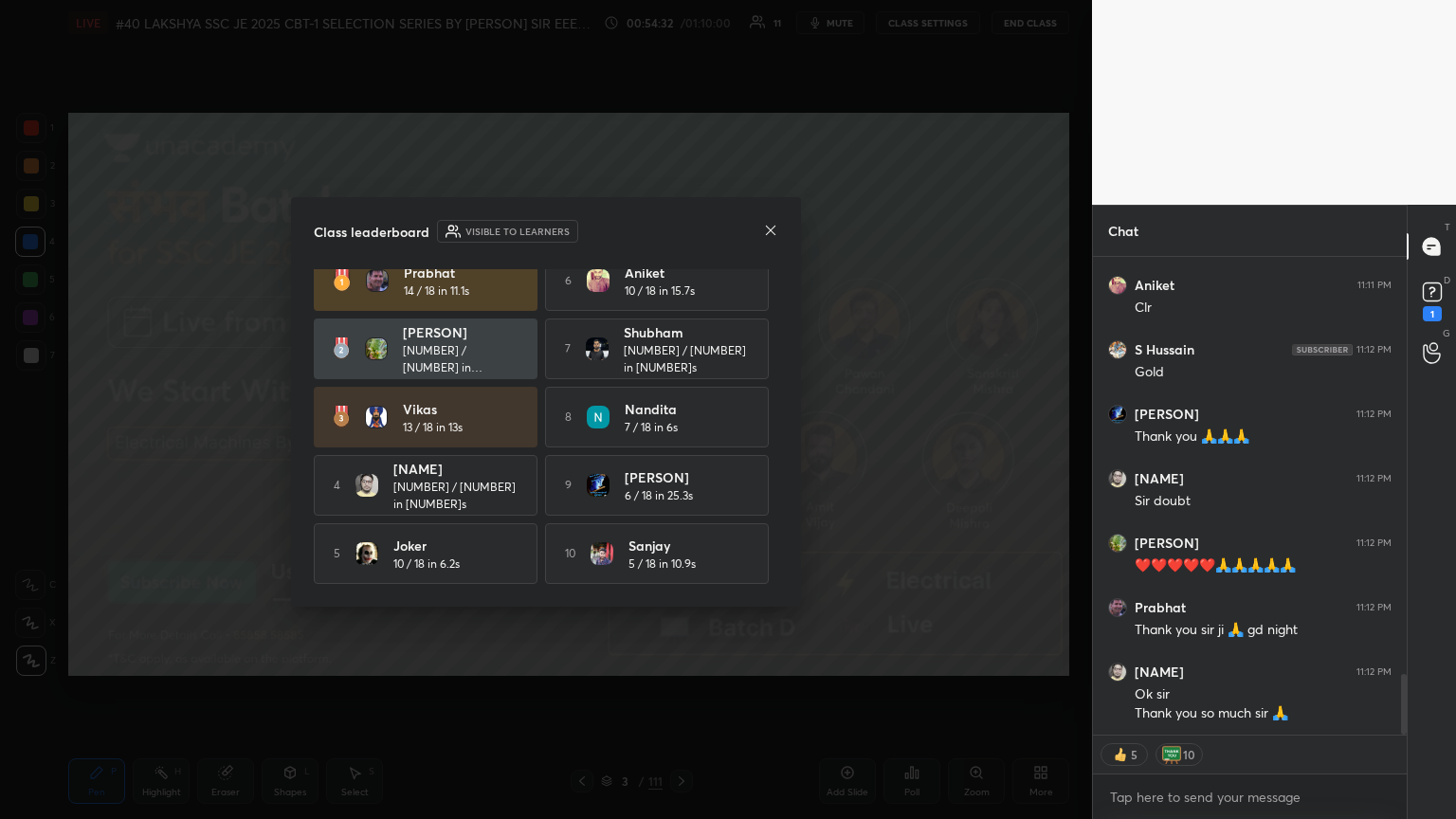 scroll, scrollTop: 0, scrollLeft: 0, axis: both 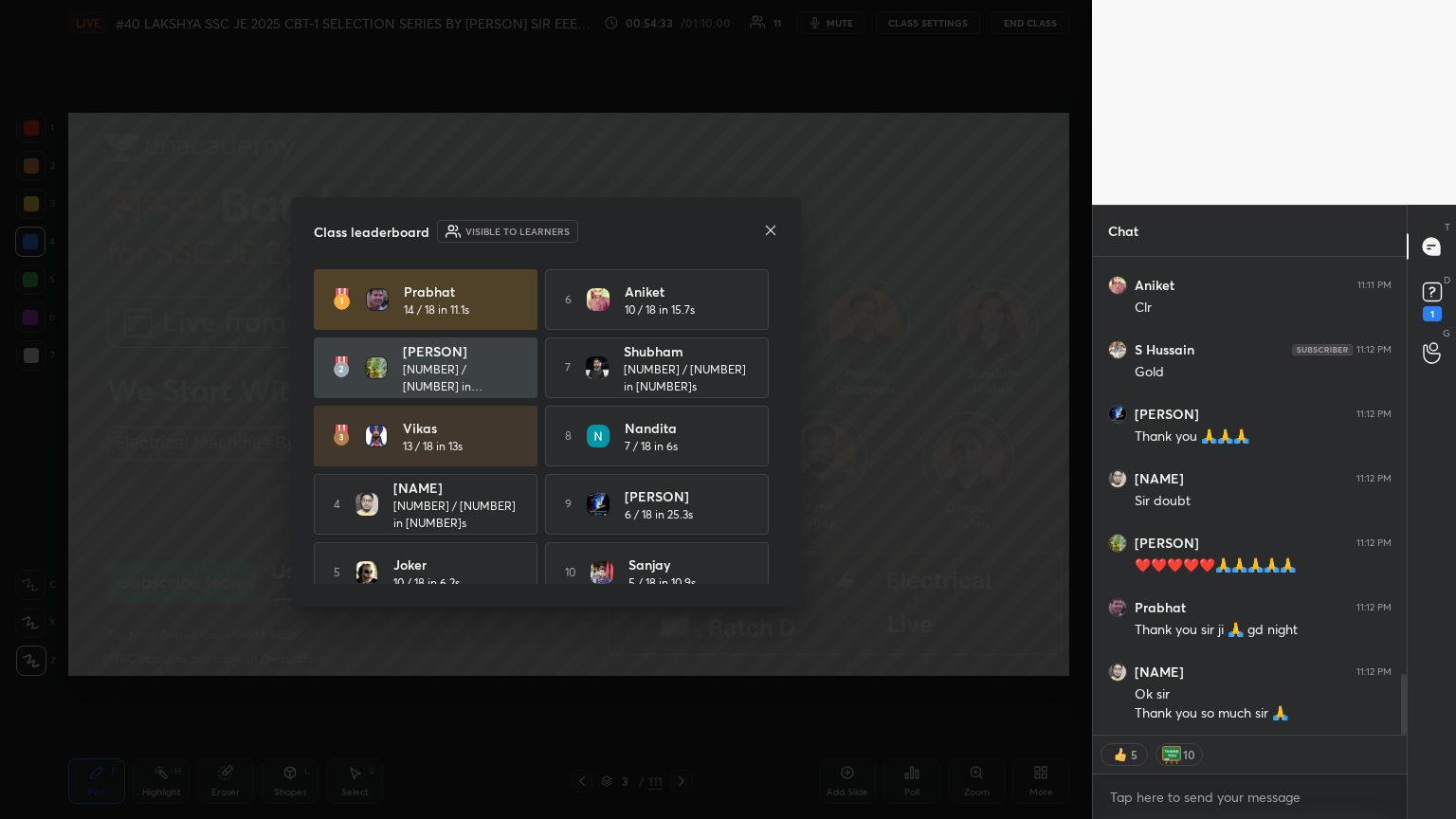 click 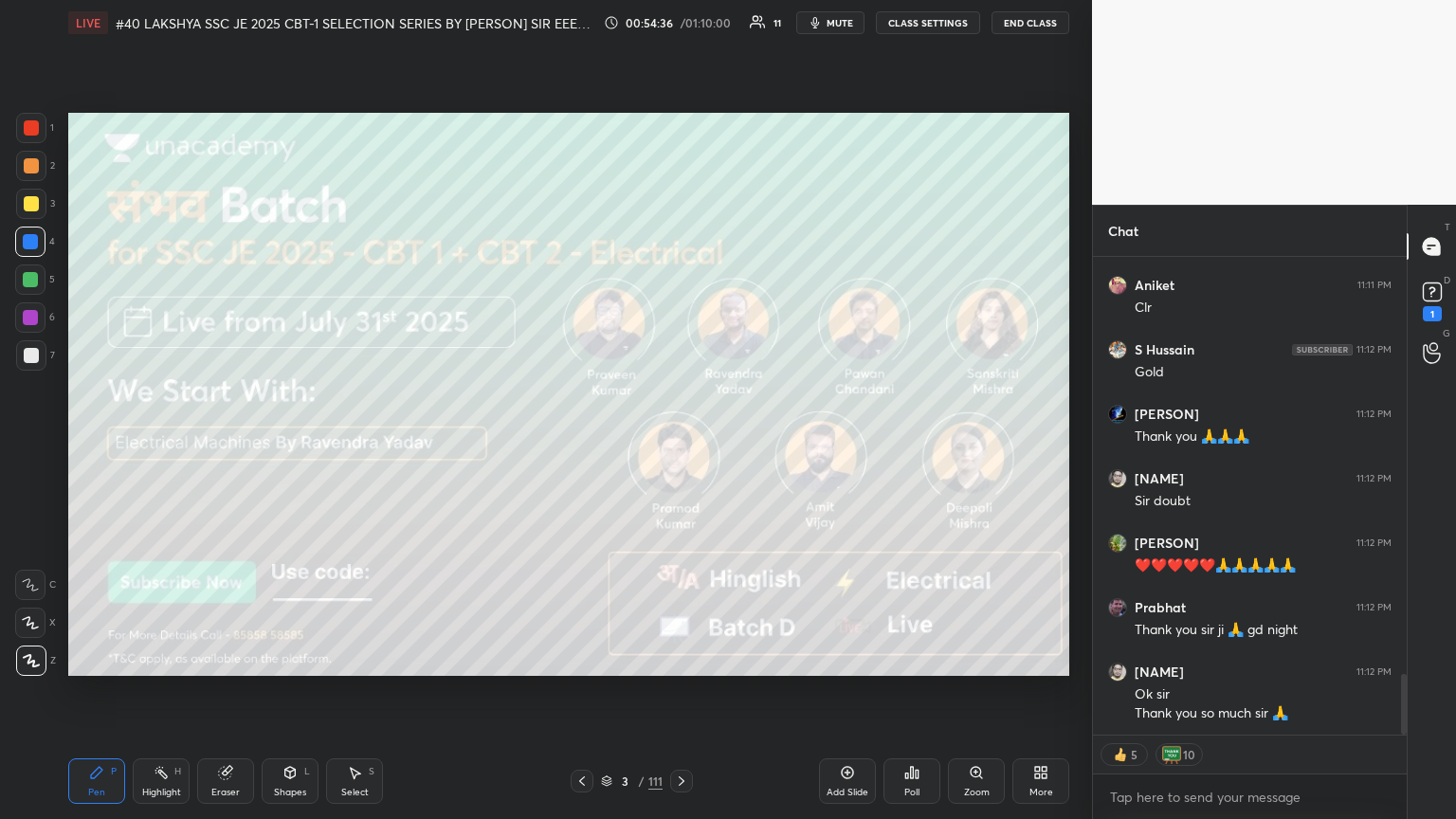 click on "3" at bounding box center (35, 204) 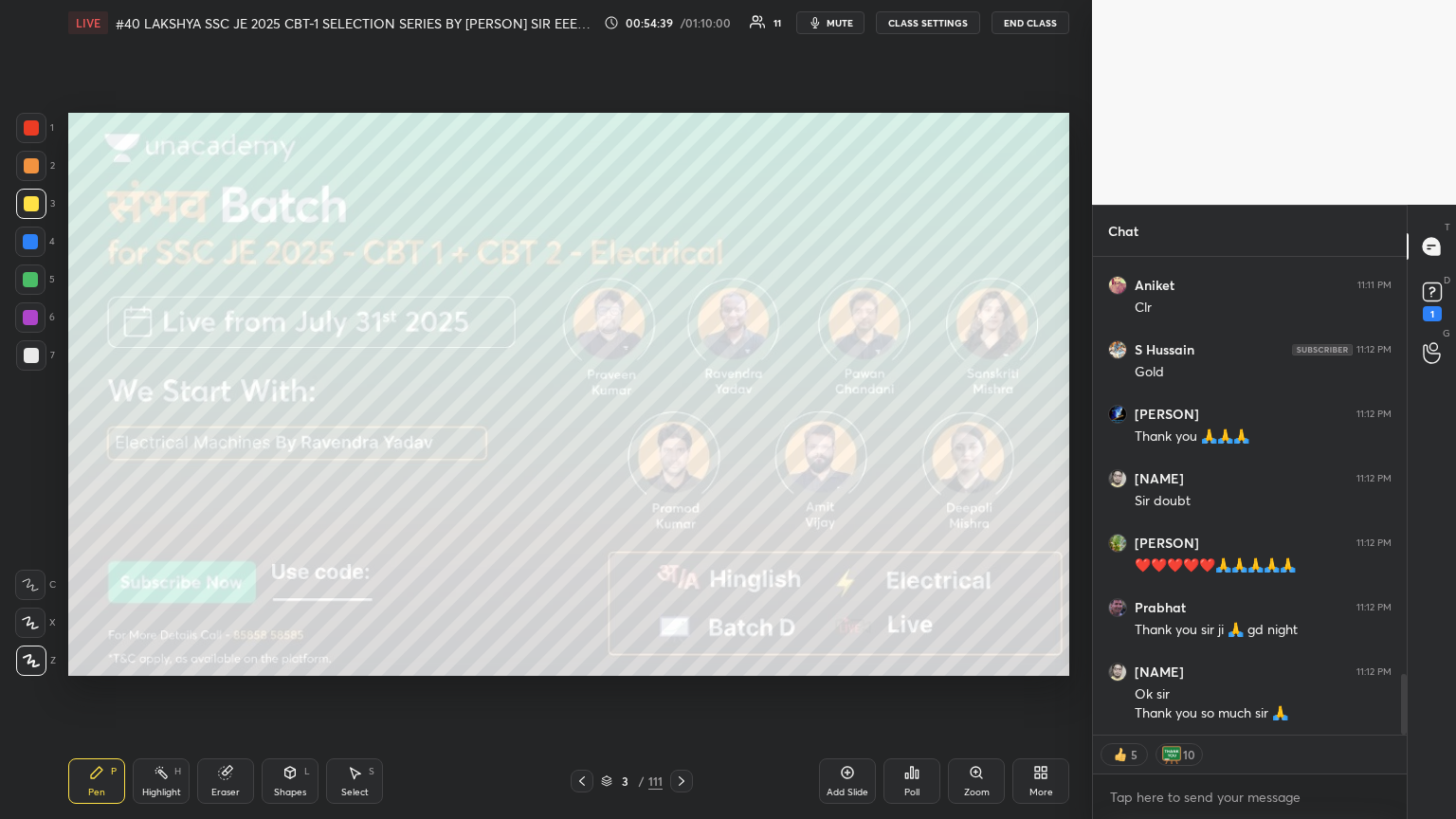 scroll, scrollTop: 6, scrollLeft: 6, axis: both 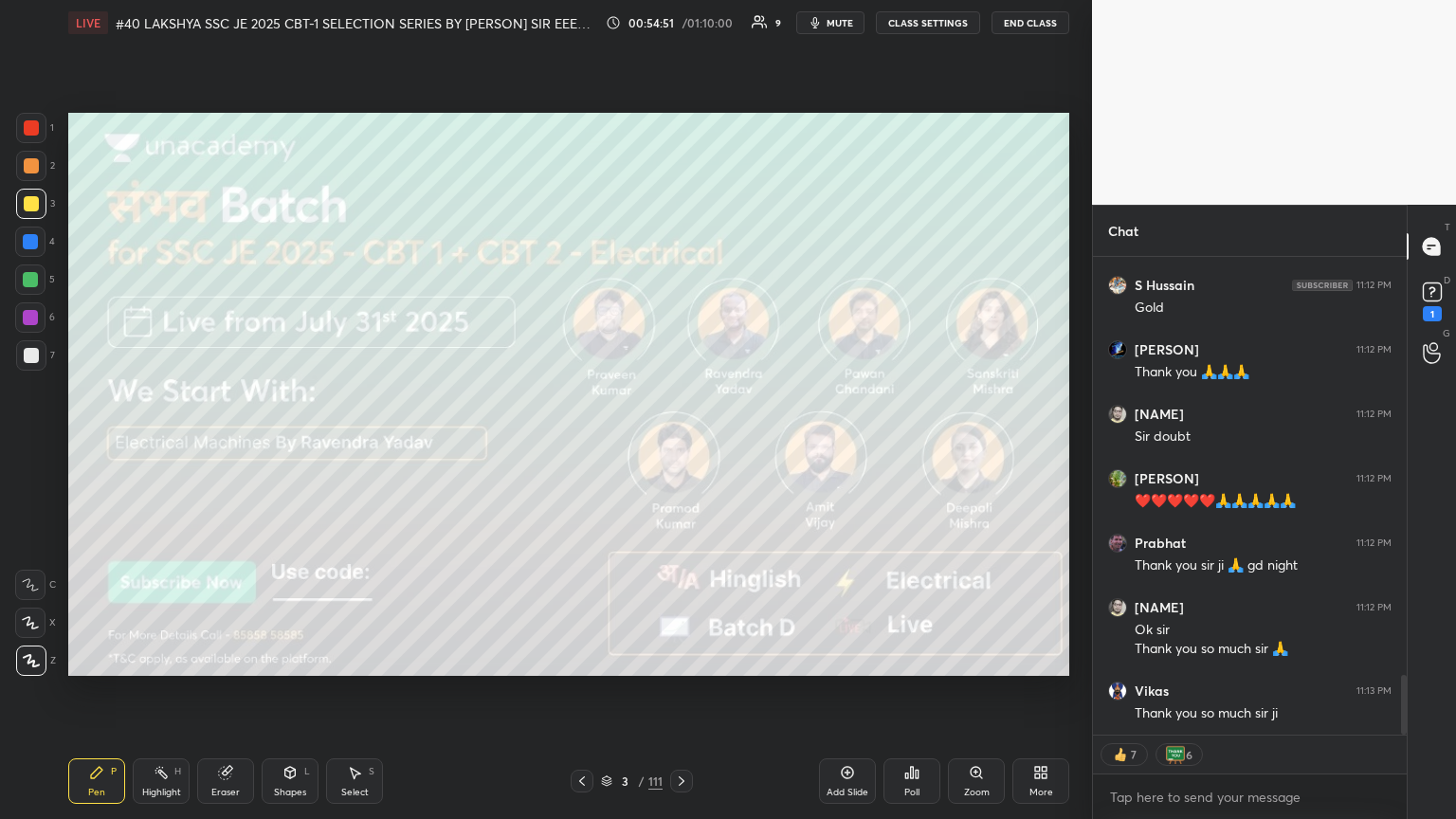 click on "mute" at bounding box center (840, 23) 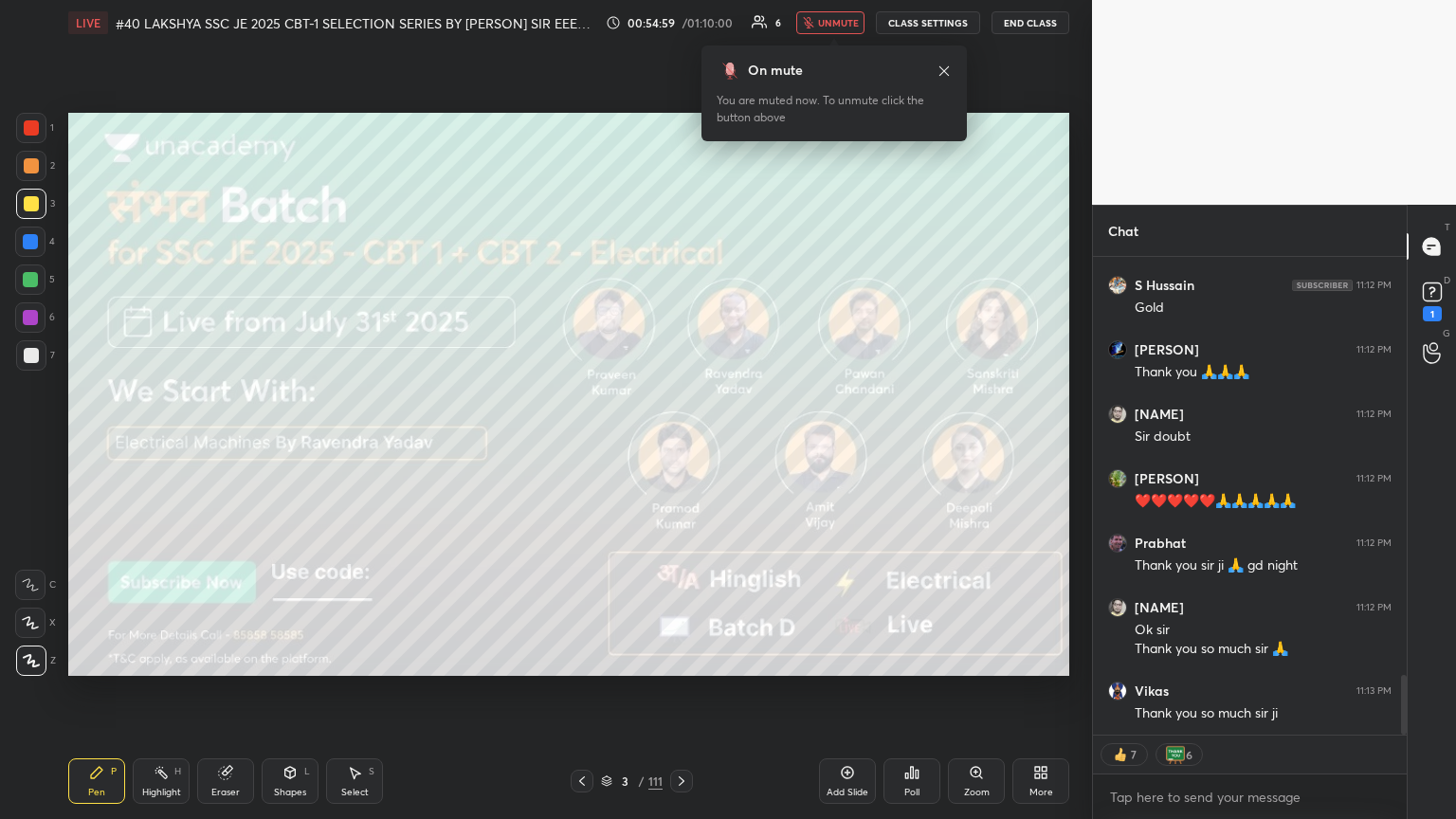 scroll, scrollTop: 6, scrollLeft: 6, axis: both 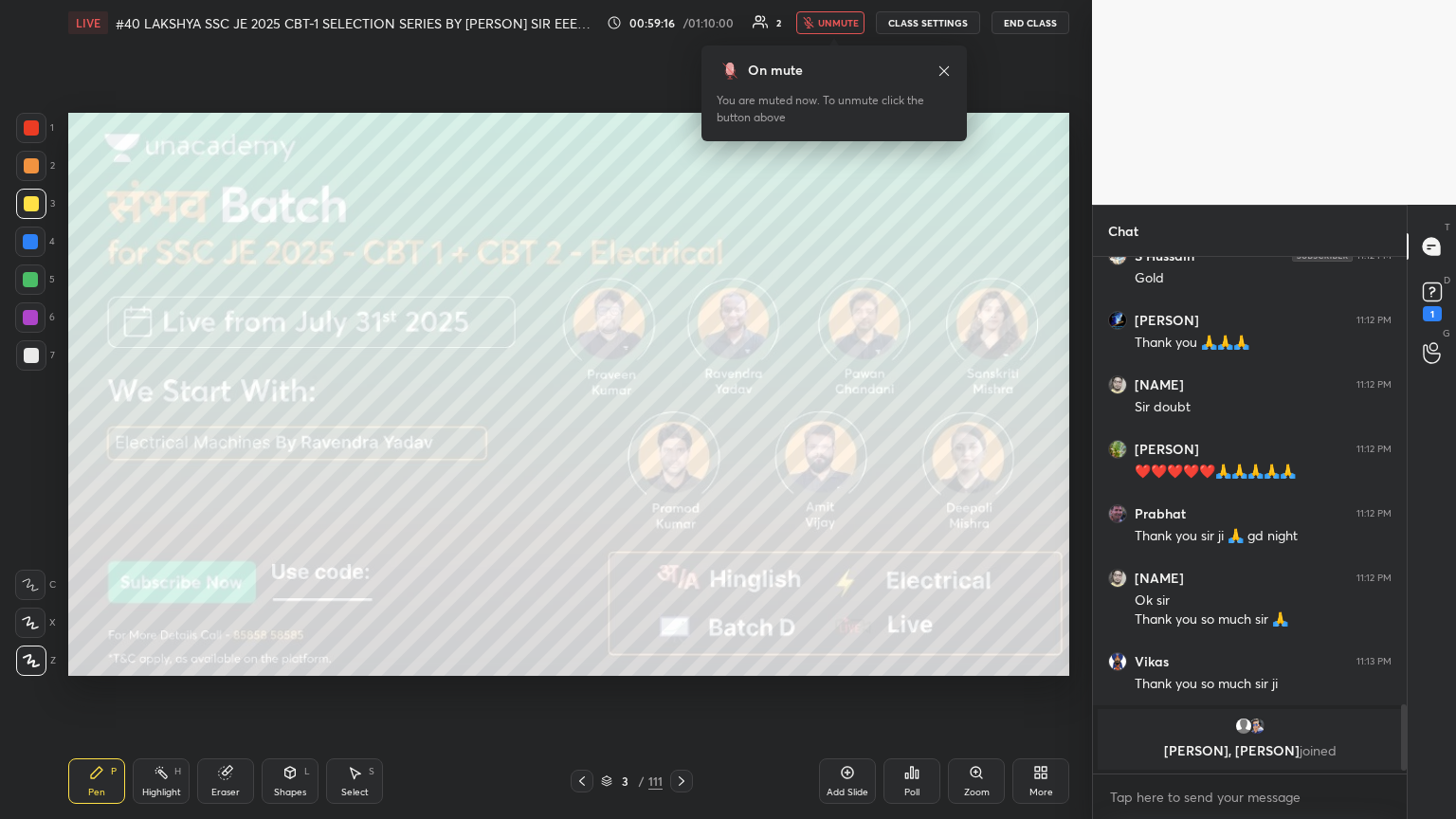 click at bounding box center [31, 128] 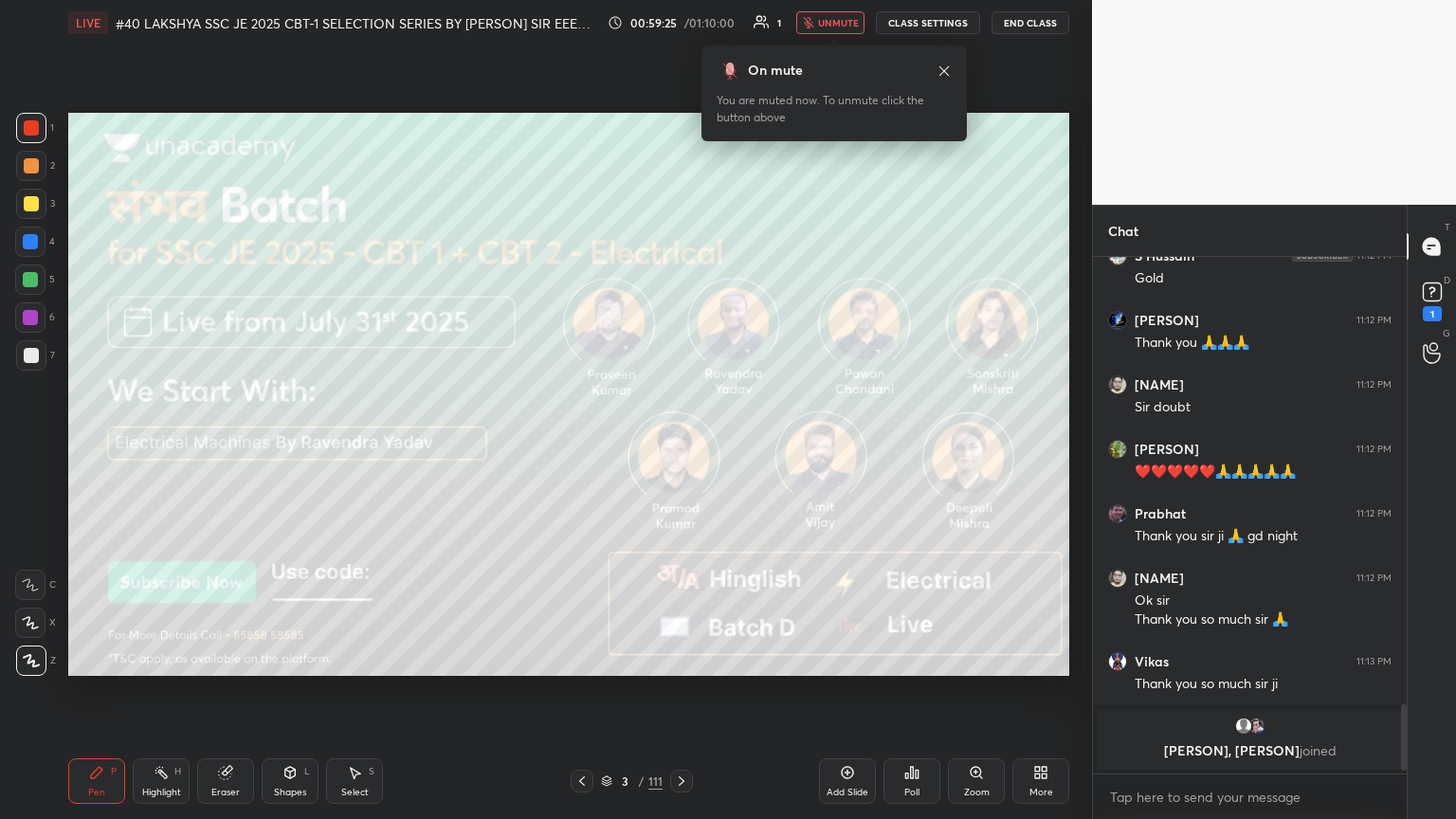 click 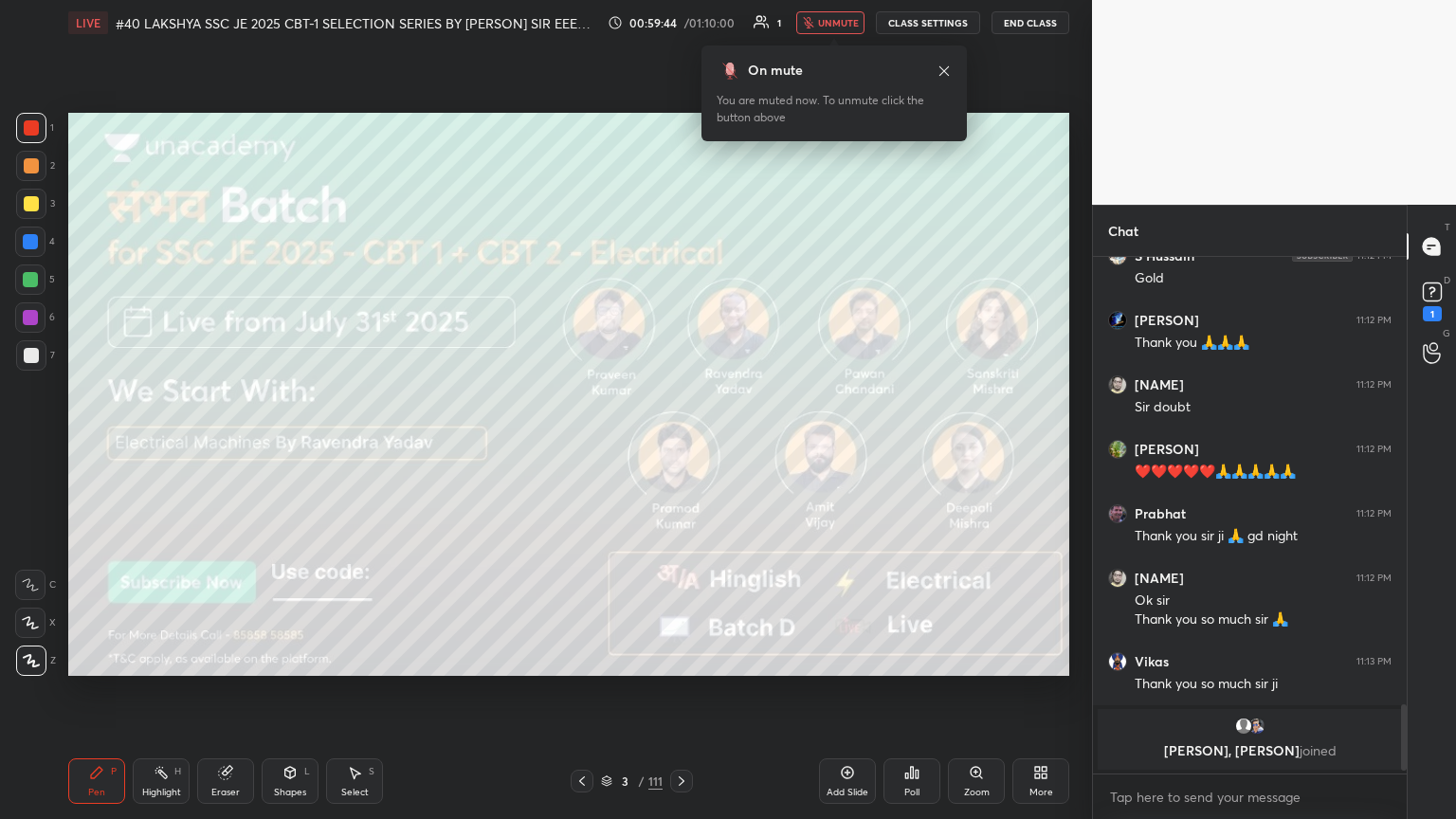 click at bounding box center [31, 204] 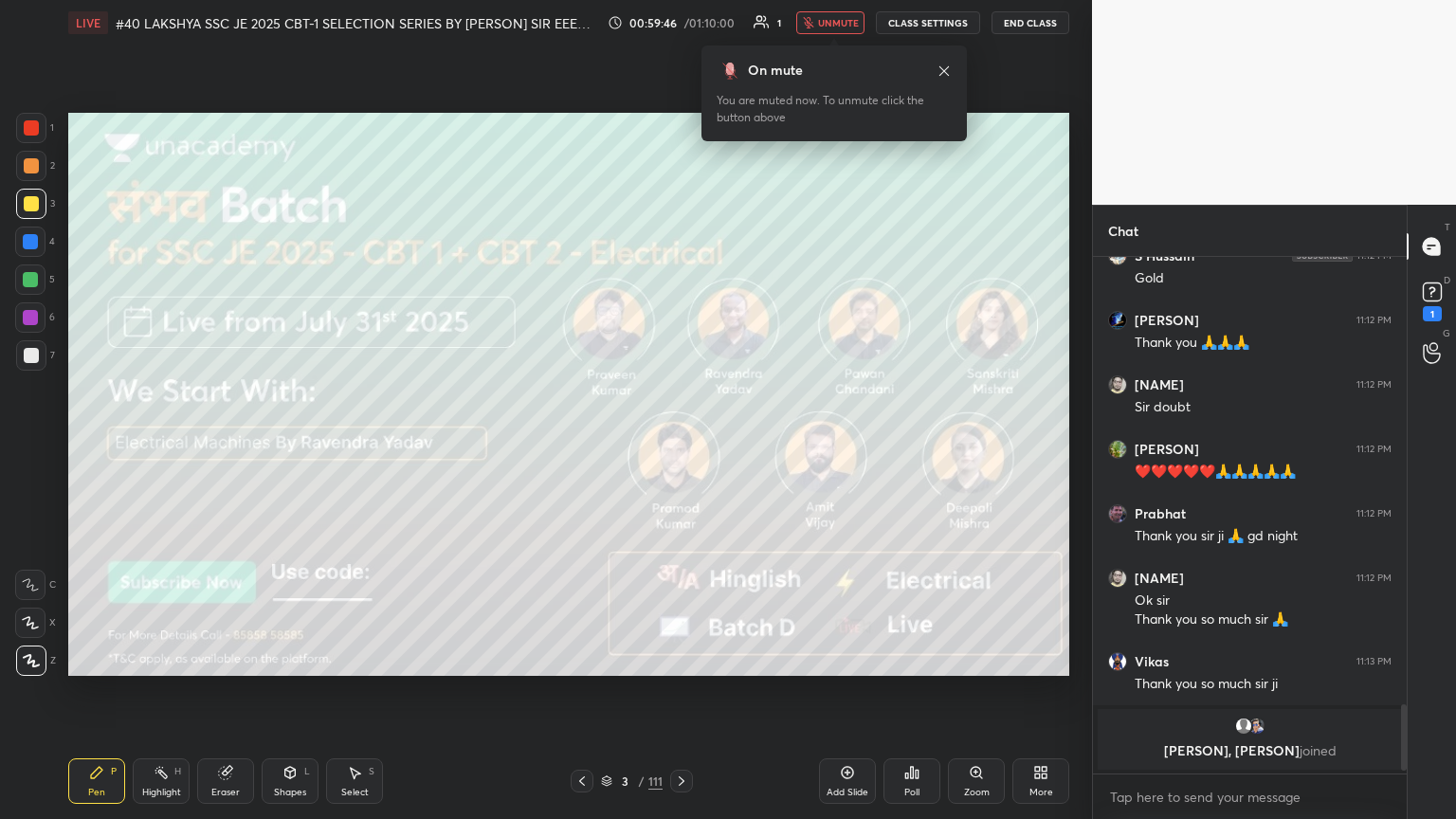 click at bounding box center (30, 242) 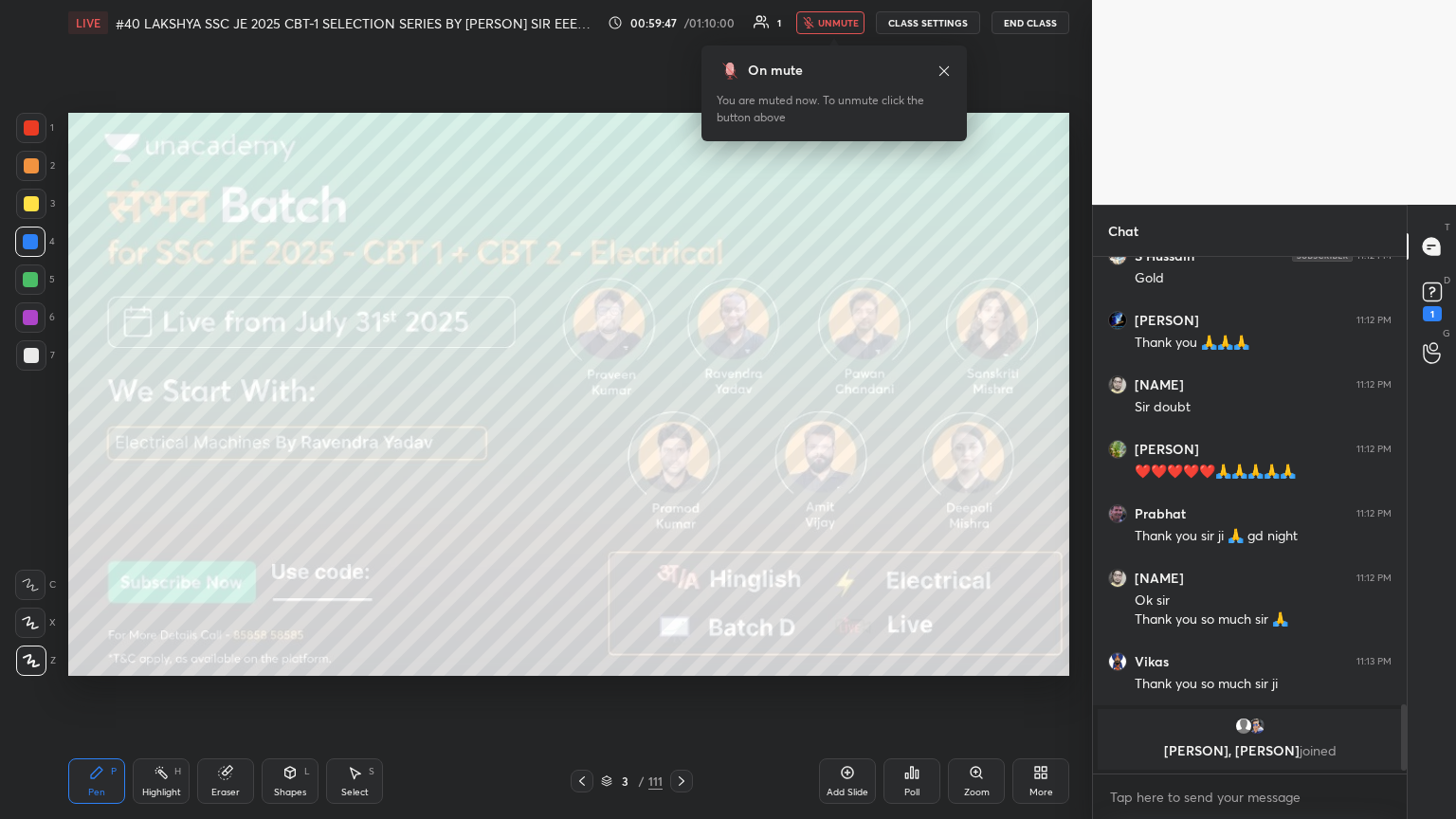 click at bounding box center [31, 128] 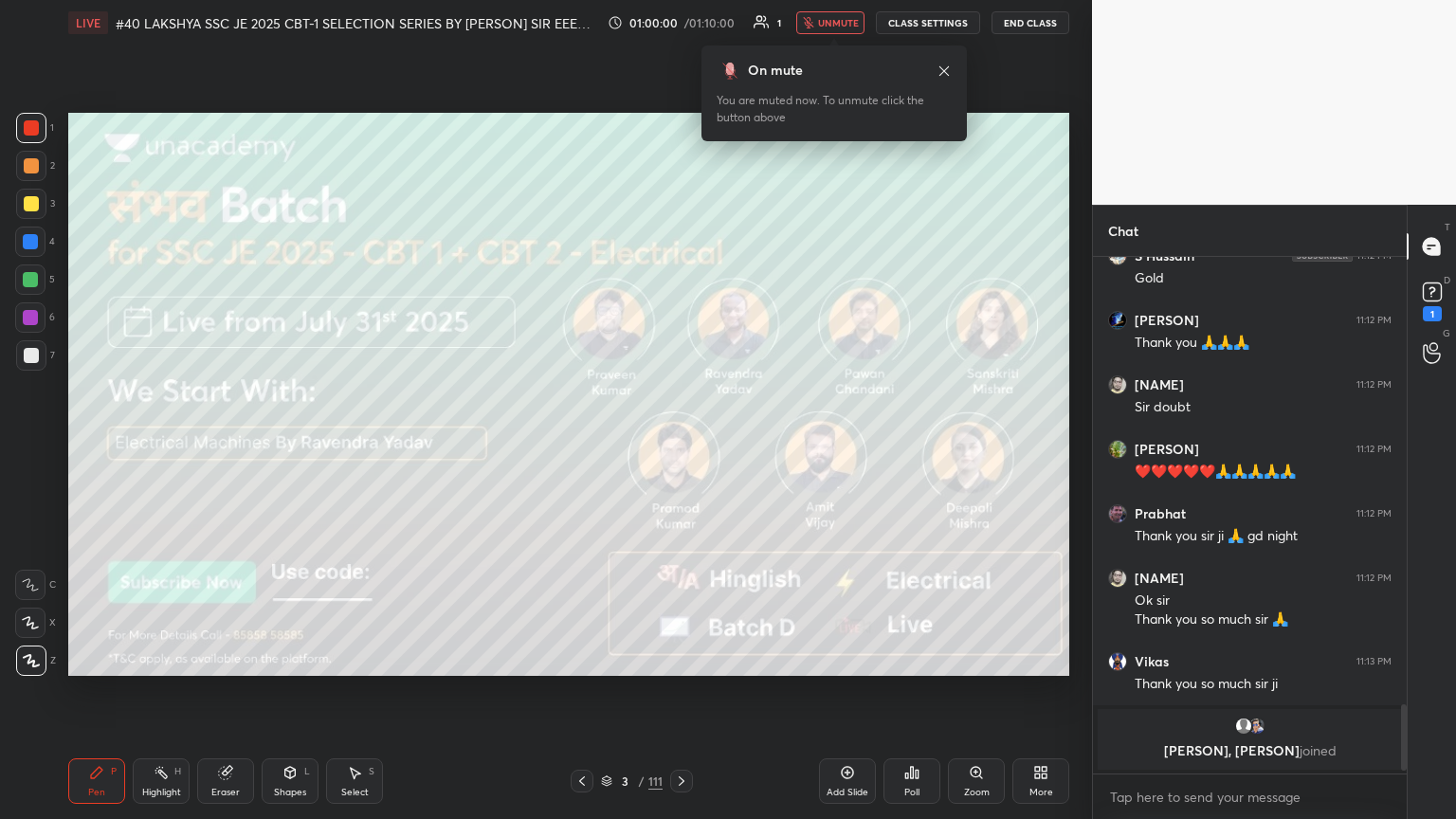 click on "unmute" at bounding box center (838, 23) 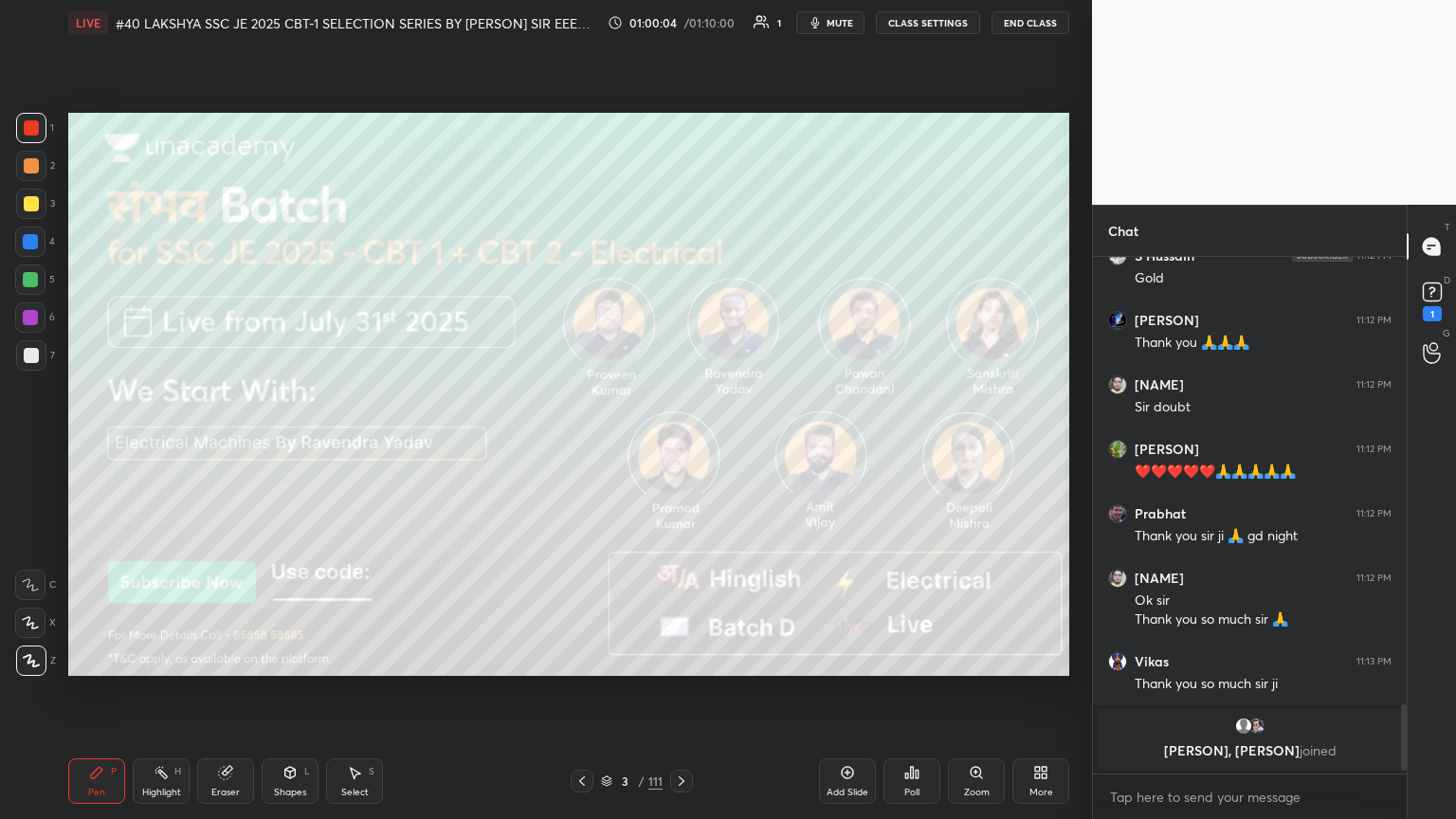 click on "End Class" at bounding box center [1030, 23] 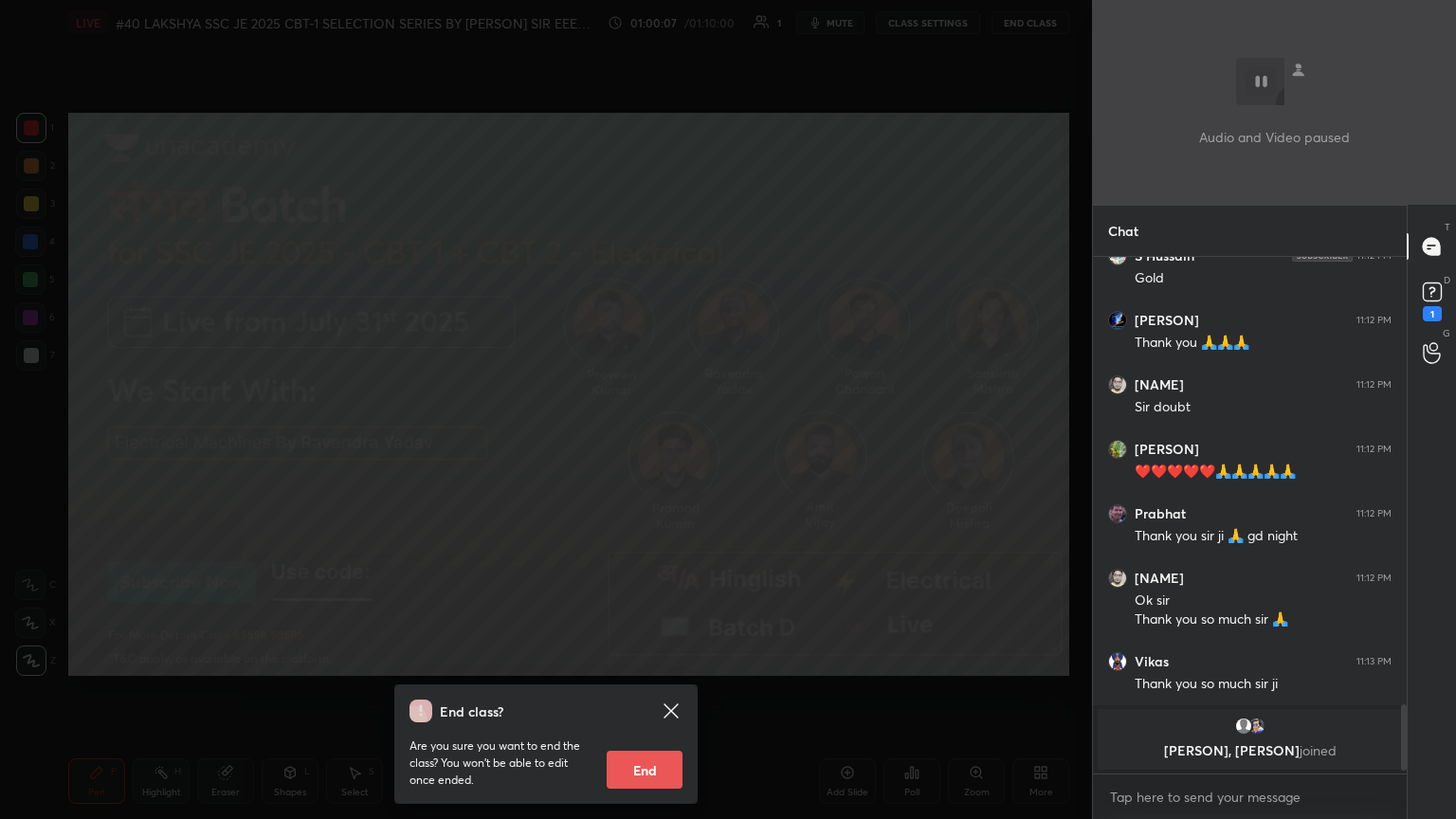 click on "End" at bounding box center (645, 770) 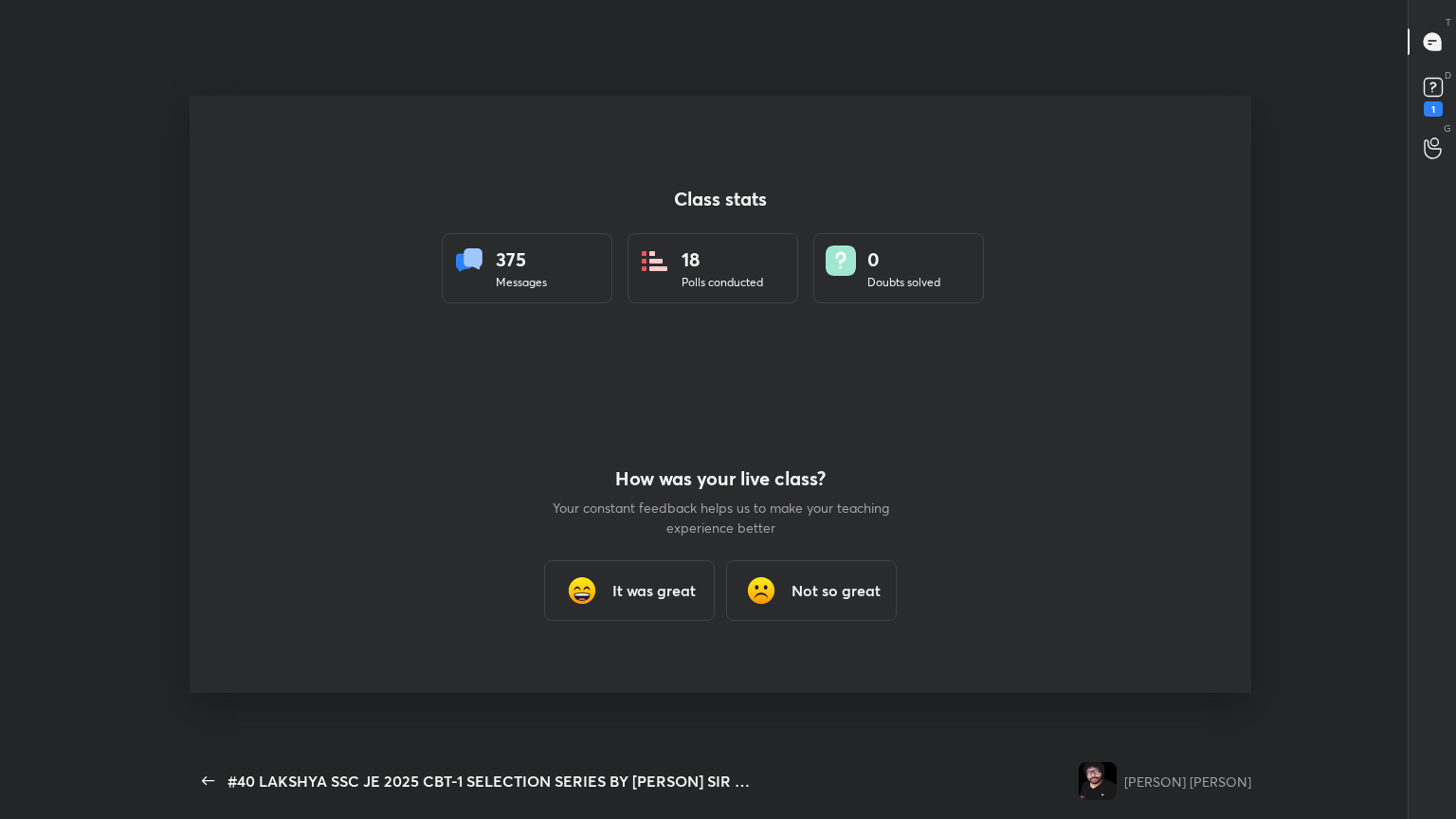 scroll, scrollTop: 94094, scrollLeft: 93707, axis: both 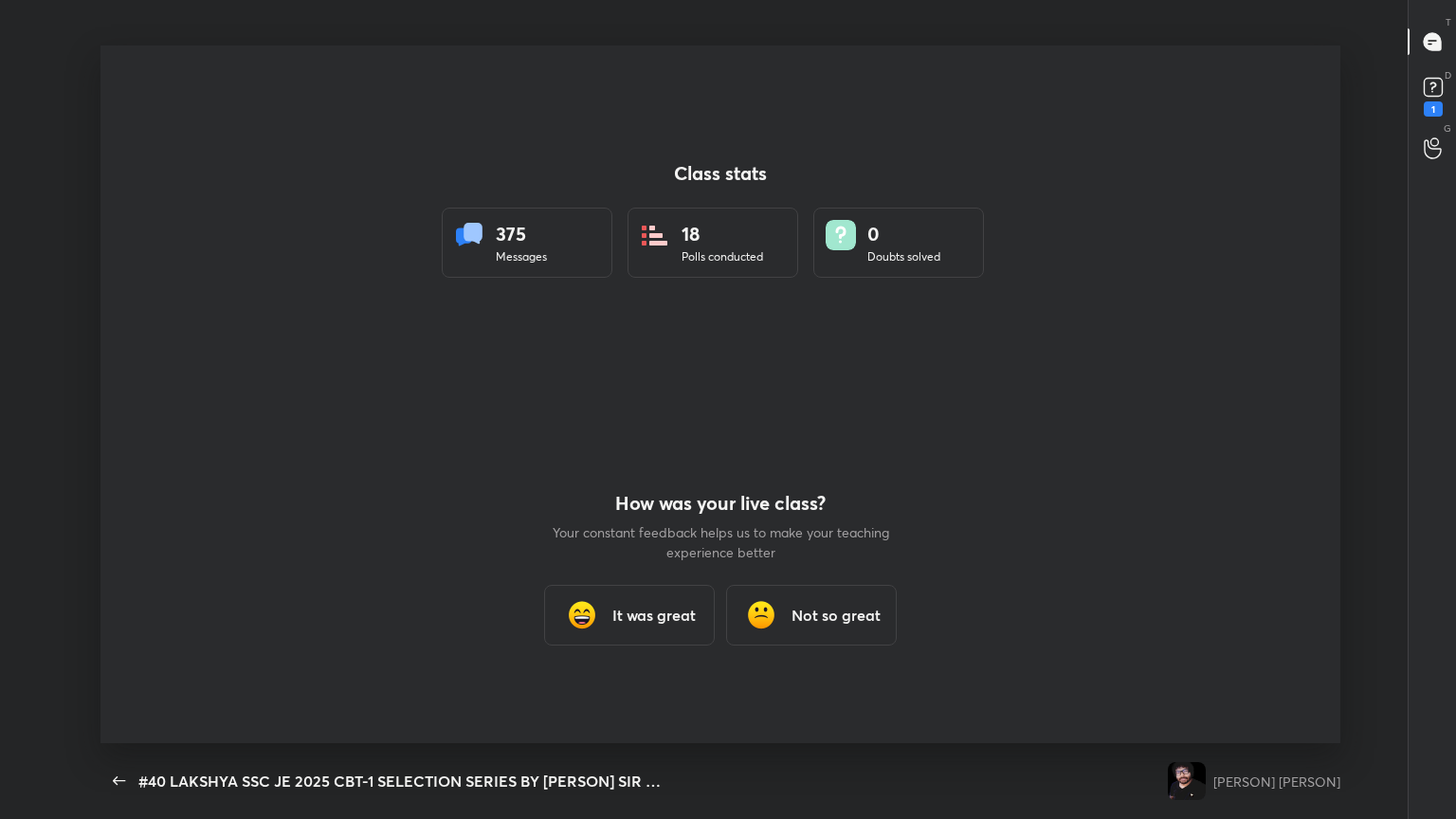 click on "It was great" at bounding box center [654, 615] 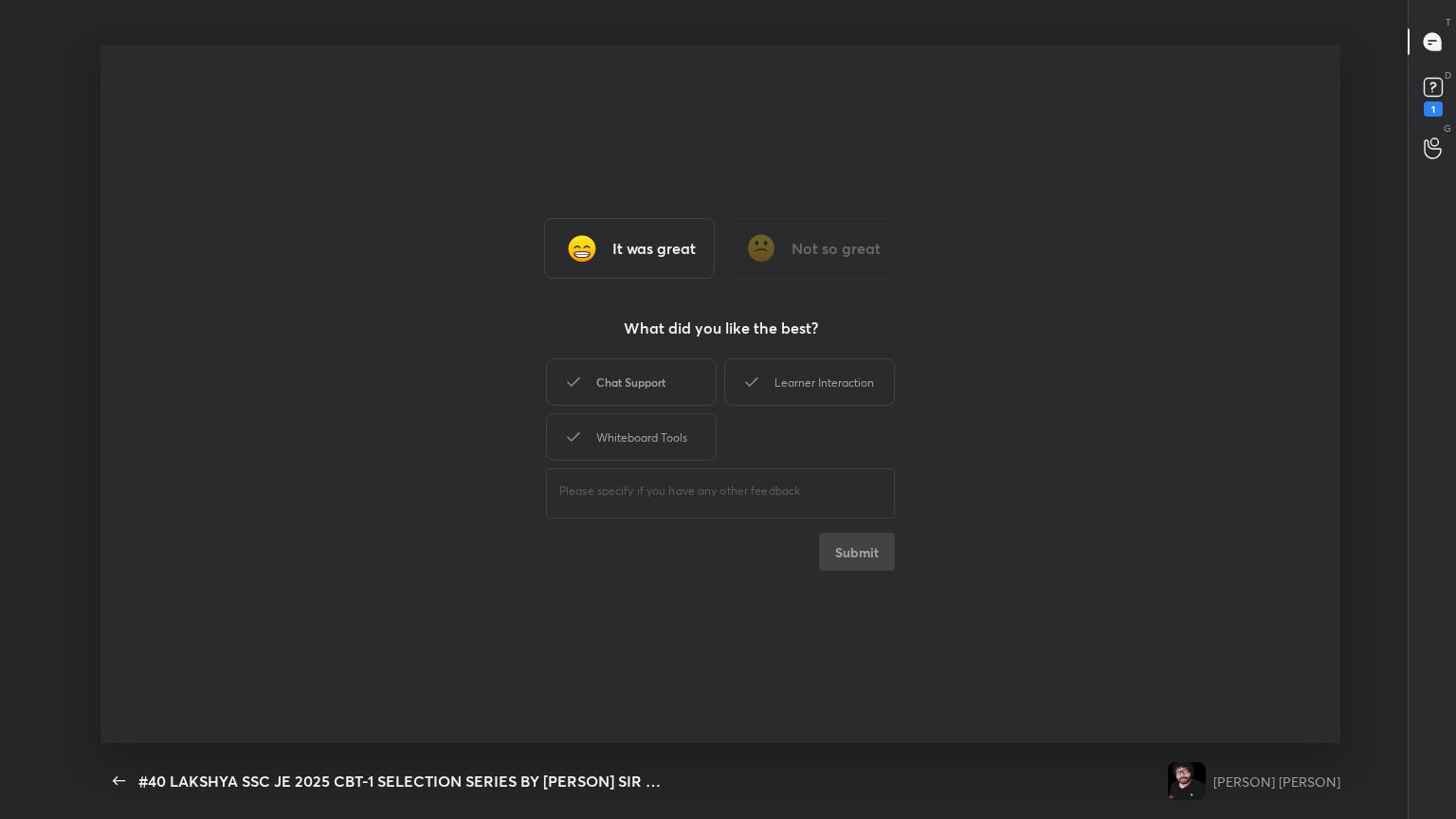 click on "Chat Support" at bounding box center (631, 382) 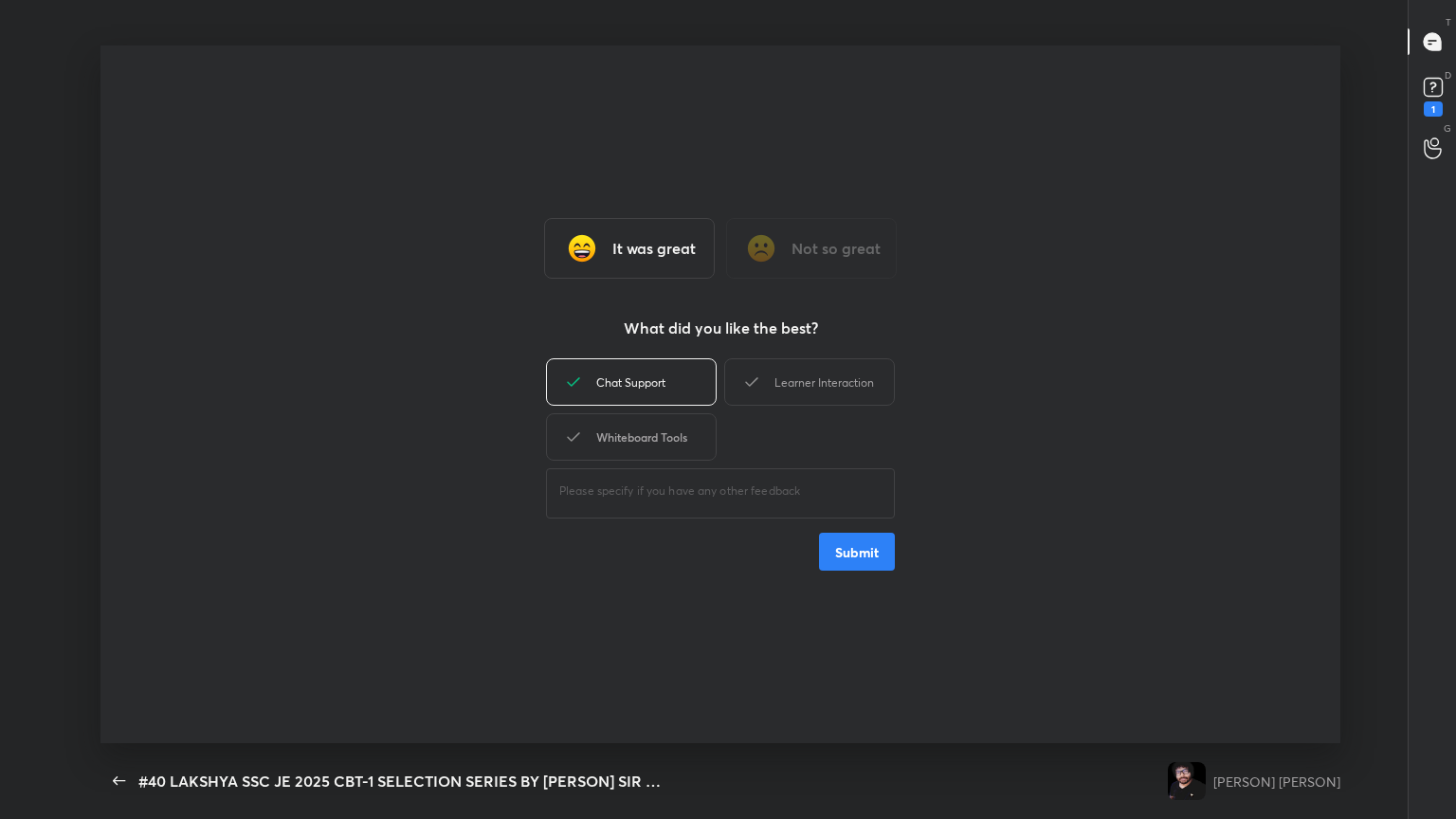 click on "Whiteboard Tools" at bounding box center [631, 437] 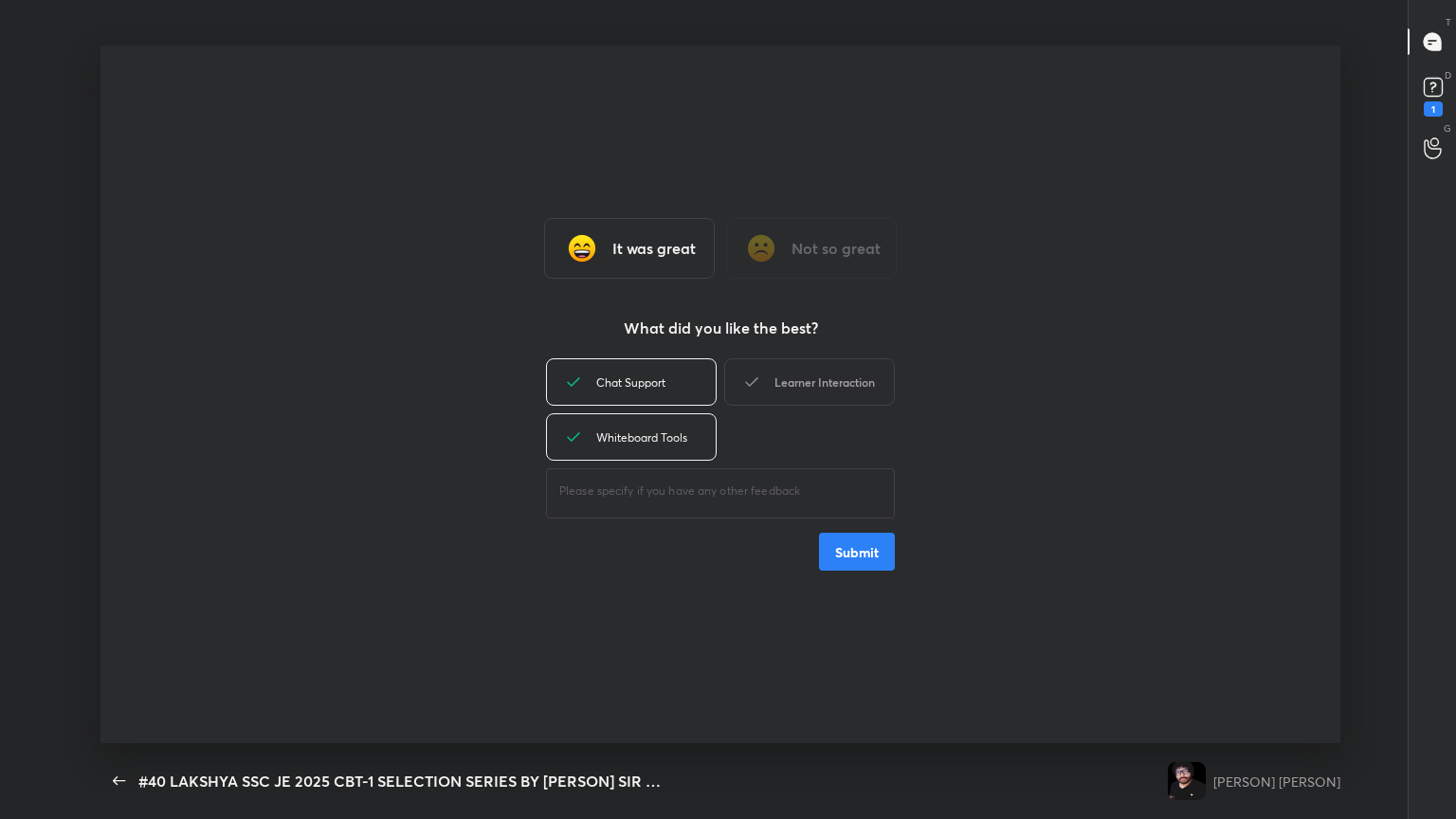 click 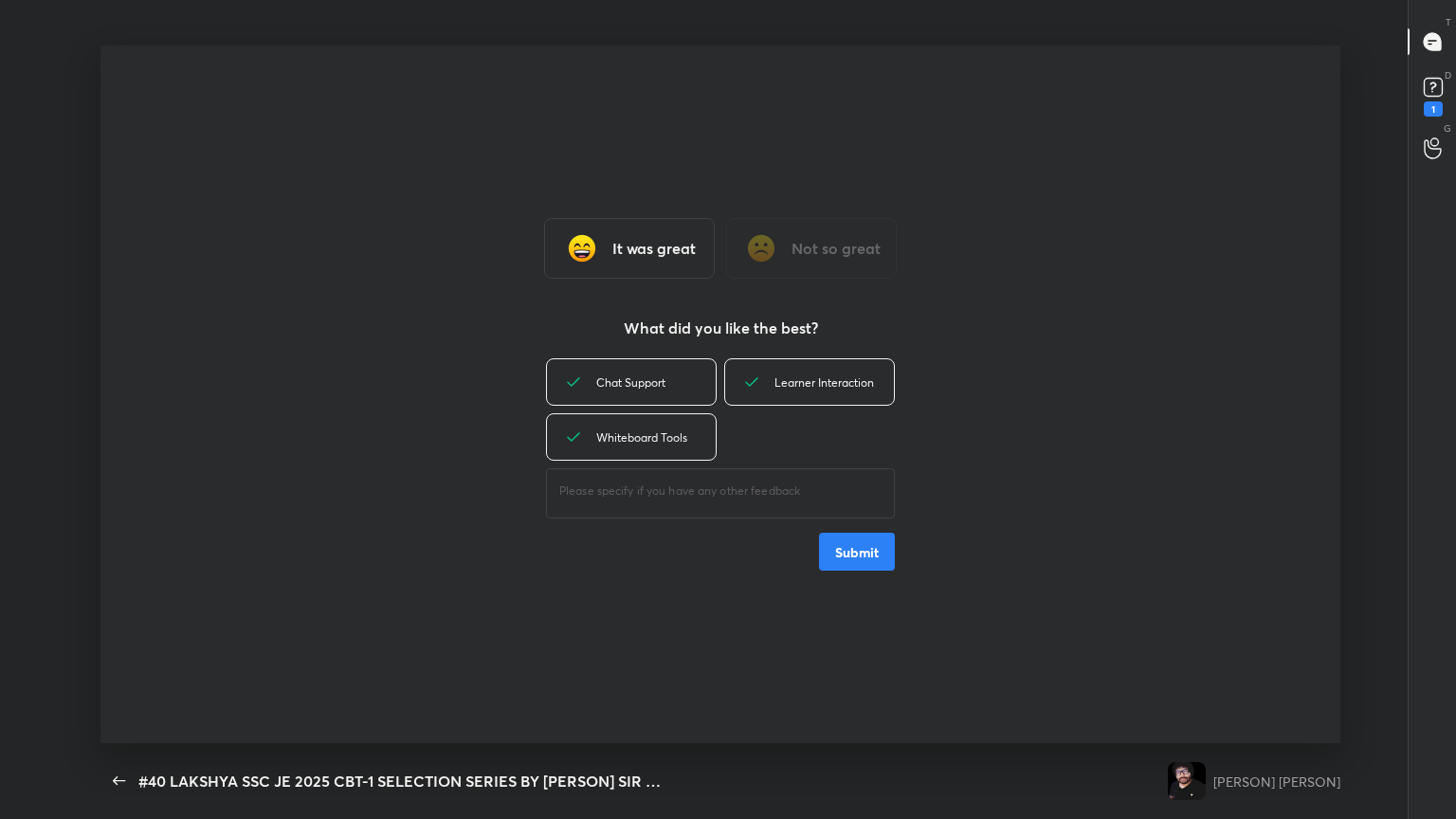 click on "Submit" at bounding box center (857, 552) 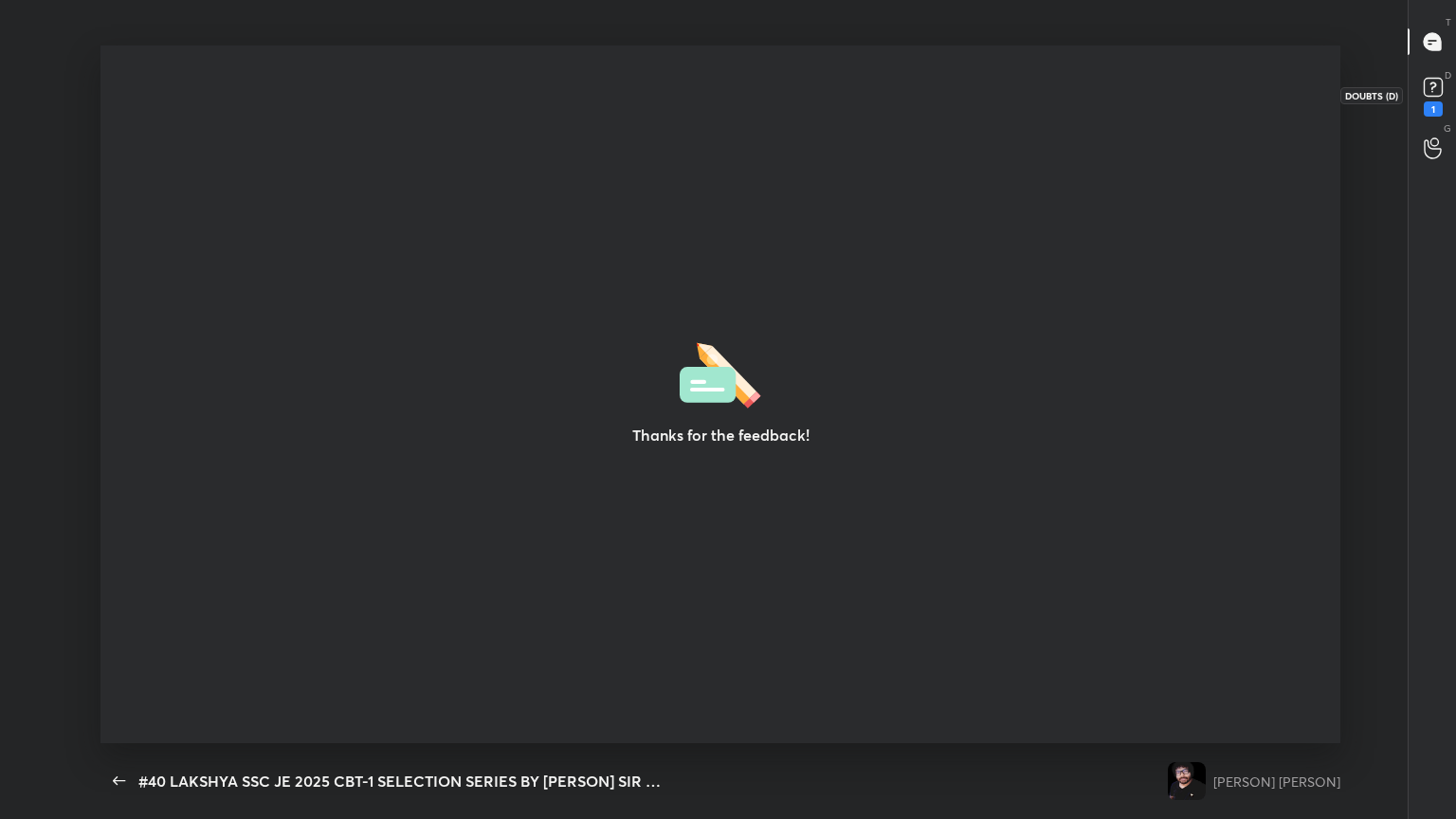 click 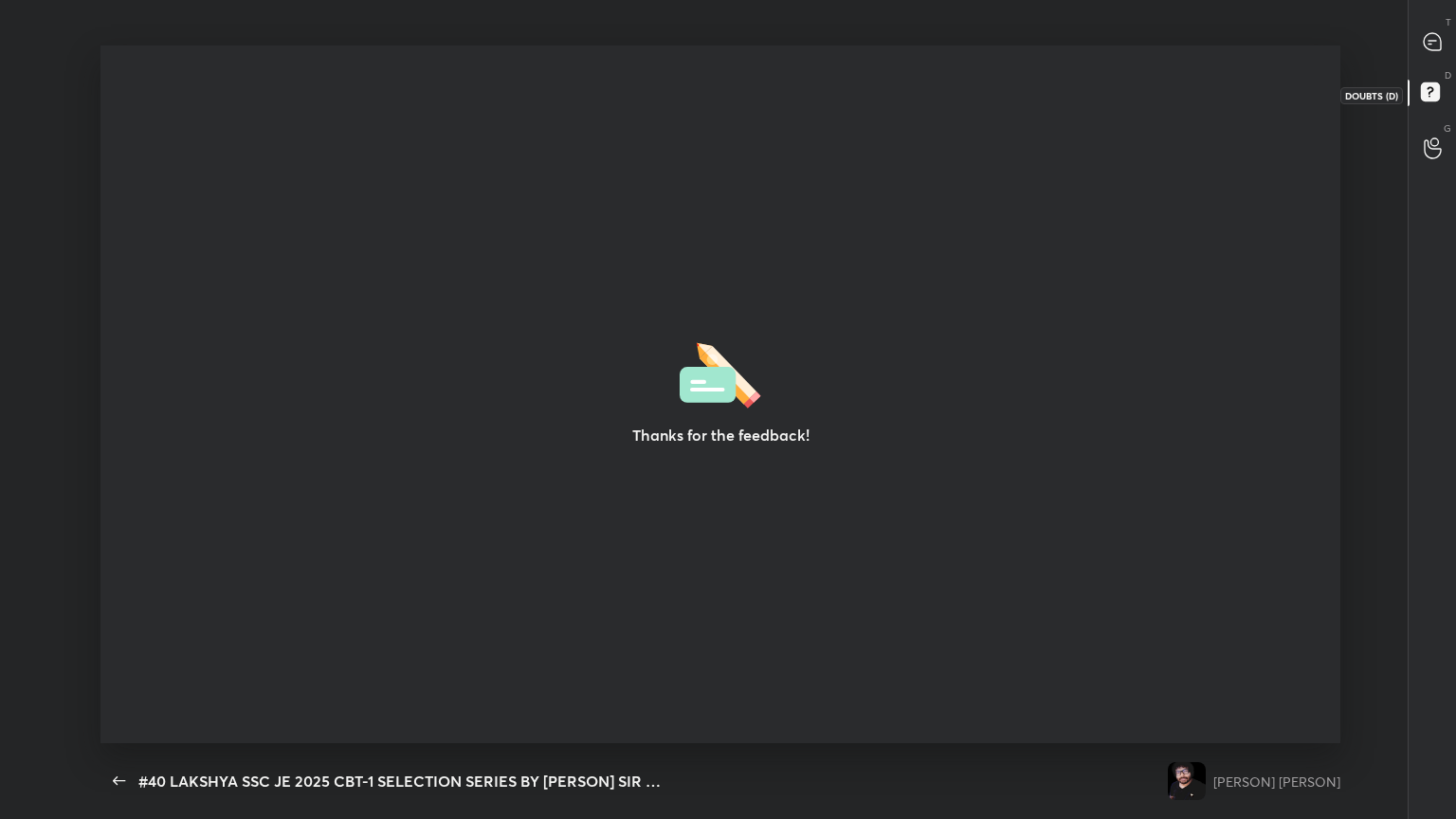 click 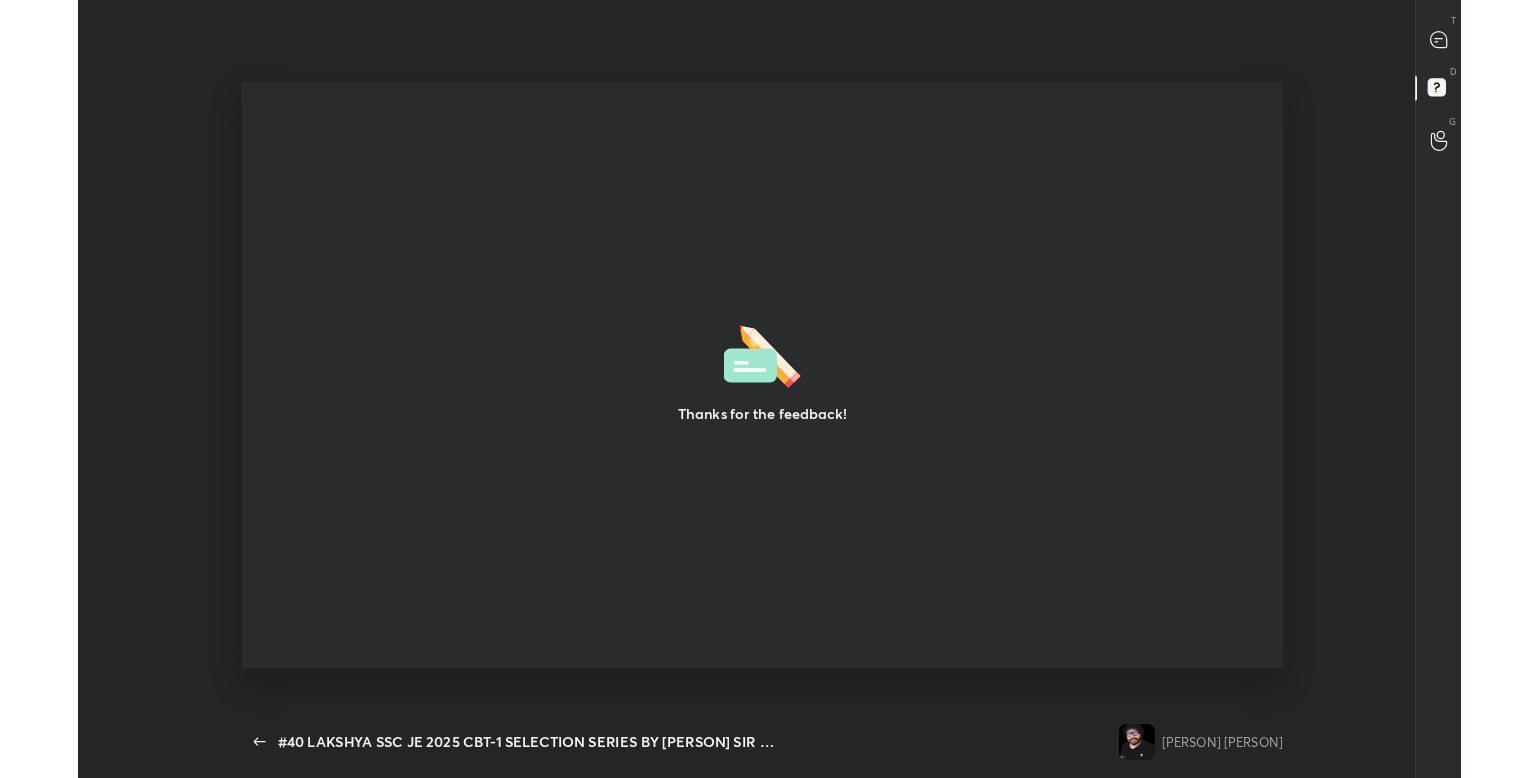 scroll, scrollTop: 99349, scrollLeft: 98476, axis: both 